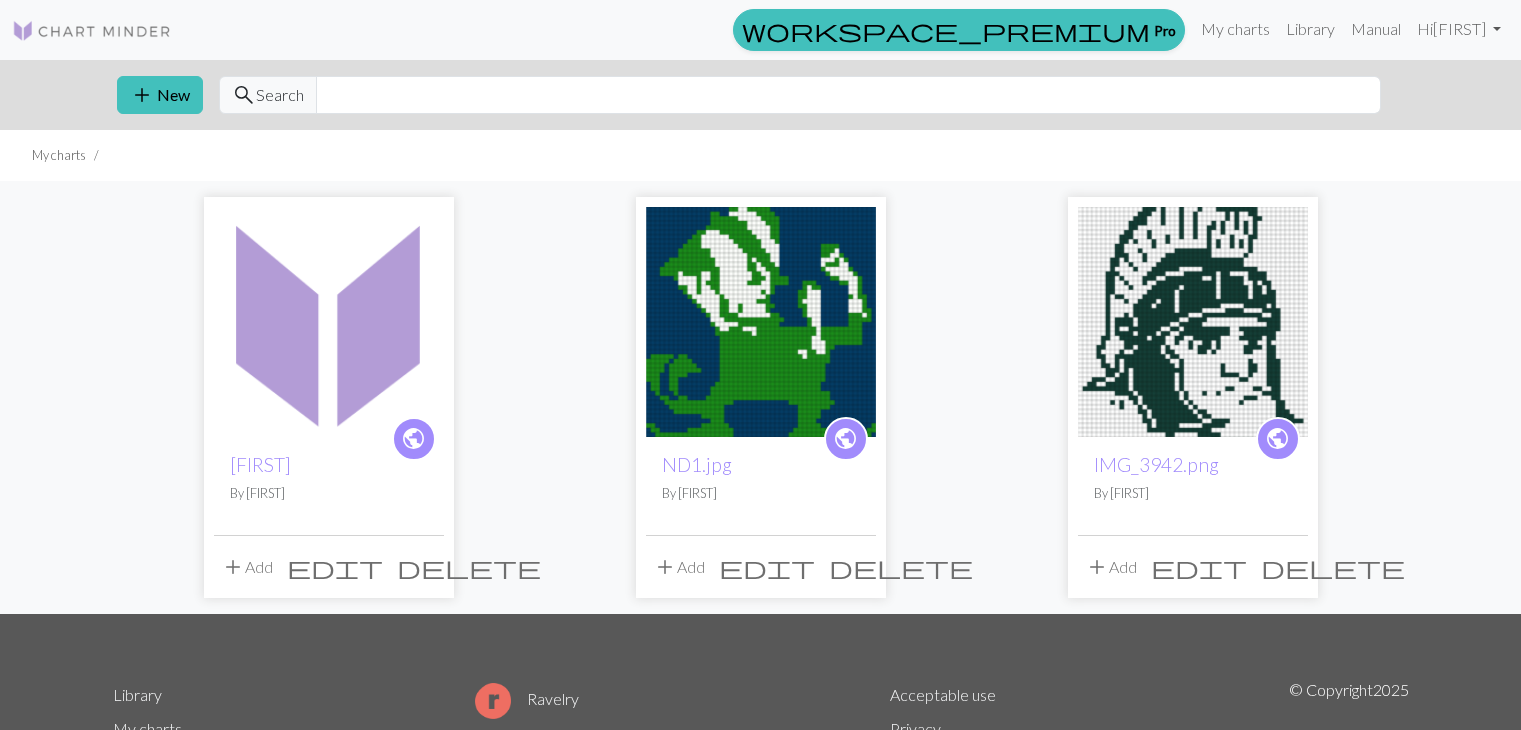scroll, scrollTop: 0, scrollLeft: 0, axis: both 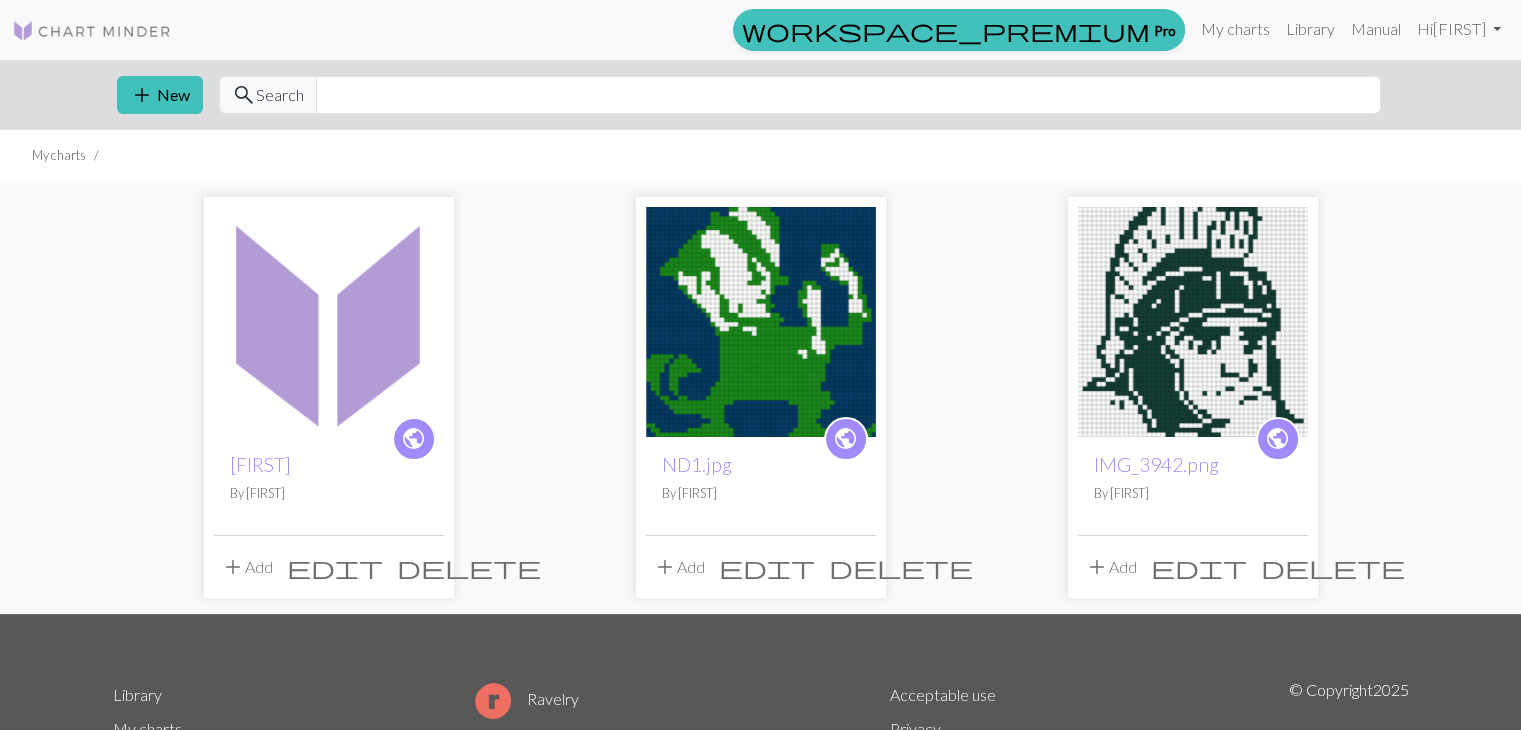 click at bounding box center (329, 322) 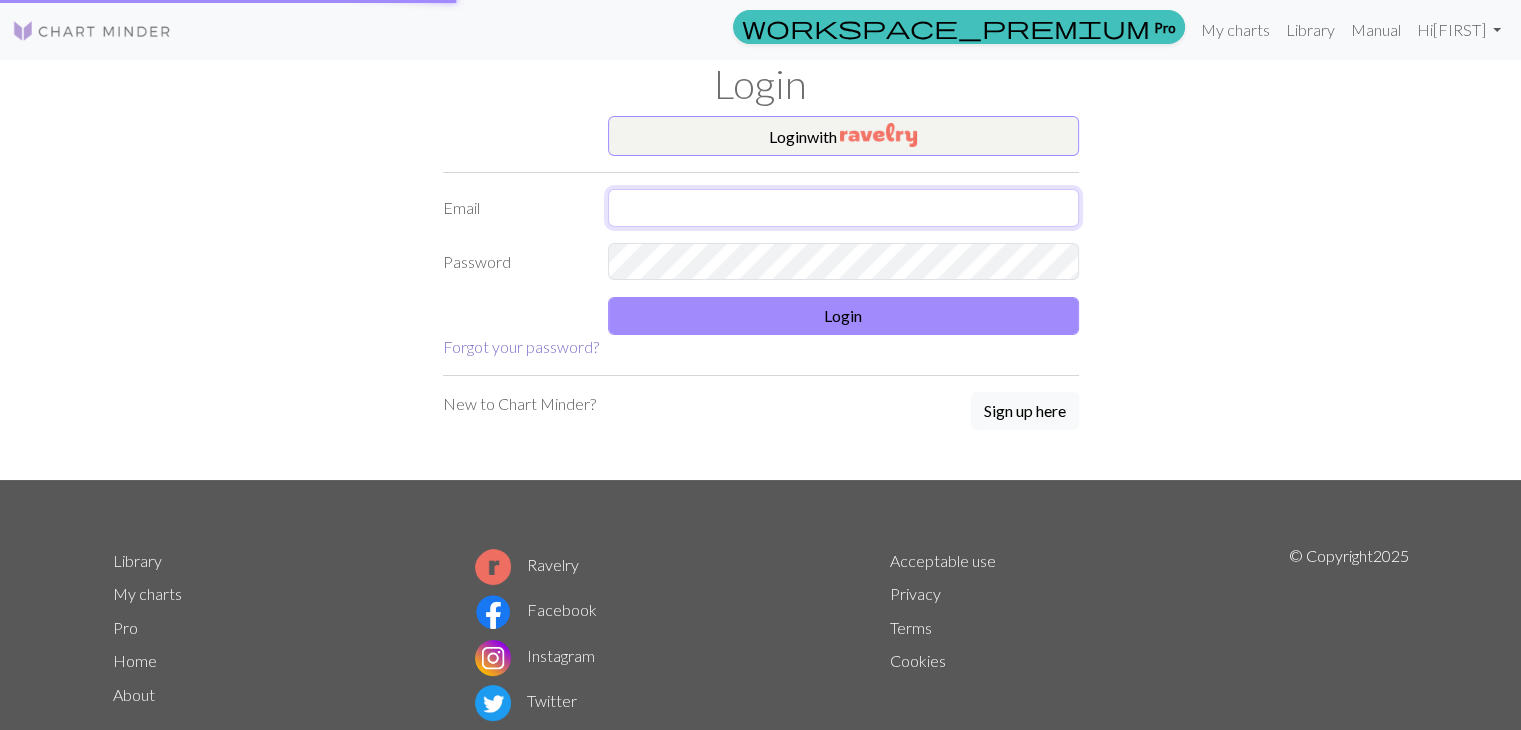 type on "nina.lynee@yahoo.com" 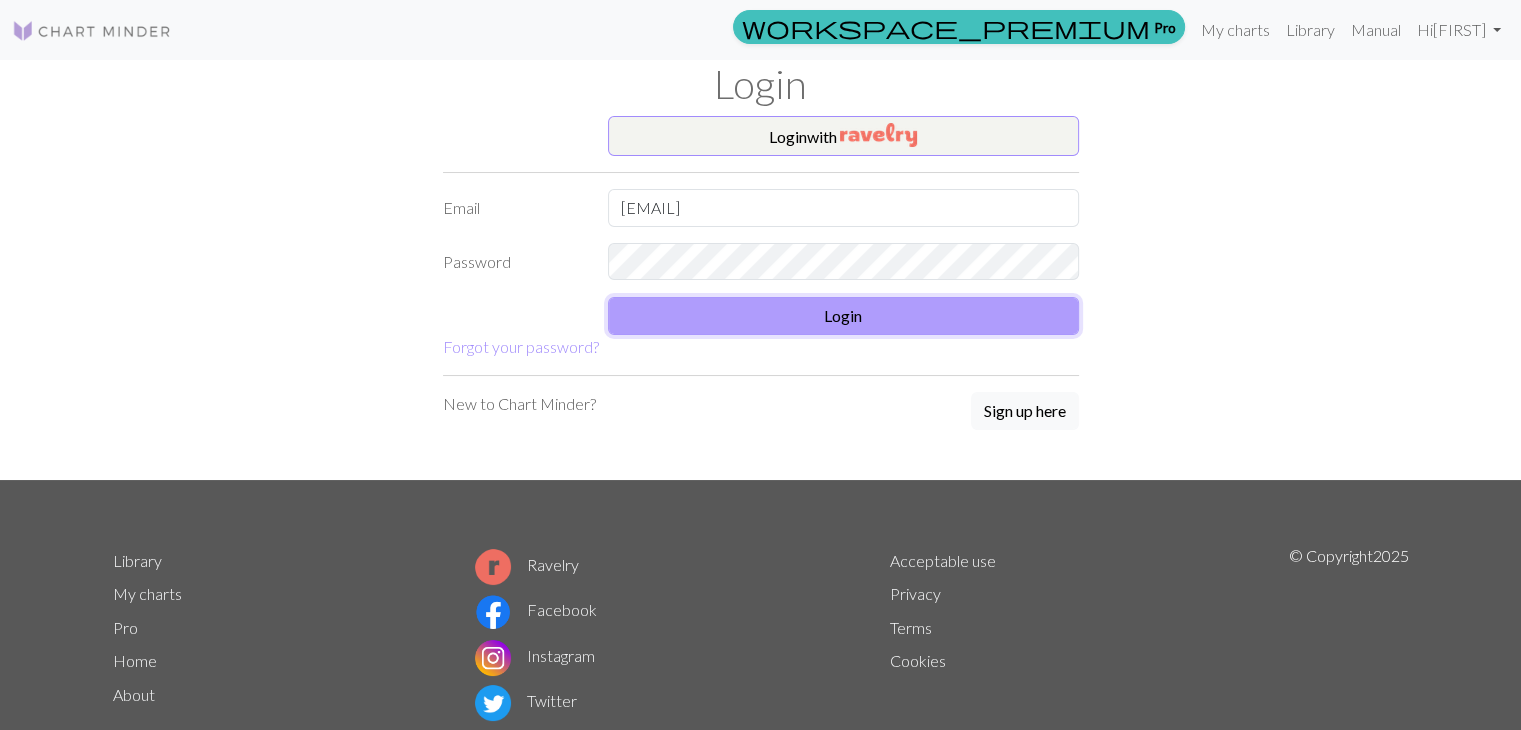 click on "Login" at bounding box center (843, 316) 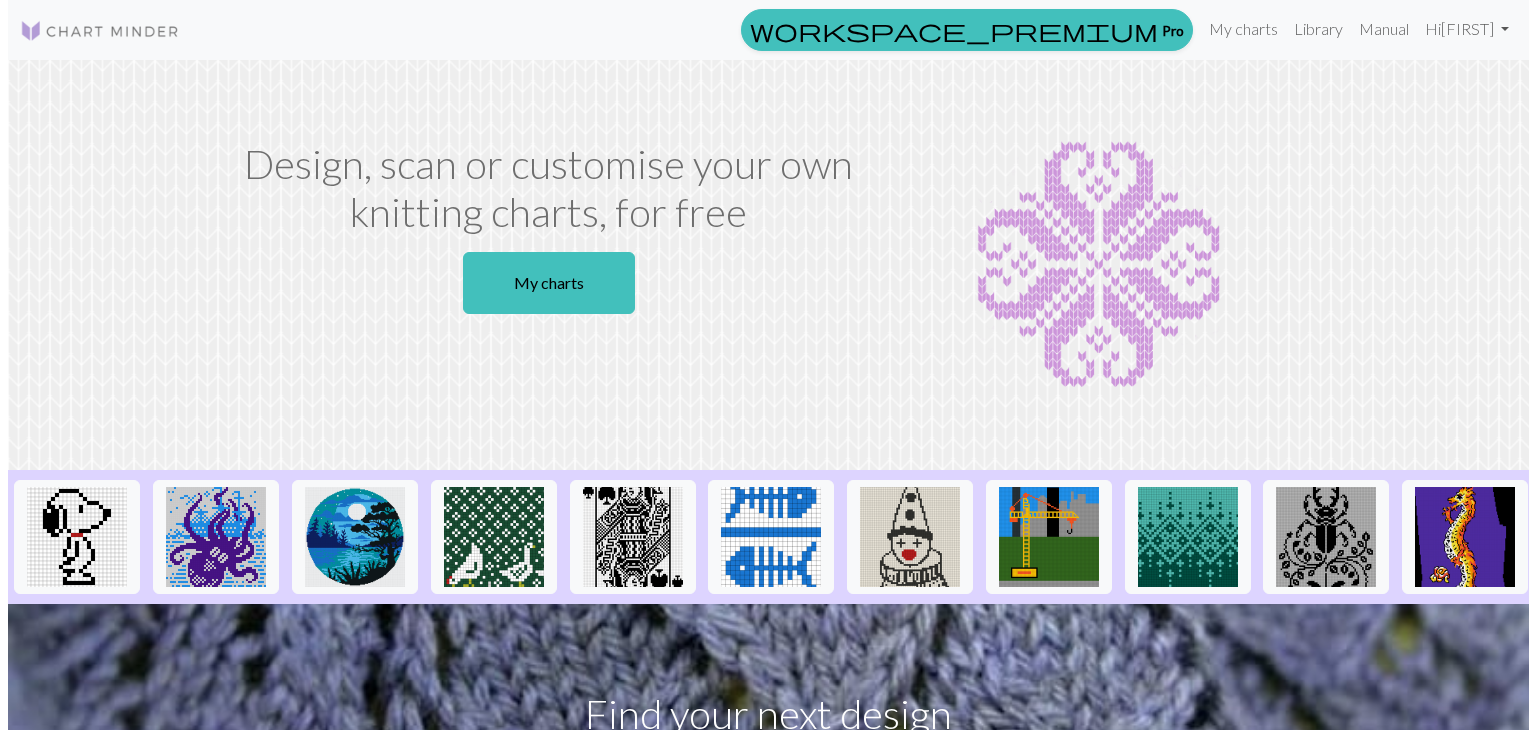 scroll, scrollTop: 0, scrollLeft: 0, axis: both 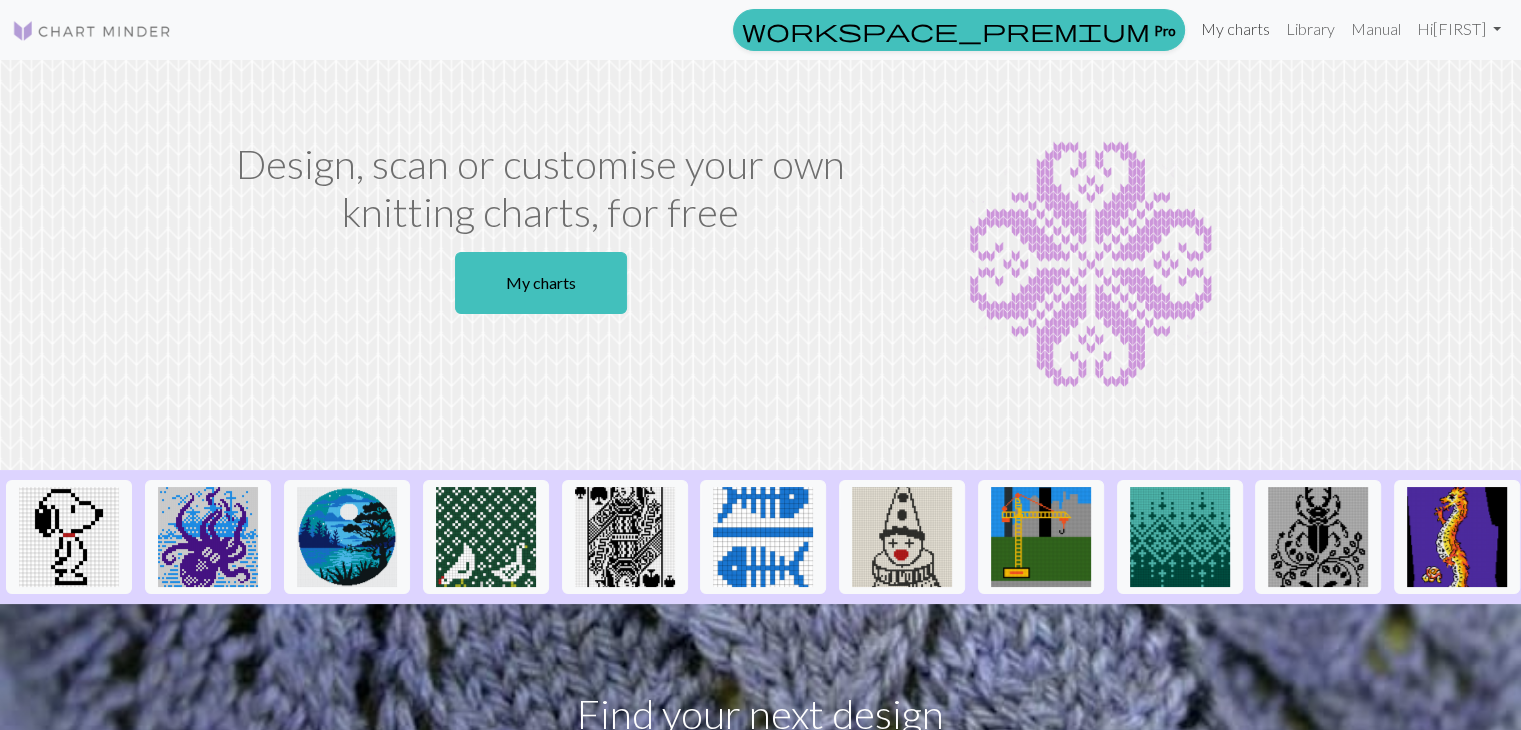 click on "My charts" at bounding box center (1235, 29) 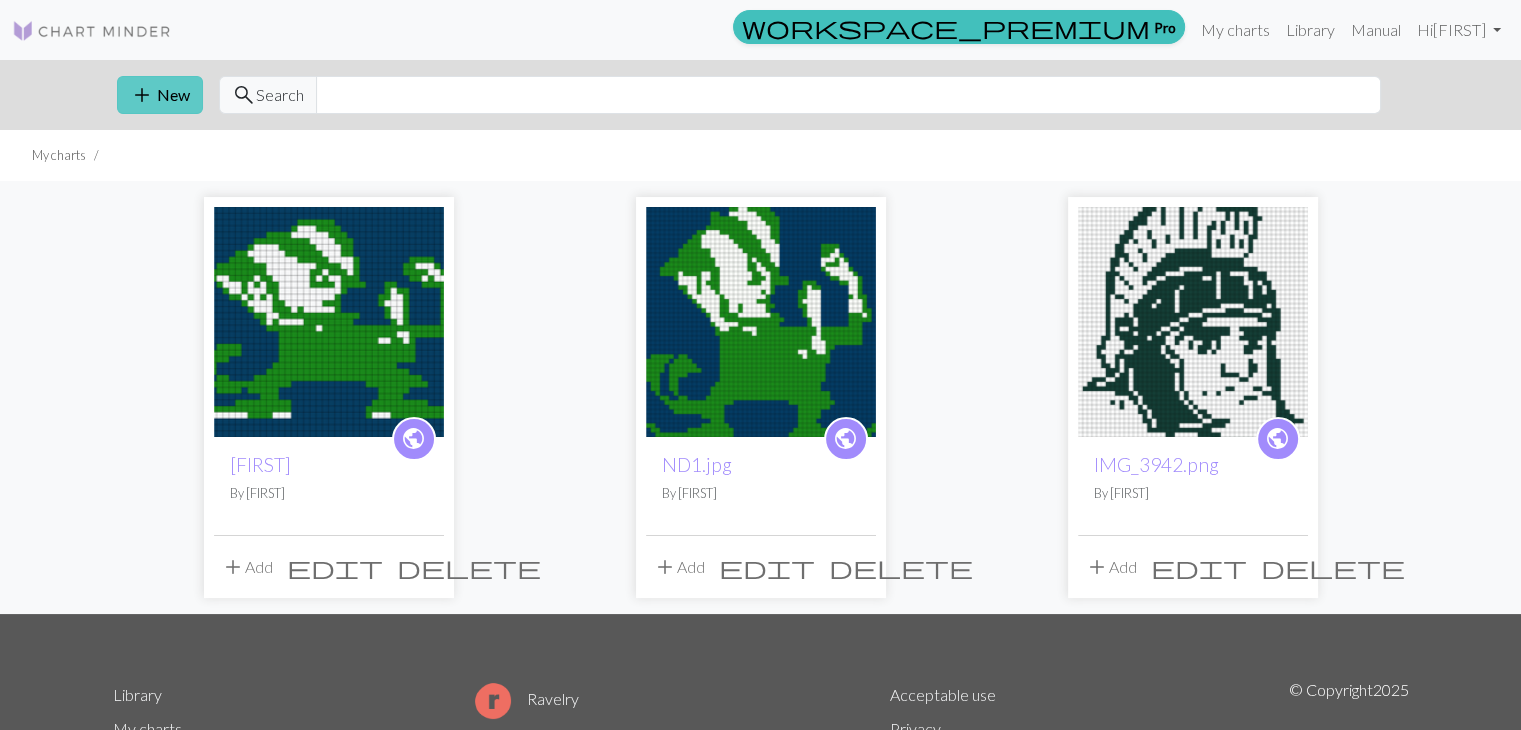 click on "add   New" at bounding box center (160, 95) 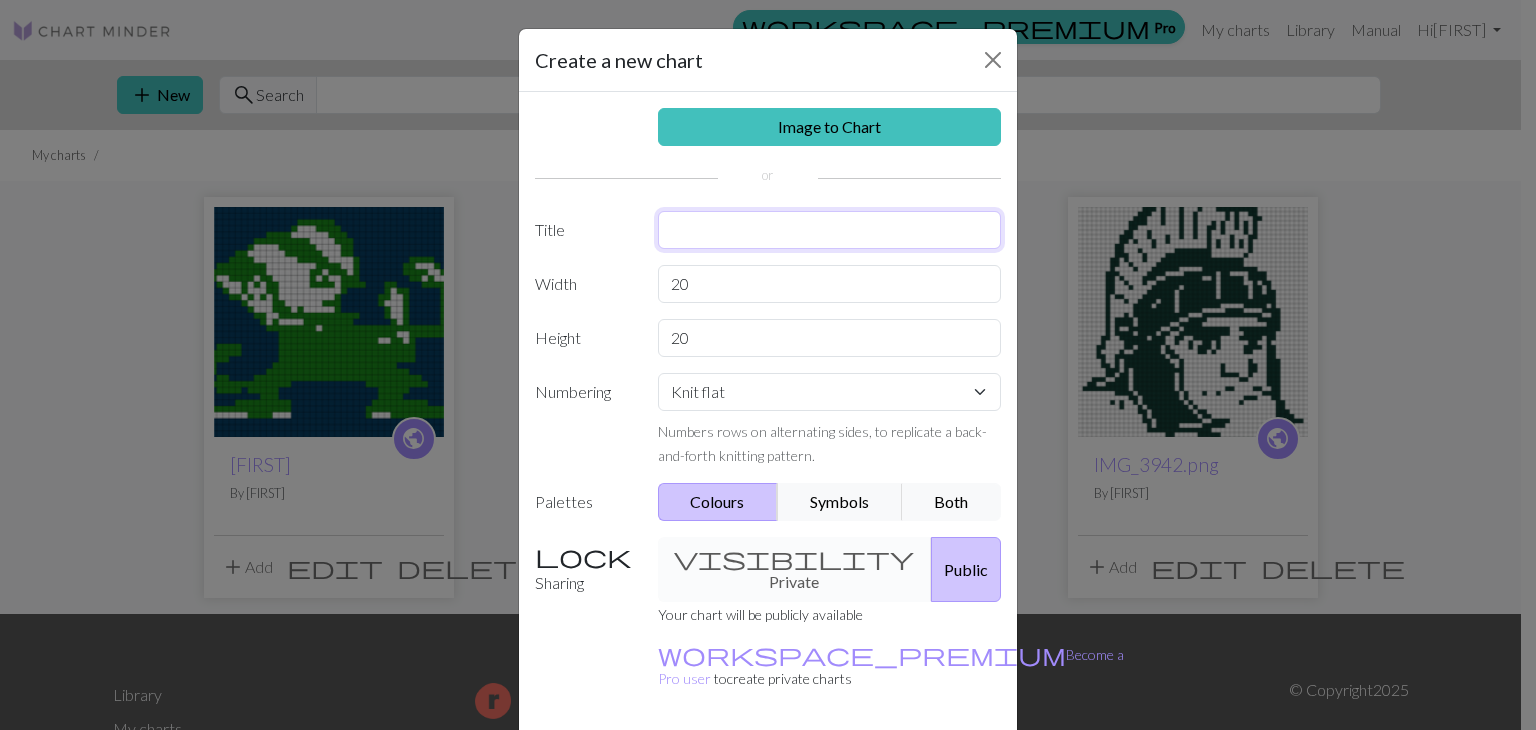 click at bounding box center (830, 230) 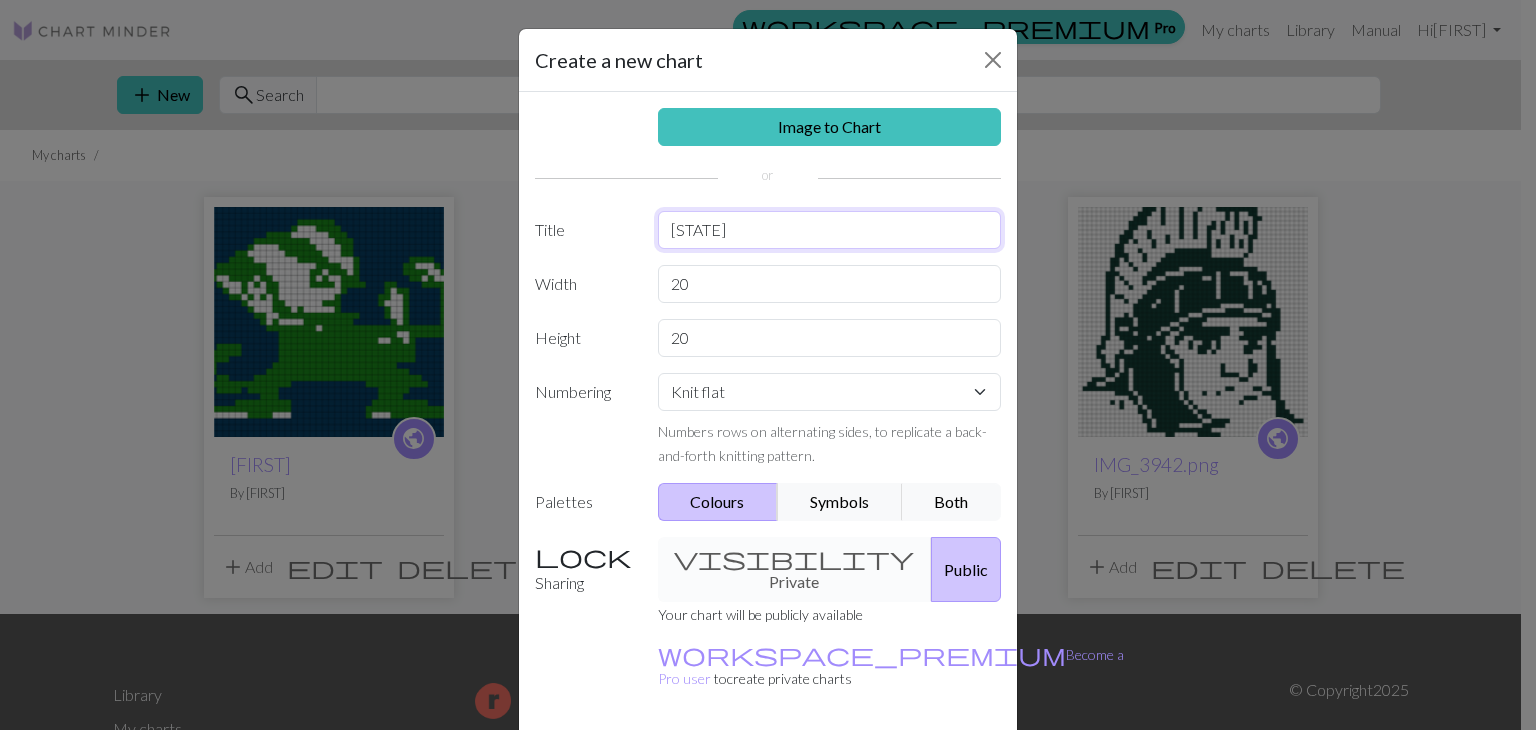 type on "ND" 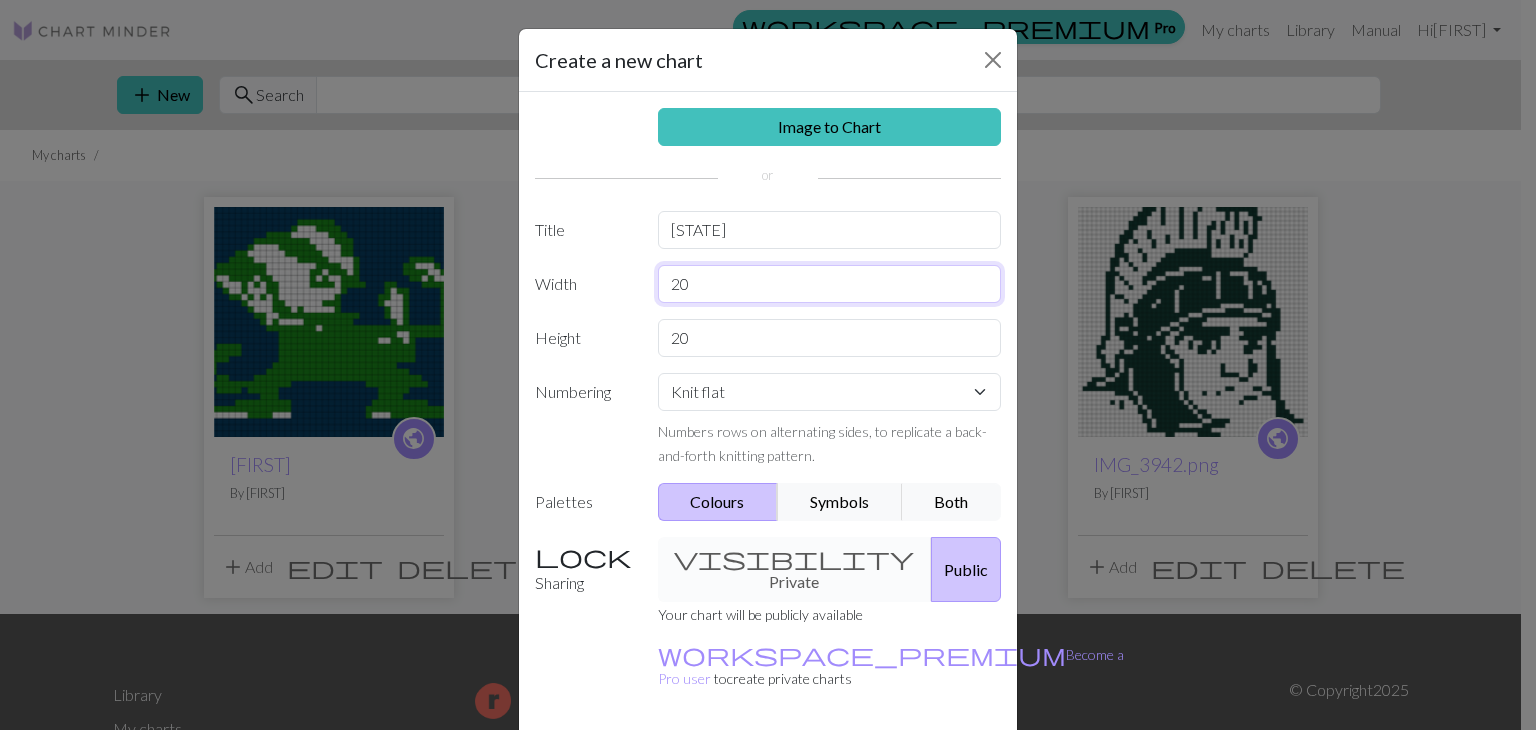 click on "20" at bounding box center (830, 284) 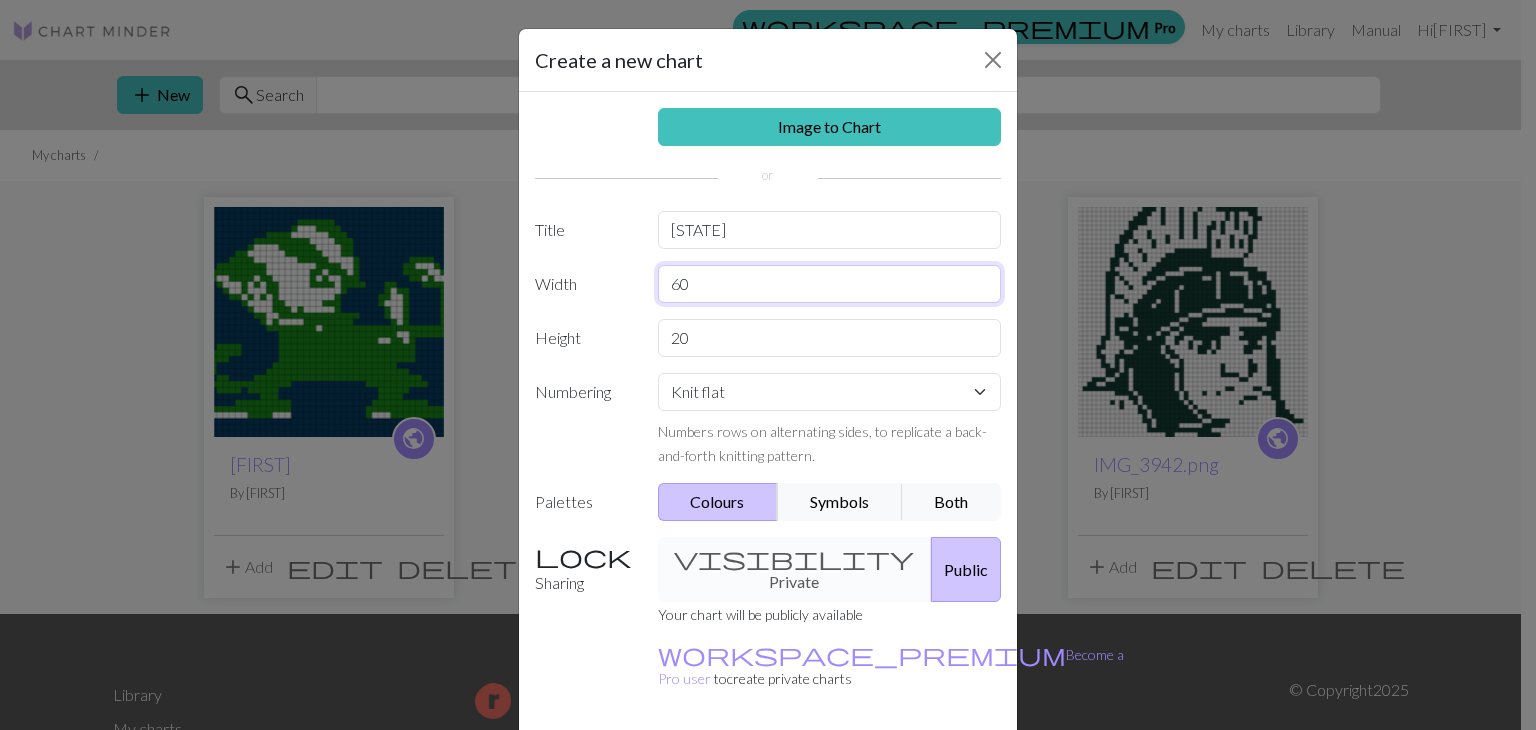 type on "60" 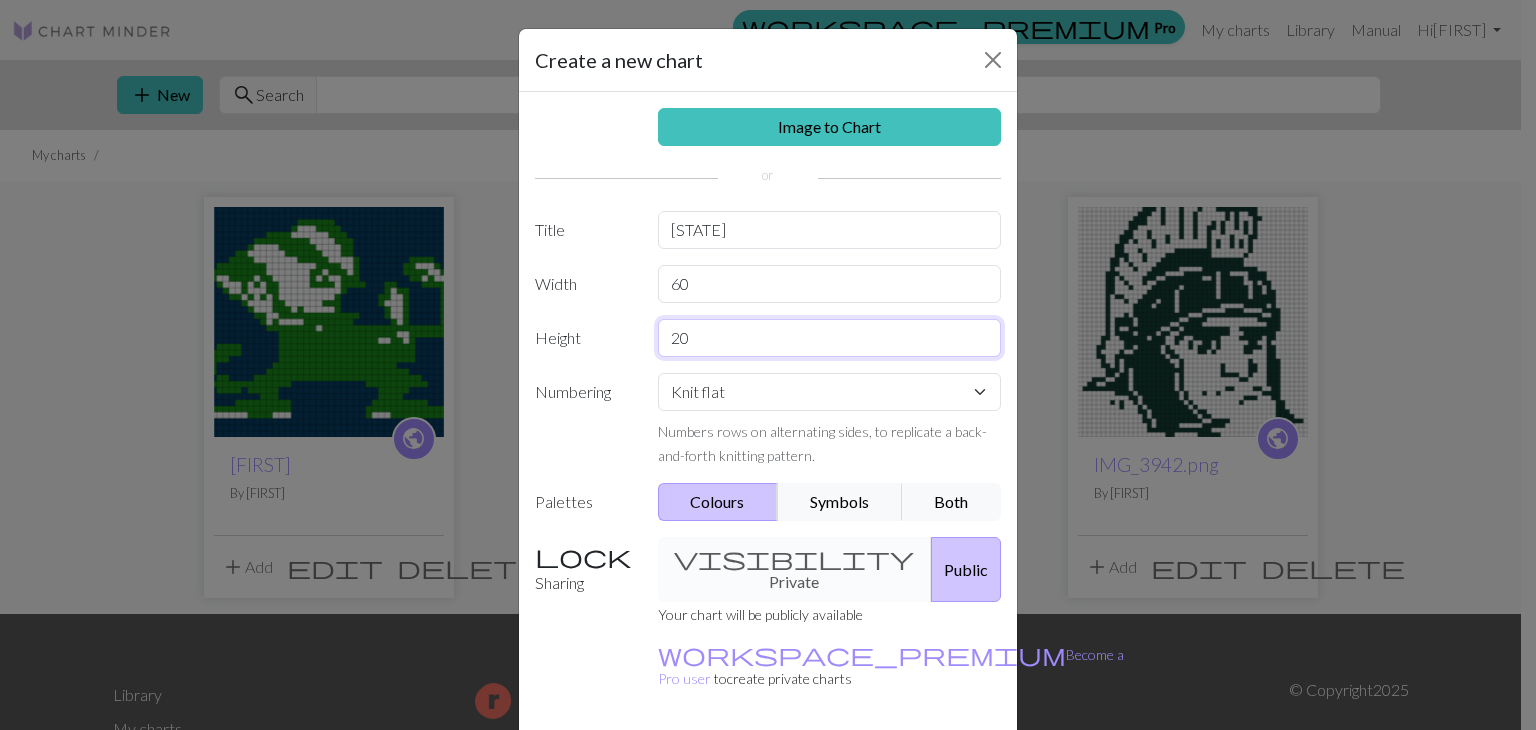click on "20" at bounding box center [830, 338] 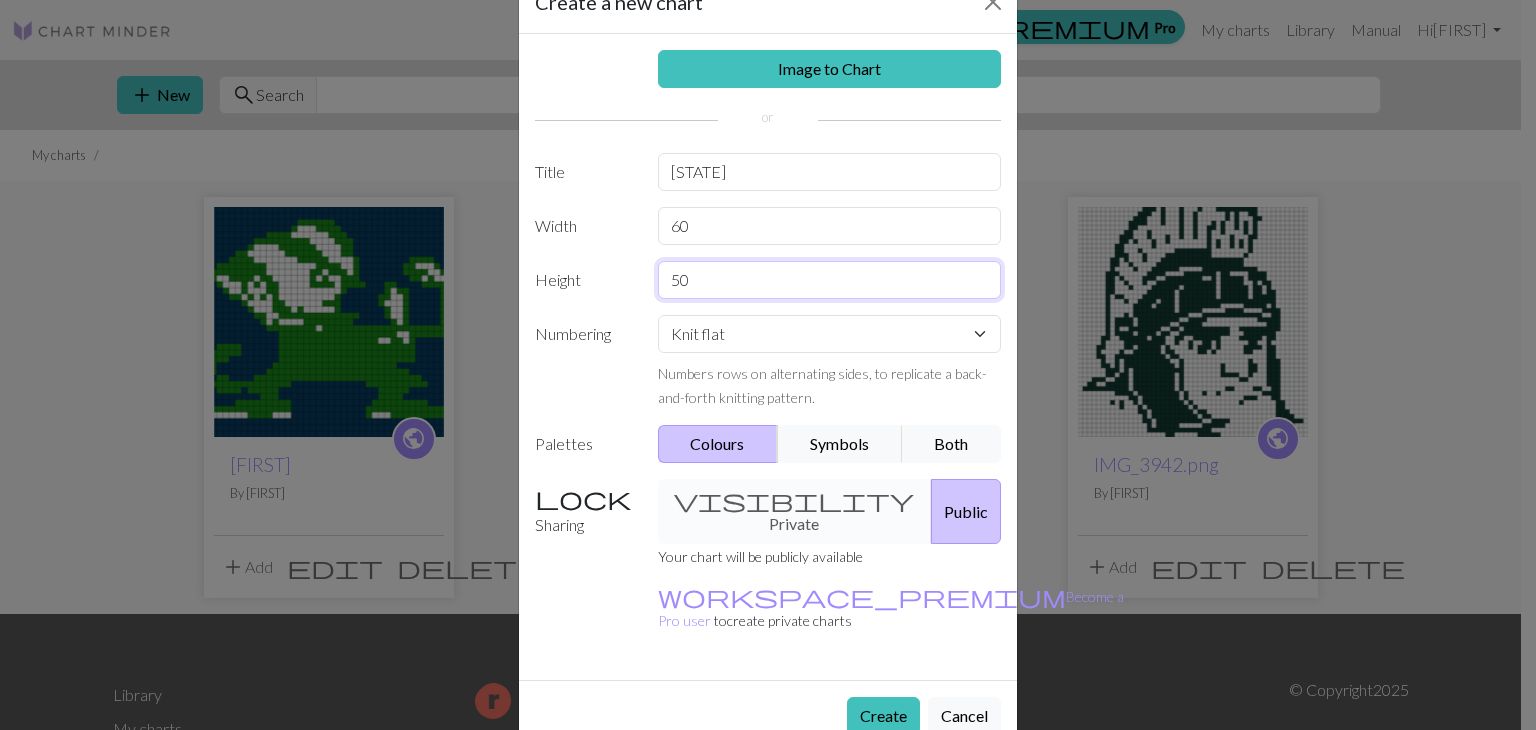 scroll, scrollTop: 0, scrollLeft: 0, axis: both 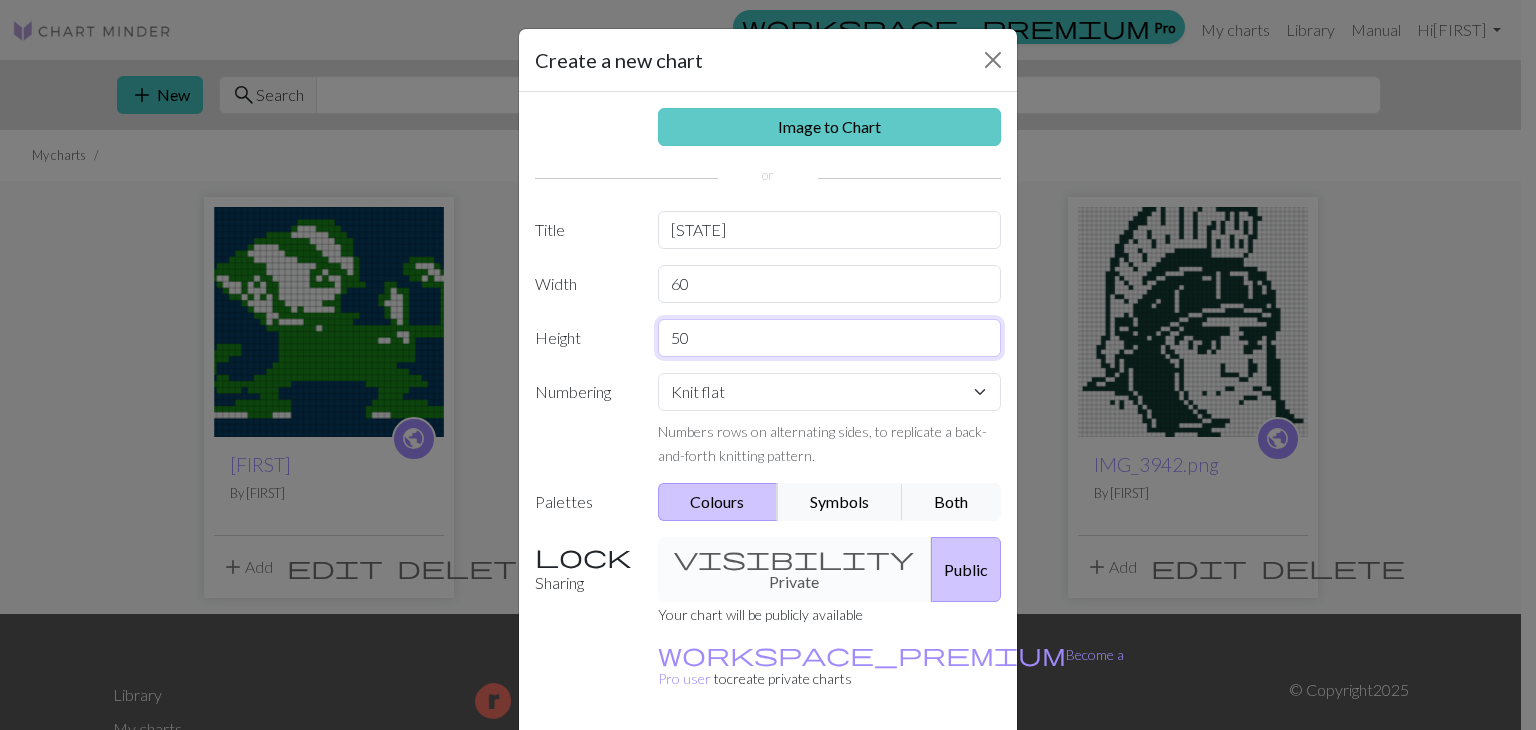 type on "50" 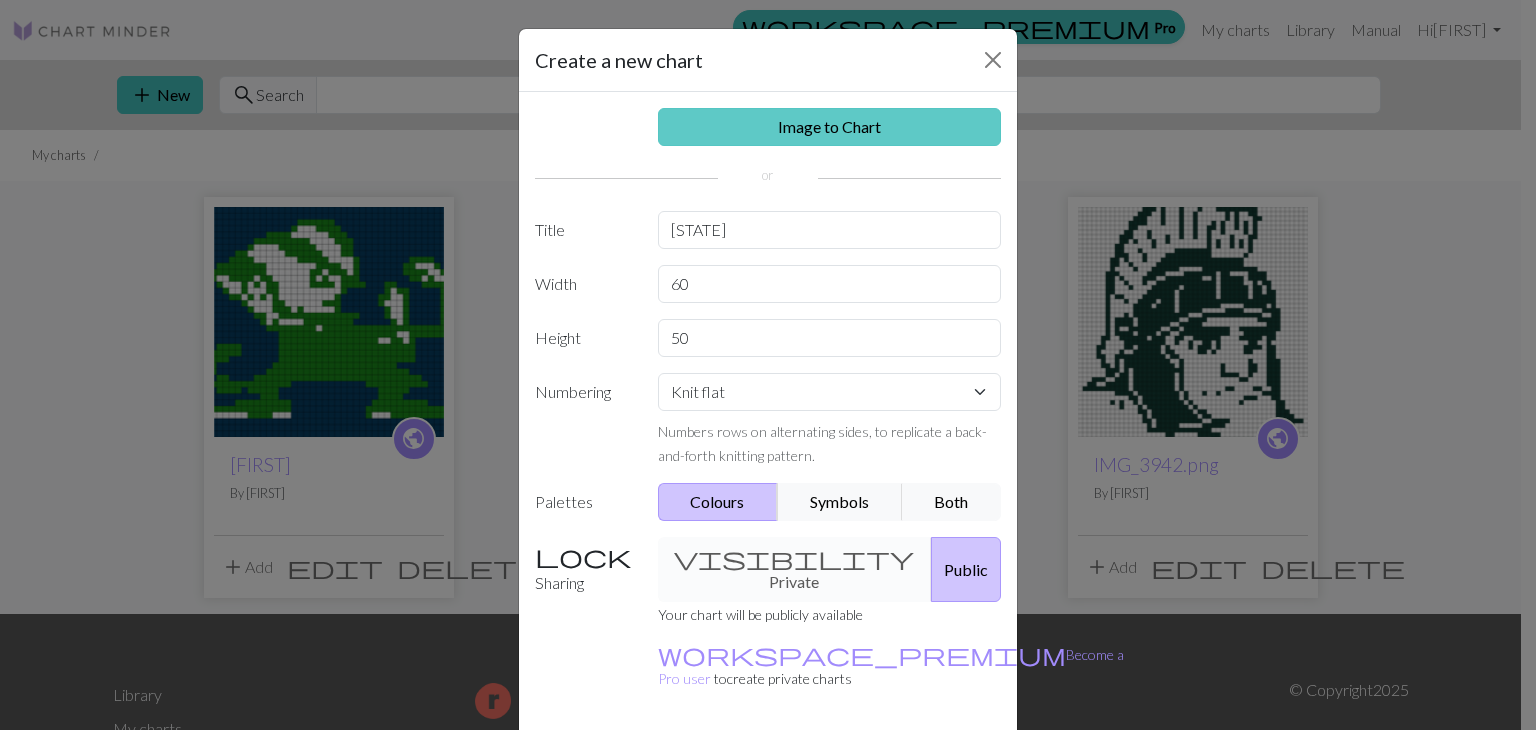 click on "Image to Chart" at bounding box center (830, 127) 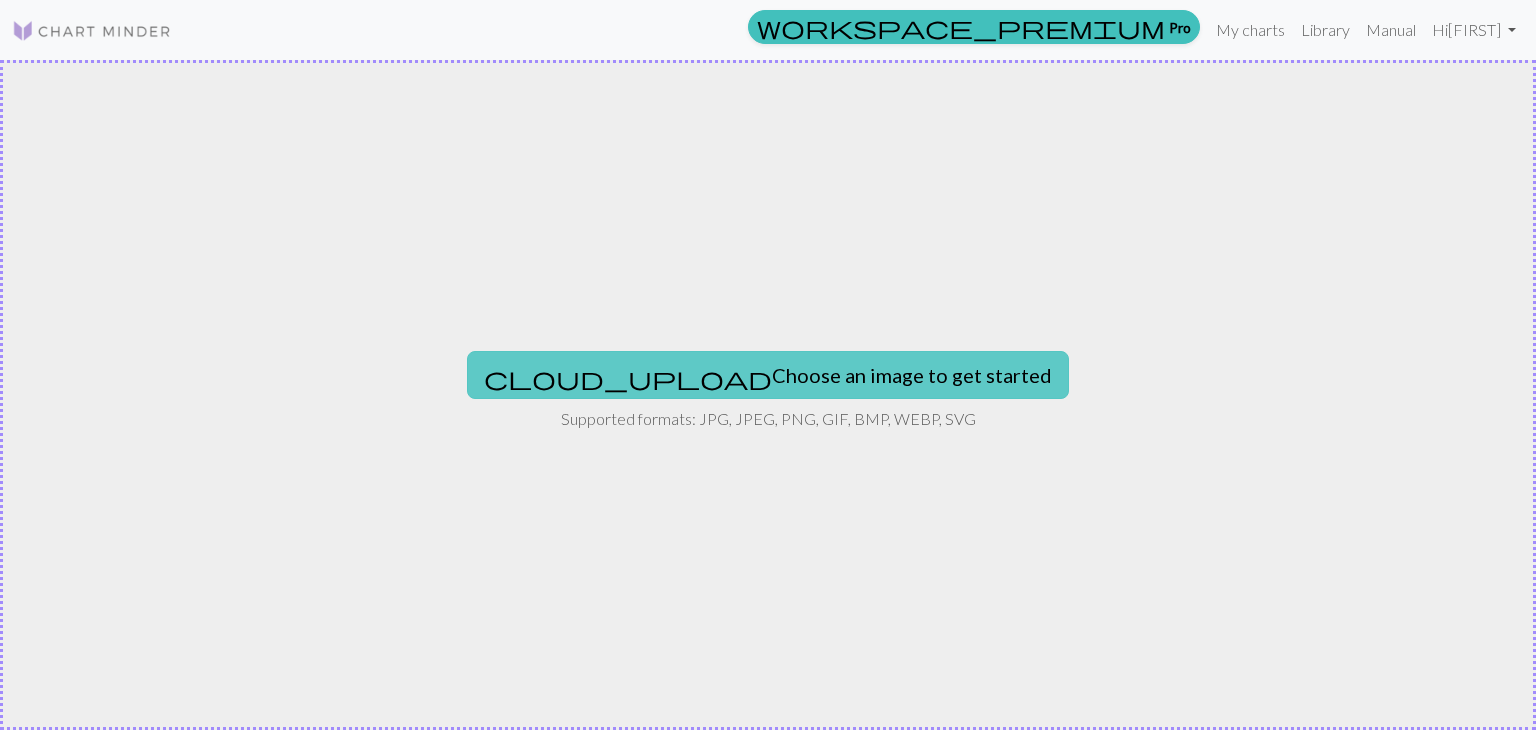 click on "cloud_upload  Choose an image to get started" at bounding box center [768, 375] 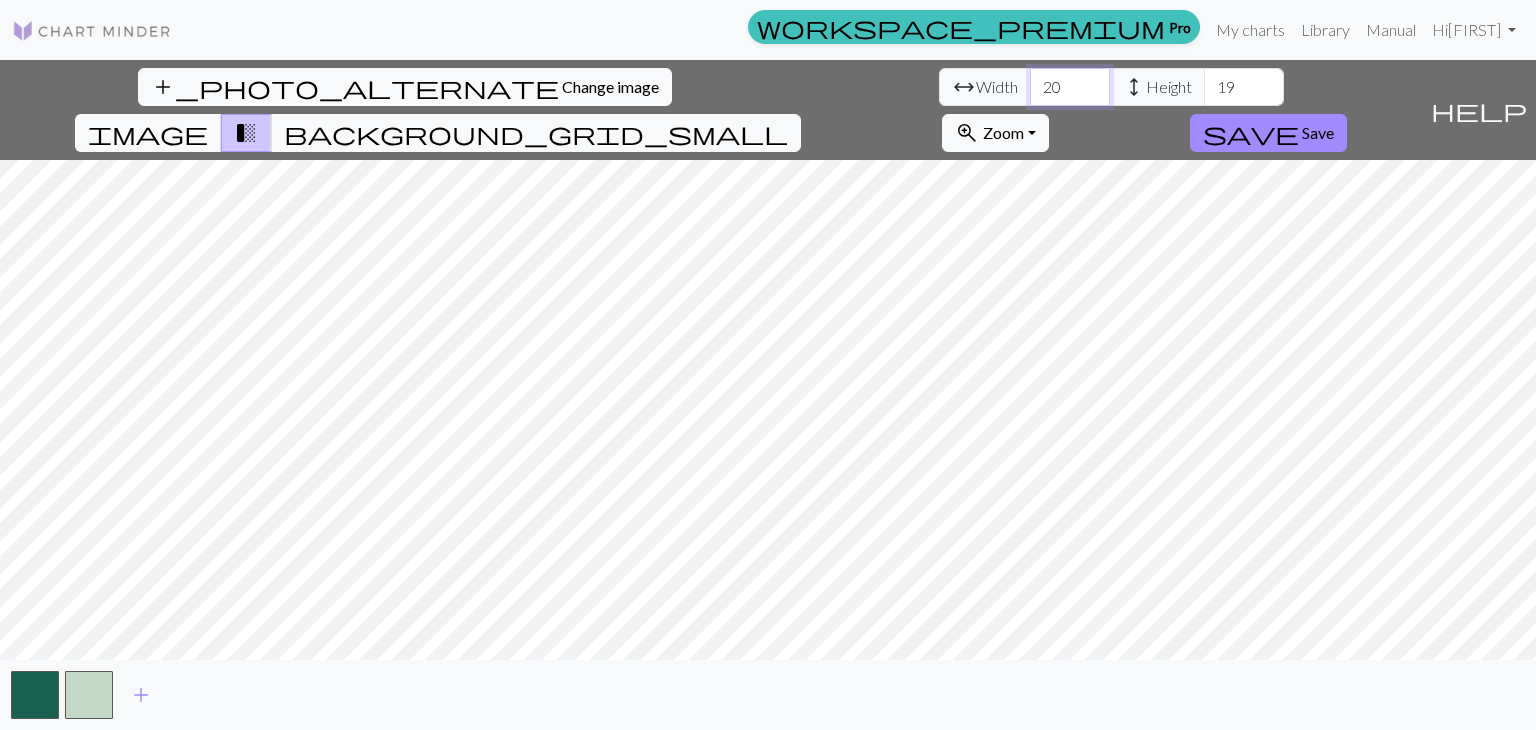 click on "20" at bounding box center [1070, 87] 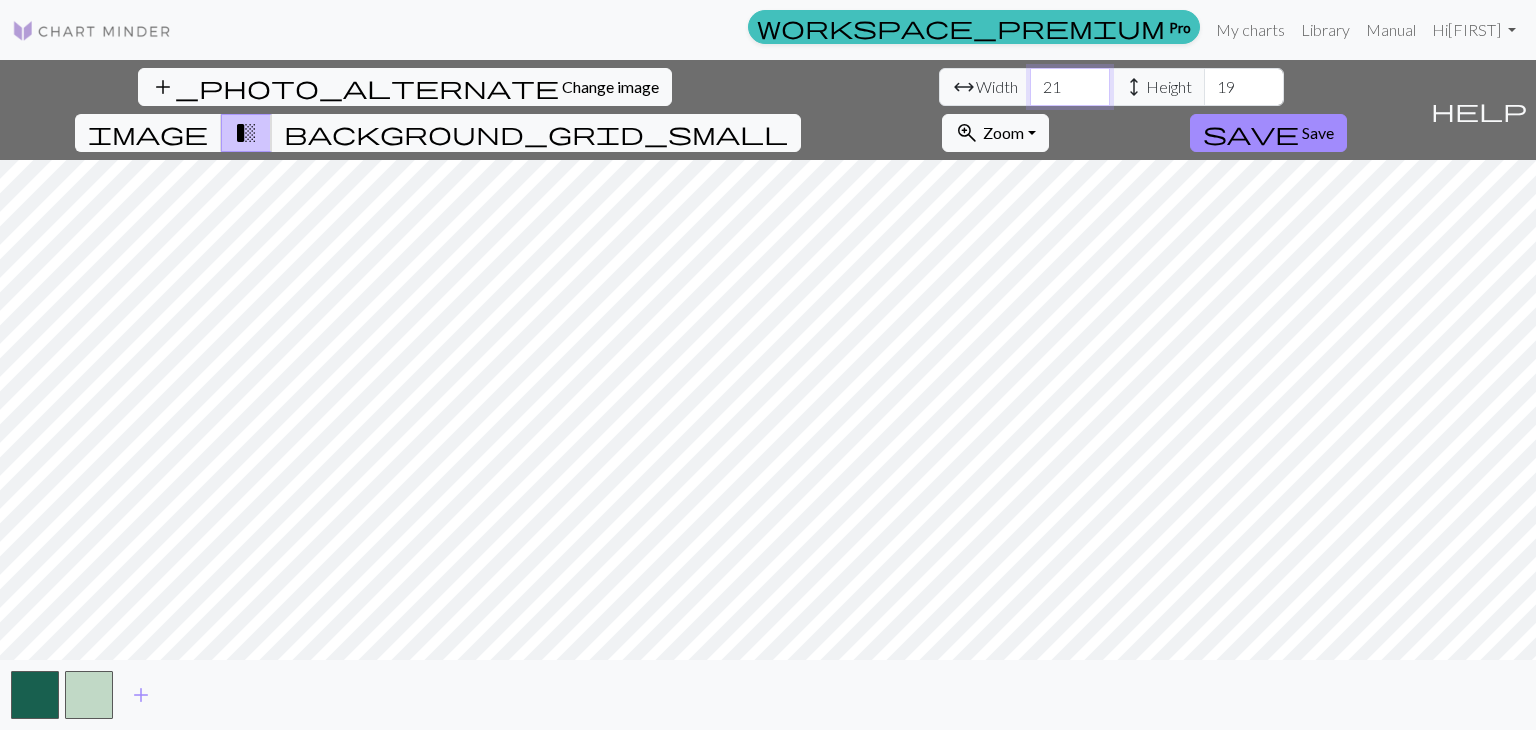 click on "21" at bounding box center [1070, 87] 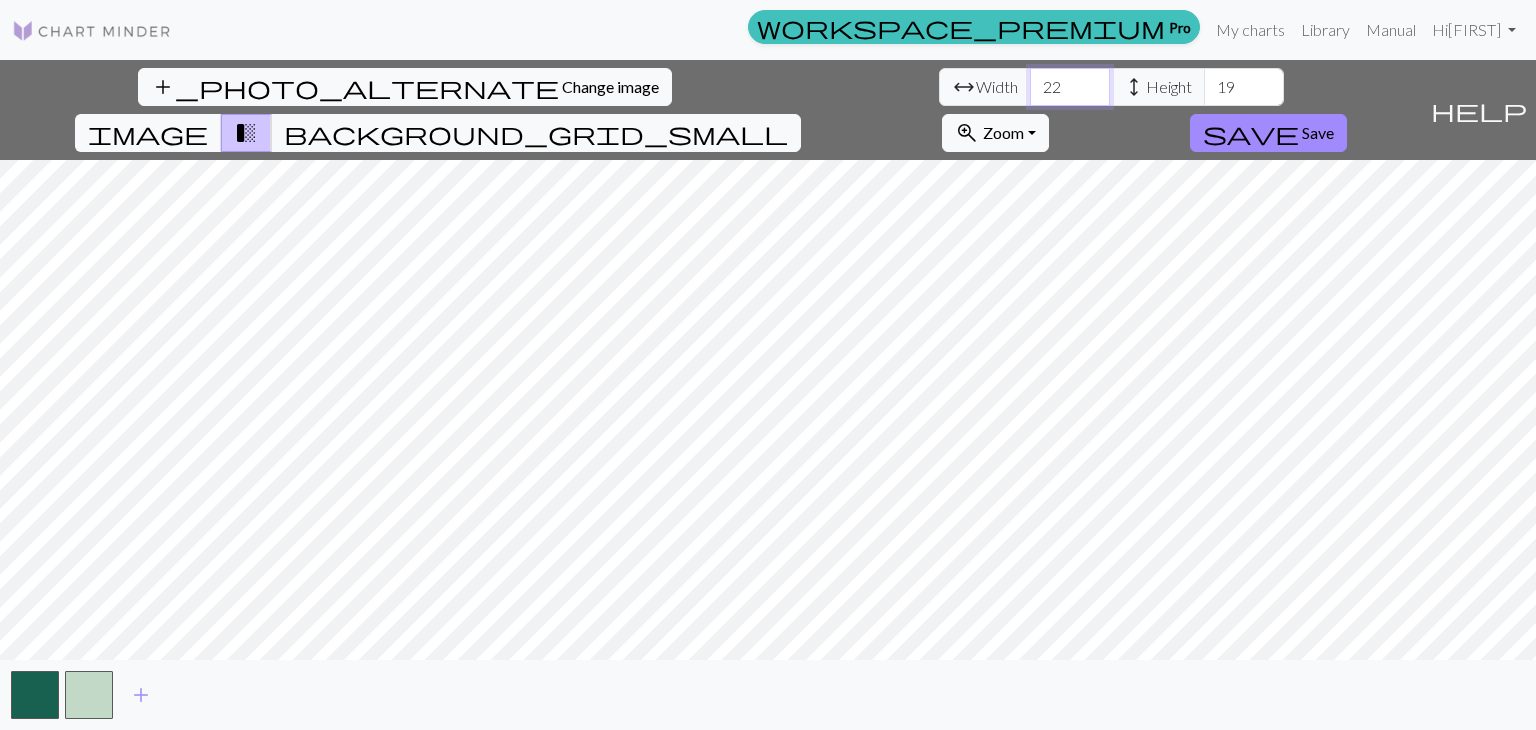 click on "22" at bounding box center (1070, 87) 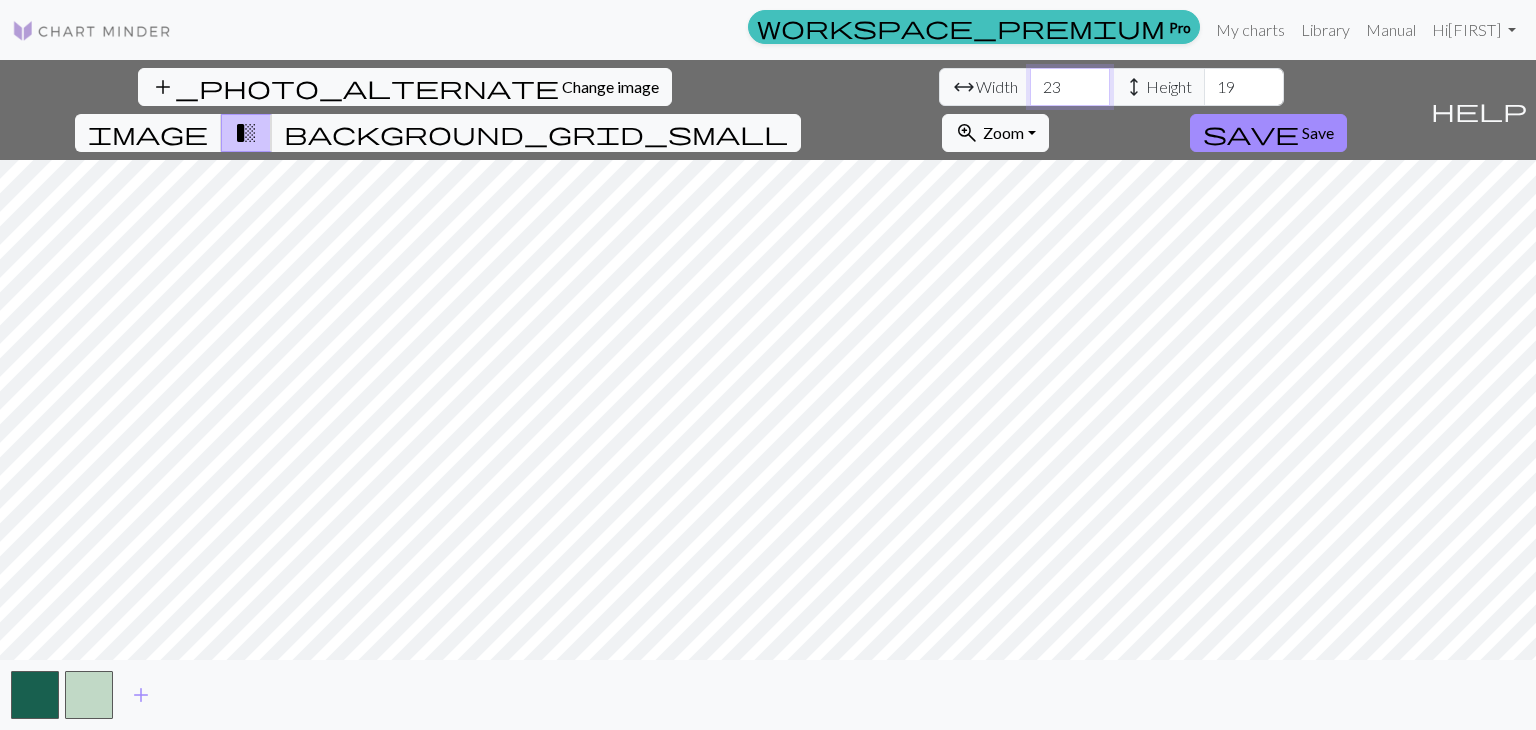 click on "23" at bounding box center [1070, 87] 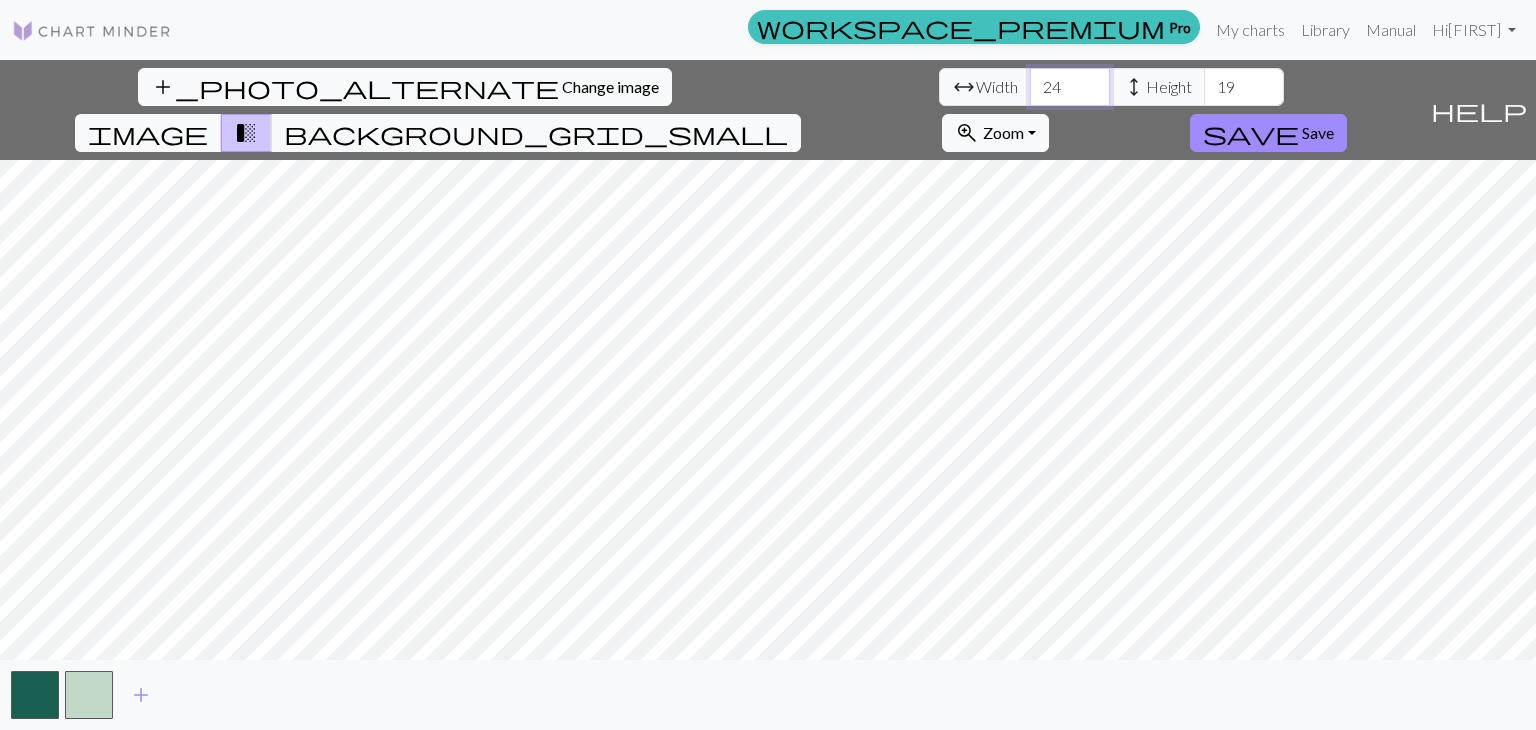 click on "24" at bounding box center (1070, 87) 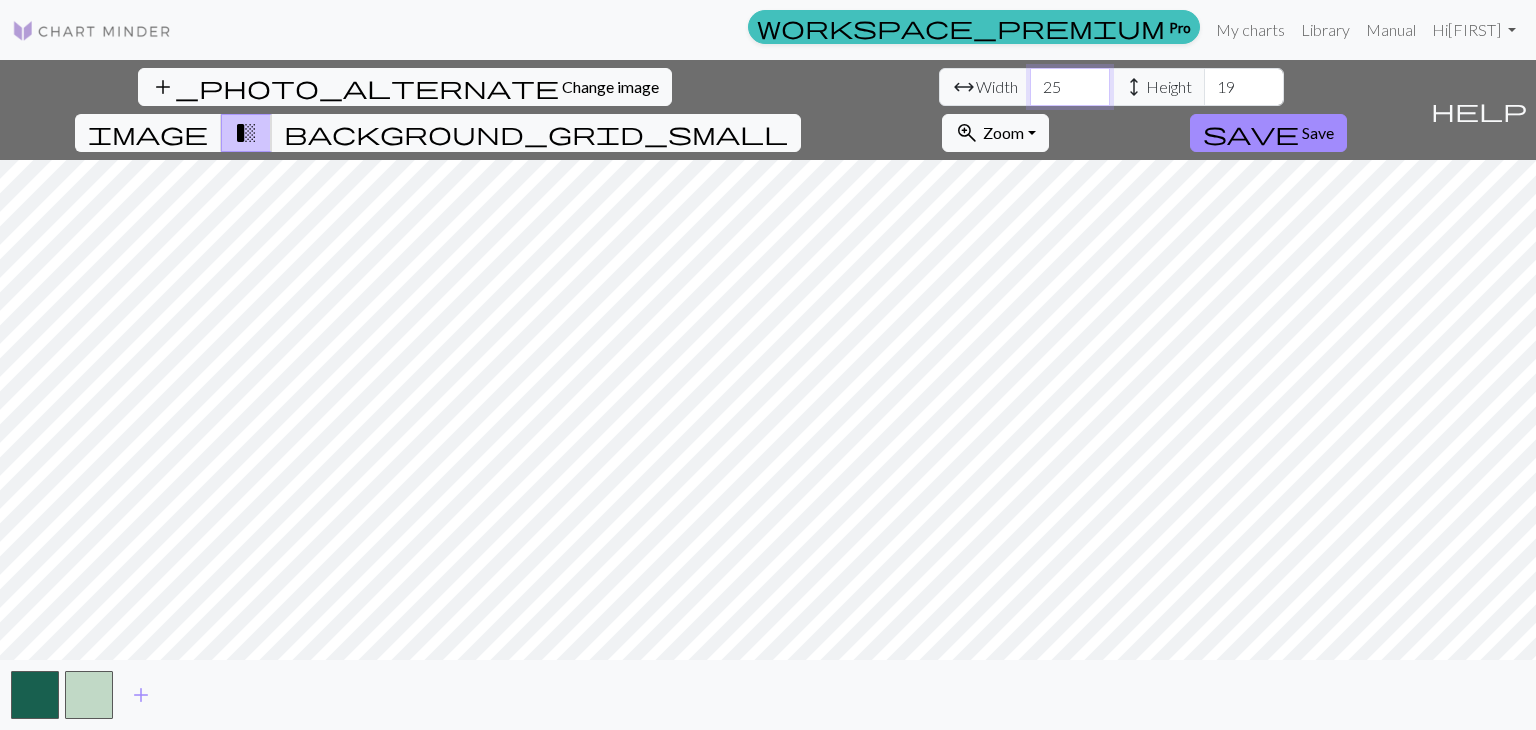 click on "25" at bounding box center (1070, 87) 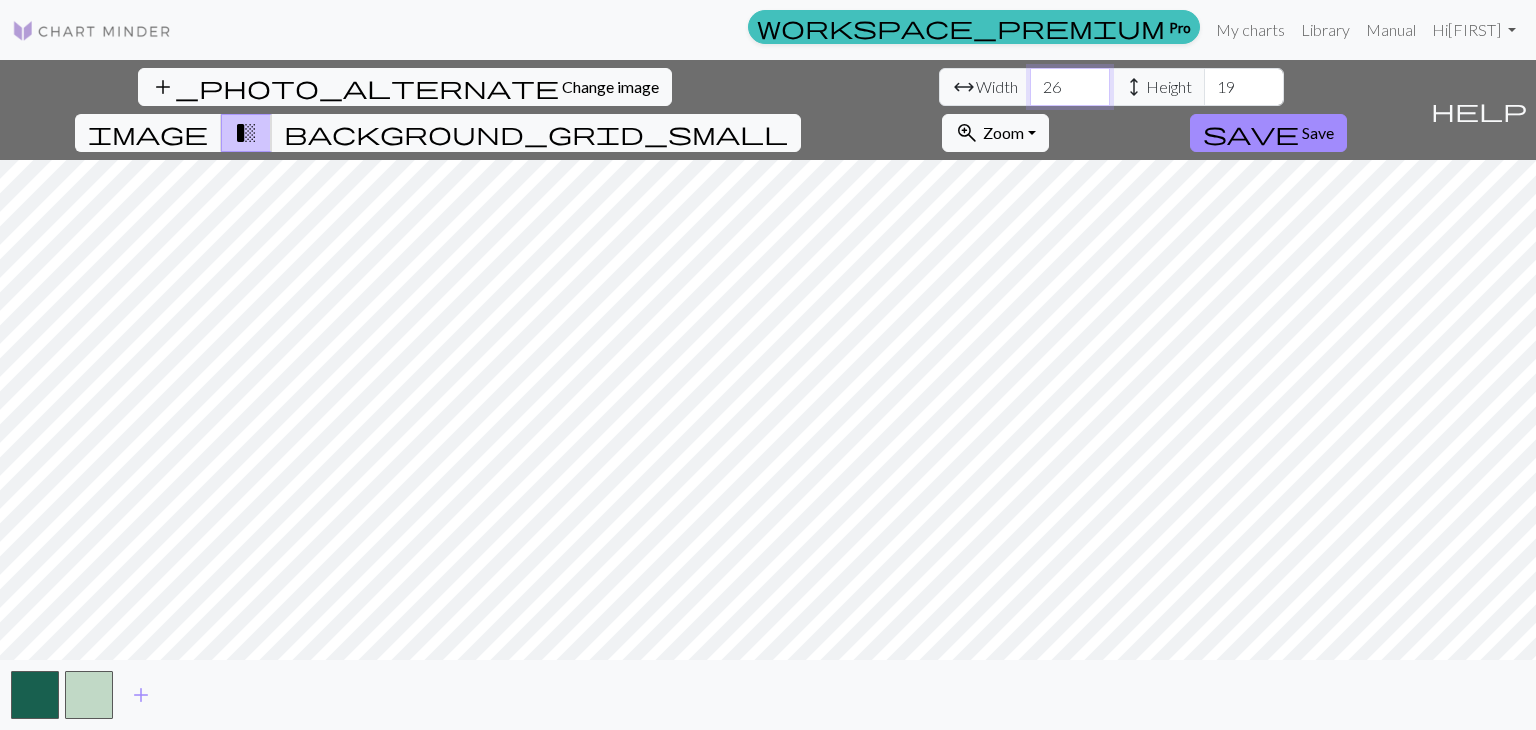 click on "26" at bounding box center (1070, 87) 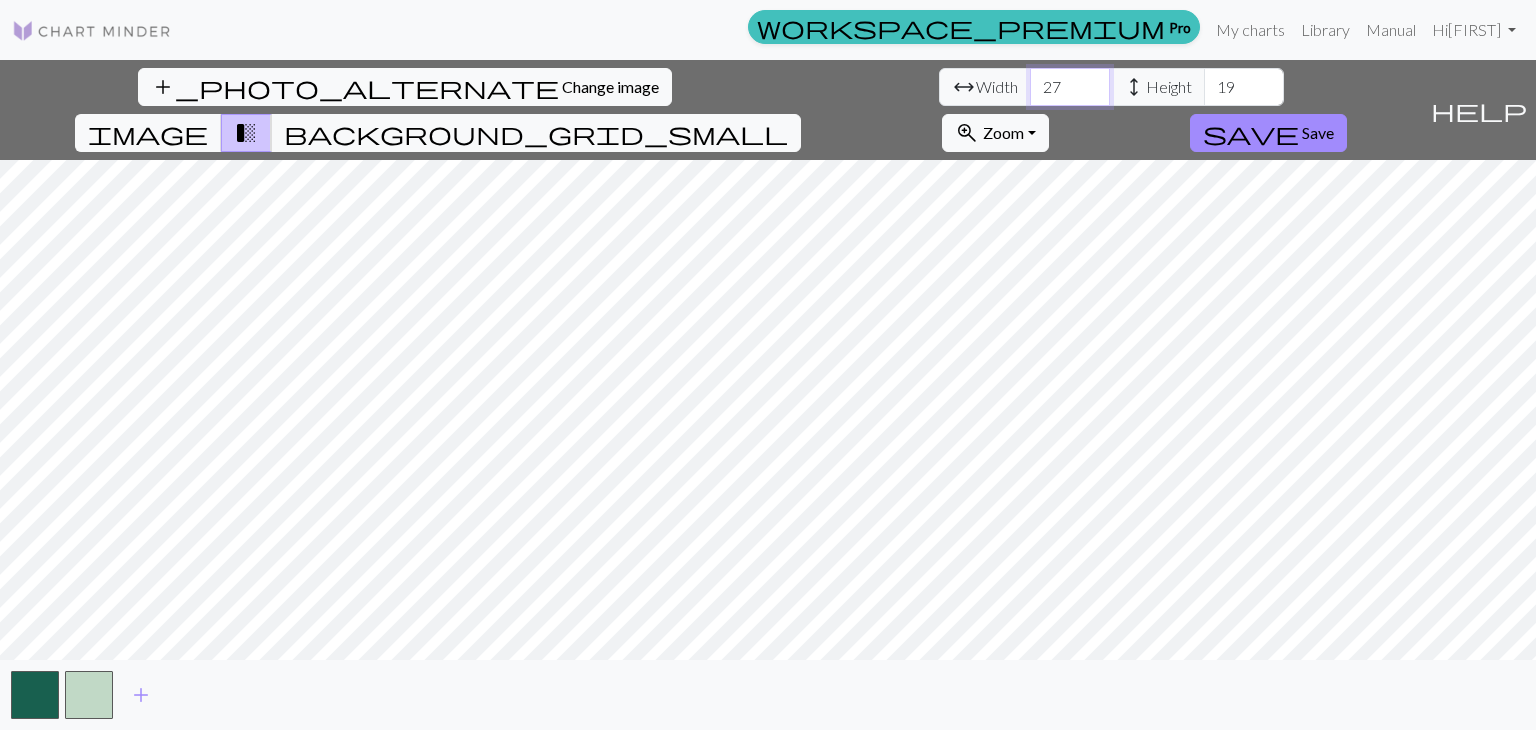 click on "27" at bounding box center [1070, 87] 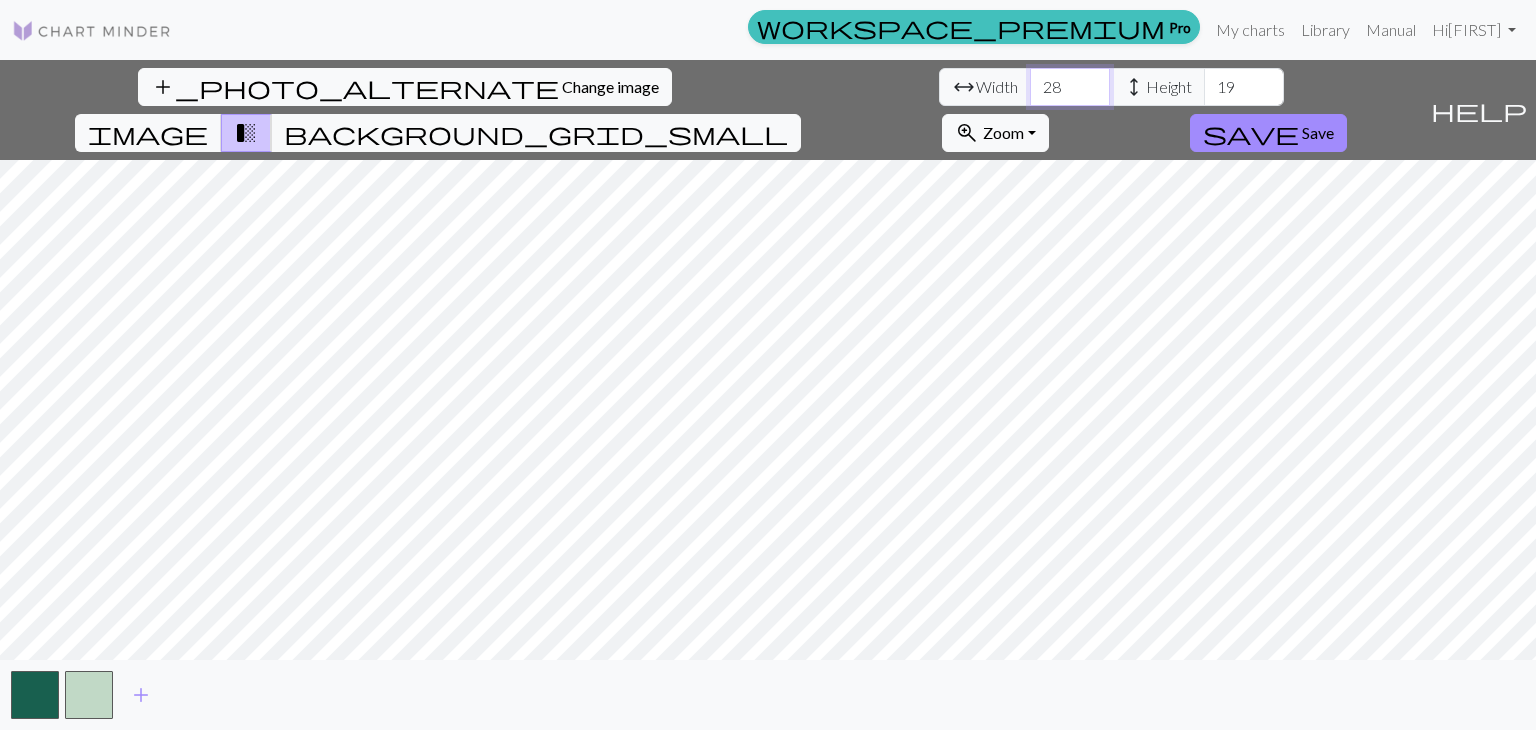 click on "28" at bounding box center [1070, 87] 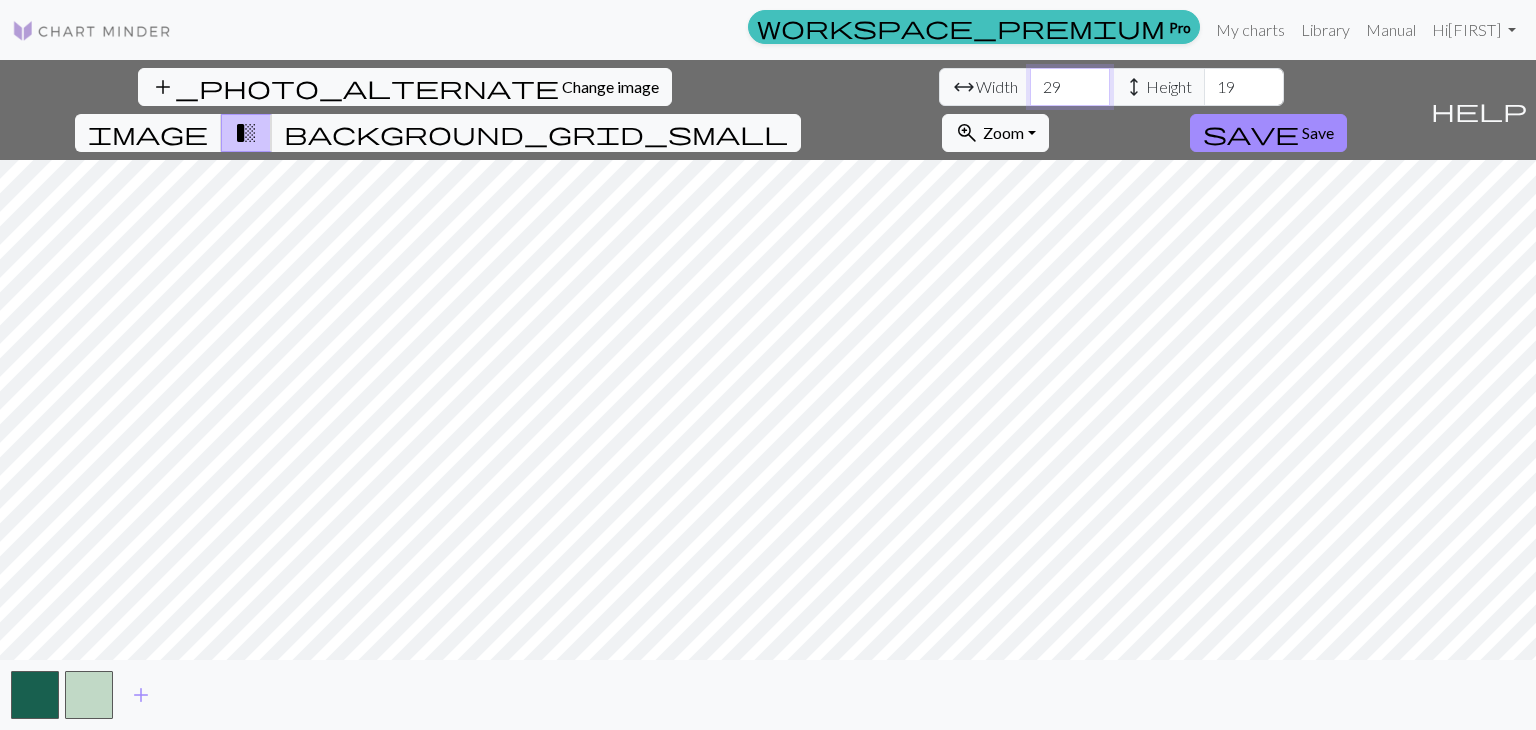 click on "29" at bounding box center (1070, 87) 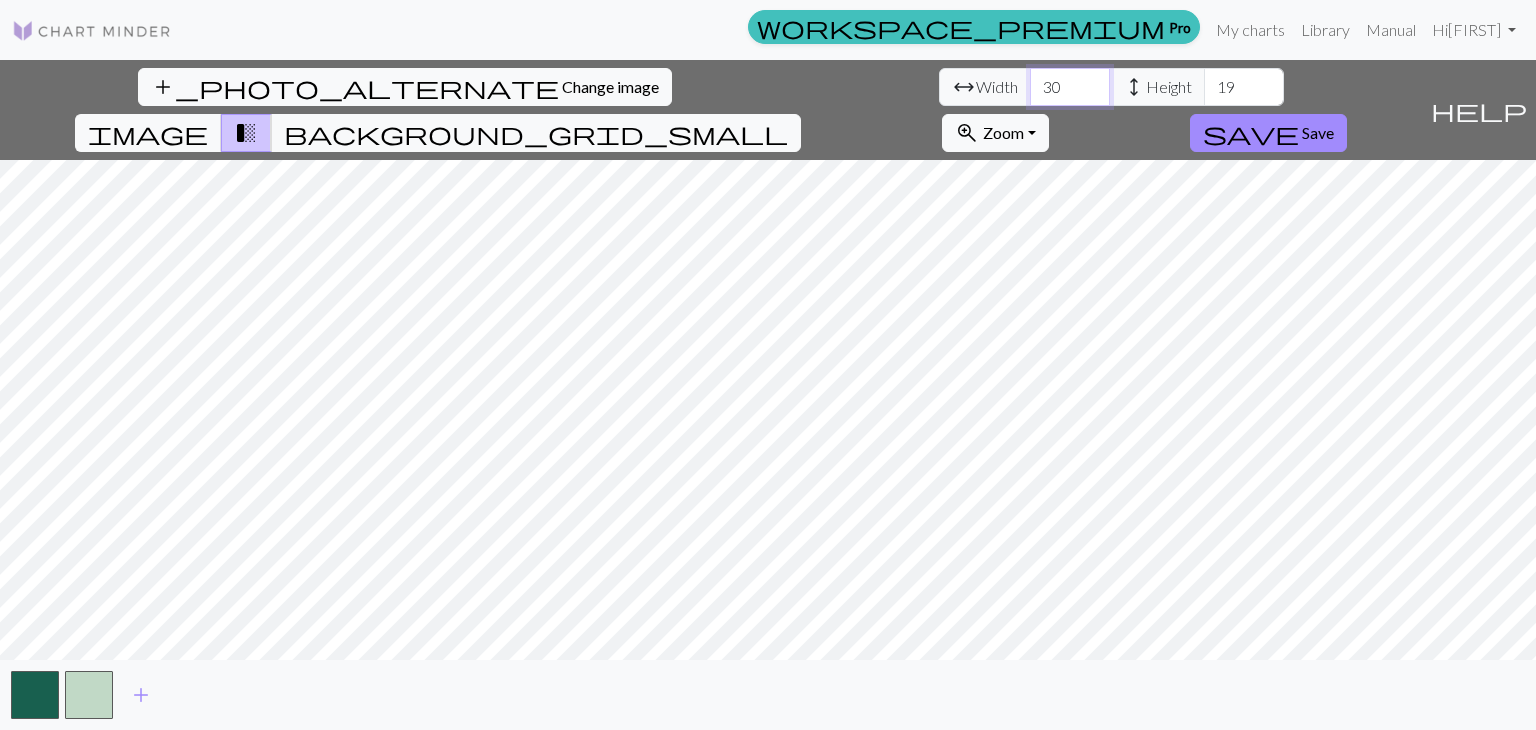 click on "30" at bounding box center [1070, 87] 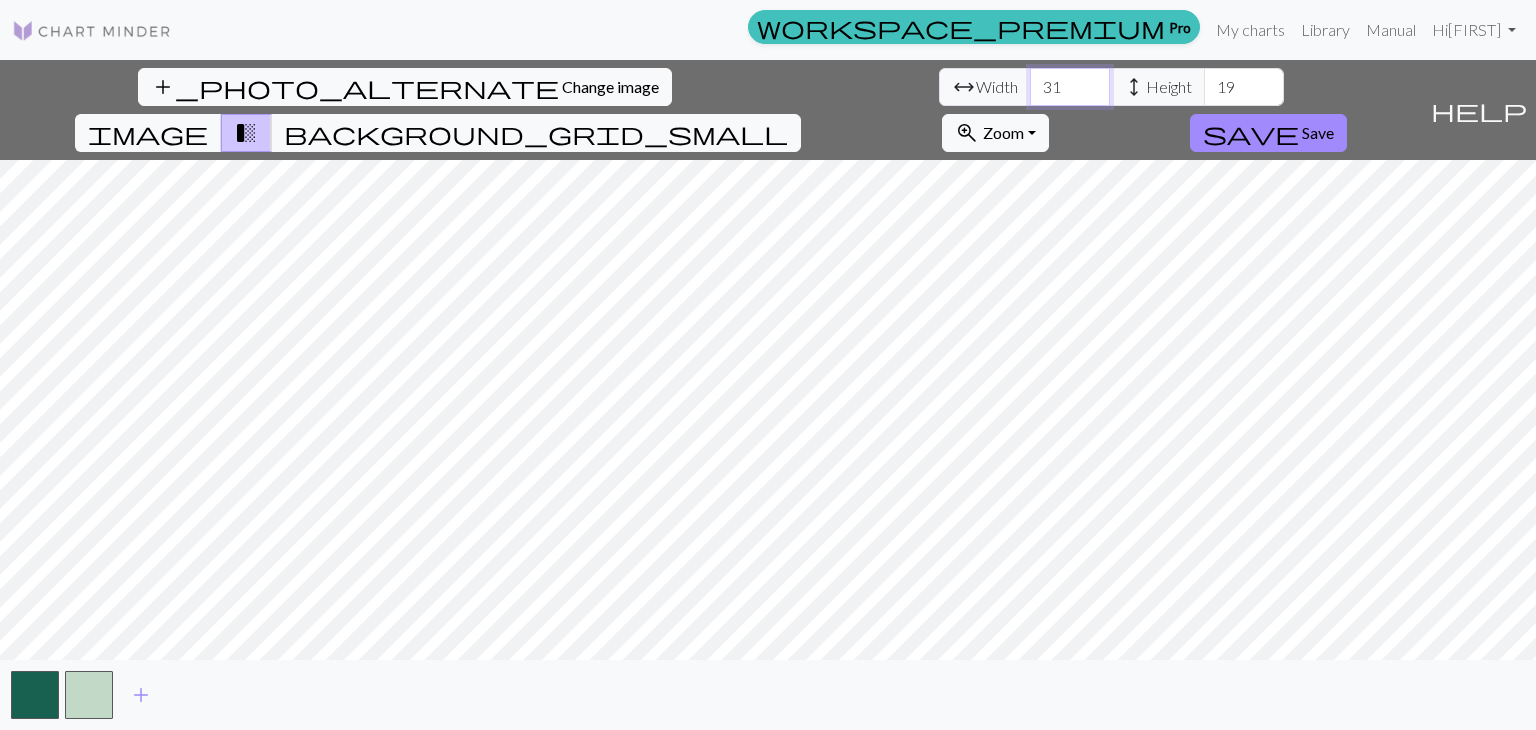 click on "31" at bounding box center (1070, 87) 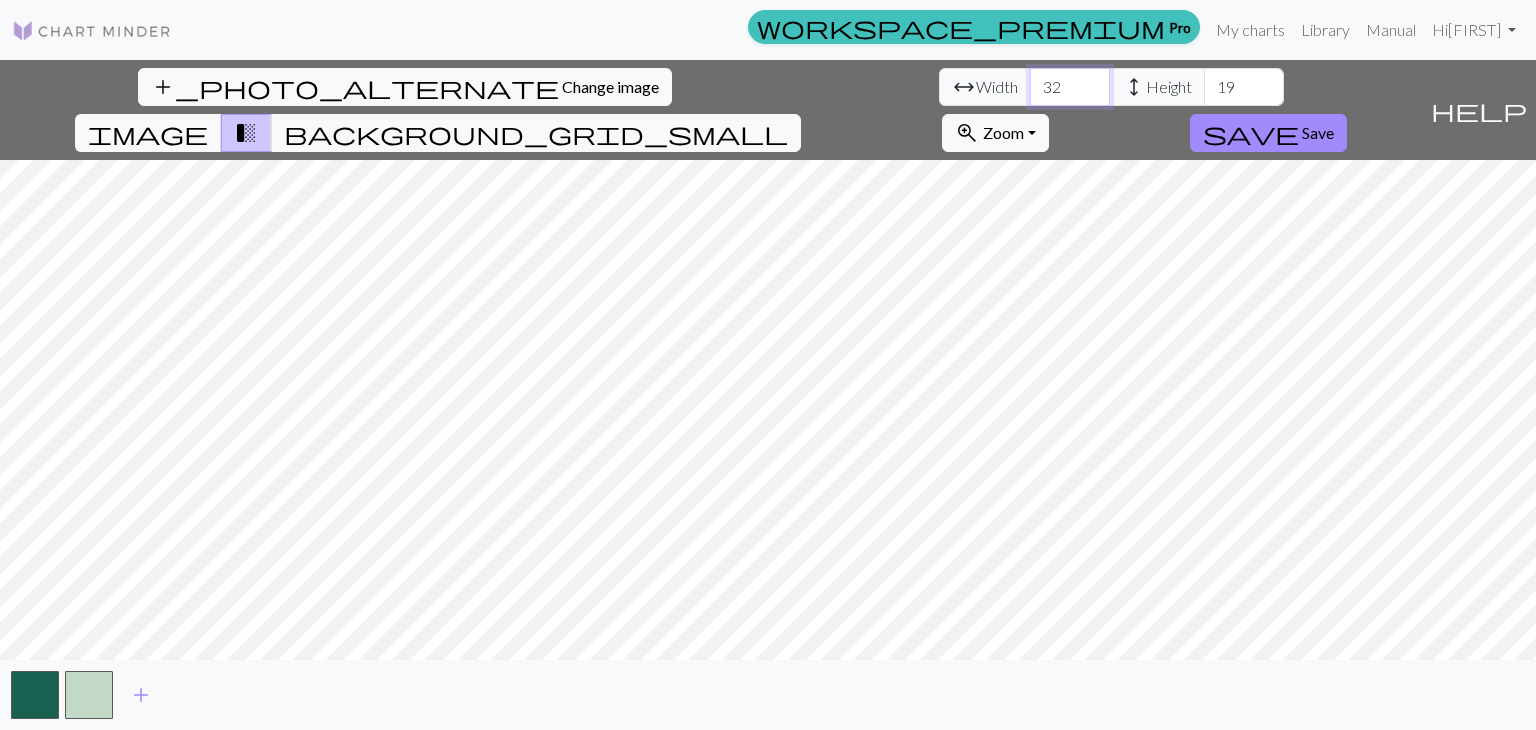 click on "32" at bounding box center (1070, 87) 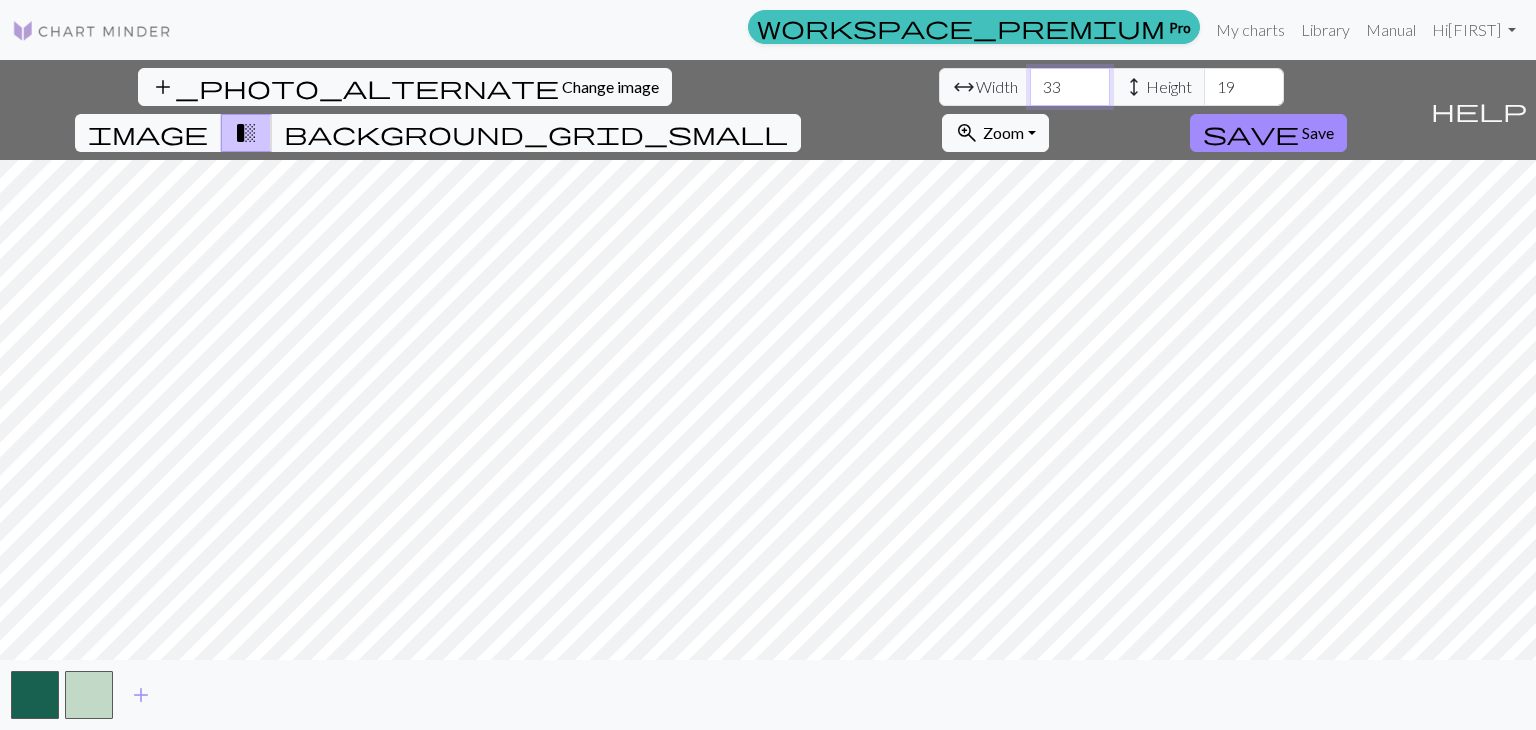 click on "33" at bounding box center (1070, 87) 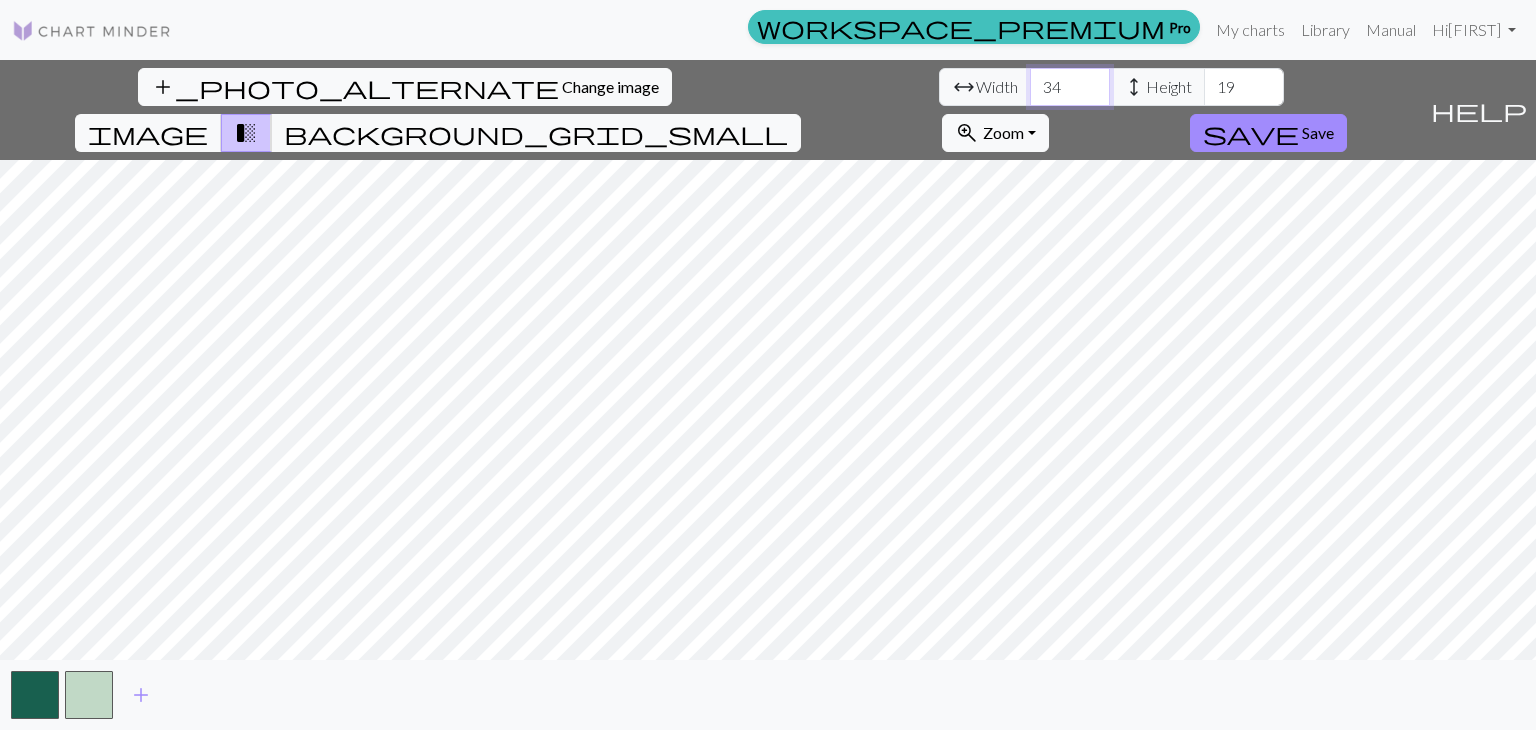 click on "34" at bounding box center (1070, 87) 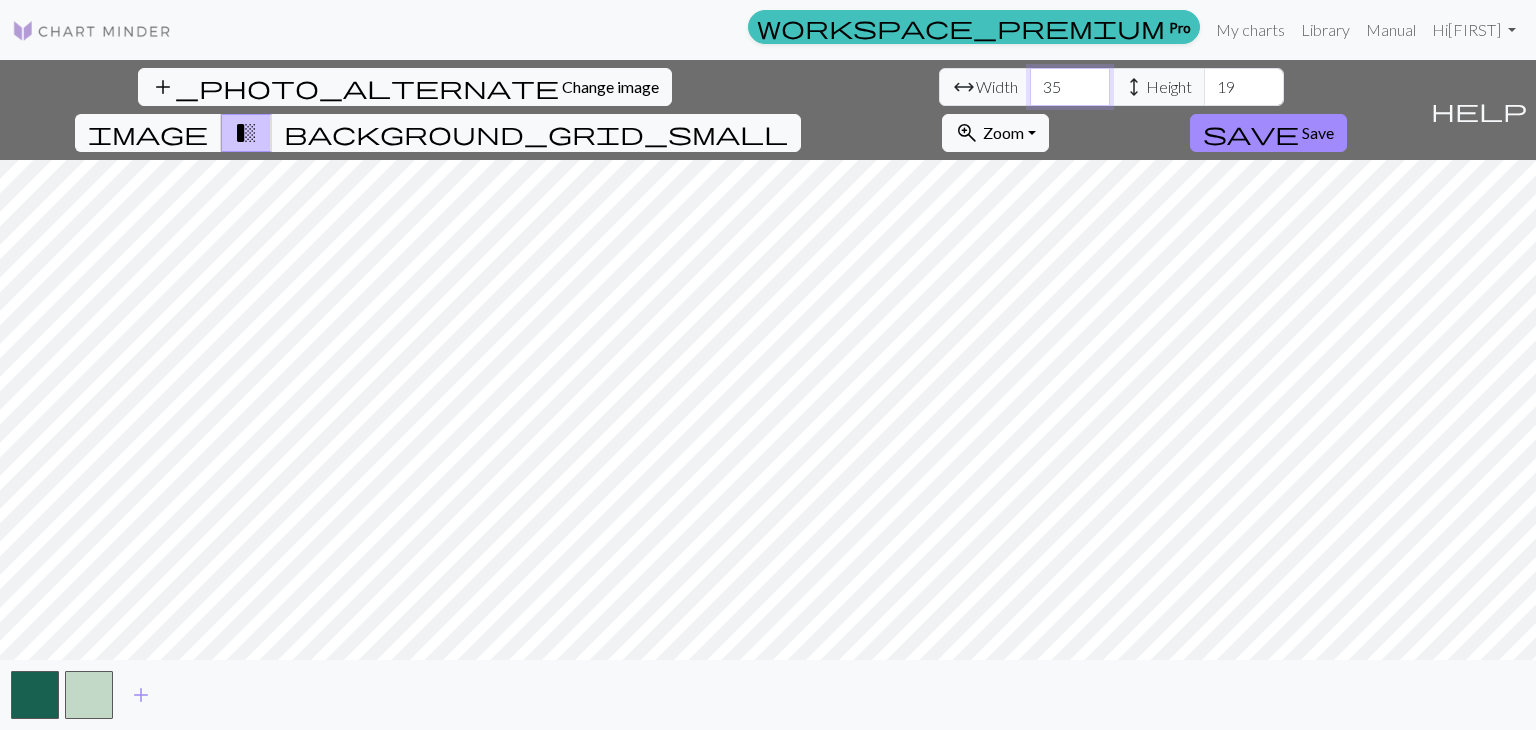 click on "35" at bounding box center (1070, 87) 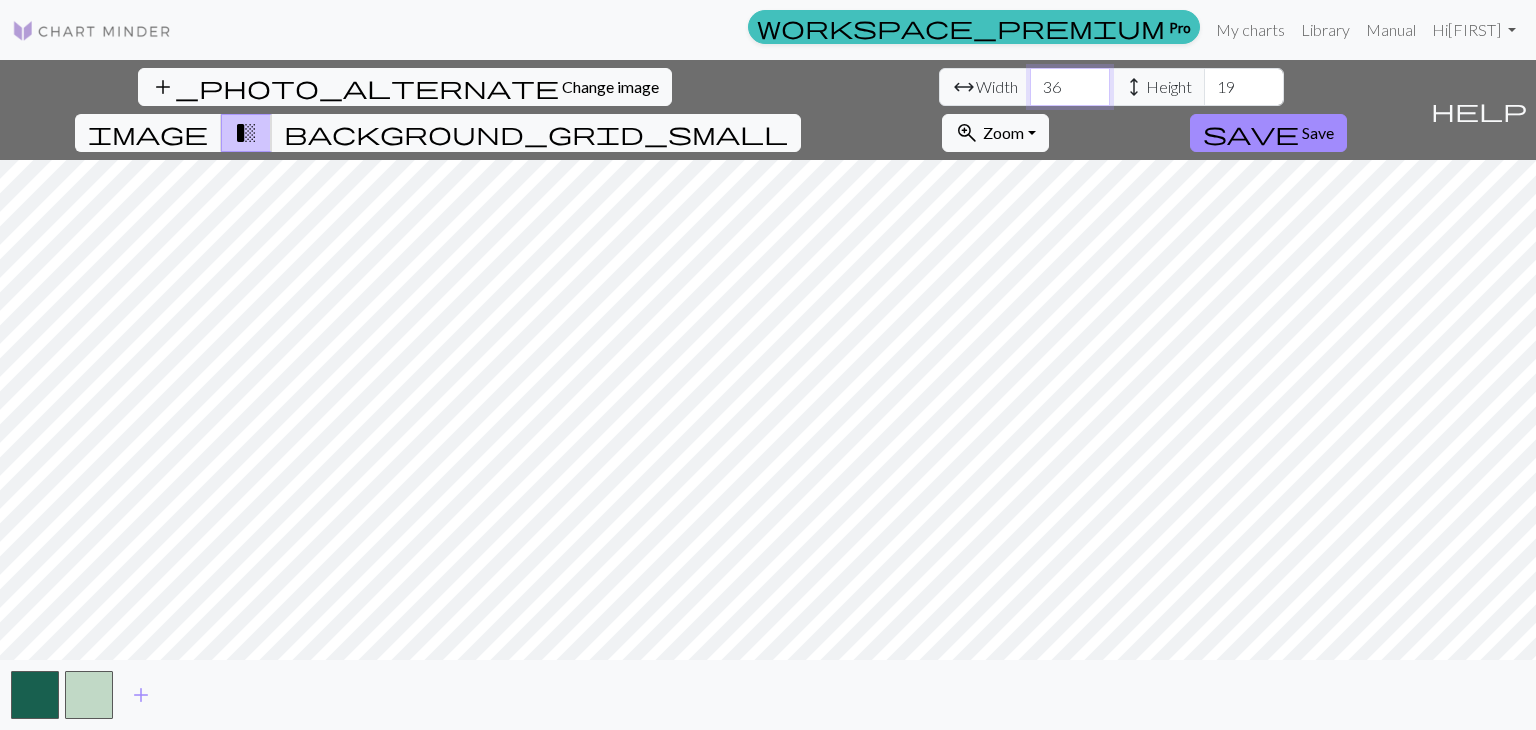 click on "36" at bounding box center (1070, 87) 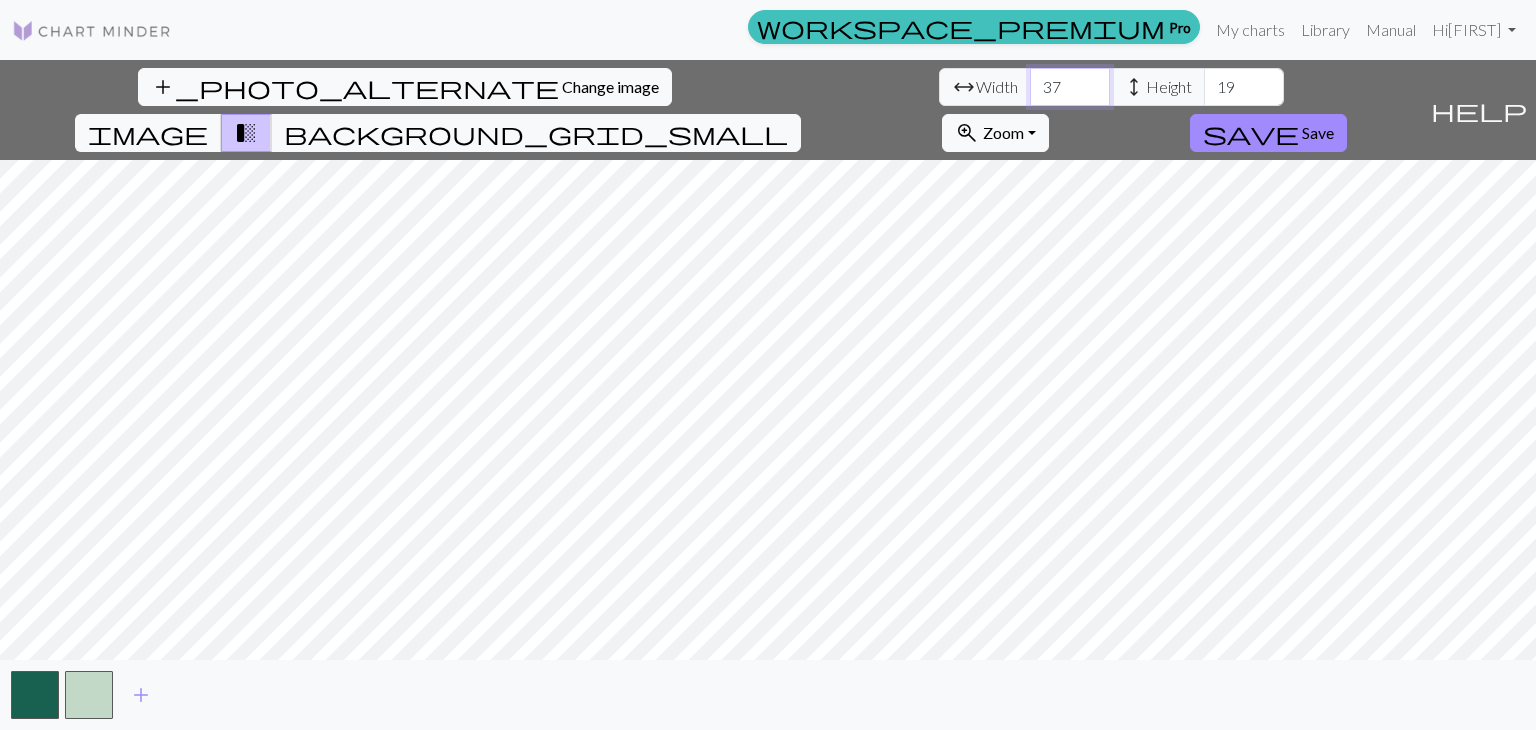click on "37" at bounding box center (1070, 87) 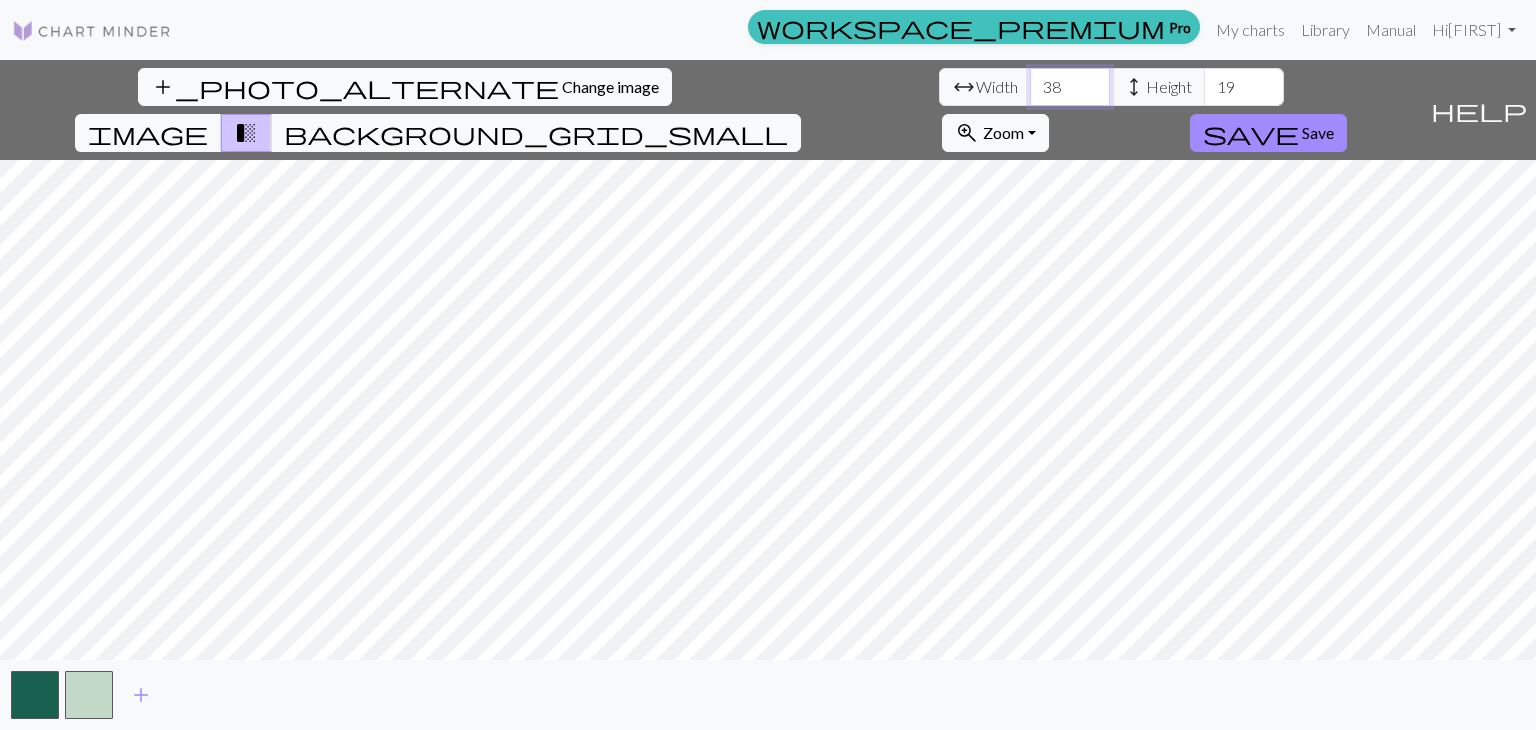 click on "38" at bounding box center [1070, 87] 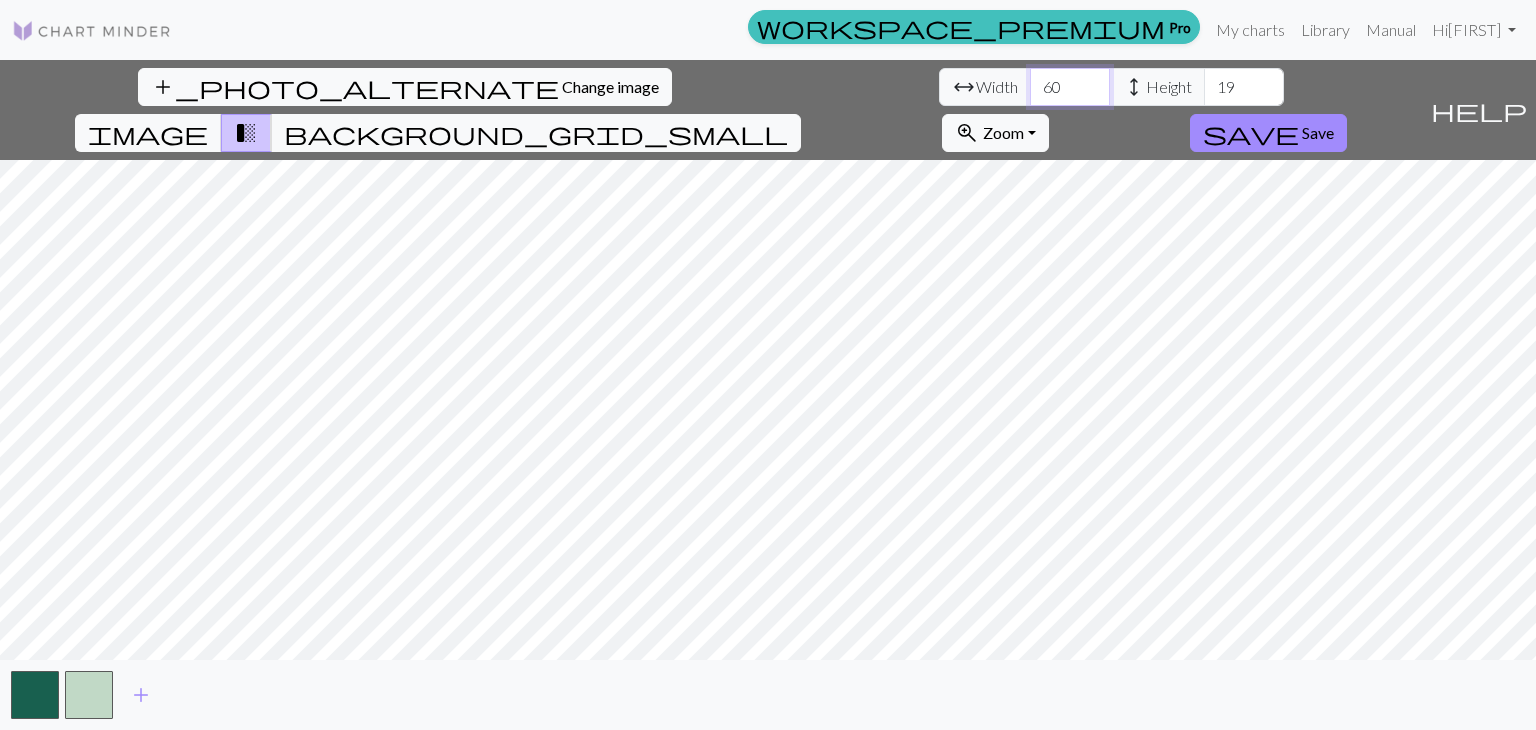 type on "60" 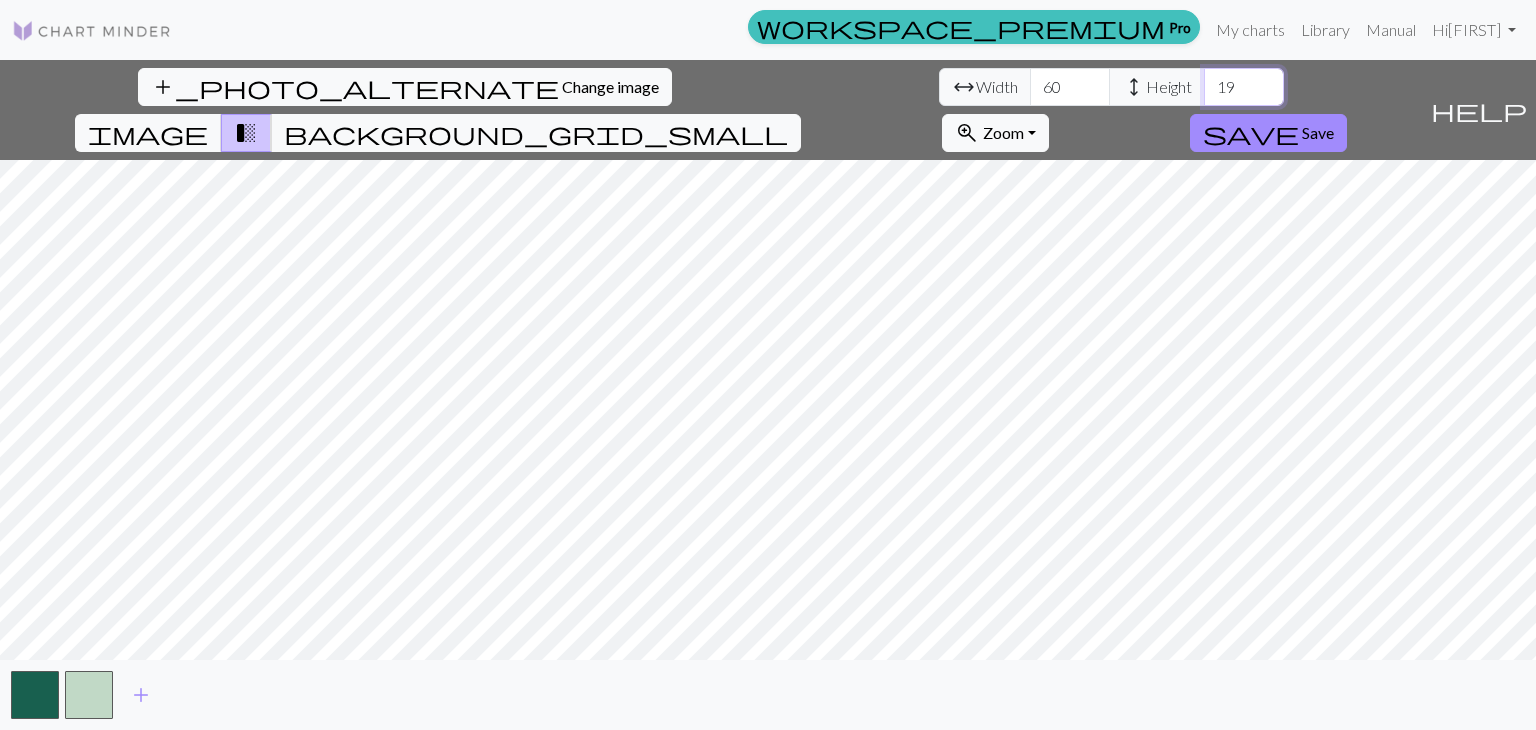 click on "19" at bounding box center [1244, 87] 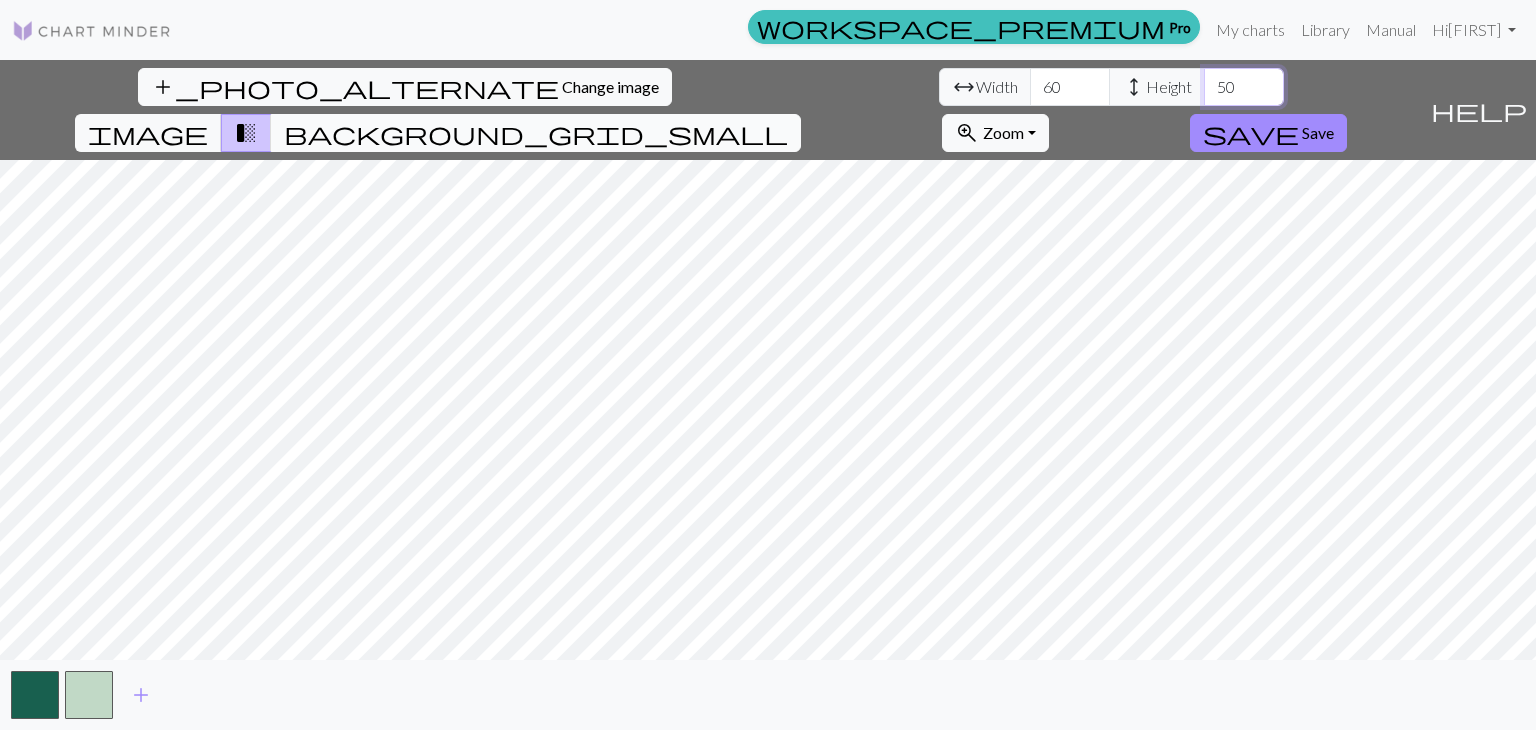 type on "50" 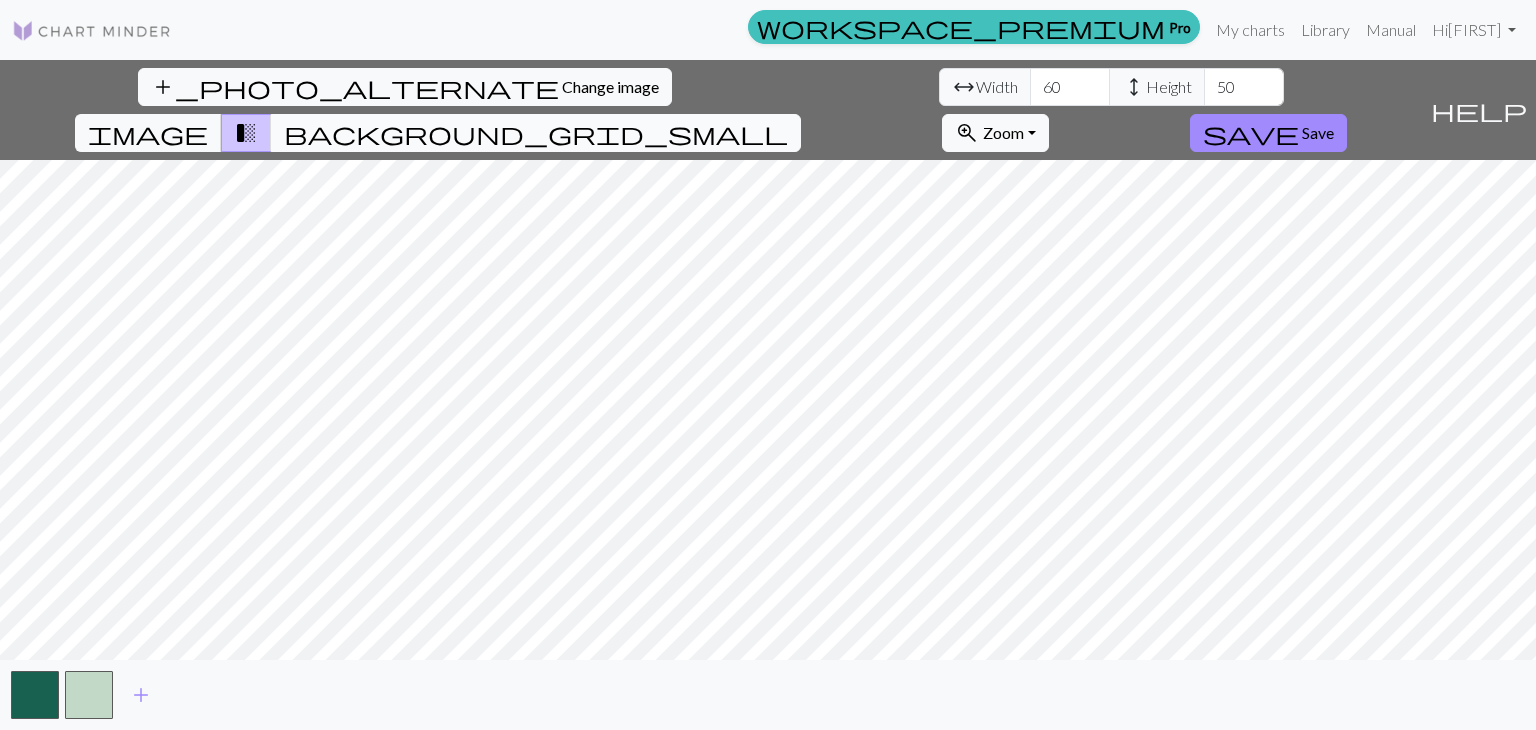 click on "background_grid_small" at bounding box center [536, 133] 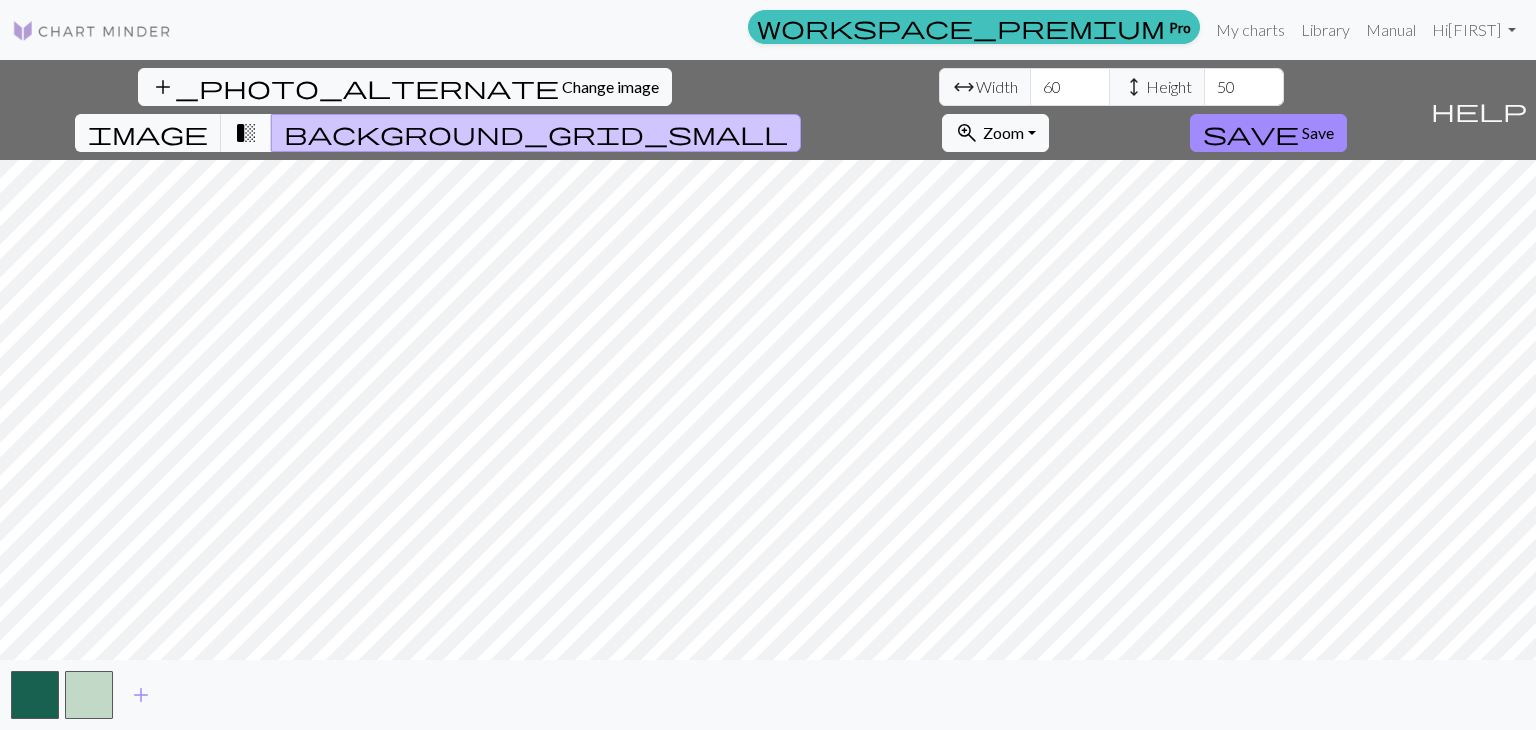 click on "transition_fade" at bounding box center (246, 133) 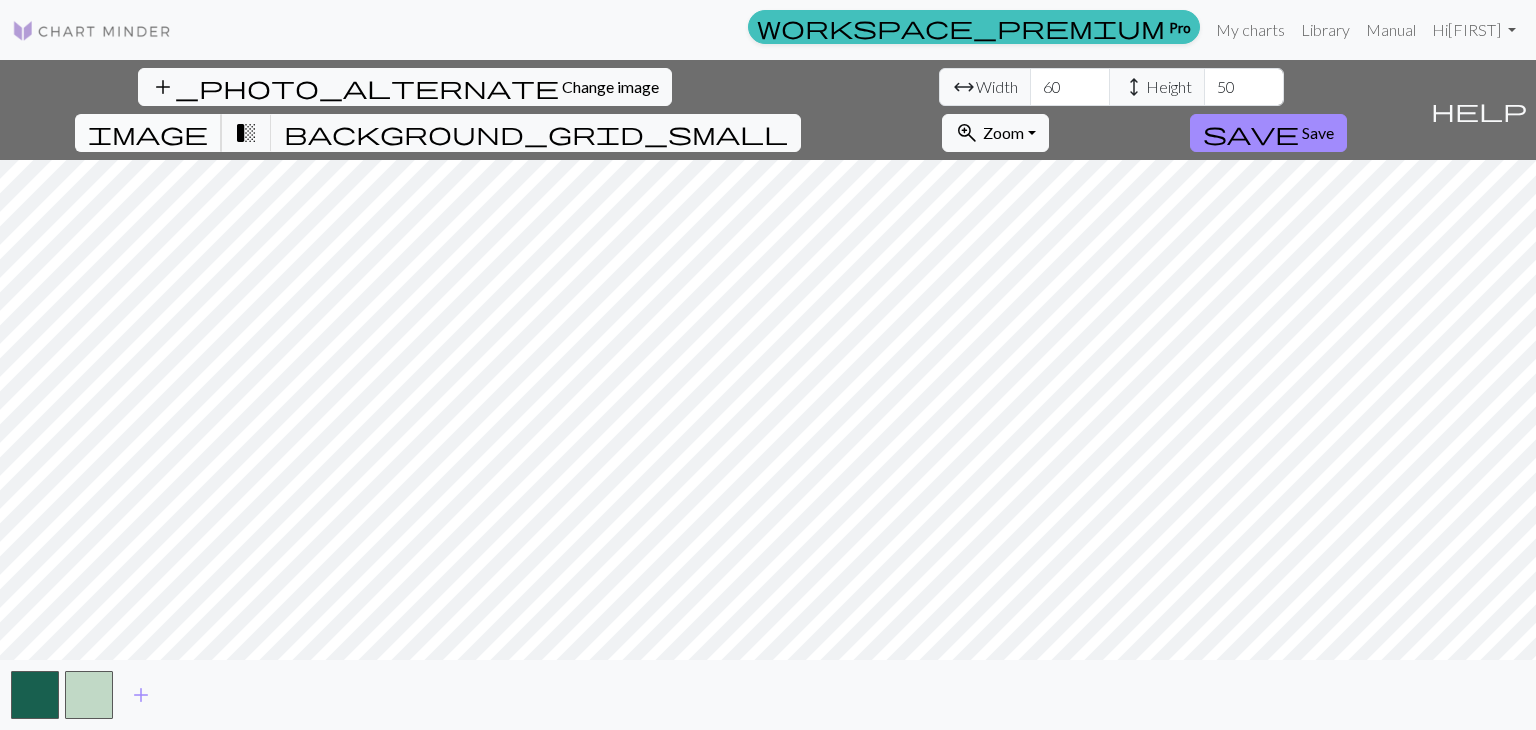 click on "image" at bounding box center [148, 133] 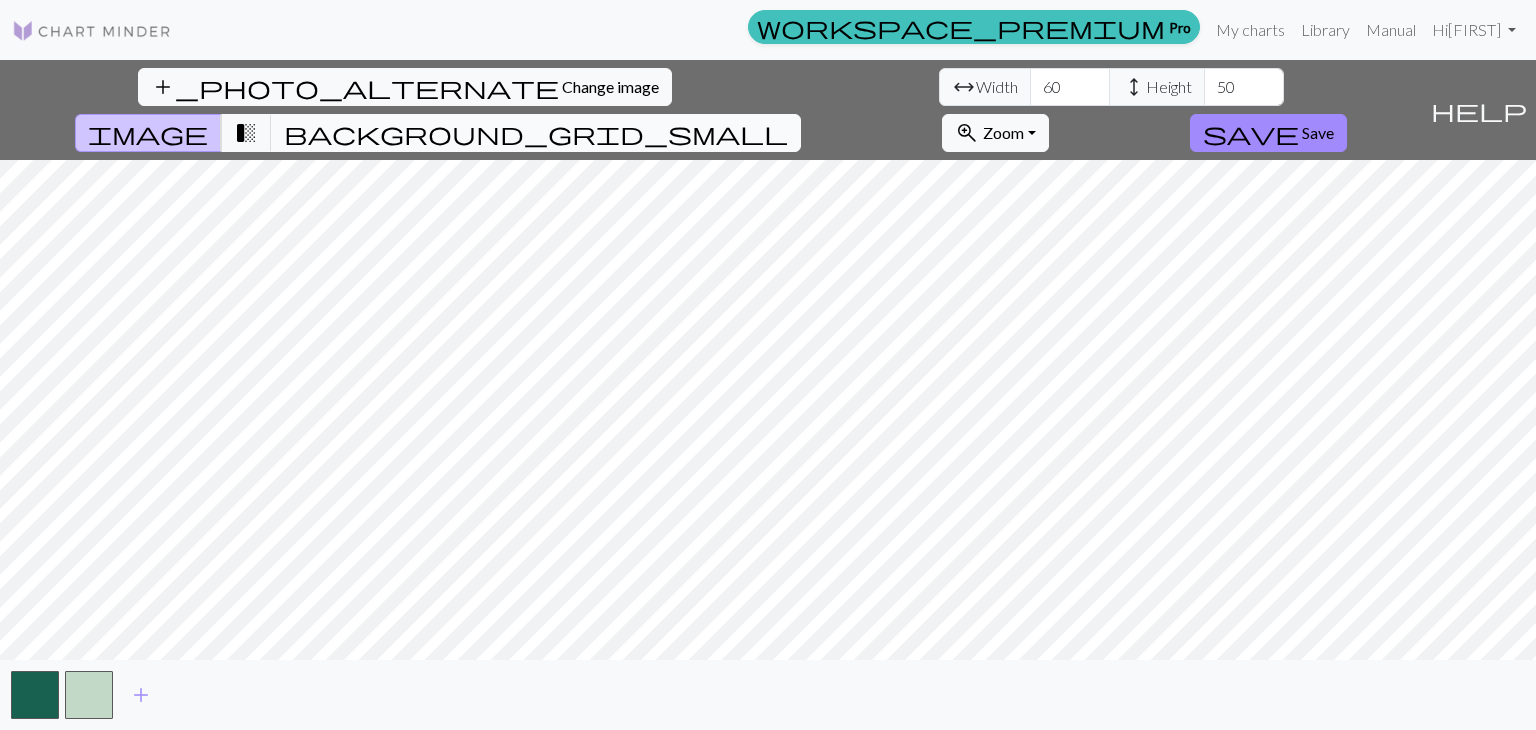 click on "background_grid_small" at bounding box center (536, 133) 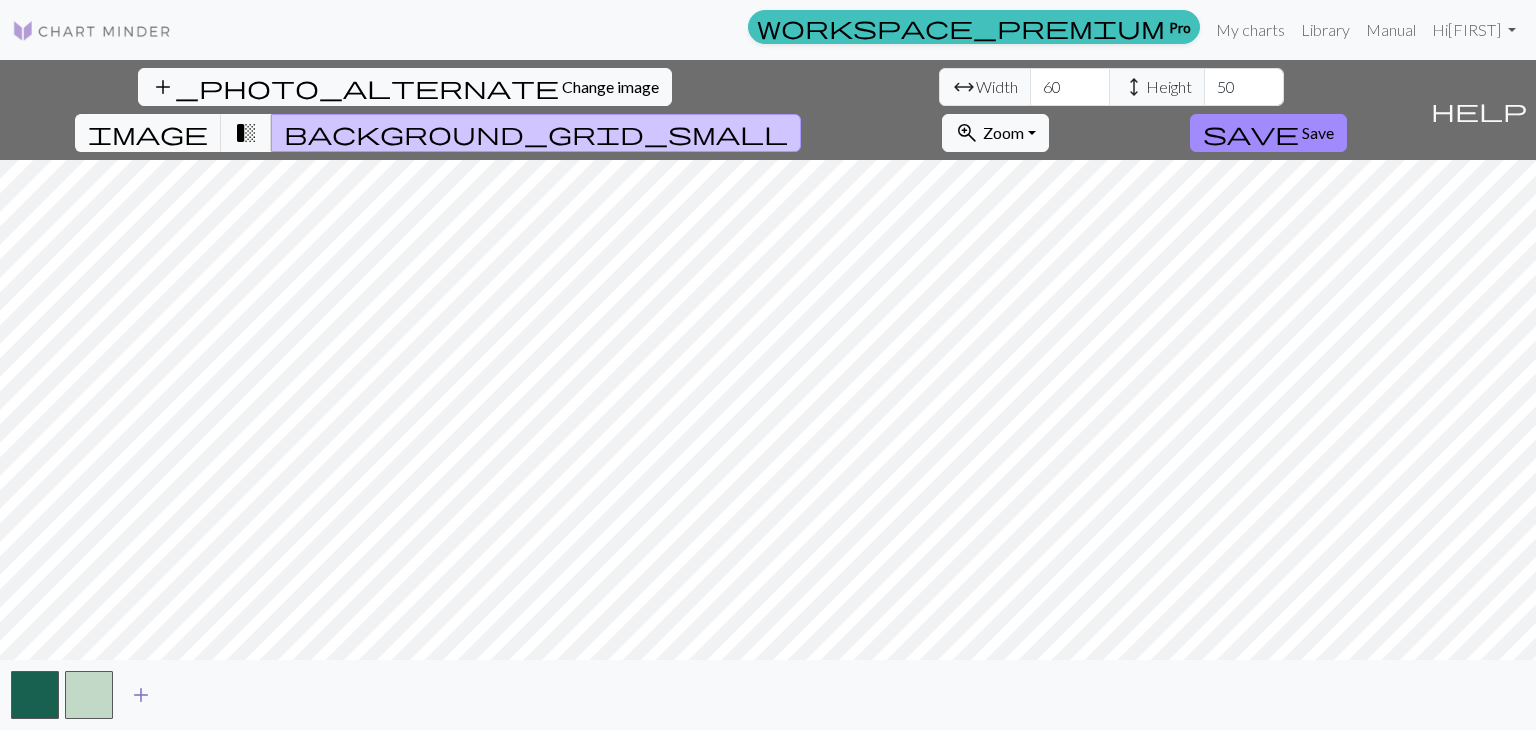 click on "add" at bounding box center [141, 695] 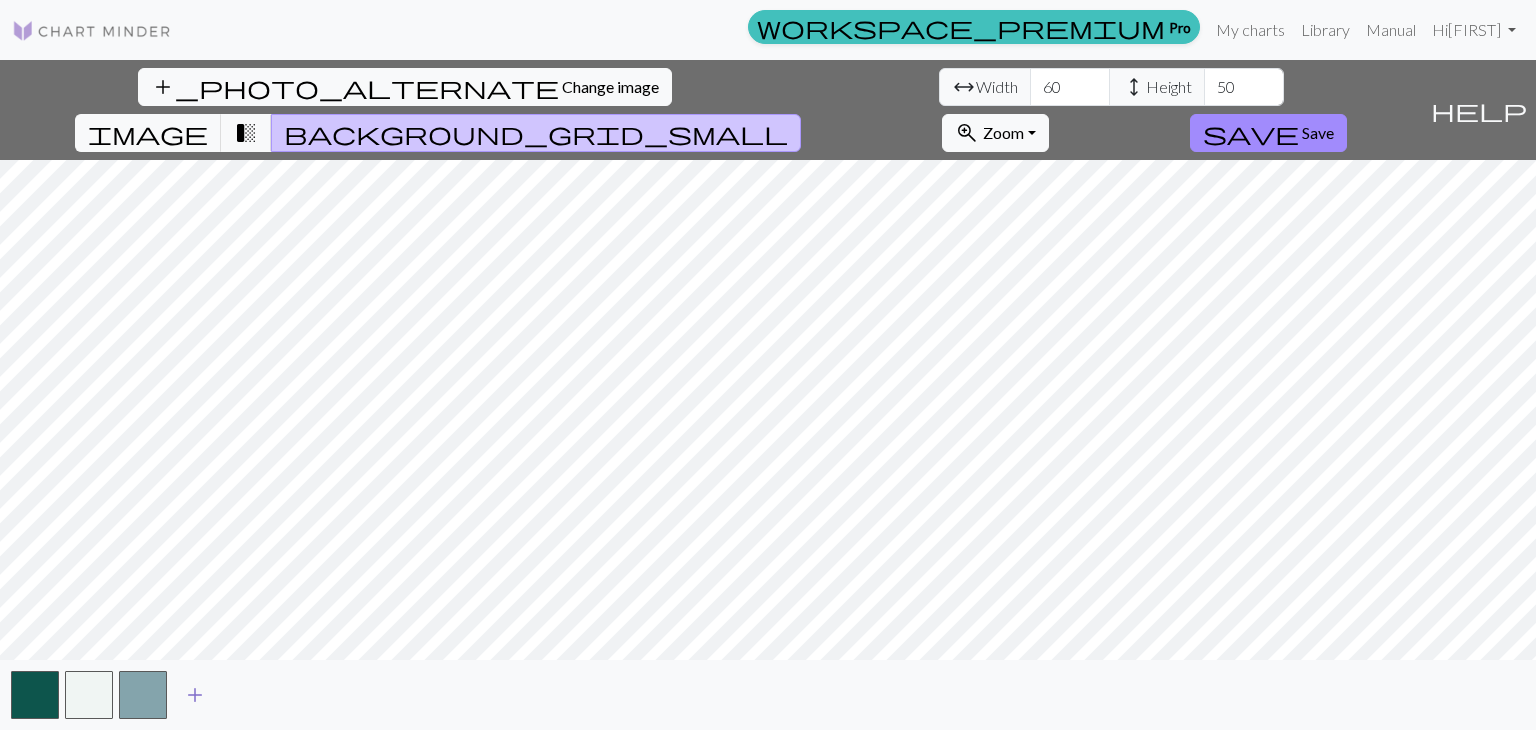 click at bounding box center (143, 695) 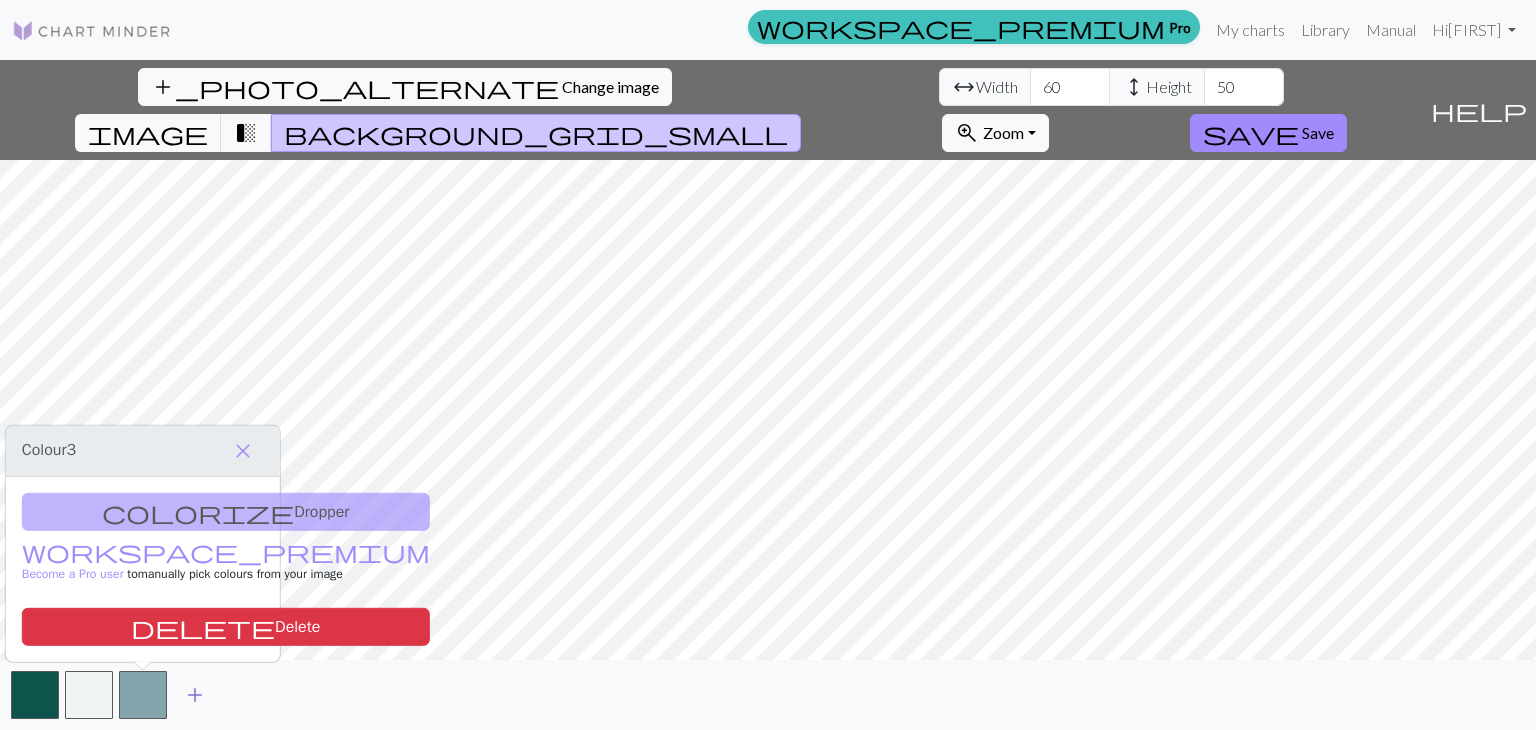click on "add" at bounding box center [195, 695] 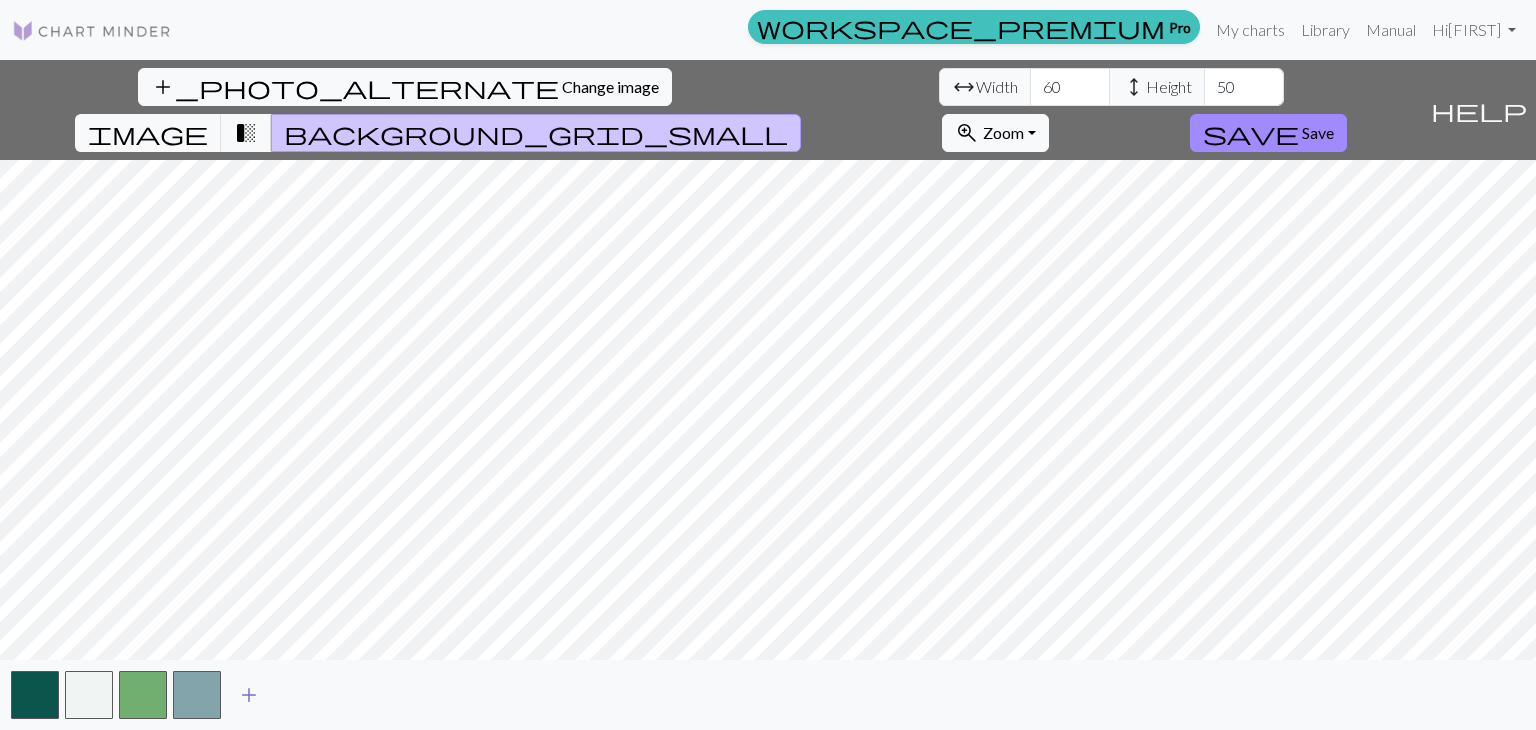 click on "add" at bounding box center (249, 695) 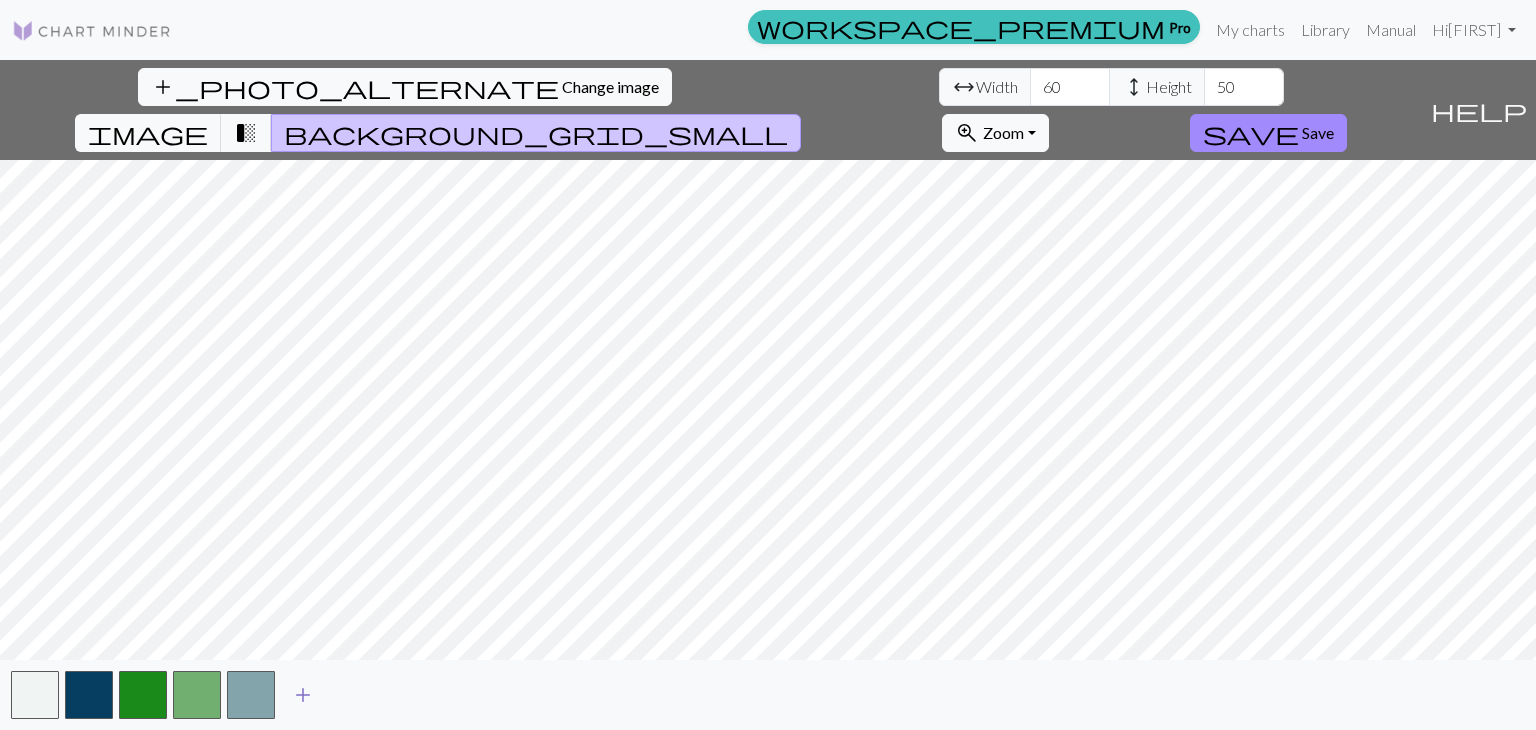 click on "add" at bounding box center [303, 695] 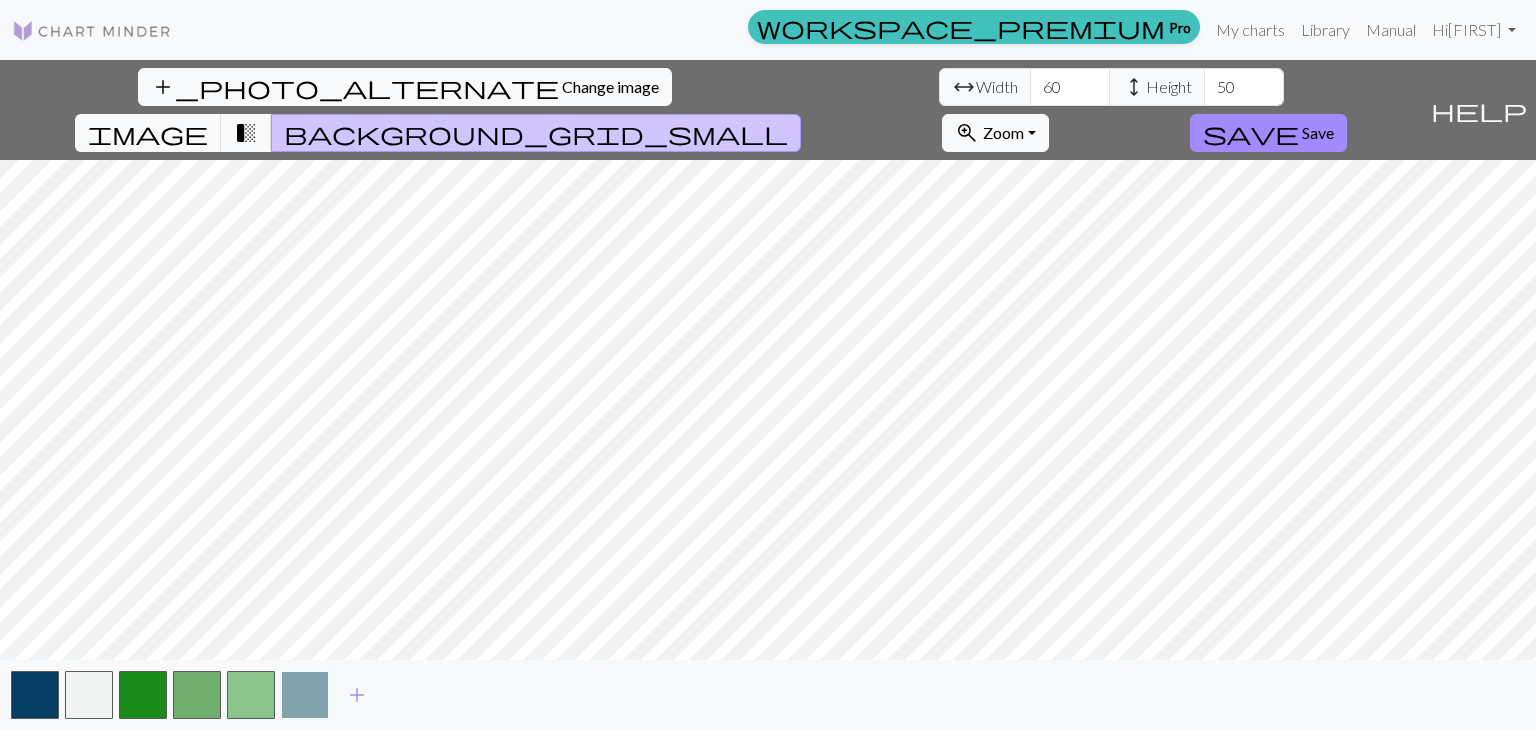click at bounding box center [305, 695] 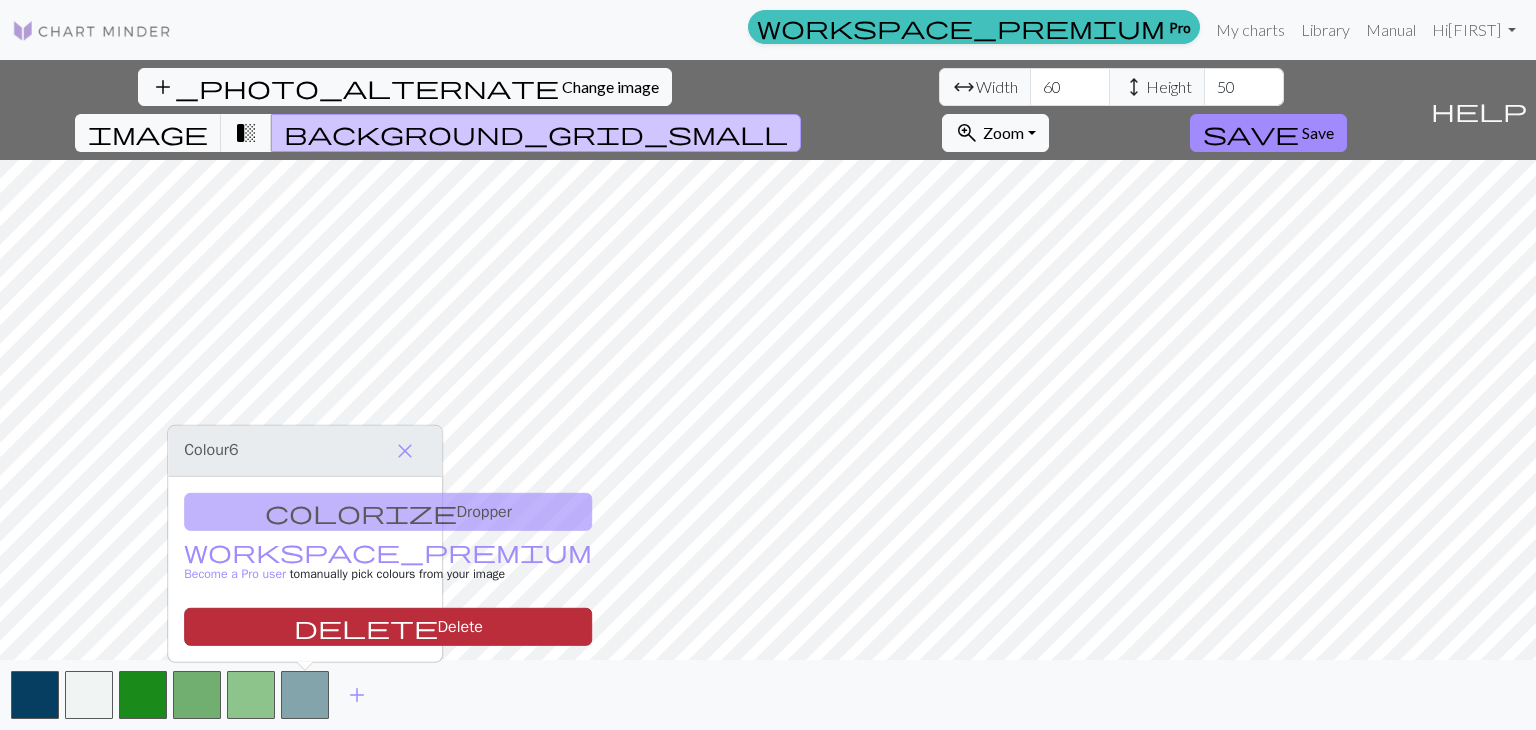 click on "delete Delete" at bounding box center [388, 627] 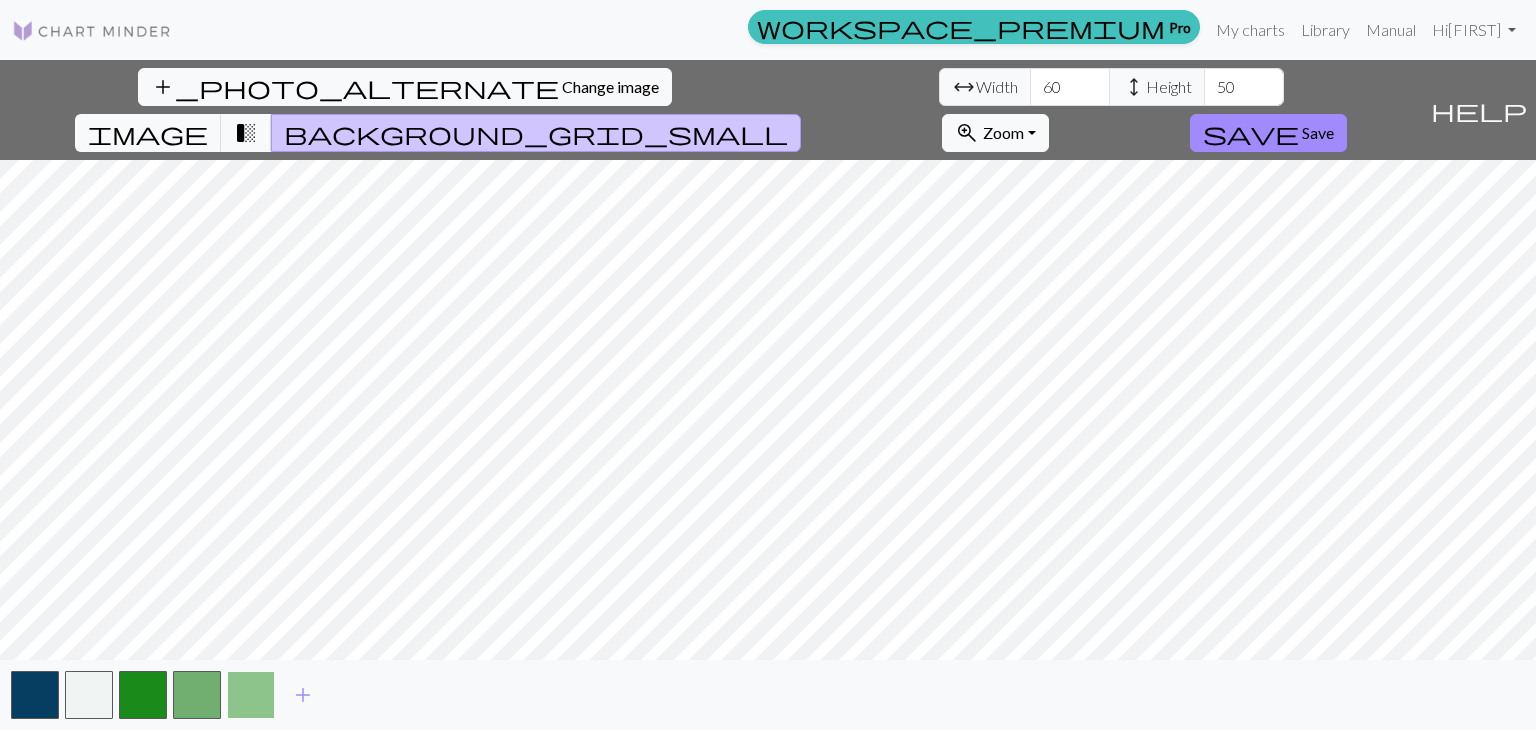 click at bounding box center (251, 695) 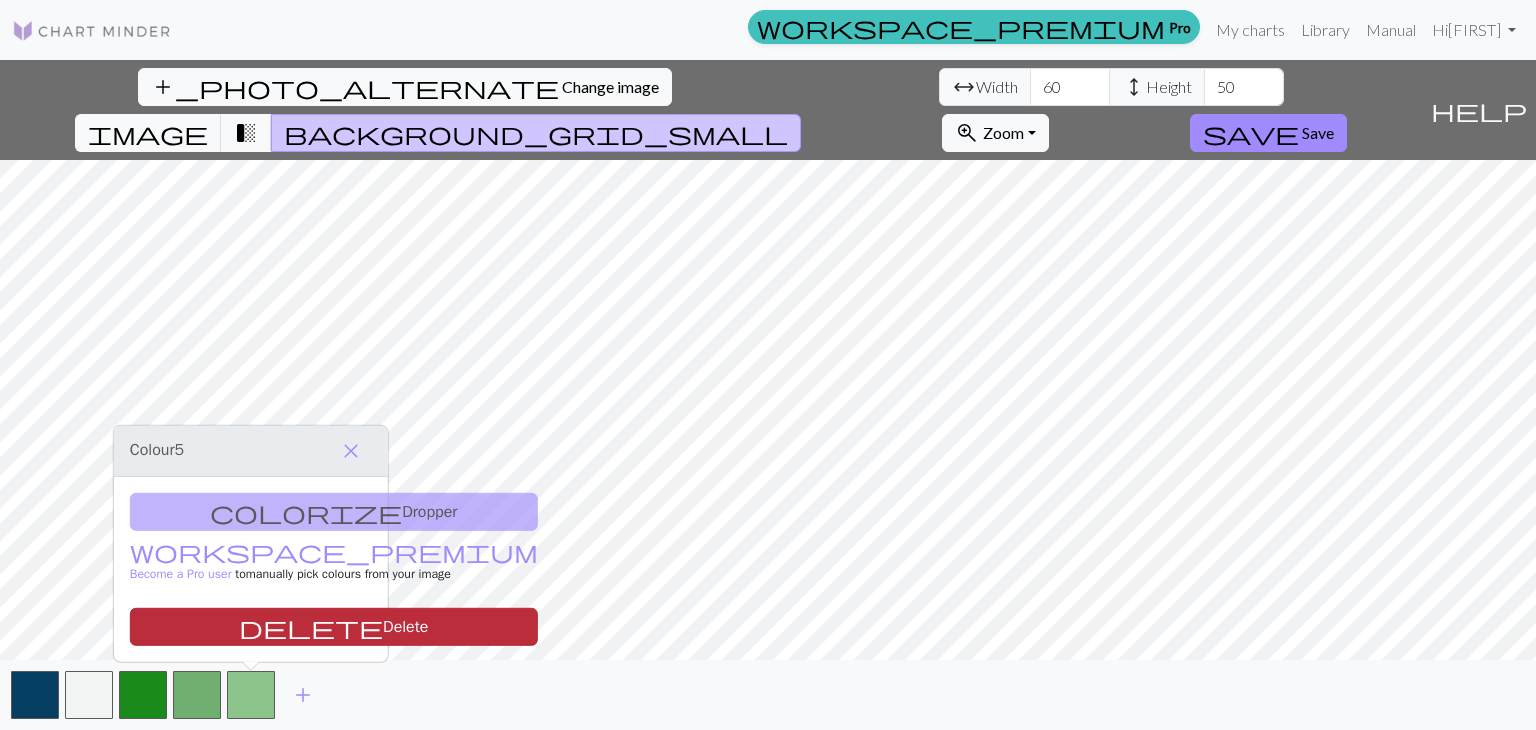 click on "delete Delete" at bounding box center (334, 627) 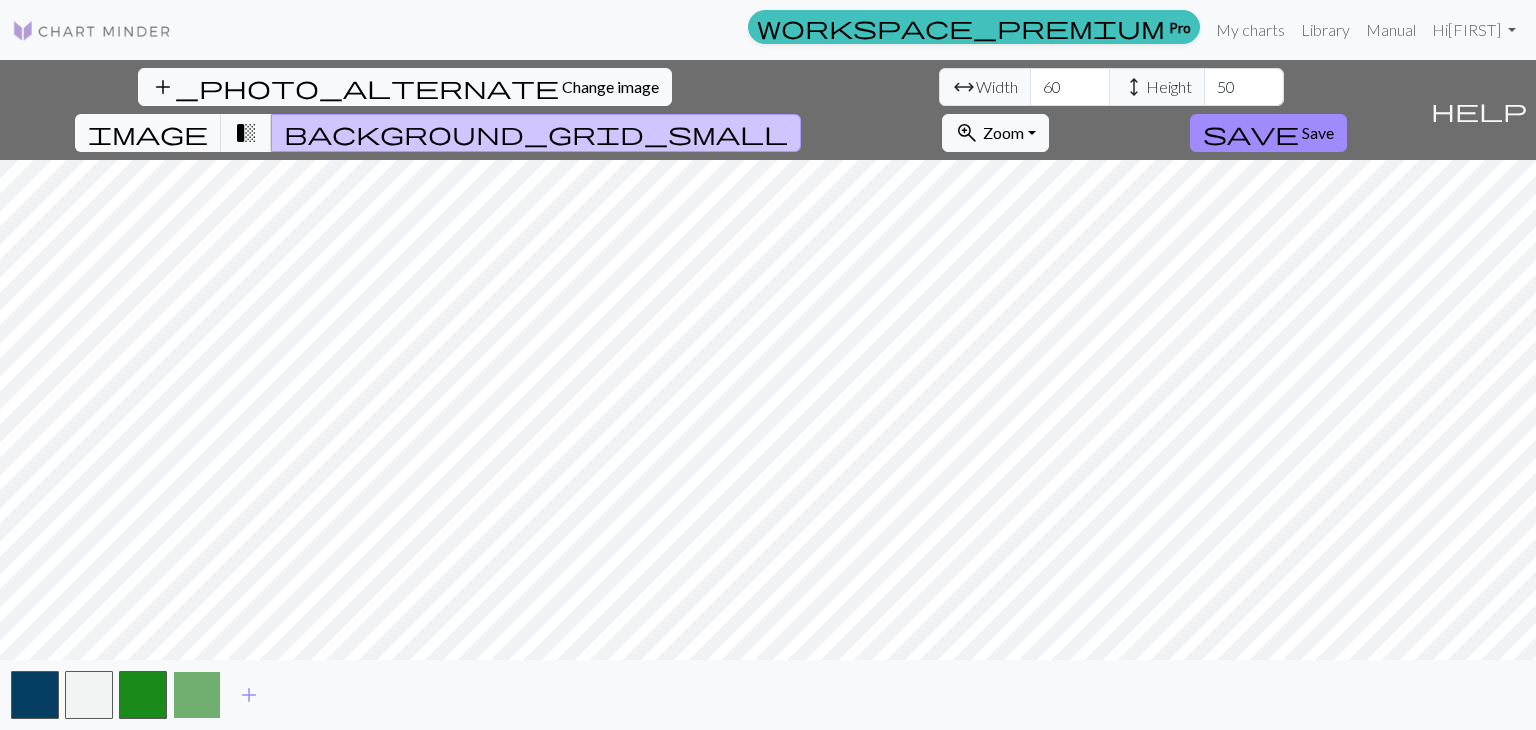 click at bounding box center (197, 695) 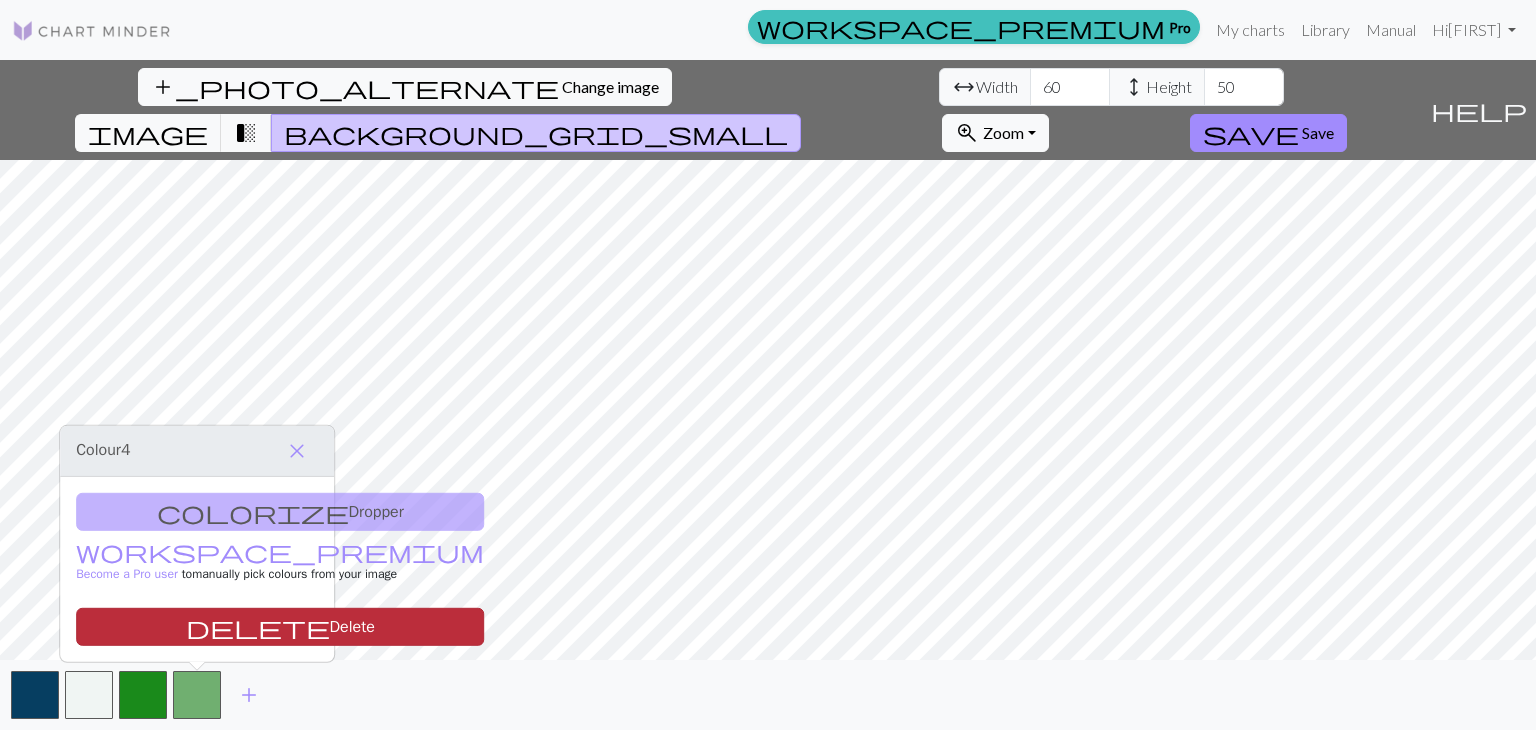 click on "delete Delete" at bounding box center [280, 627] 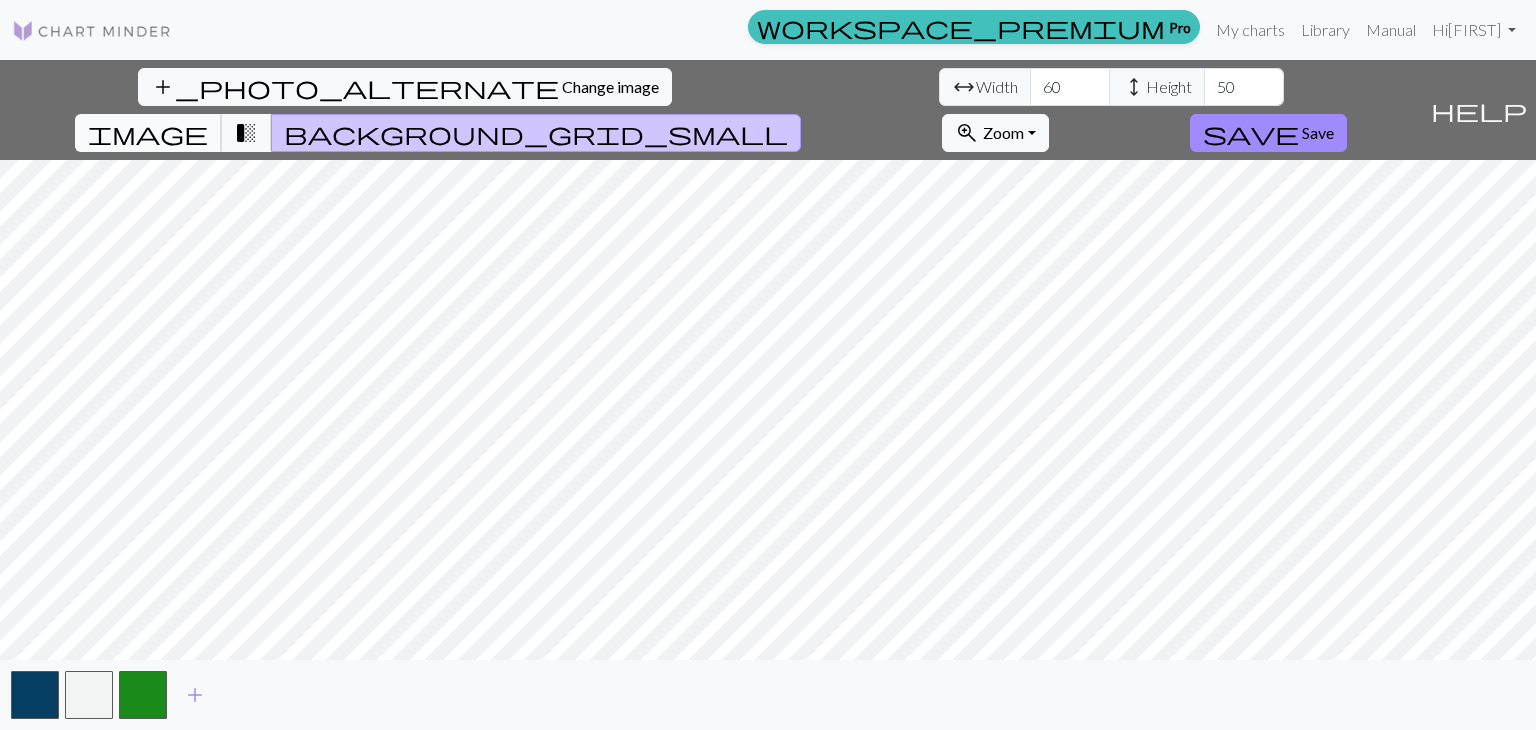 click on "image" at bounding box center (148, 133) 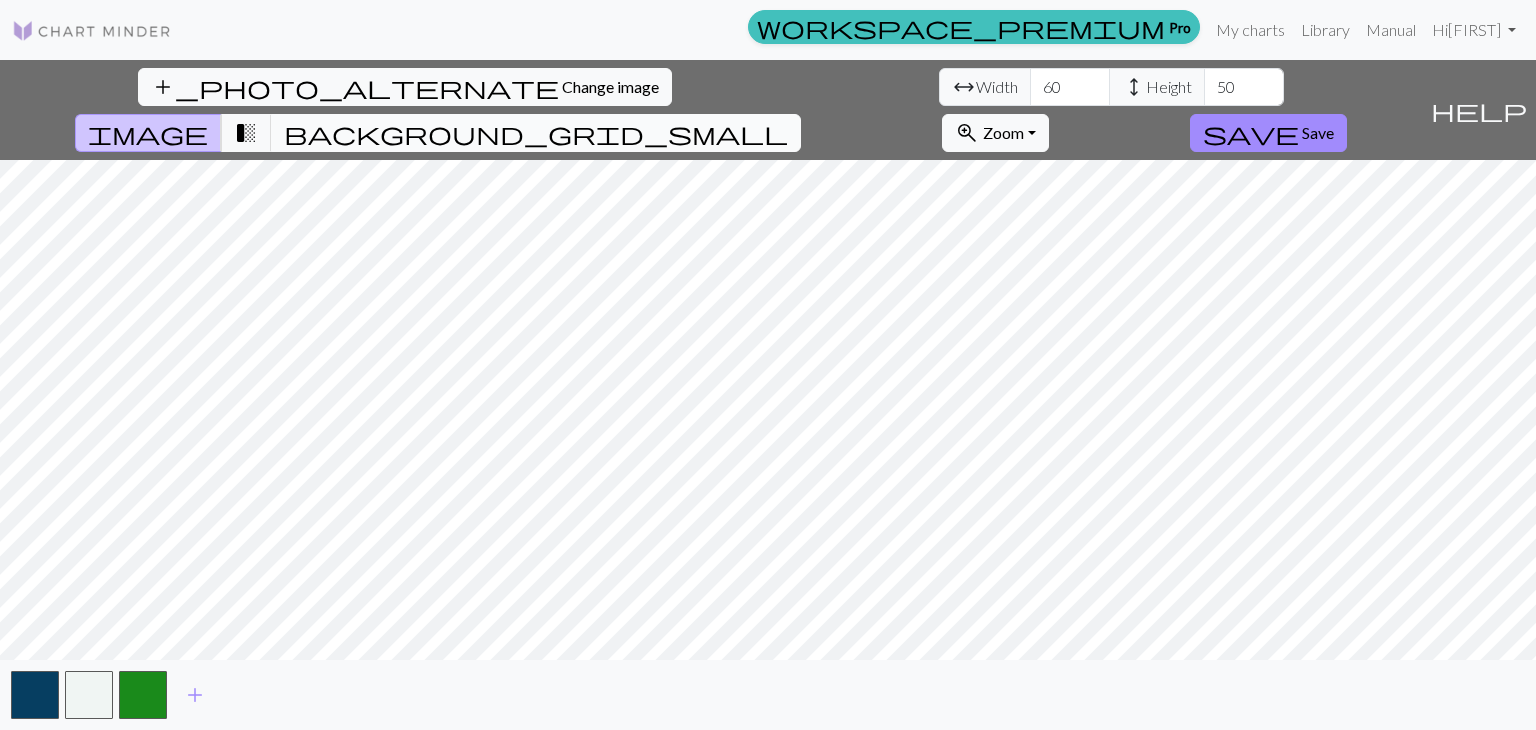 click on "background_grid_small" at bounding box center (536, 133) 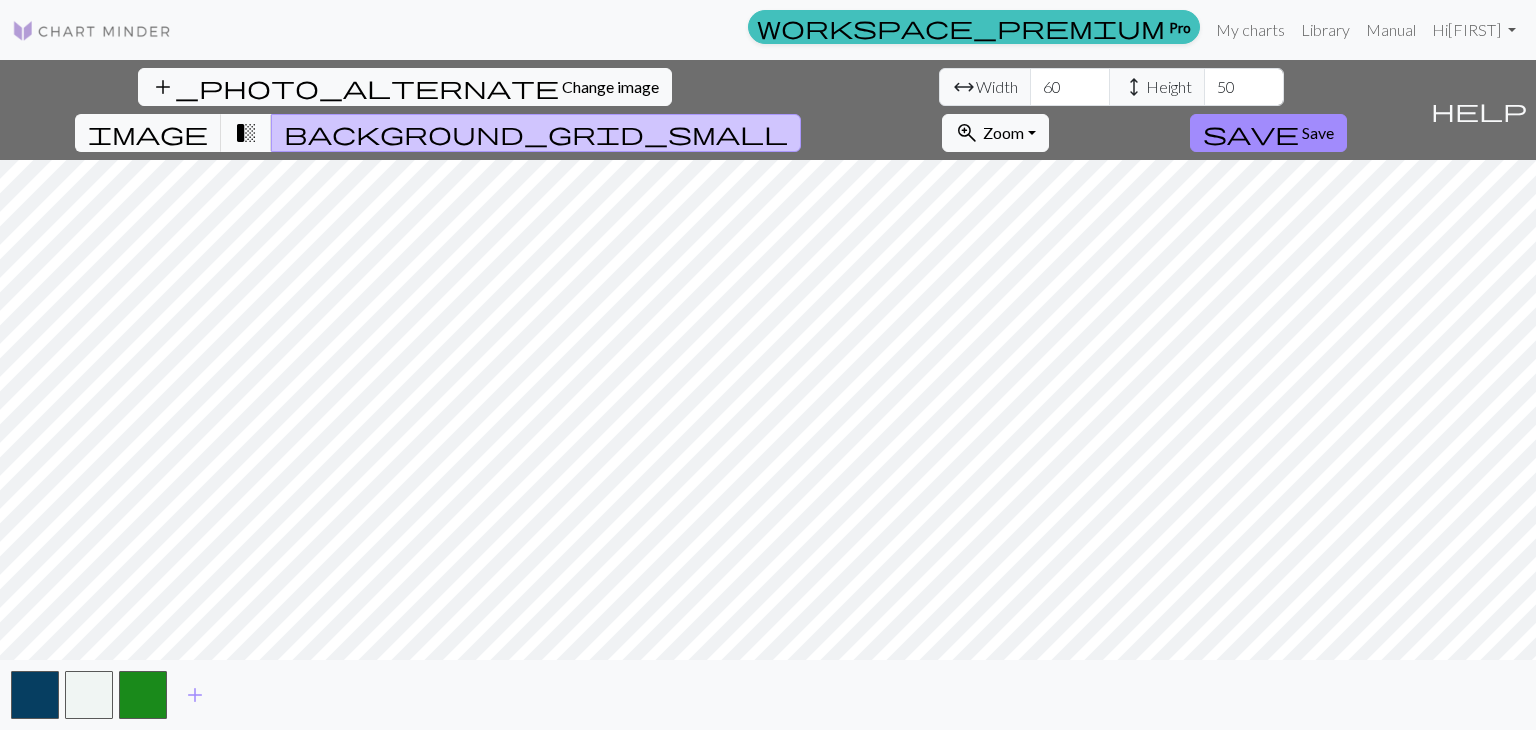 click on "transition_fade" at bounding box center [246, 133] 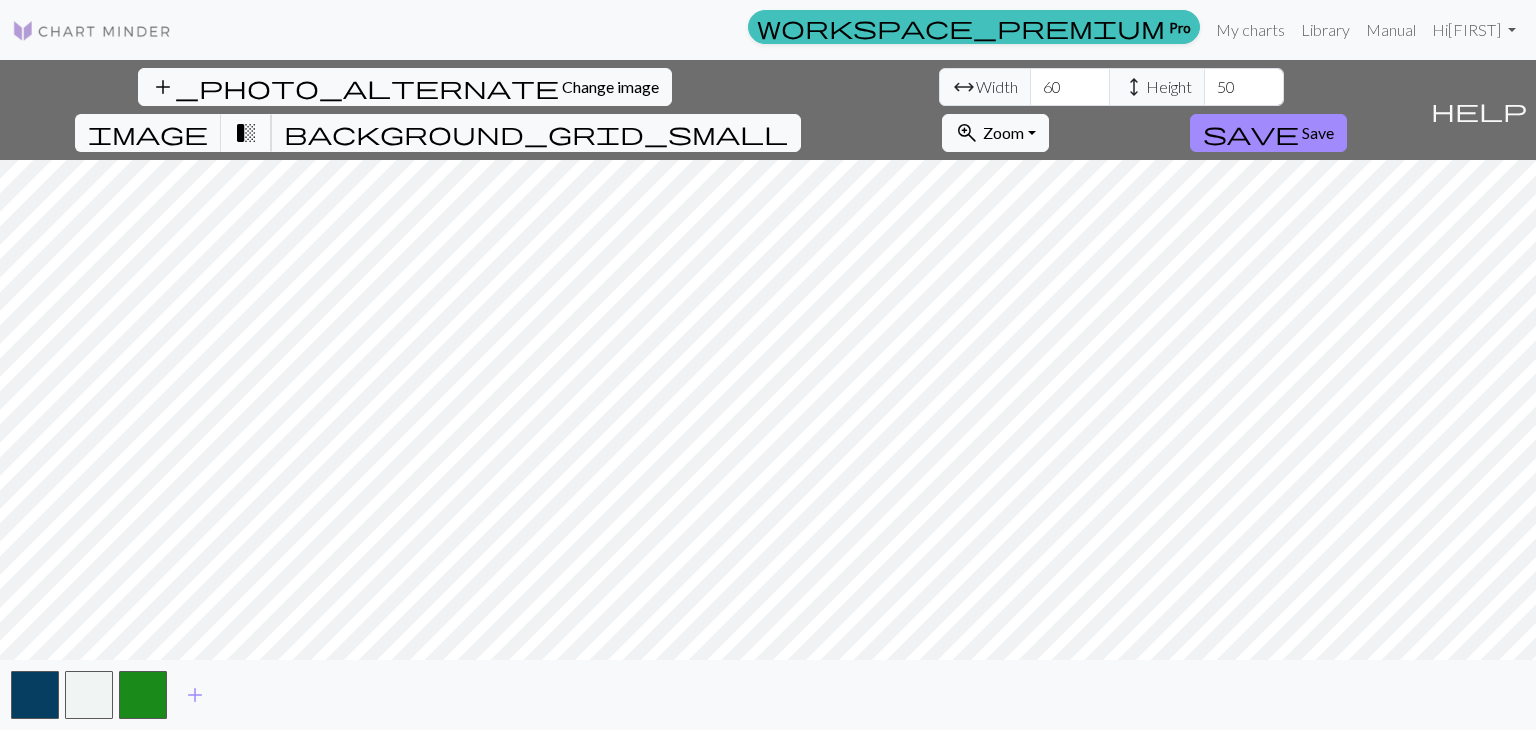 click on "transition_fade" at bounding box center (246, 133) 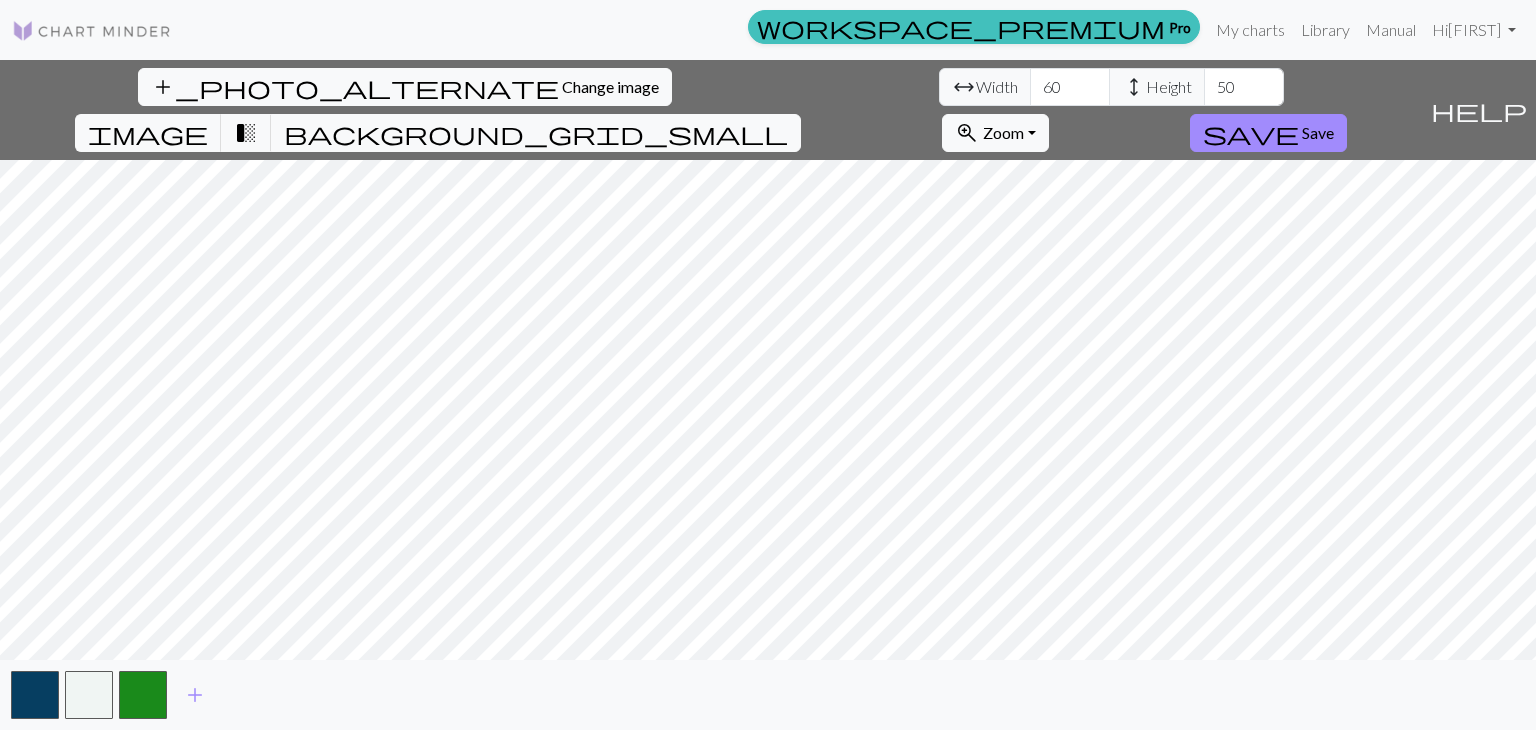 click on "add" at bounding box center (768, 695) 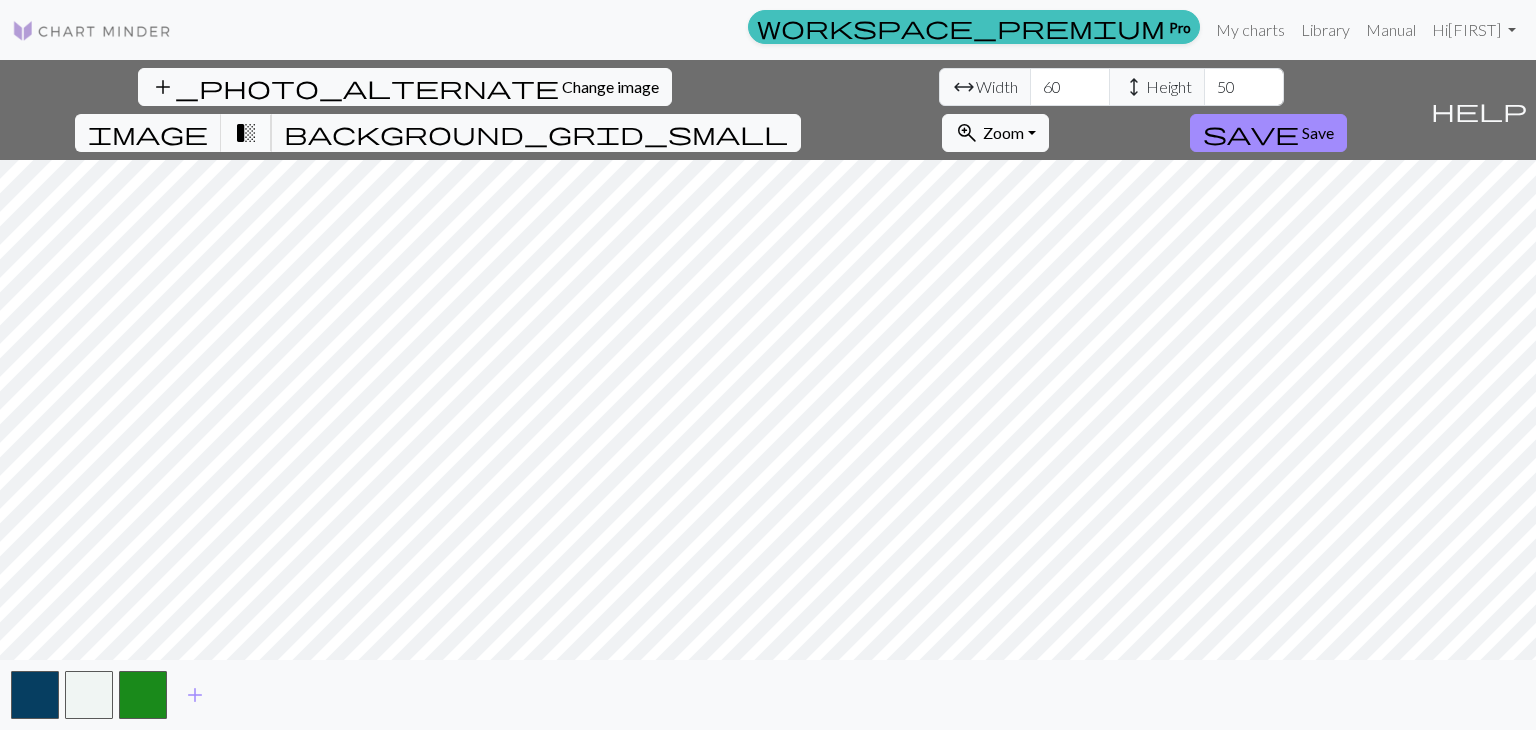 click on "transition_fade" at bounding box center [246, 133] 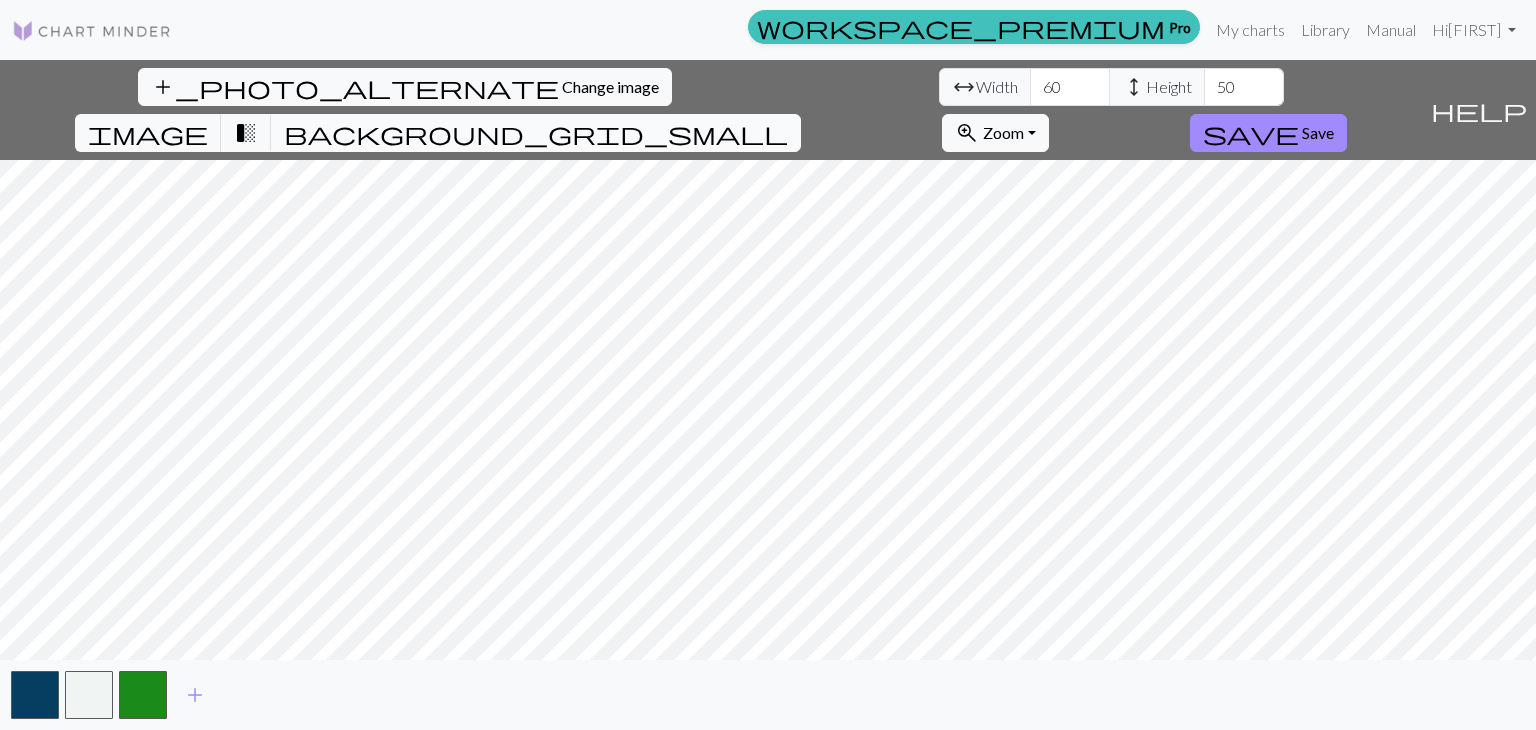 click on "background_grid_small" at bounding box center [536, 133] 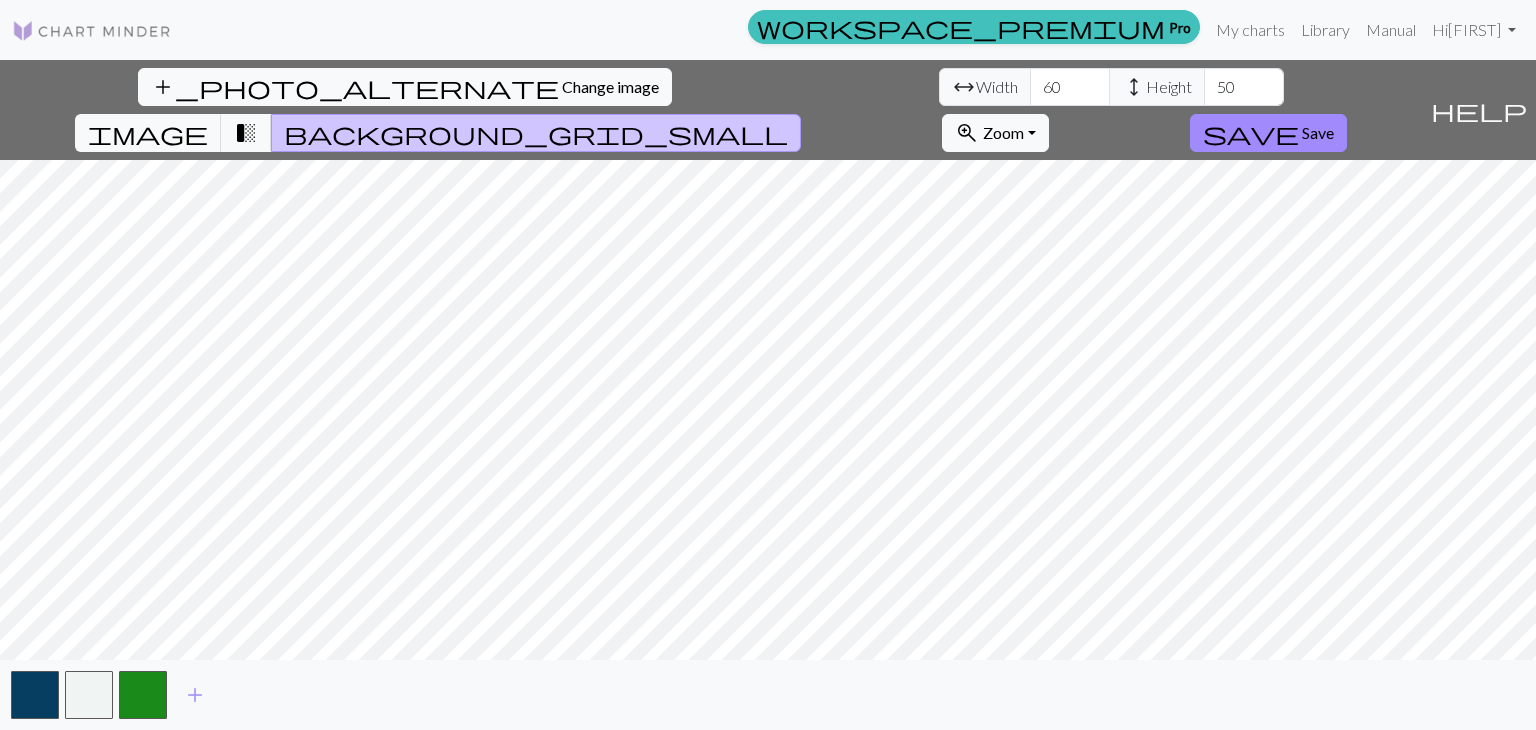 click on "background_grid_small" at bounding box center [536, 133] 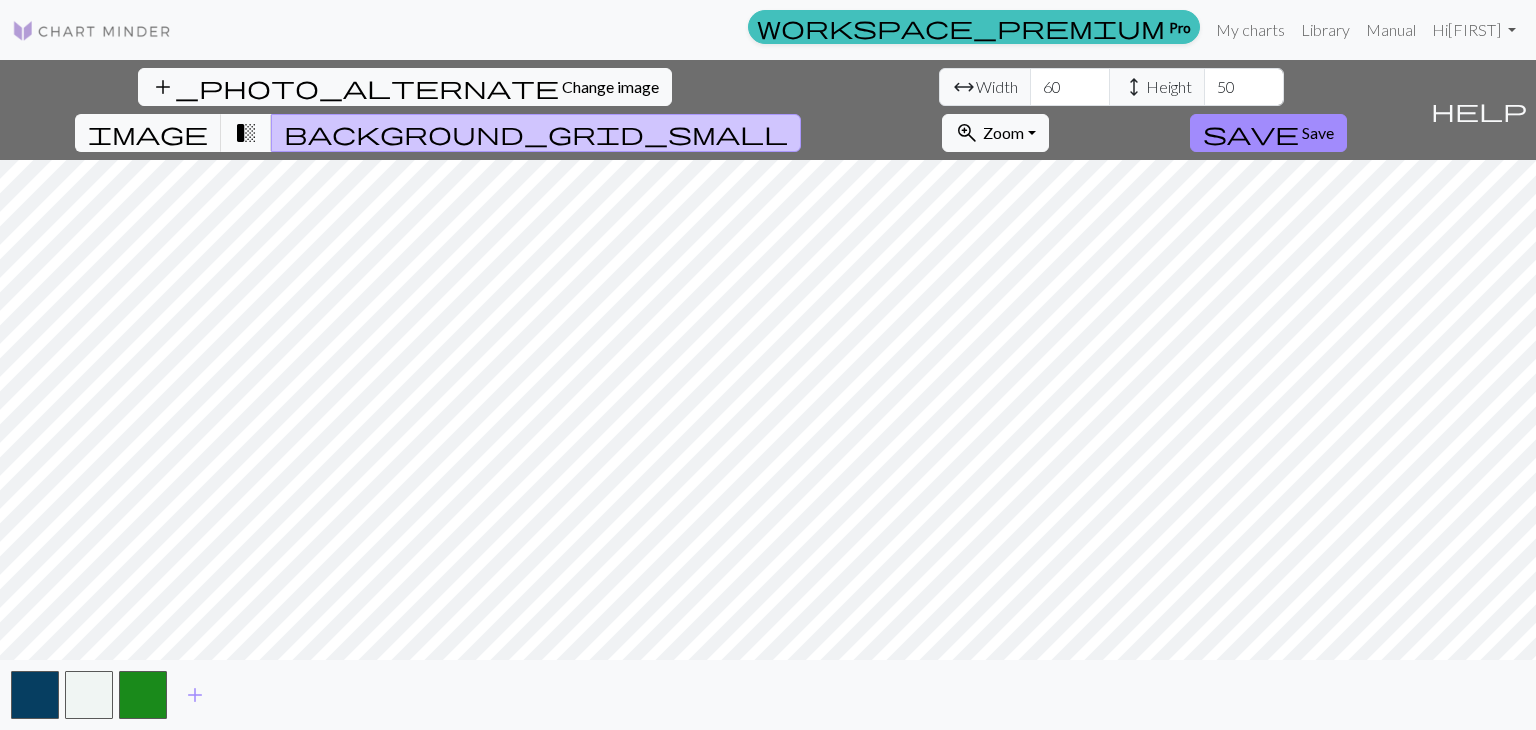 click on "transition_fade" at bounding box center (246, 133) 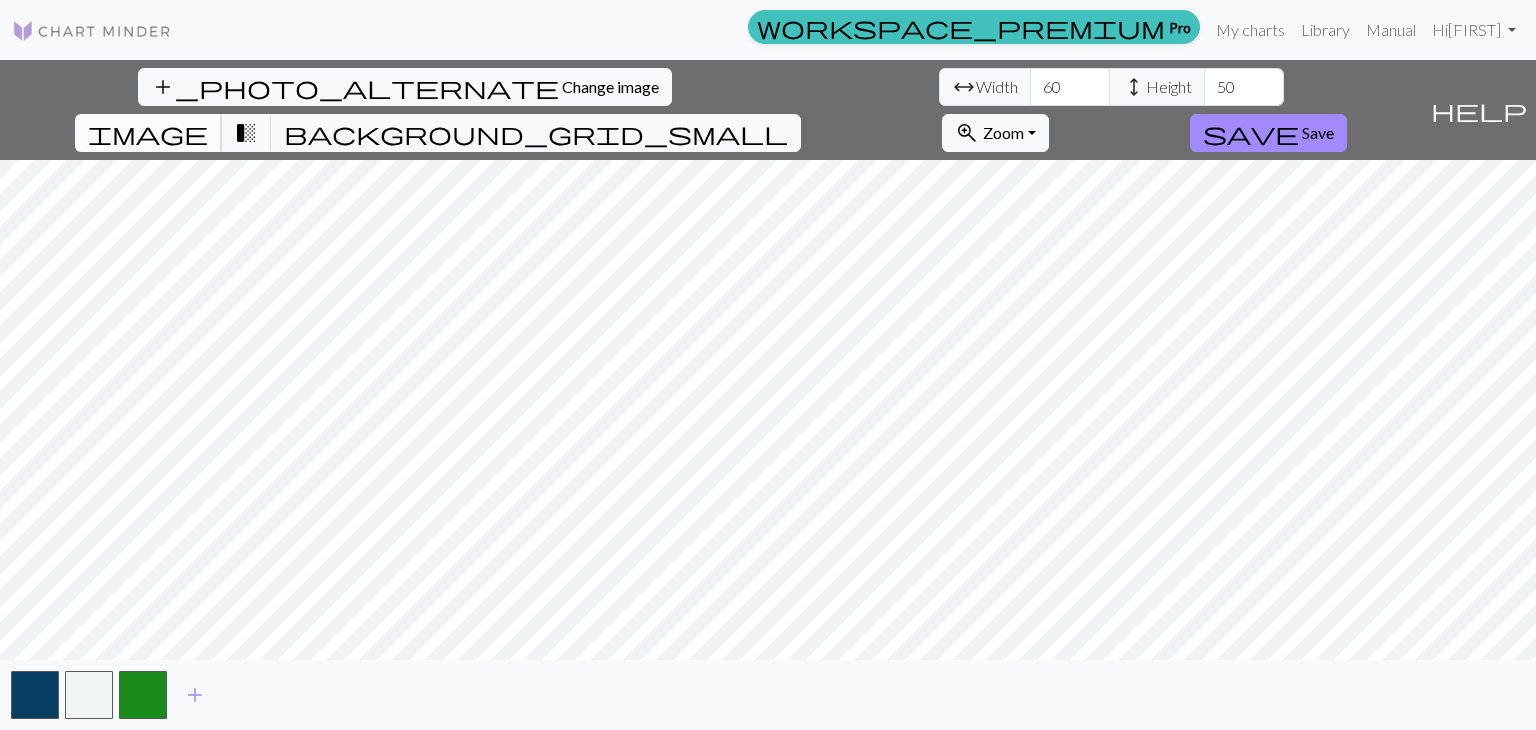 click on "image" at bounding box center [148, 133] 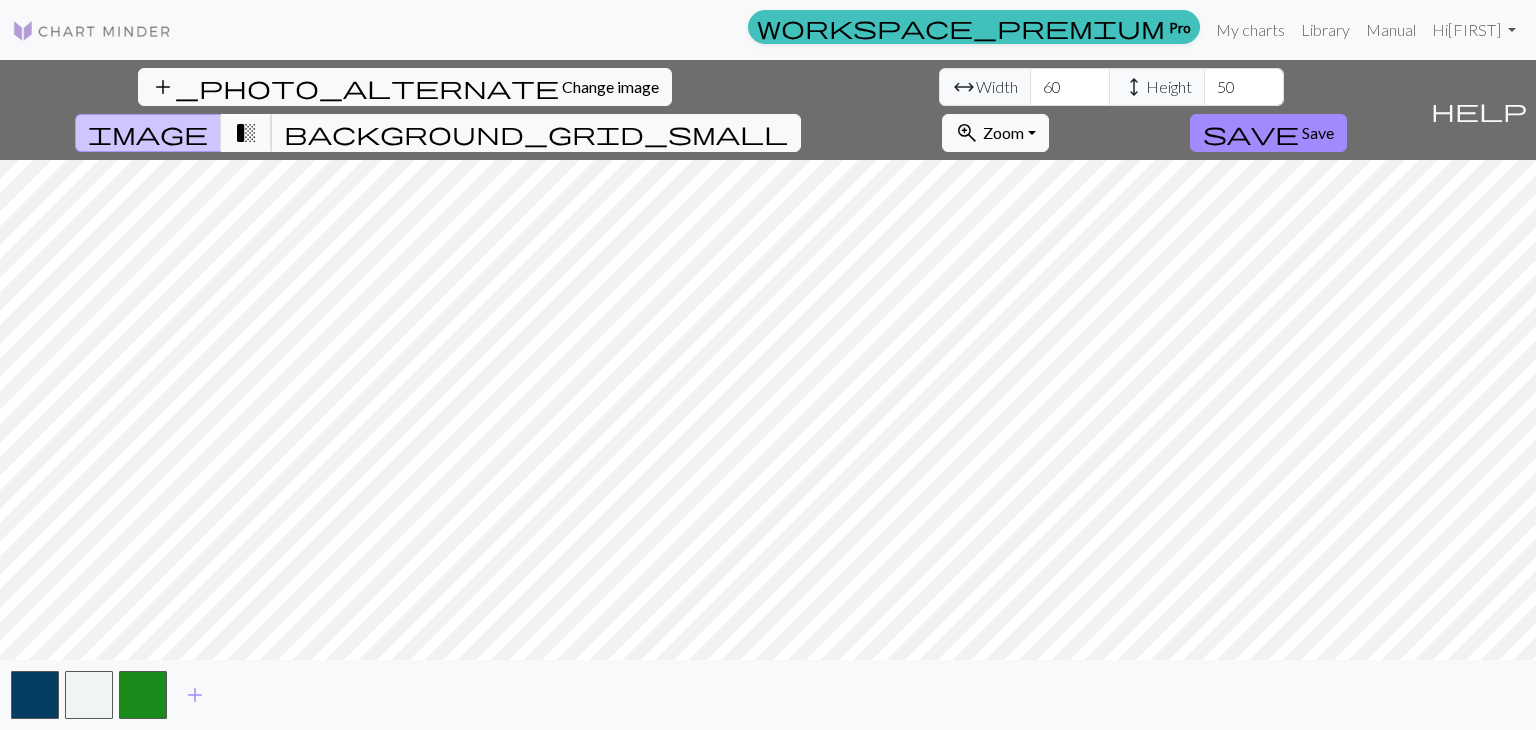 click on "transition_fade" at bounding box center (246, 133) 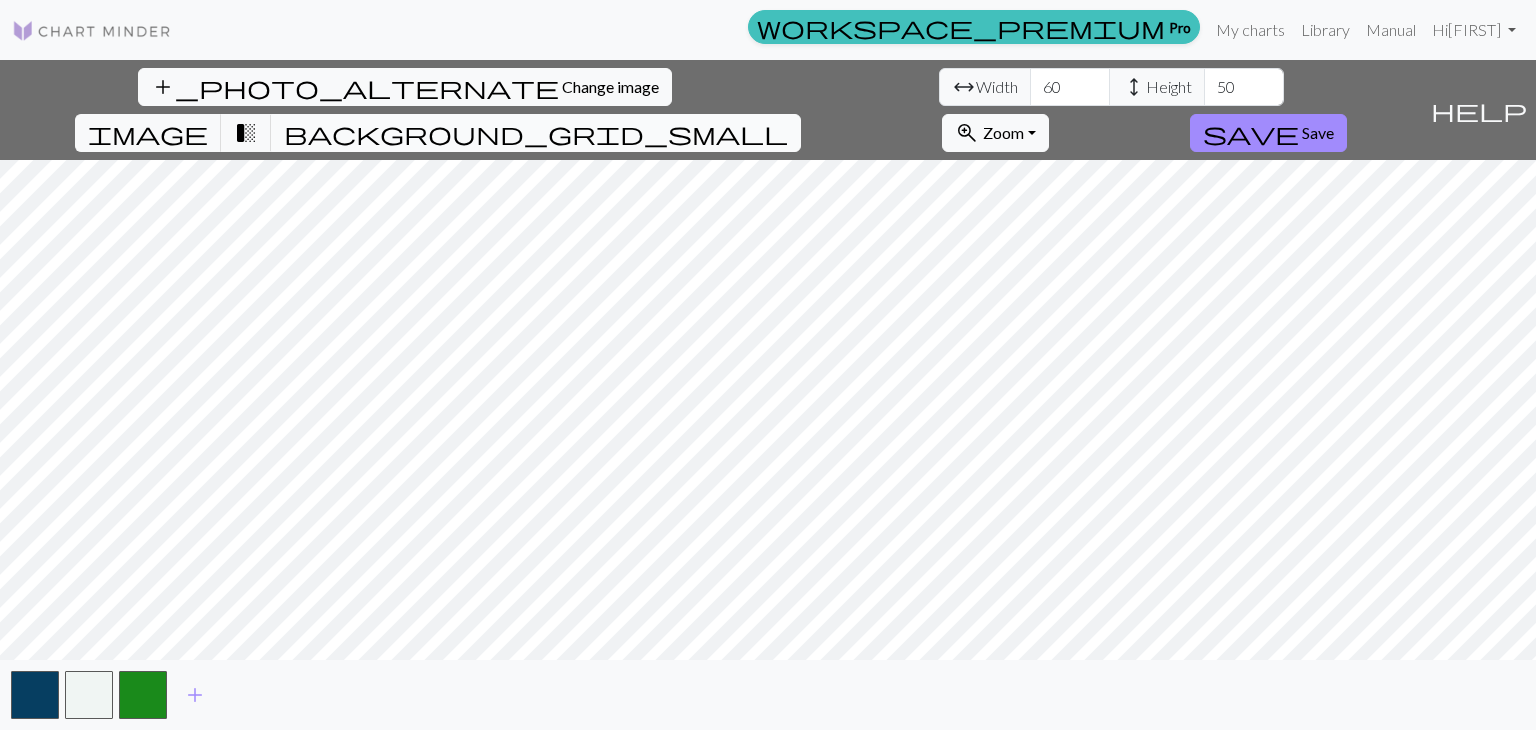 click on "background_grid_small" at bounding box center [536, 133] 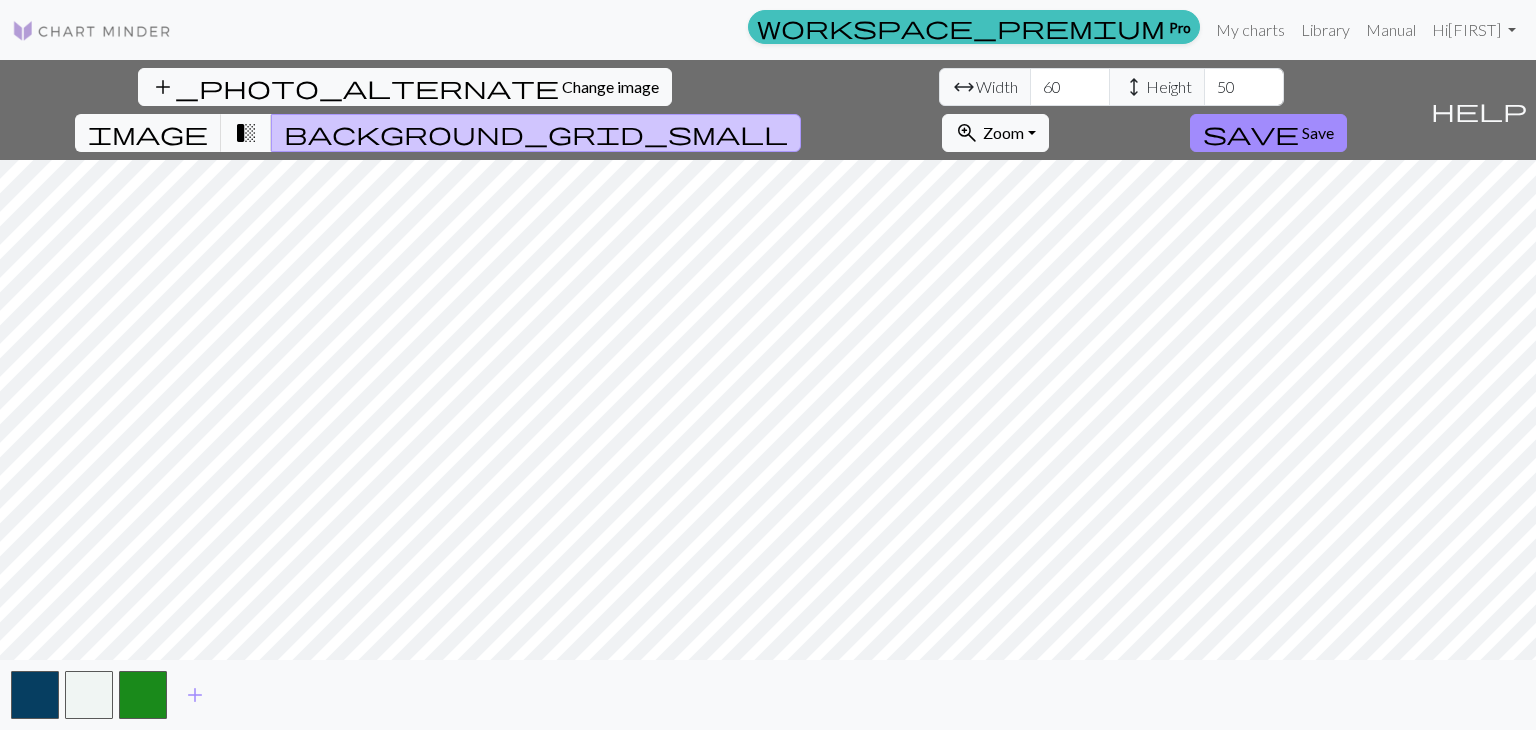 click on "transition_fade" at bounding box center (246, 133) 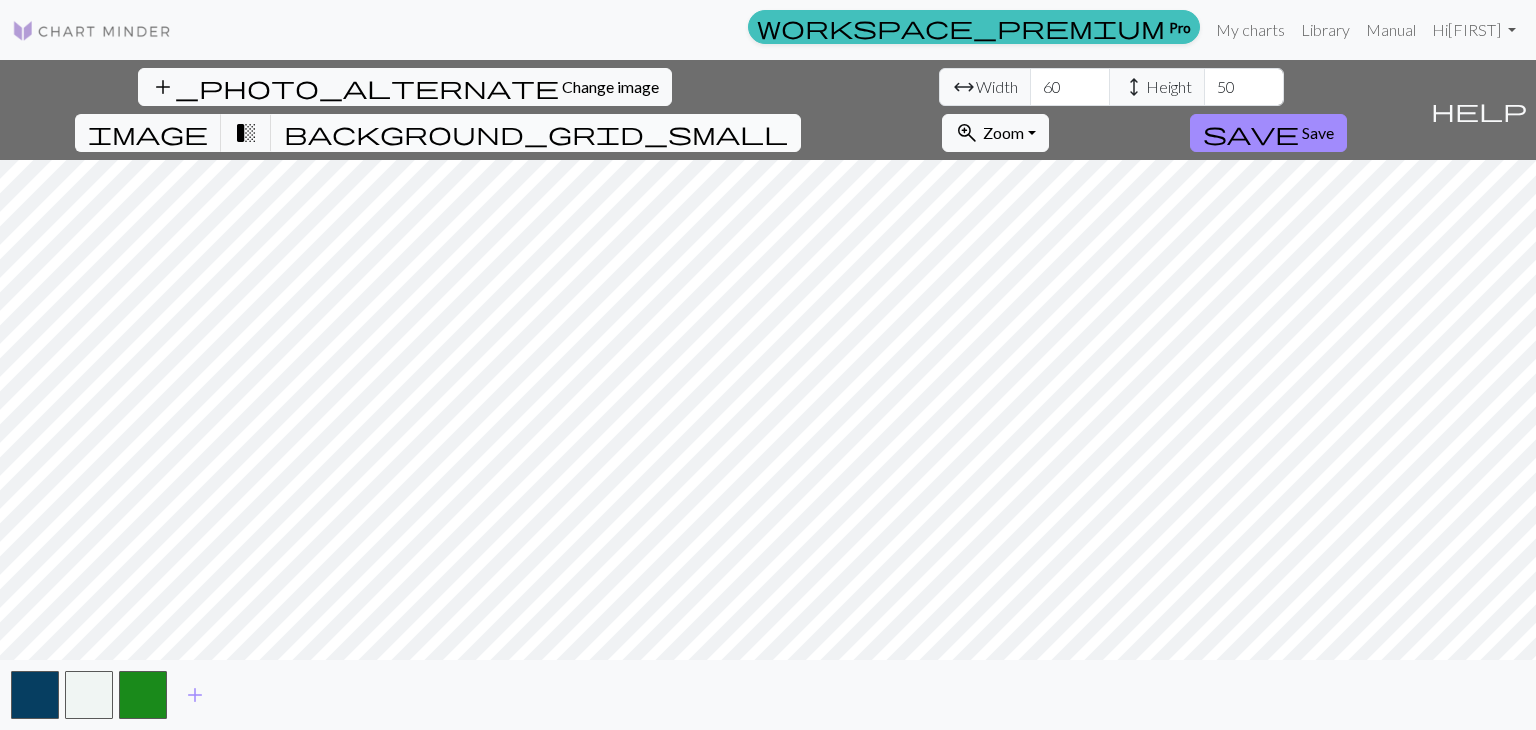 click on "background_grid_small" at bounding box center [536, 133] 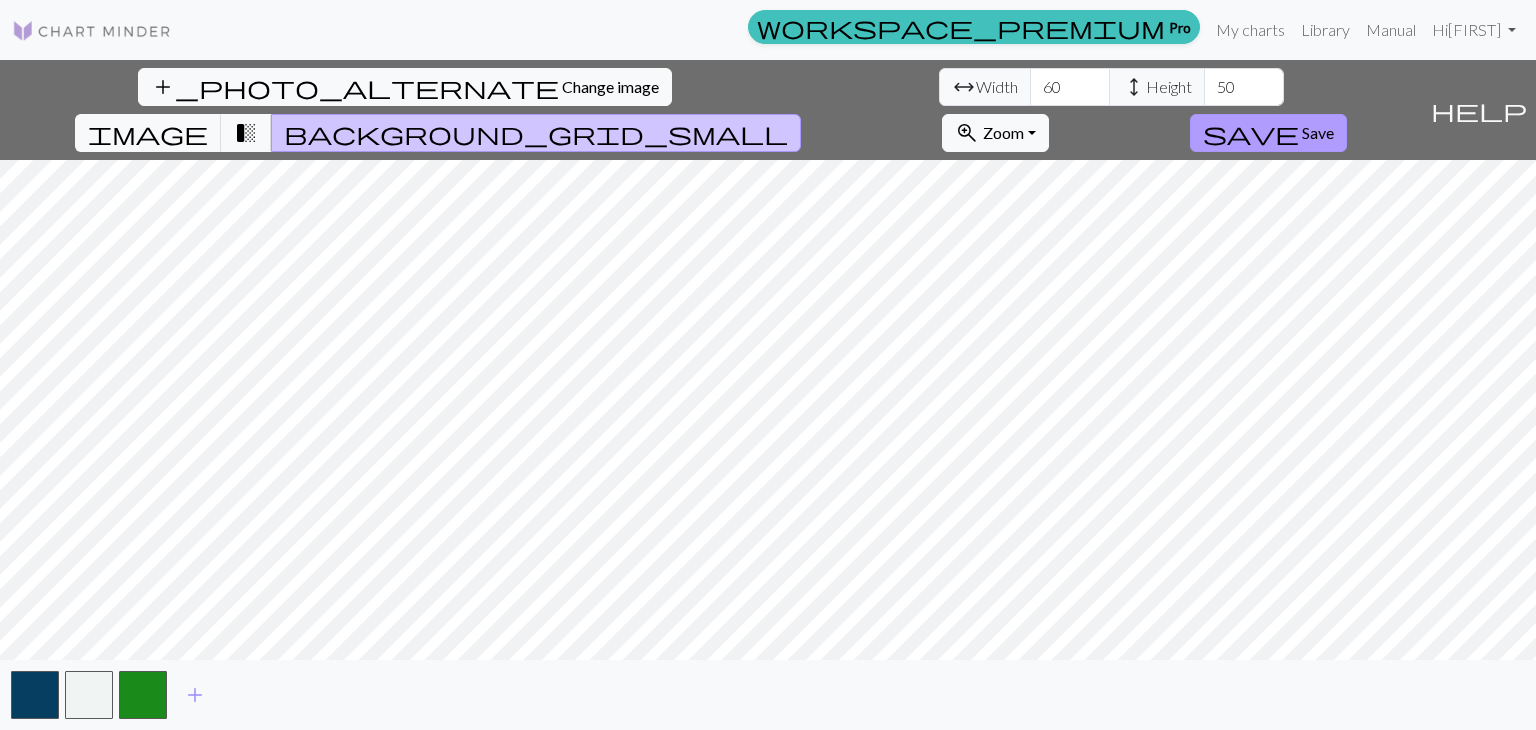 click on "save" at bounding box center (1251, 133) 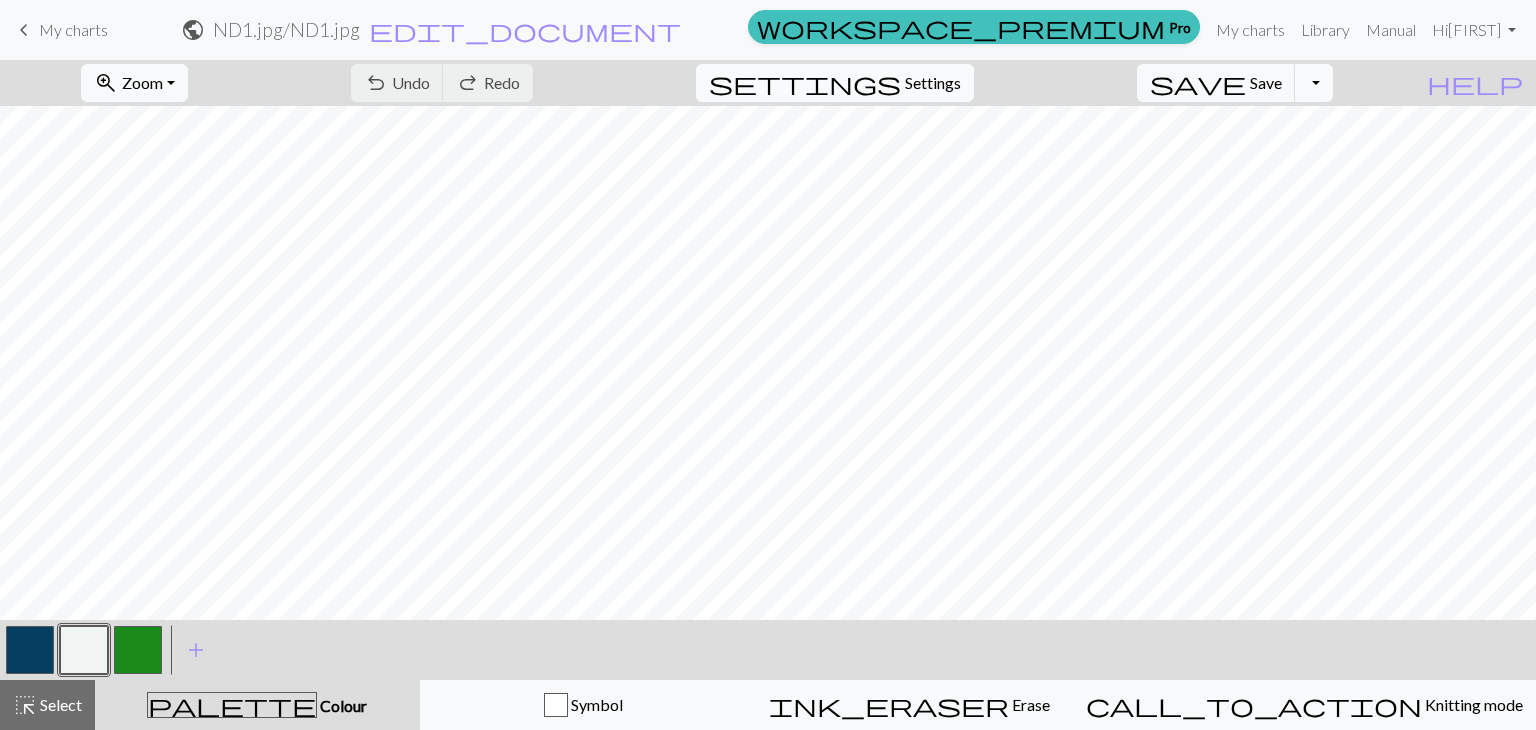 click on "settings  Settings" at bounding box center (835, 83) 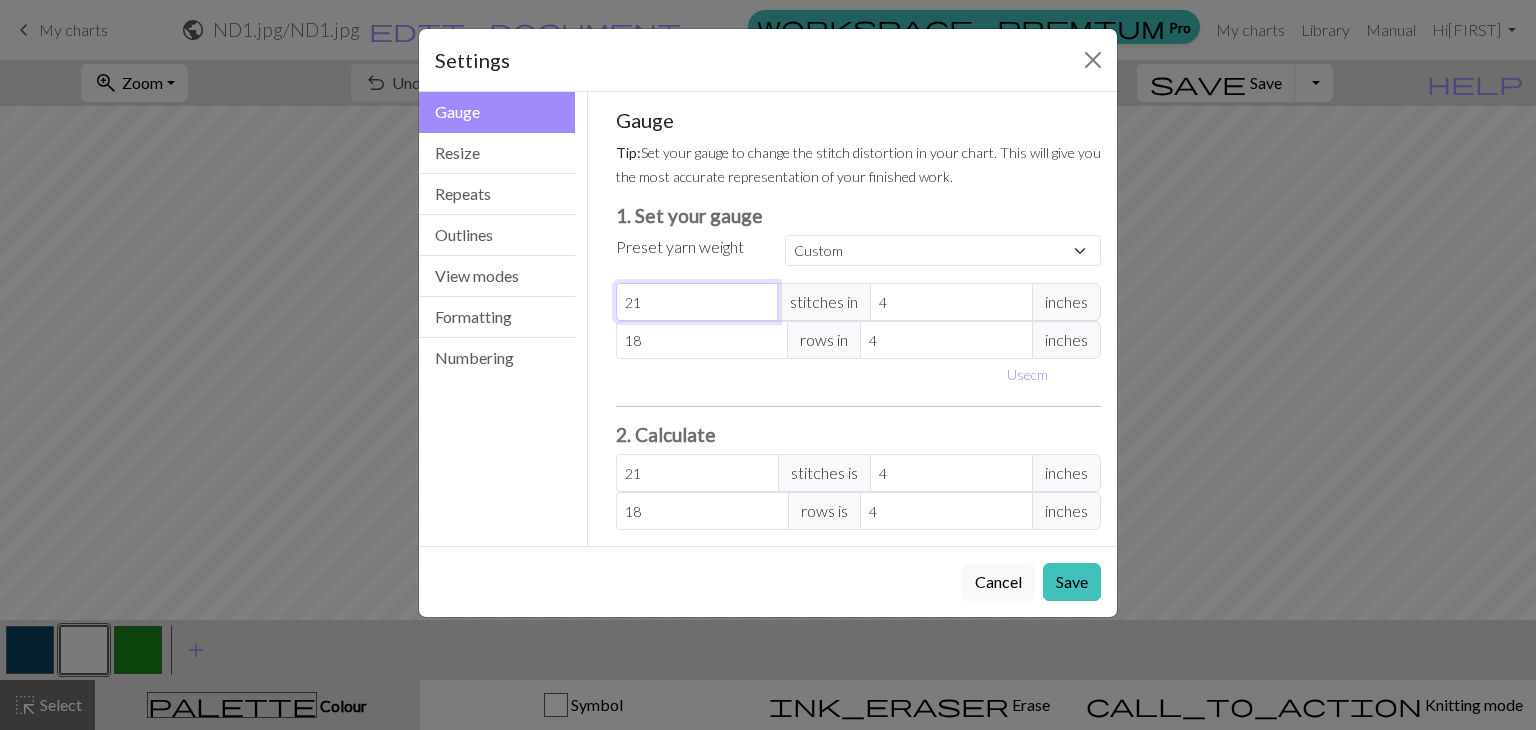 click on "21" at bounding box center [697, 302] 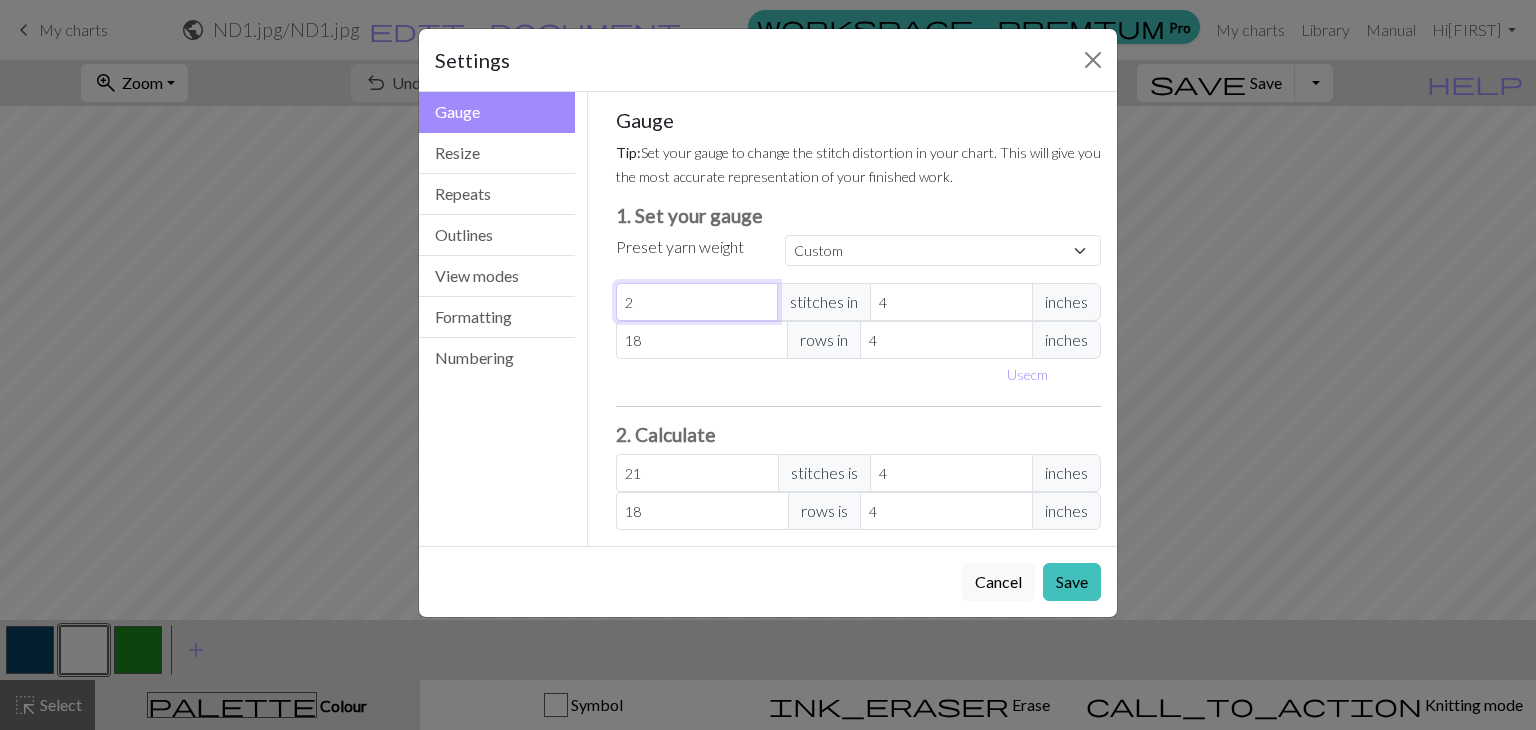 type on "2" 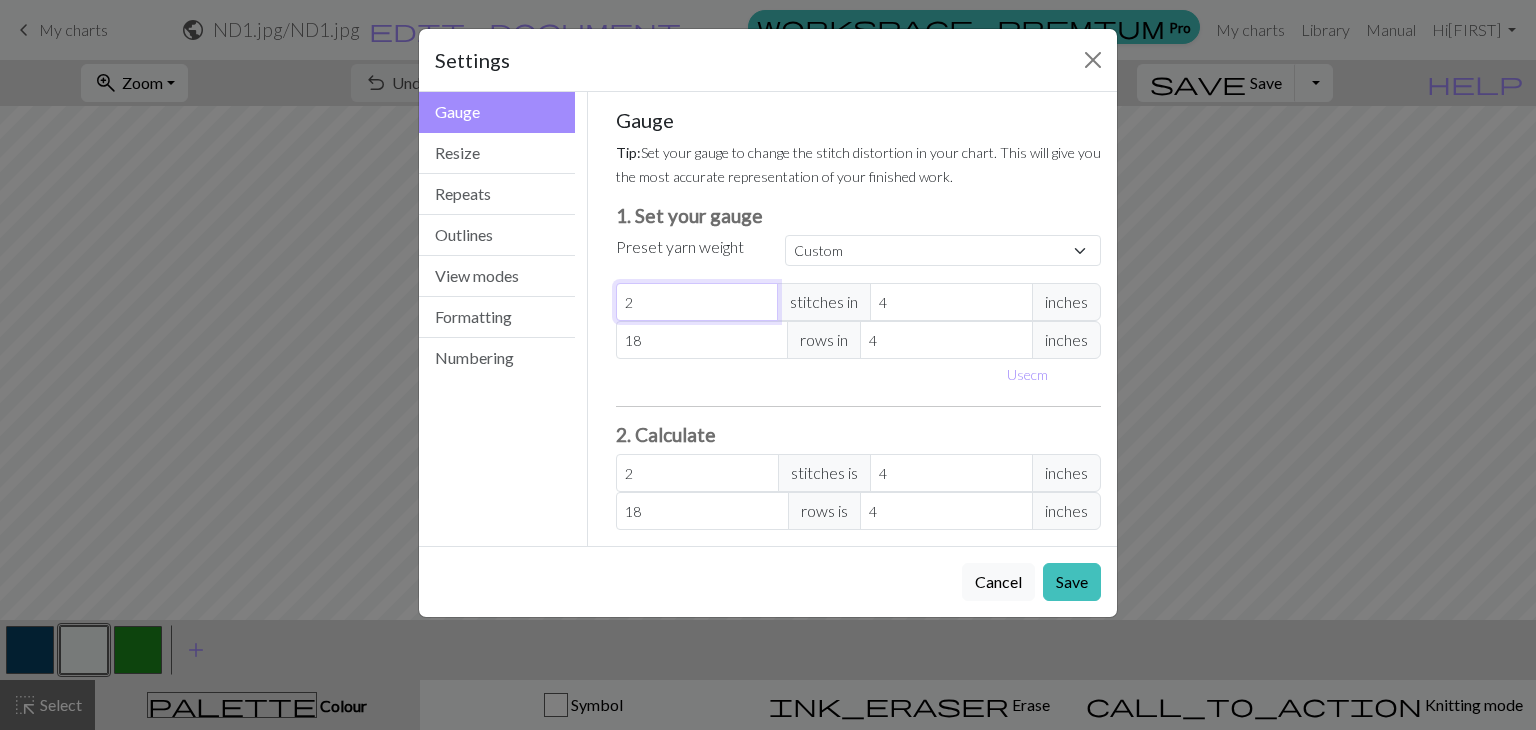 type 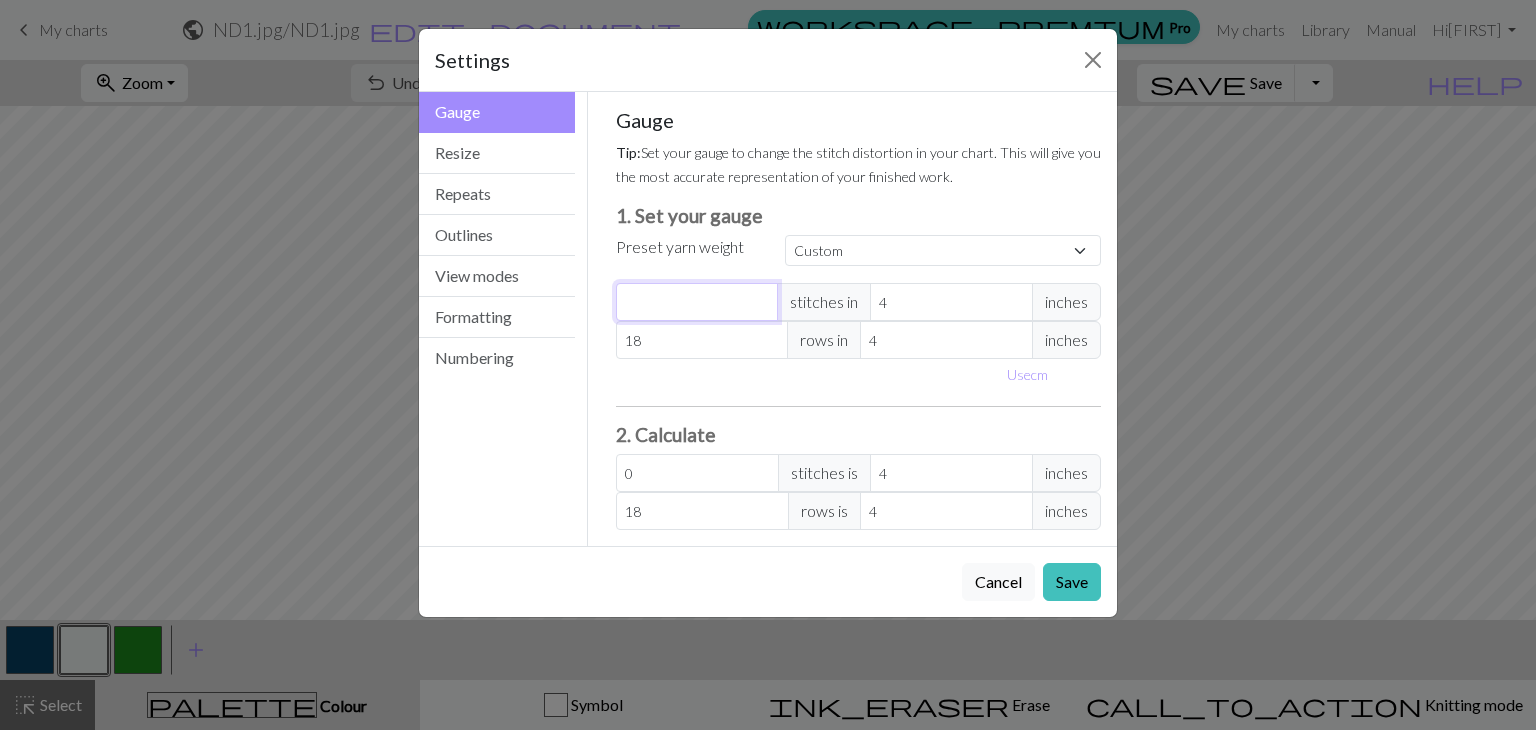 type 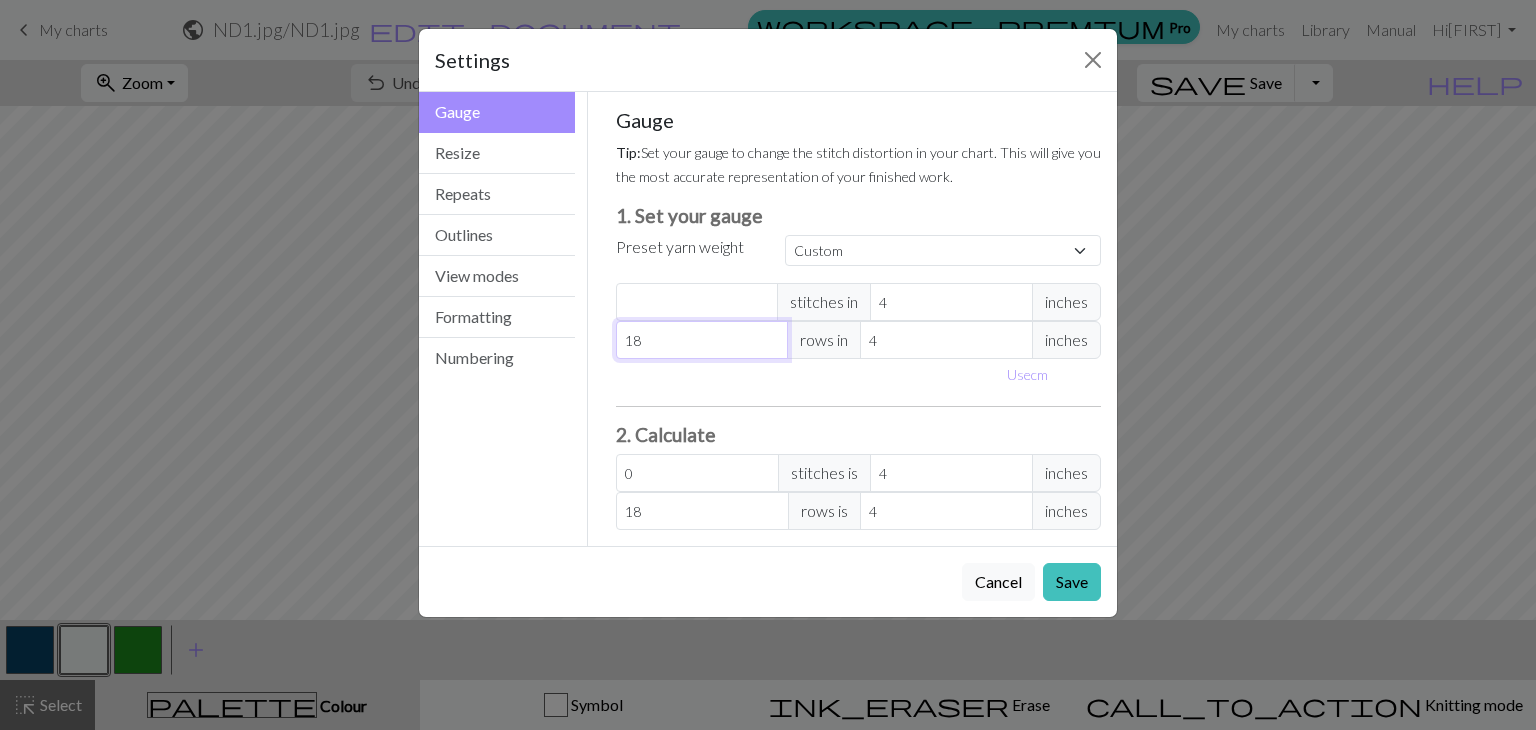 click on "18" at bounding box center (702, 340) 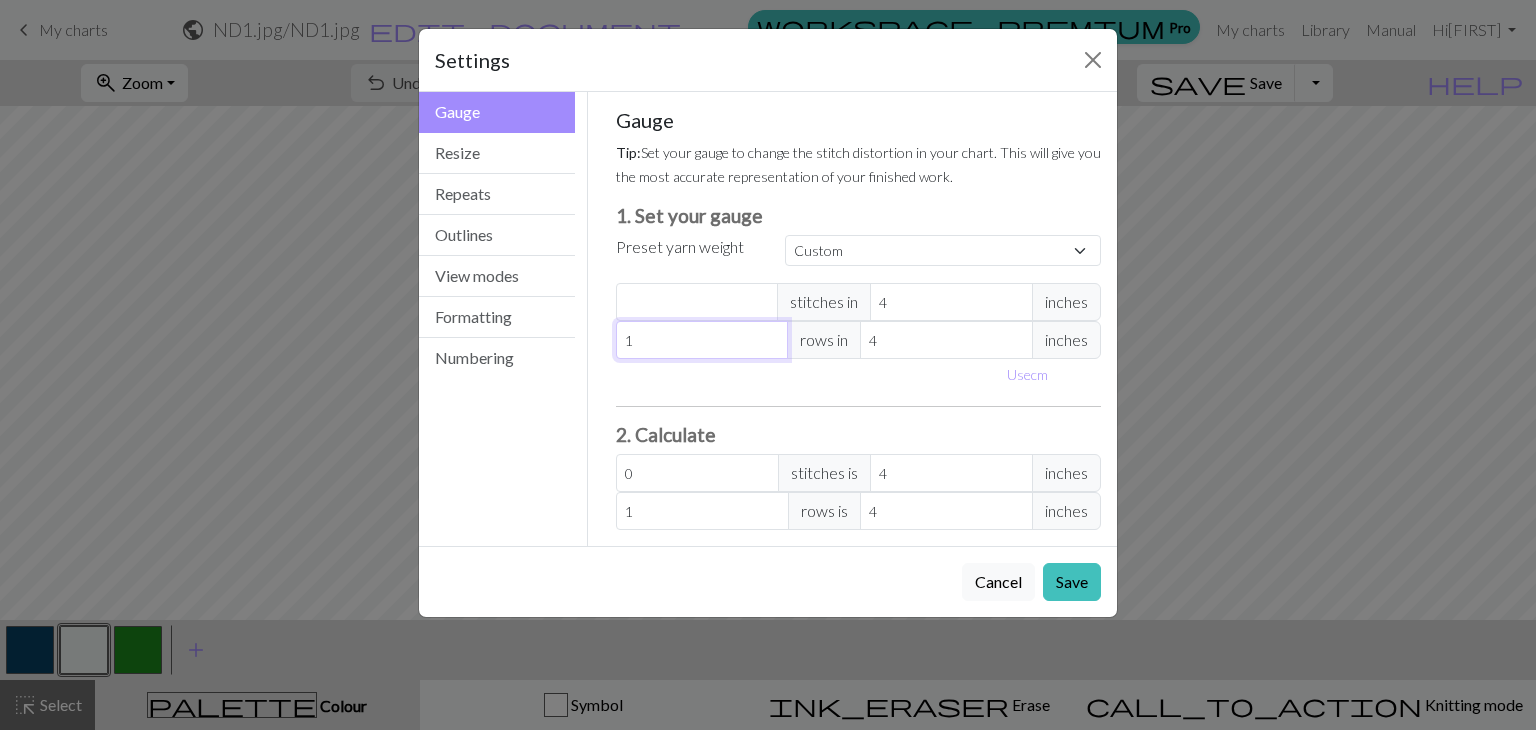 type 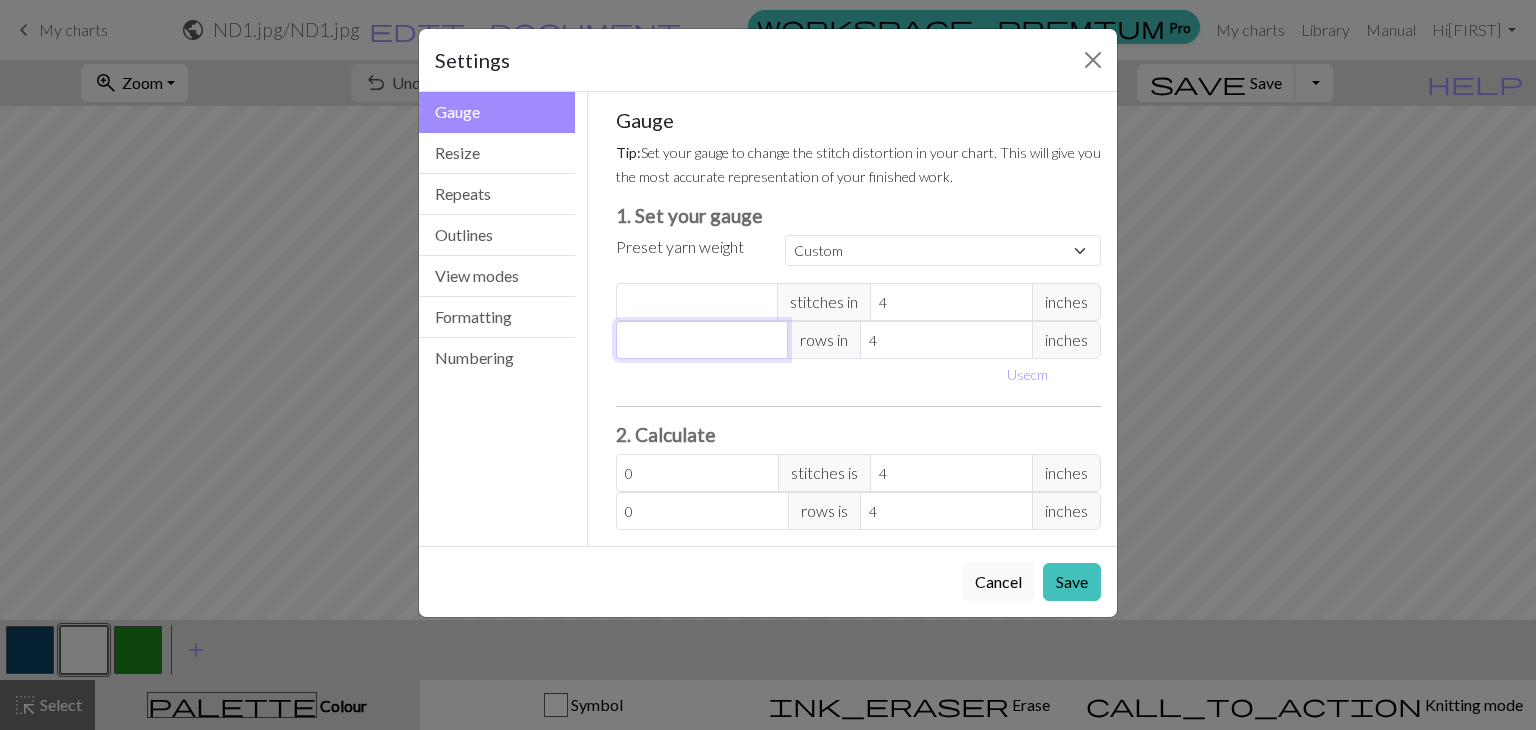 type on "3" 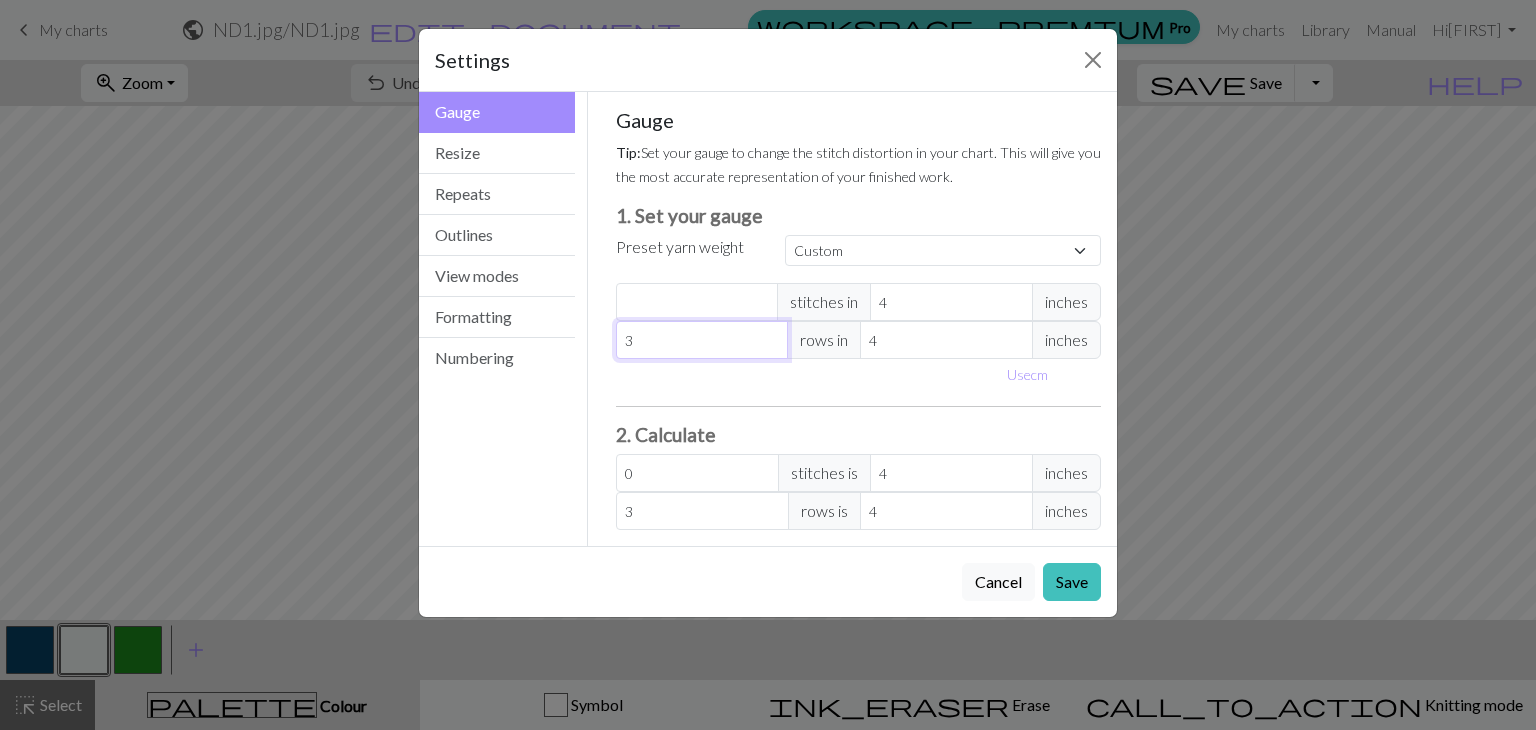 type on "3" 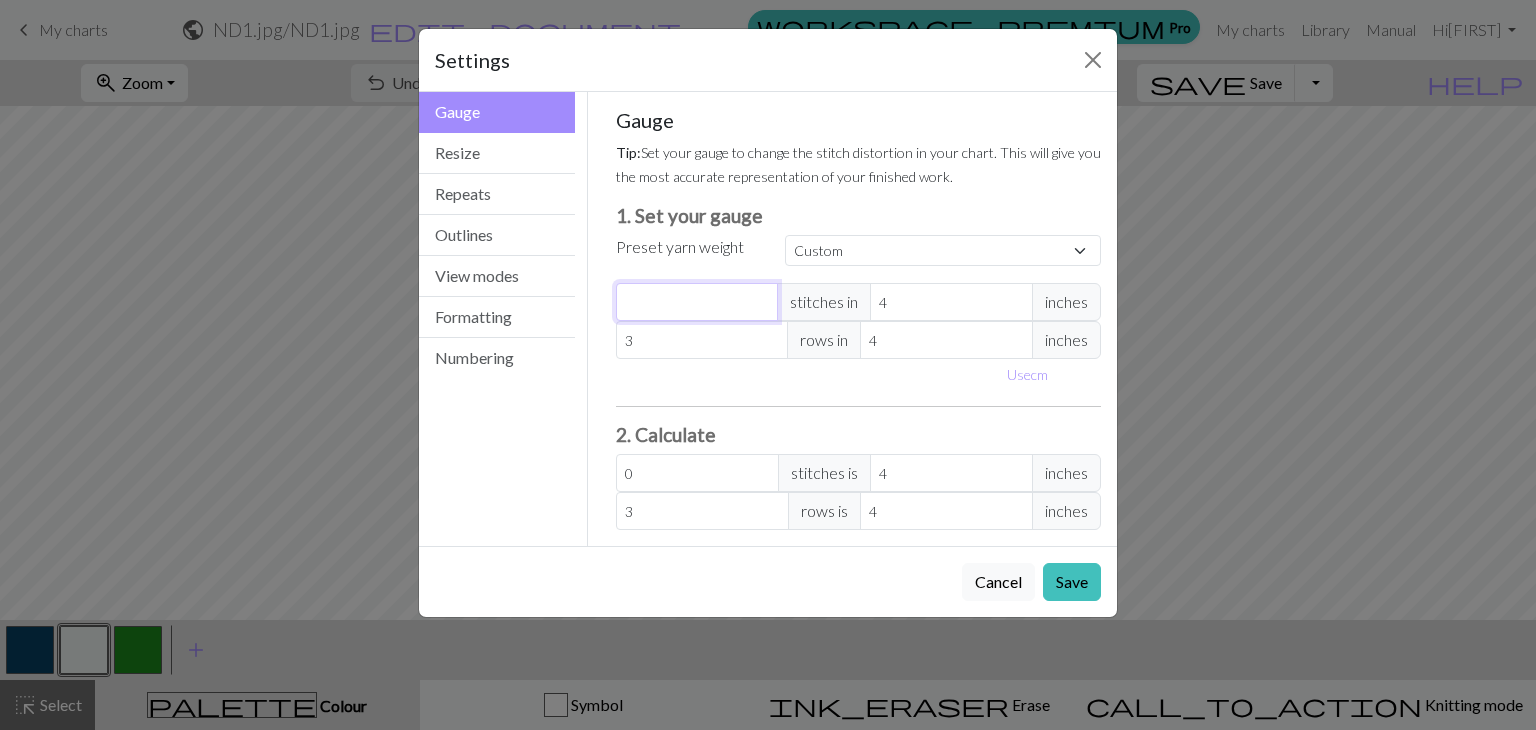 click at bounding box center [697, 302] 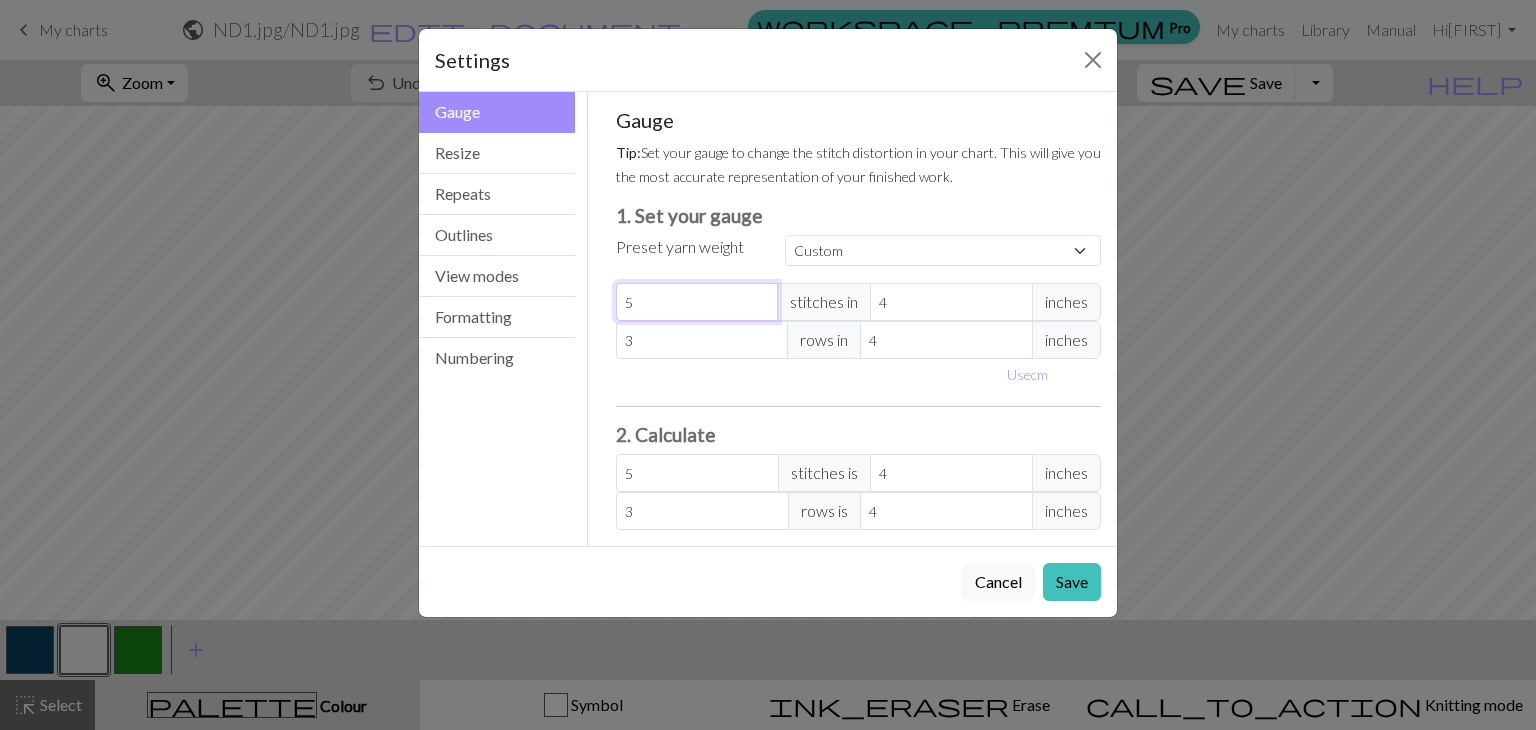type on "5" 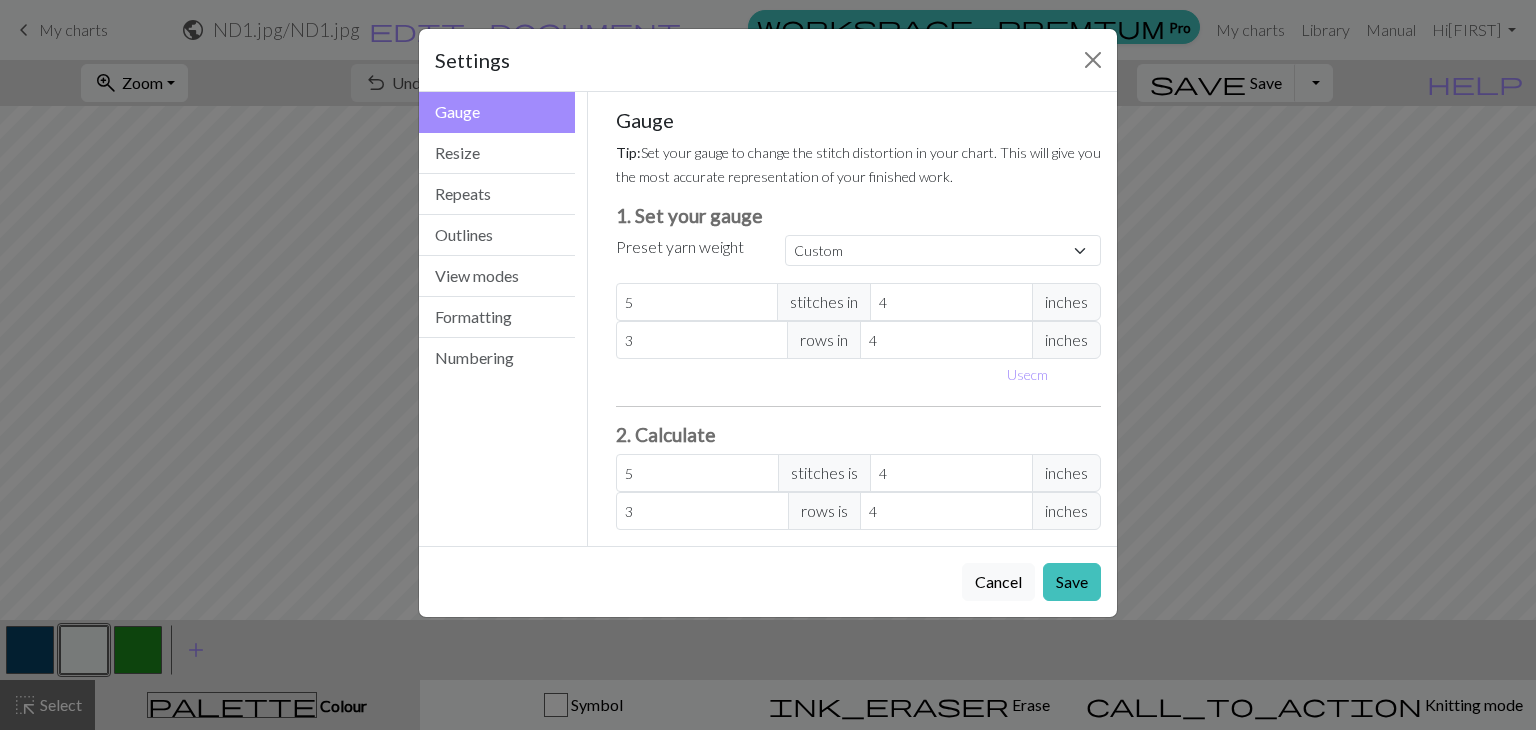 click on "Use  cm" at bounding box center (859, 374) 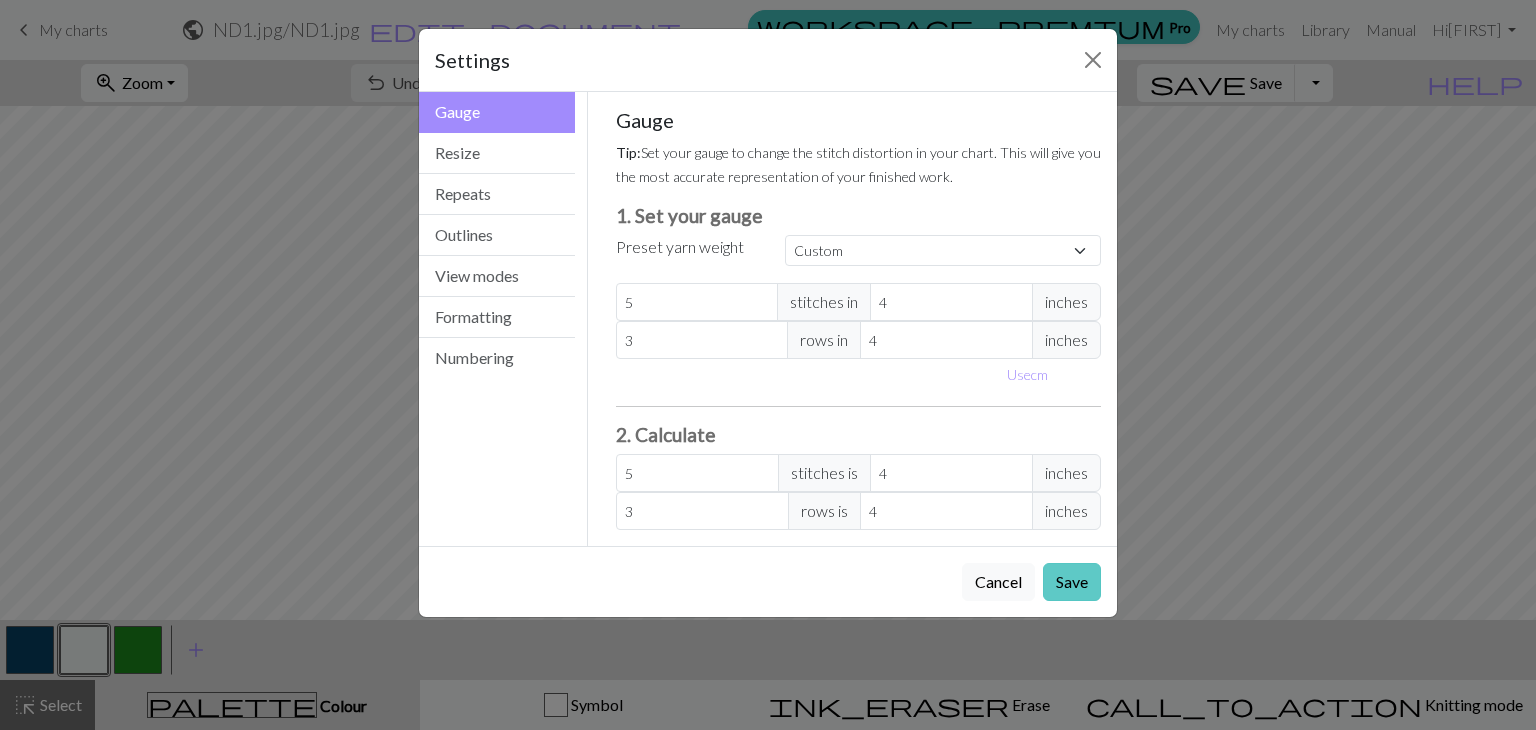 click on "Save" at bounding box center [1072, 582] 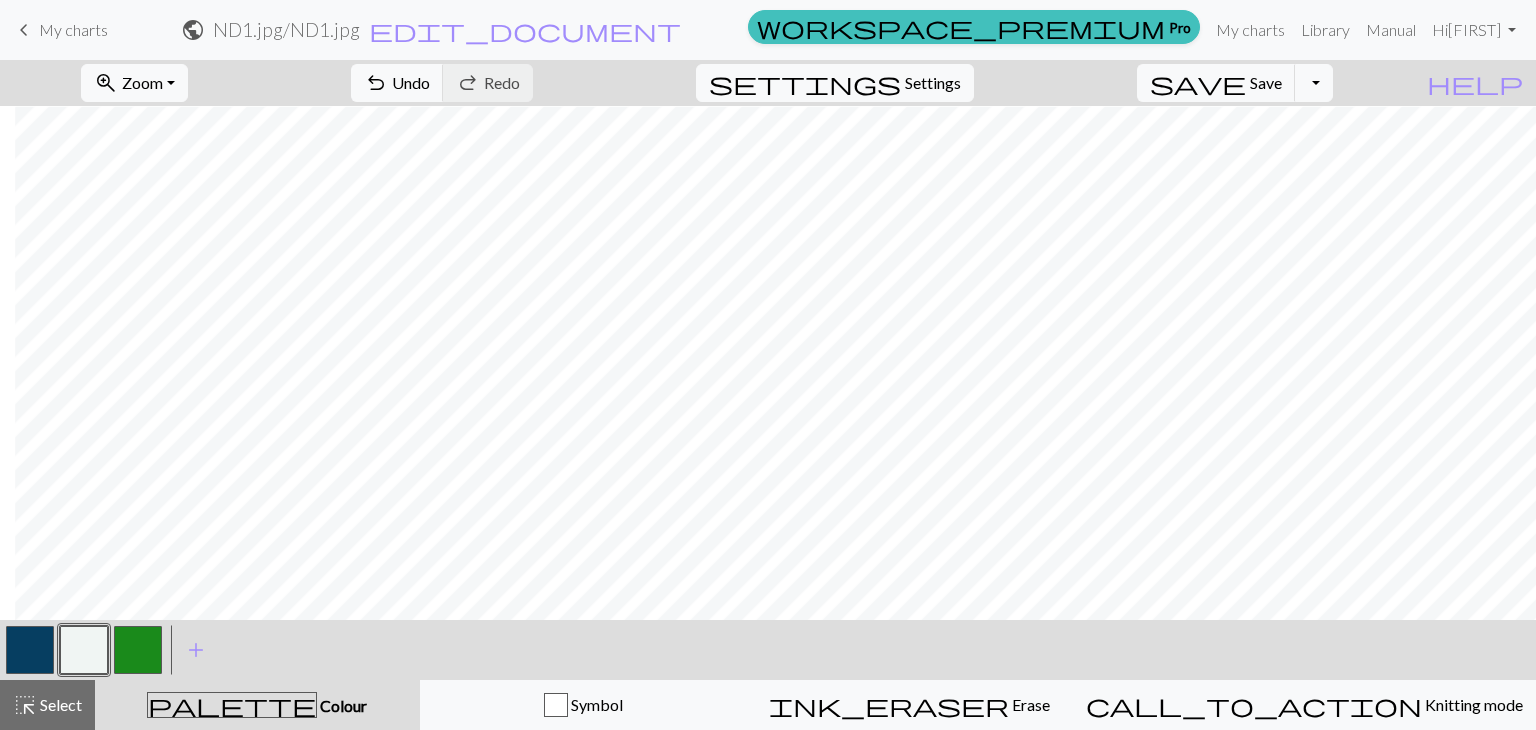 scroll, scrollTop: 0, scrollLeft: 15, axis: horizontal 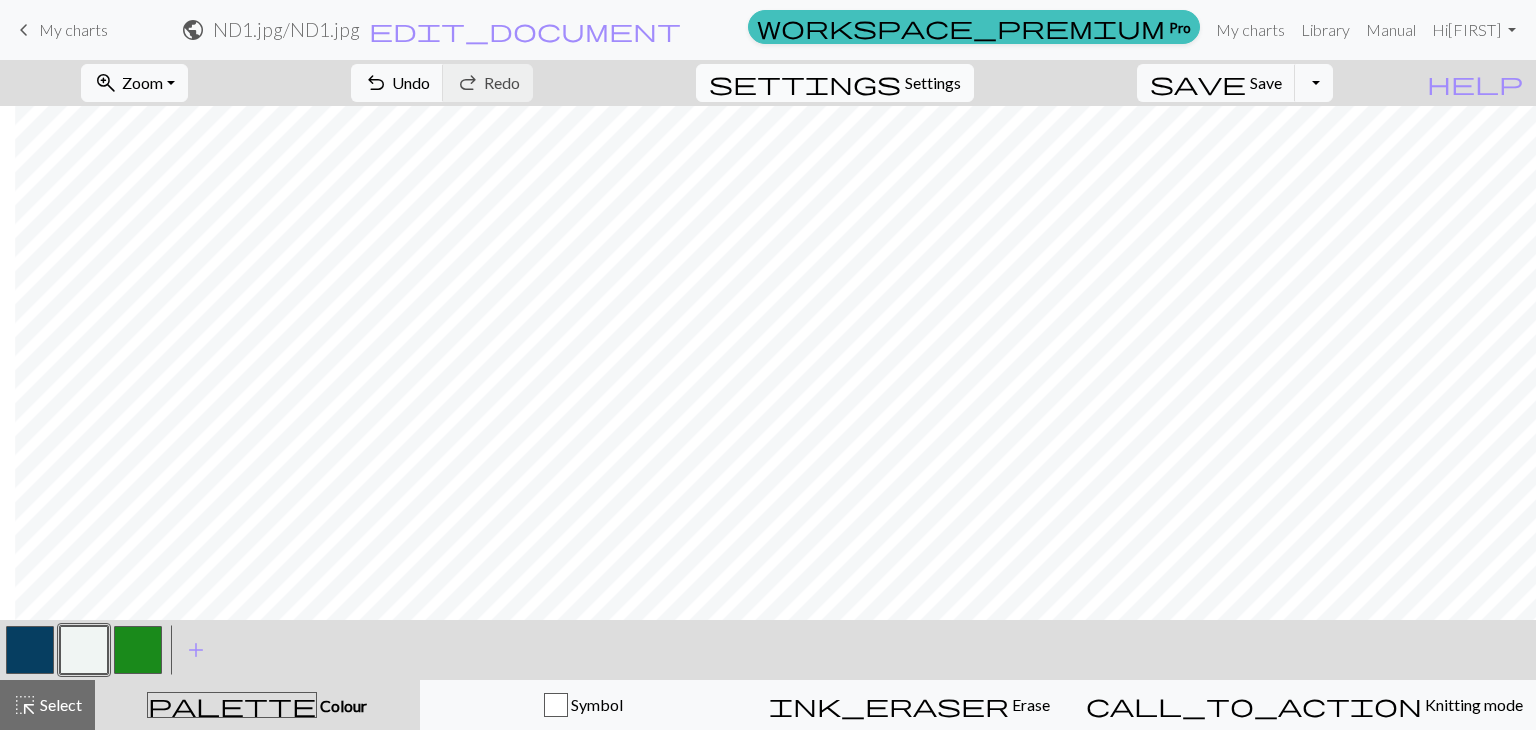 click on "Settings" at bounding box center [933, 83] 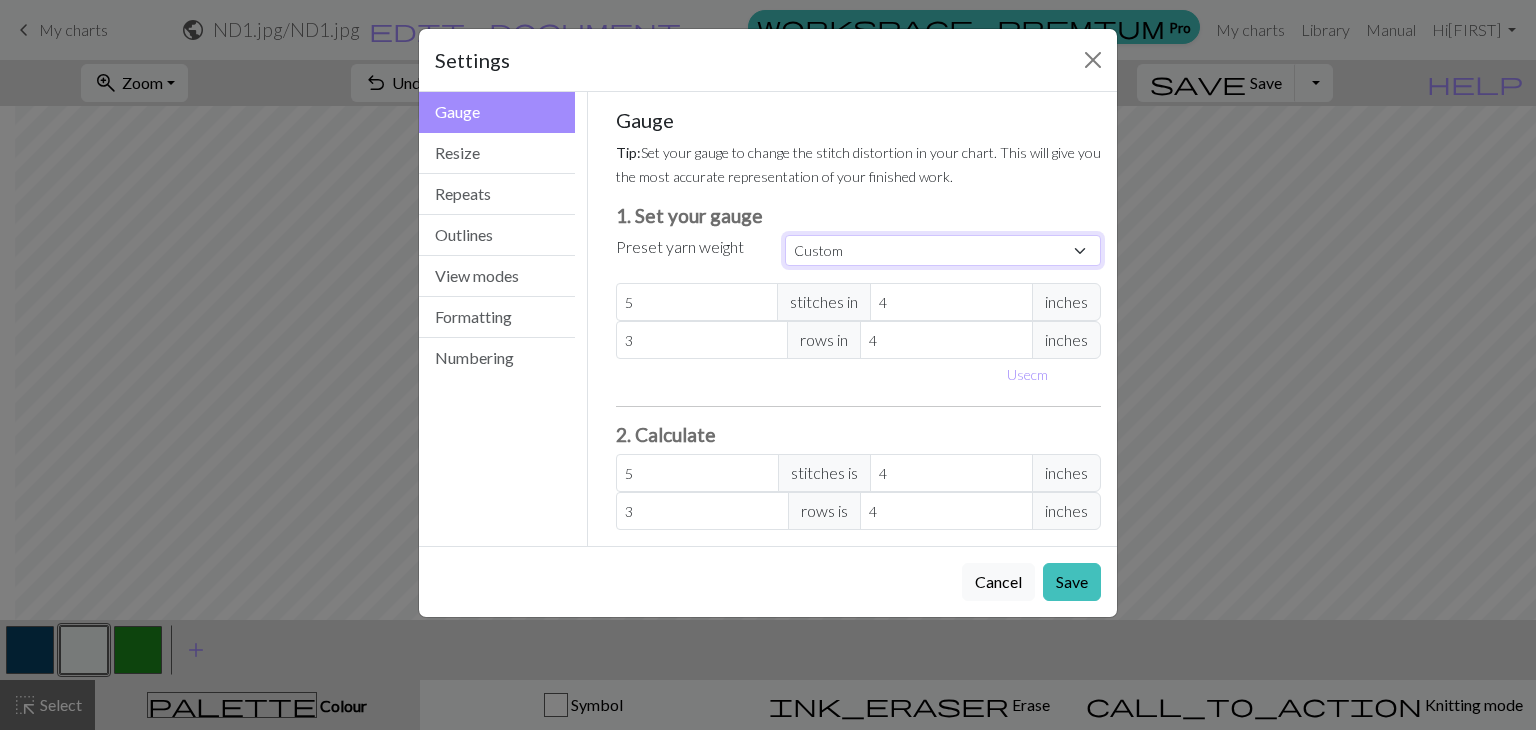 click on "Custom Square Lace Light Fingering Fingering Sport Double knit Worsted Aran Bulky Super Bulky" at bounding box center (943, 250) 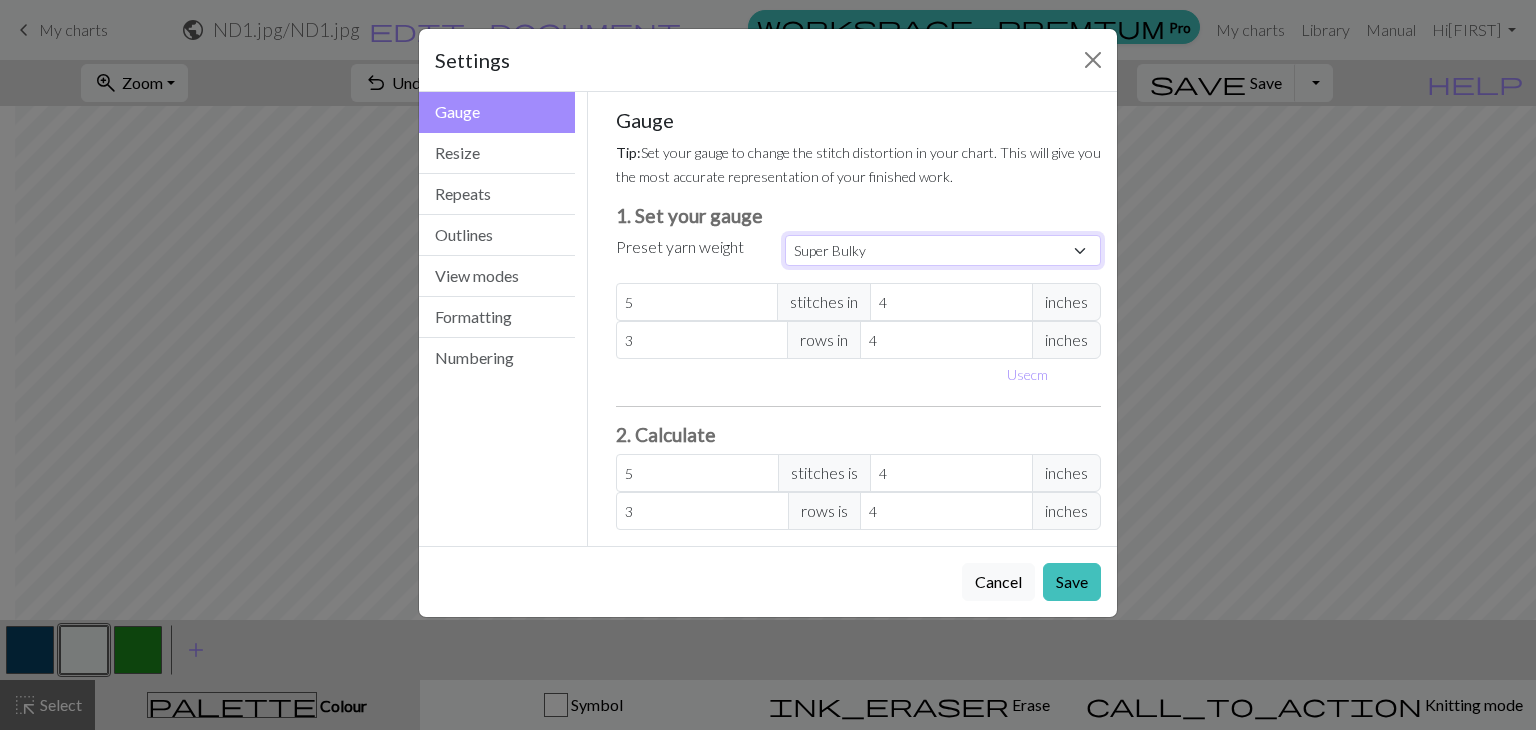 click on "Custom Square Lace Light Fingering Fingering Sport Double knit Worsted Aran Bulky Super Bulky" at bounding box center (943, 250) 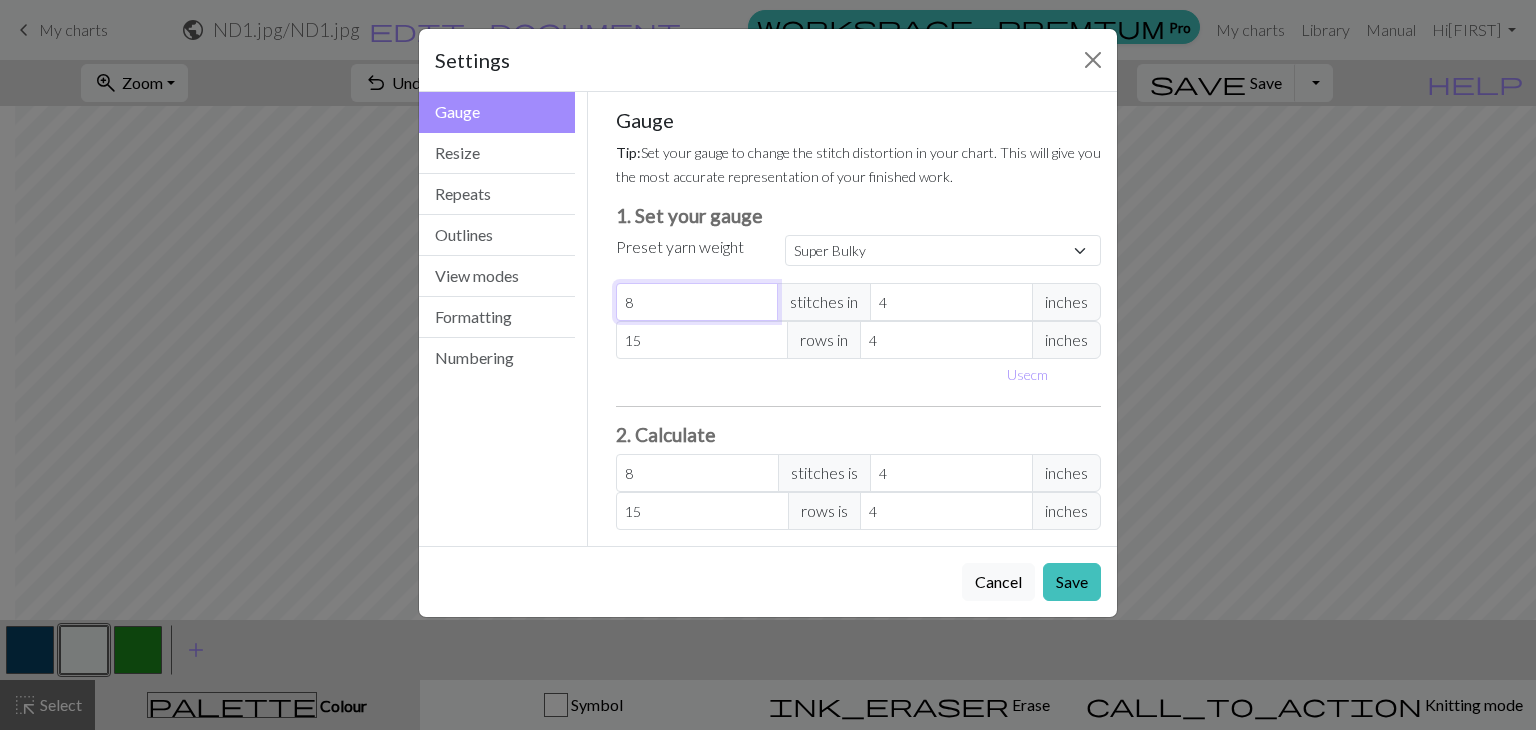 click on "8" at bounding box center [697, 302] 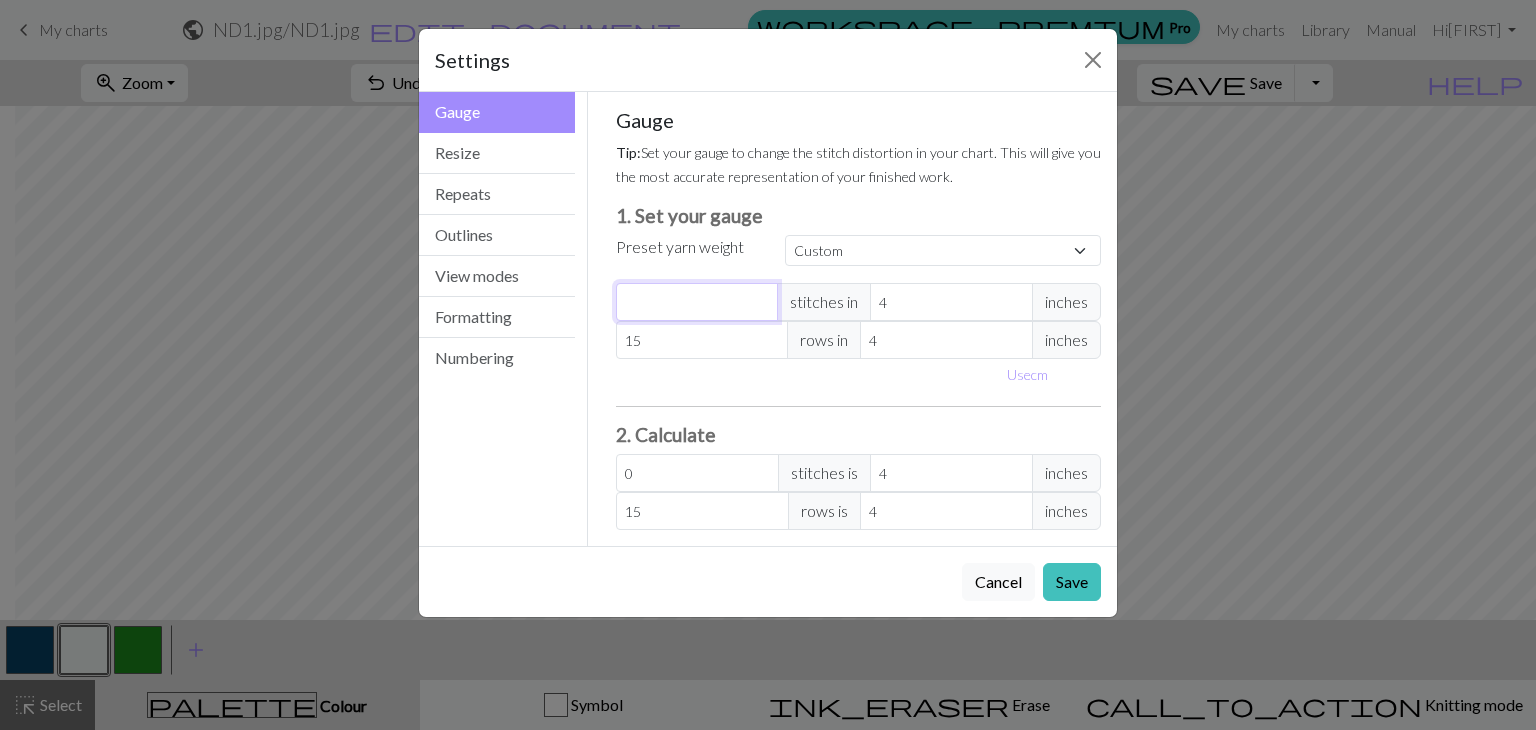 type on "5" 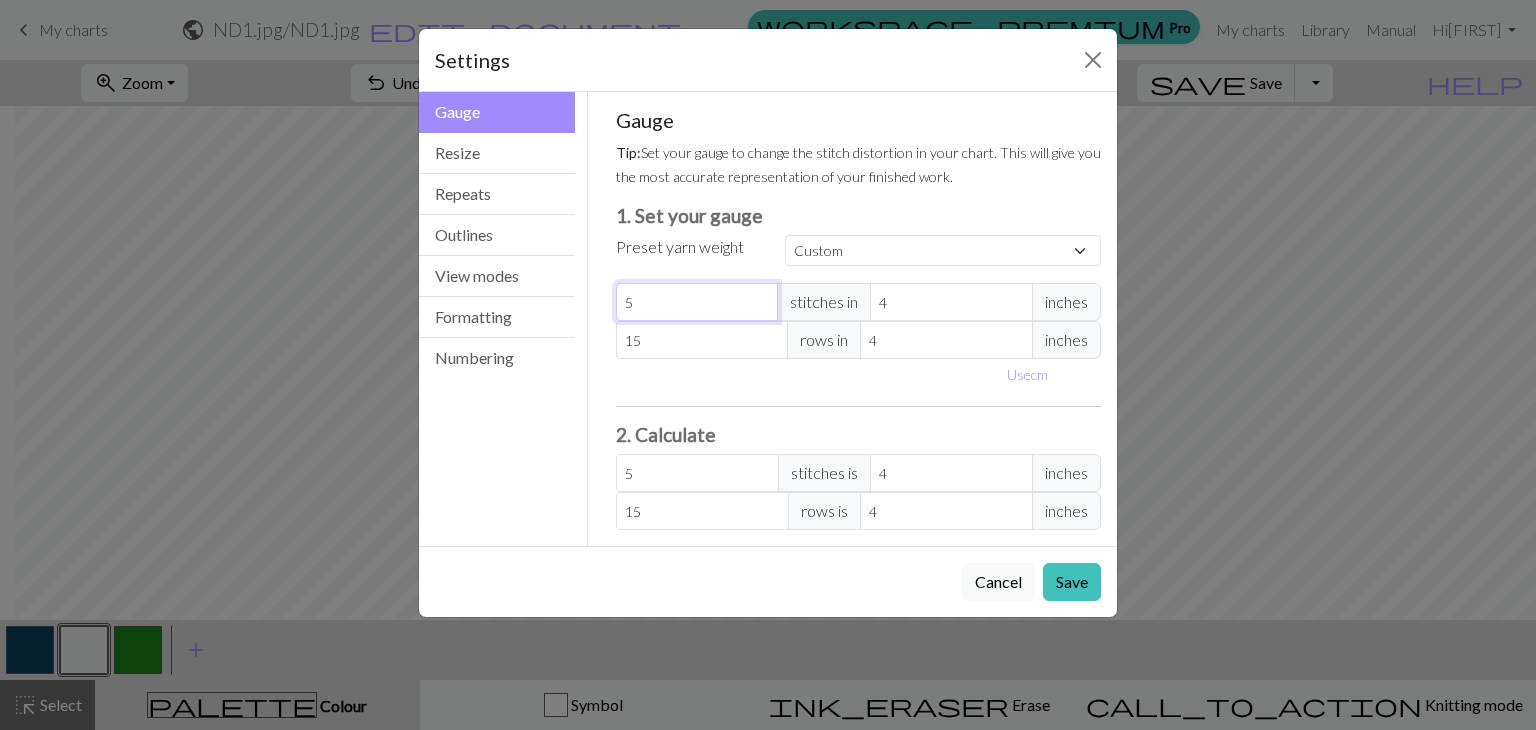 type on "5" 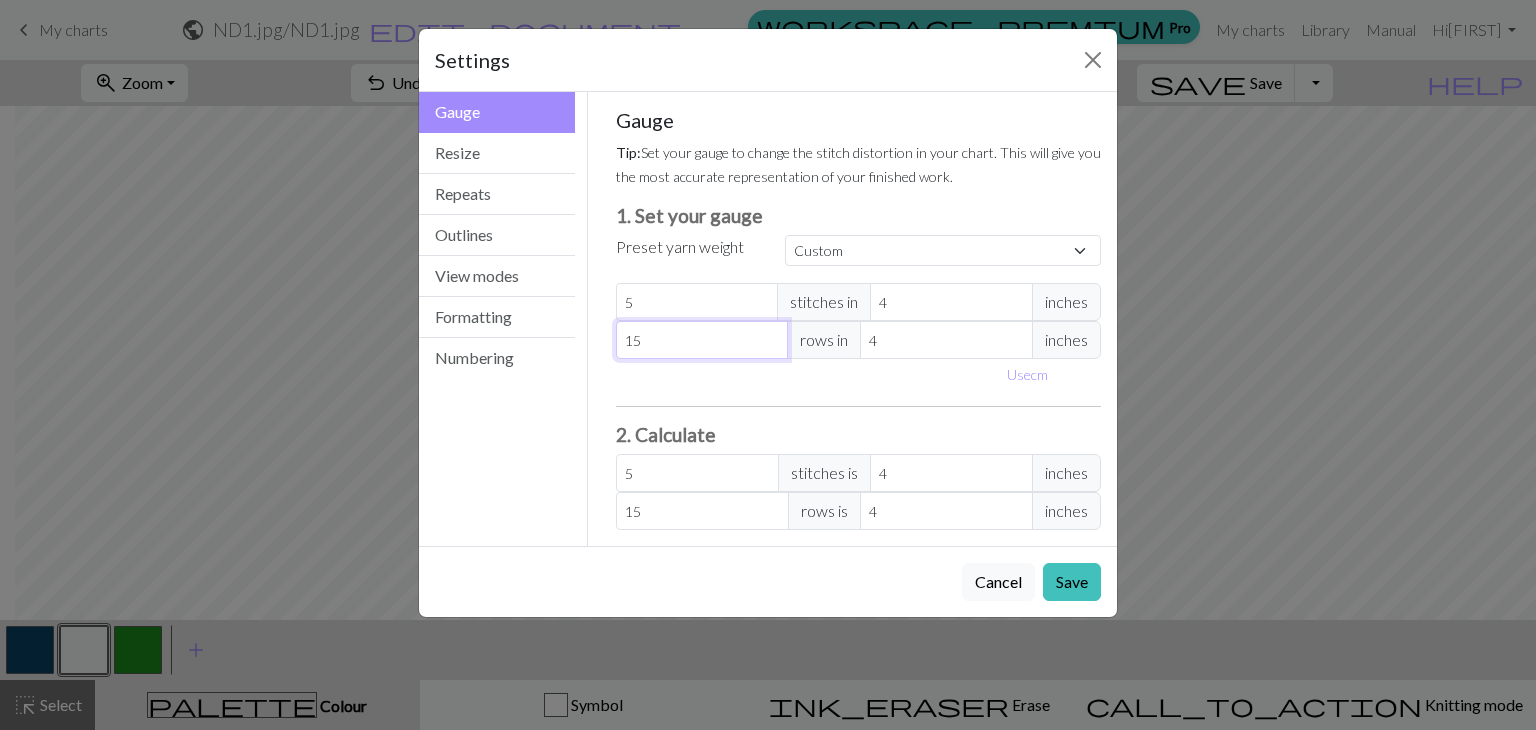 click on "15" at bounding box center (702, 340) 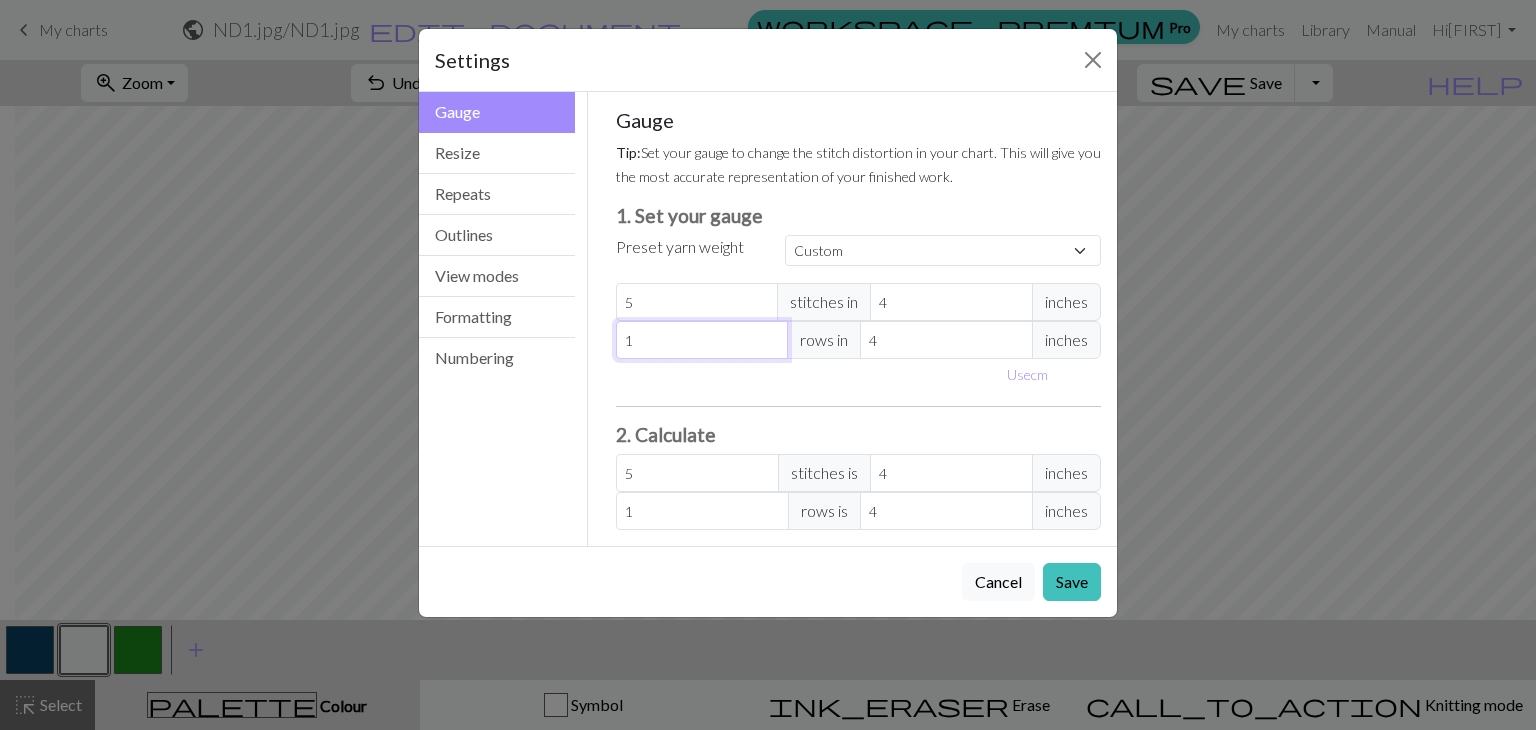 type 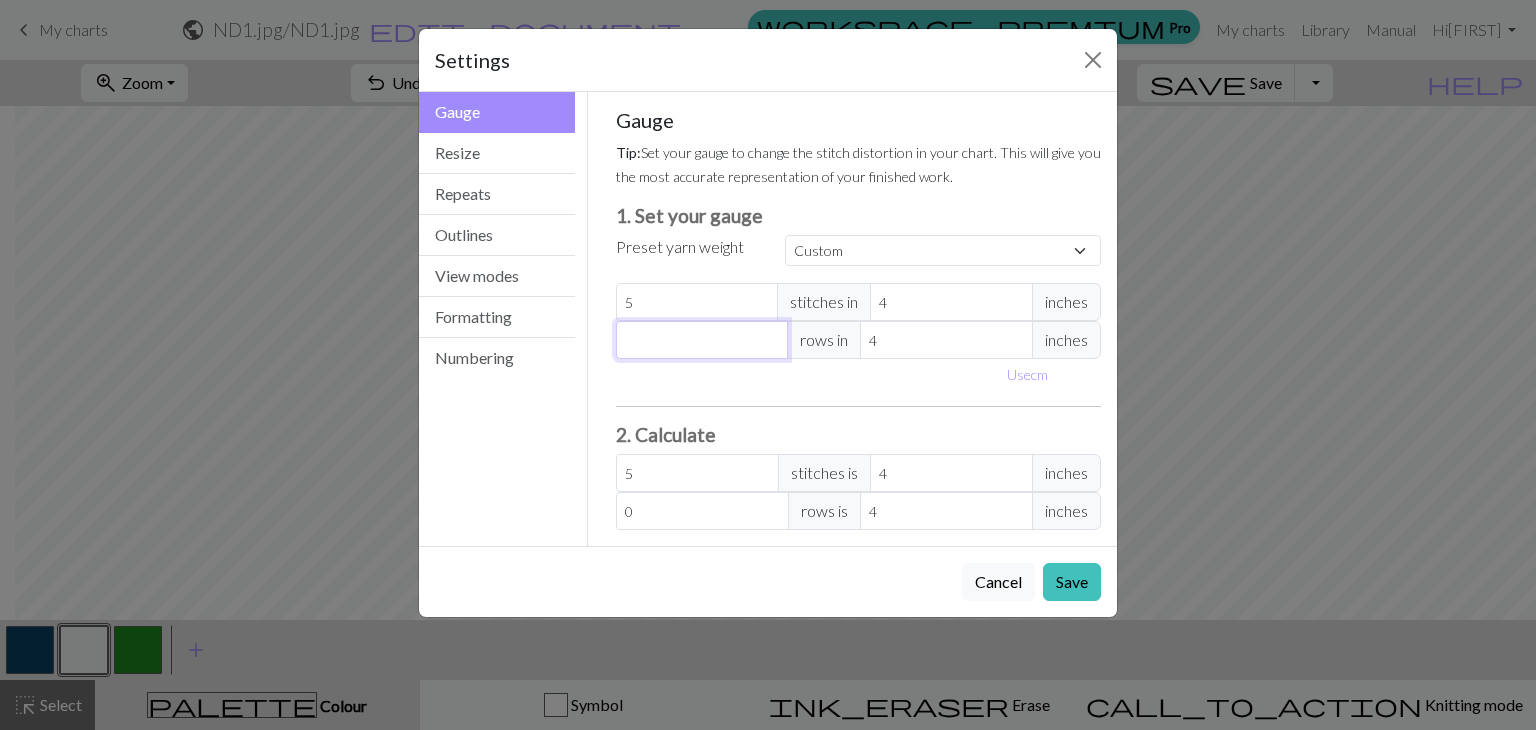 type on "3" 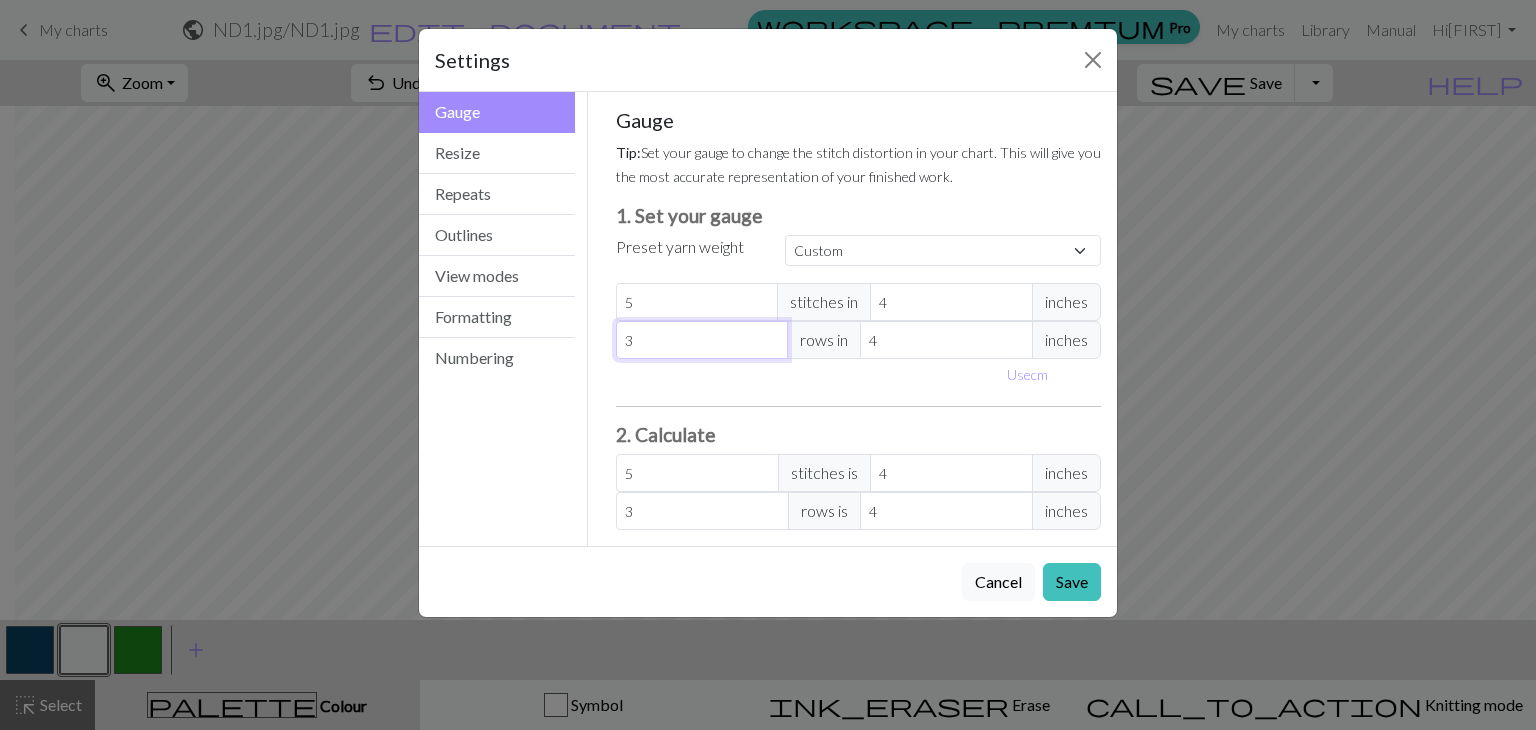 type on "3" 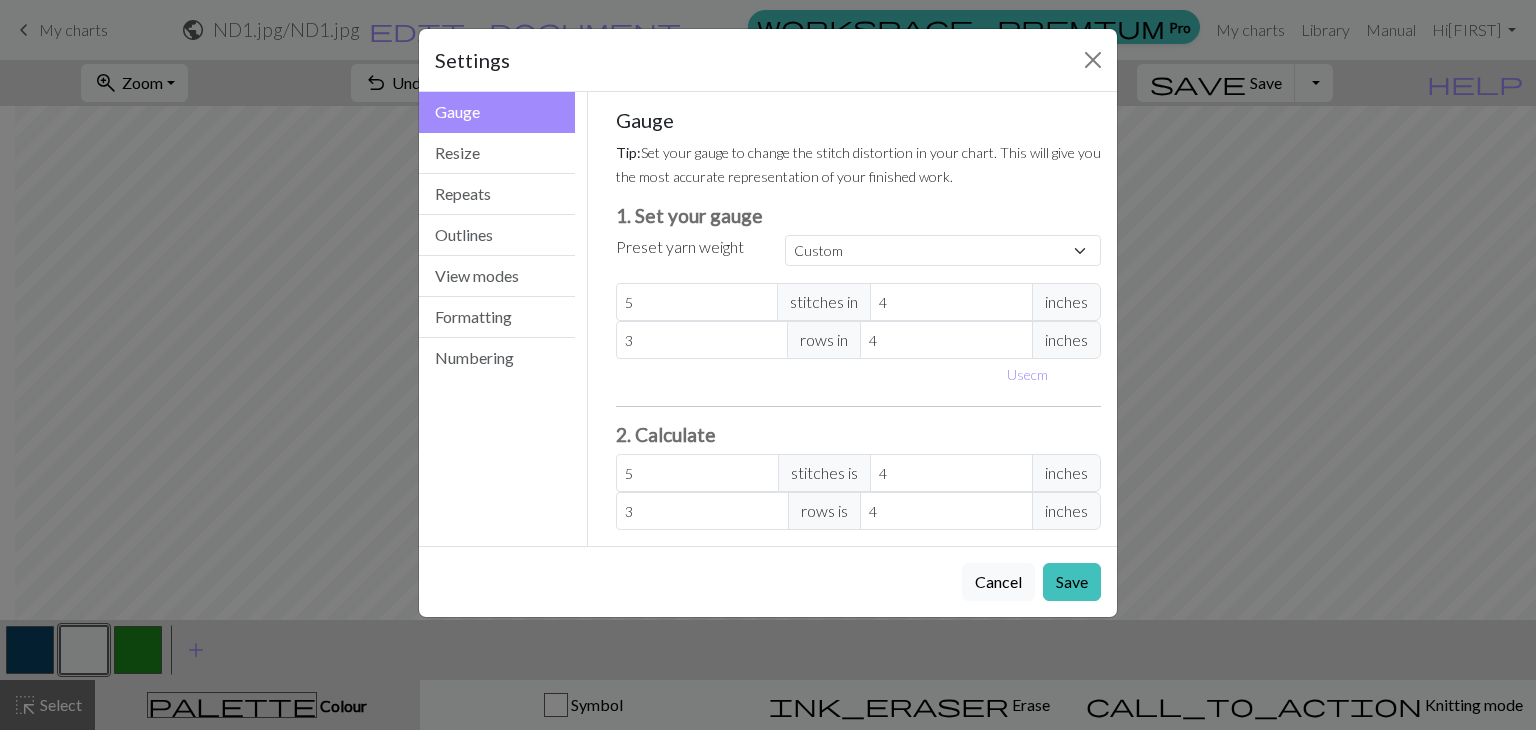 click on "Tip:  Set your gauge to change the stitch distortion in your chart. This will give you the most accurate representation of your finished work." at bounding box center (859, 164) 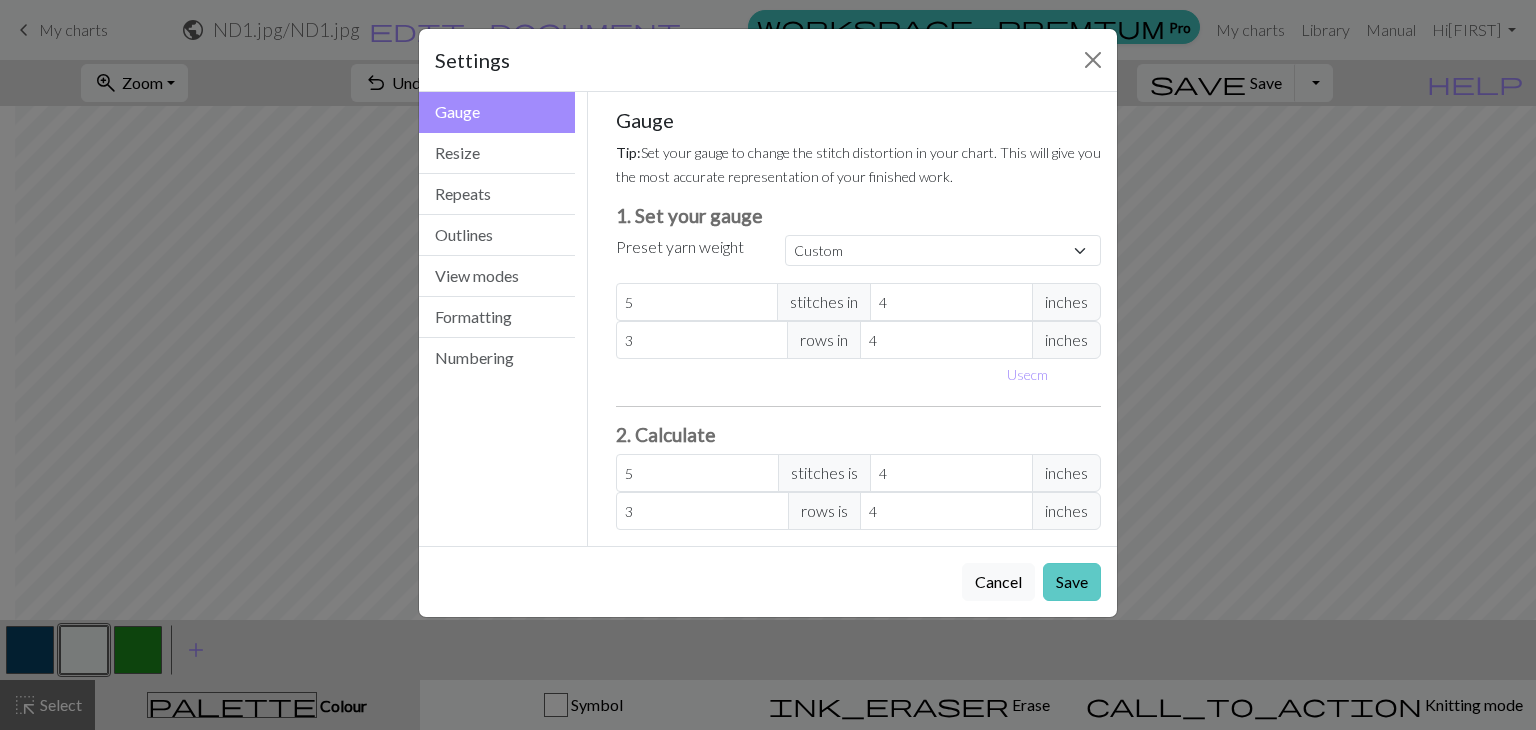click on "Save" at bounding box center (1072, 582) 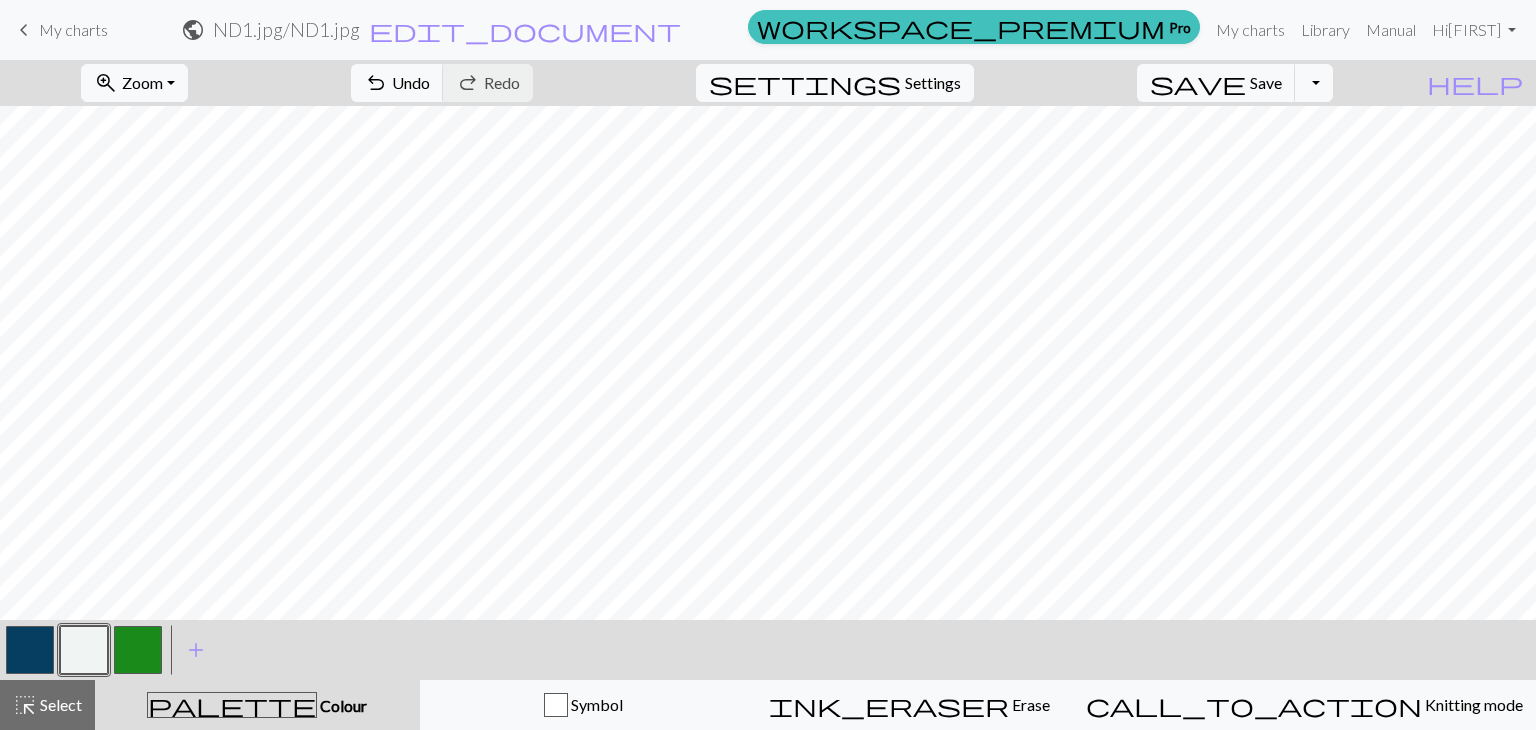 scroll, scrollTop: 0, scrollLeft: 0, axis: both 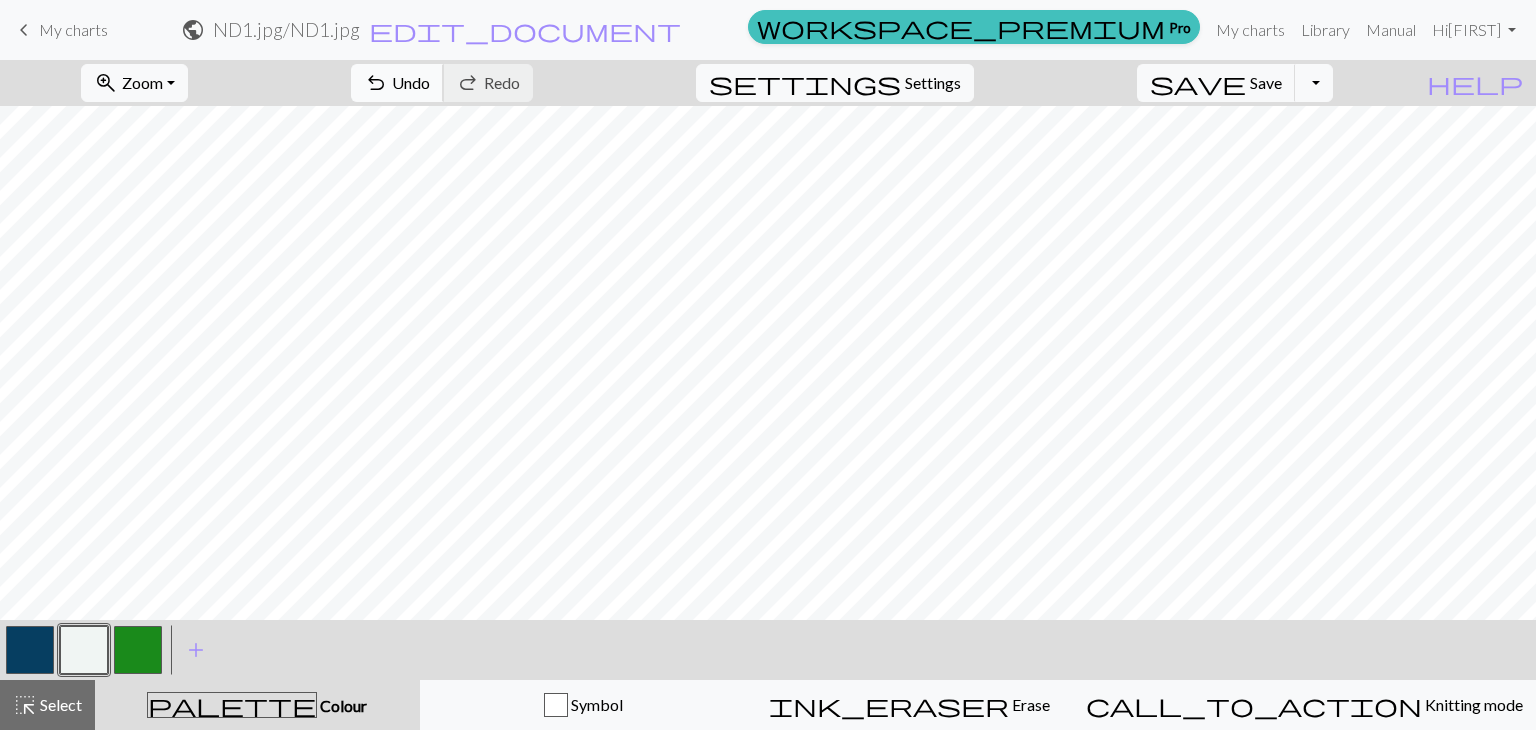 click on "undo Undo Undo" at bounding box center [397, 83] 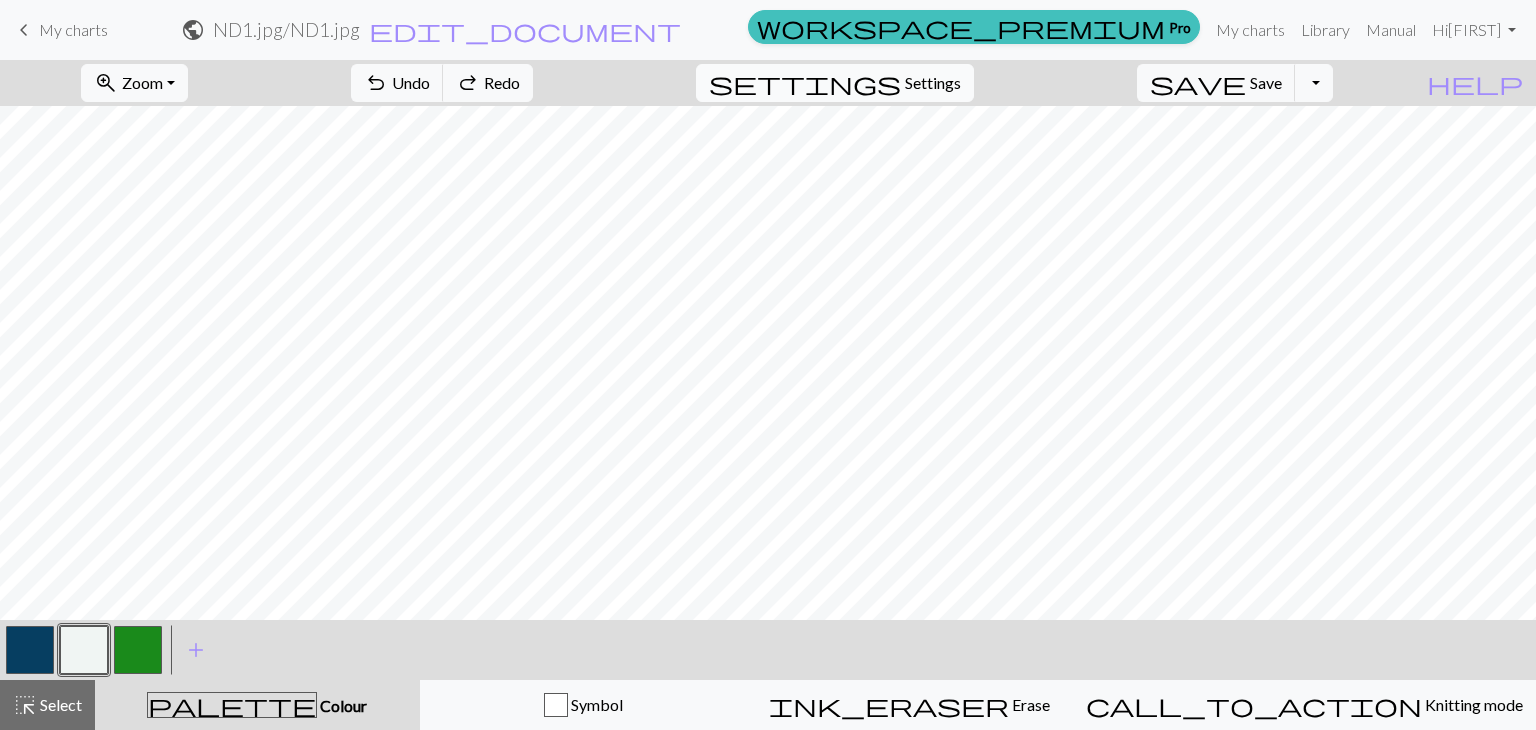 click on "settings" at bounding box center [805, 83] 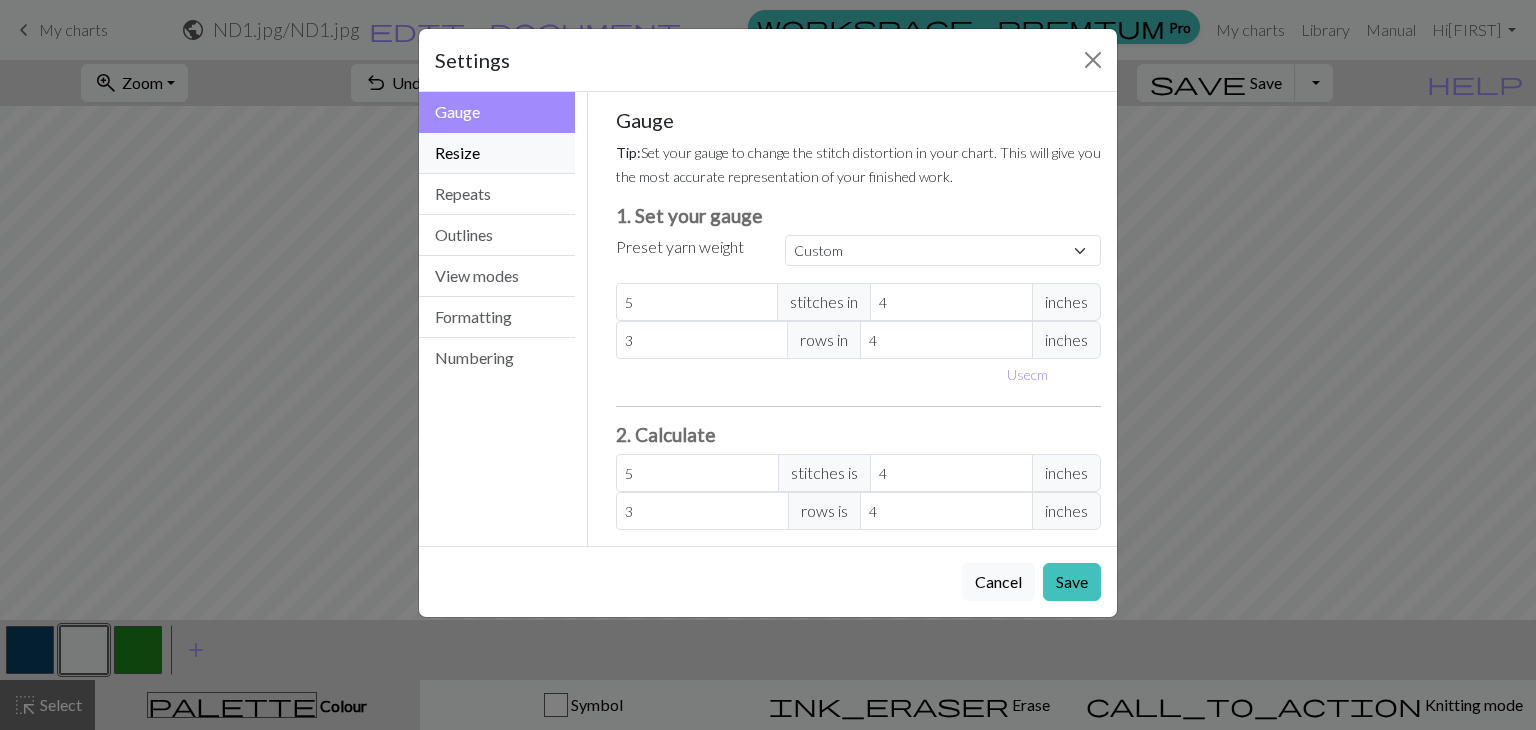click on "Resize" at bounding box center (497, 153) 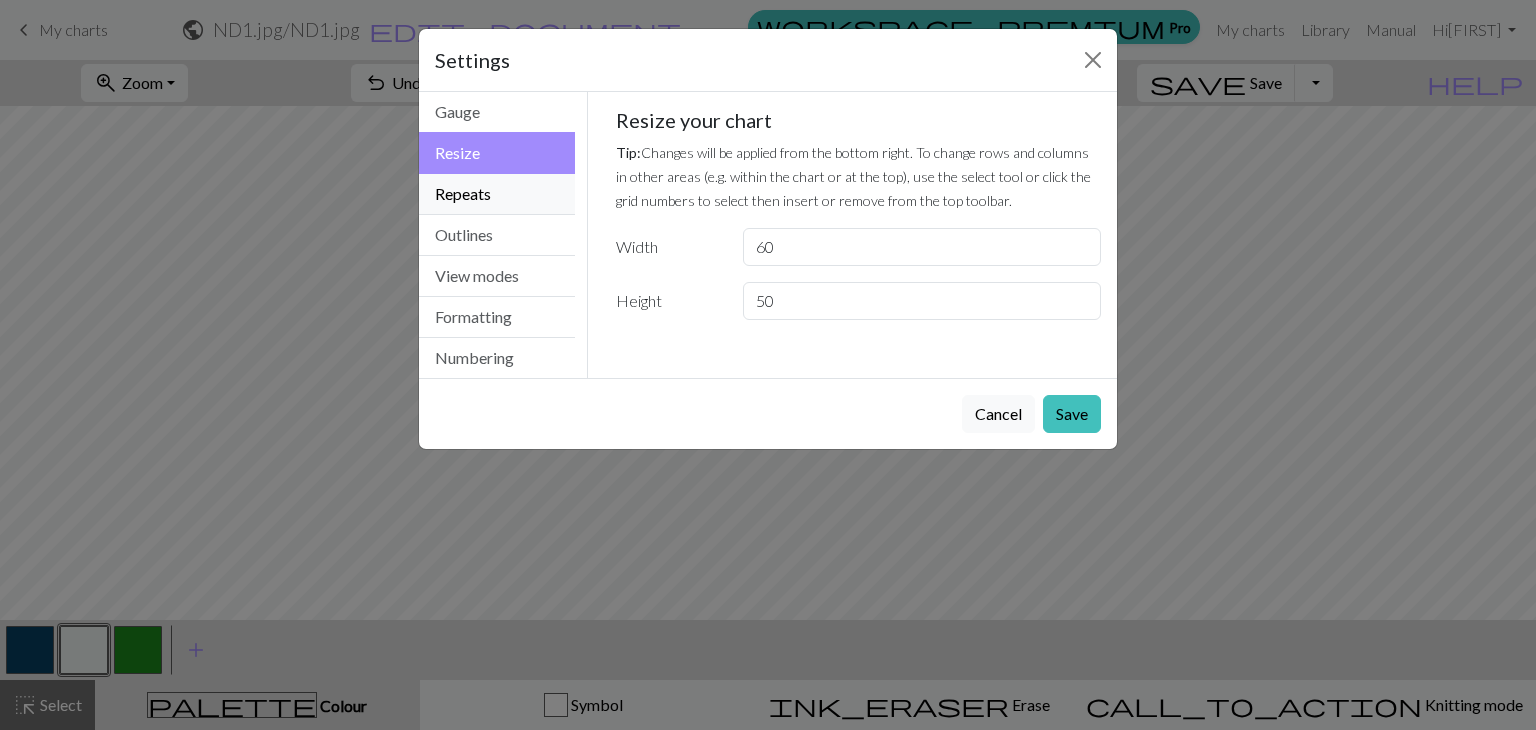 click on "Repeats" at bounding box center [497, 194] 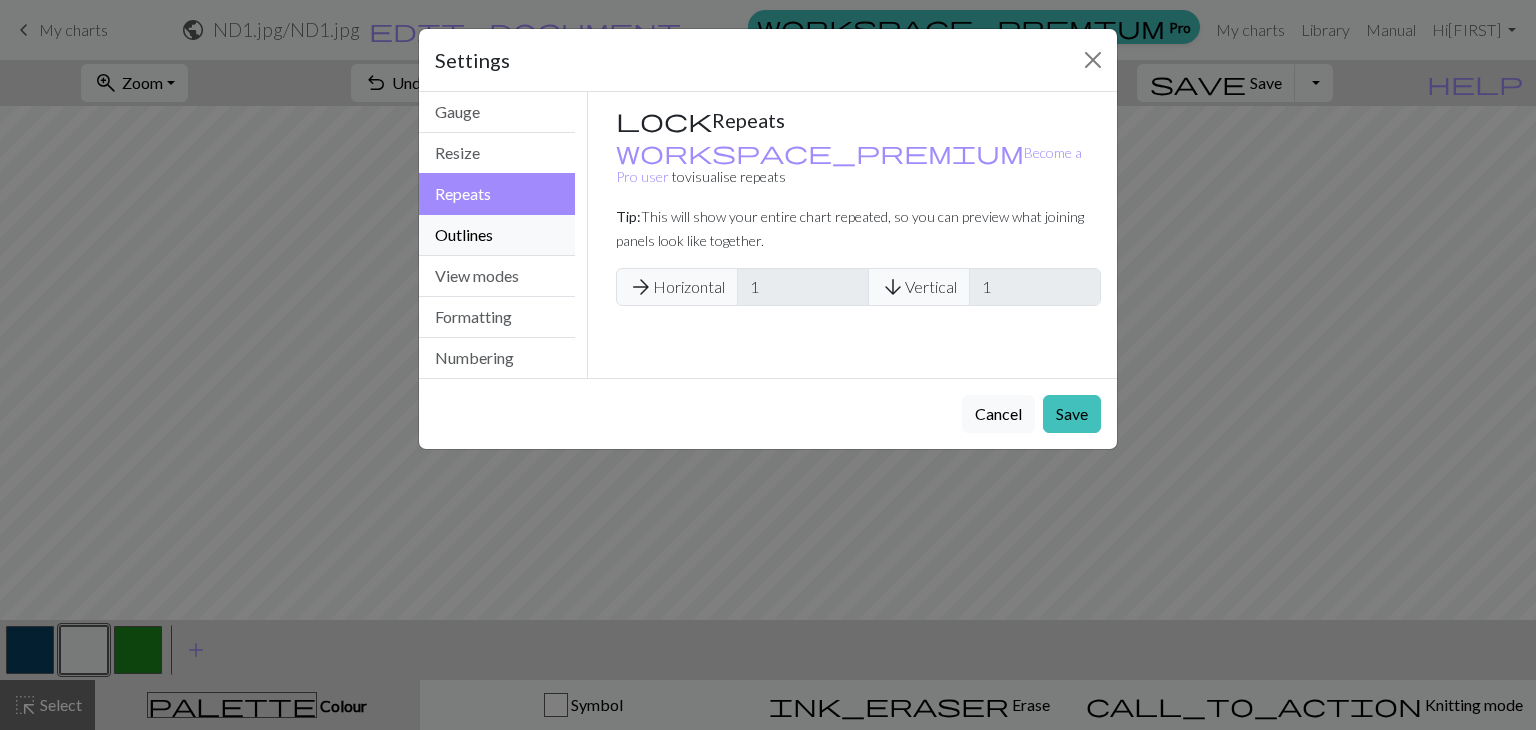 click on "Outlines" at bounding box center [497, 235] 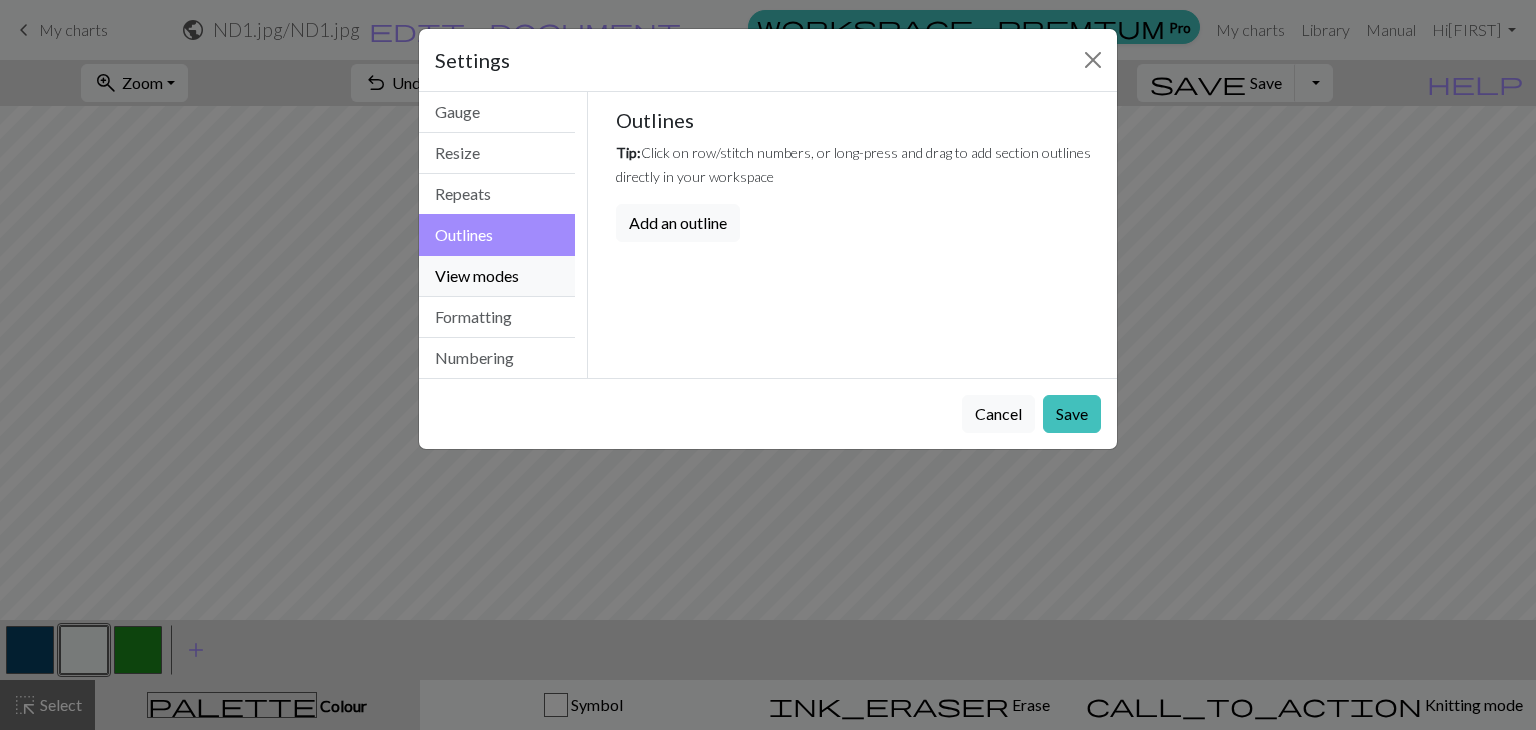 click on "View modes" at bounding box center [497, 276] 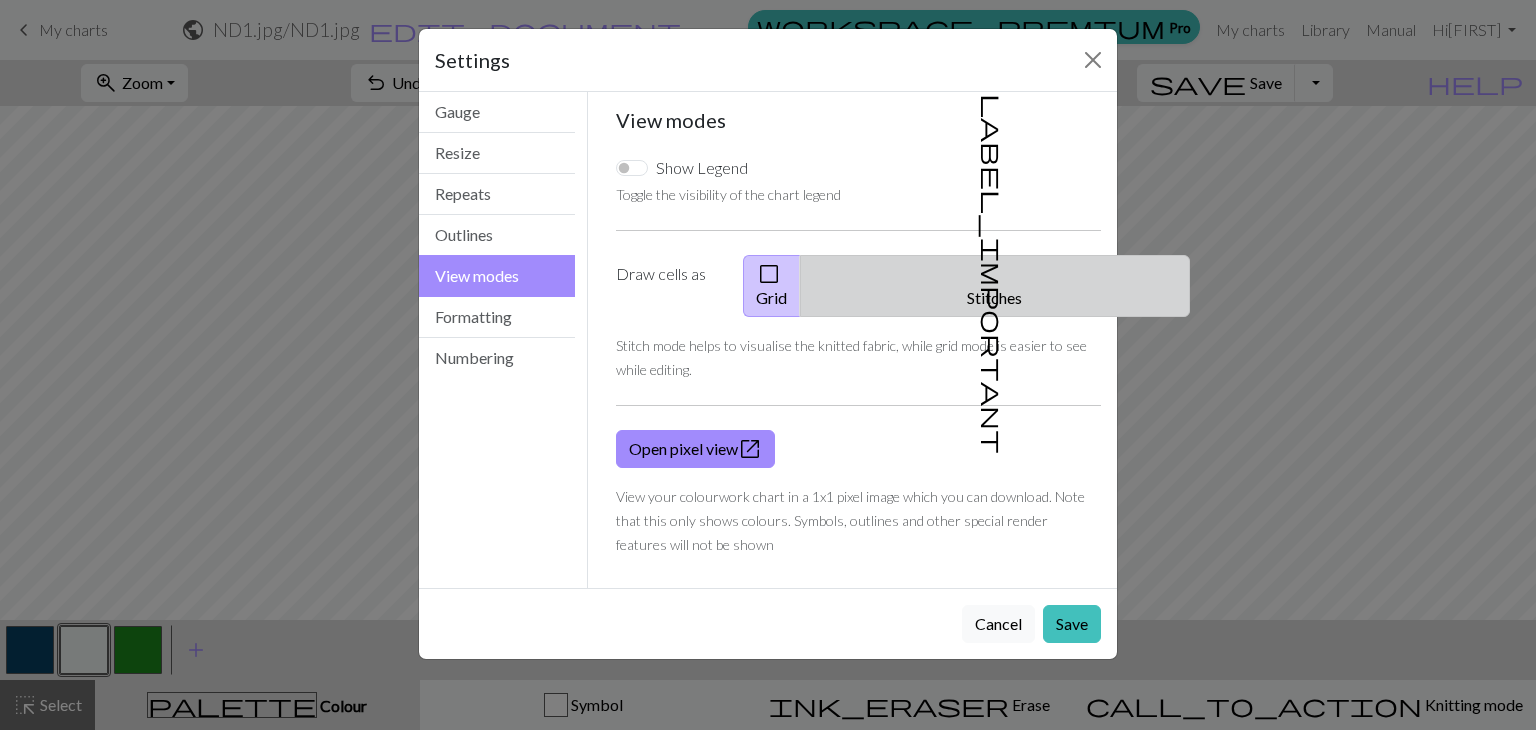 click on "label_important" at bounding box center [993, 274] 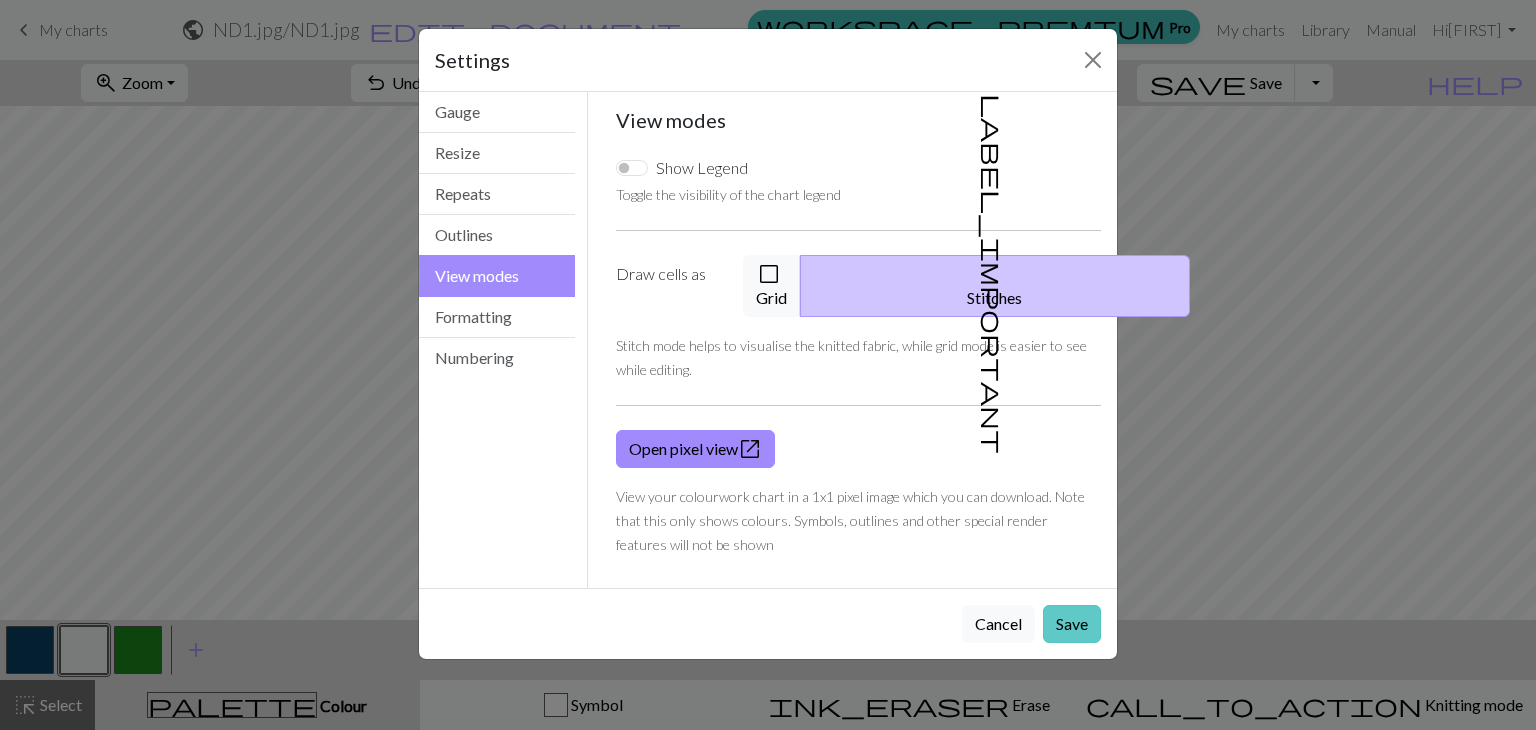 click on "Save" at bounding box center (1072, 624) 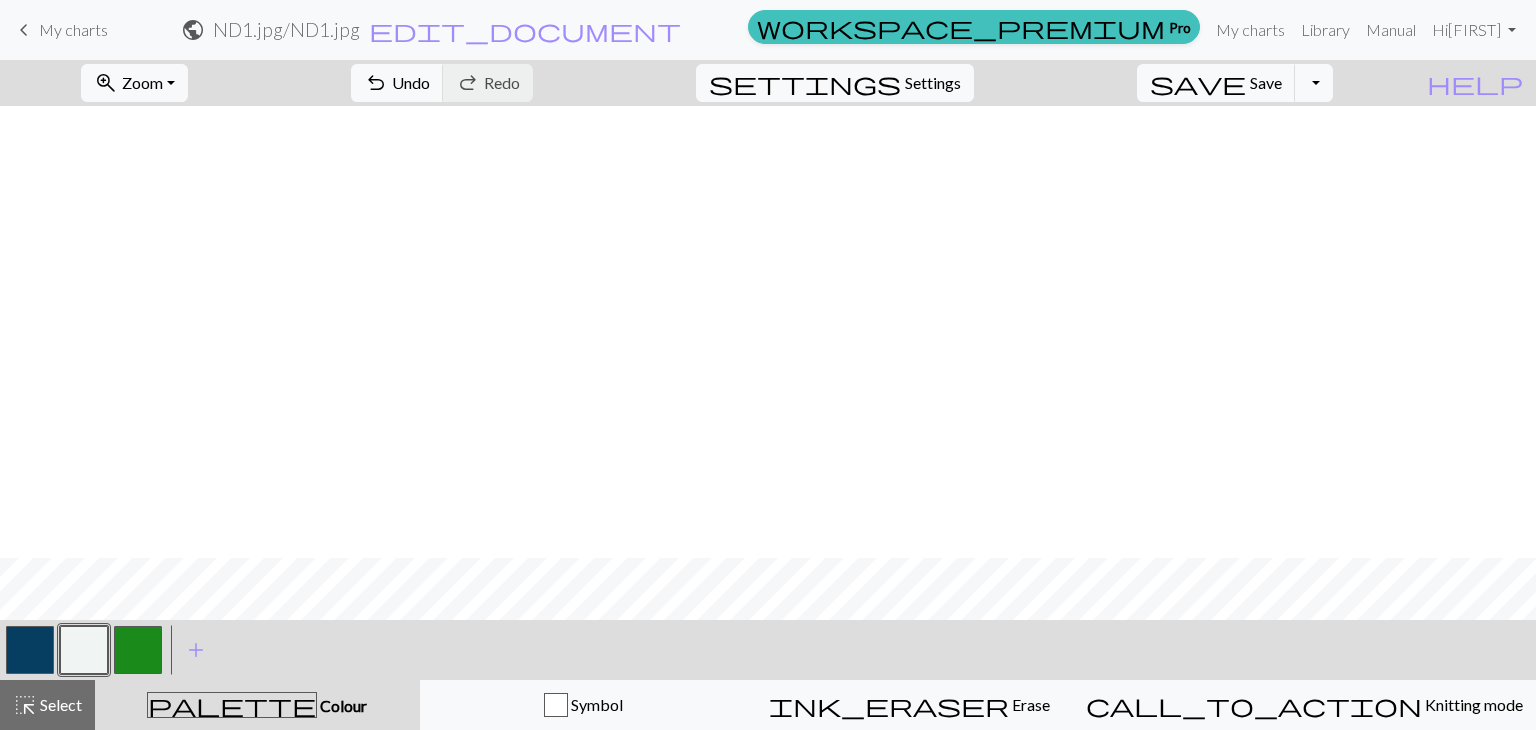 scroll, scrollTop: 452, scrollLeft: 0, axis: vertical 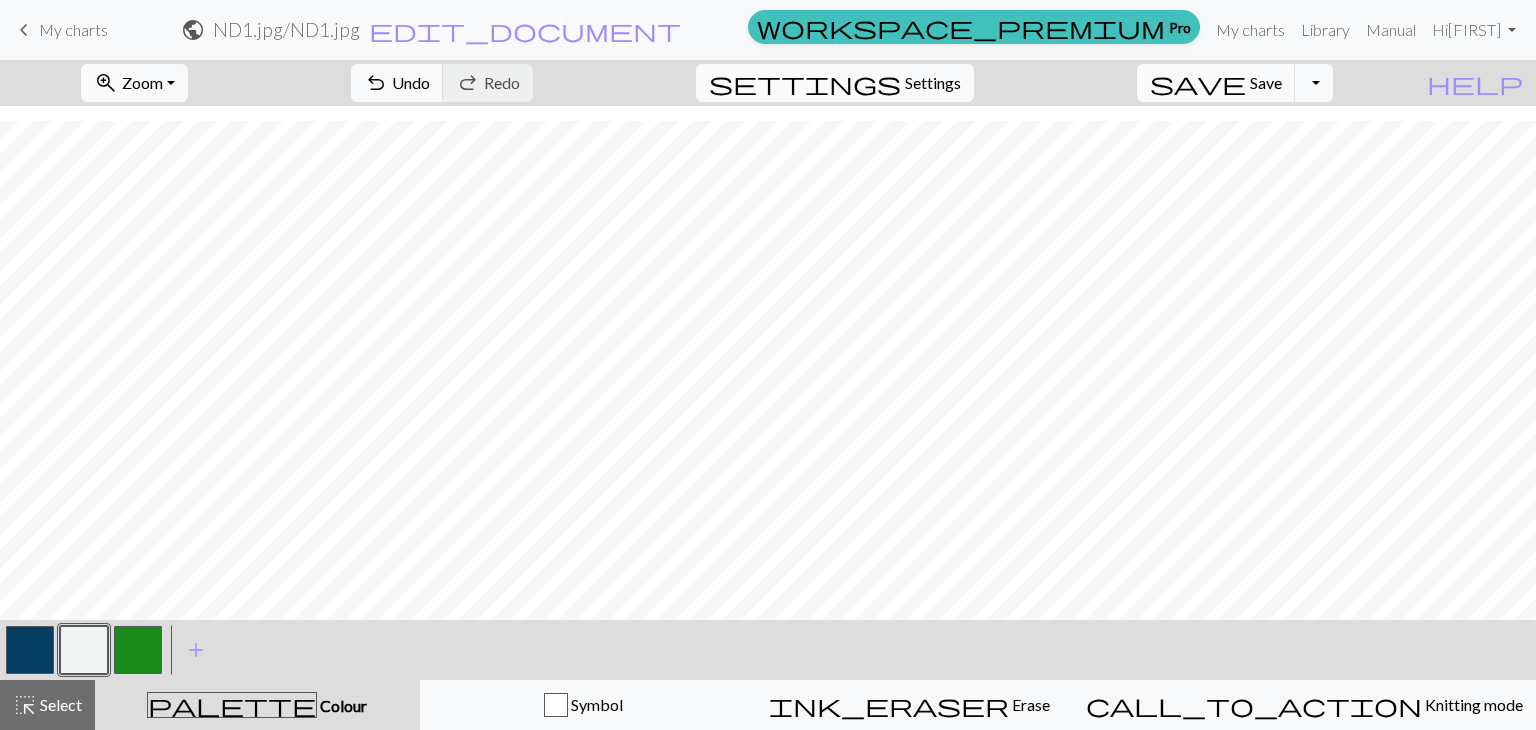 click on "Settings" at bounding box center [933, 83] 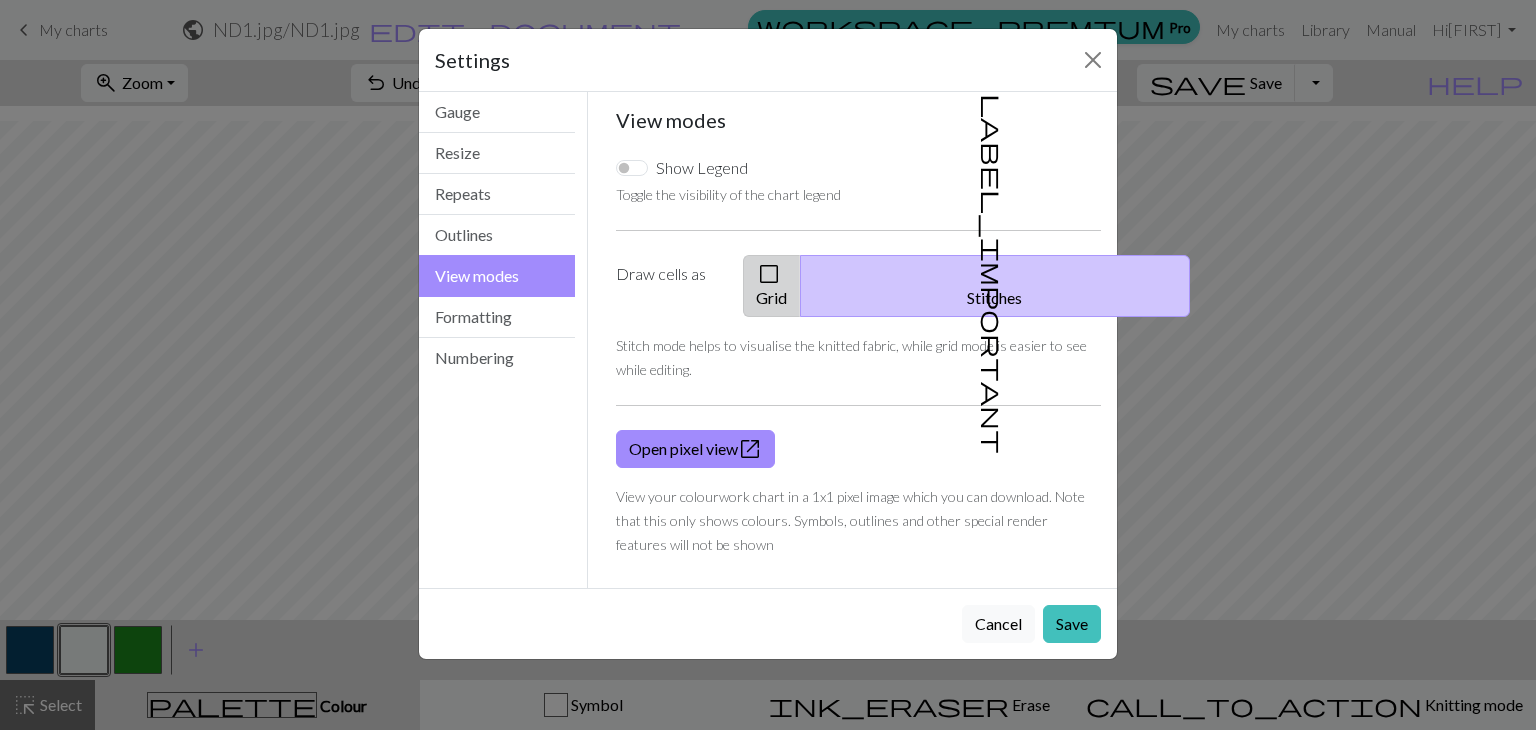 click on "check_box_outline_blank Grid" at bounding box center [772, 286] 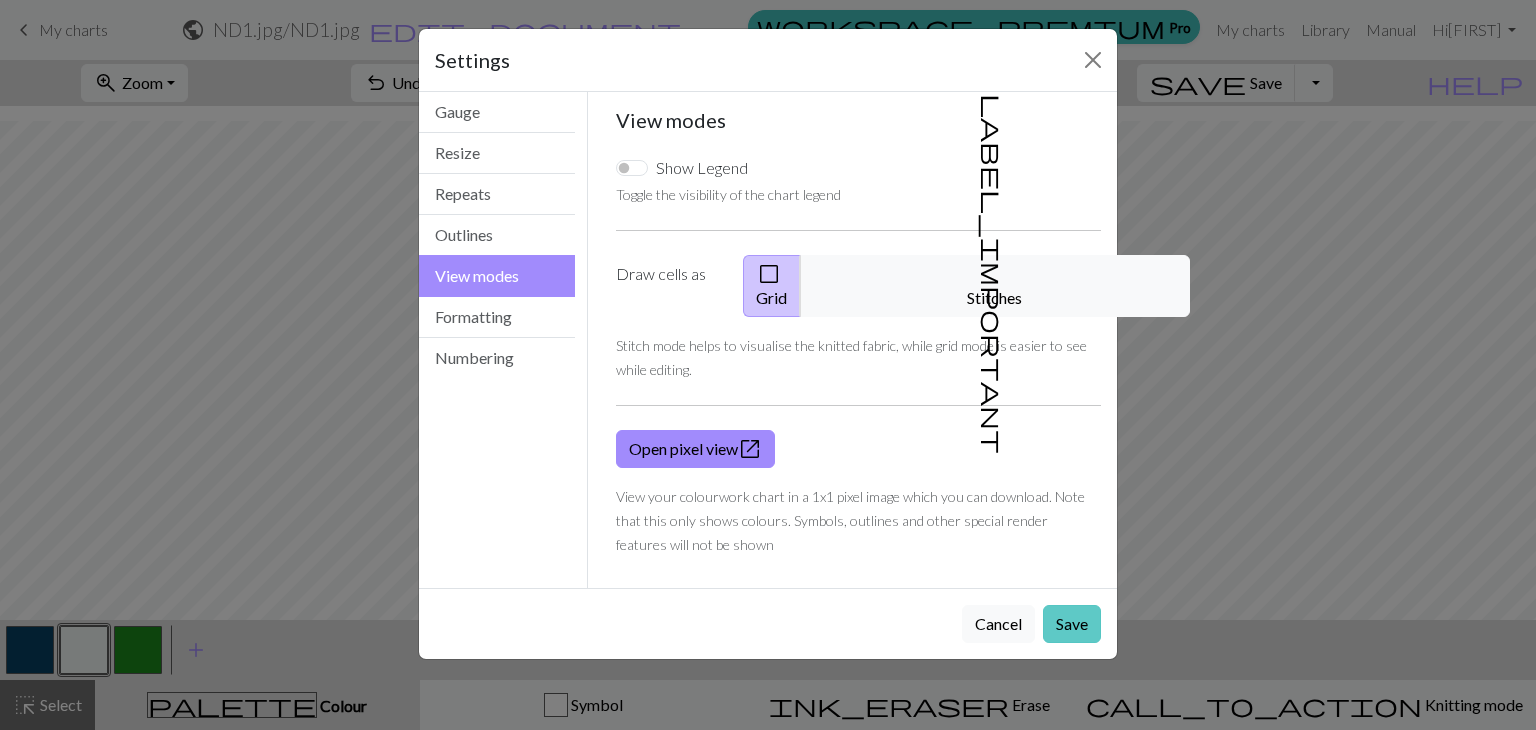click on "Save" at bounding box center (1072, 624) 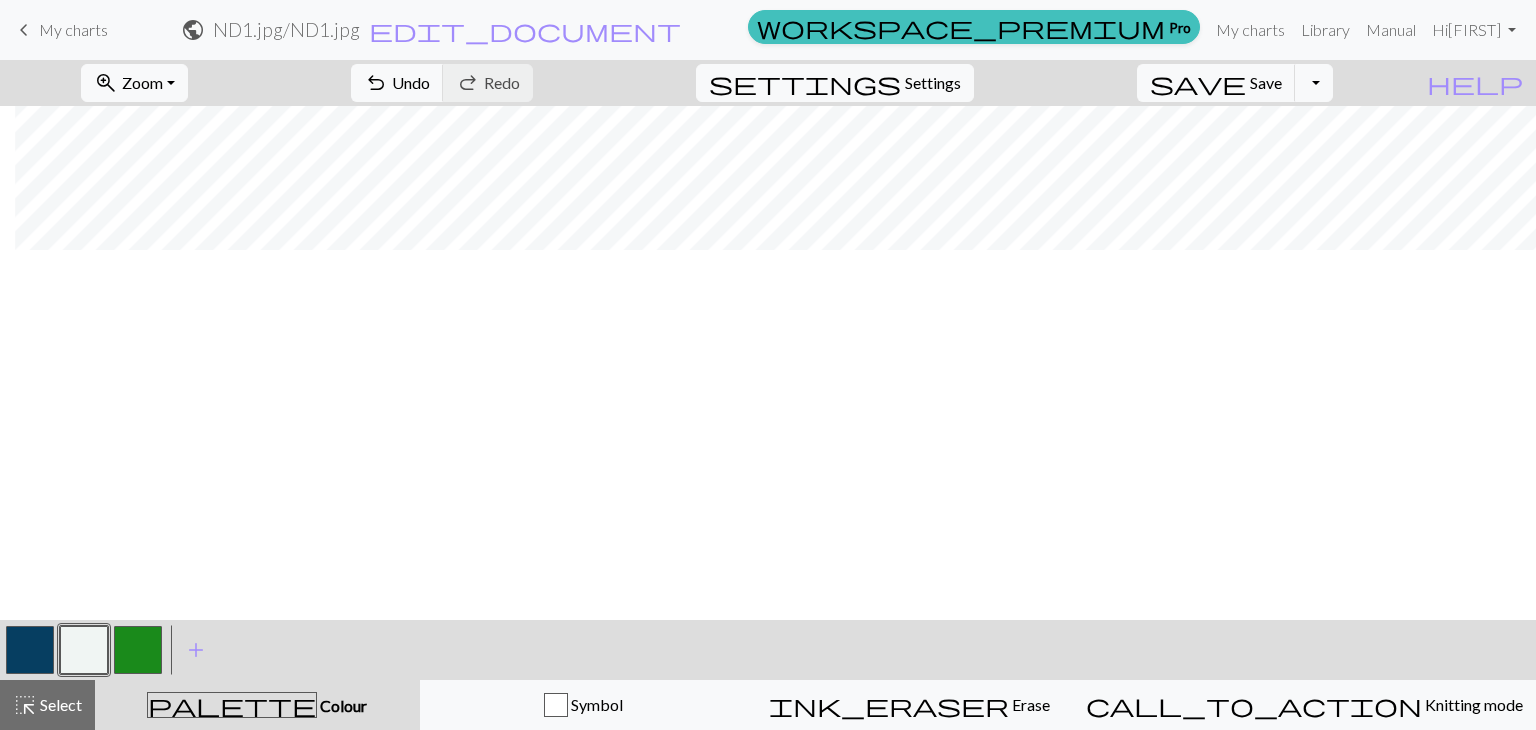 scroll, scrollTop: 0, scrollLeft: 15, axis: horizontal 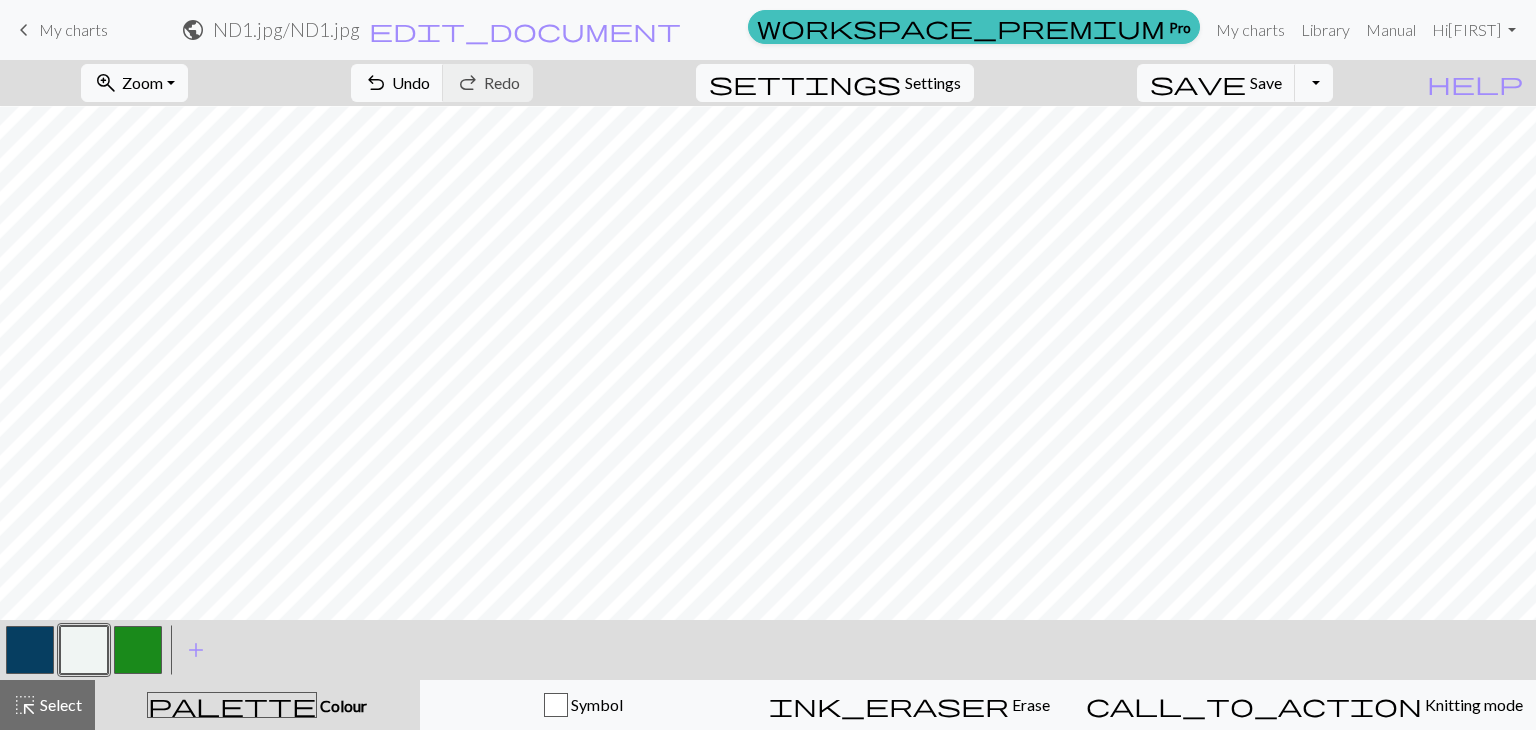click at bounding box center [30, 650] 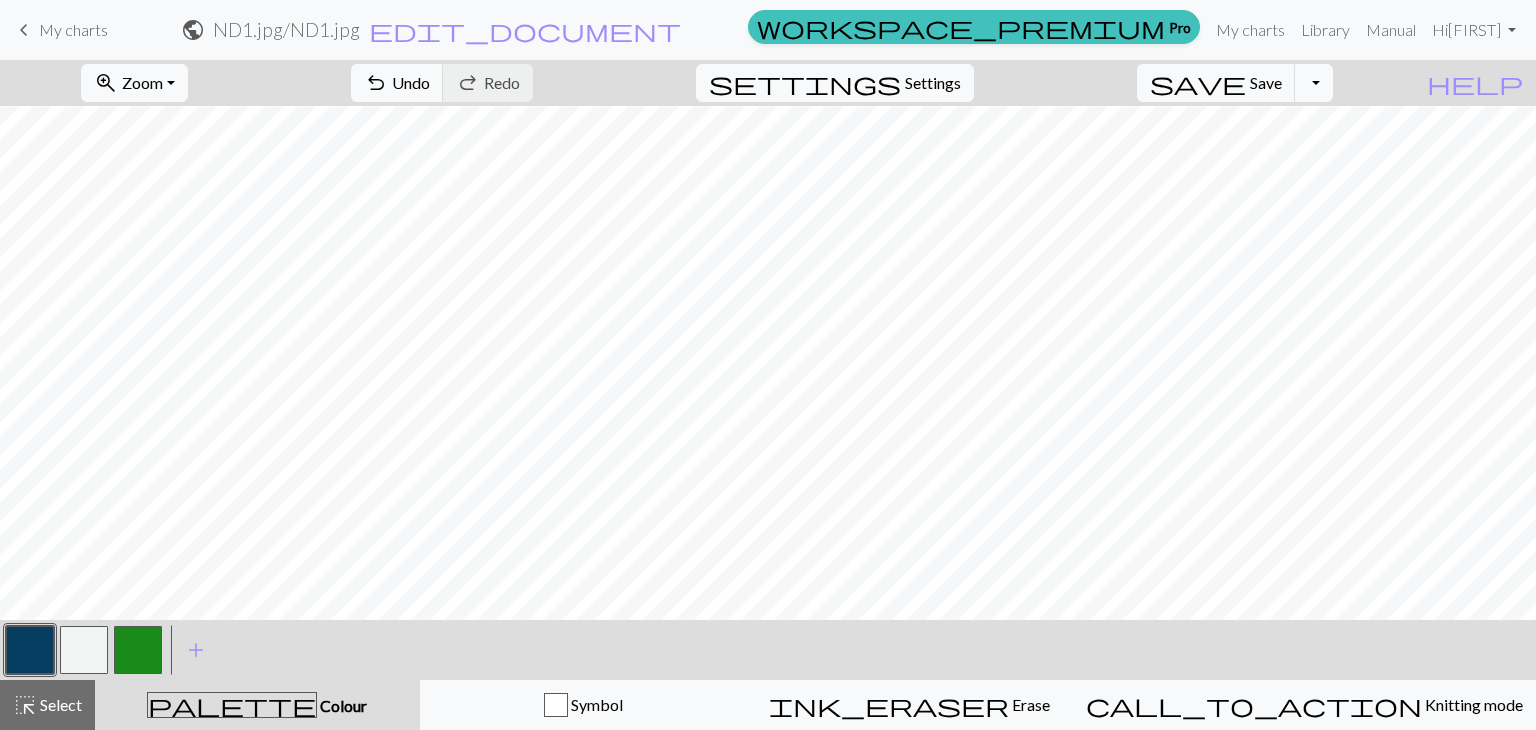 click at bounding box center [138, 650] 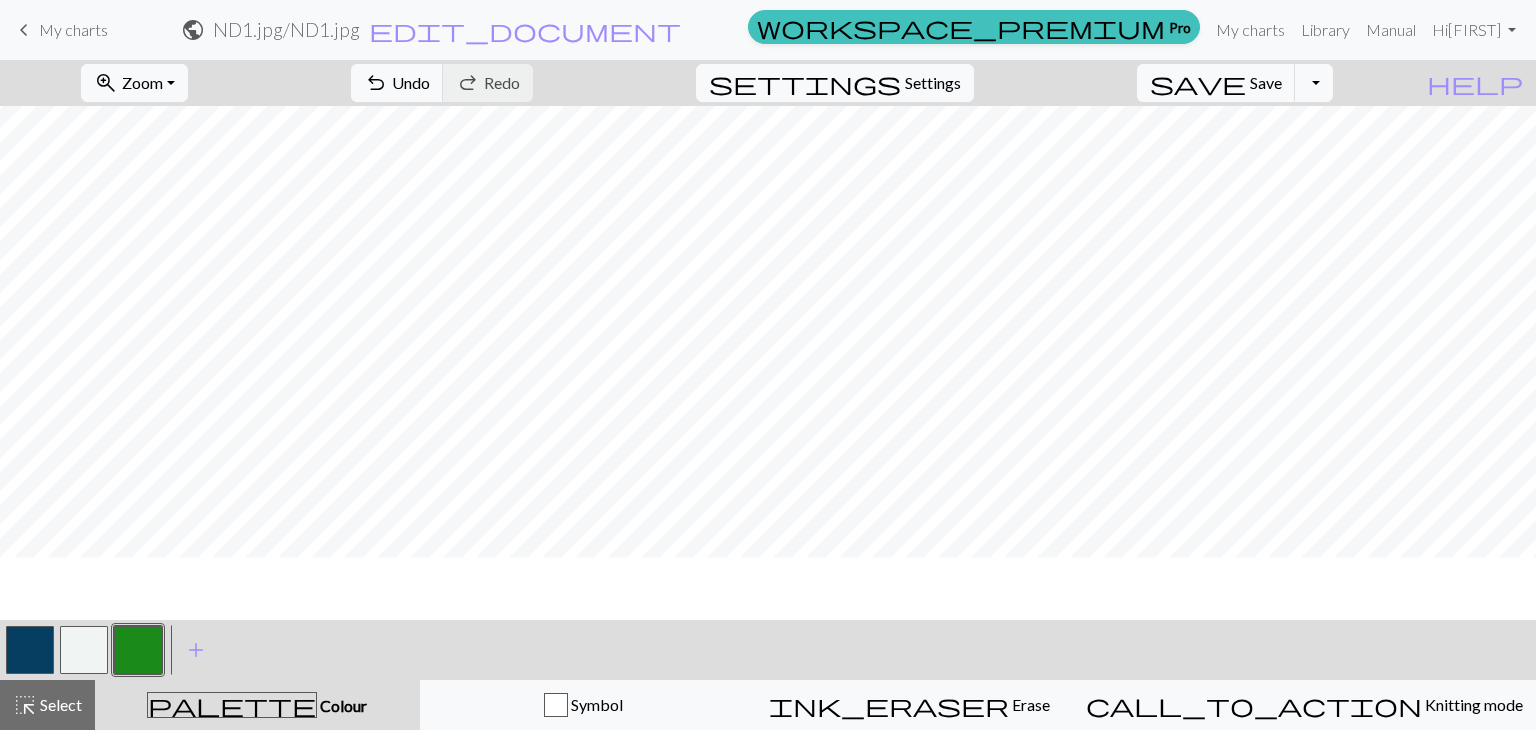 scroll, scrollTop: 54, scrollLeft: 0, axis: vertical 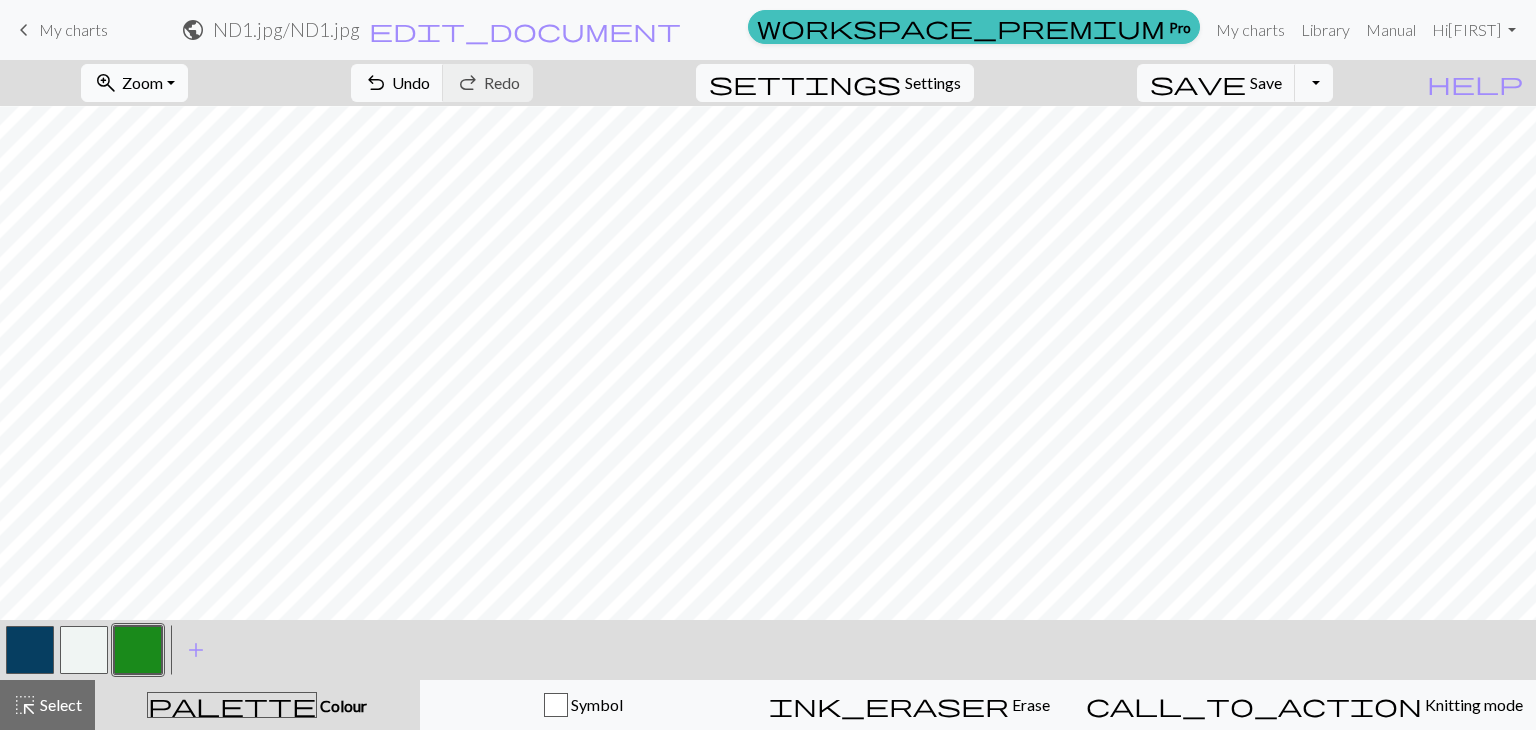 click on "zoom_in Zoom Zoom" at bounding box center (134, 83) 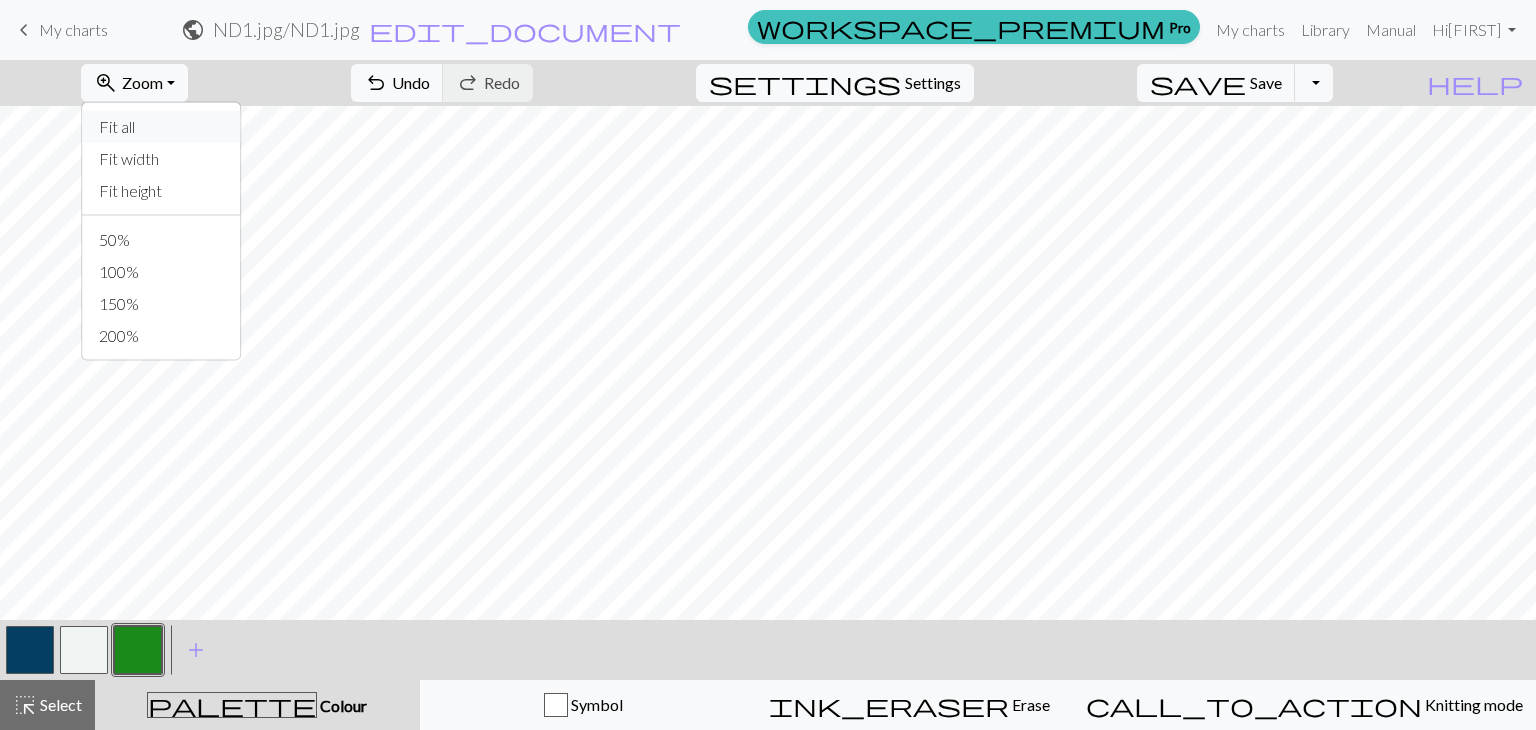 click on "Fit all" at bounding box center [162, 127] 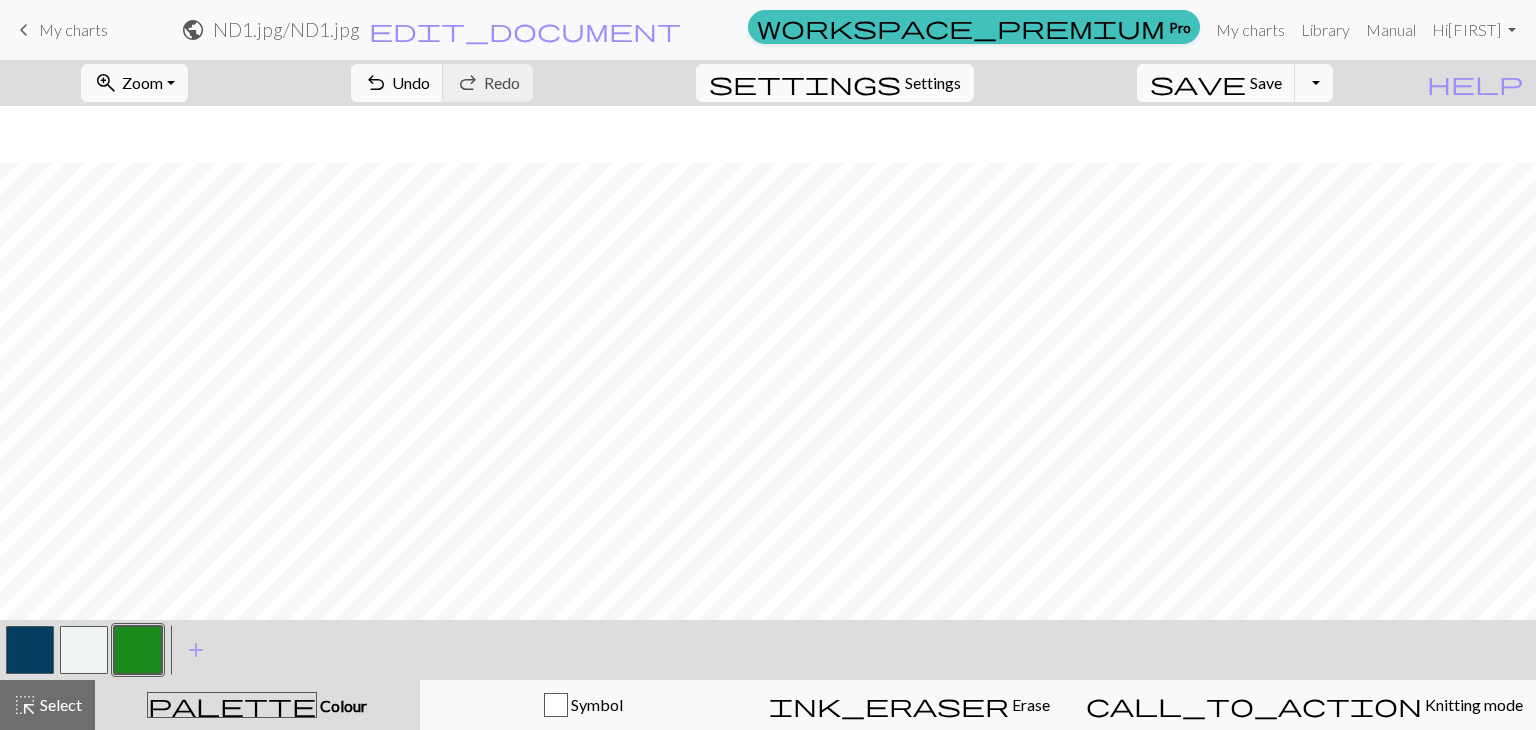 scroll, scrollTop: 417, scrollLeft: 0, axis: vertical 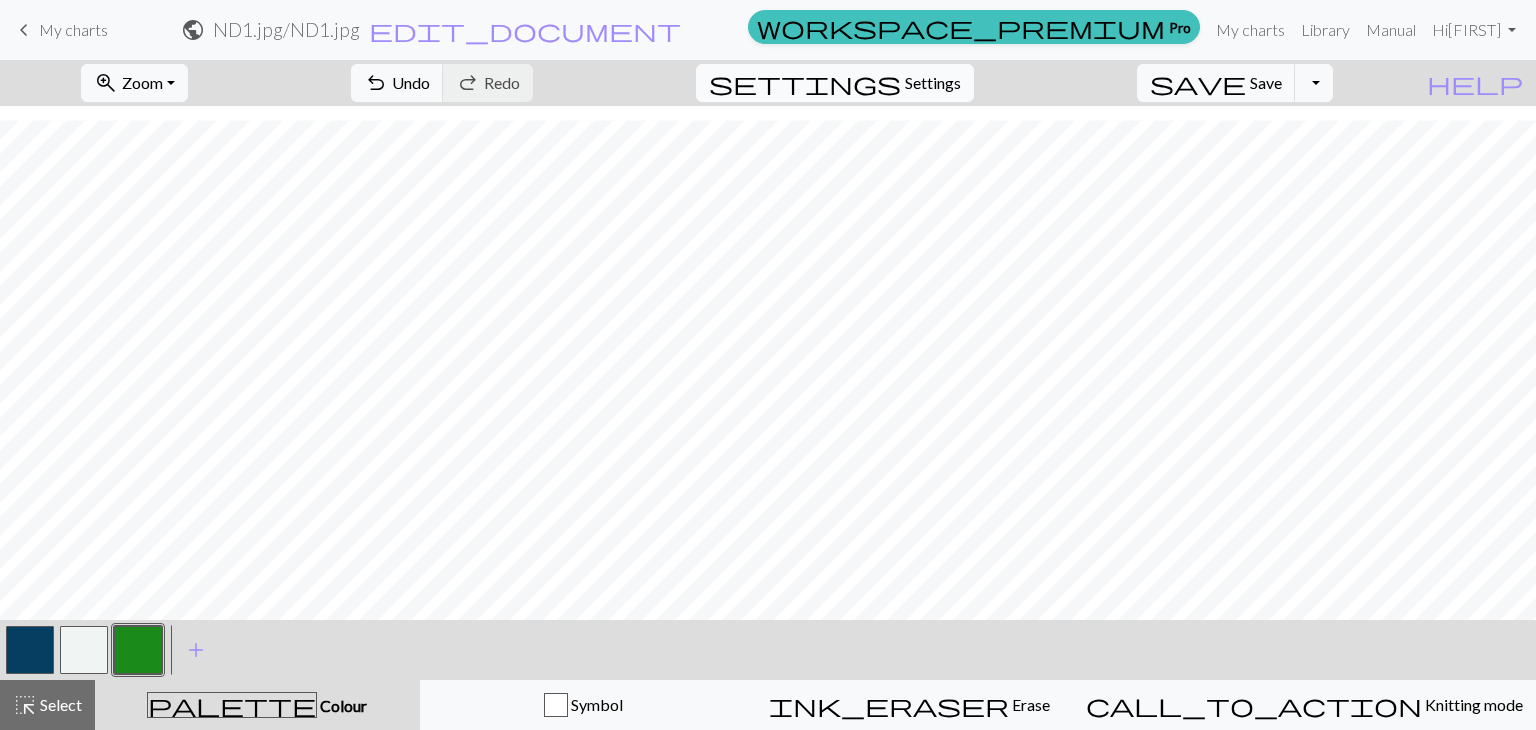 click on "Settings" at bounding box center (933, 83) 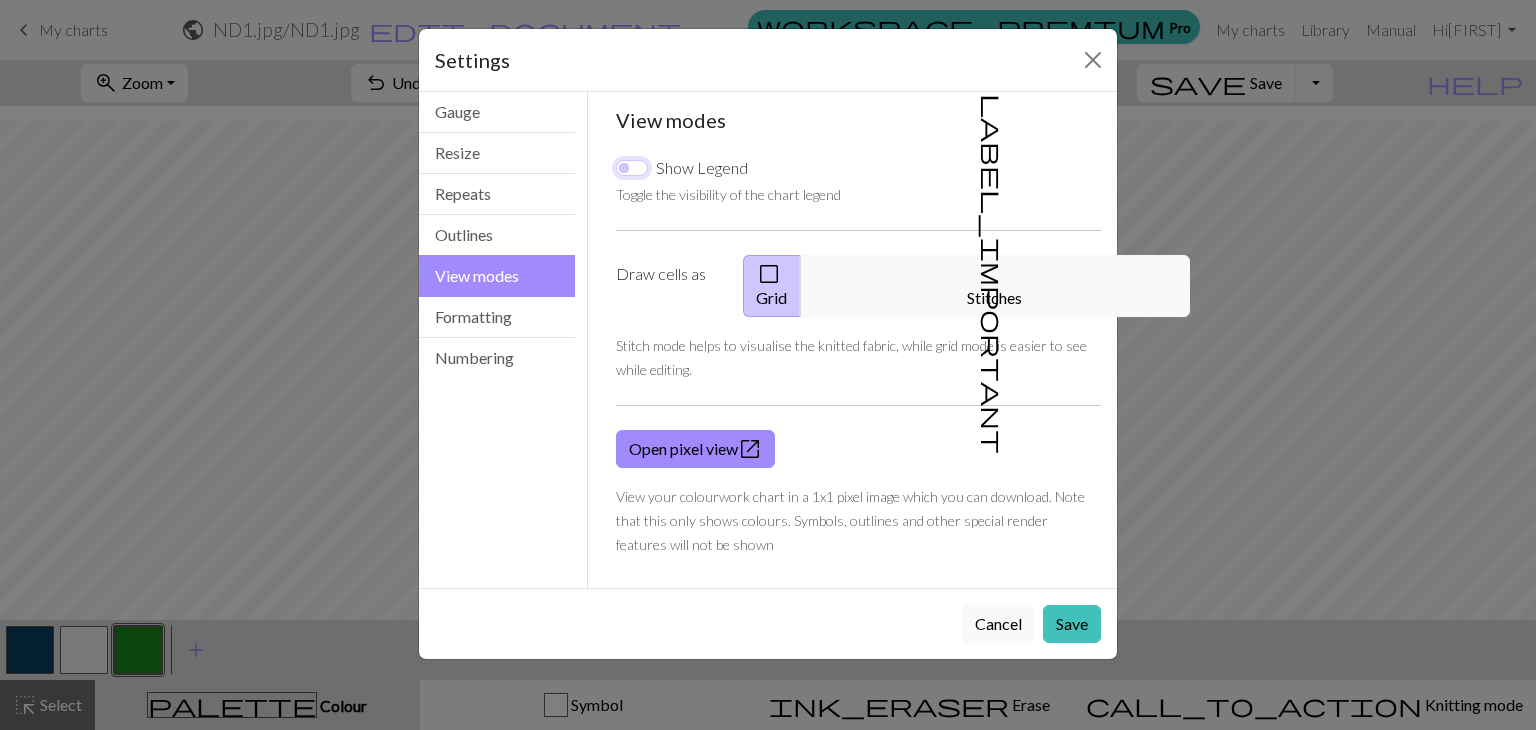 click on "Show Legend" at bounding box center [632, 168] 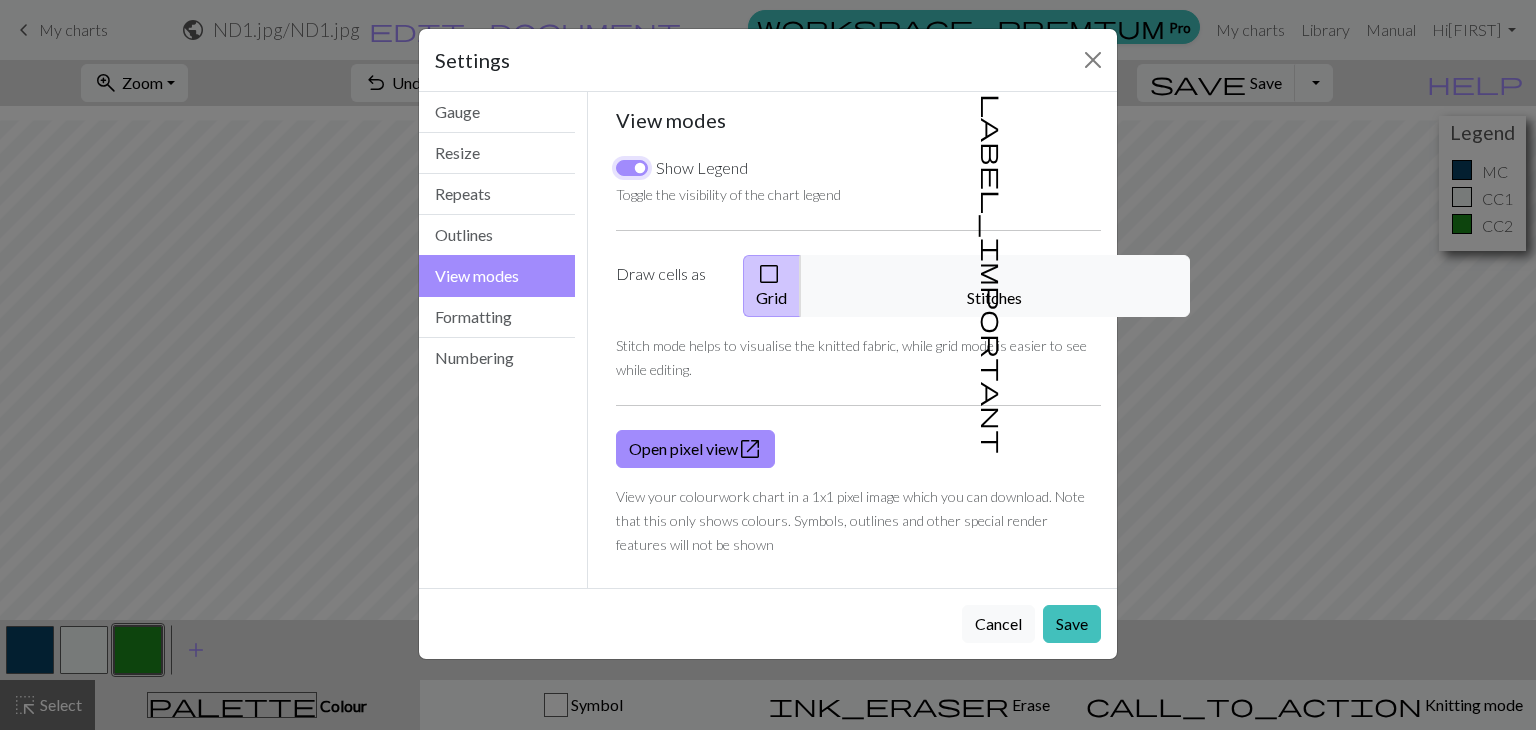 click on "Show Legend" at bounding box center [632, 168] 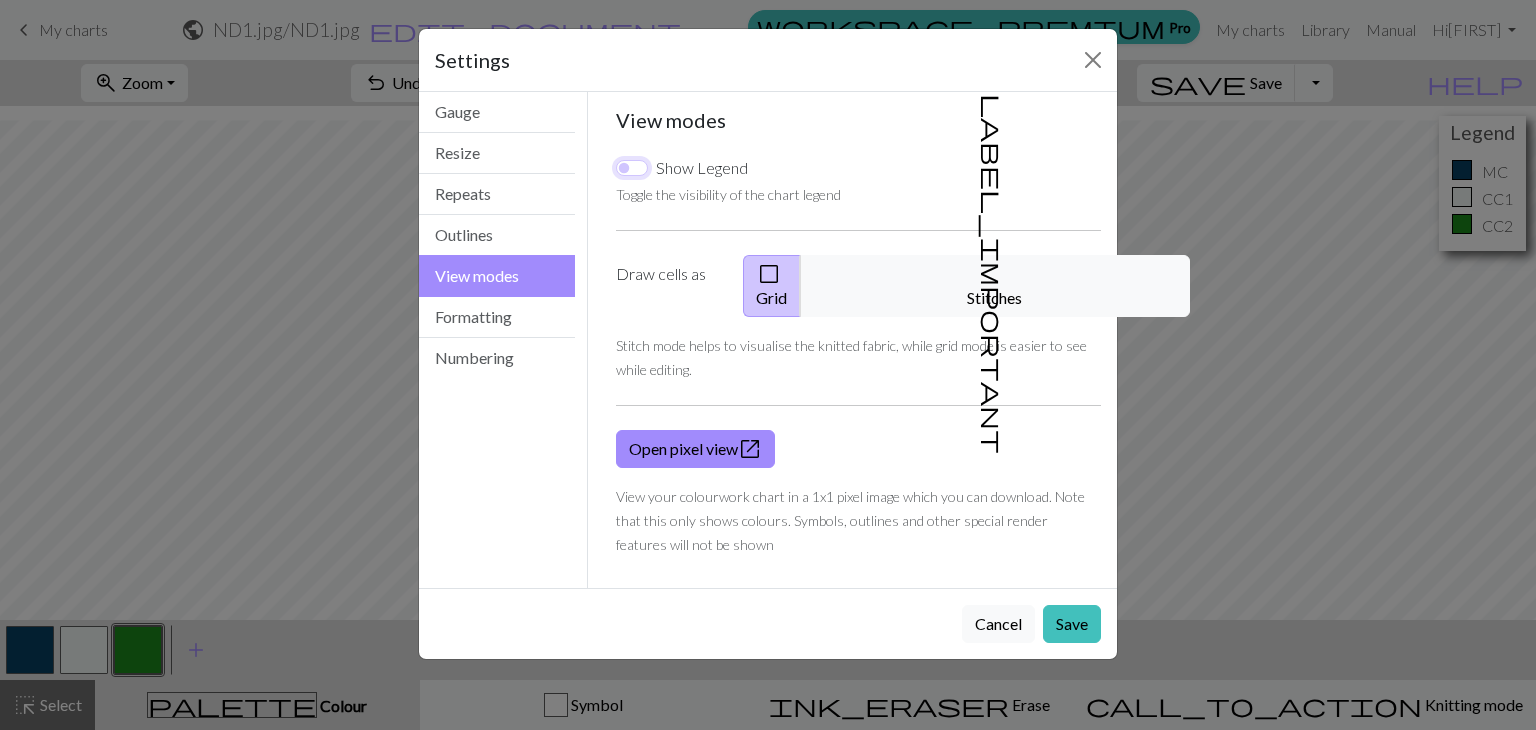 checkbox on "false" 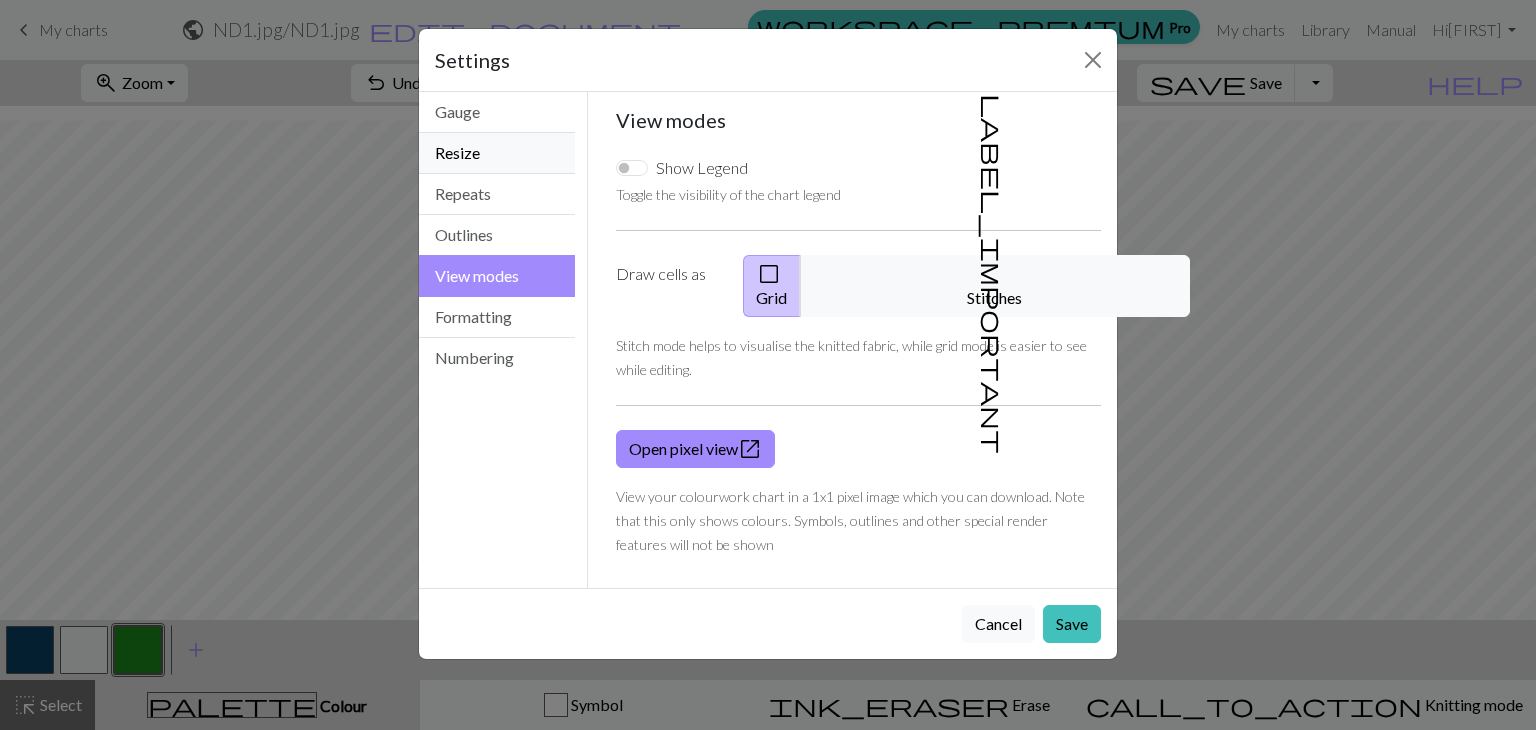 click on "Resize" at bounding box center [497, 153] 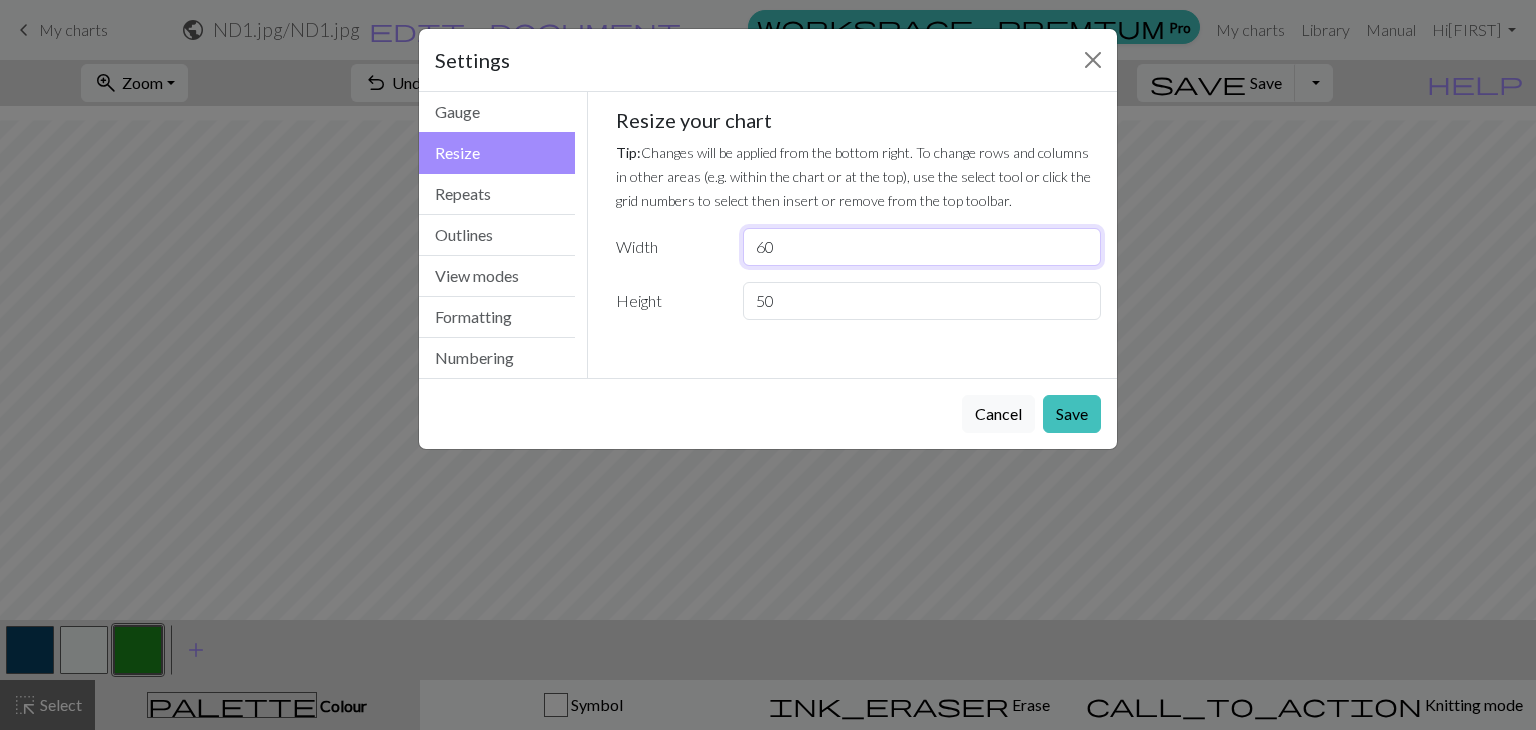 click on "60" at bounding box center (922, 247) 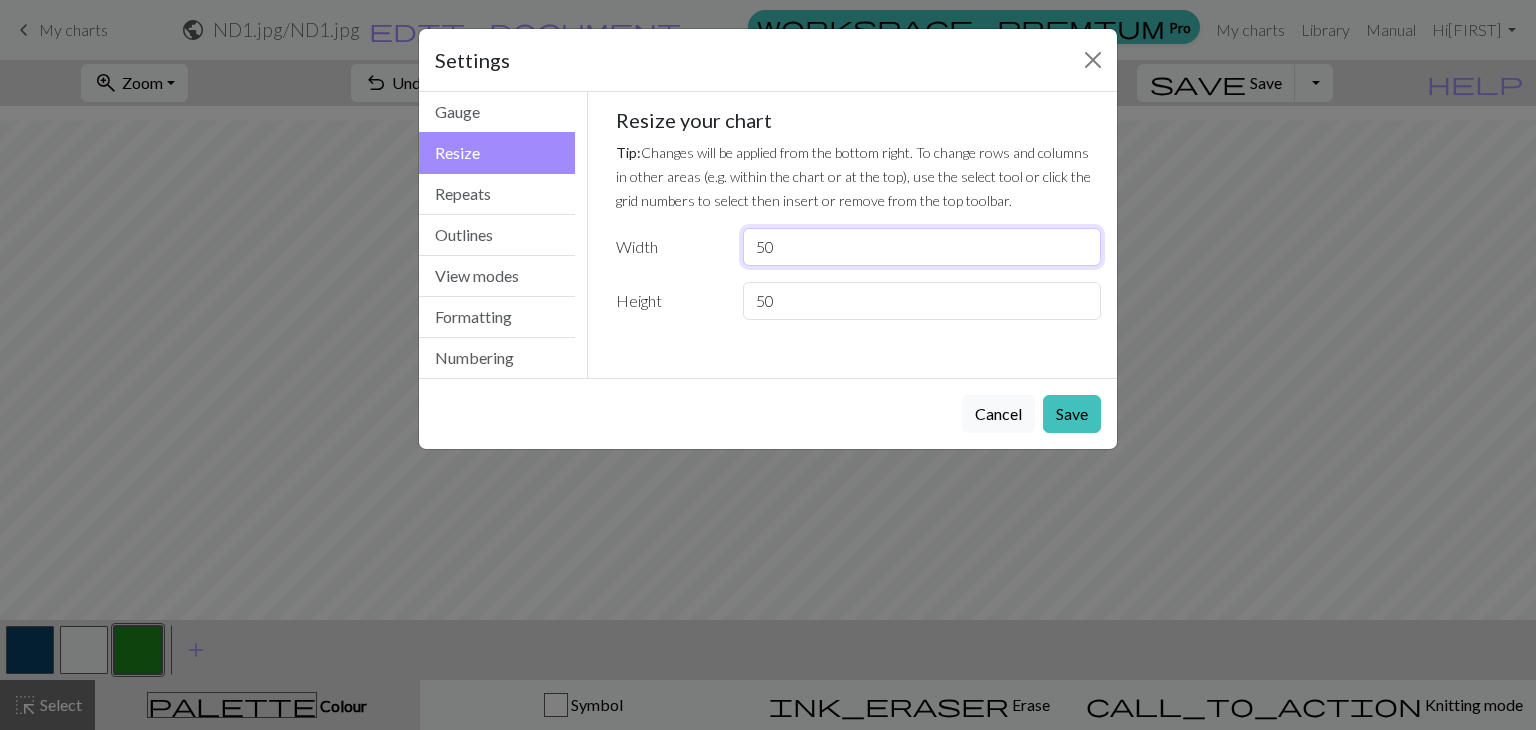 type on "50" 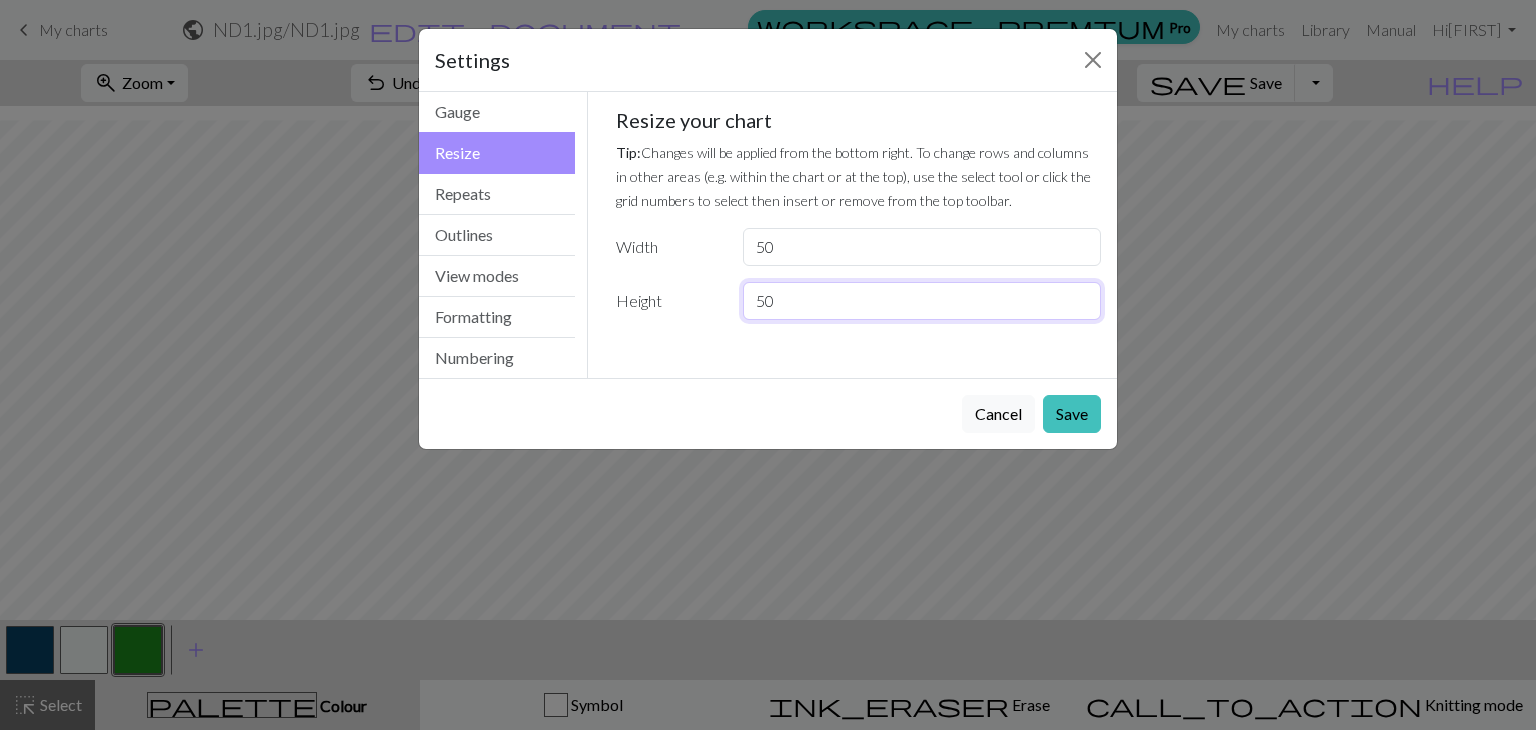 click on "50" at bounding box center [922, 301] 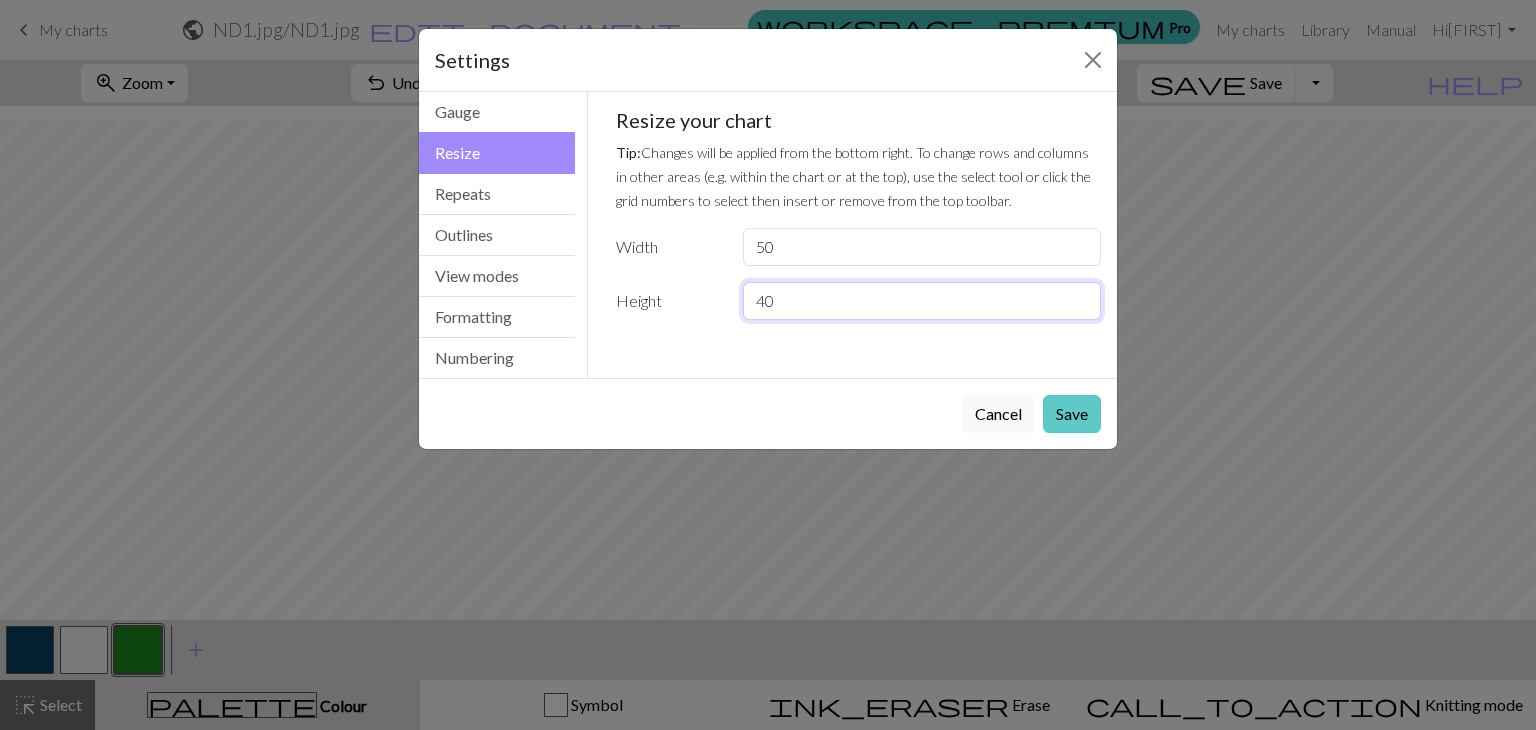 type on "40" 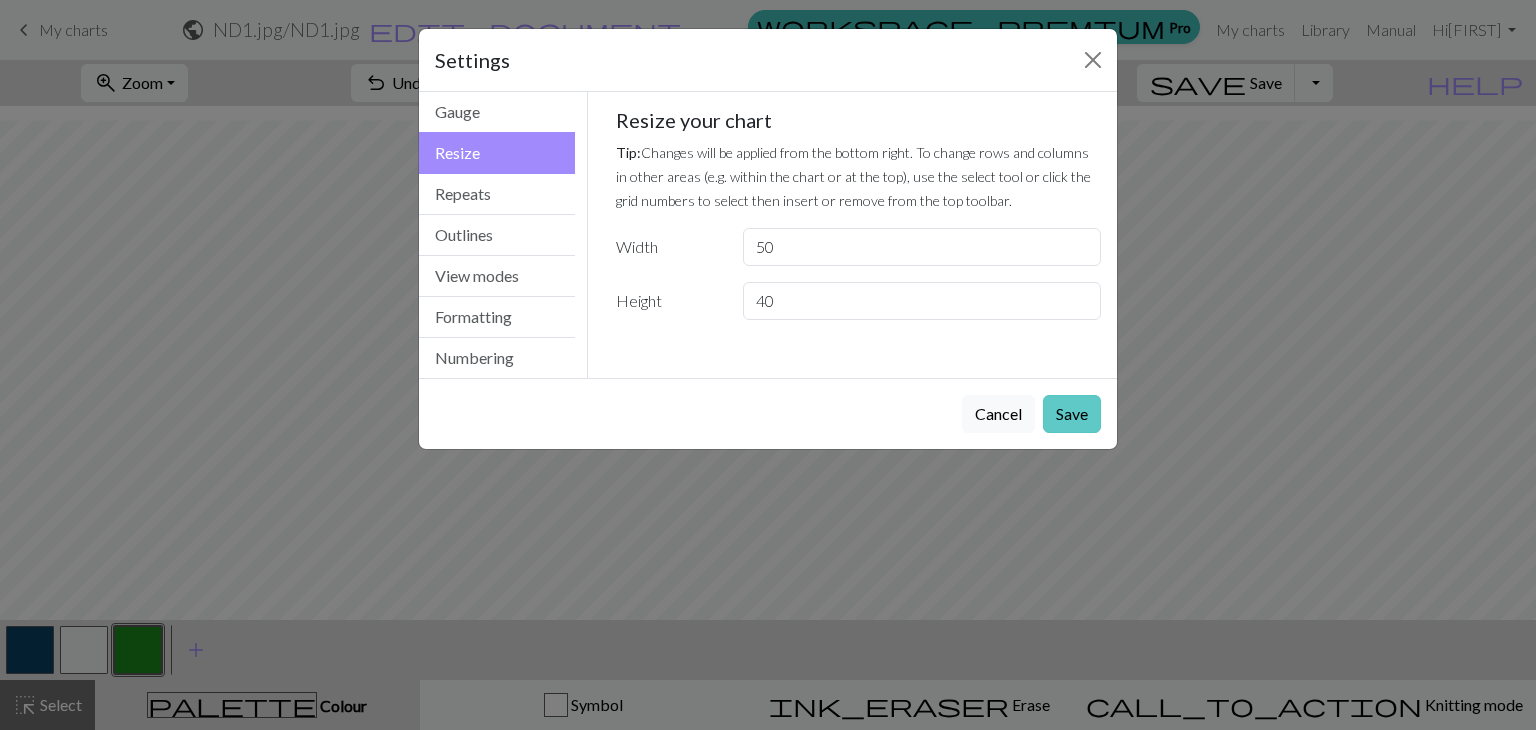 click on "Save" at bounding box center (1072, 414) 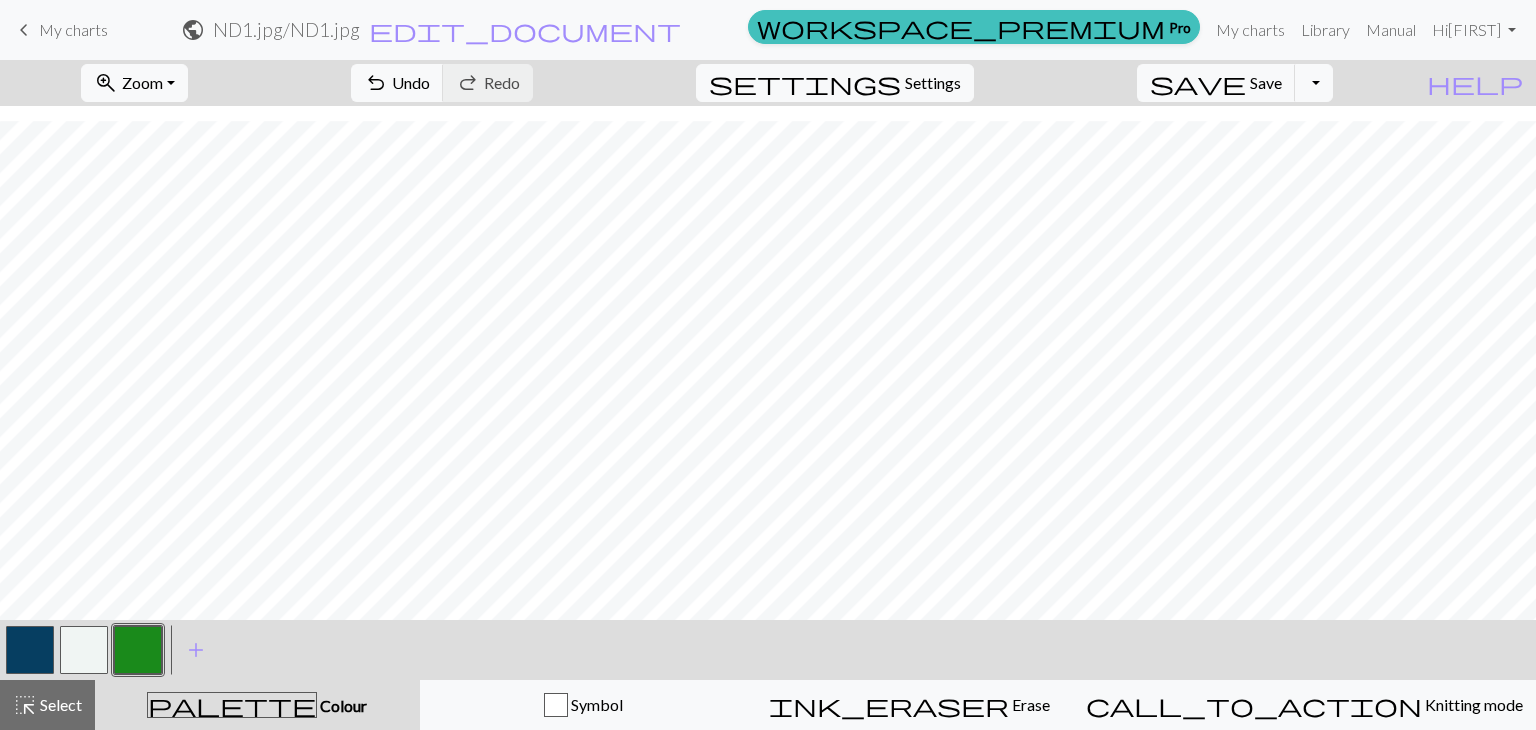 scroll, scrollTop: 251, scrollLeft: 0, axis: vertical 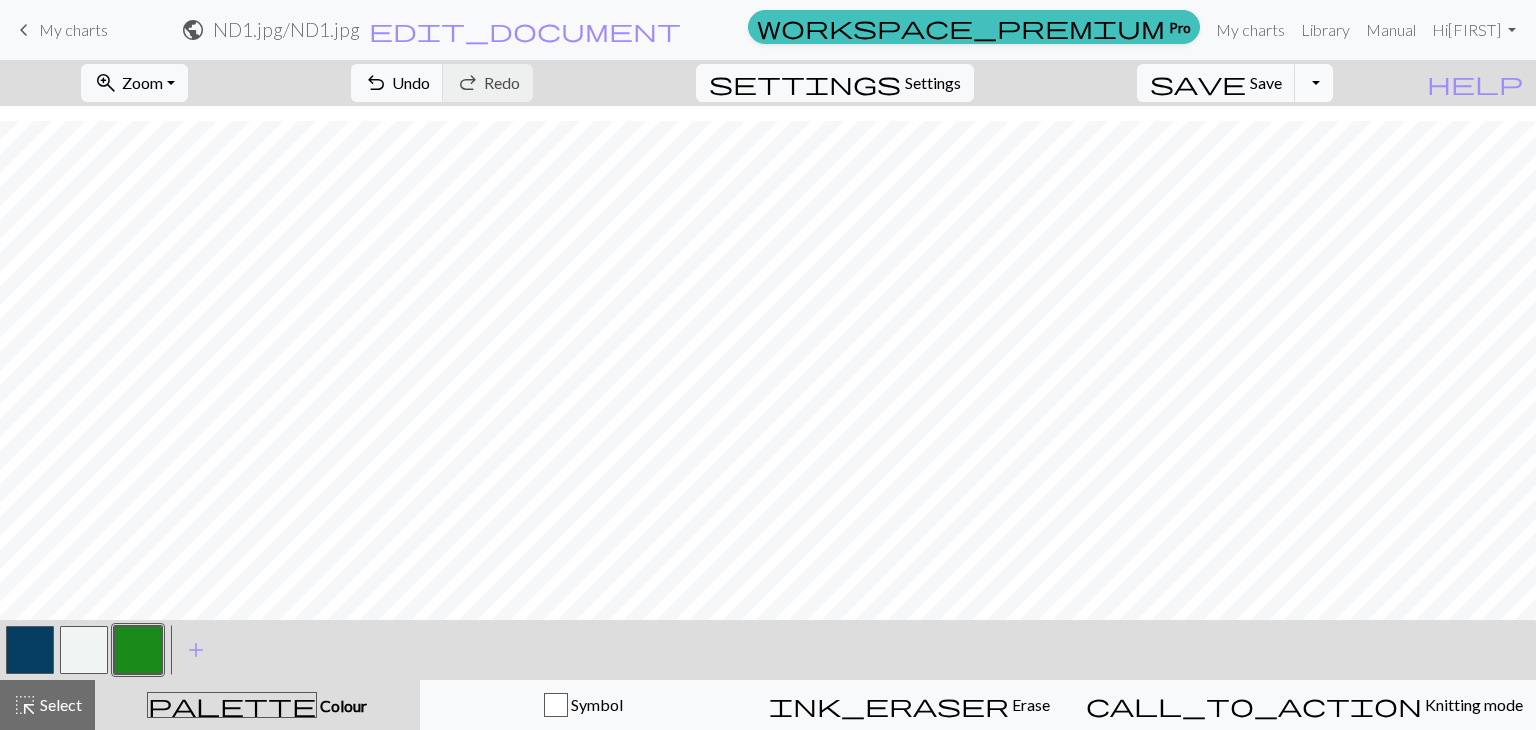 click on "Toggle Dropdown" at bounding box center (1314, 83) 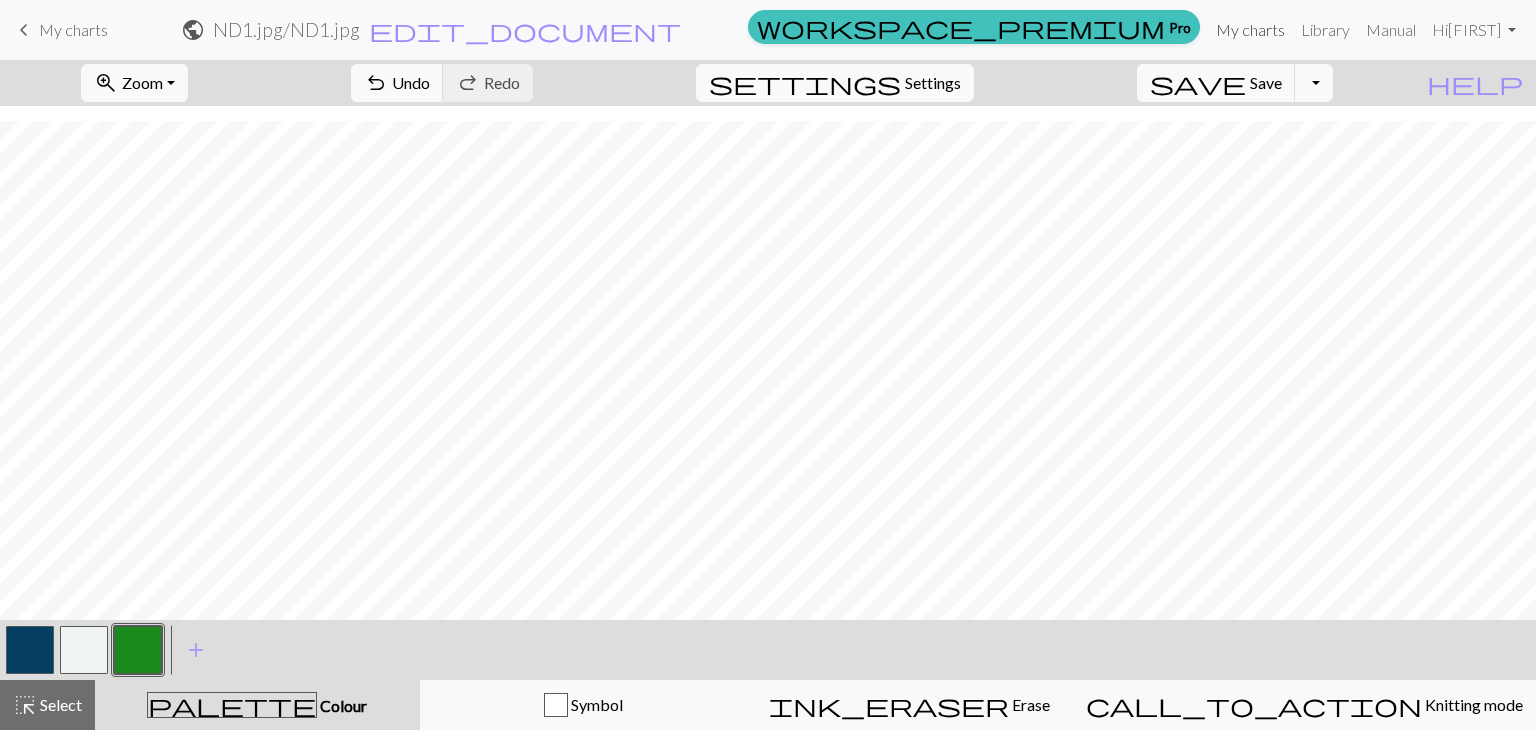 click on "My charts" at bounding box center (1250, 30) 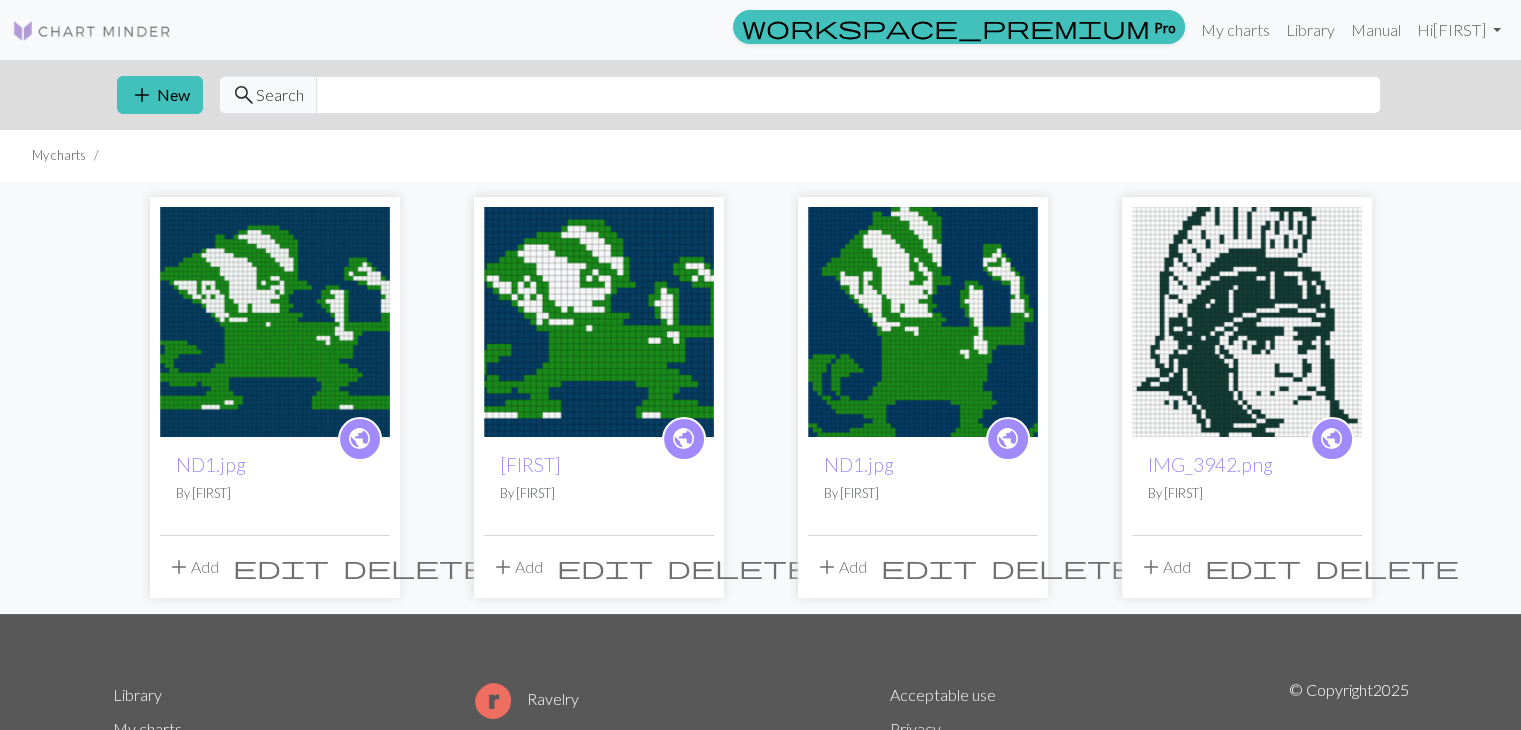 click on "delete" at bounding box center [415, 567] 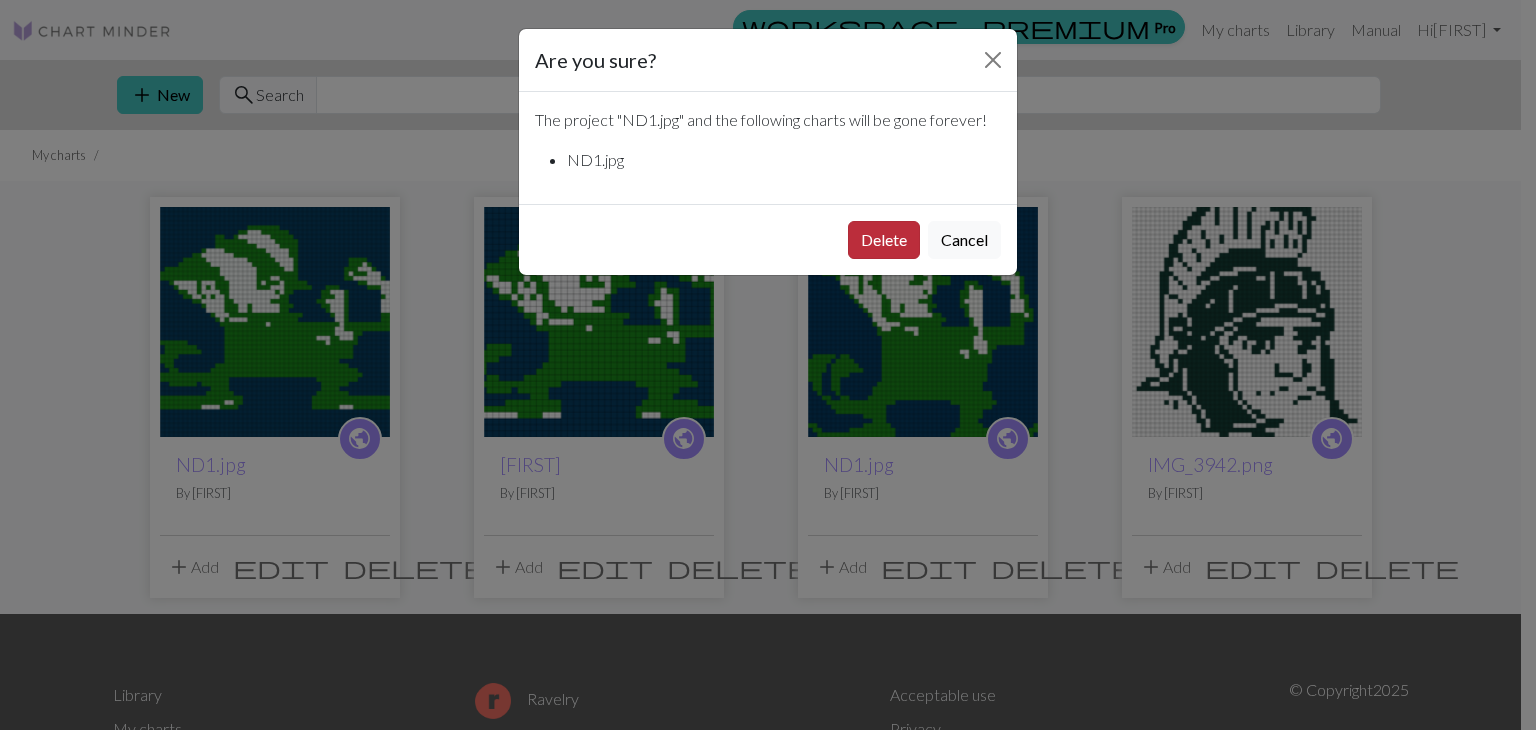 click on "Delete" at bounding box center (884, 240) 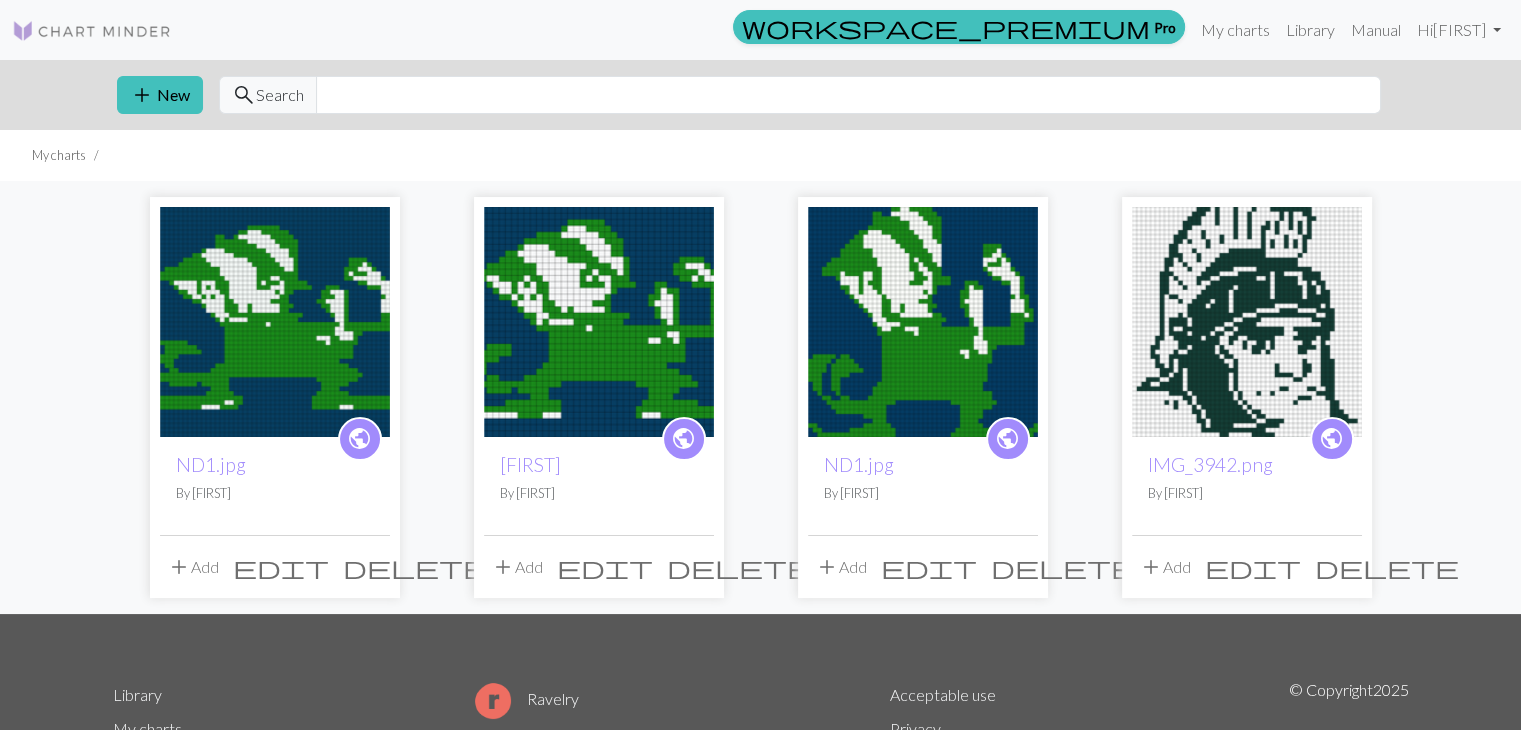 click on "delete" at bounding box center [415, 567] 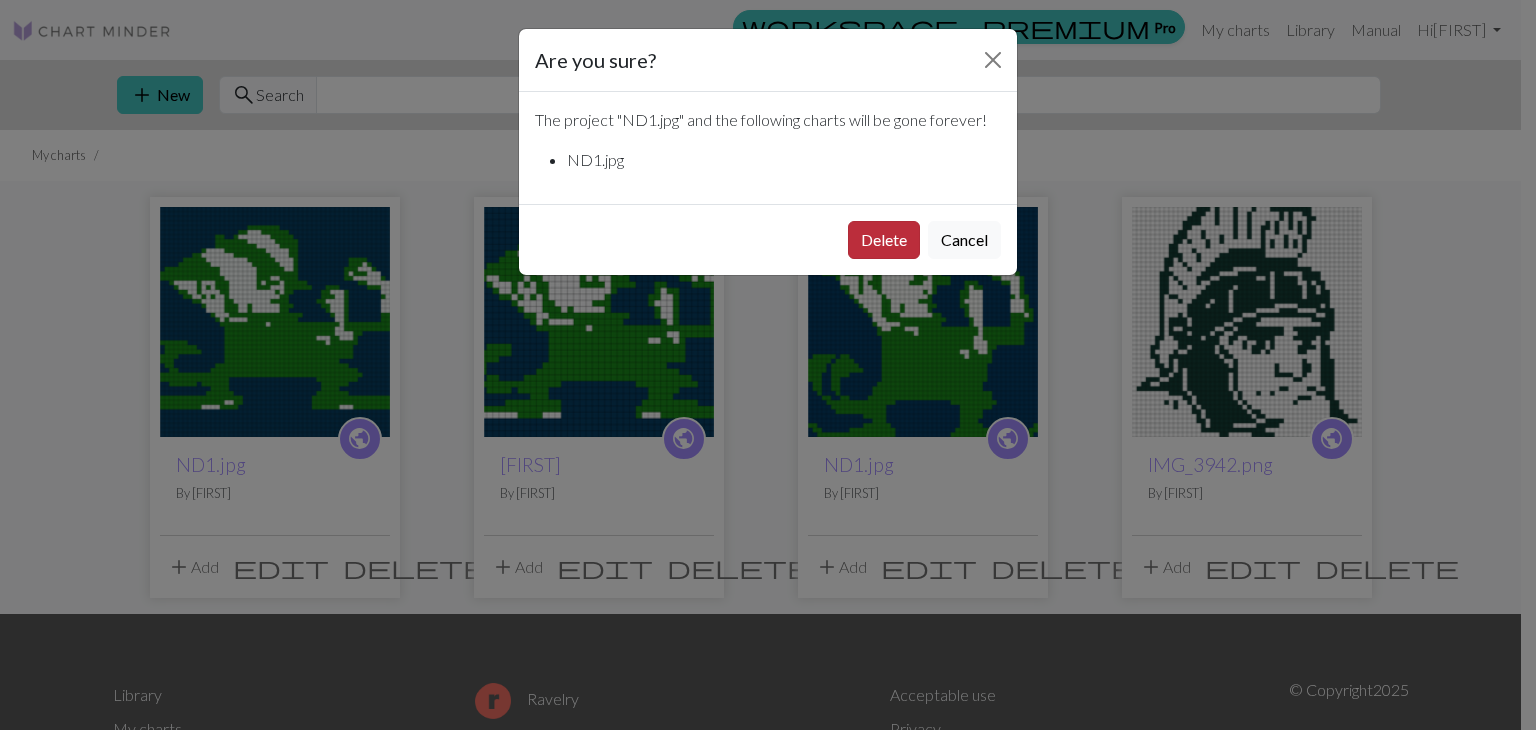click on "Delete" at bounding box center (884, 240) 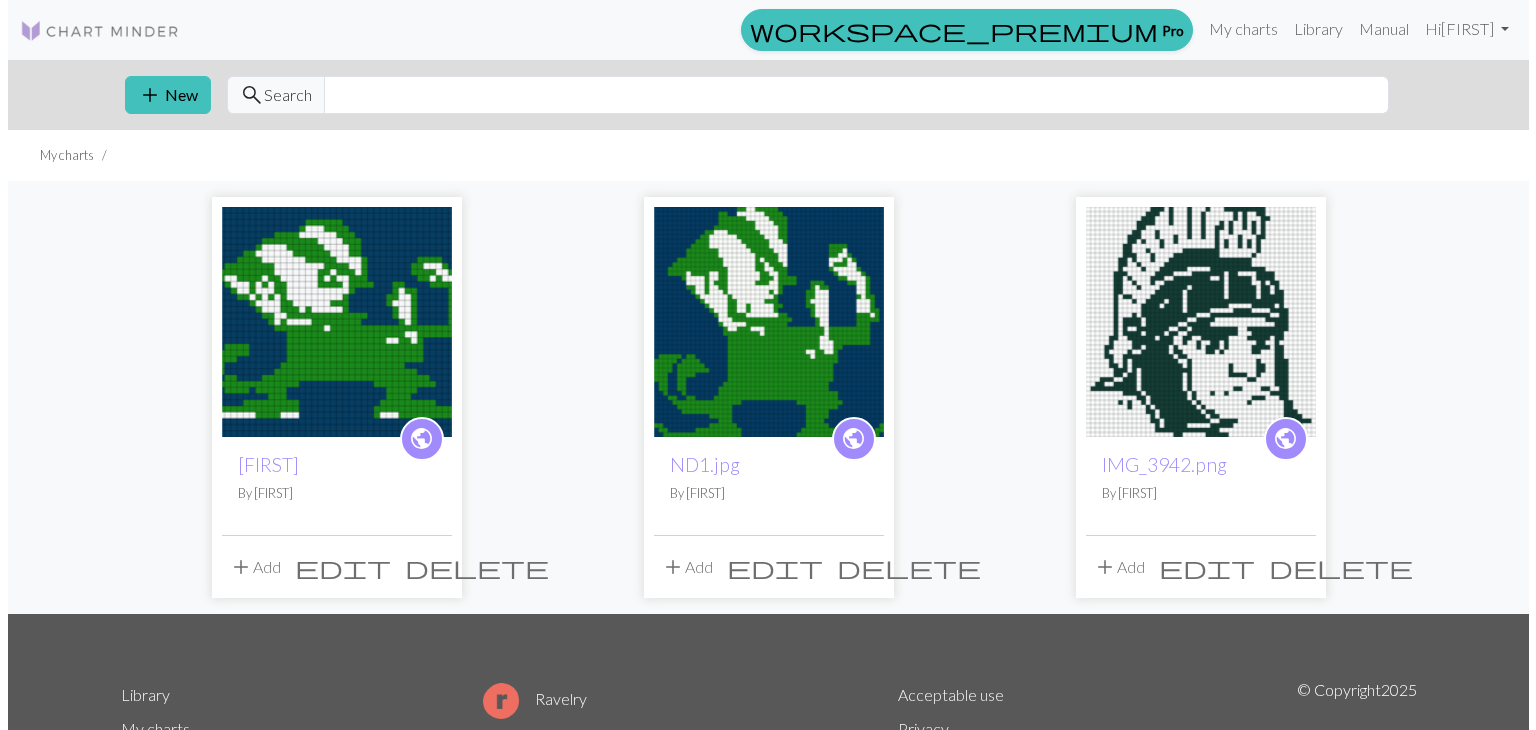scroll, scrollTop: 0, scrollLeft: 0, axis: both 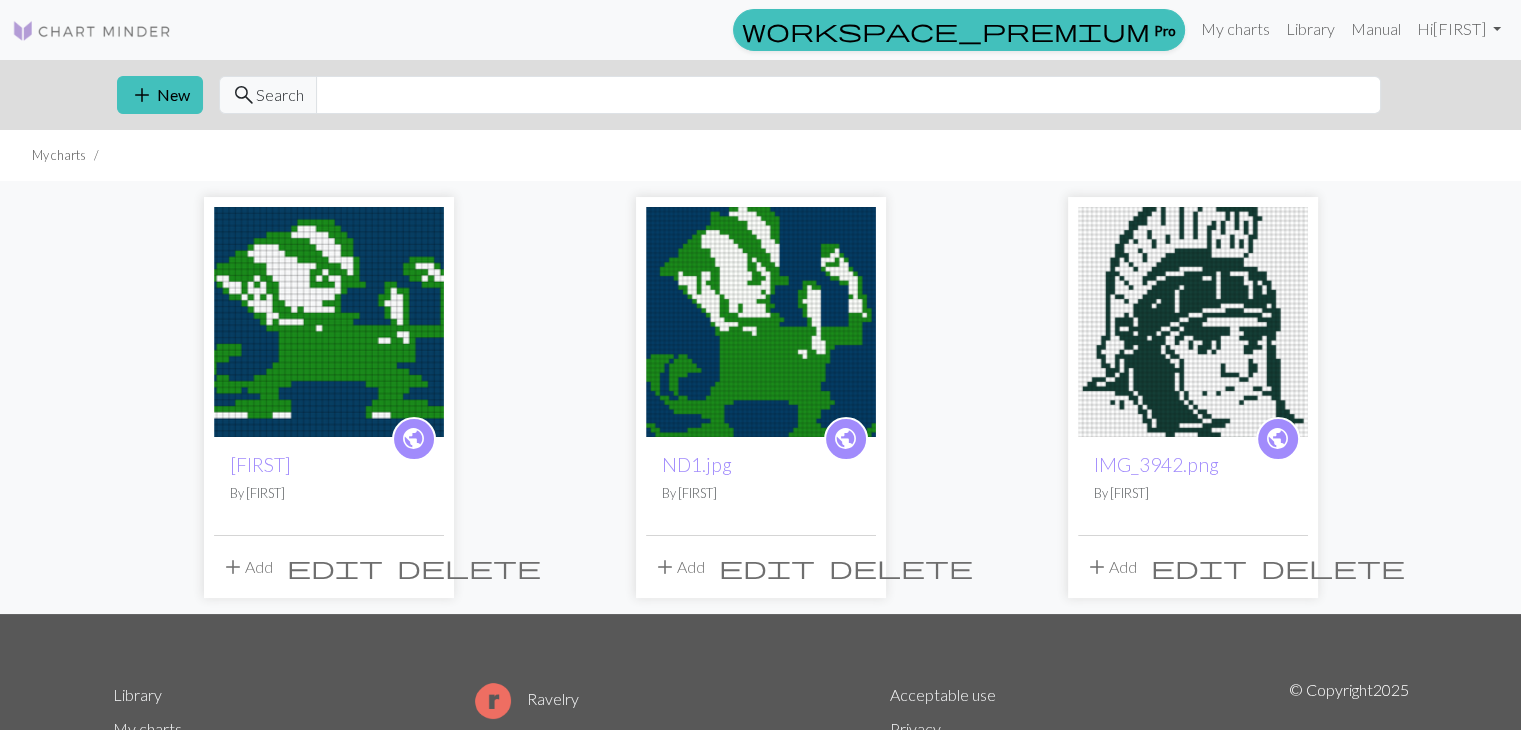 click at bounding box center [329, 322] 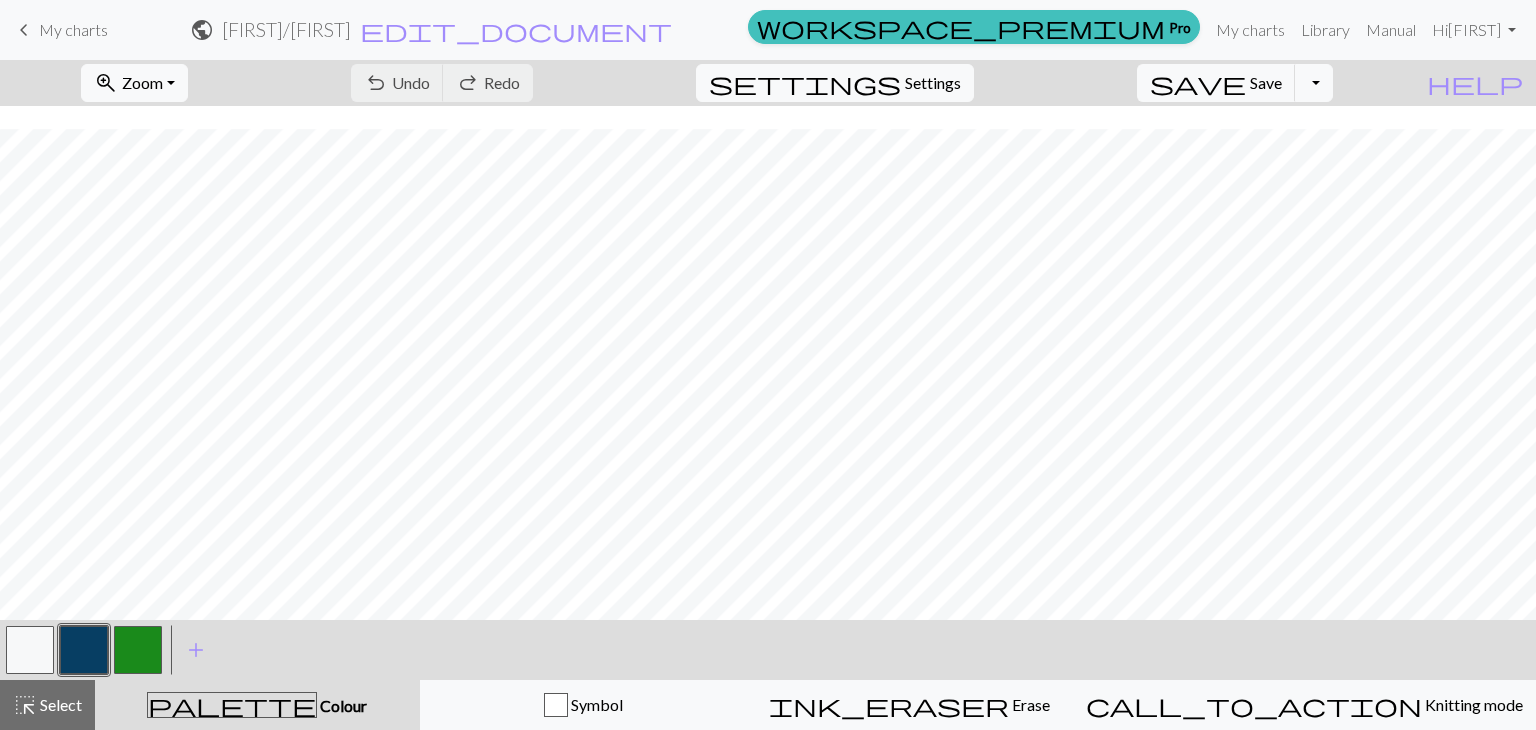 scroll, scrollTop: 331, scrollLeft: 0, axis: vertical 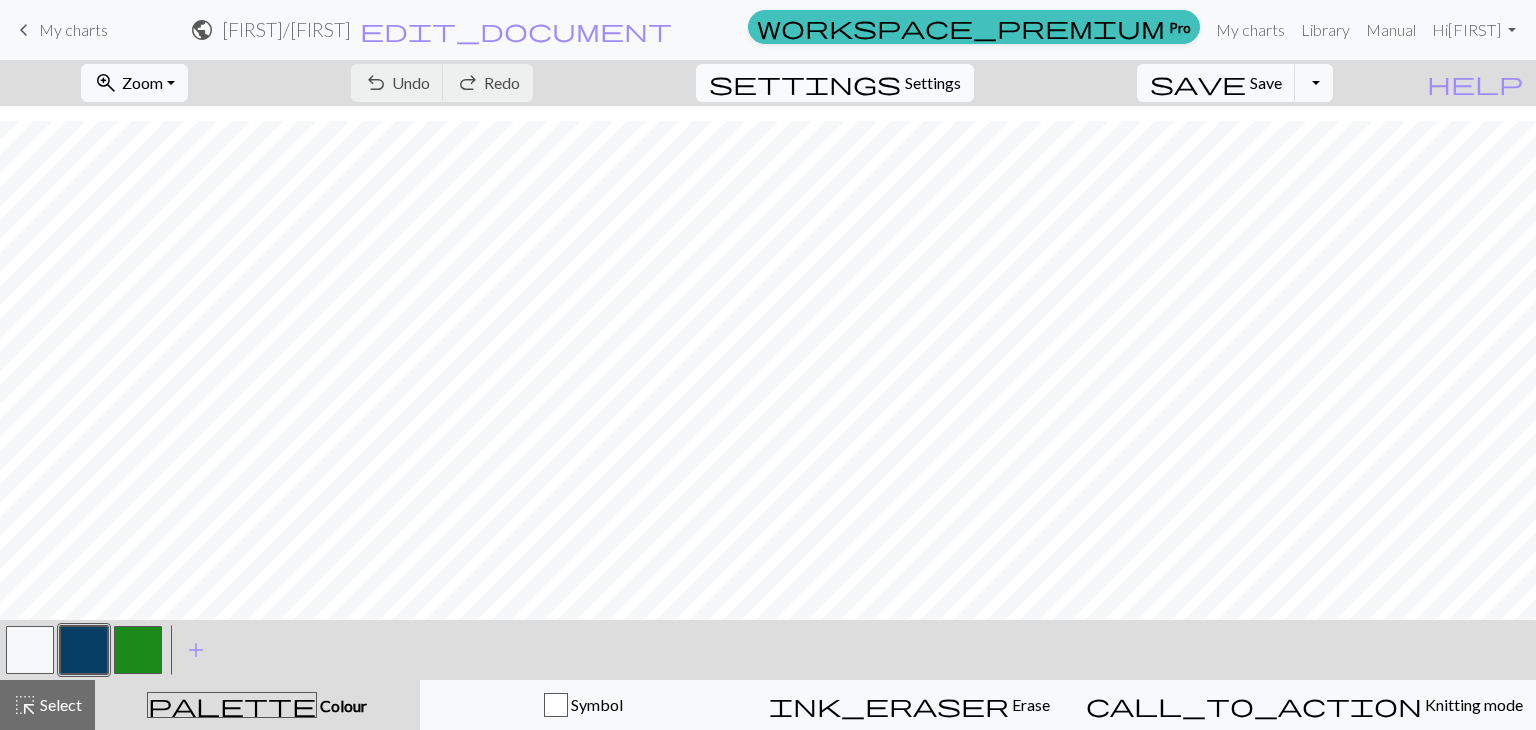 click on "Settings" at bounding box center (933, 83) 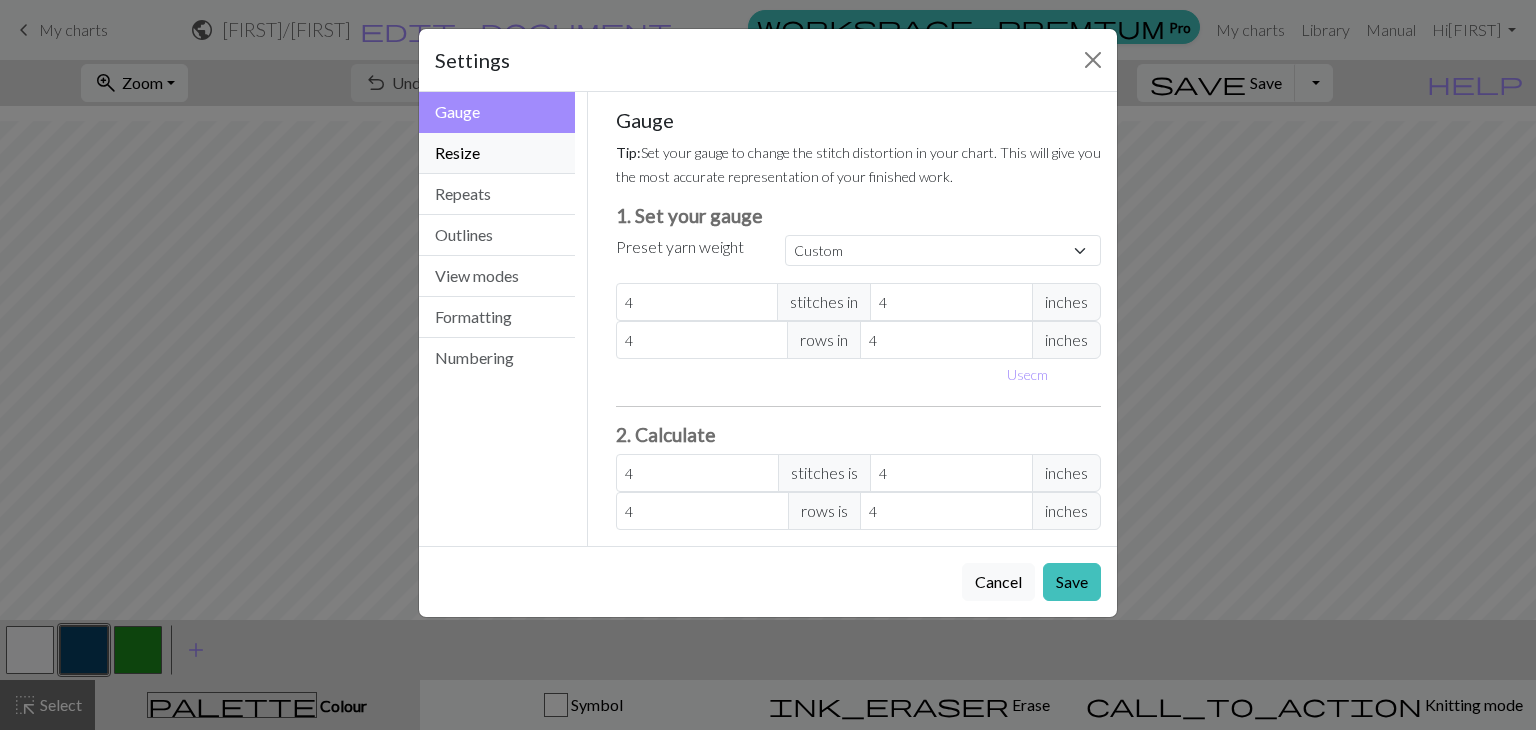 click on "Resize" at bounding box center (497, 153) 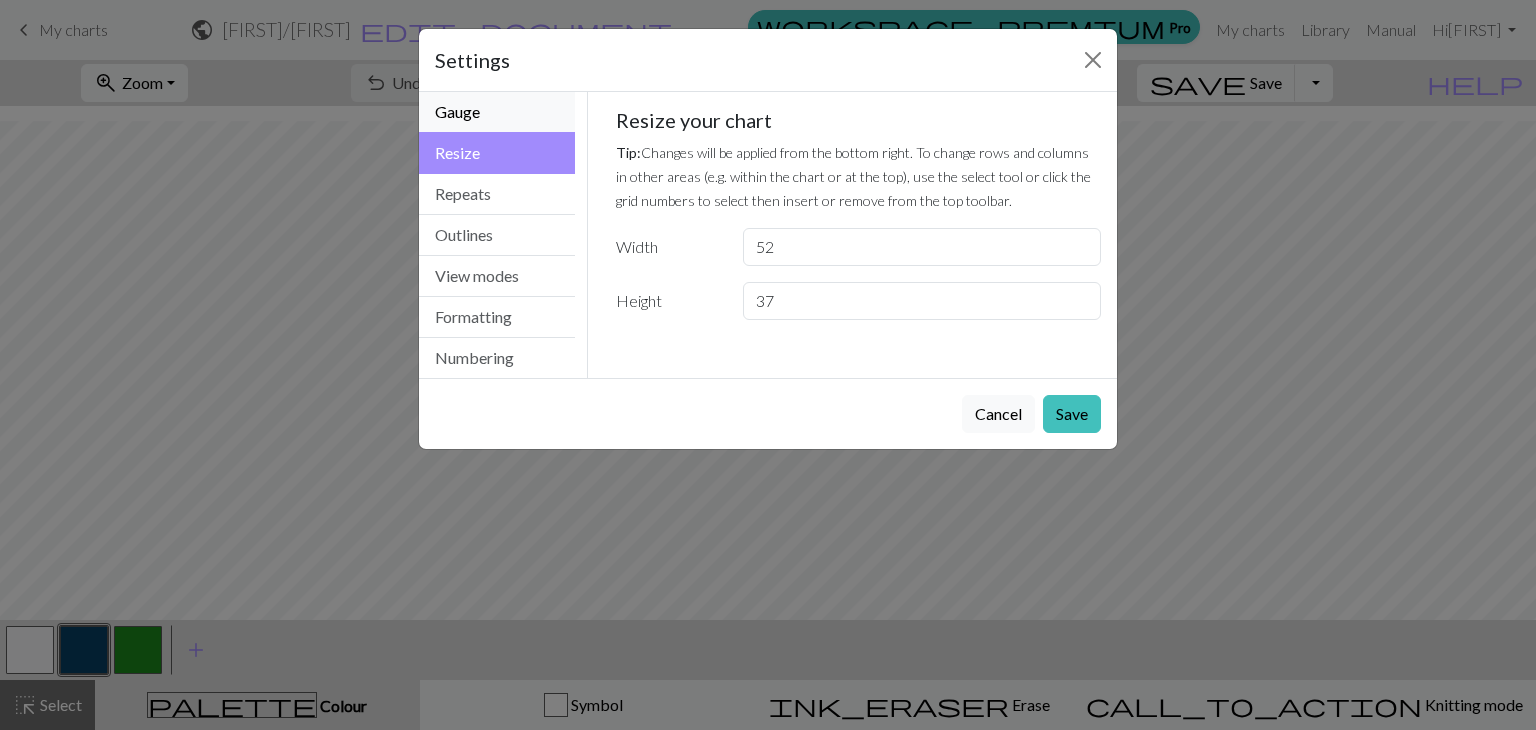click on "Gauge" at bounding box center (497, 112) 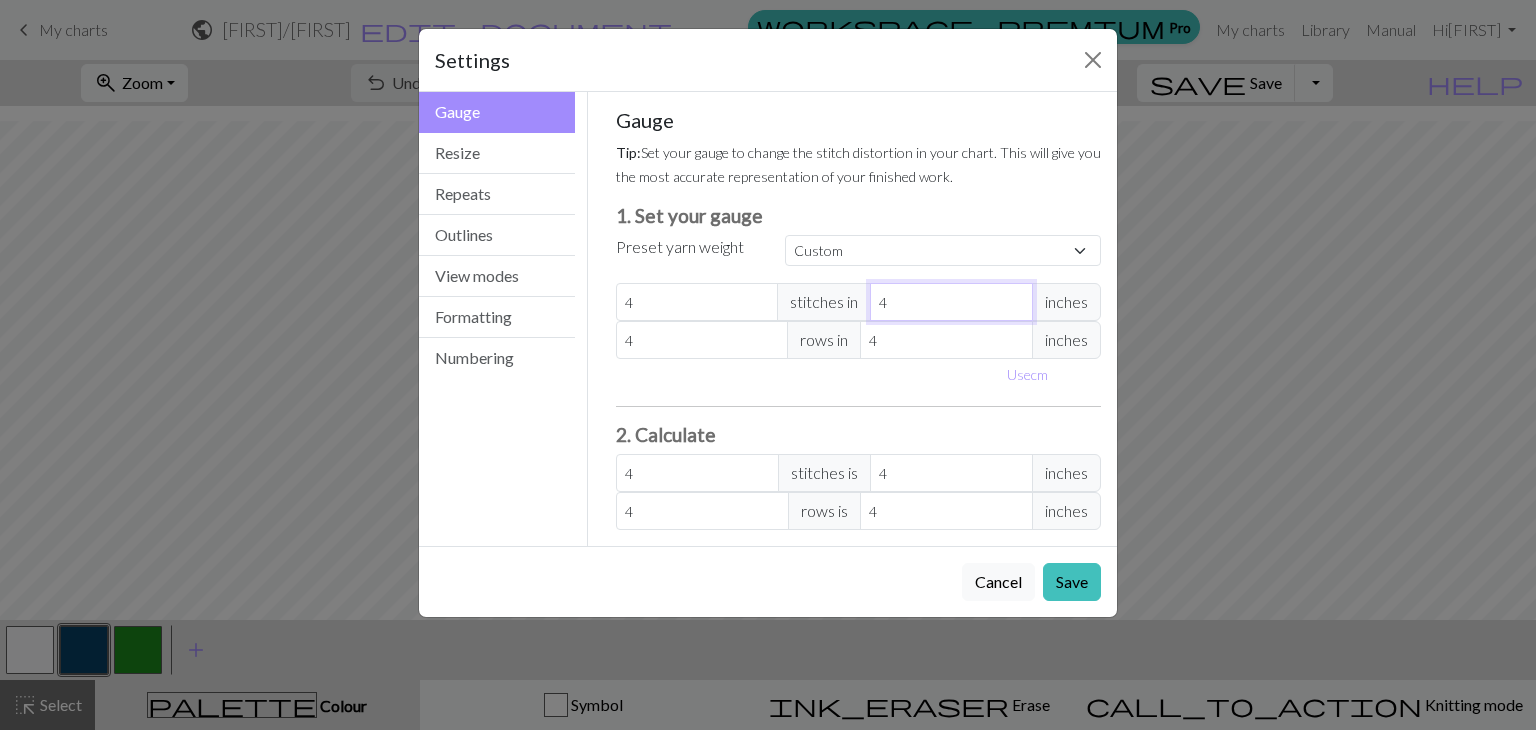 click on "4" at bounding box center [951, 302] 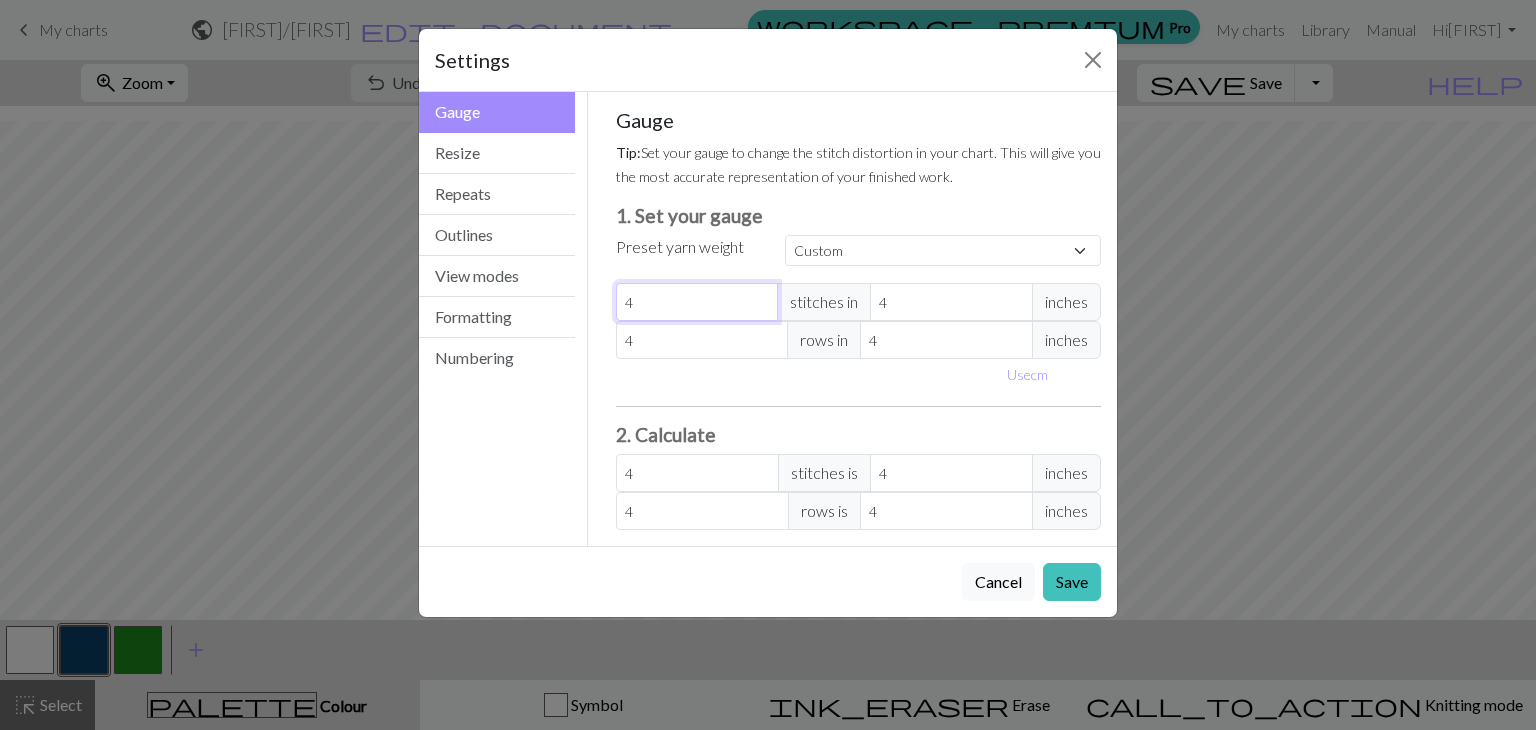 click on "4" at bounding box center (697, 302) 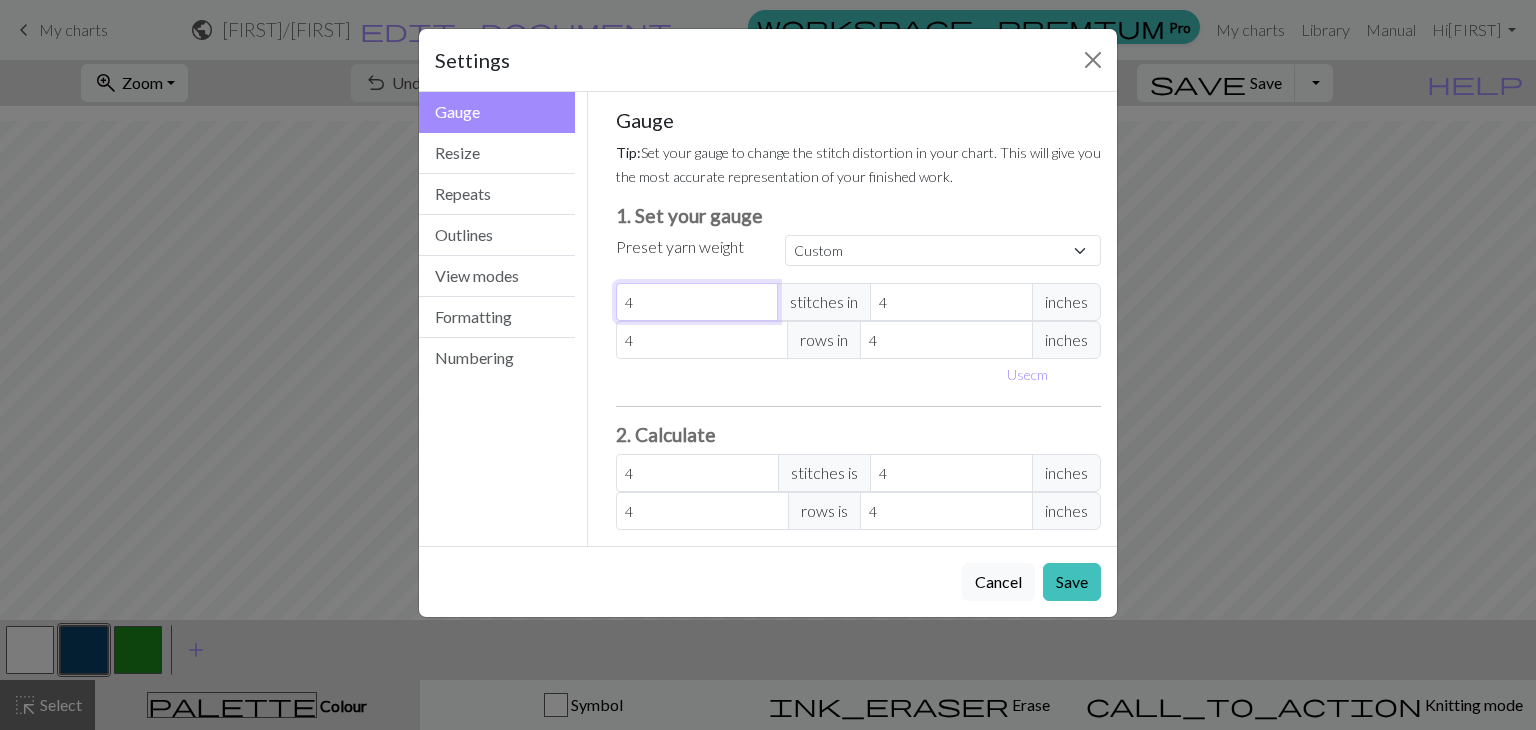 type 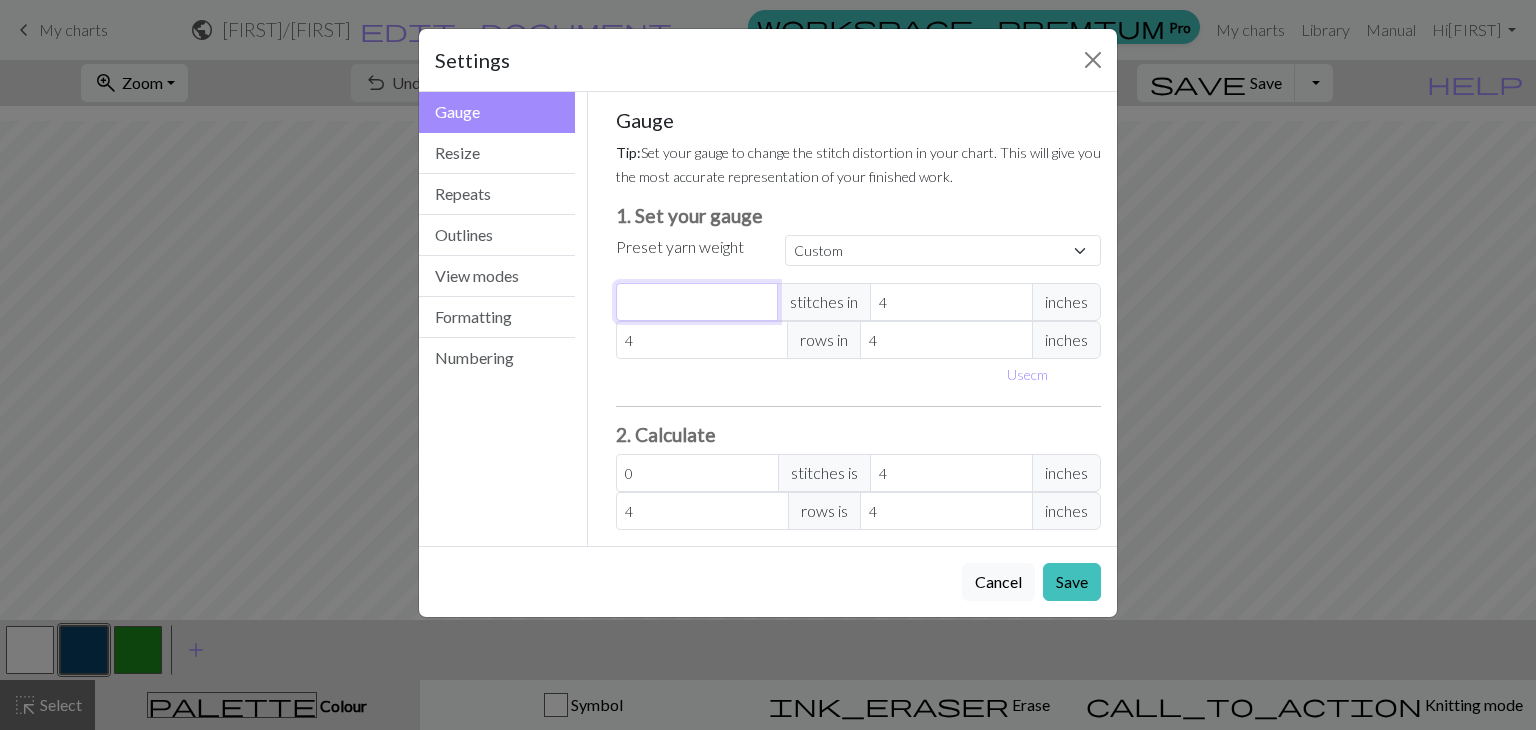 type on "5" 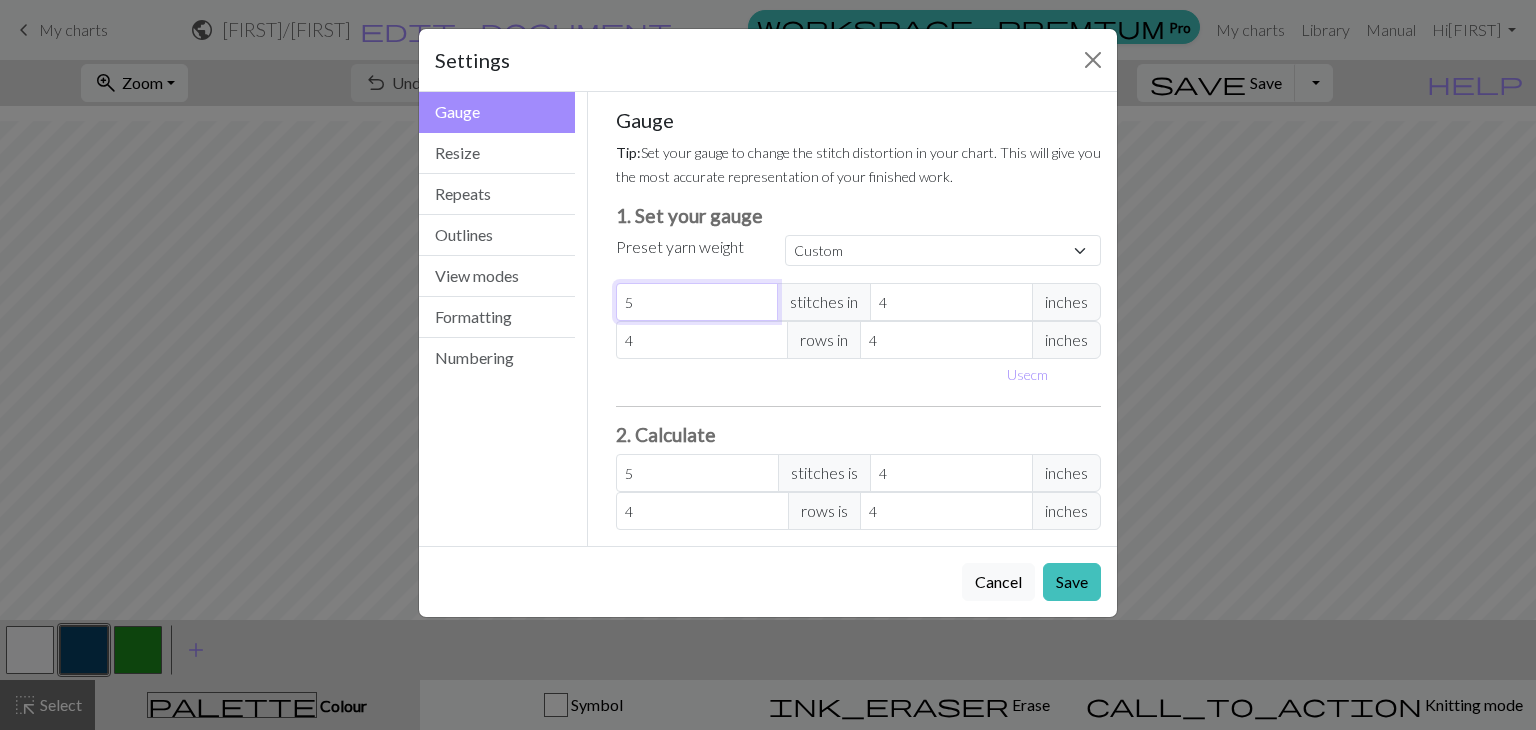 type on "5" 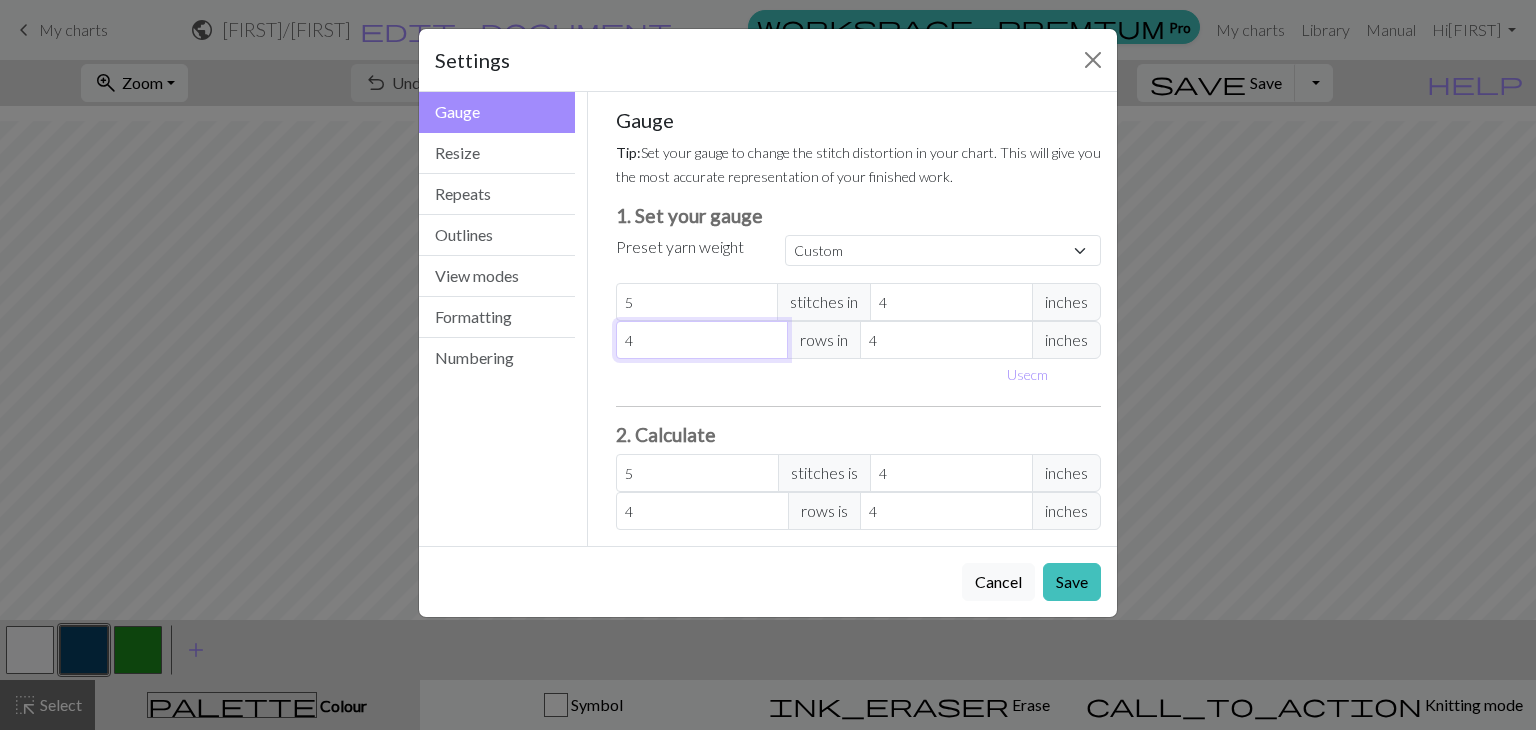 click on "4" at bounding box center [702, 340] 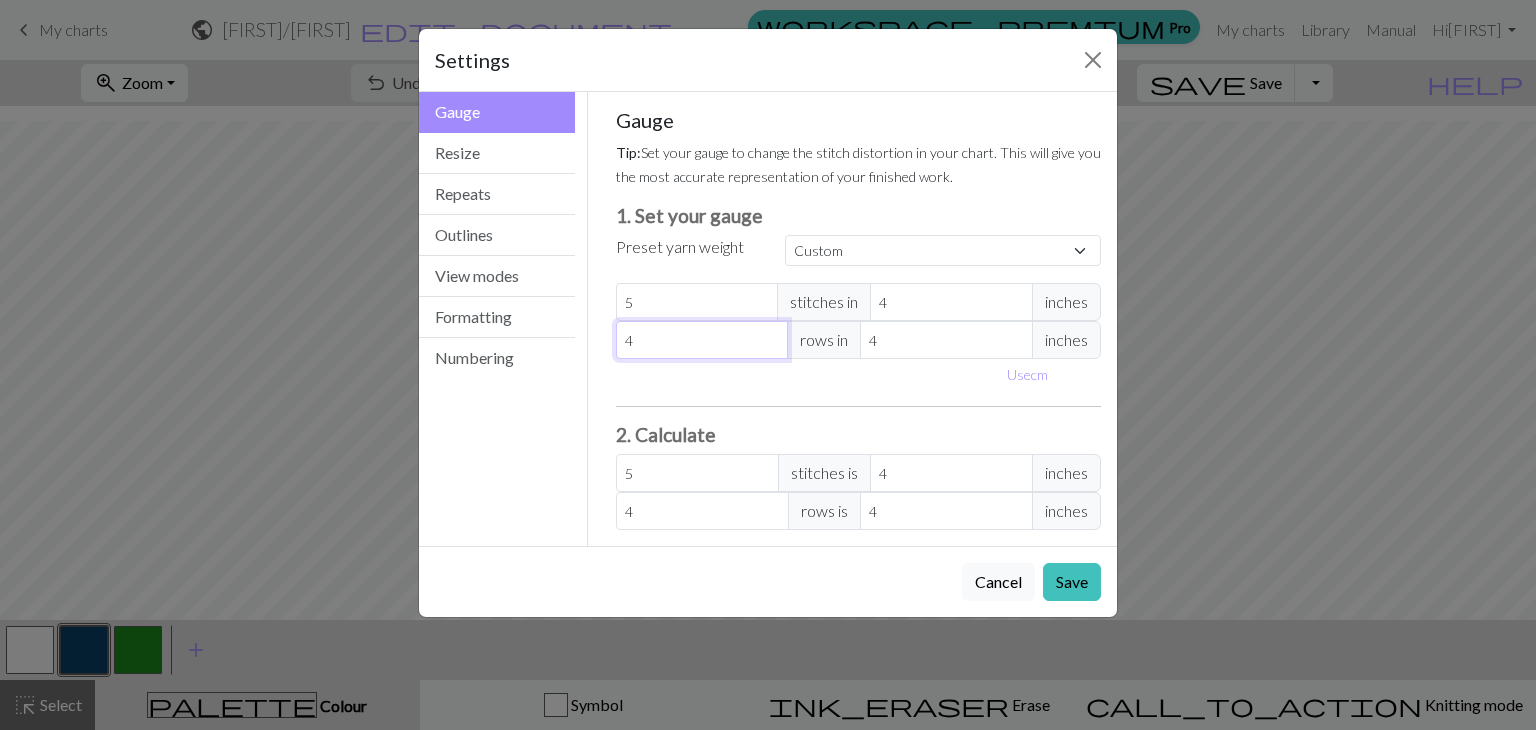 type 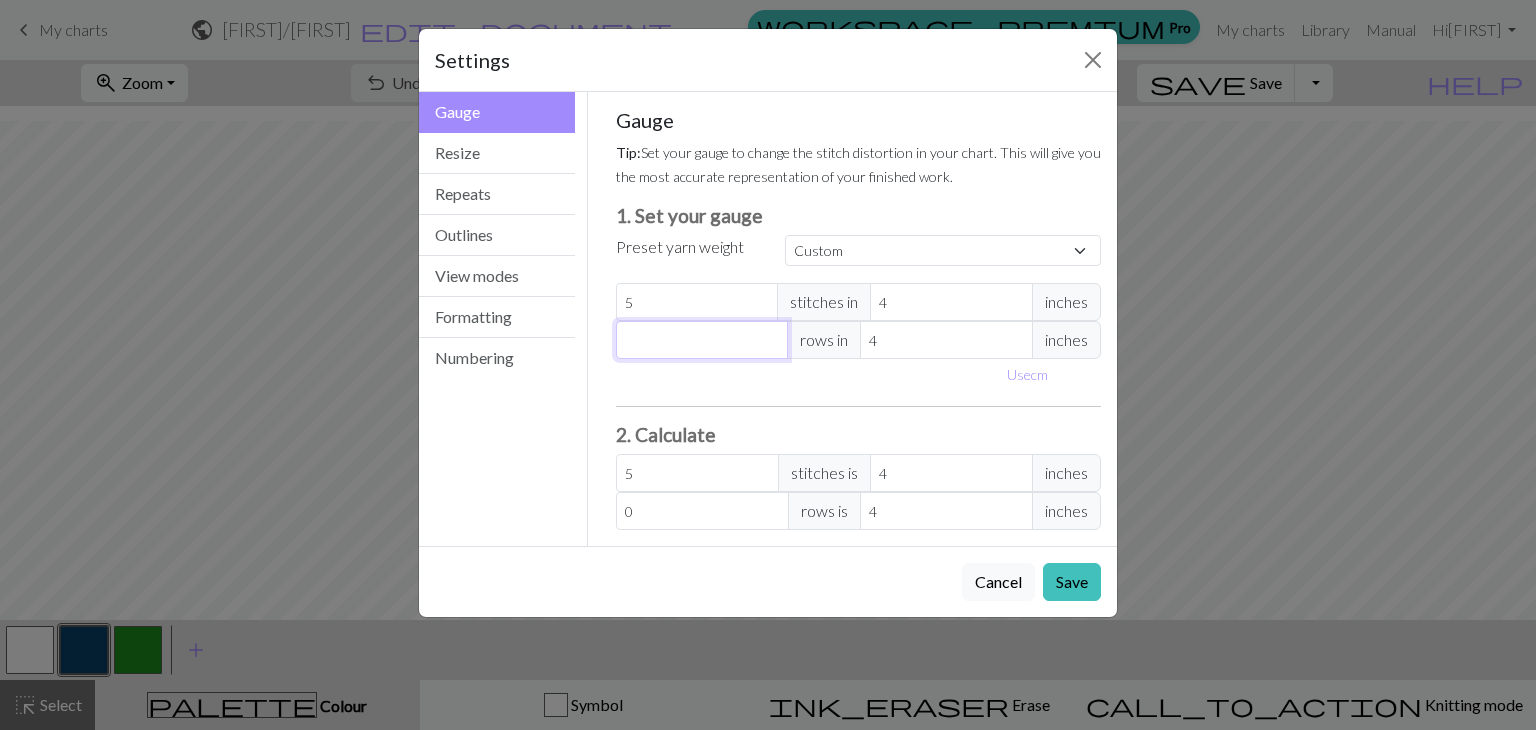 type on "3" 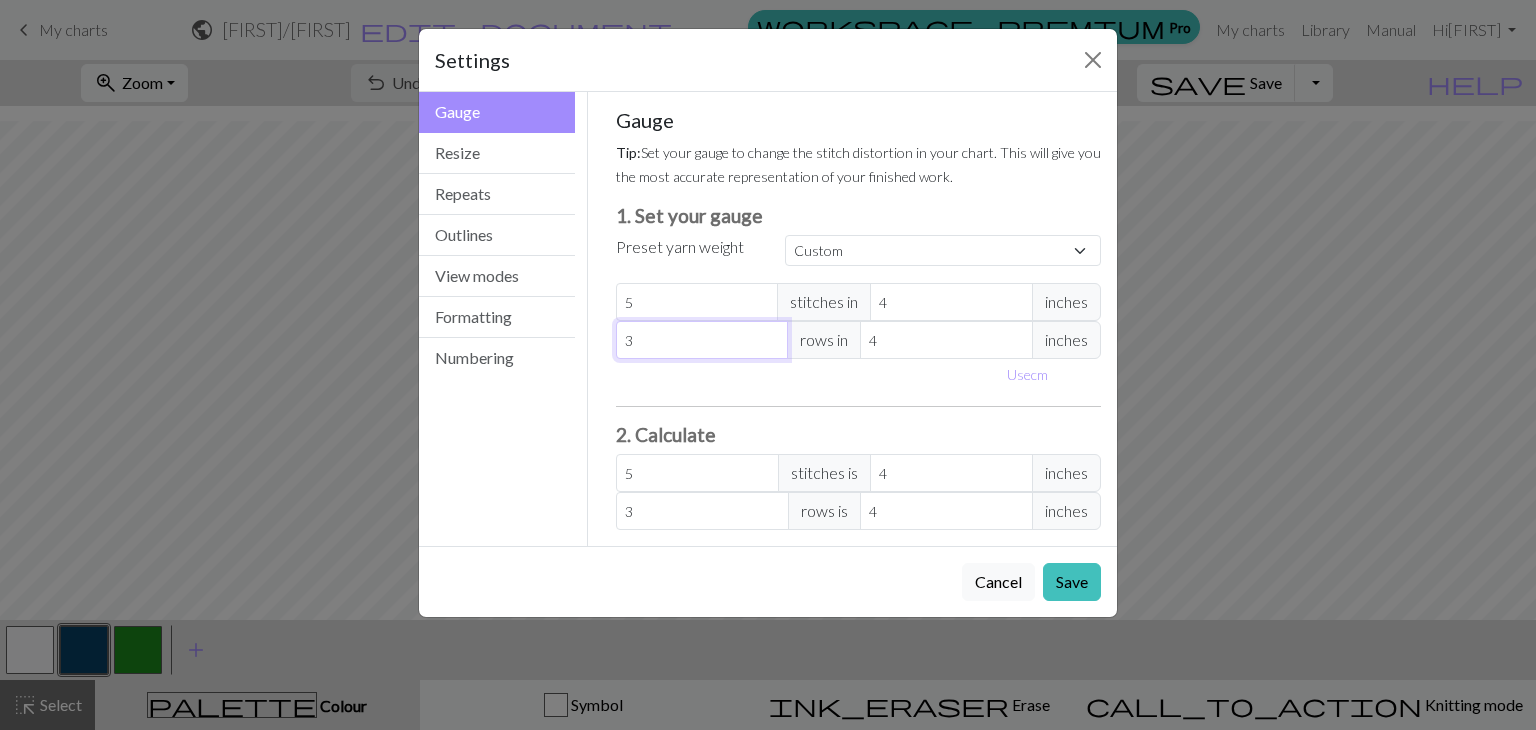 type 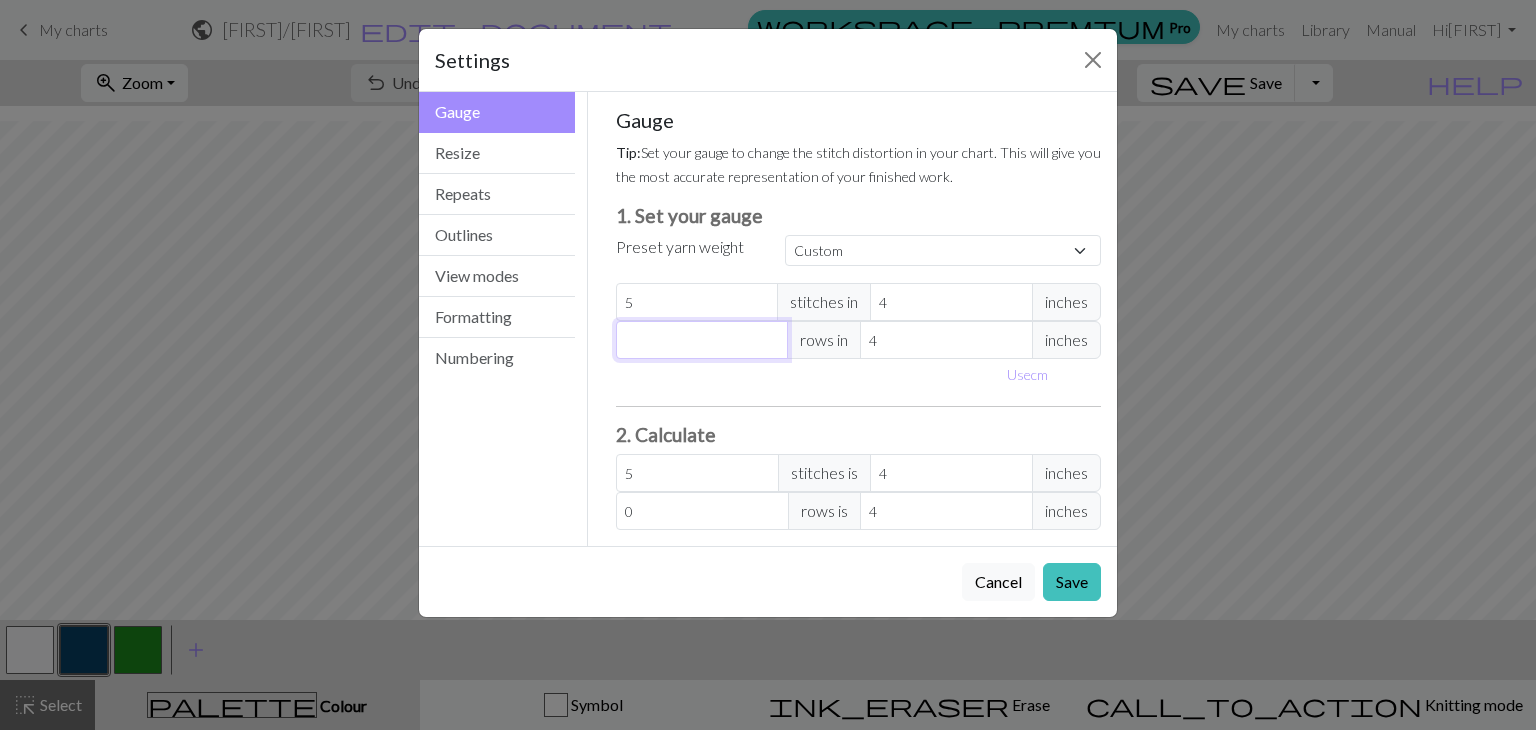 type on "5" 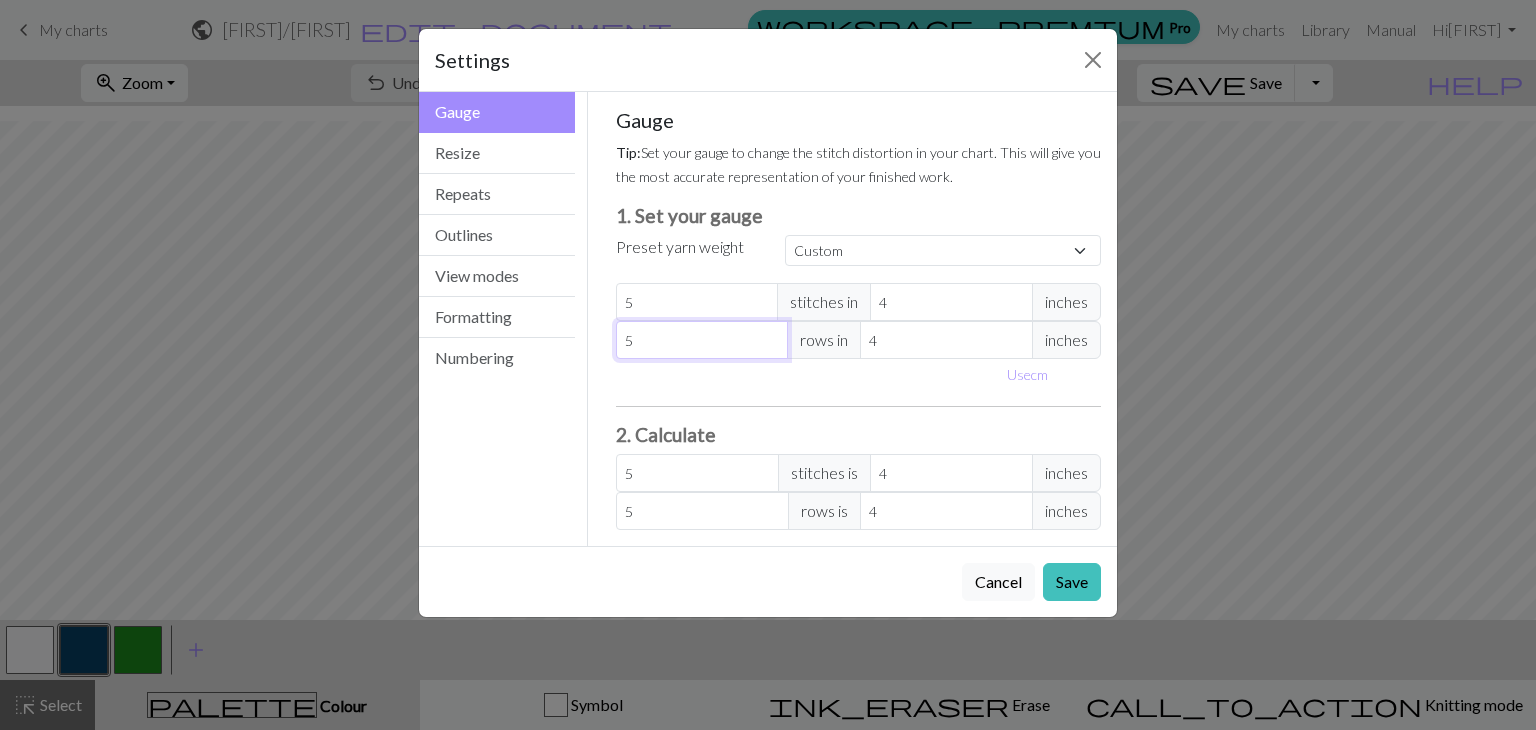type on "5" 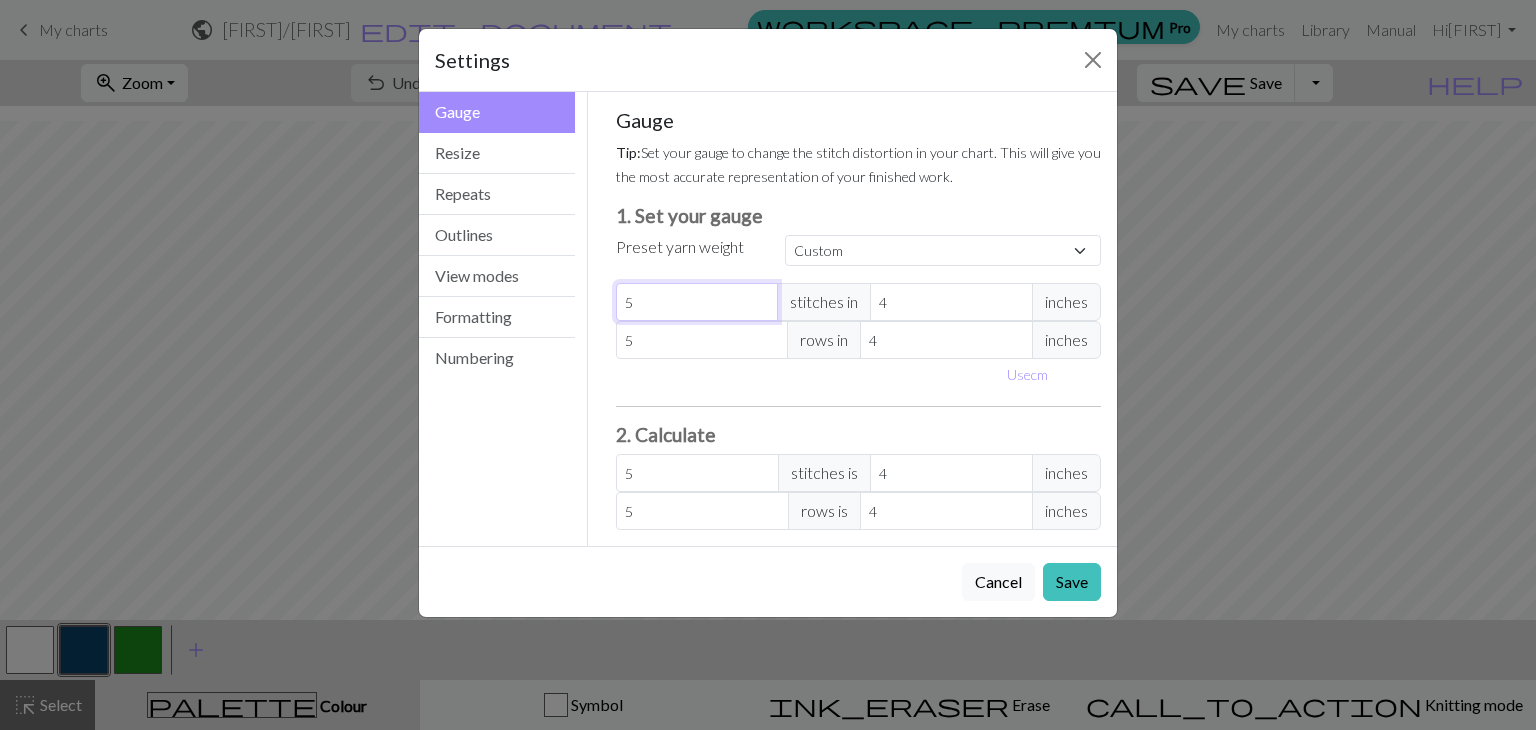 click on "5" at bounding box center (697, 302) 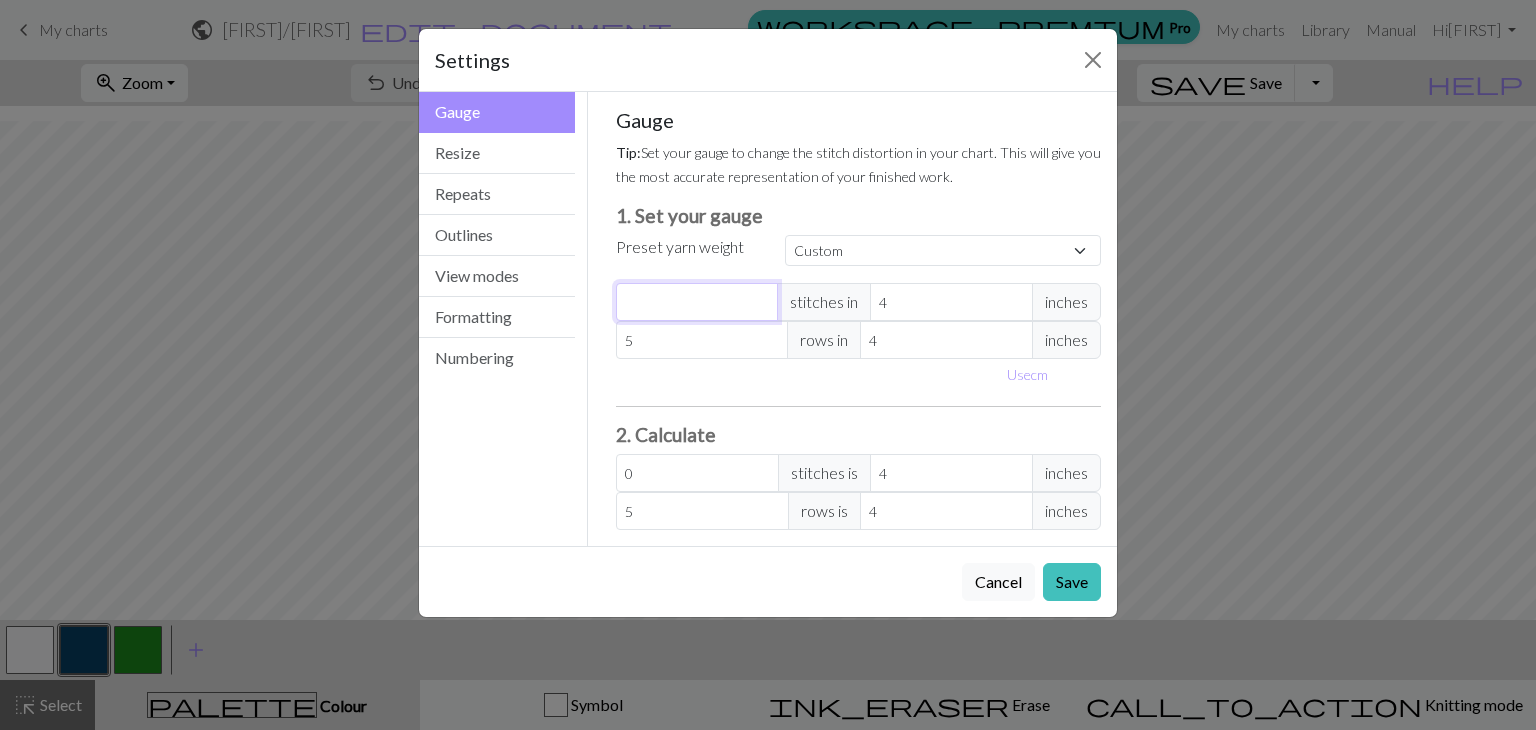 type on "3" 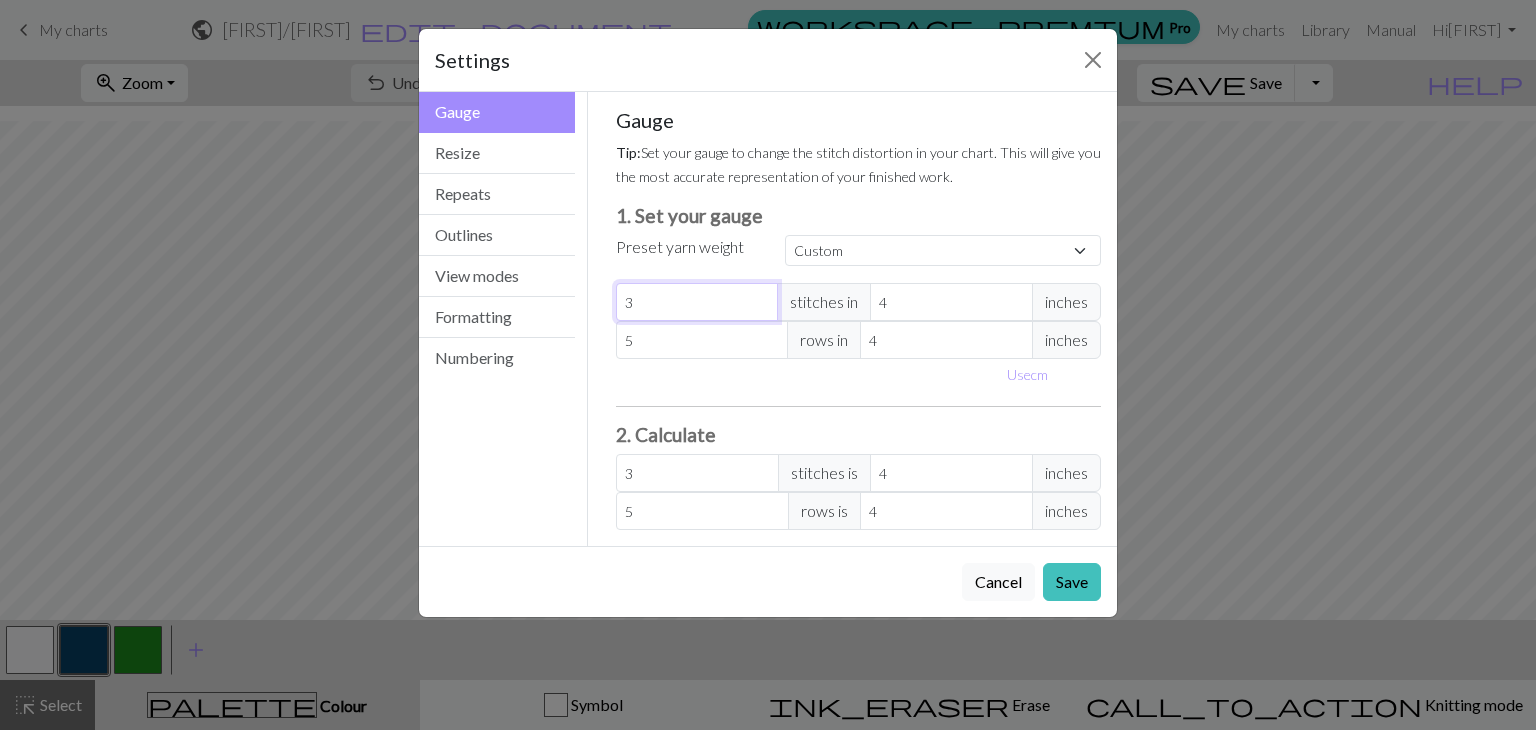 click on "3" at bounding box center [697, 302] 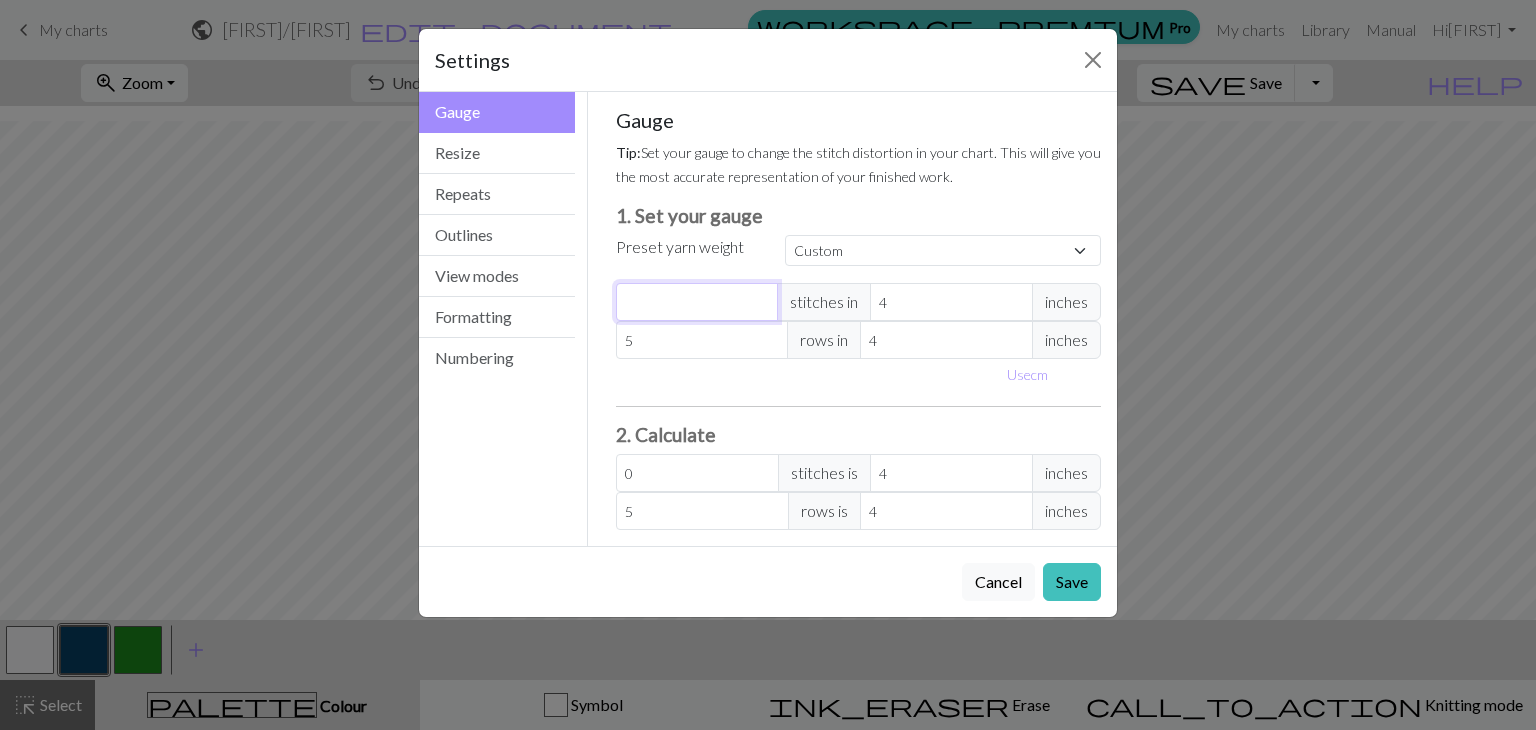 type on "5" 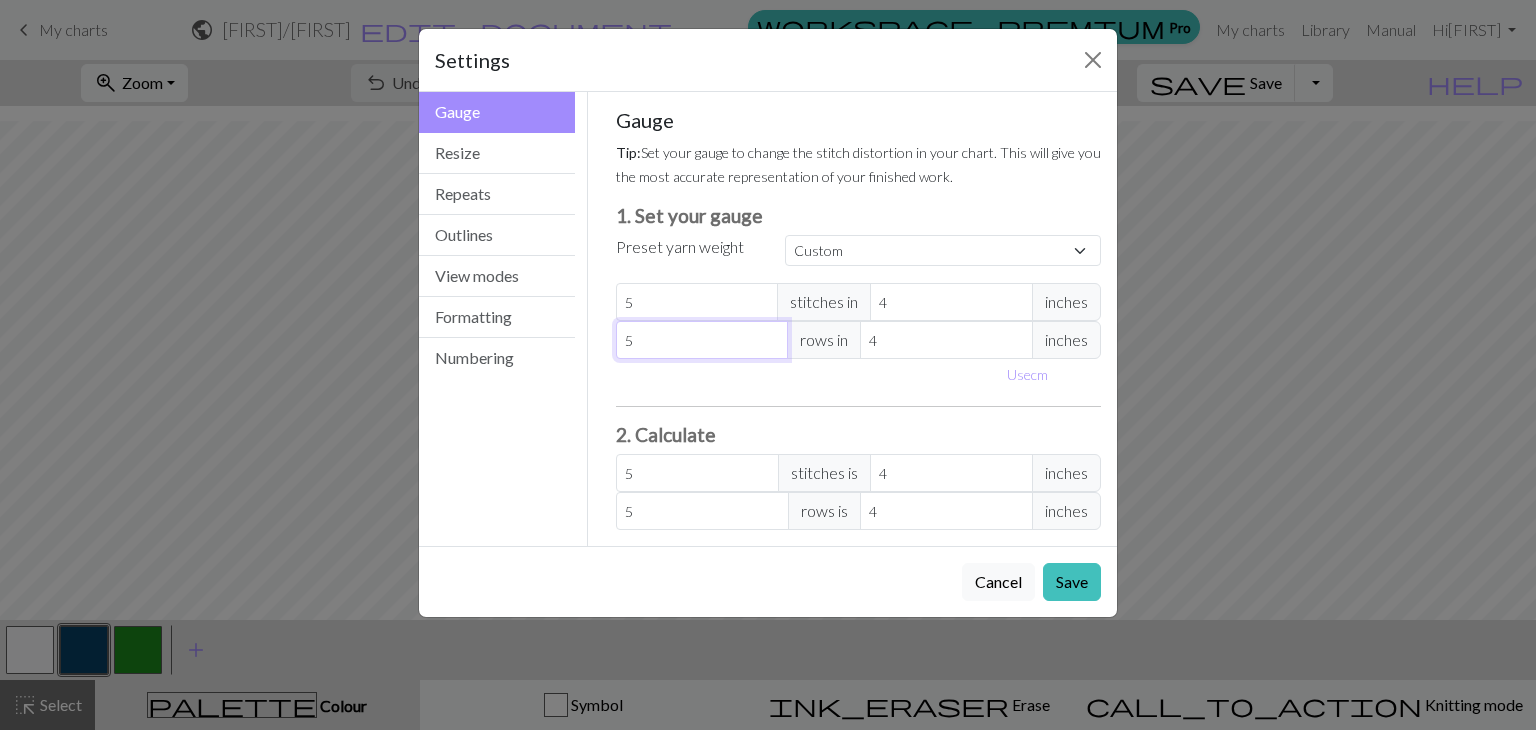 click on "5" at bounding box center (702, 340) 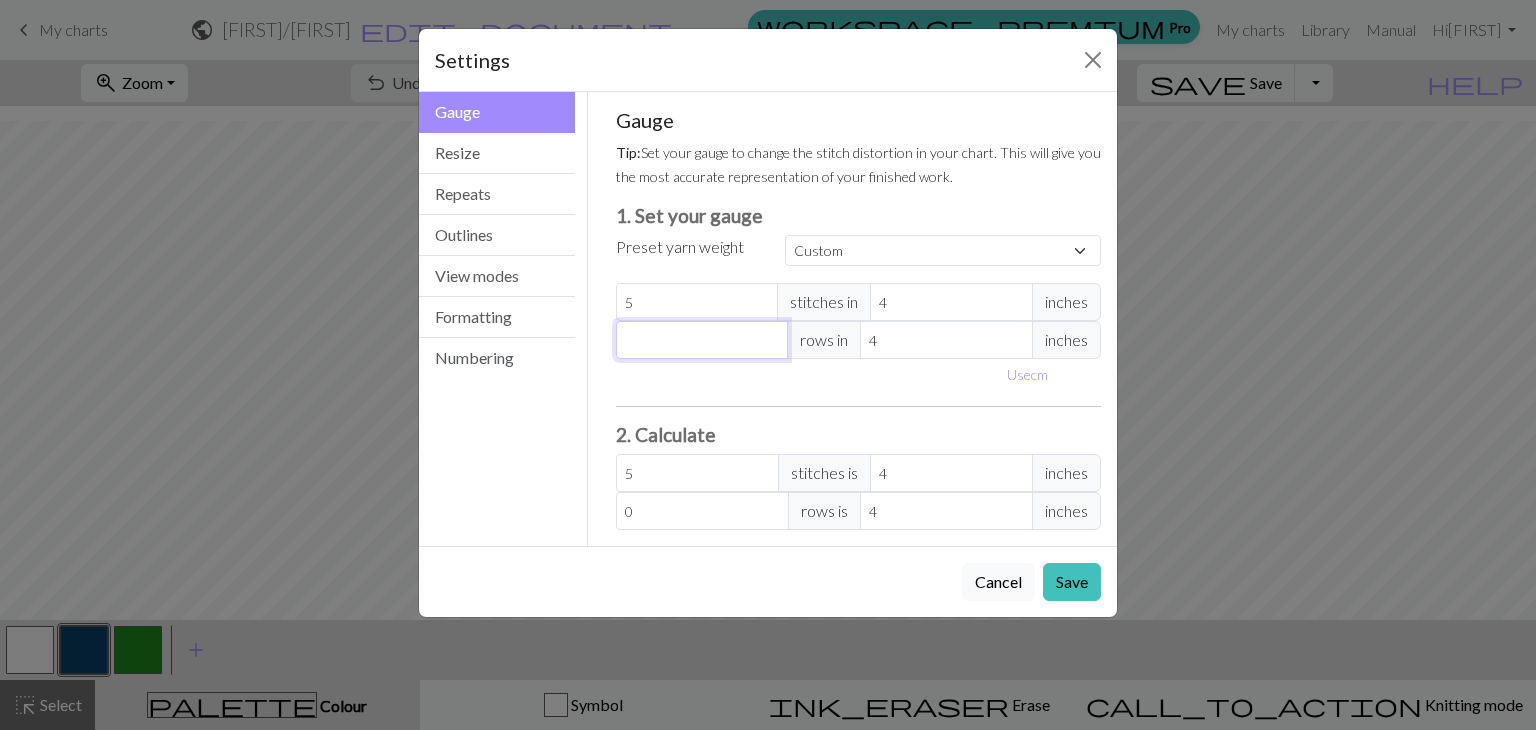 type on "3" 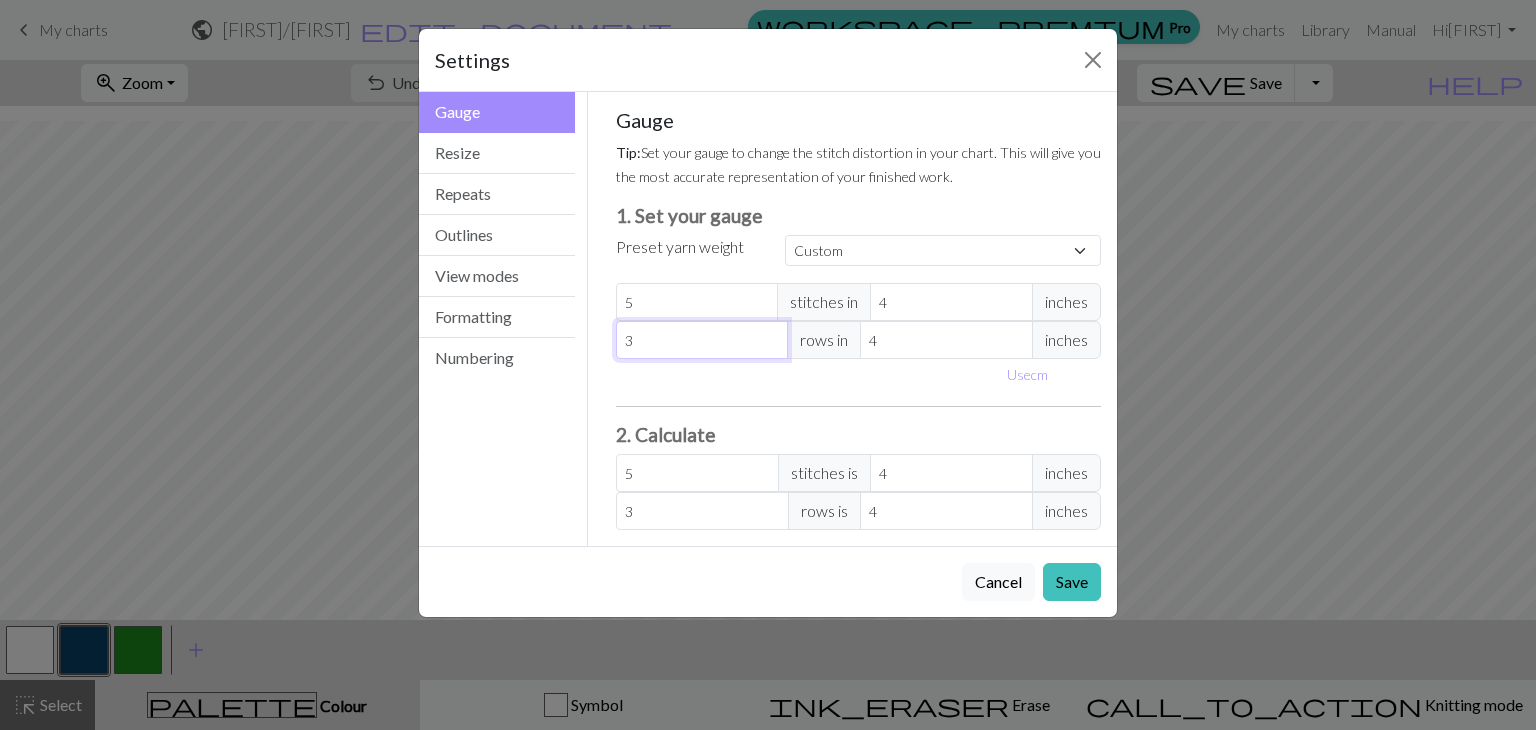 type on "3" 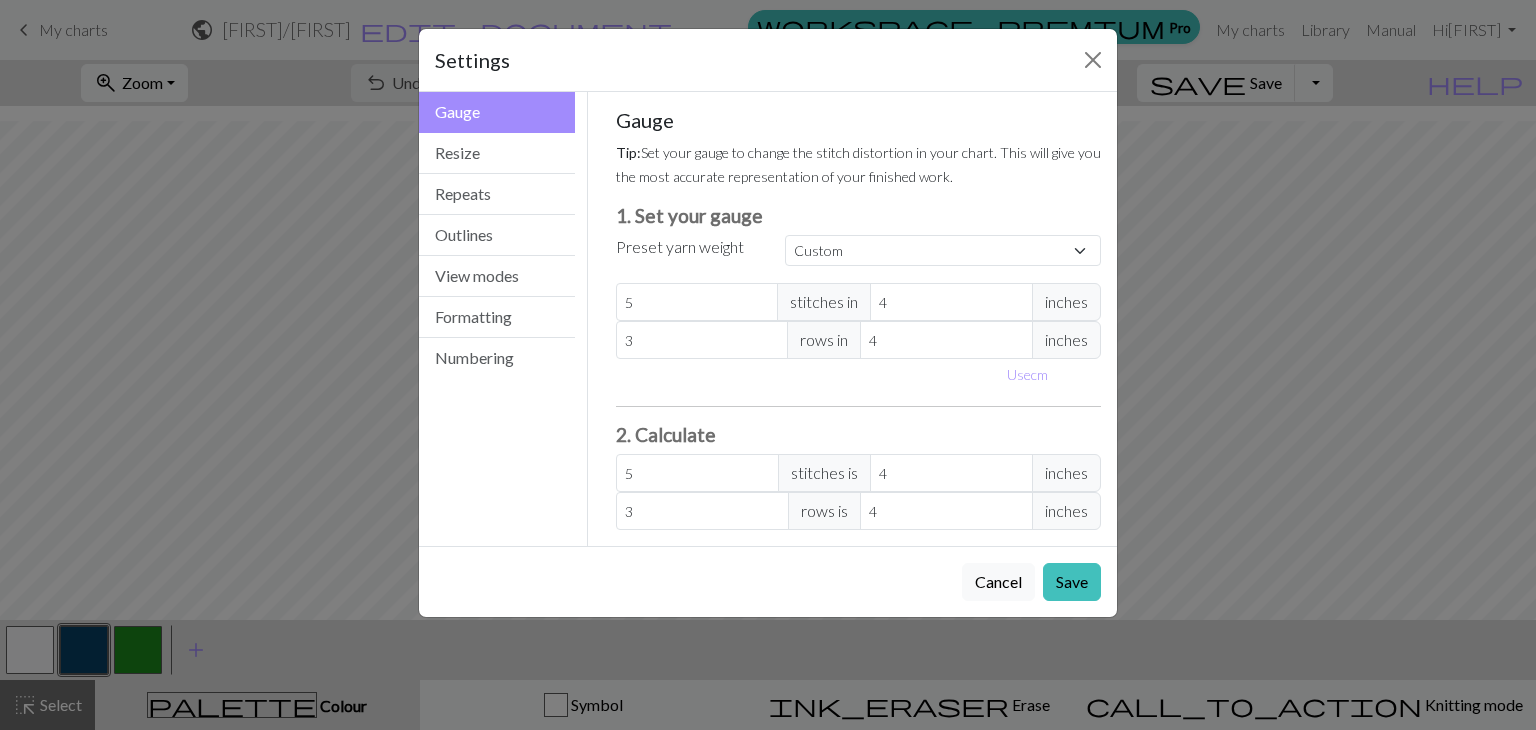 click on "Use  cm" at bounding box center (859, 374) 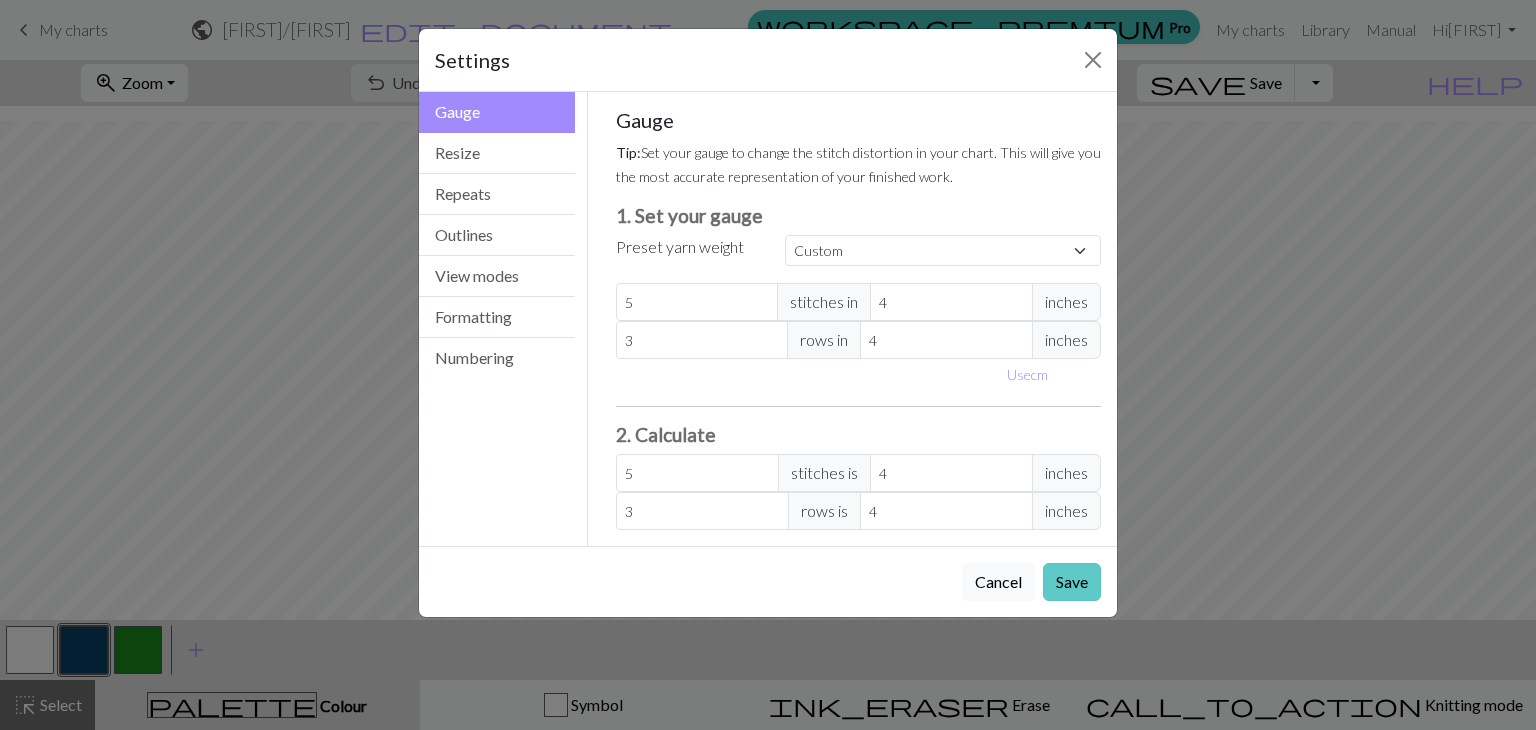 click on "Save" at bounding box center (1072, 582) 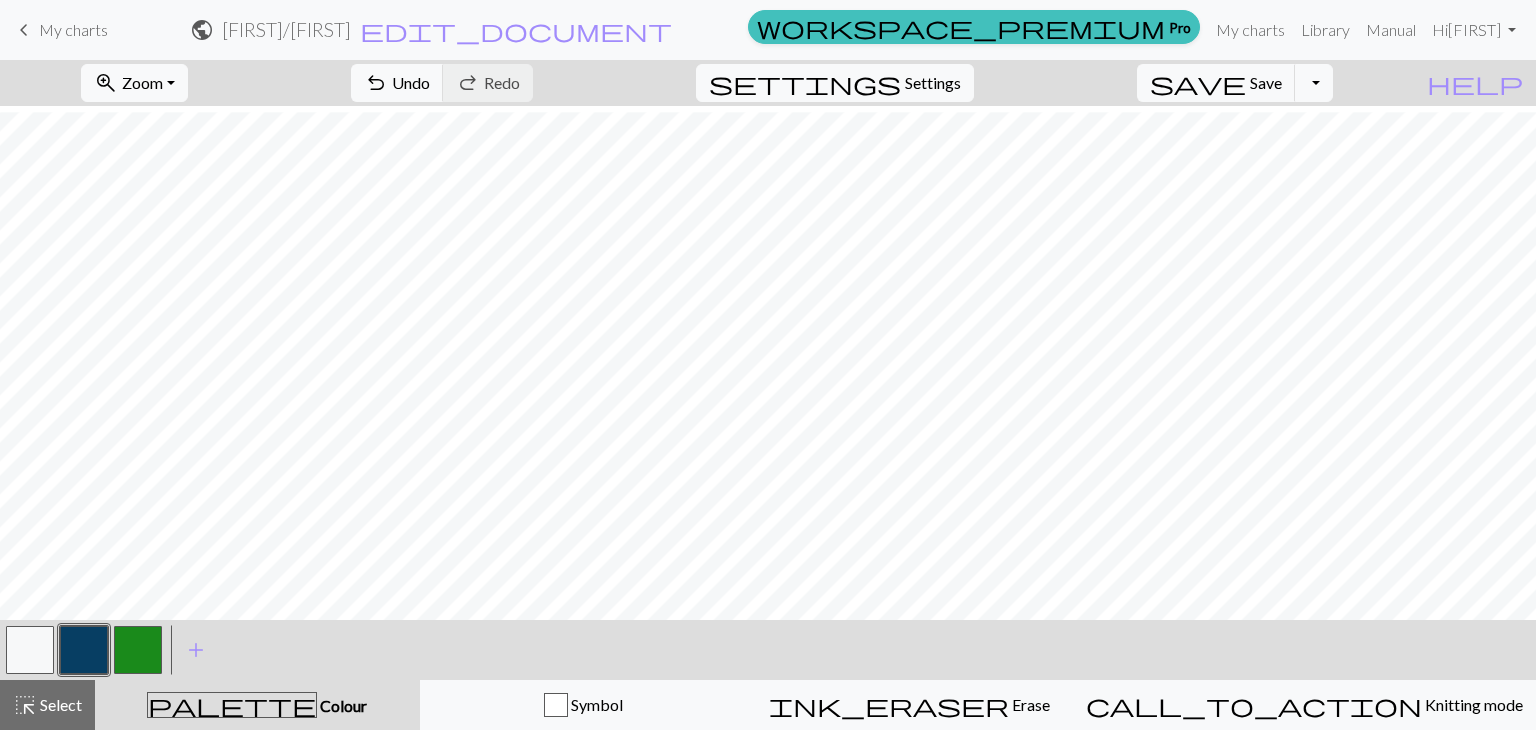 scroll, scrollTop: 26, scrollLeft: 0, axis: vertical 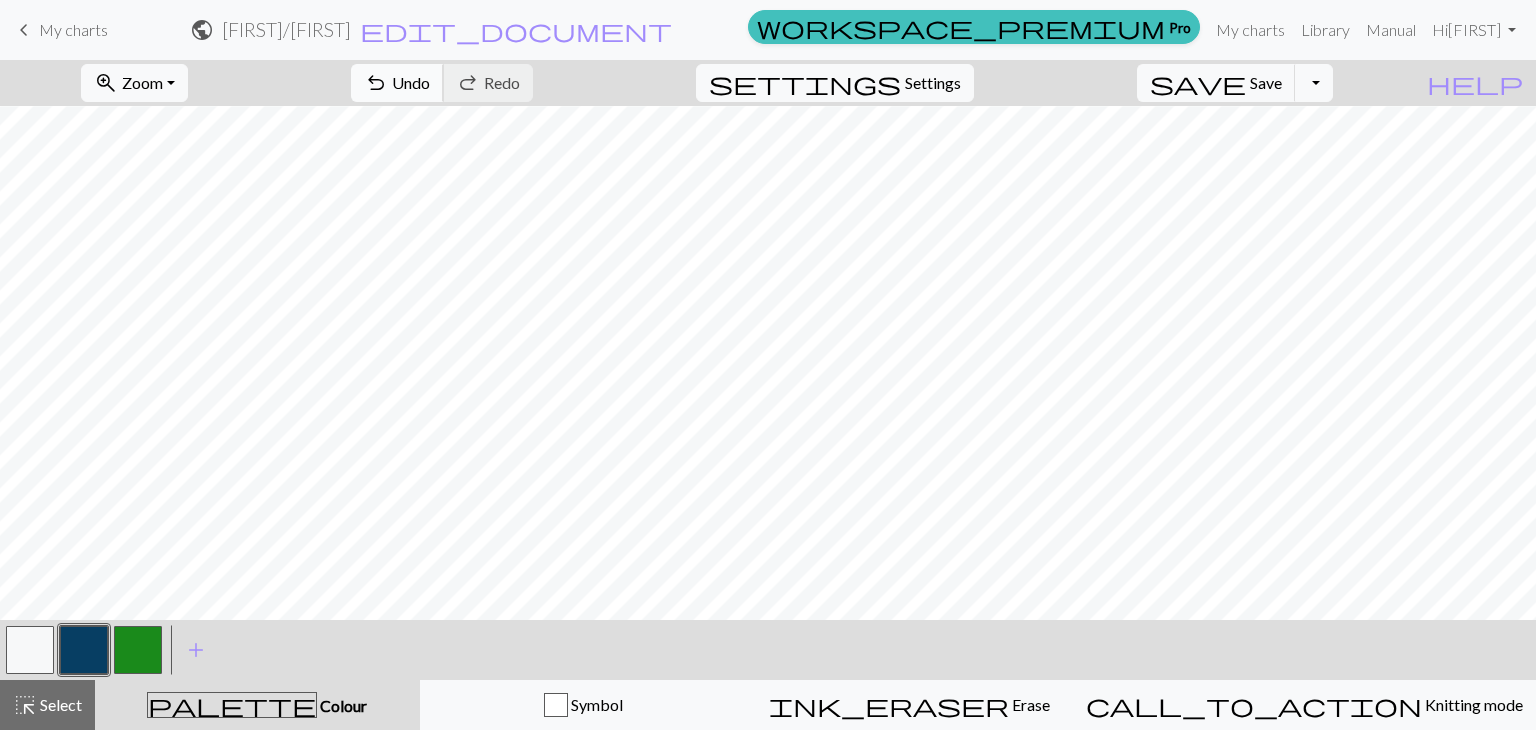 click on "Undo" at bounding box center [411, 82] 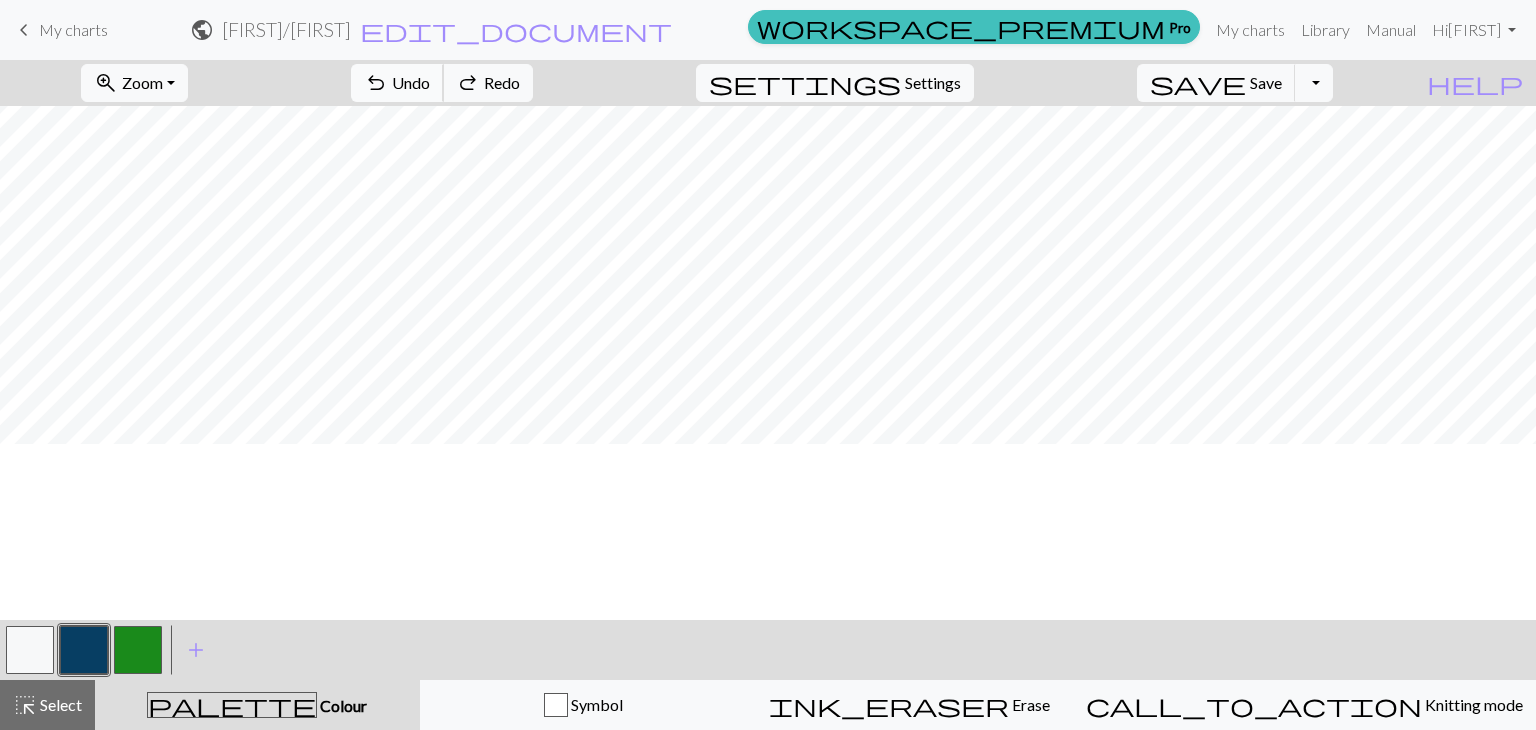 scroll, scrollTop: 0, scrollLeft: 0, axis: both 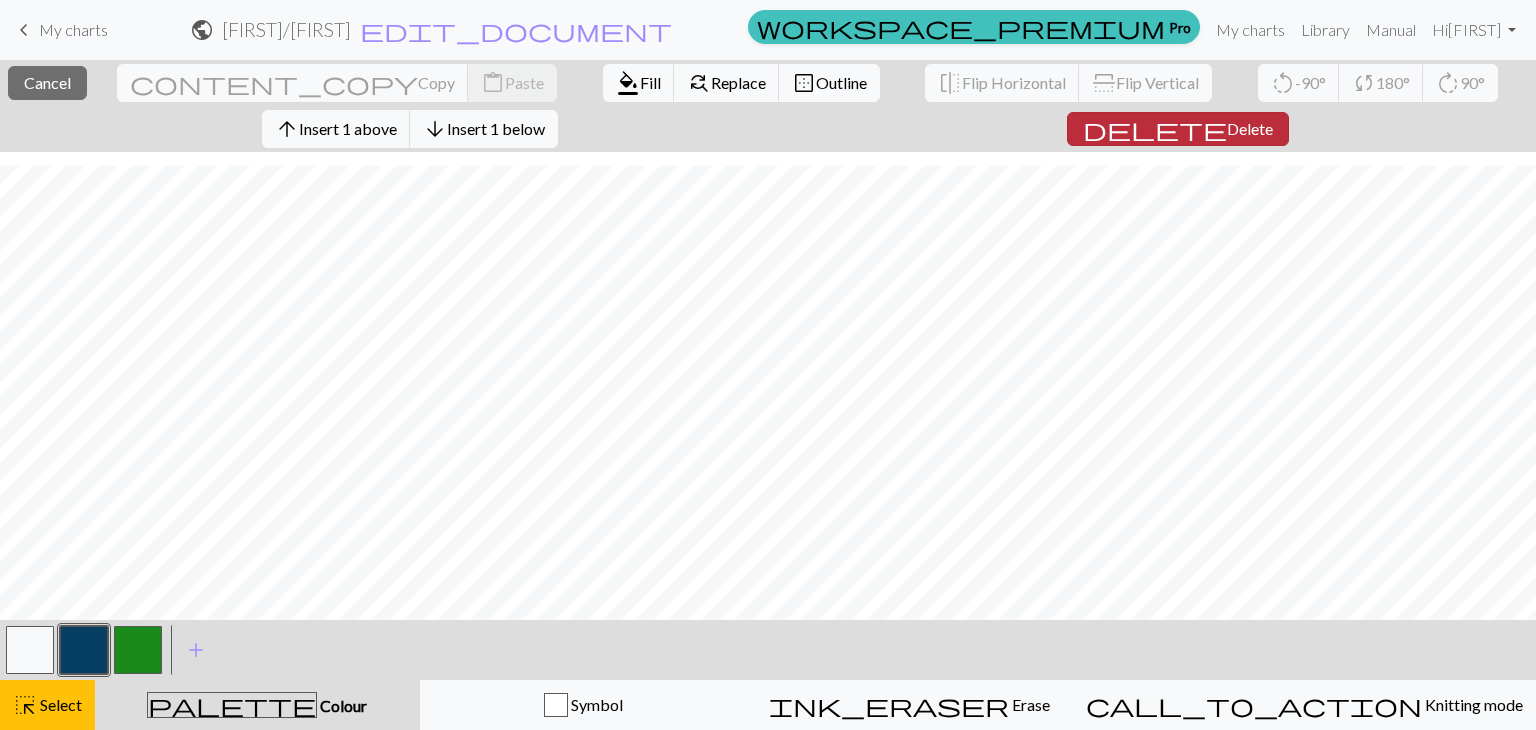 click on "Delete" at bounding box center [1250, 128] 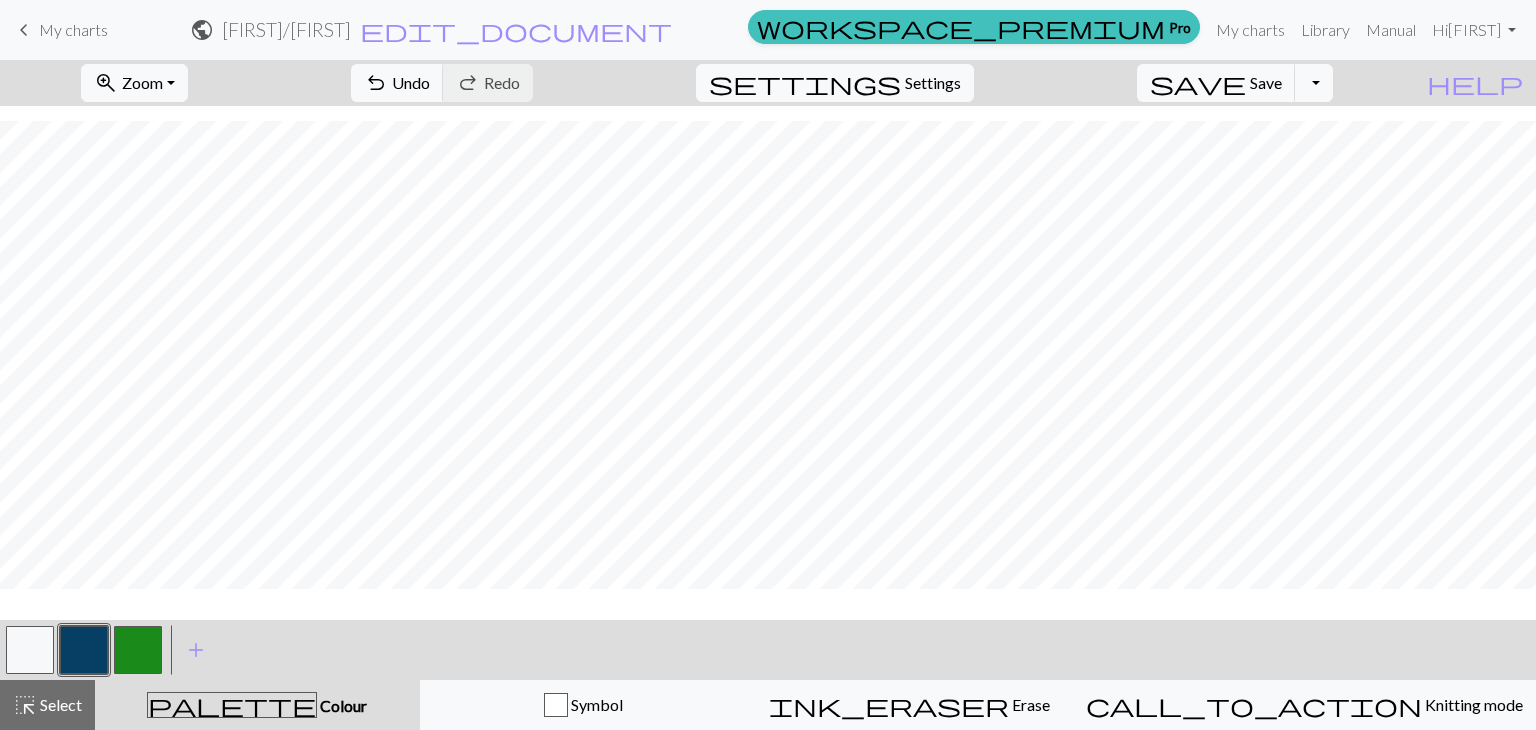 scroll, scrollTop: 184, scrollLeft: 0, axis: vertical 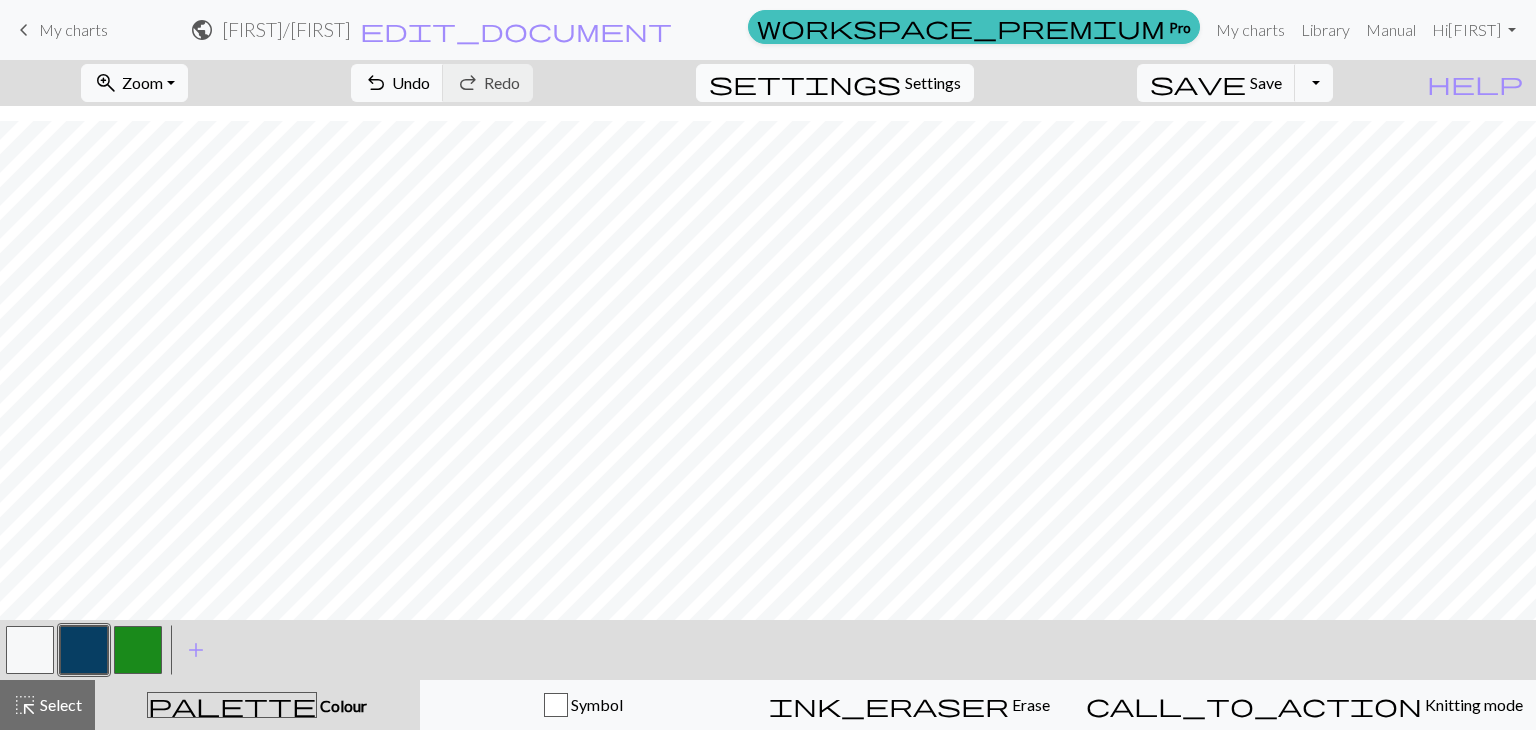 click on "Settings" at bounding box center (933, 83) 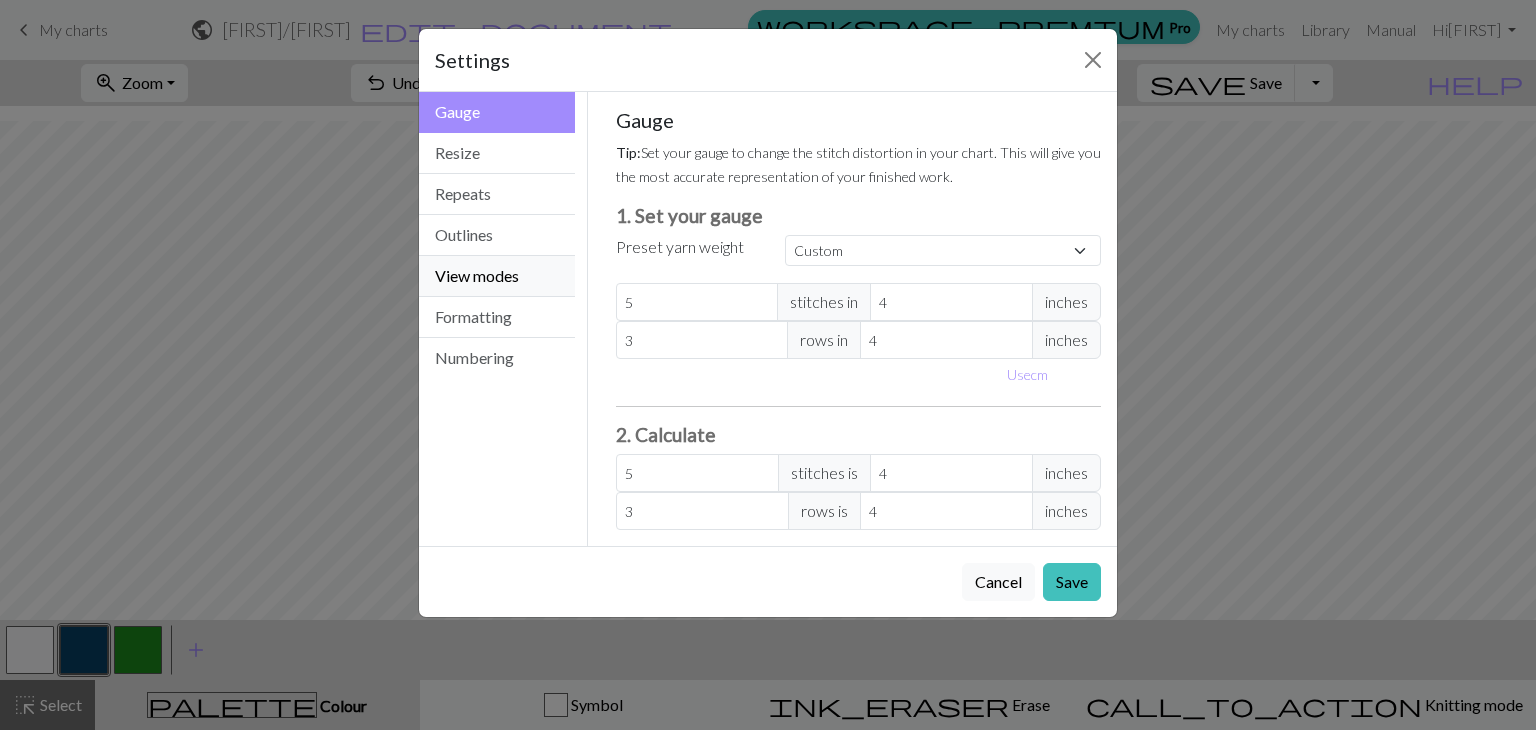 click on "View modes" at bounding box center [497, 276] 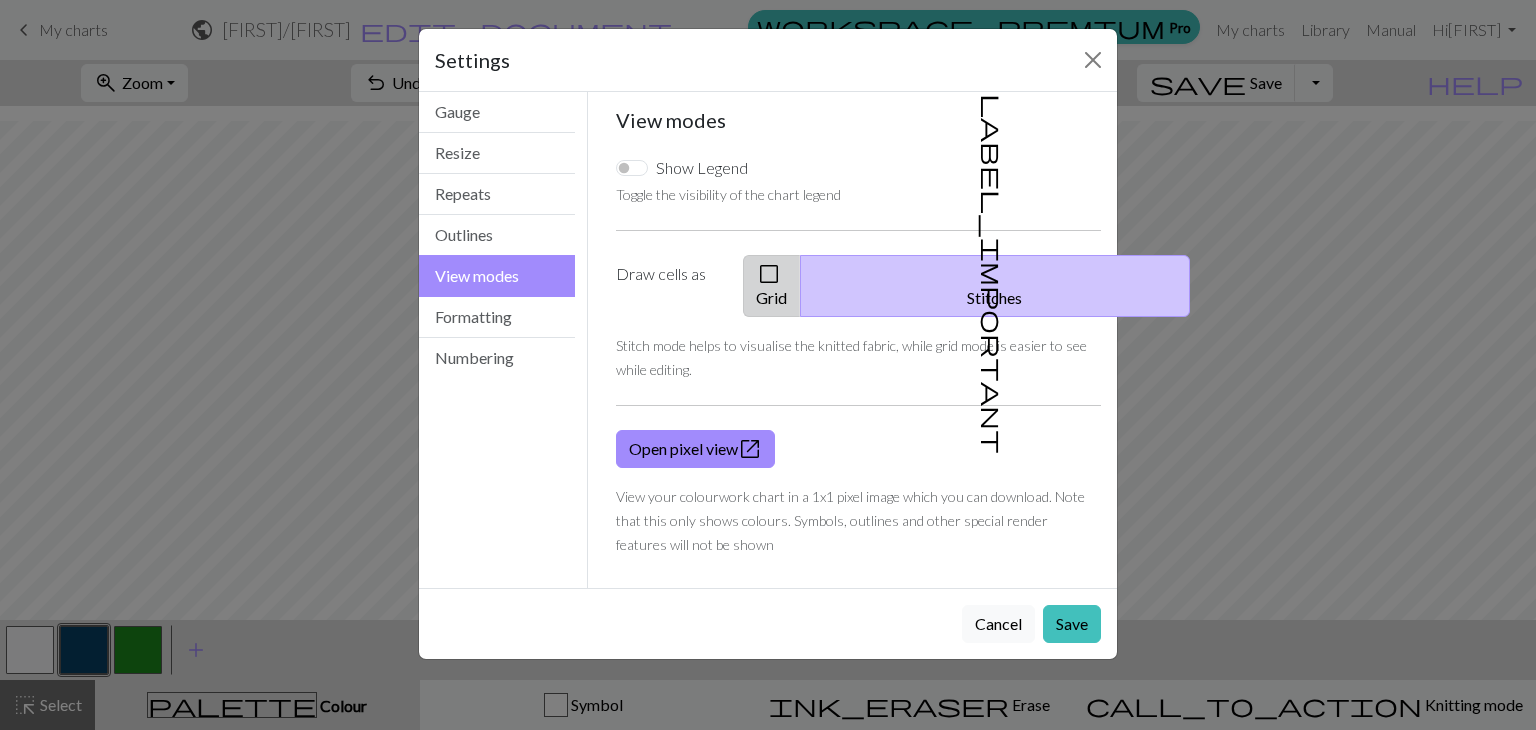 click on "check_box_outline_blank Grid" at bounding box center [772, 286] 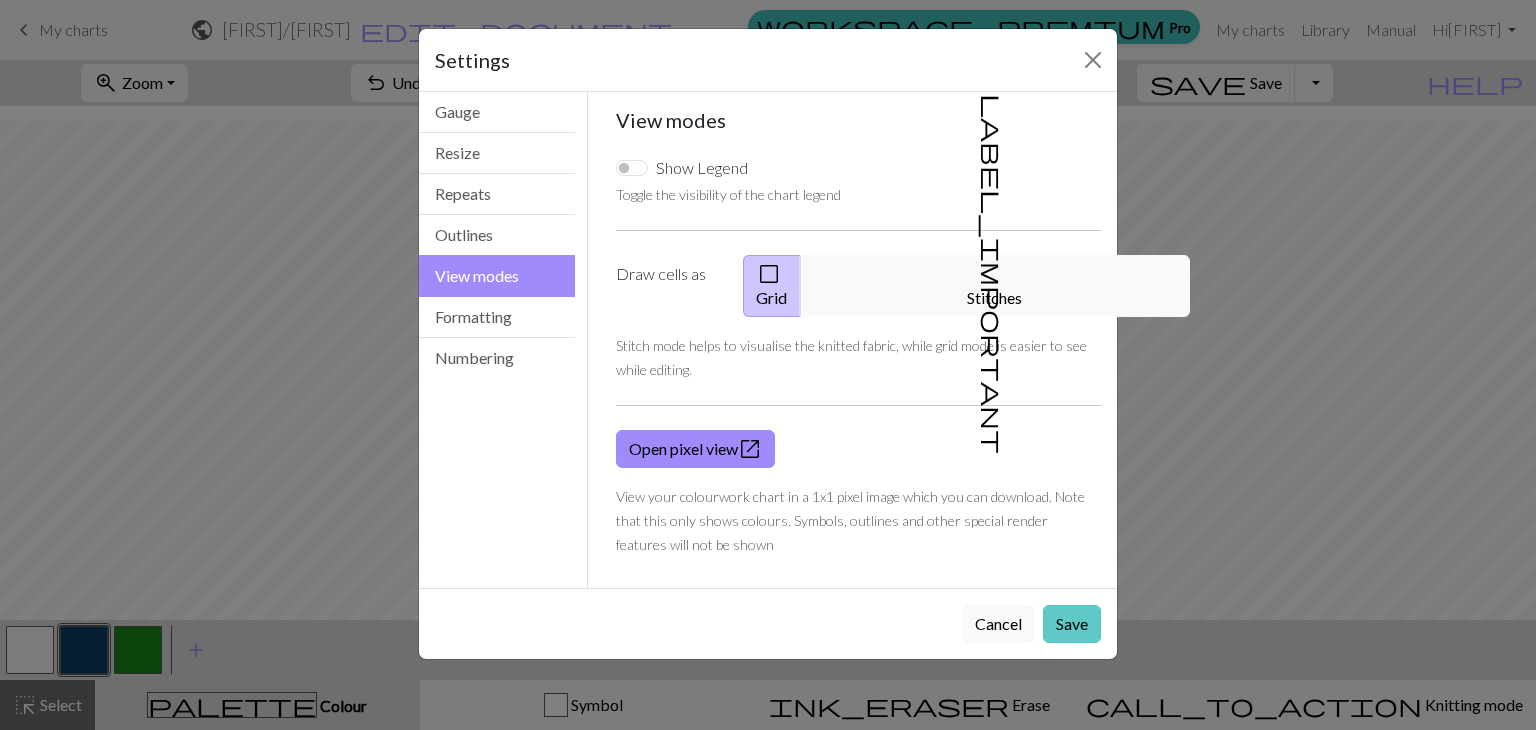 click on "Save" at bounding box center (1072, 624) 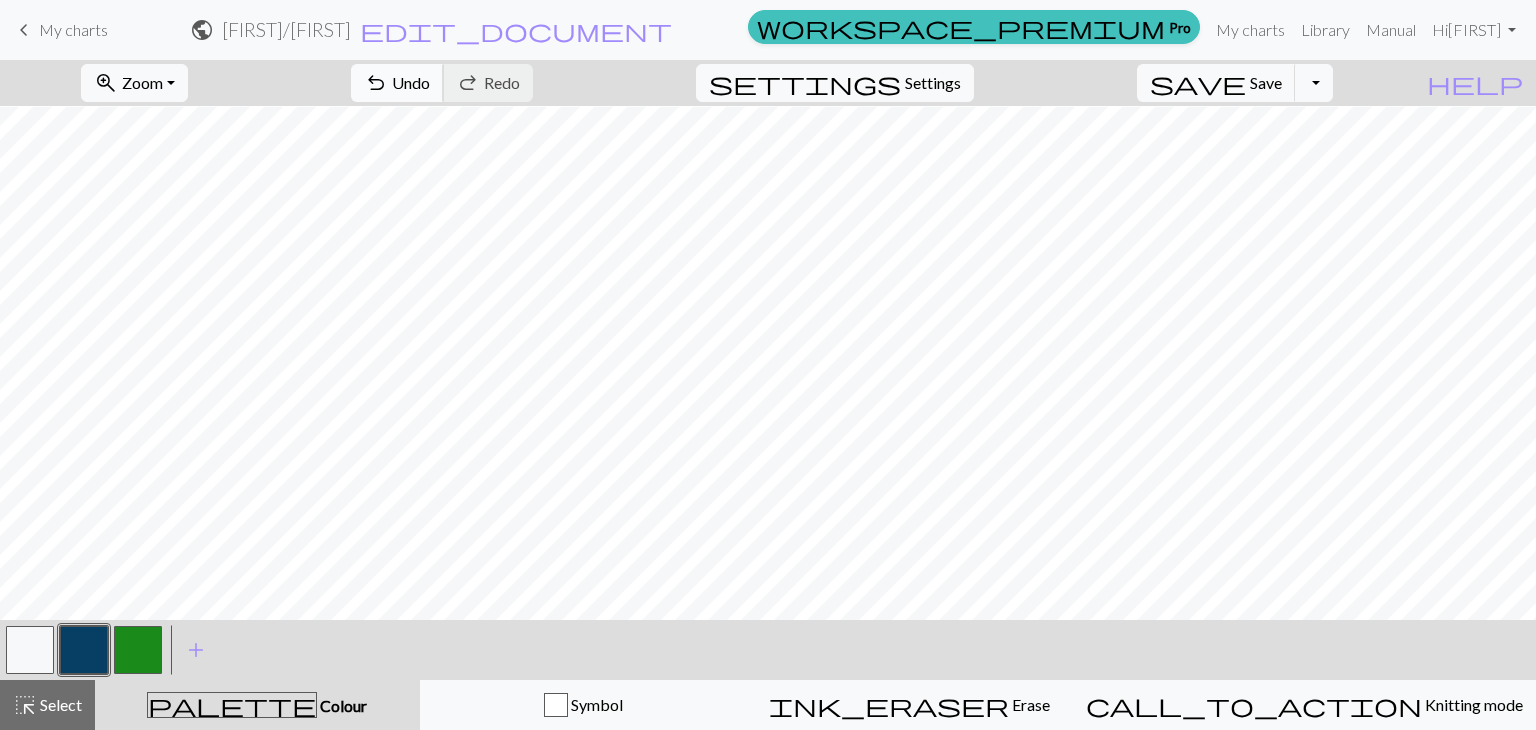 scroll, scrollTop: 0, scrollLeft: 0, axis: both 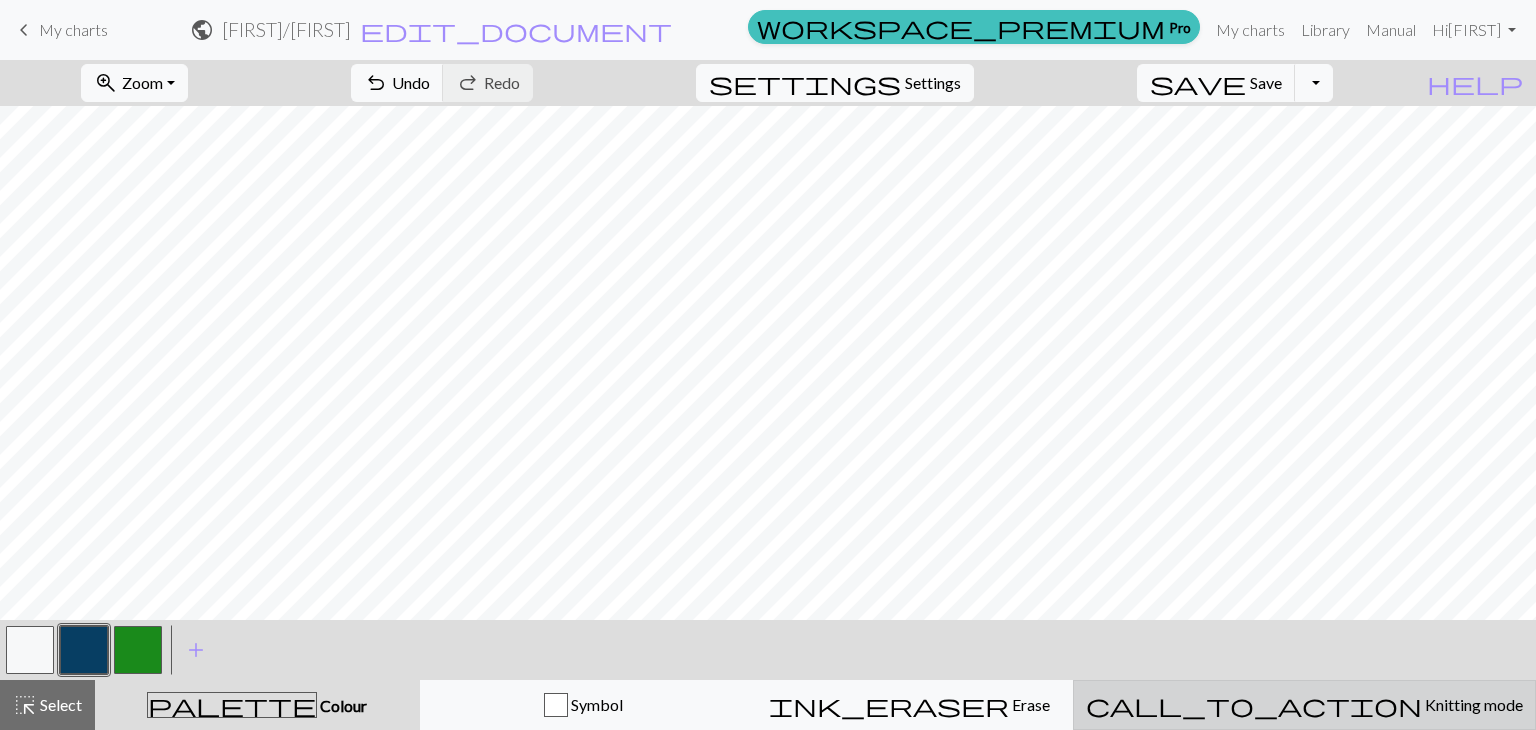 click on "call_to_action   Knitting mode   Knitting mode" at bounding box center (1304, 705) 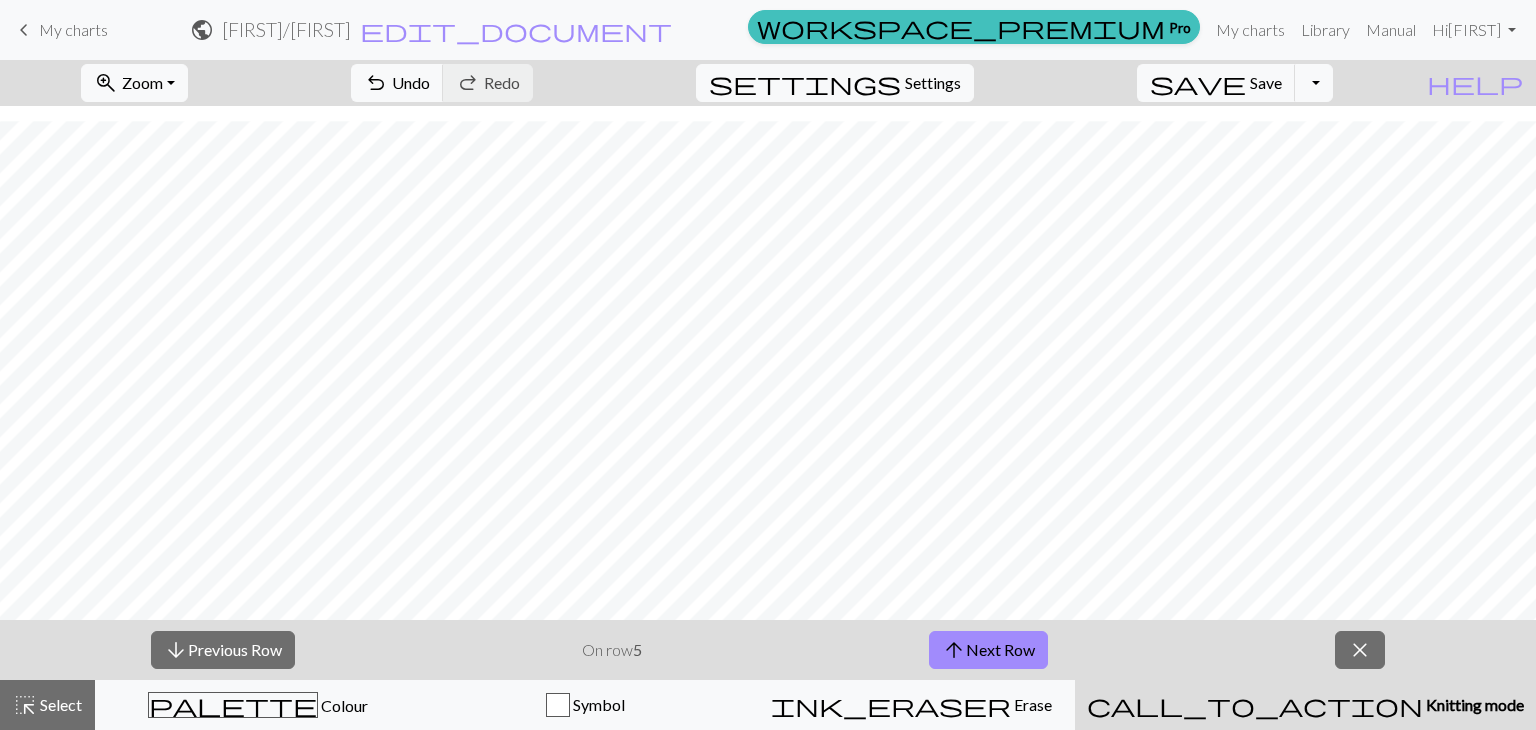 scroll, scrollTop: 526, scrollLeft: 0, axis: vertical 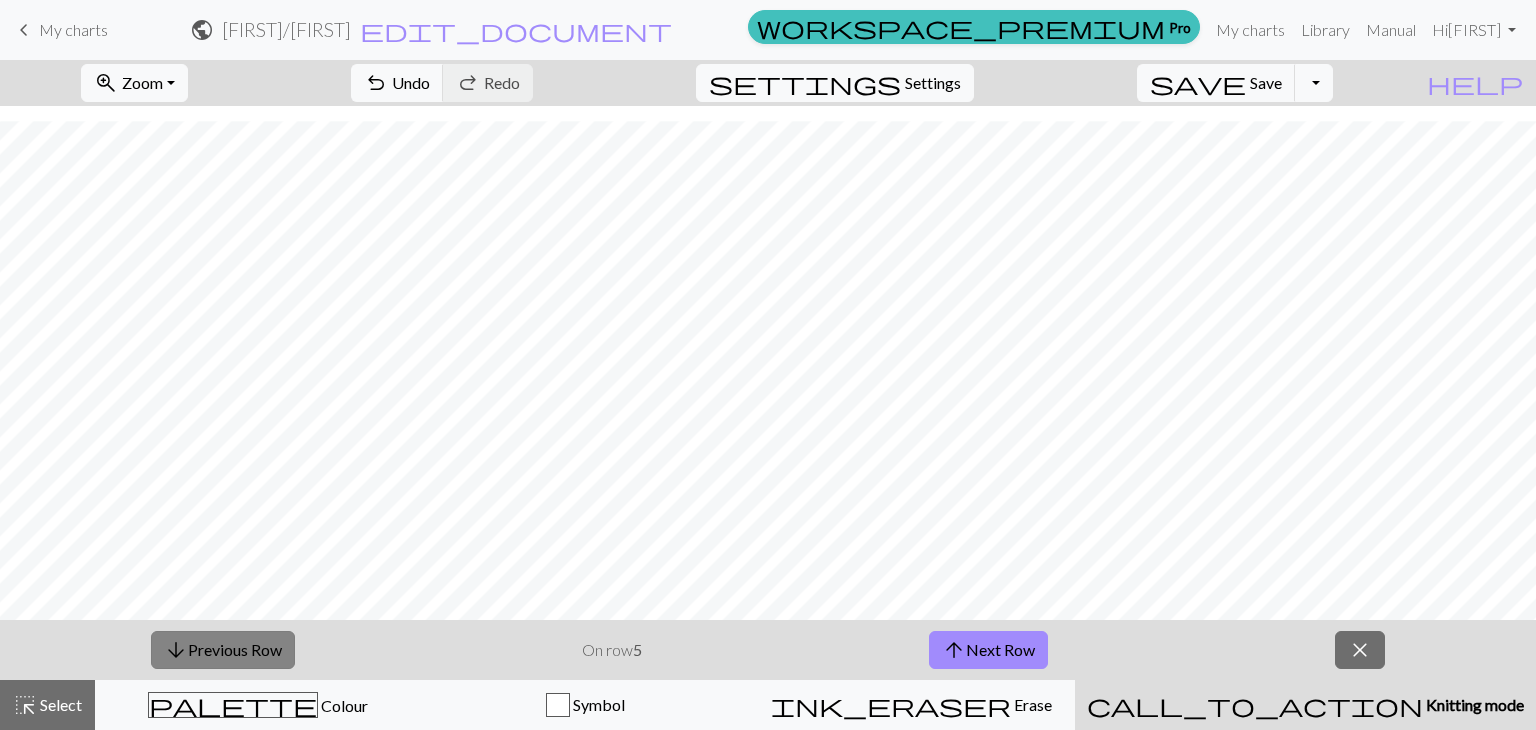 click on "arrow_downward Previous Row" at bounding box center [223, 650] 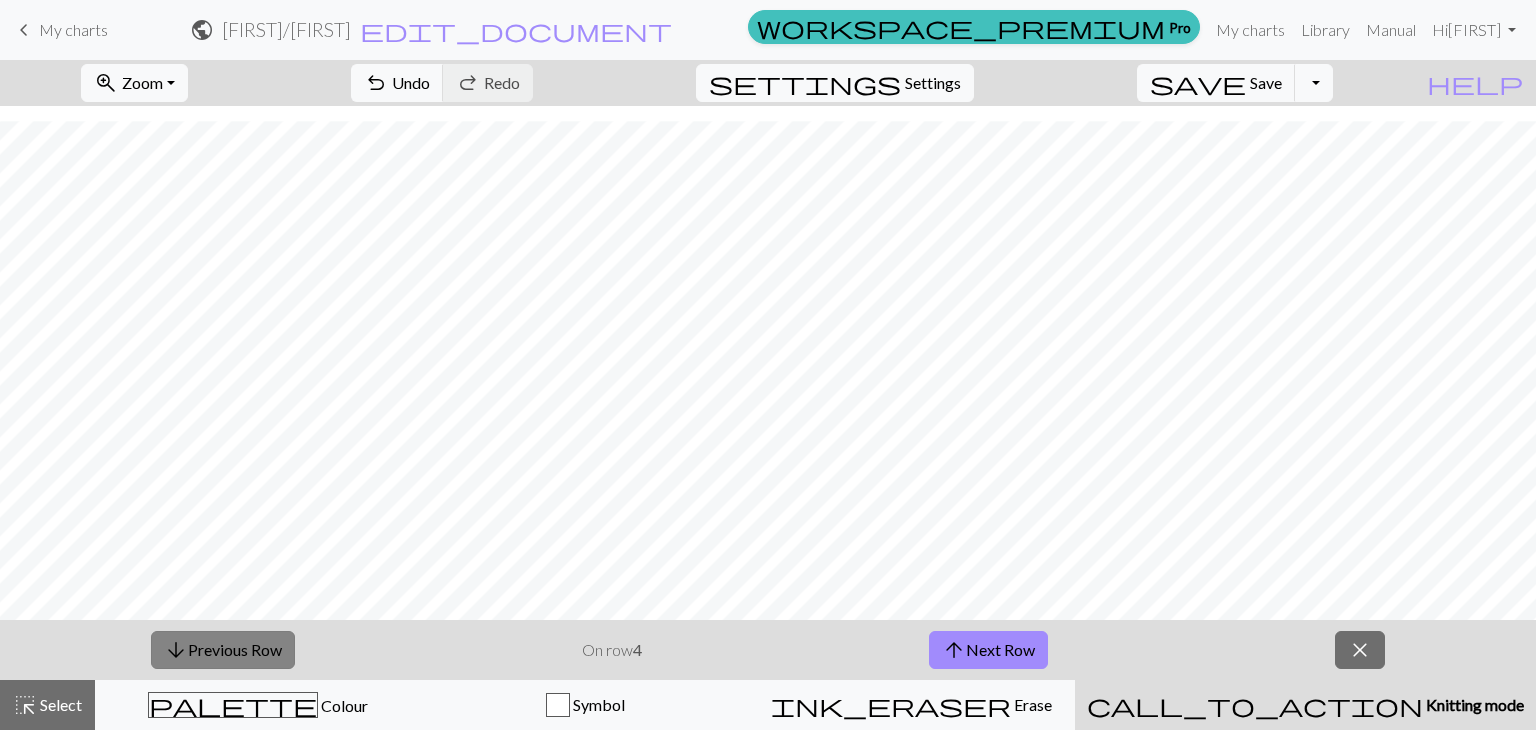 click on "arrow_downward Previous Row" at bounding box center (223, 650) 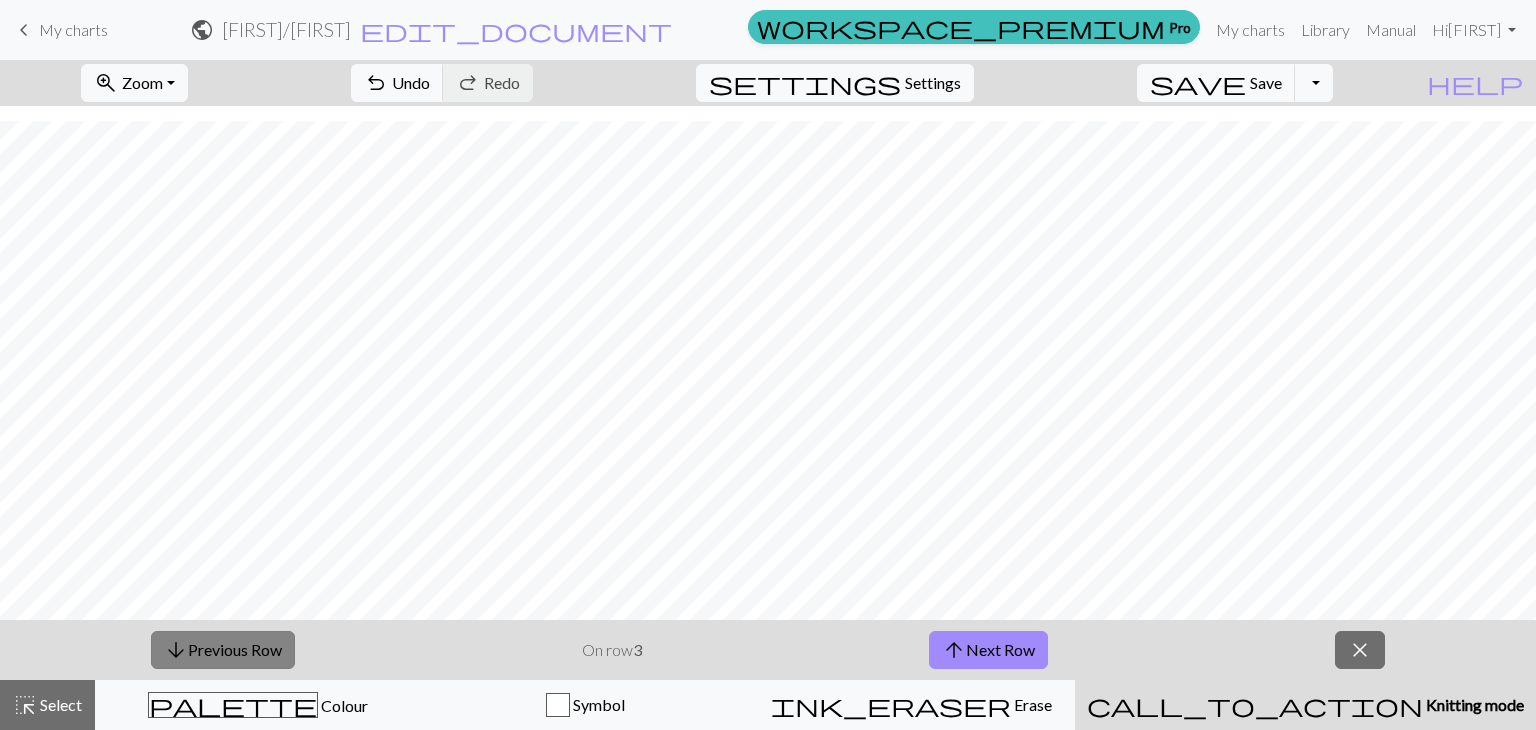 click on "arrow_downward Previous Row" at bounding box center [223, 650] 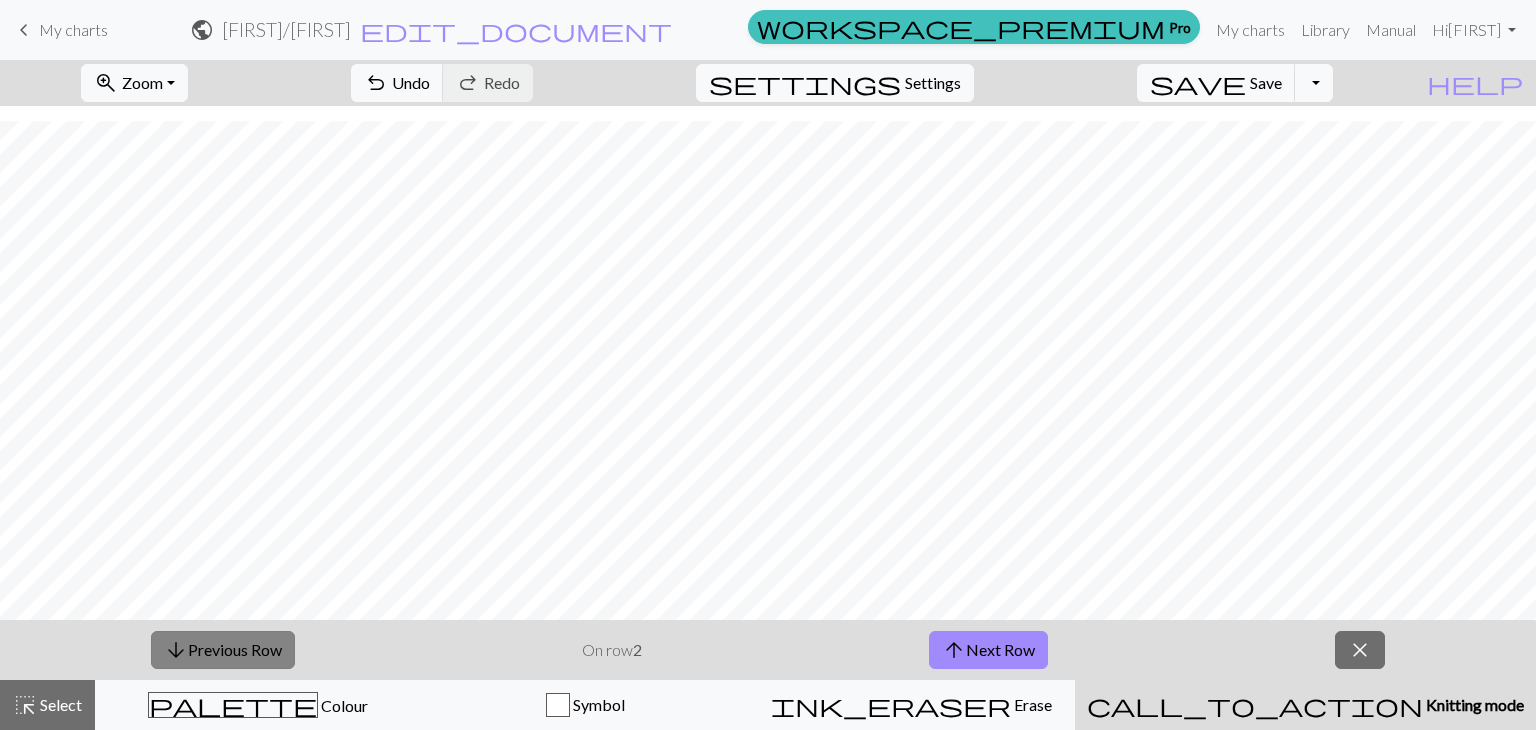 click on "arrow_downward Previous Row" at bounding box center (223, 650) 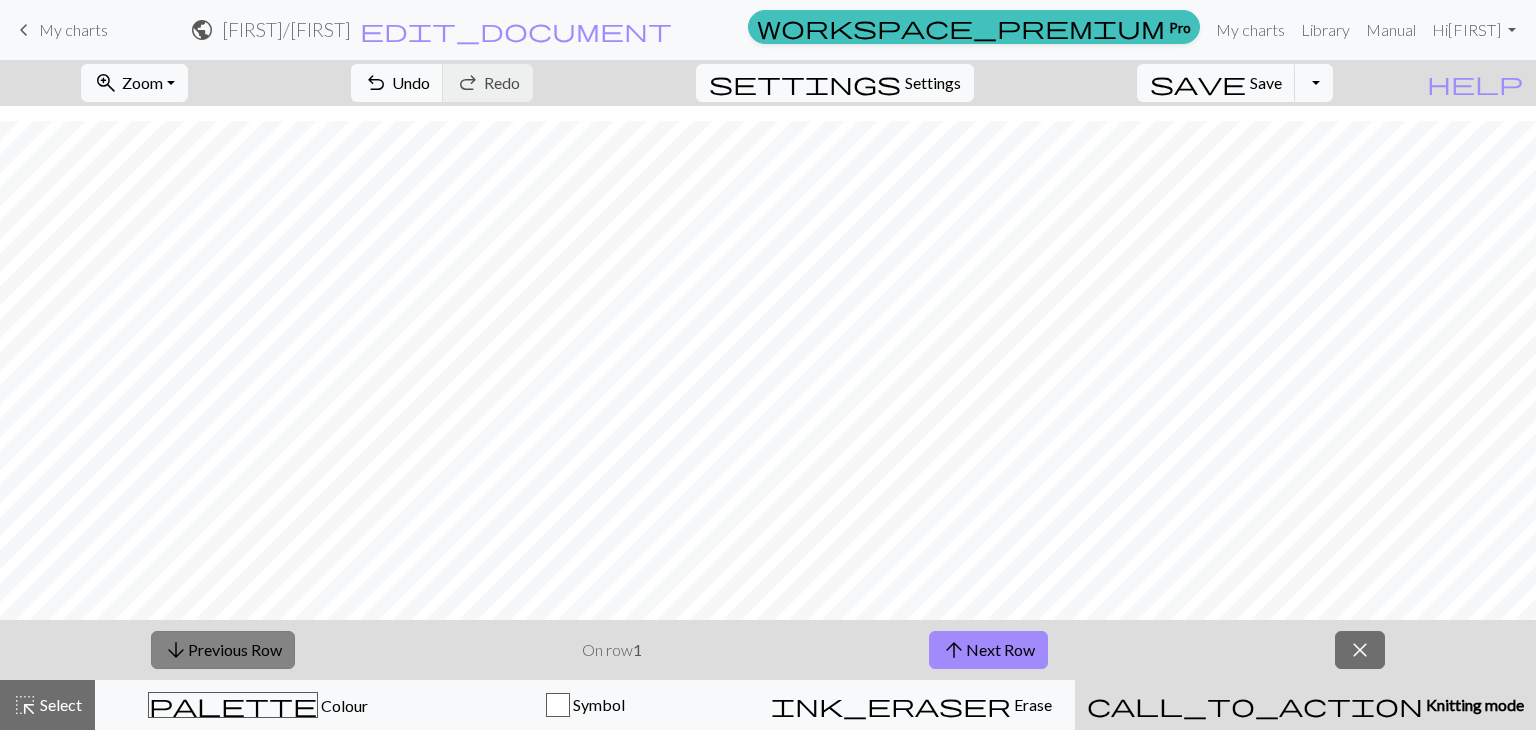 click on "arrow_downward Previous Row" at bounding box center [223, 650] 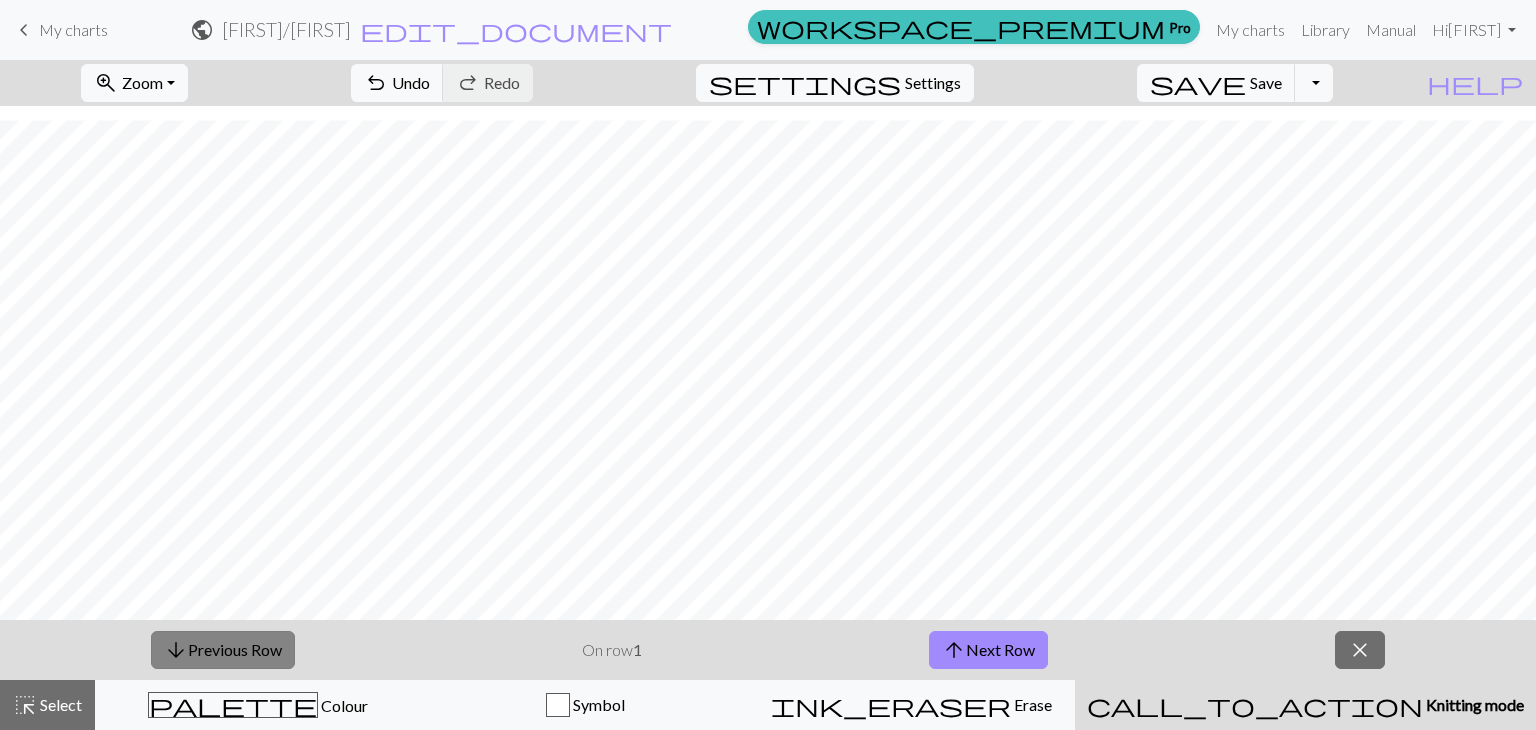 scroll, scrollTop: 526, scrollLeft: 0, axis: vertical 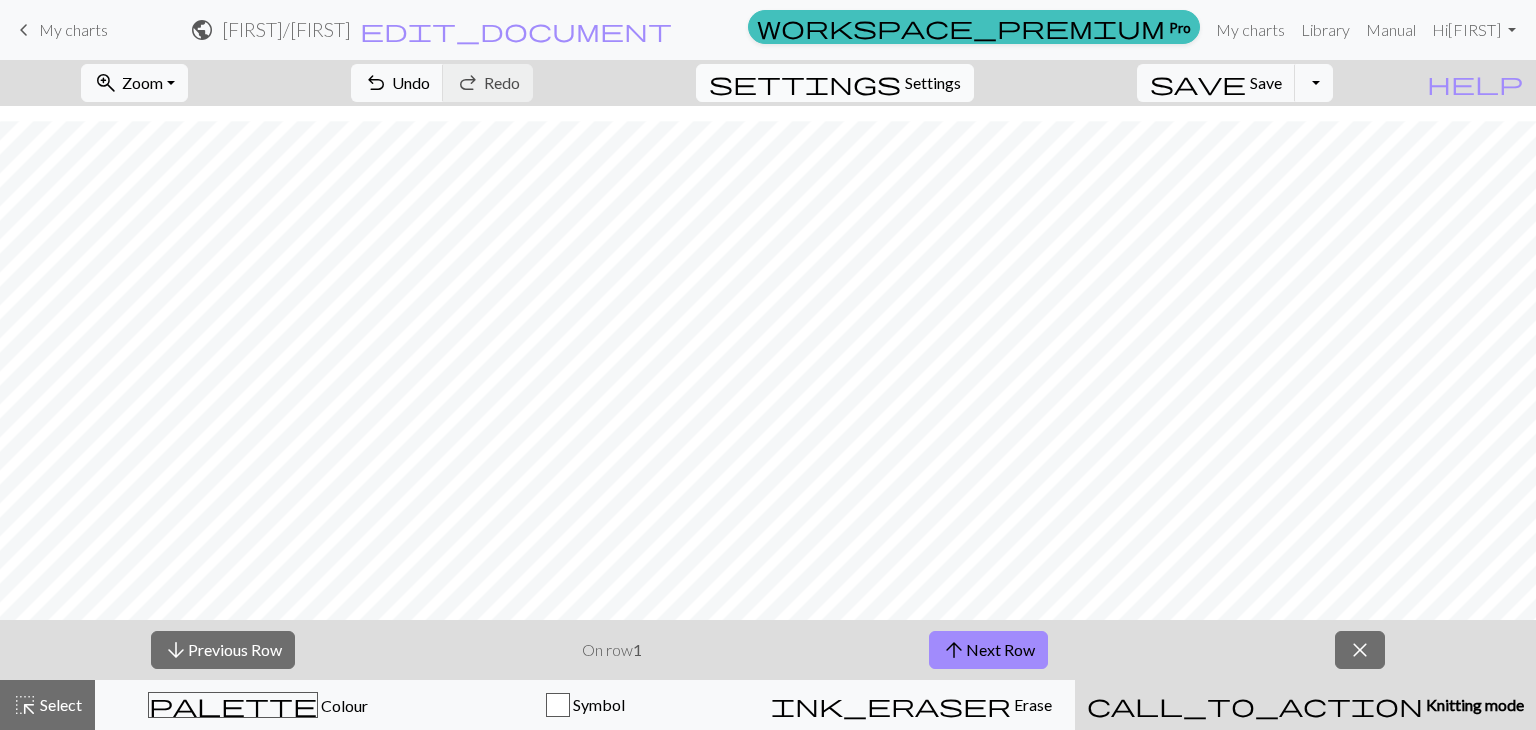 click on "Settings" at bounding box center (933, 83) 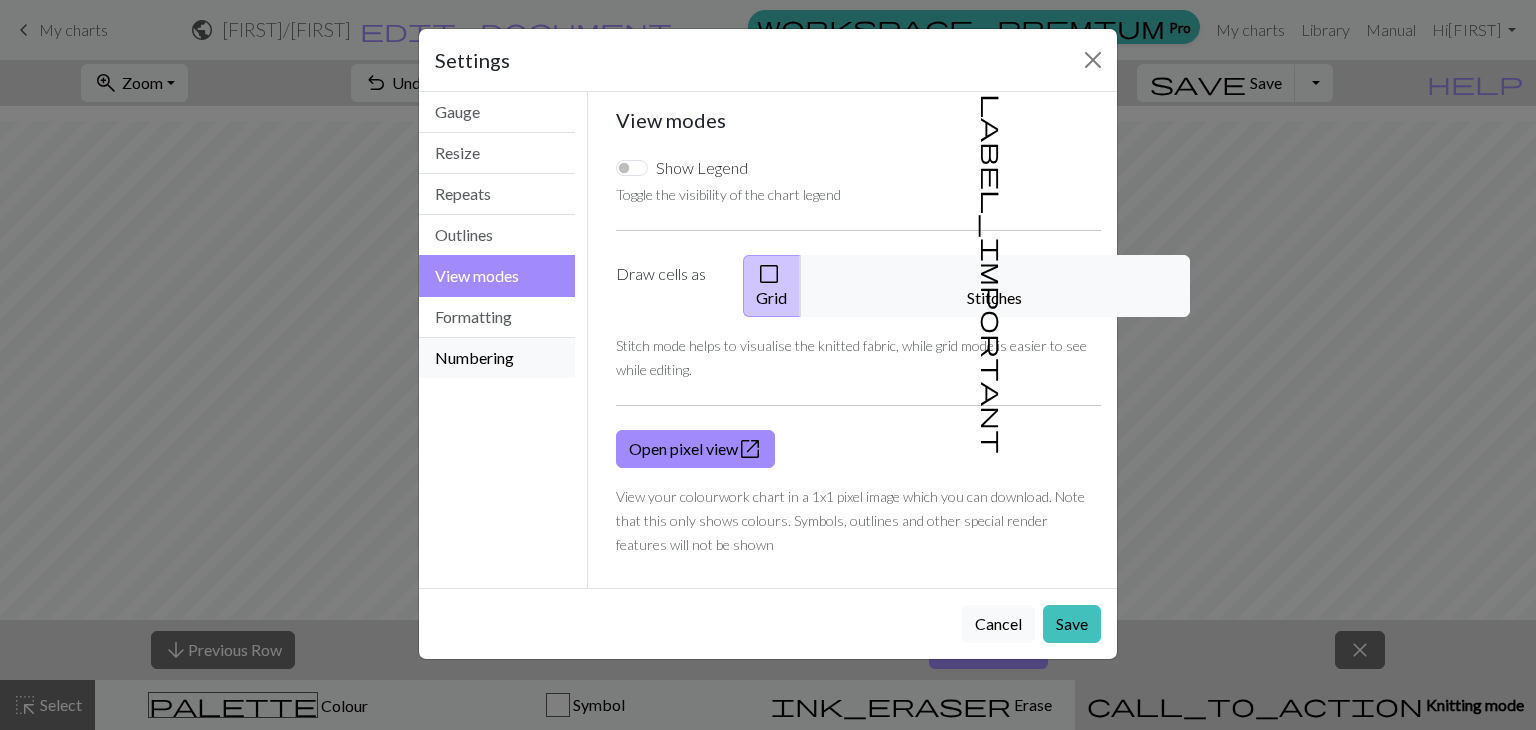 click on "Numbering" at bounding box center (497, 358) 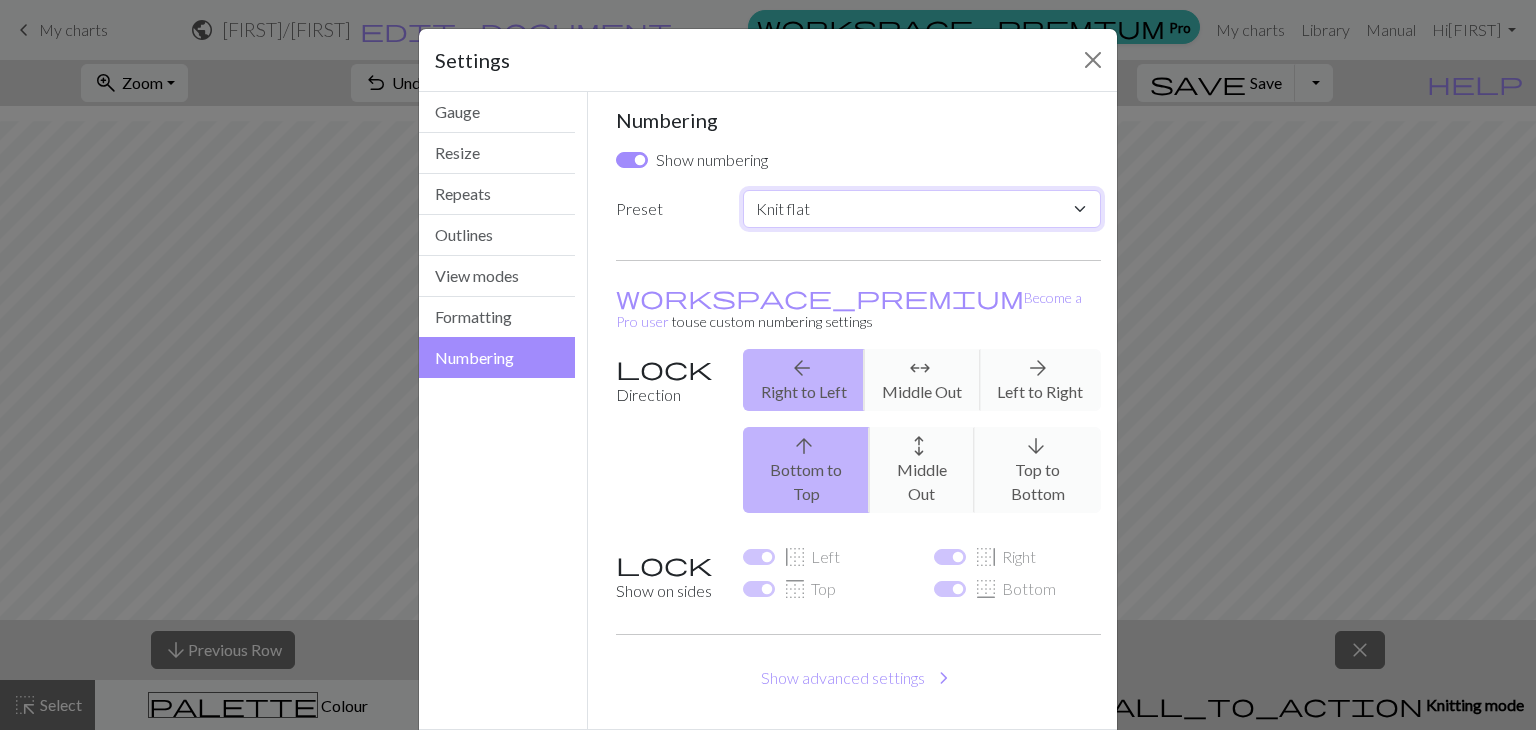 click on "Custom Knit flat Knit in the round Lace knitting Cross stitch" at bounding box center [922, 209] 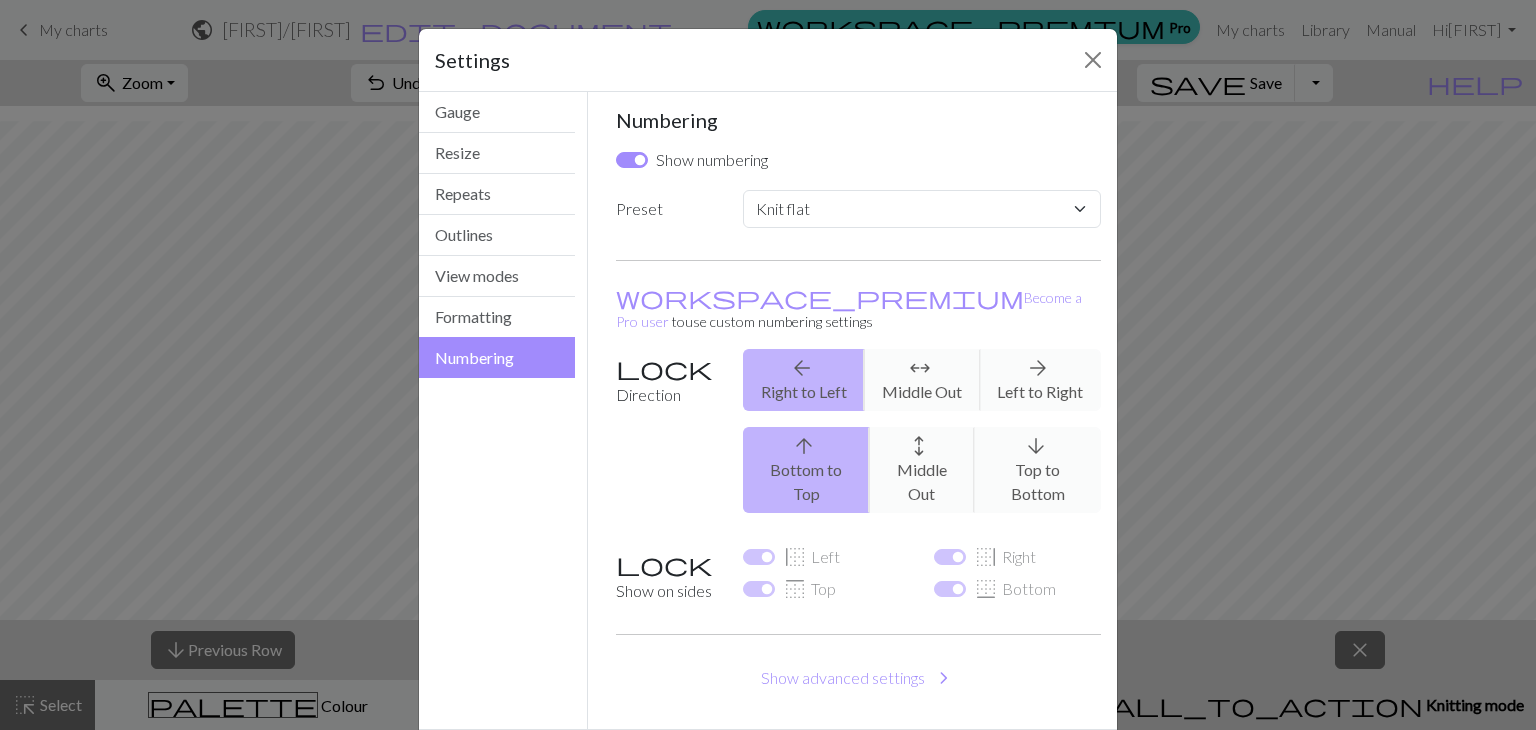 click on "Numbering" at bounding box center (859, 120) 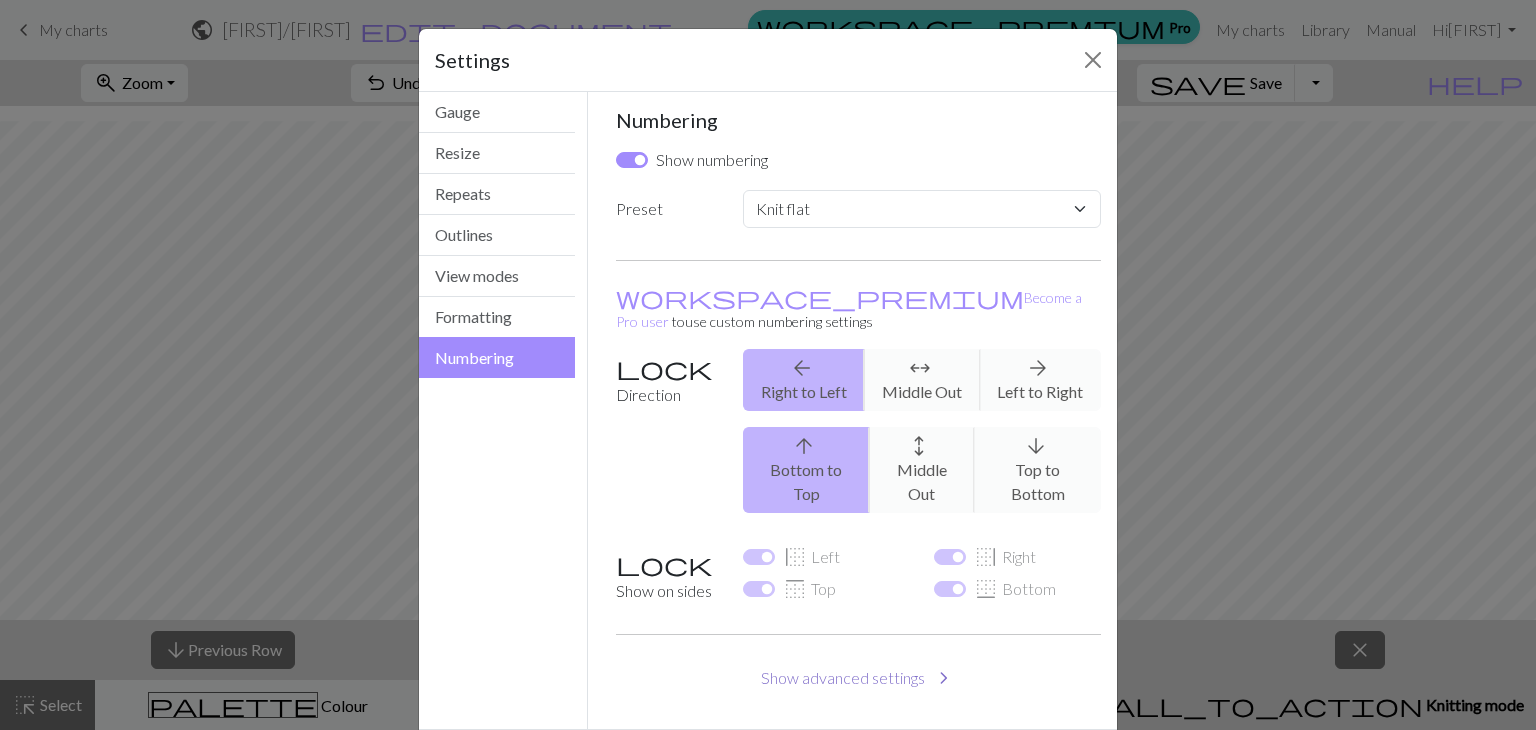 click on "Show advanced settings   chevron_right" at bounding box center (859, 678) 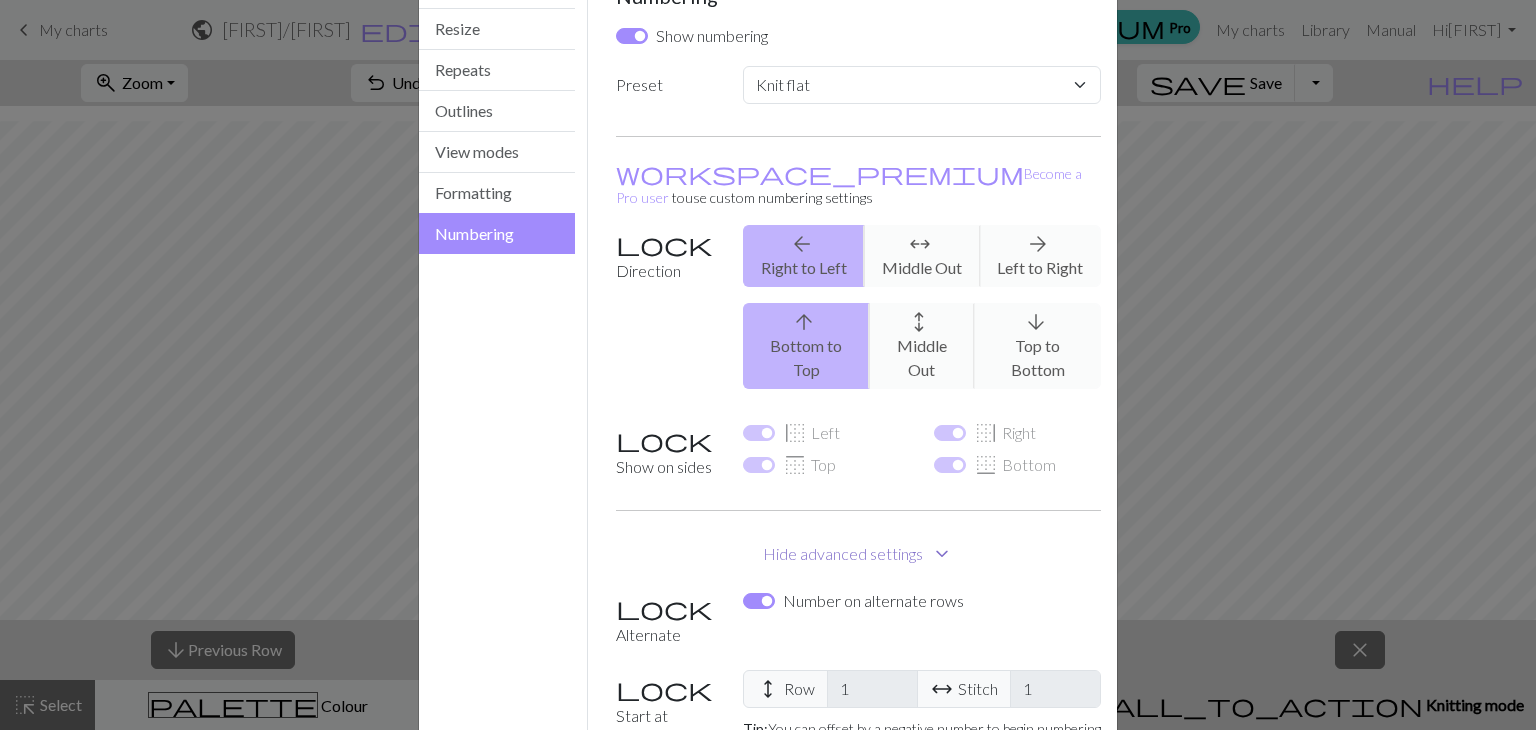 scroll, scrollTop: 0, scrollLeft: 0, axis: both 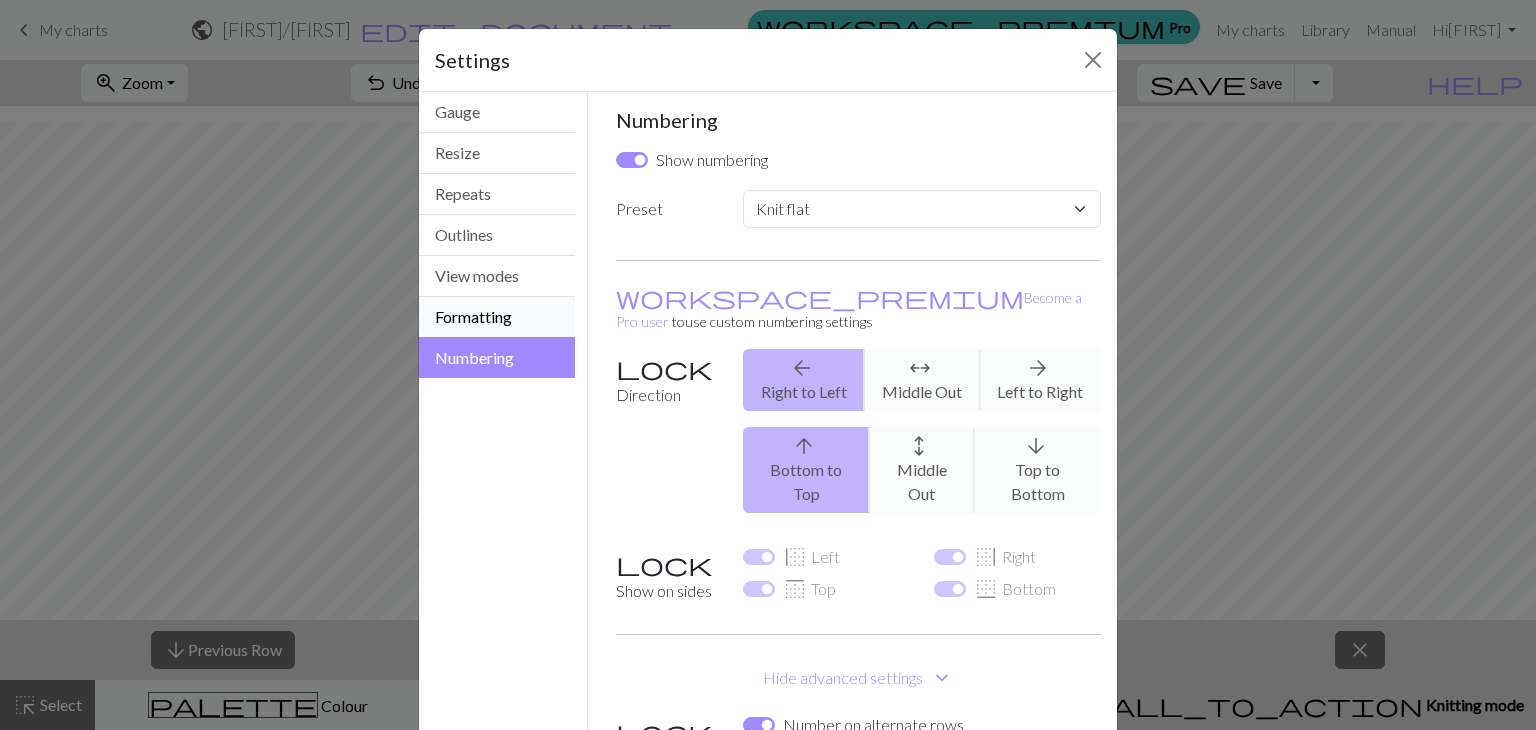 click on "Formatting" at bounding box center (497, 317) 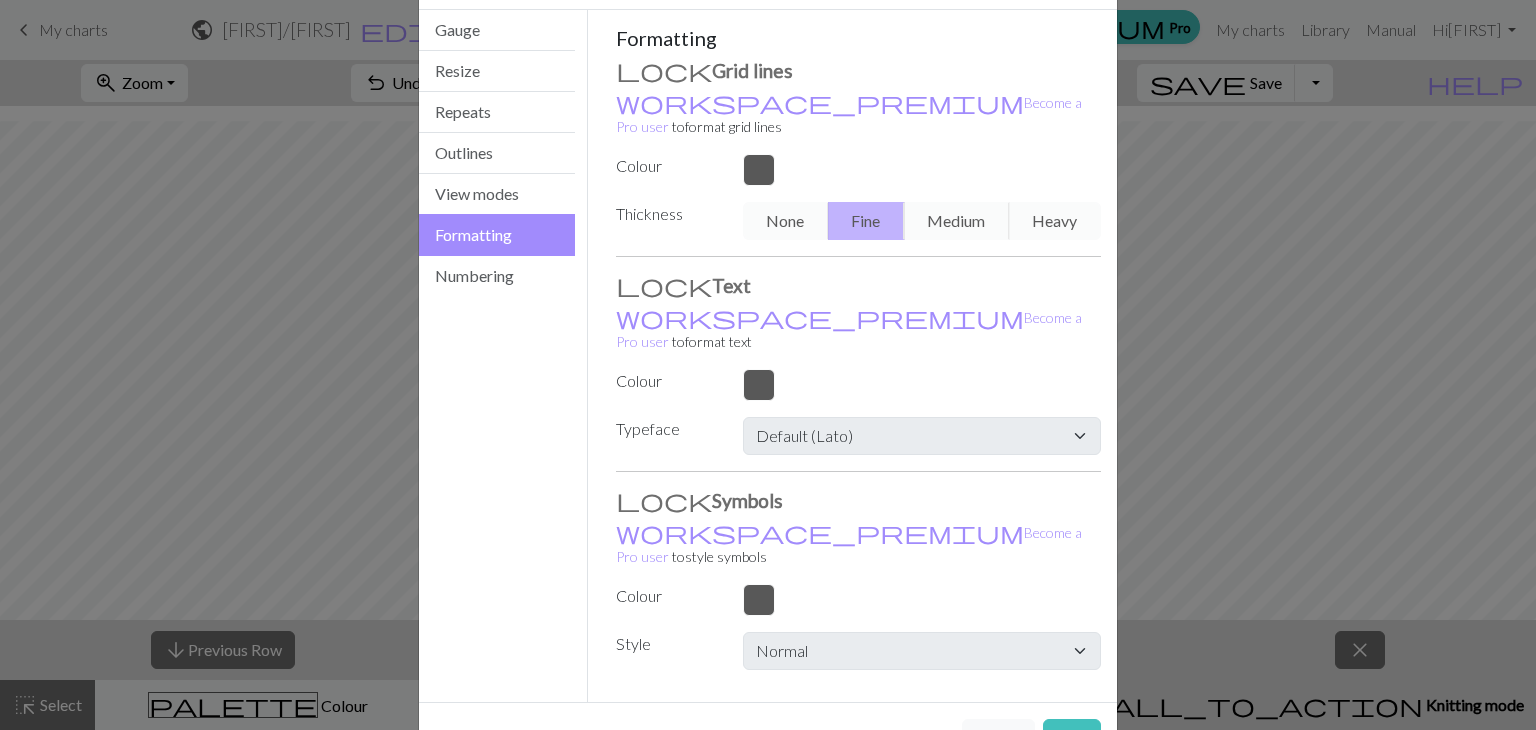 scroll, scrollTop: 0, scrollLeft: 0, axis: both 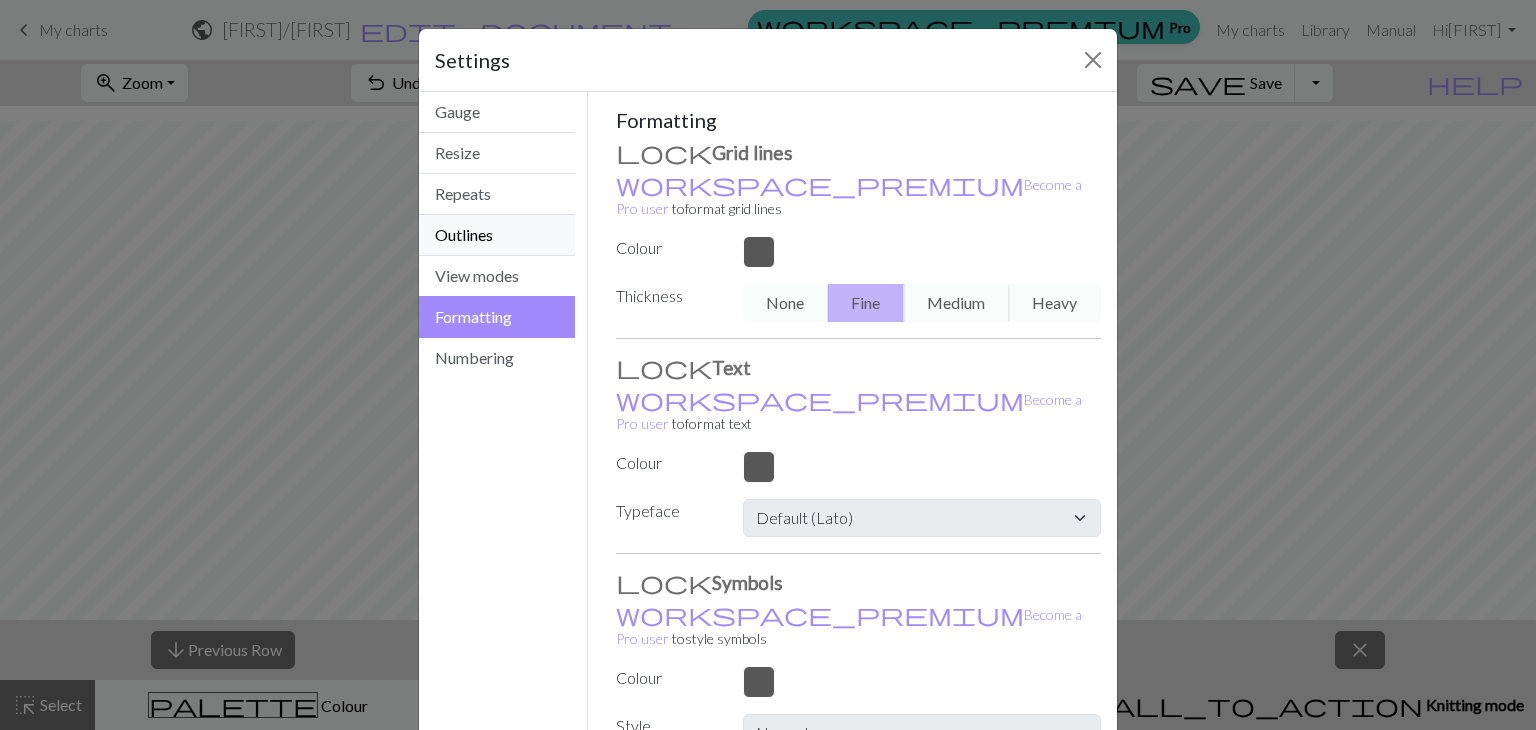 click on "Outlines" at bounding box center [497, 235] 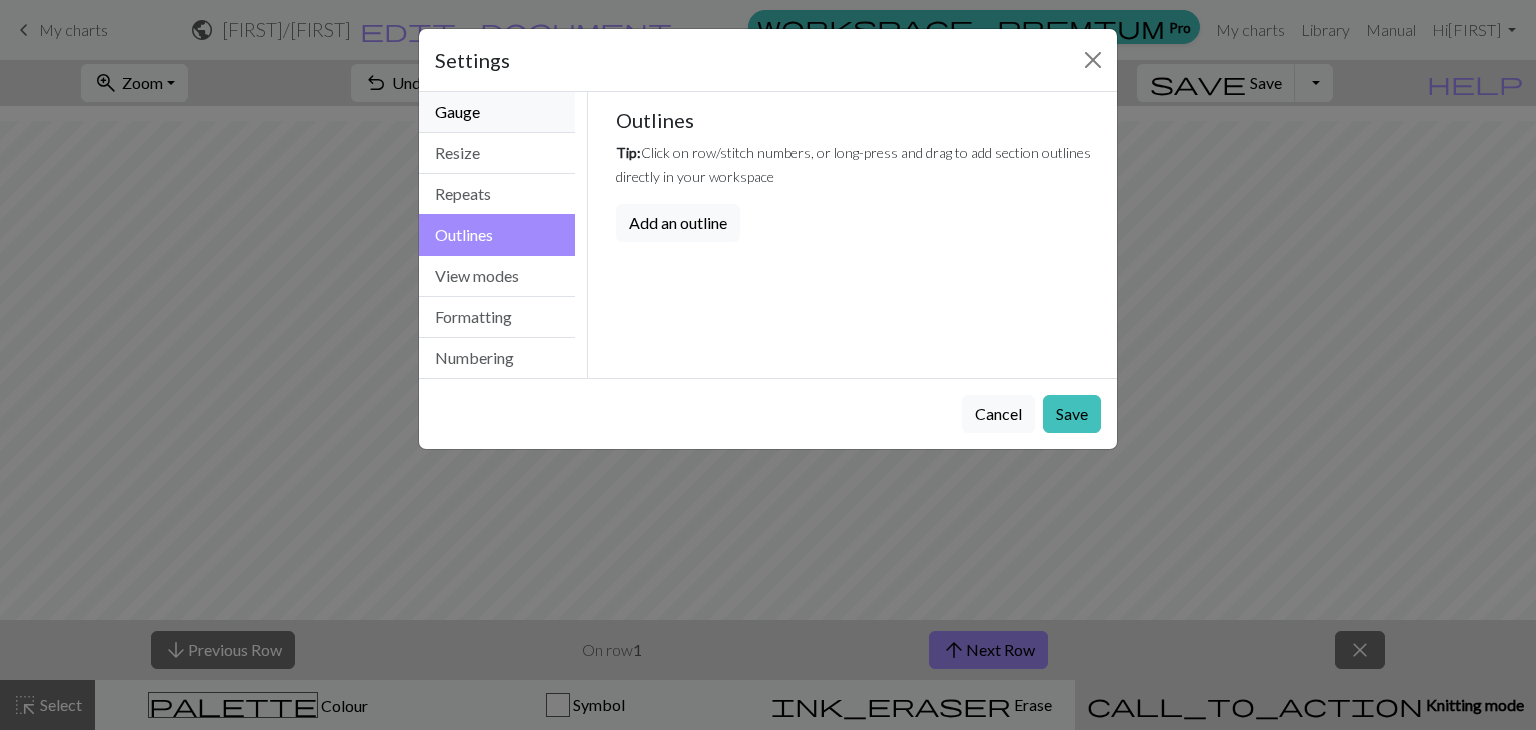 click on "Gauge" at bounding box center (497, 112) 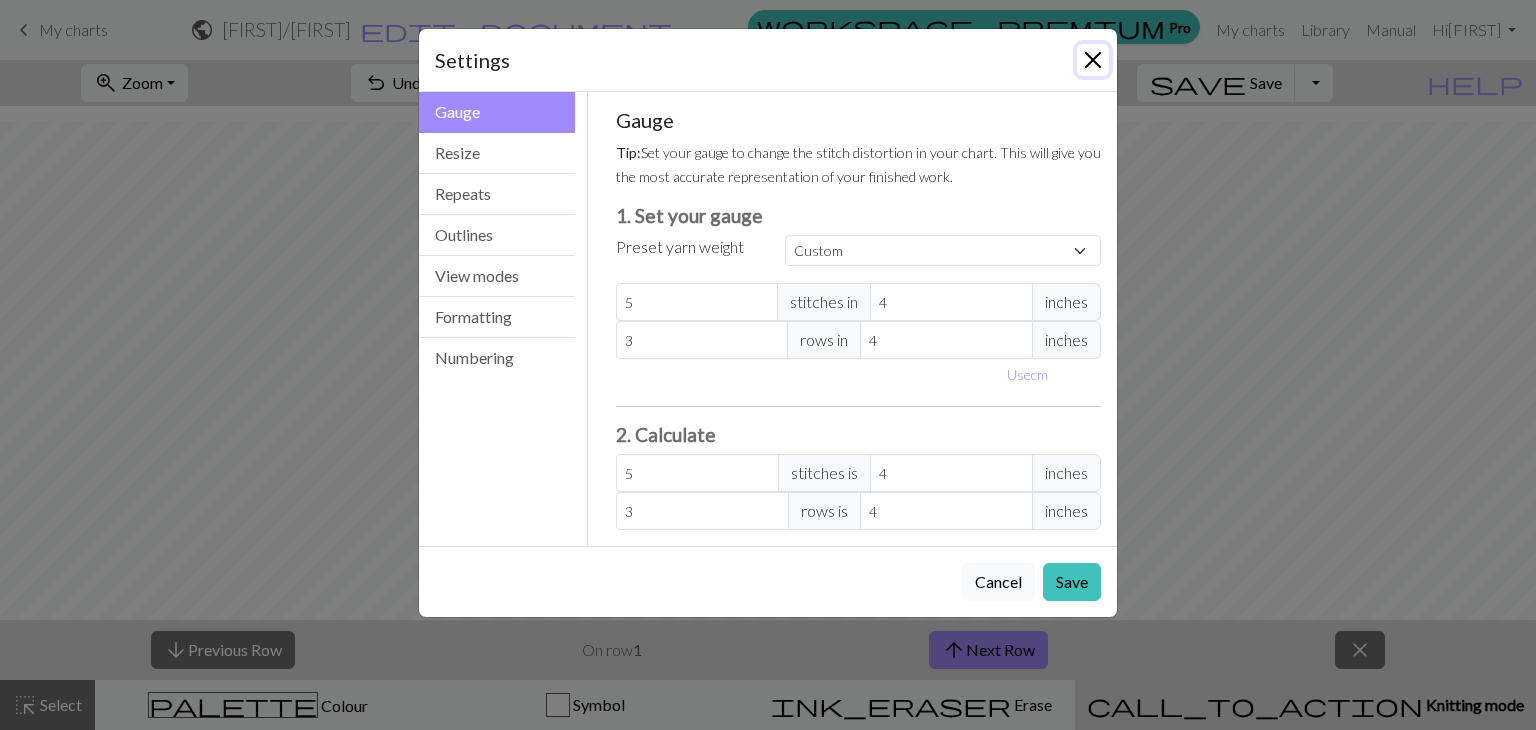 click at bounding box center [1093, 60] 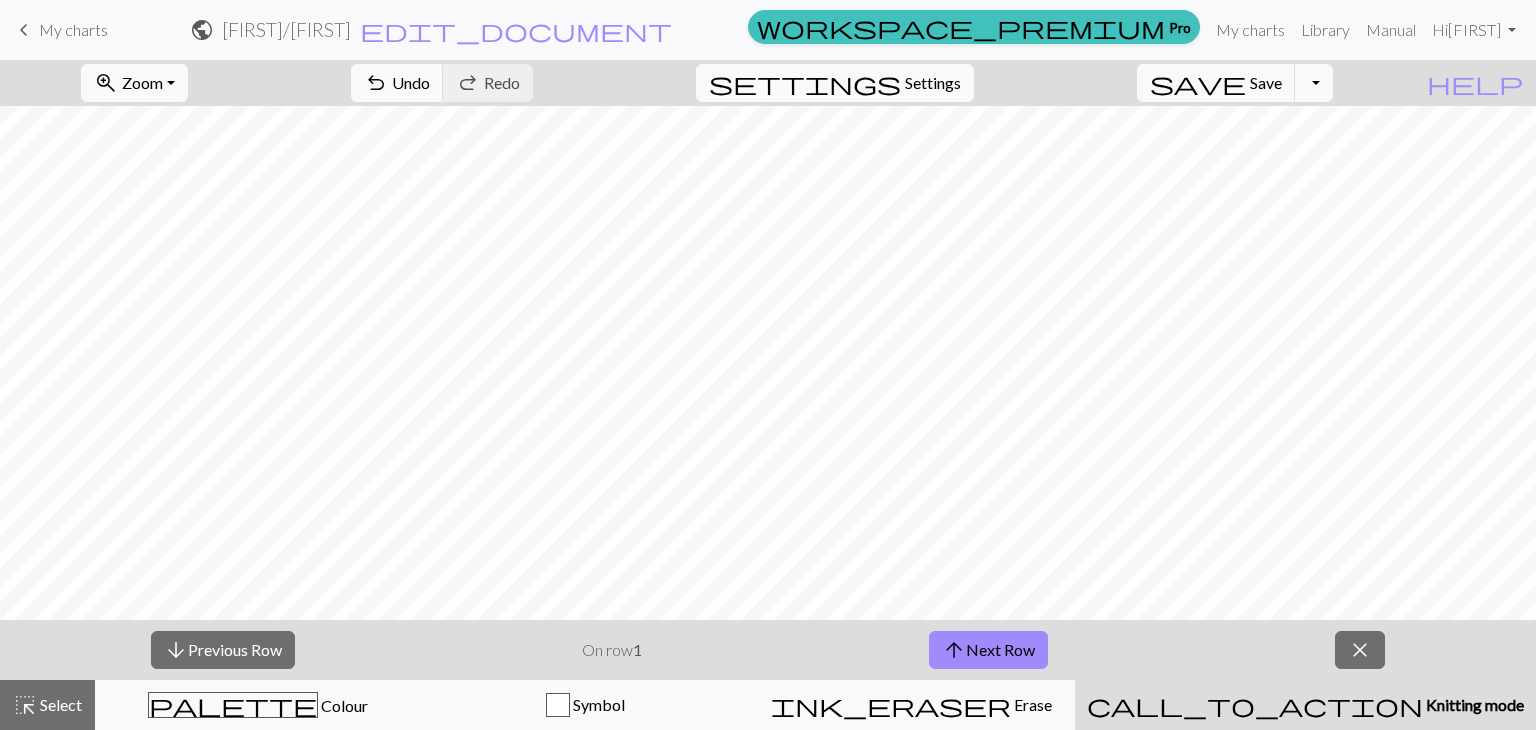 scroll, scrollTop: 0, scrollLeft: 0, axis: both 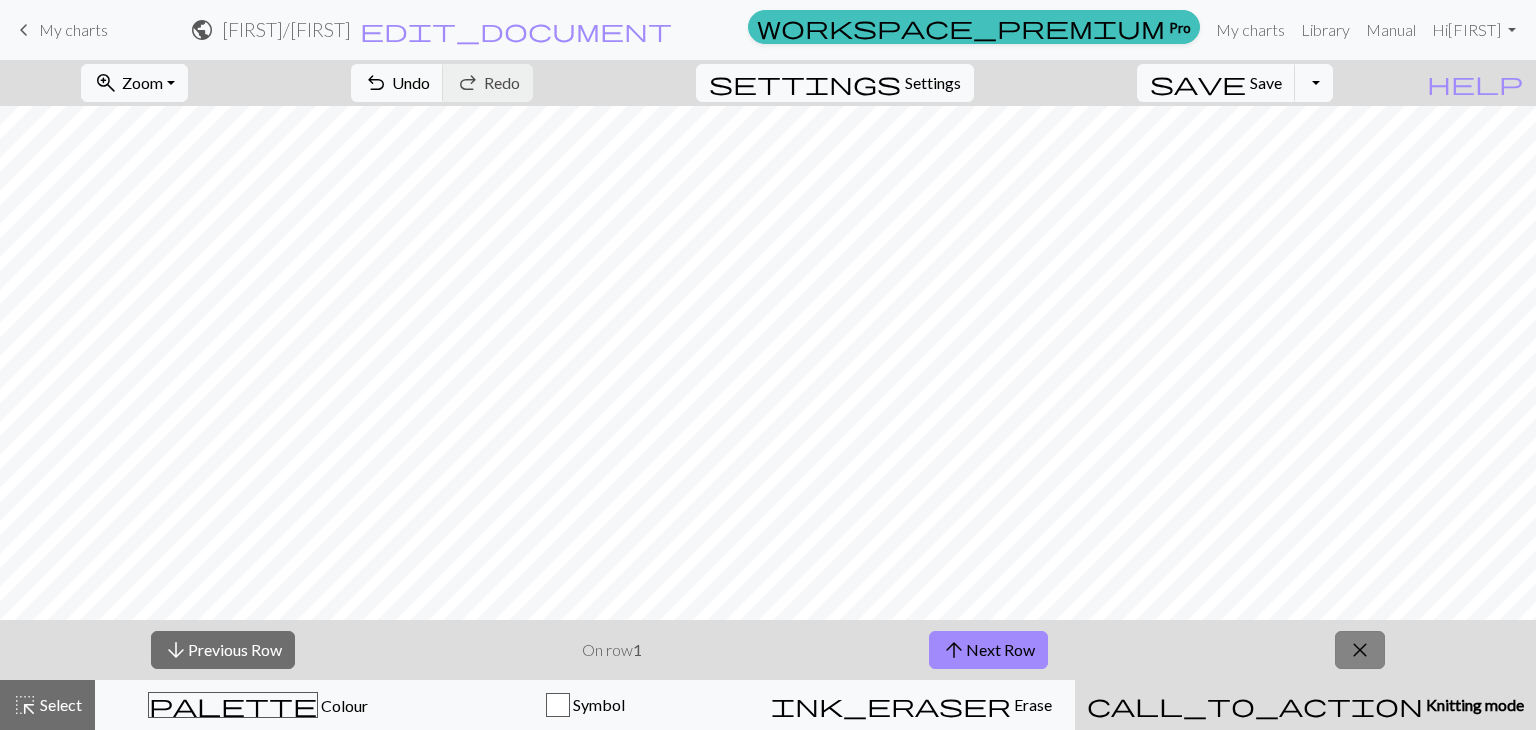 click on "close" at bounding box center [1360, 650] 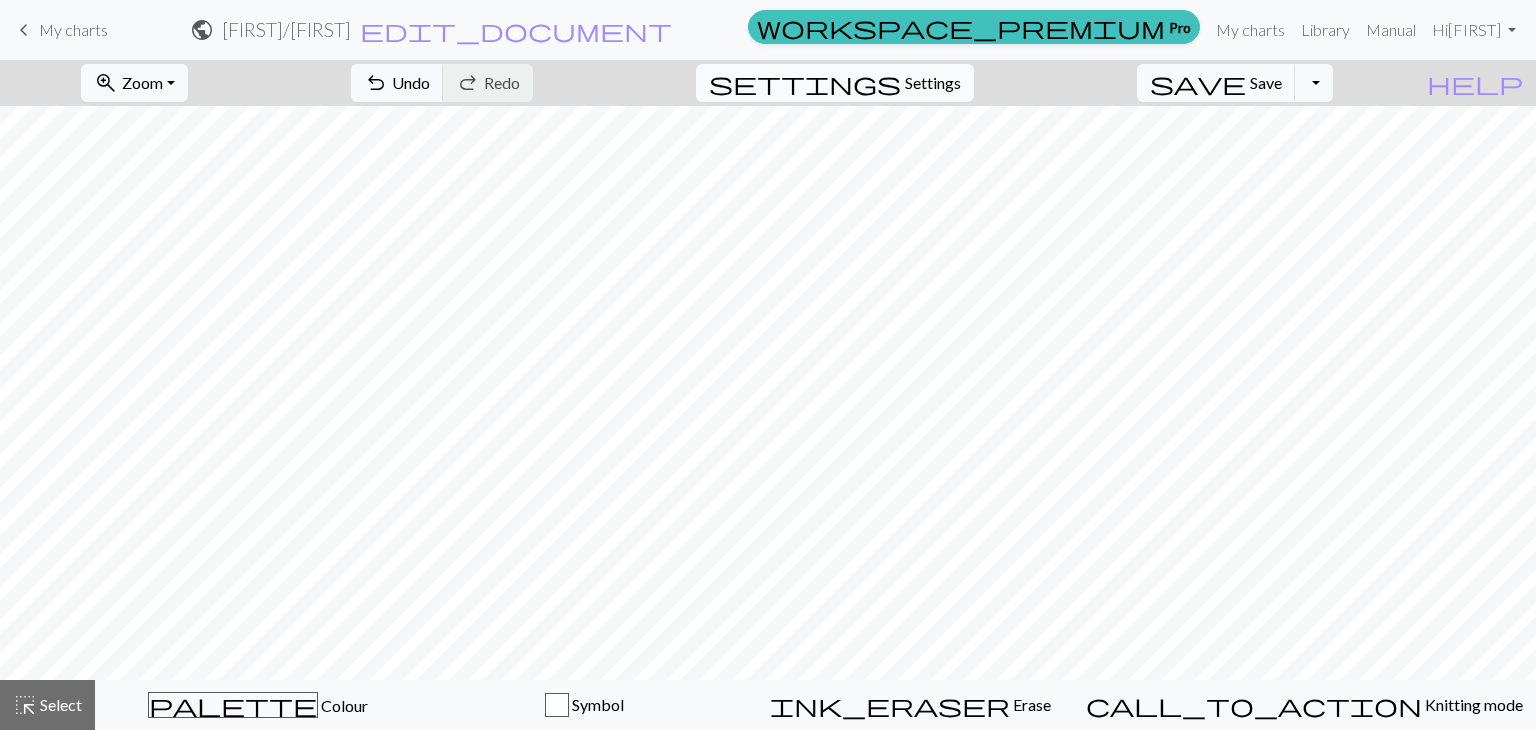 click on "Settings" at bounding box center (933, 83) 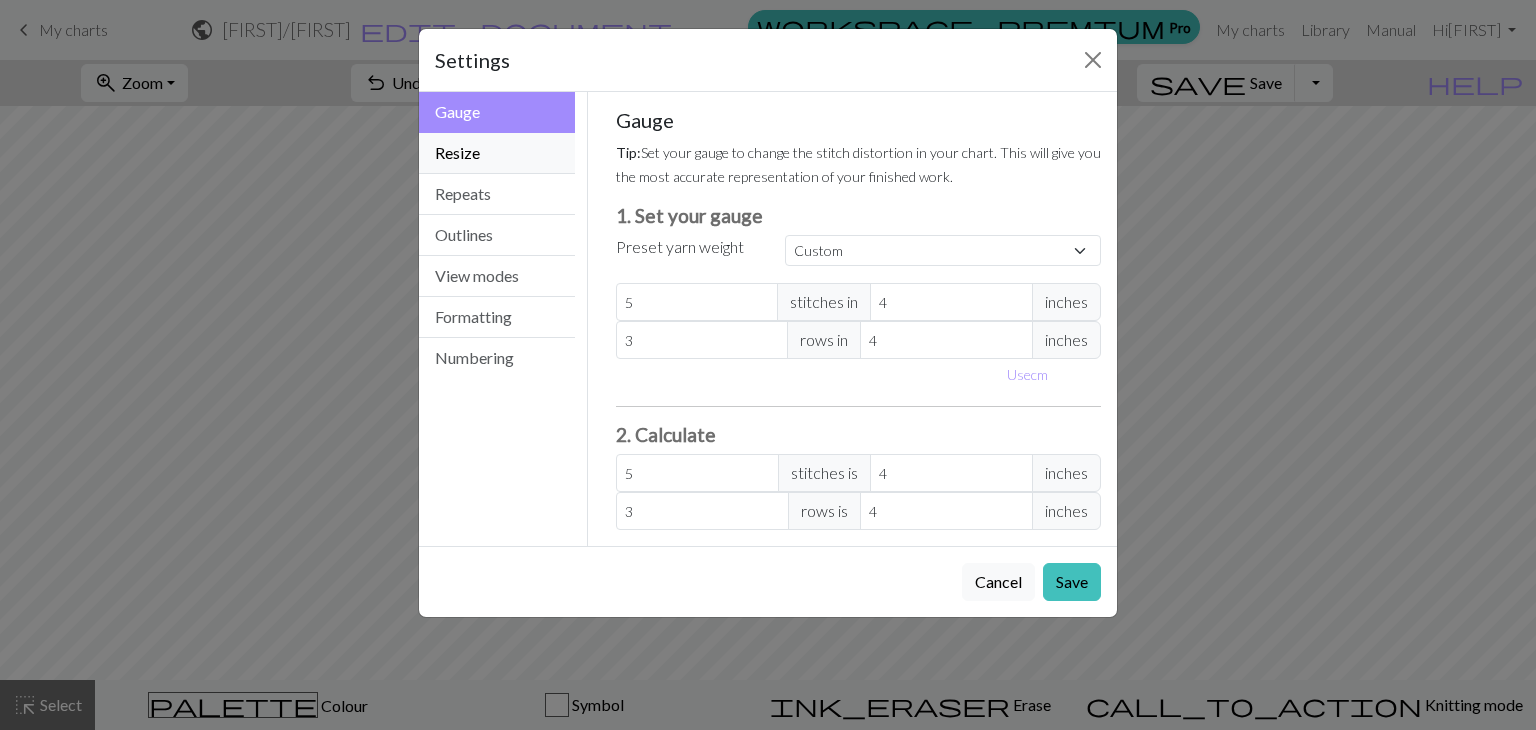 click on "Resize" at bounding box center (497, 153) 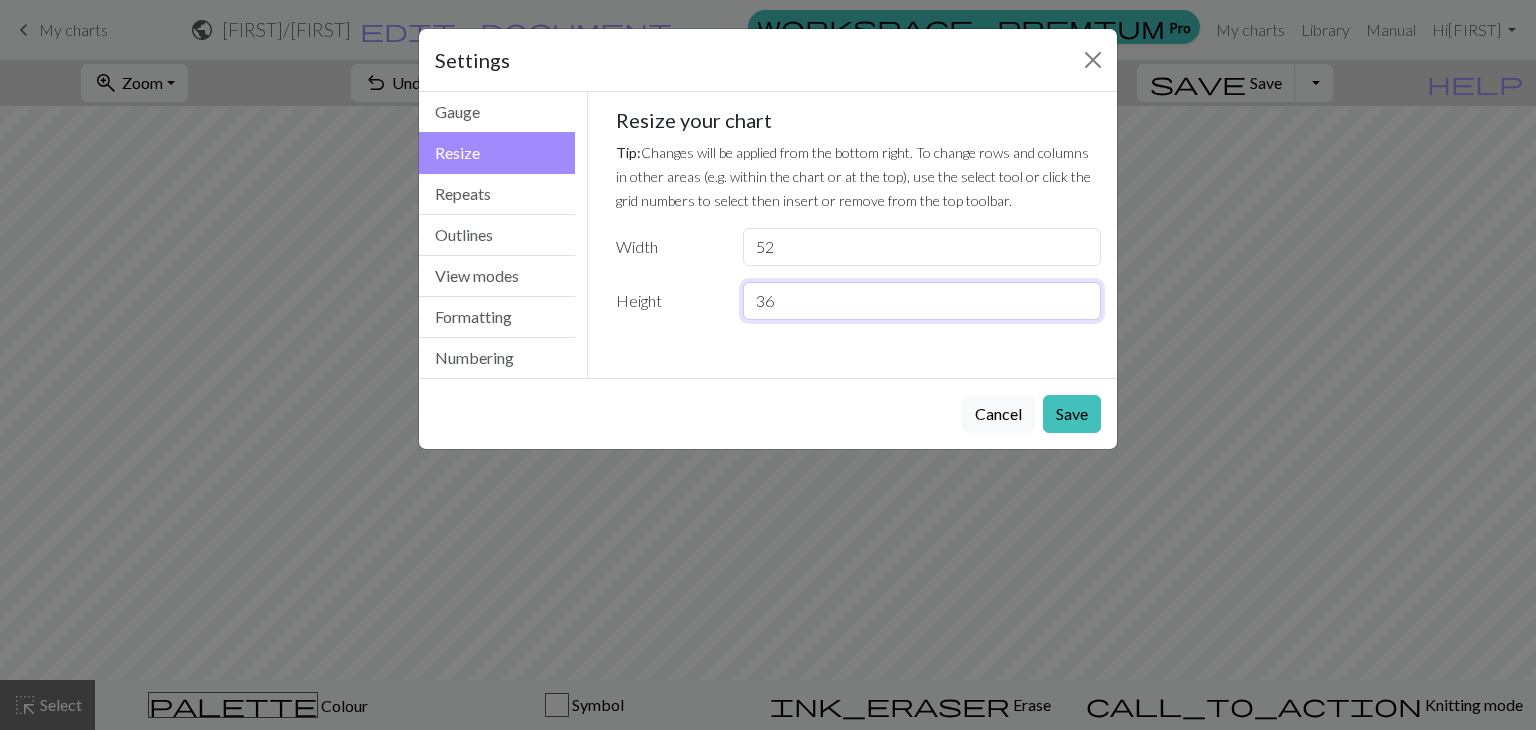 click on "36" at bounding box center [922, 301] 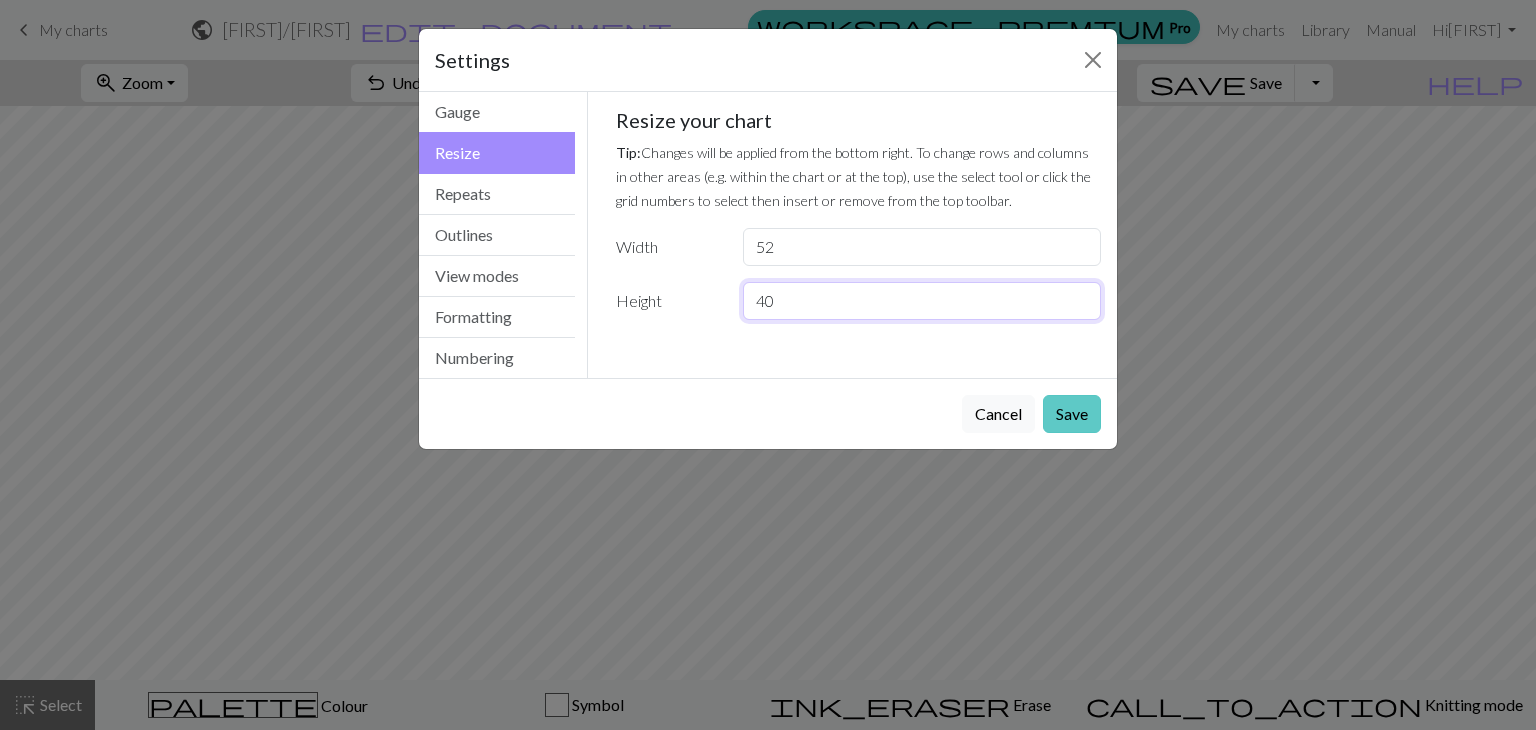type on "40" 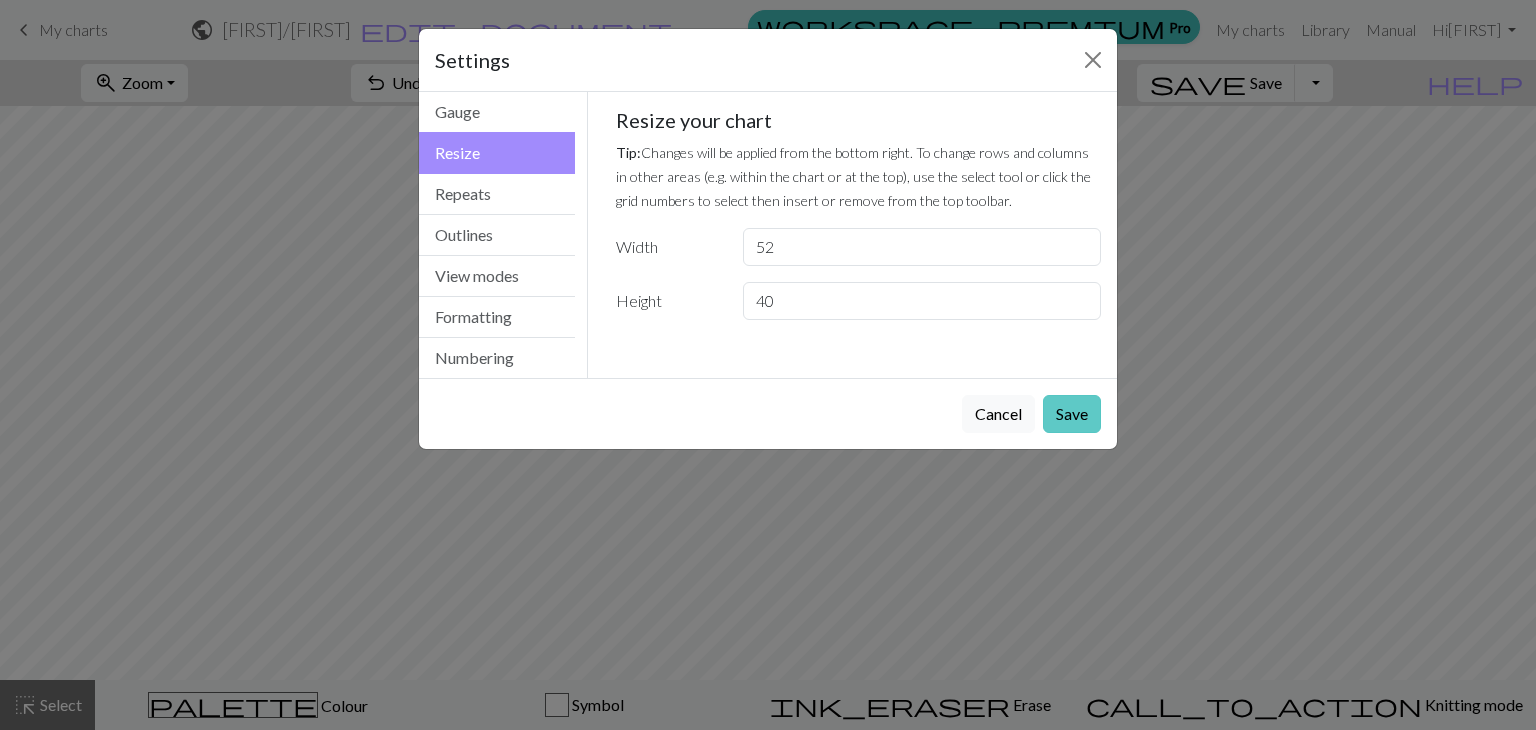 click on "Save" at bounding box center [1072, 414] 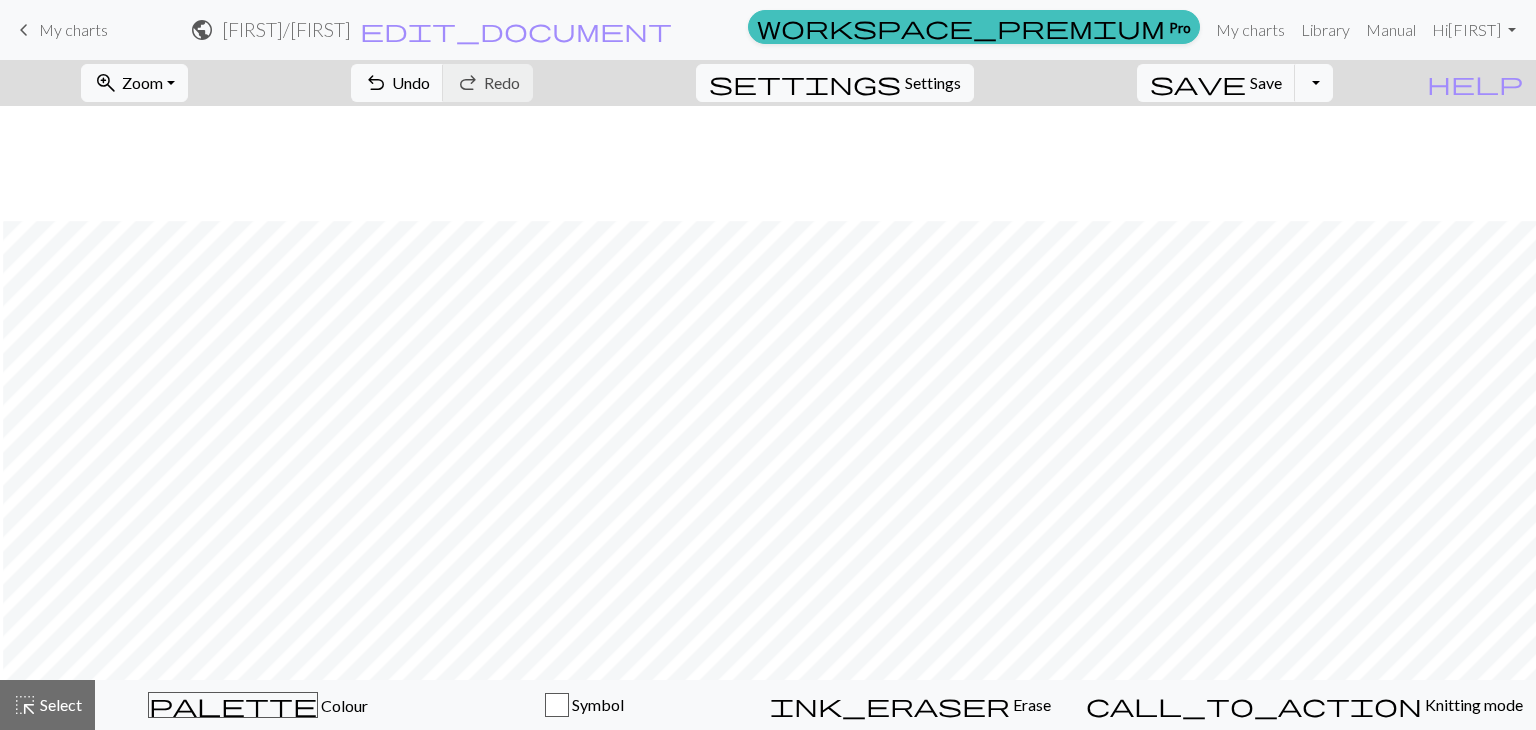 scroll, scrollTop: 307, scrollLeft: 3, axis: both 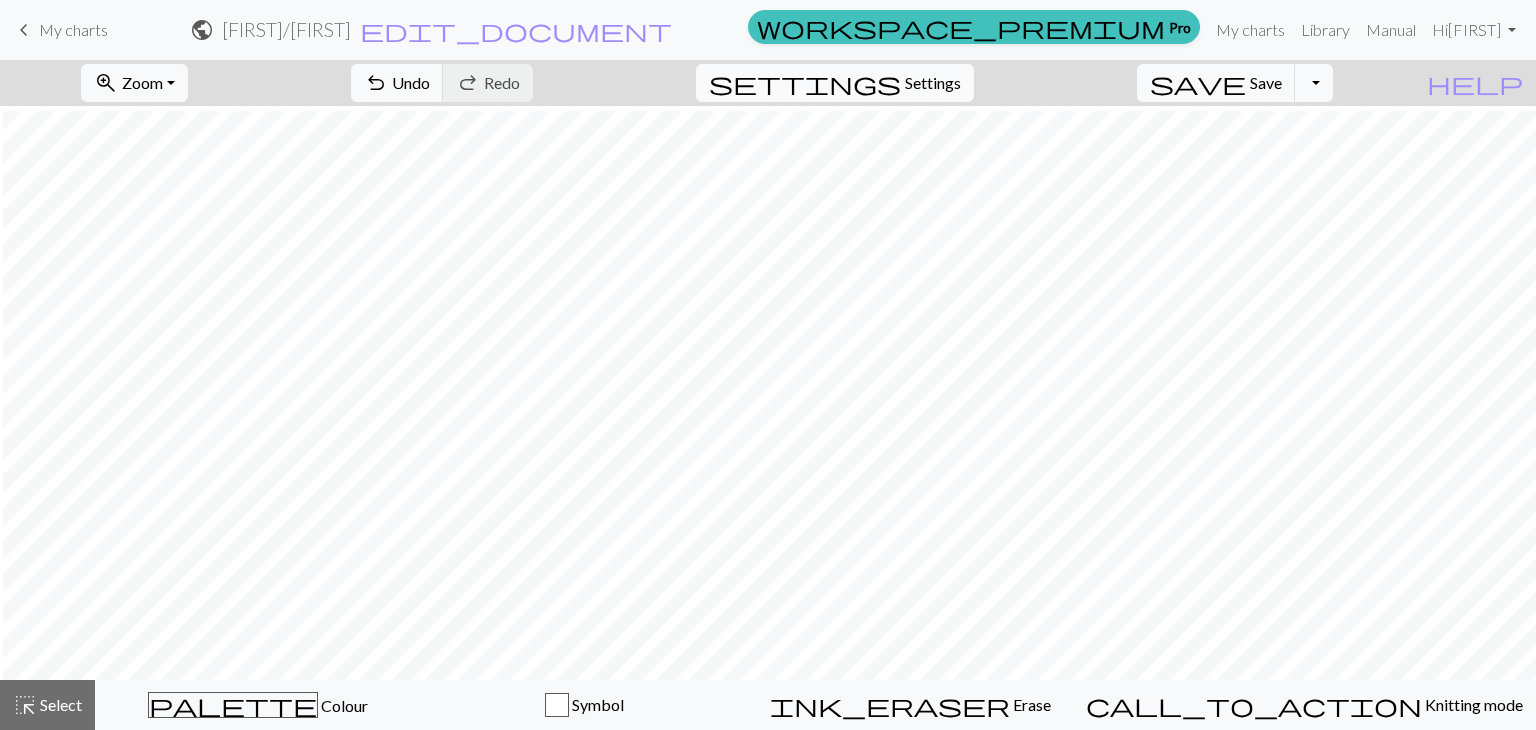 click on "settings  Settings" at bounding box center [835, 83] 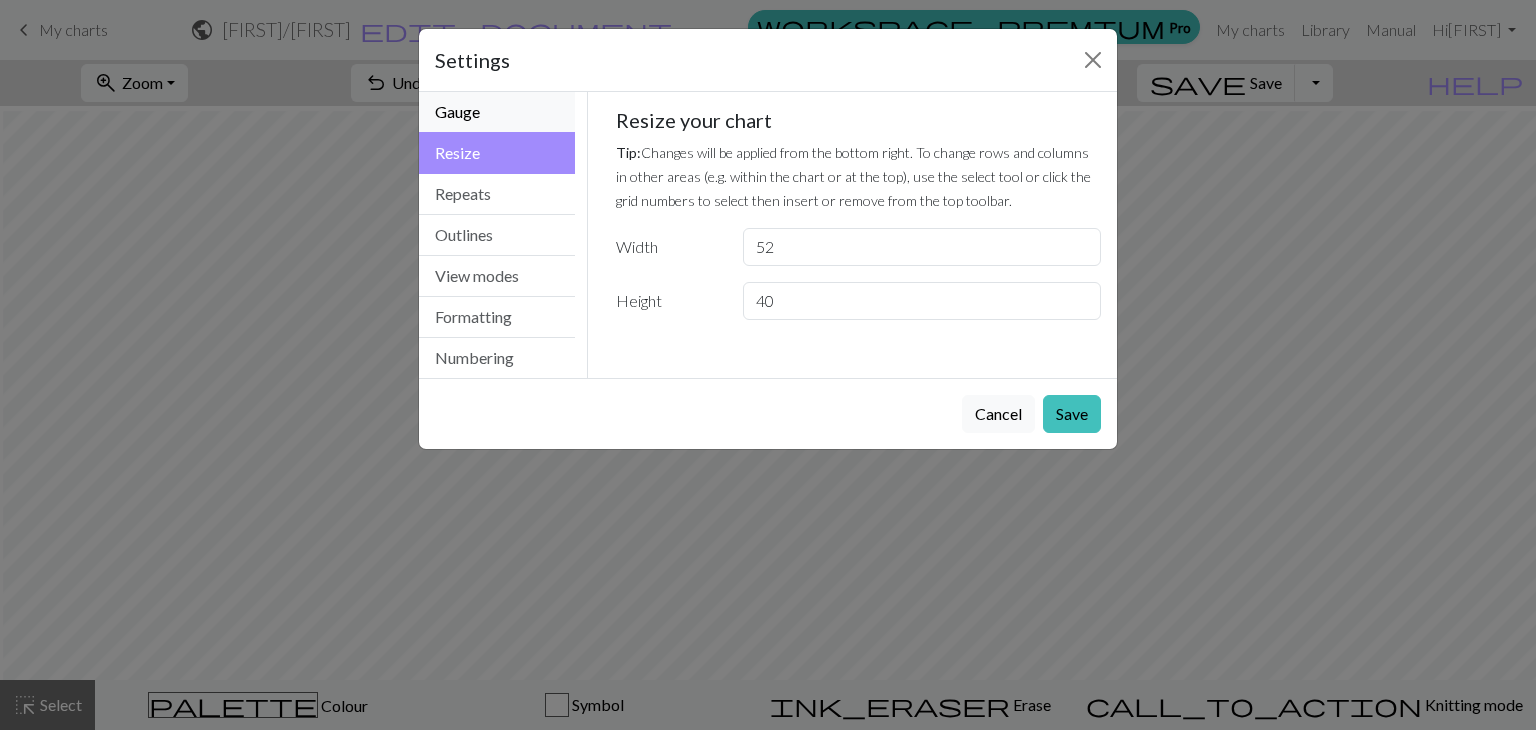 click on "Gauge" at bounding box center (497, 112) 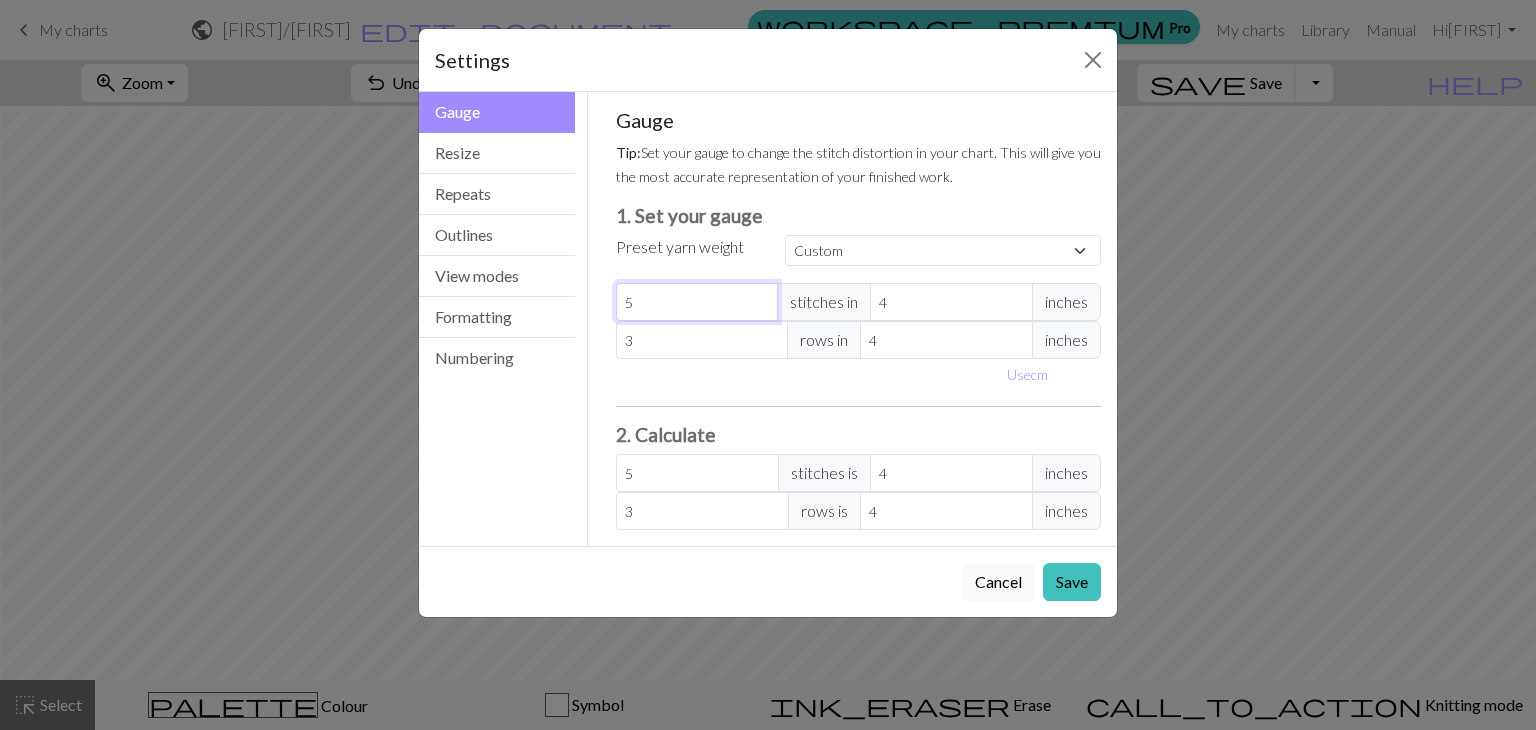 click on "5" at bounding box center (697, 302) 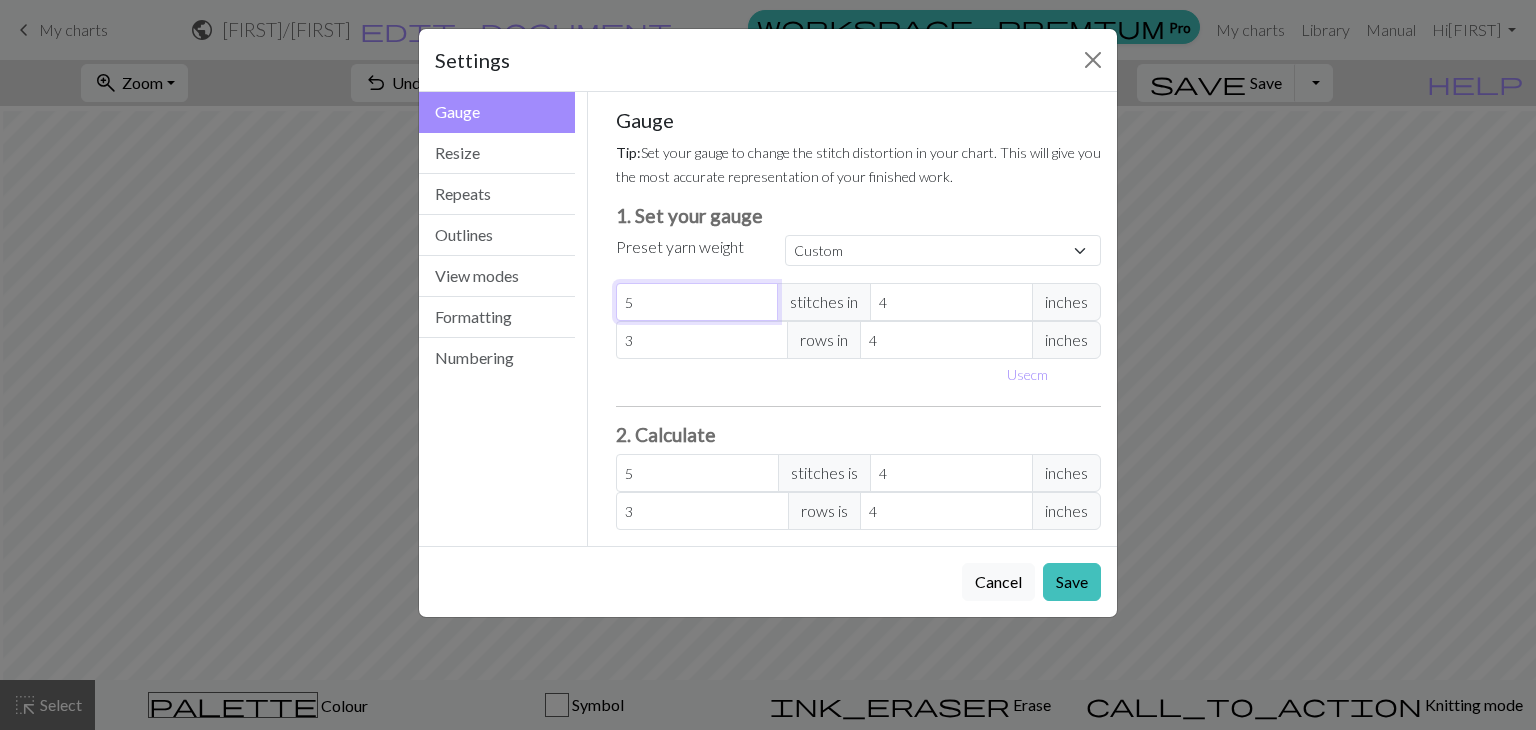 type on "52" 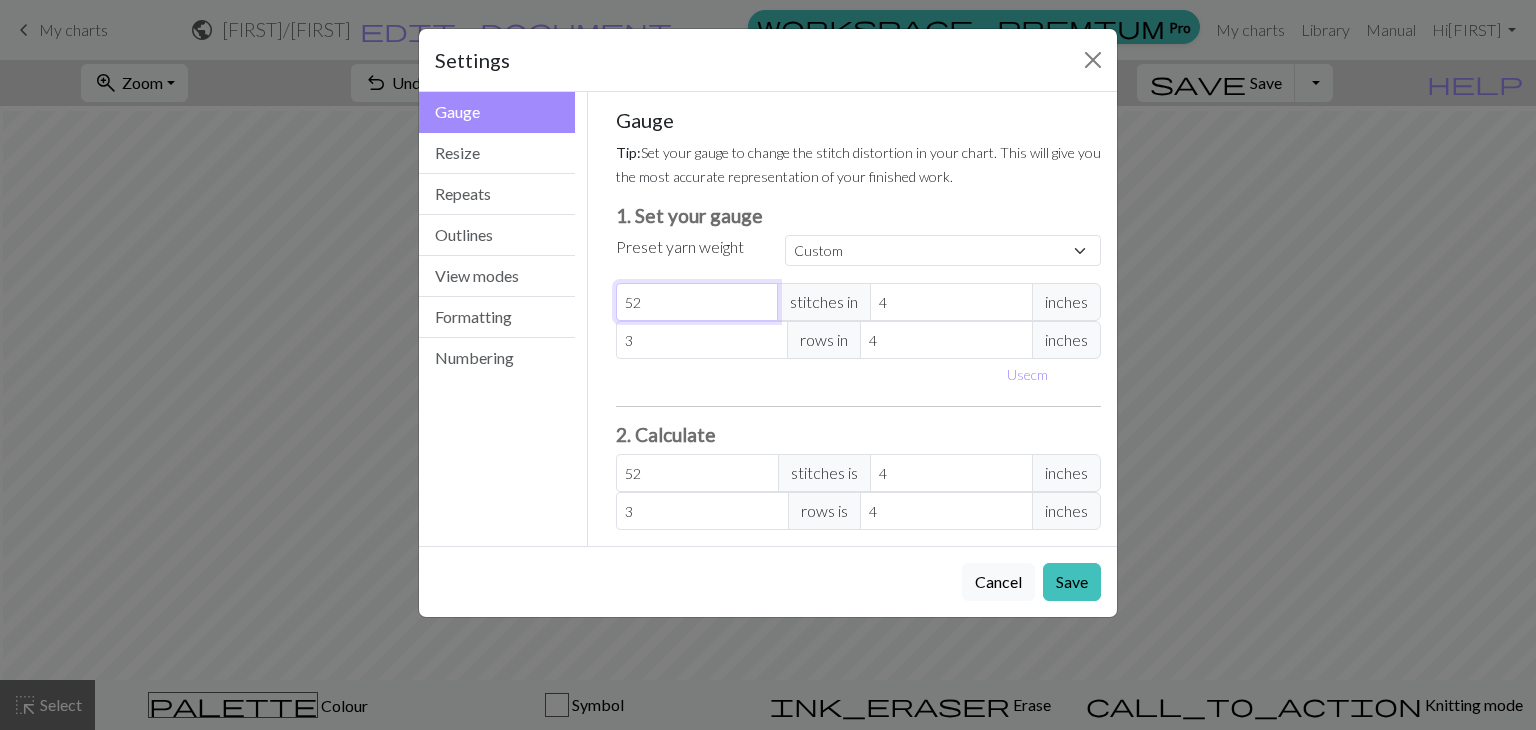 type on "5" 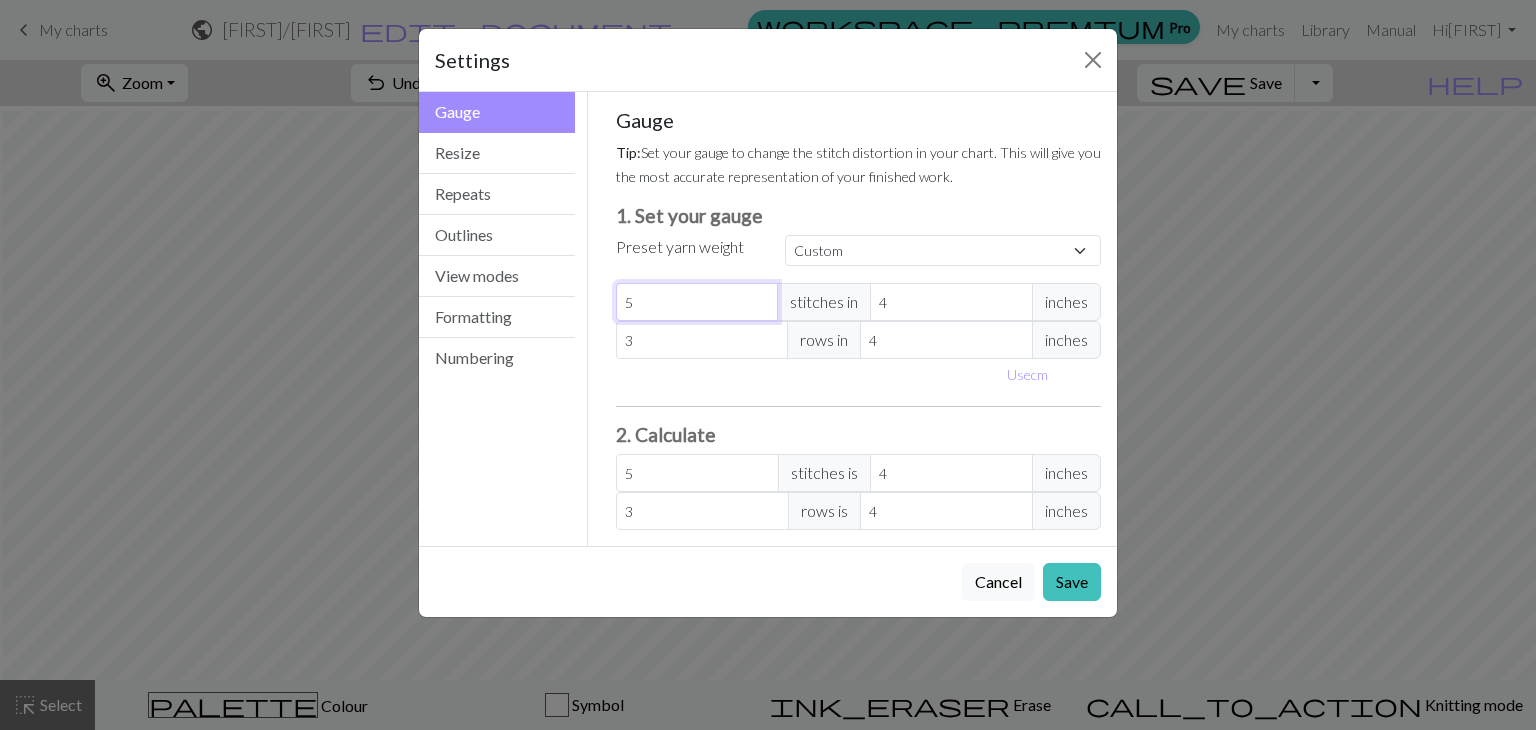 type 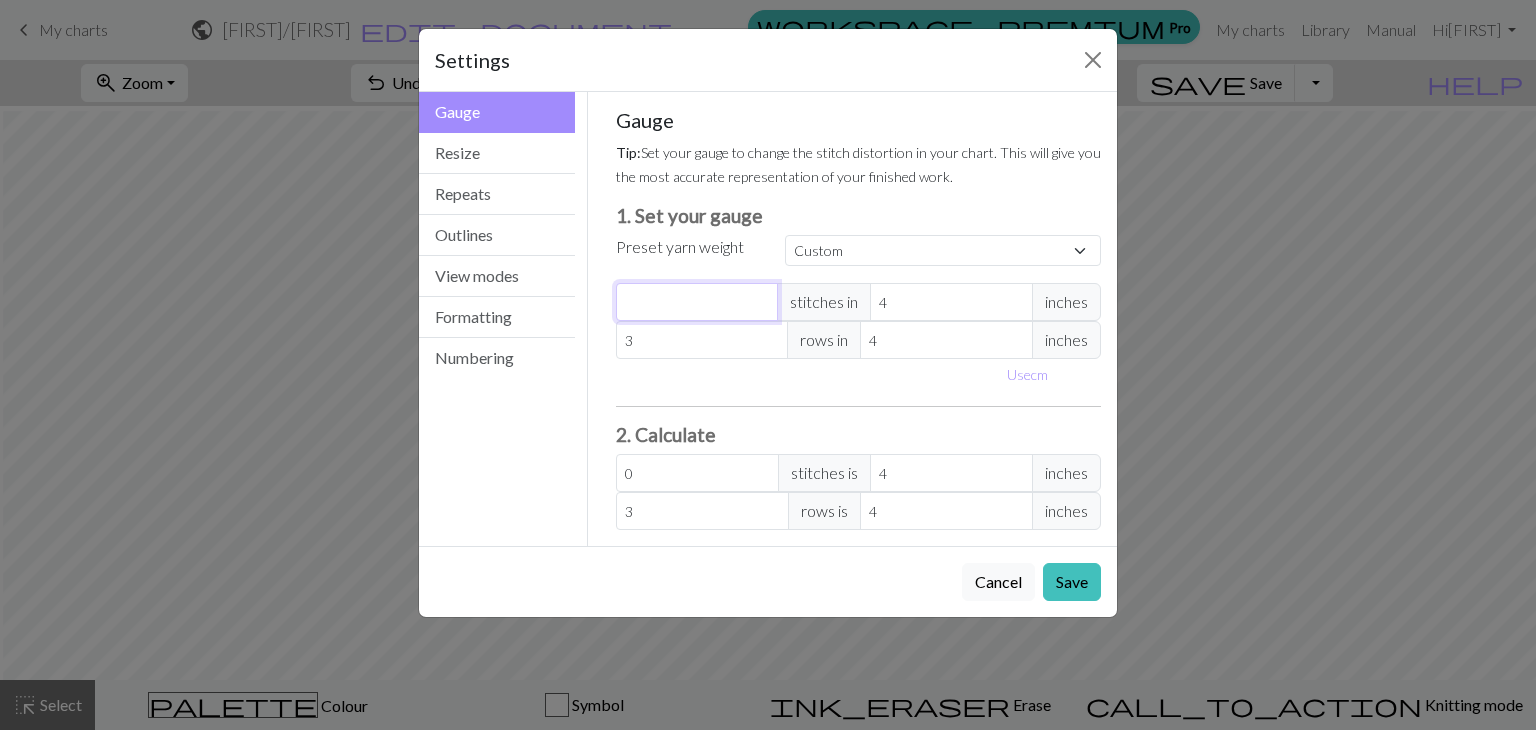 type on "2" 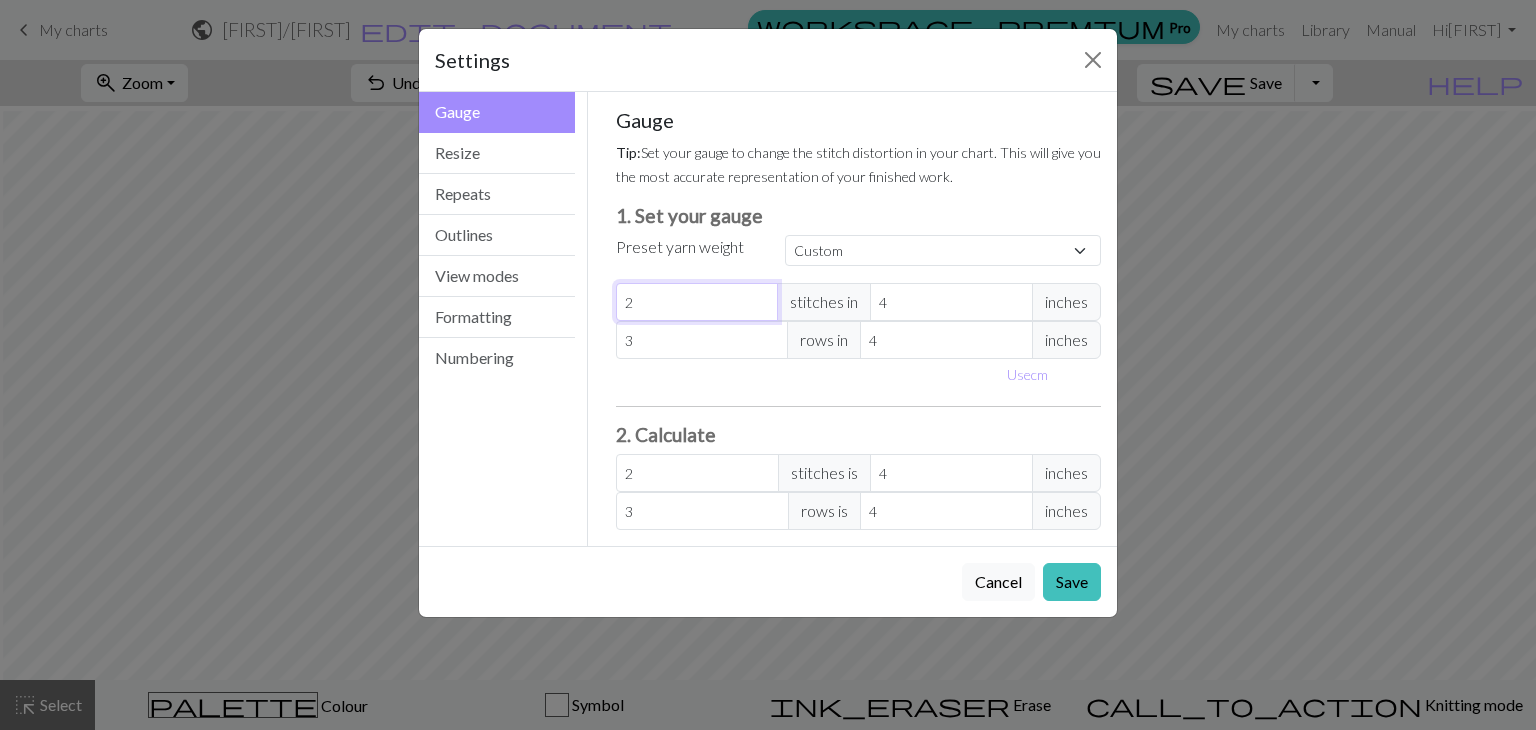 type on "2" 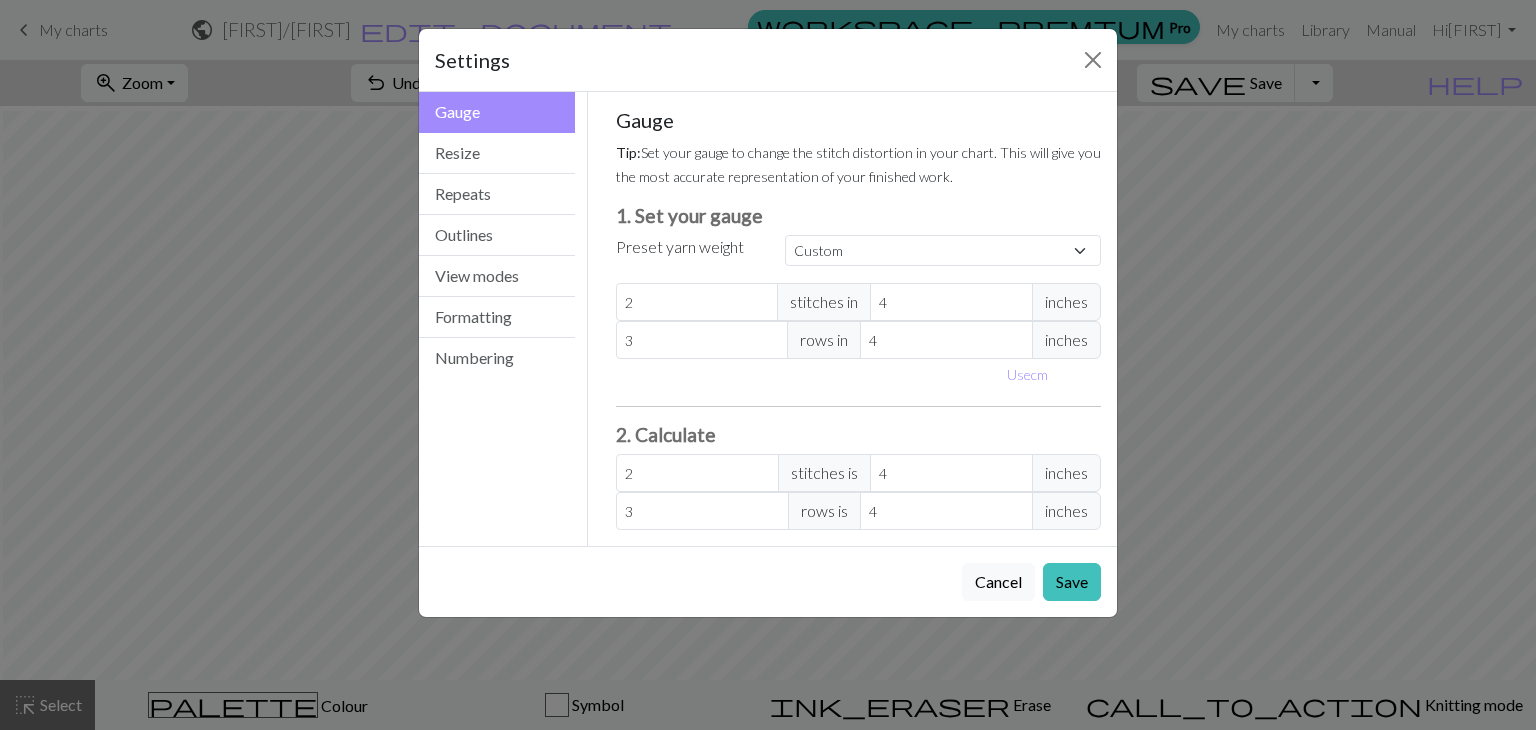 click on "Gauge Tip:  Set your gauge to change the stitch distortion in your chart. This will give you the most accurate representation of your finished work. 1. Set your gauge Preset yarn weight Custom Square Lace Light Fingering Fingering Sport Double knit Worsted Aran Bulky Super Bulky 2 stitches in  4 inches 3 rows in  4 inches Use  cm 2. Calculate 2 stitches is 4 inches 3 rows is 4 inches" at bounding box center [859, 319] 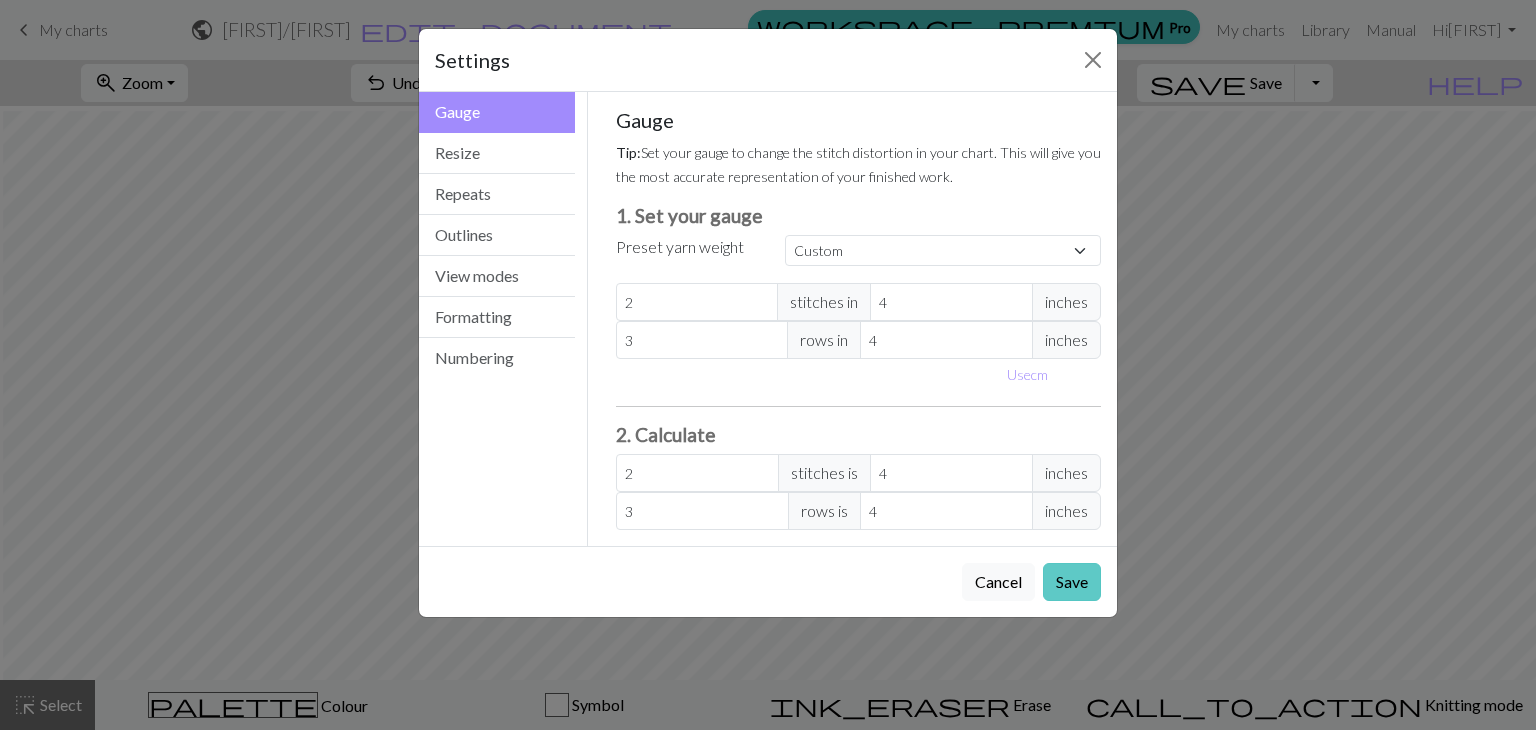 click on "Save" at bounding box center (1072, 582) 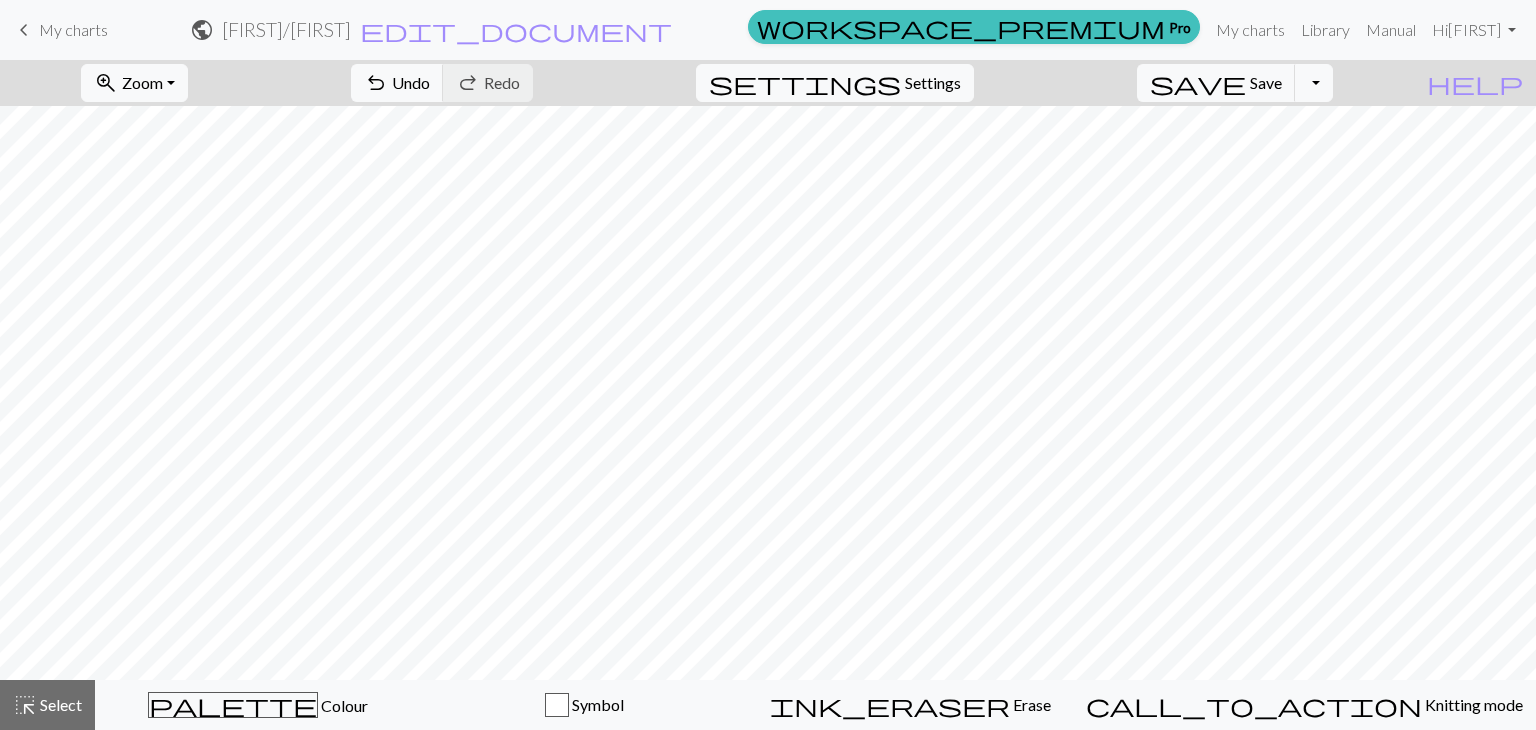scroll, scrollTop: 0, scrollLeft: 0, axis: both 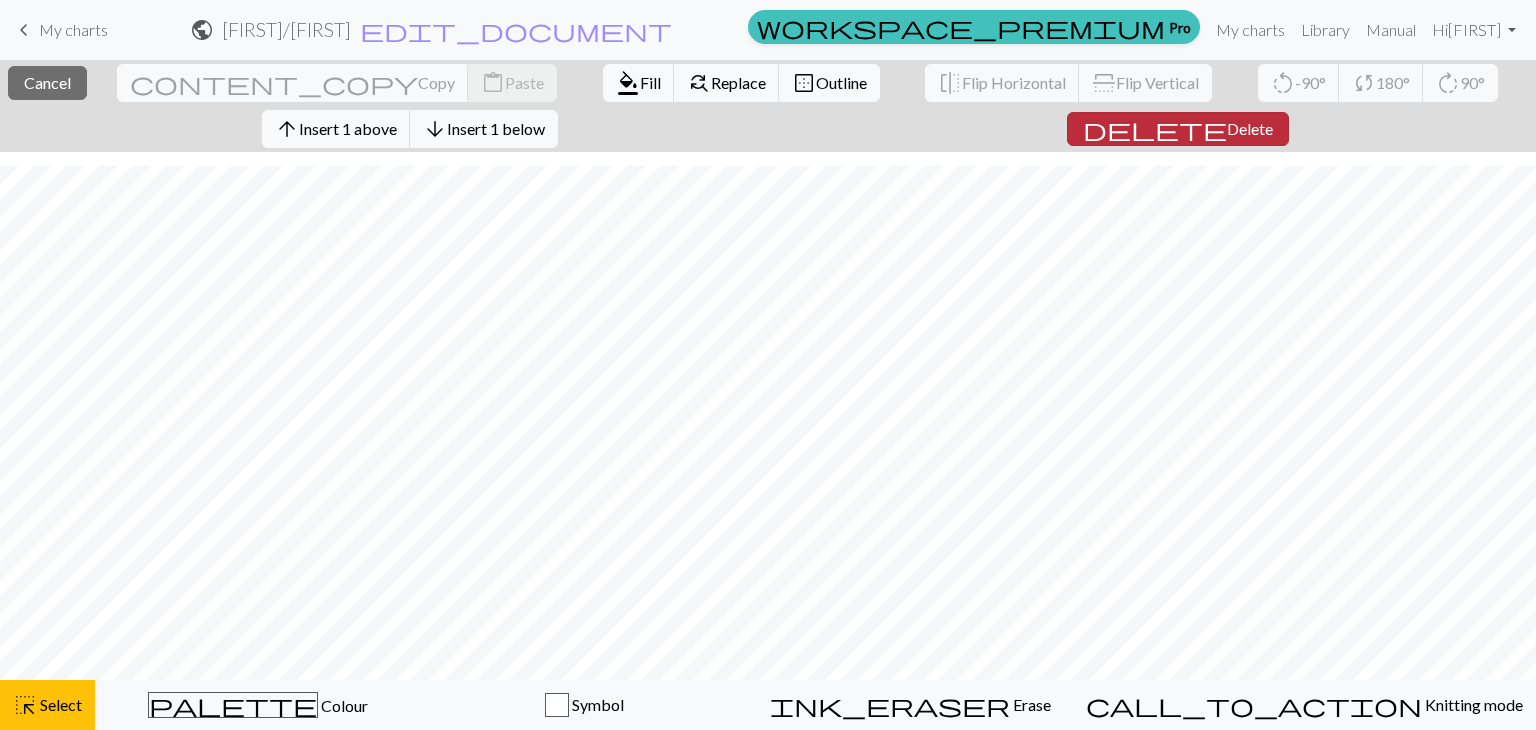 click on "Delete" at bounding box center [1250, 128] 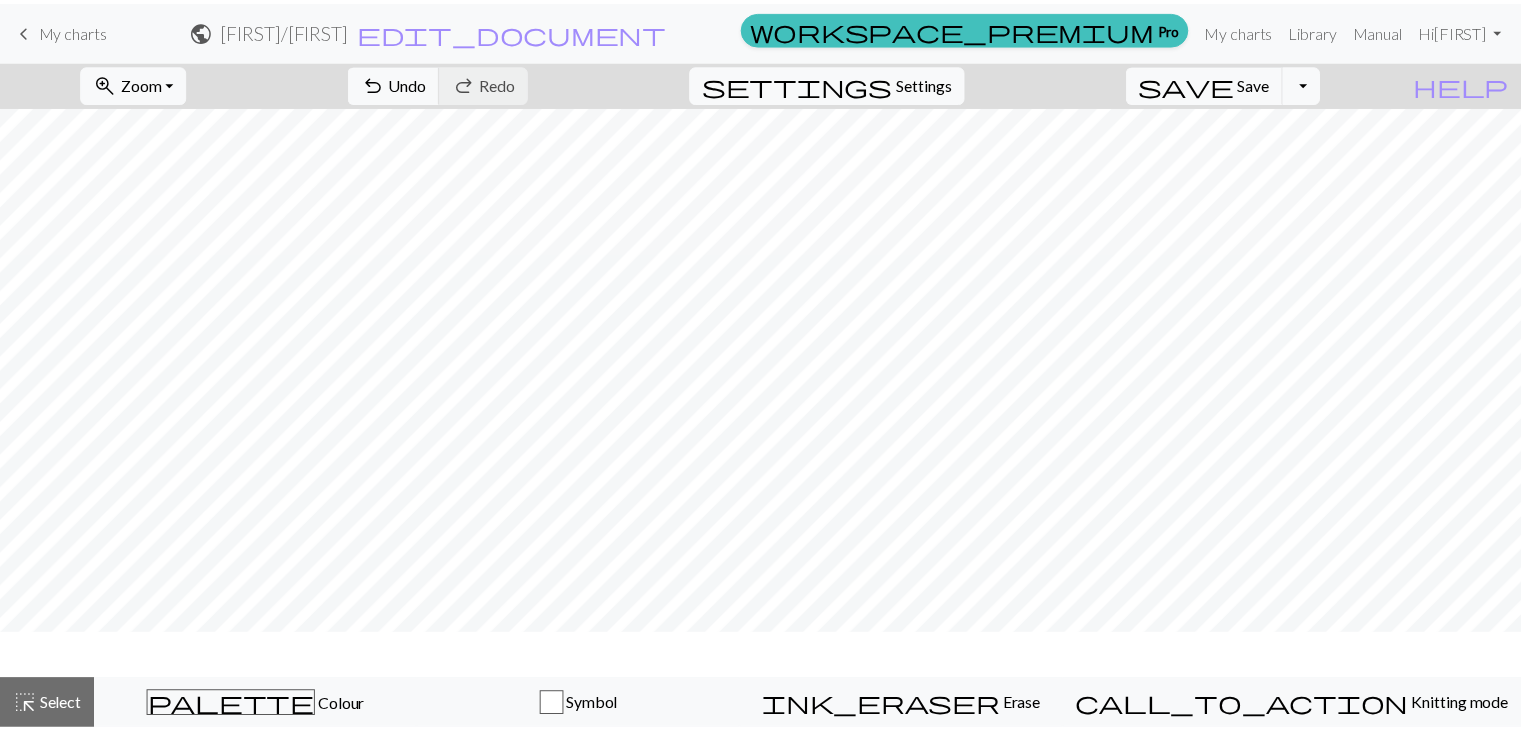 scroll, scrollTop: 0, scrollLeft: 0, axis: both 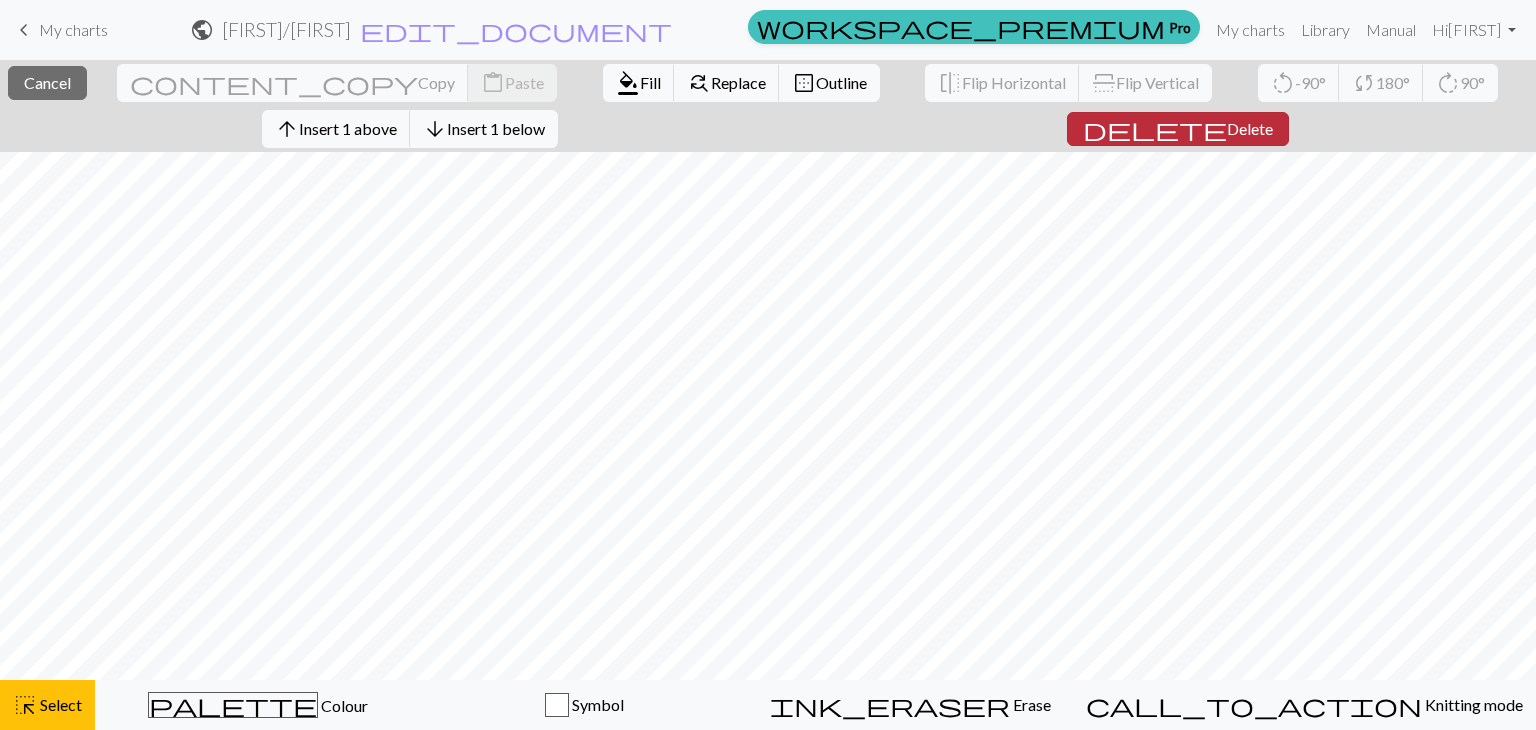 click on "Delete" at bounding box center [1250, 128] 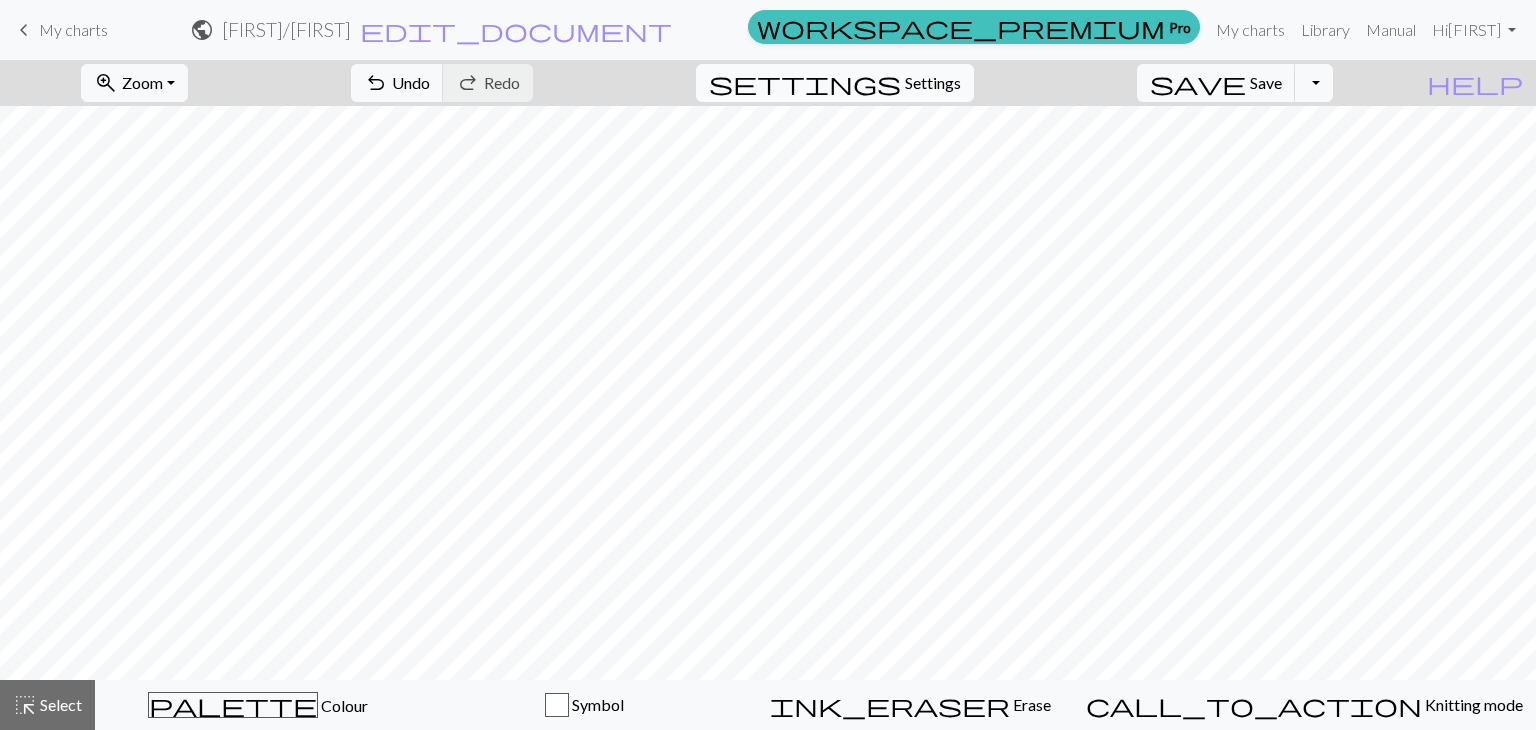 click on "settings" at bounding box center (805, 83) 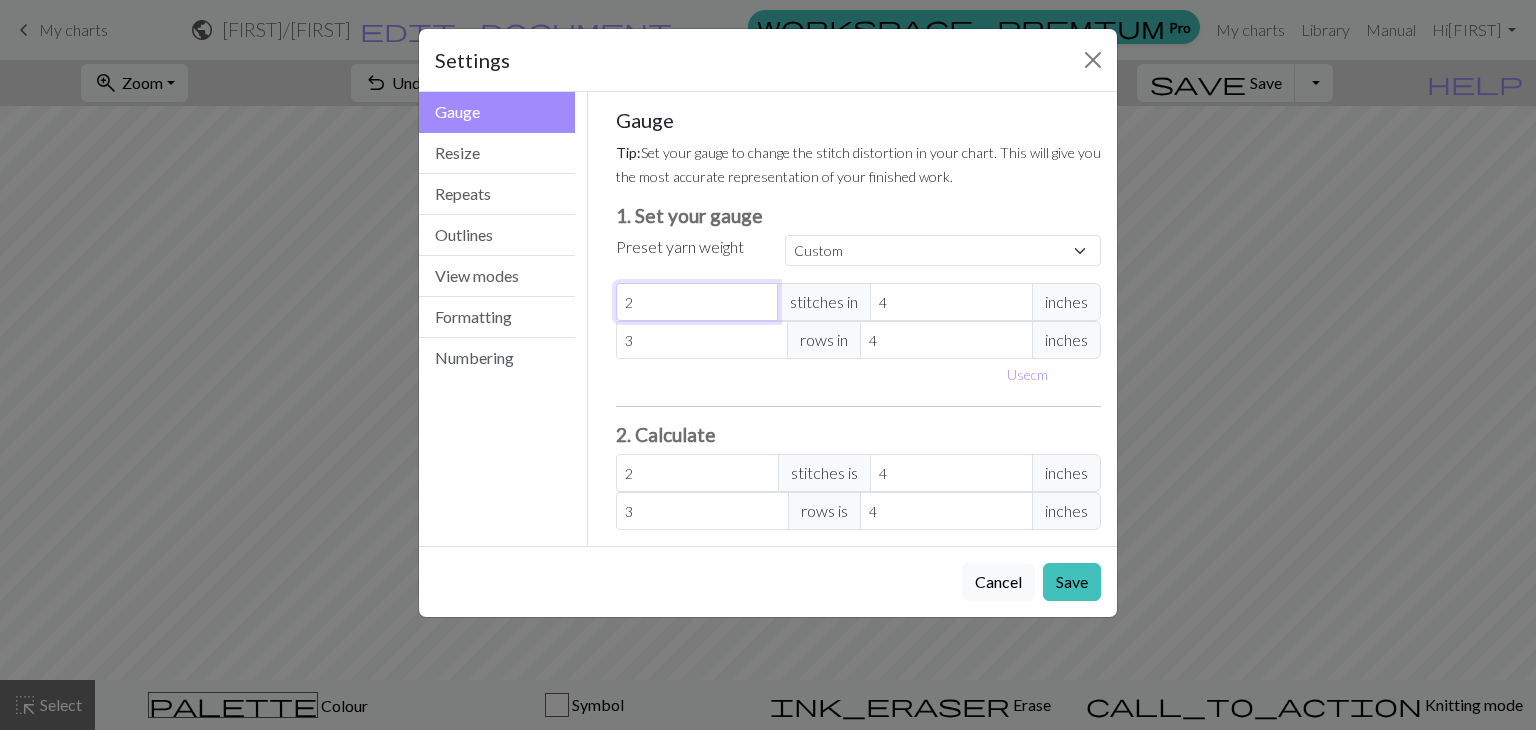 click on "2" at bounding box center [697, 302] 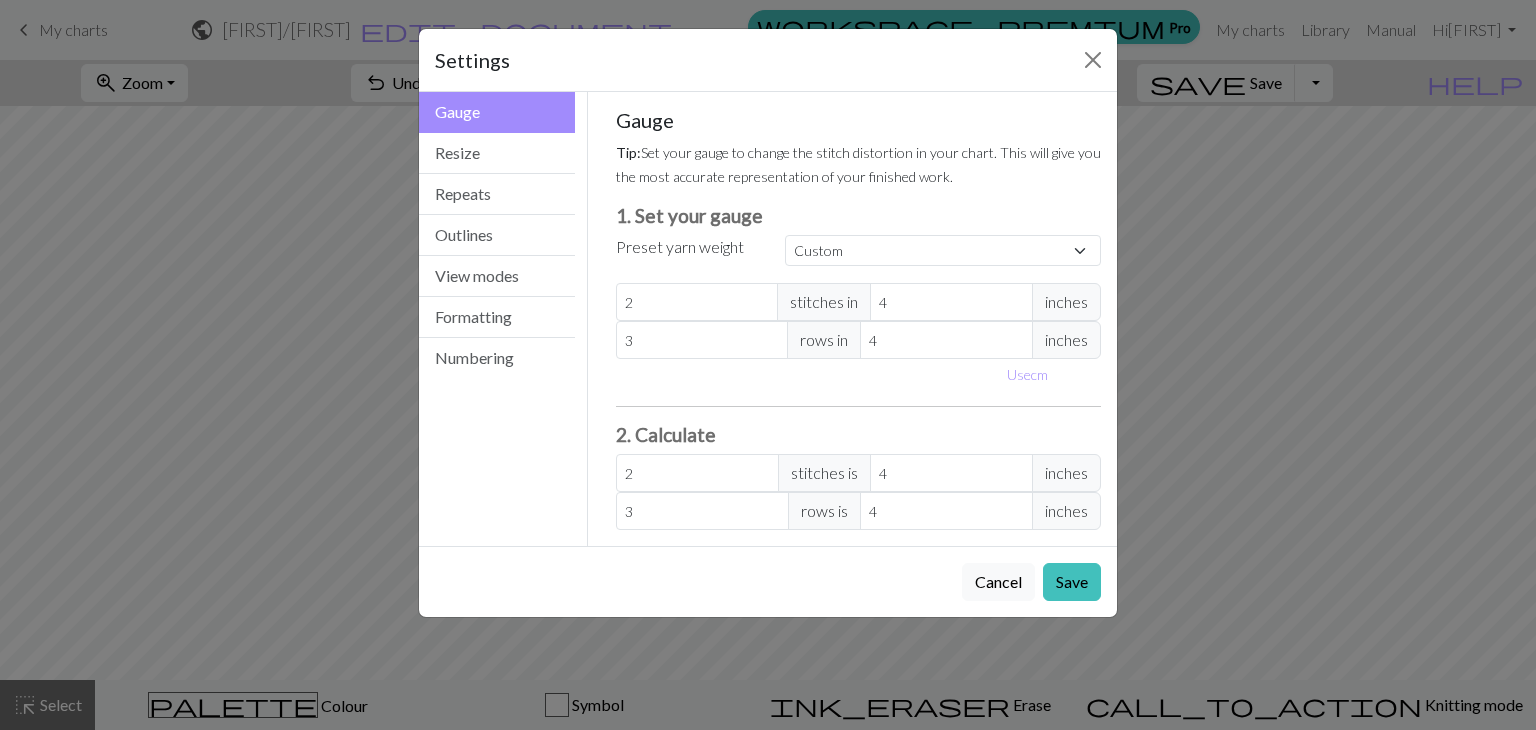 click on "Use  cm" at bounding box center (859, 374) 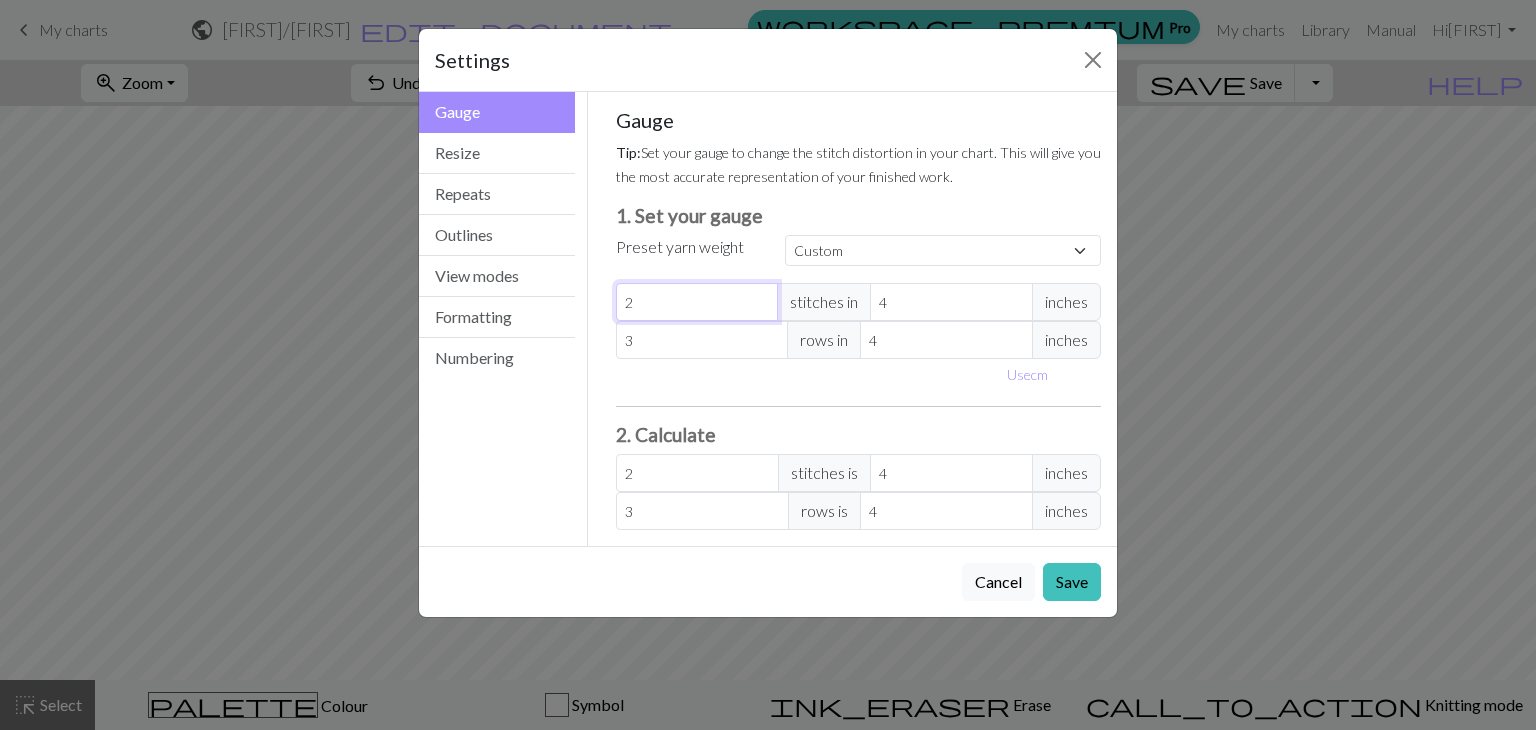 click on "2" at bounding box center [697, 302] 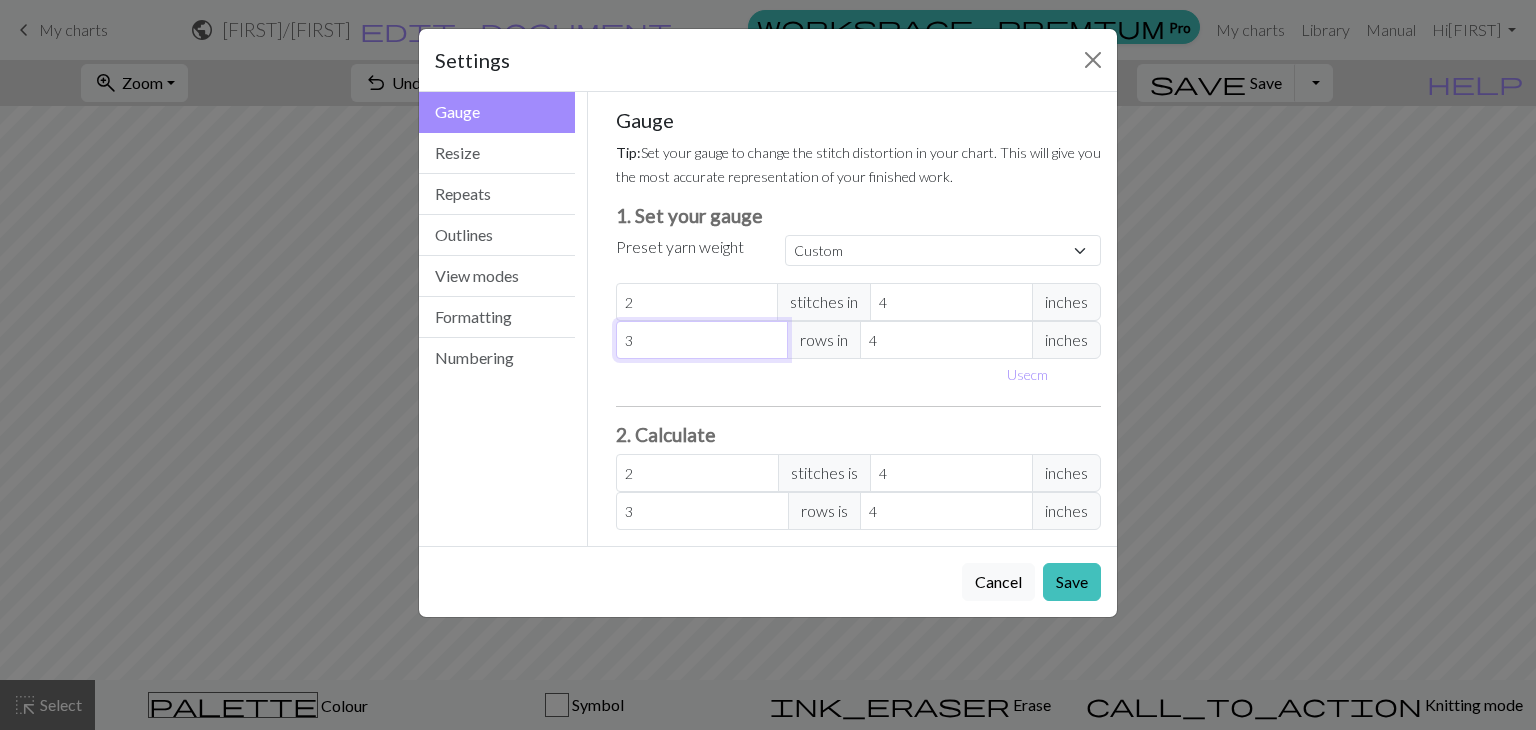 click on "3" at bounding box center [702, 340] 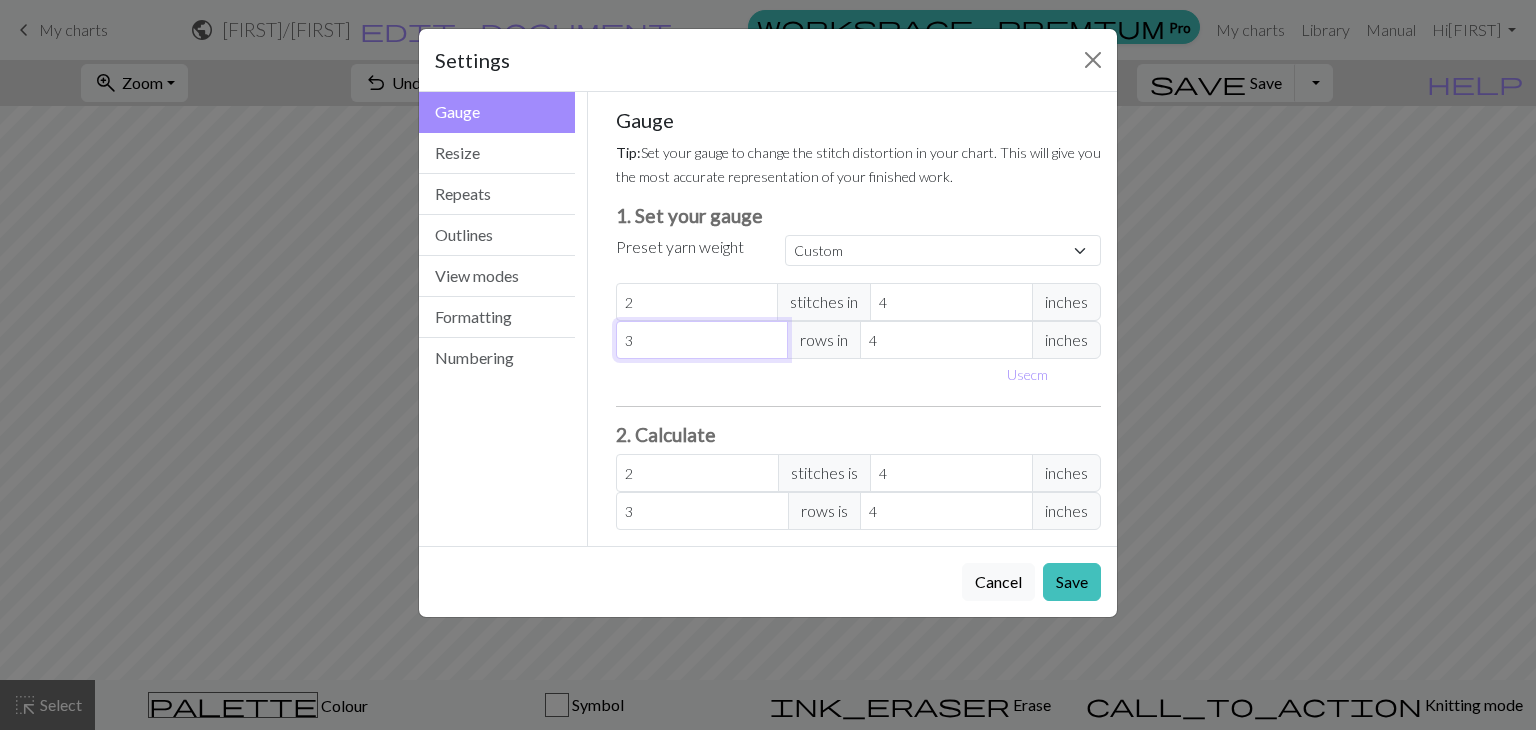 type 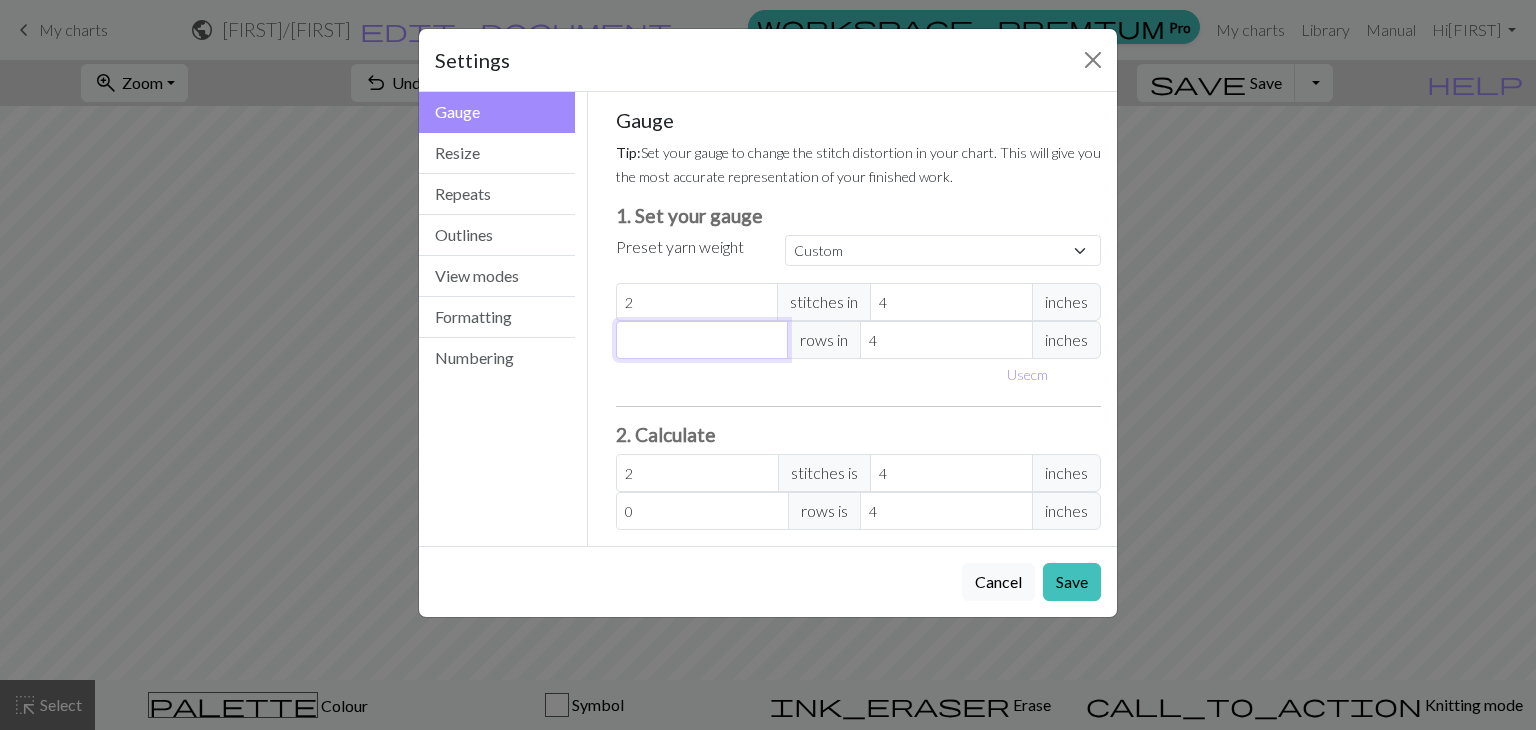 type on "4" 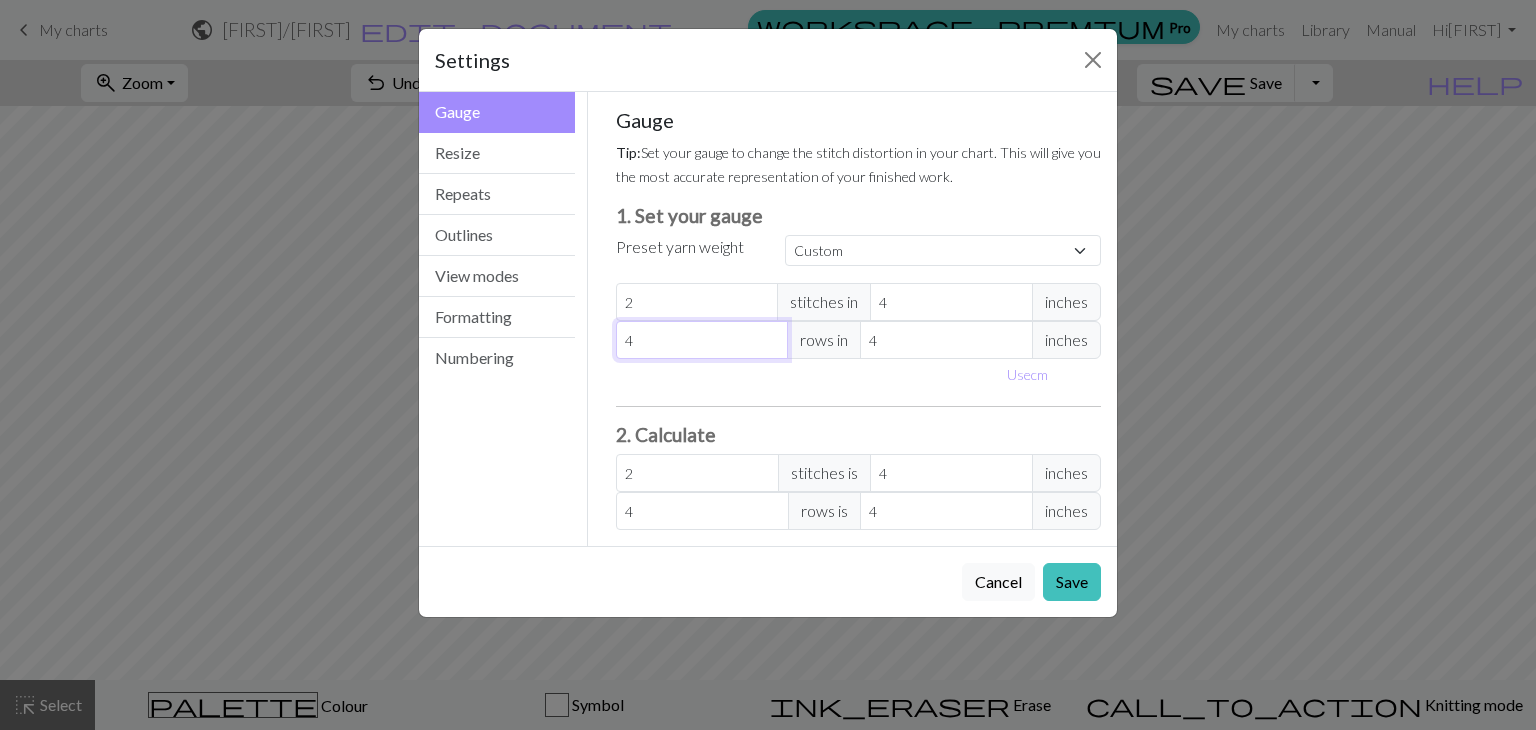 type on "4" 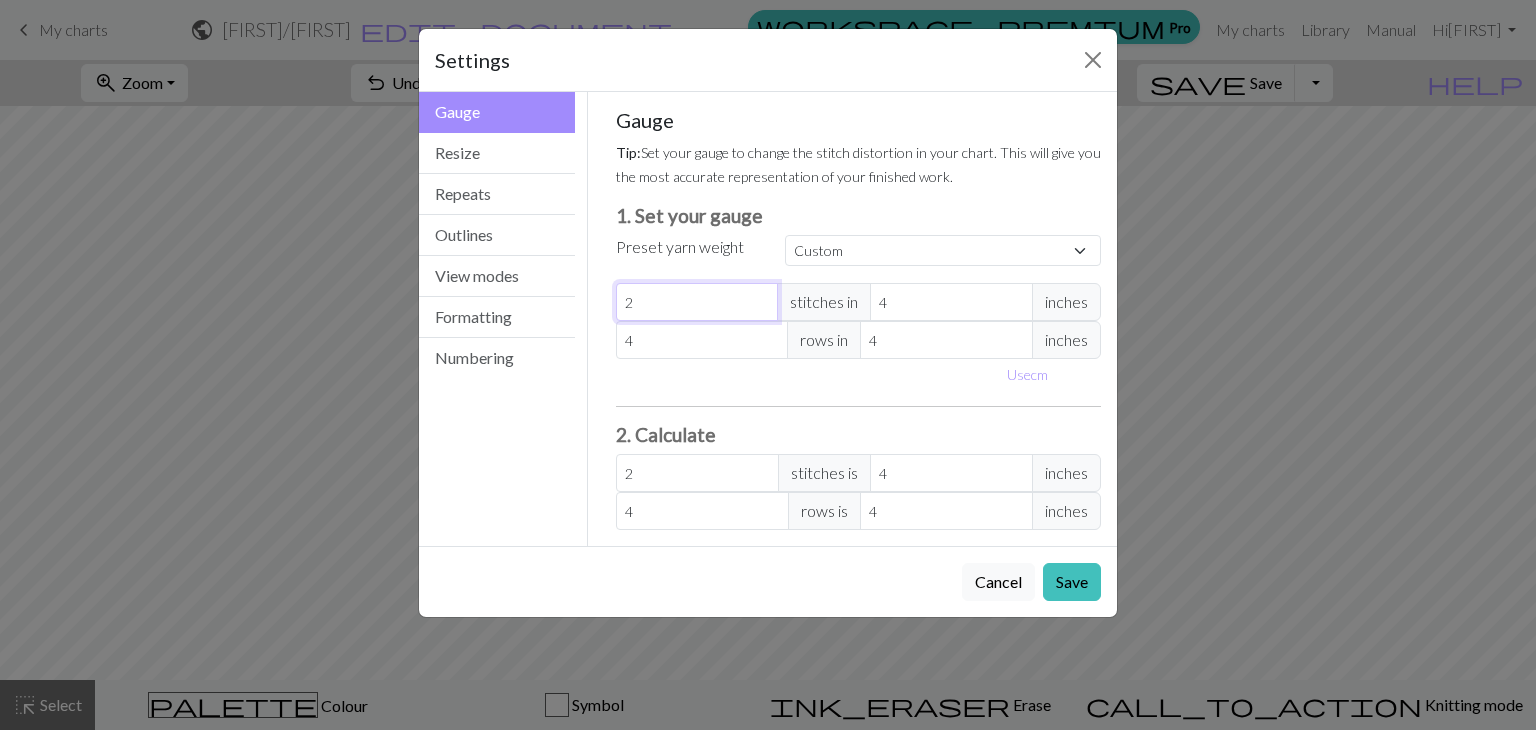 click on "2" at bounding box center (697, 302) 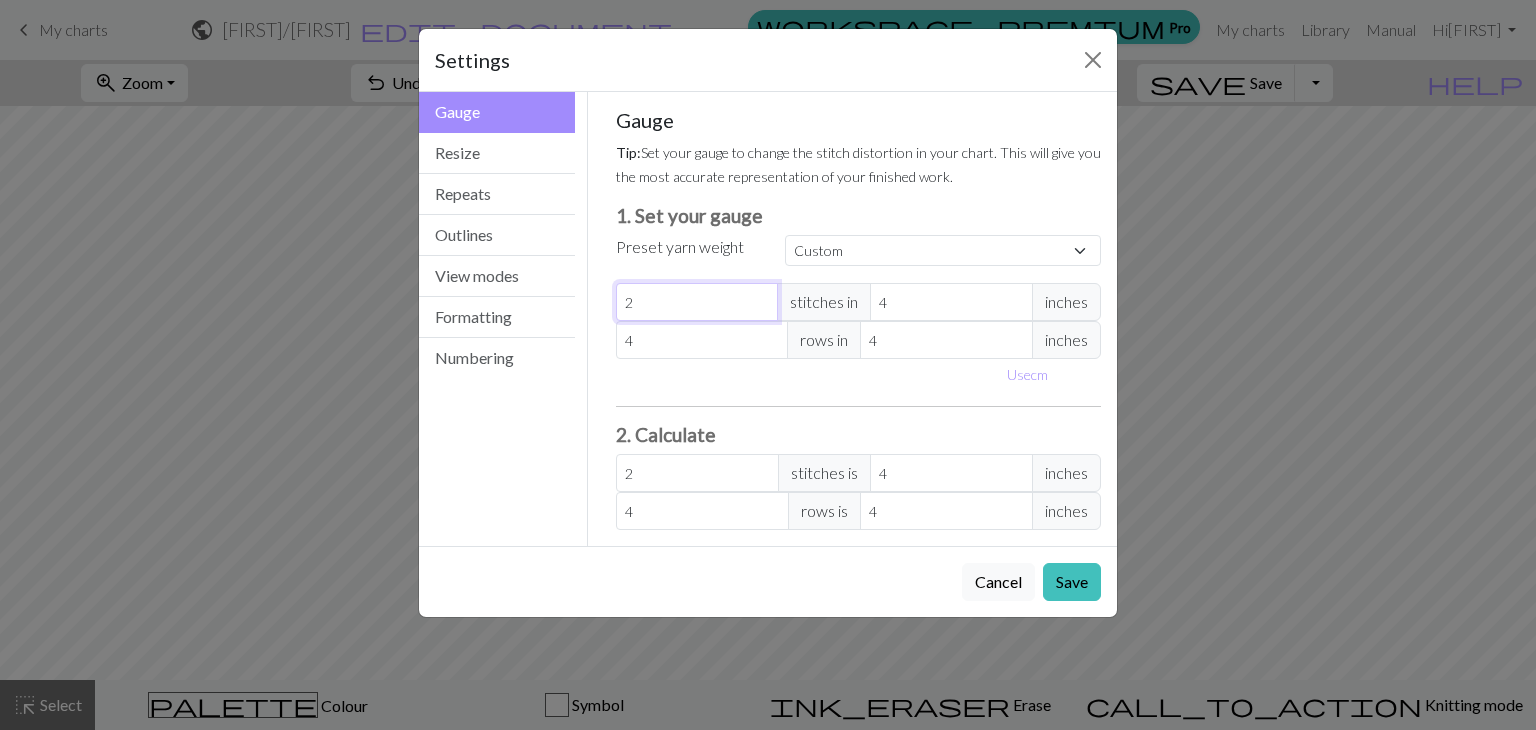 type 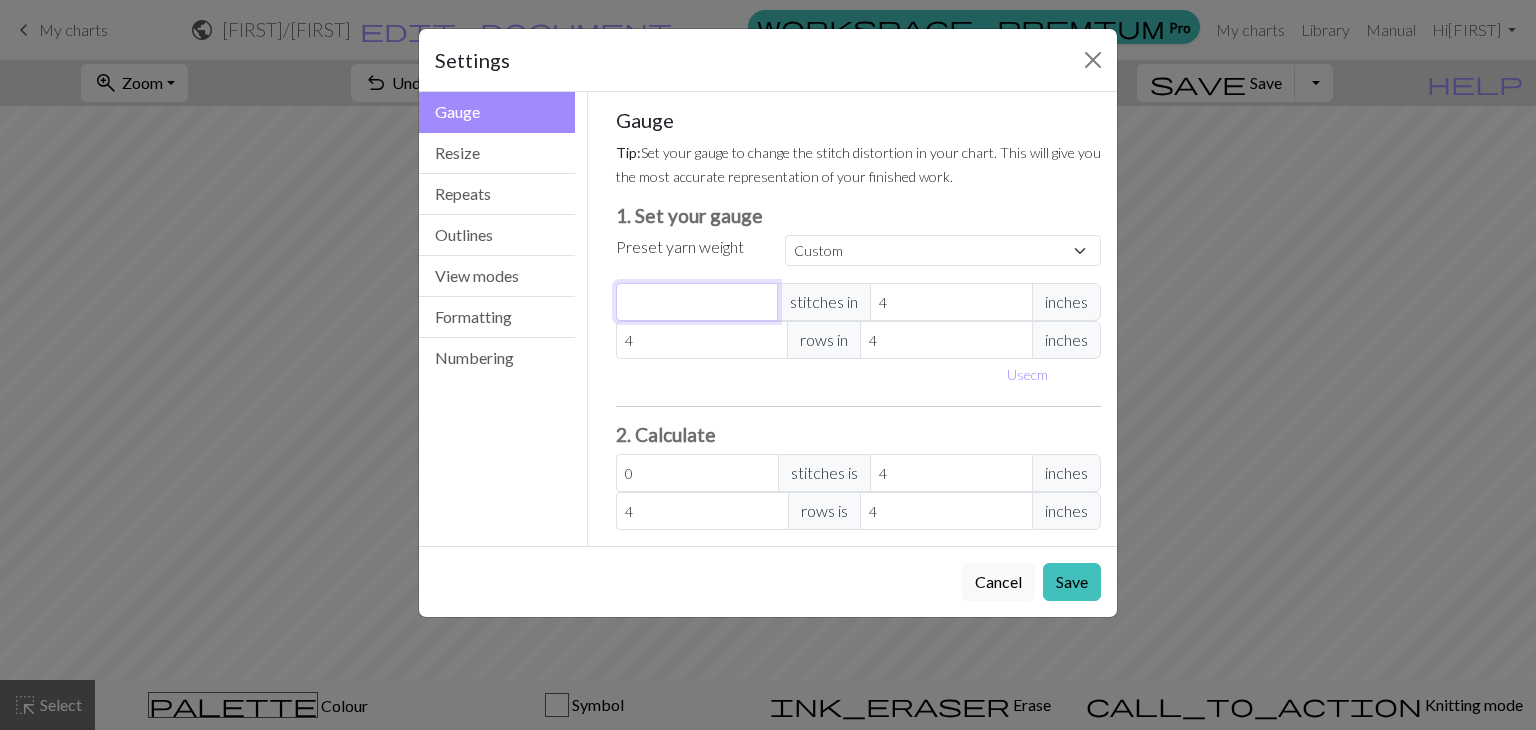 type on "3" 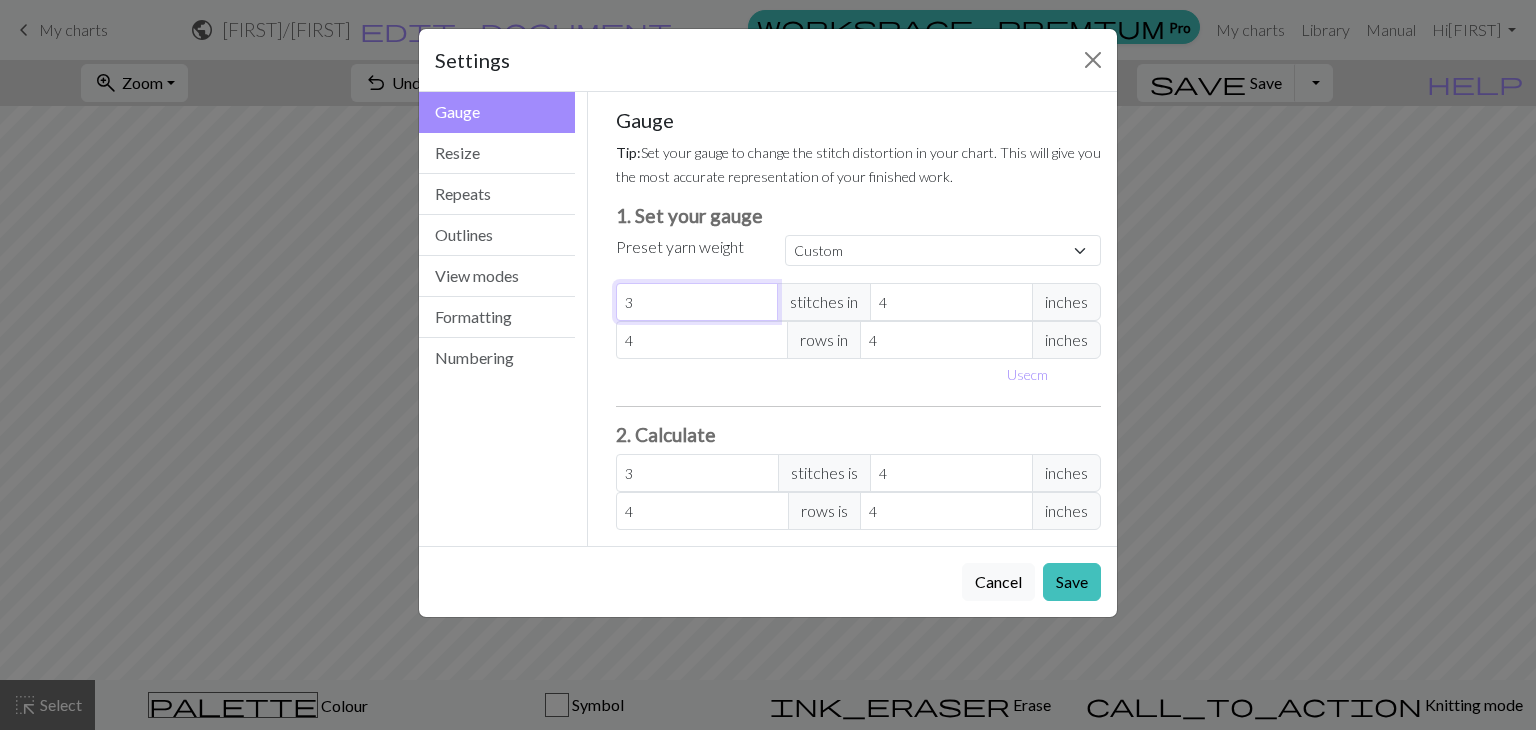 type on "3" 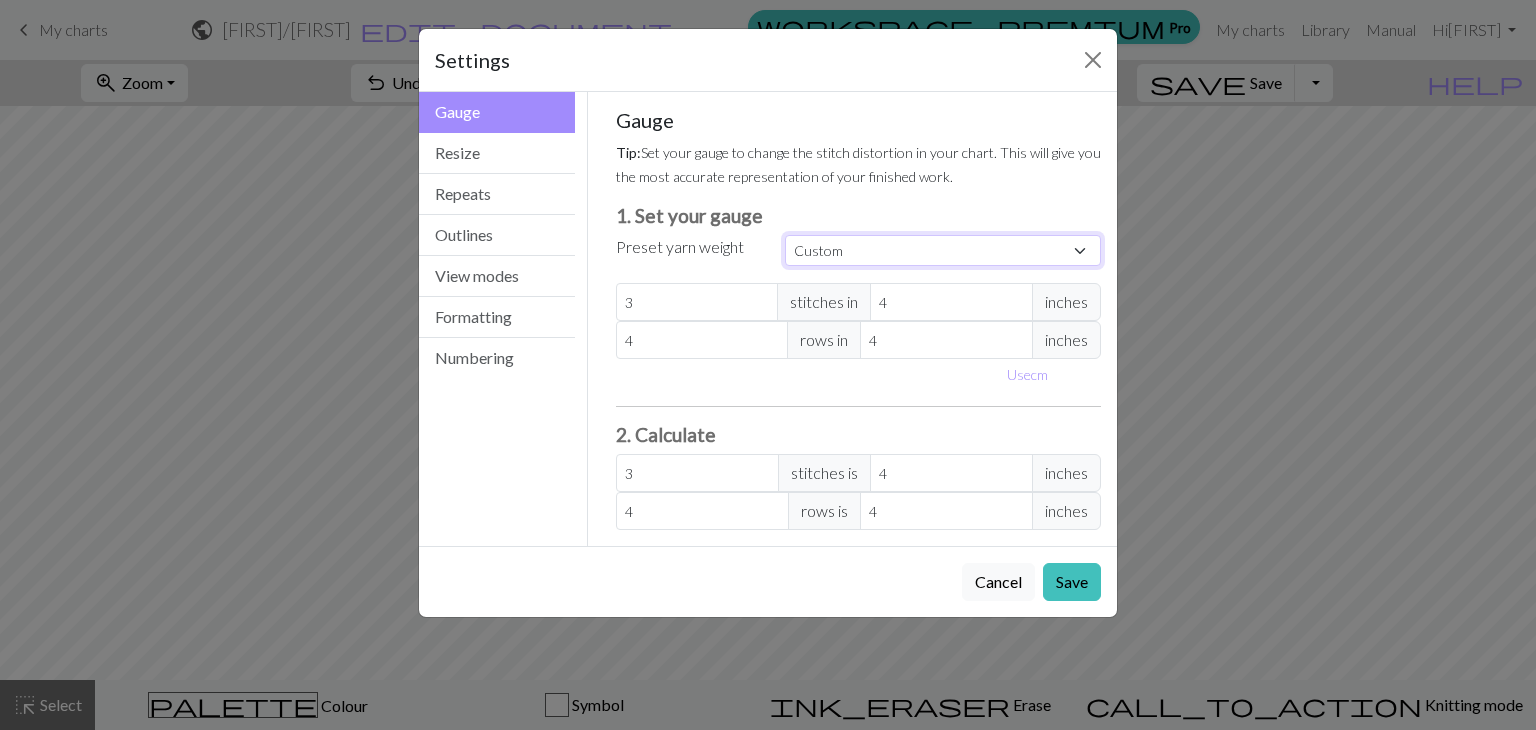 click on "Custom Square Lace Light Fingering Fingering Sport Double knit Worsted Aran Bulky Super Bulky" at bounding box center [943, 250] 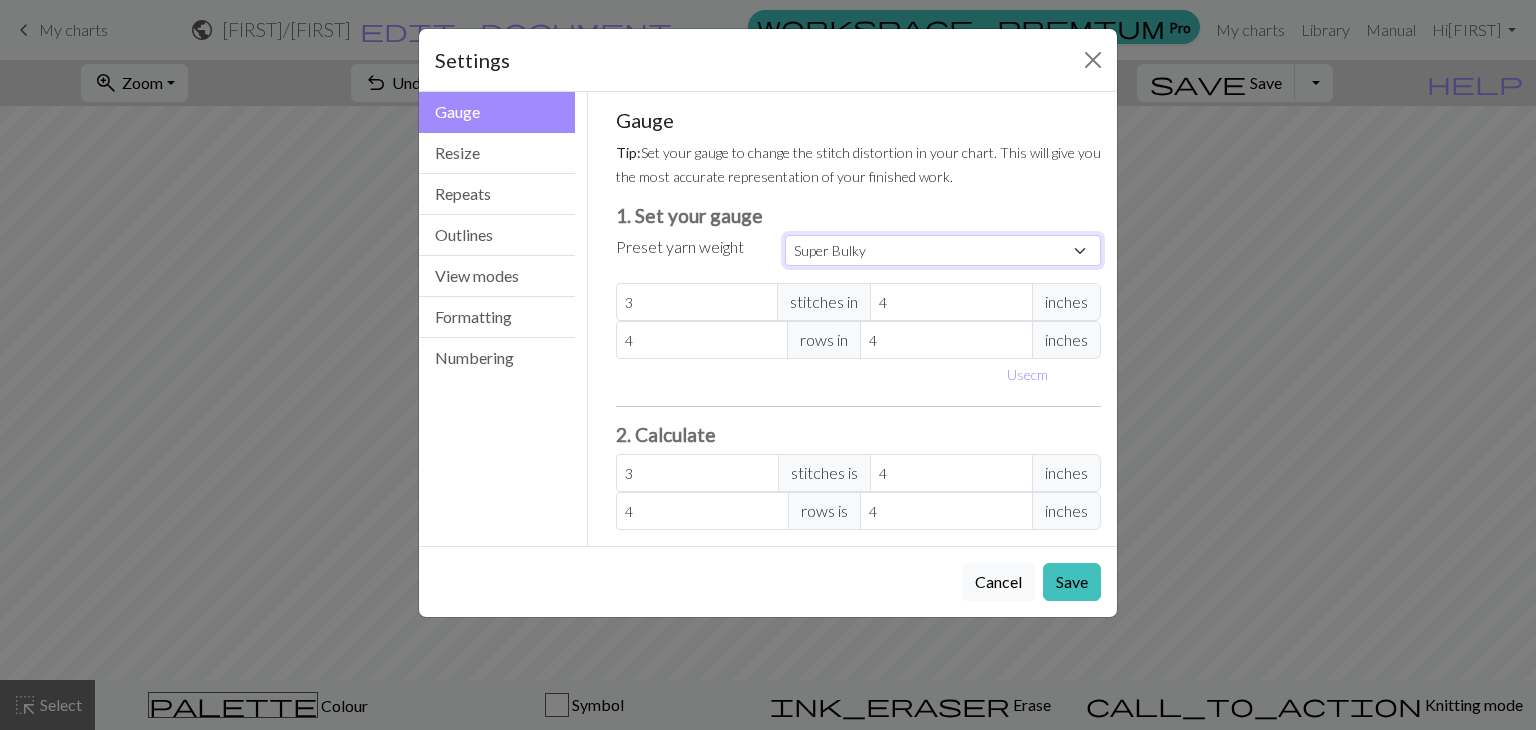click on "Custom Square Lace Light Fingering Fingering Sport Double knit Worsted Aran Bulky Super Bulky" at bounding box center [943, 250] 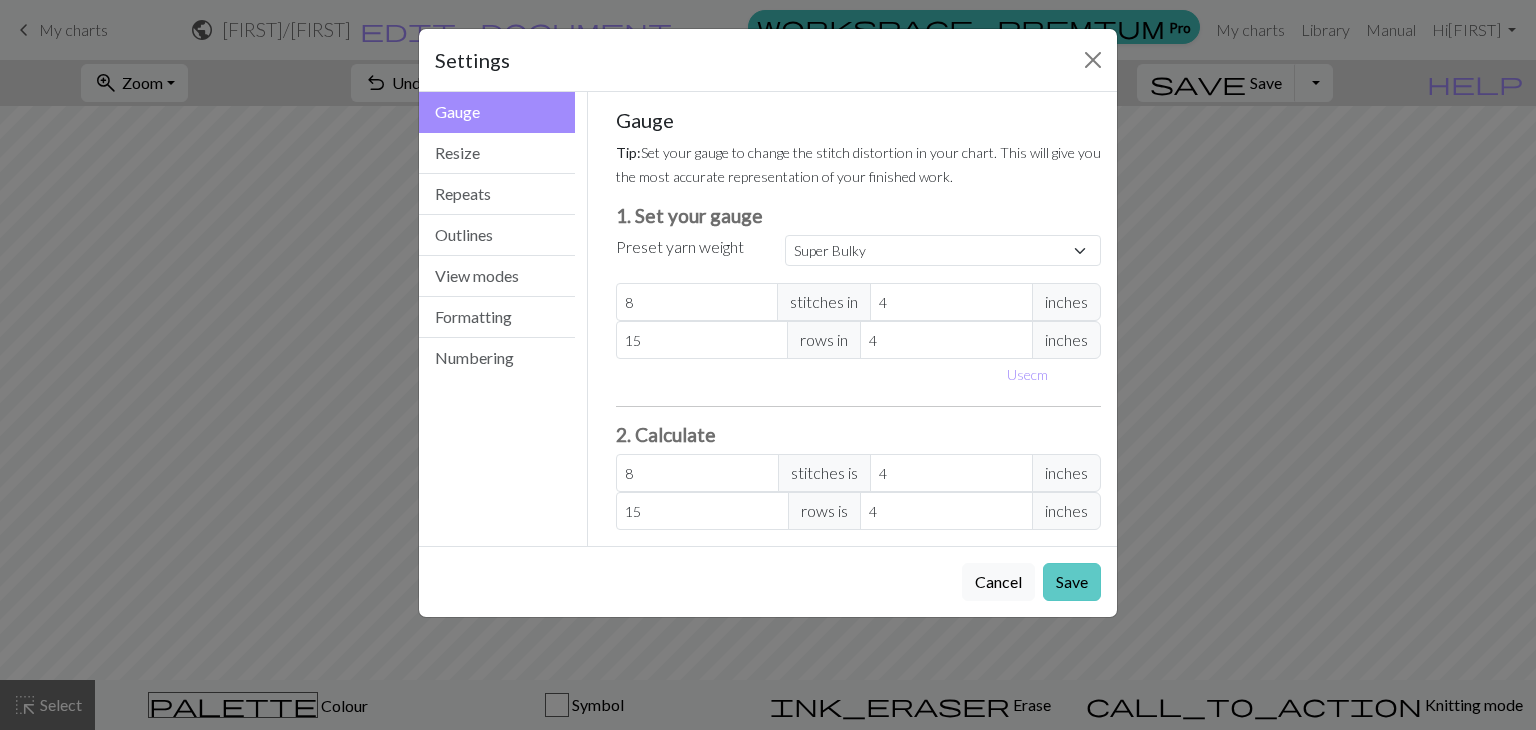 click on "Save" at bounding box center (1072, 582) 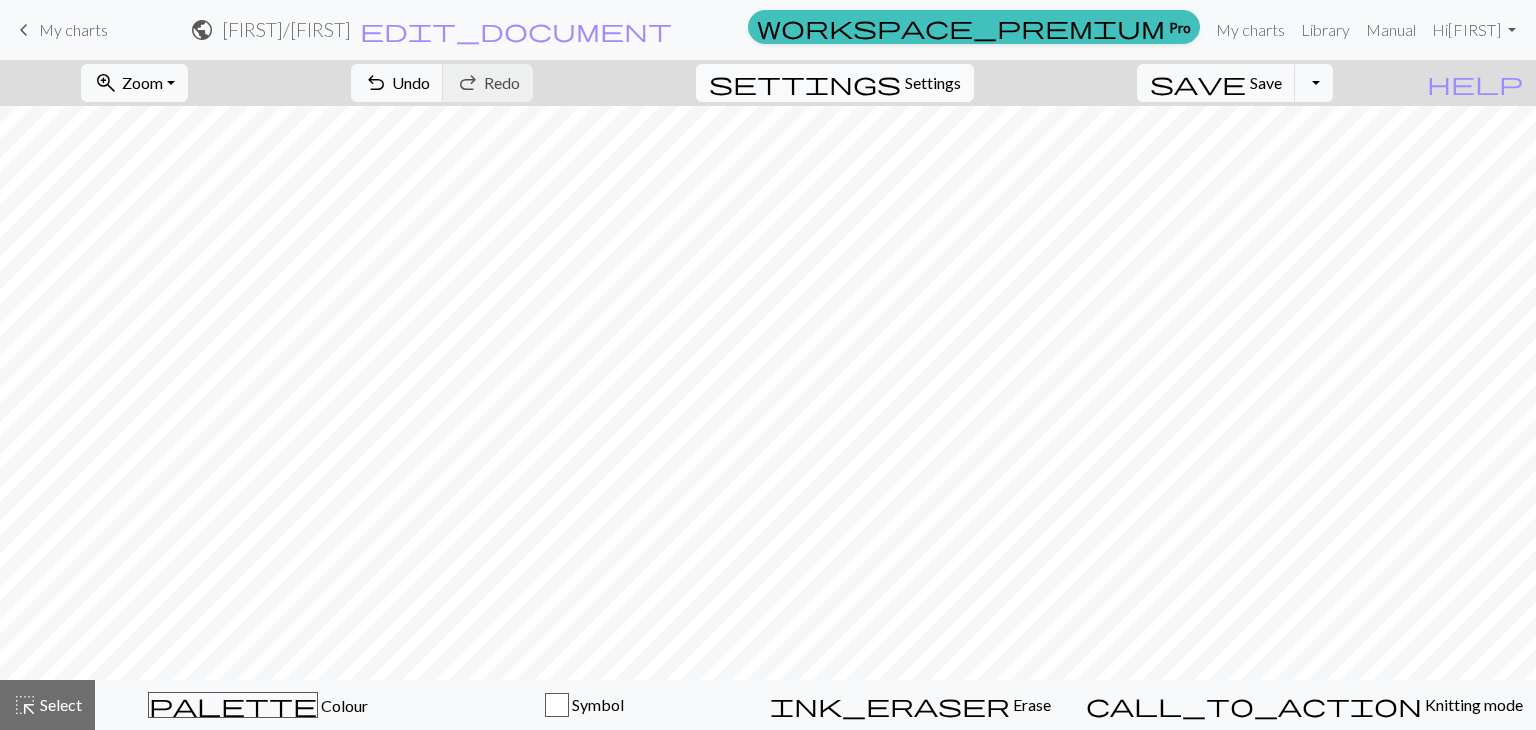 click on "Settings" at bounding box center (933, 83) 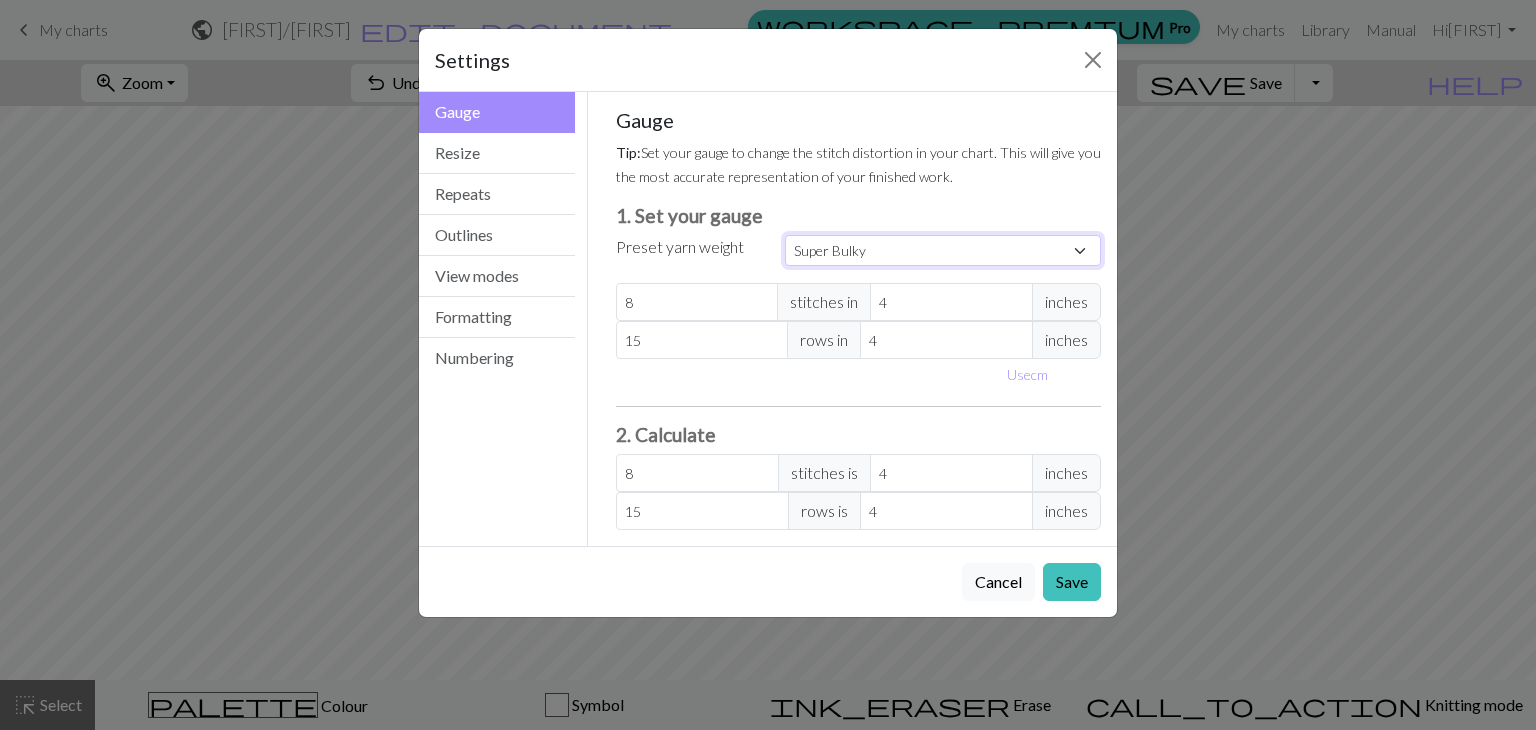 click on "Custom Square Lace Light Fingering Fingering Sport Double knit Worsted Aran Bulky Super Bulky" at bounding box center (943, 250) 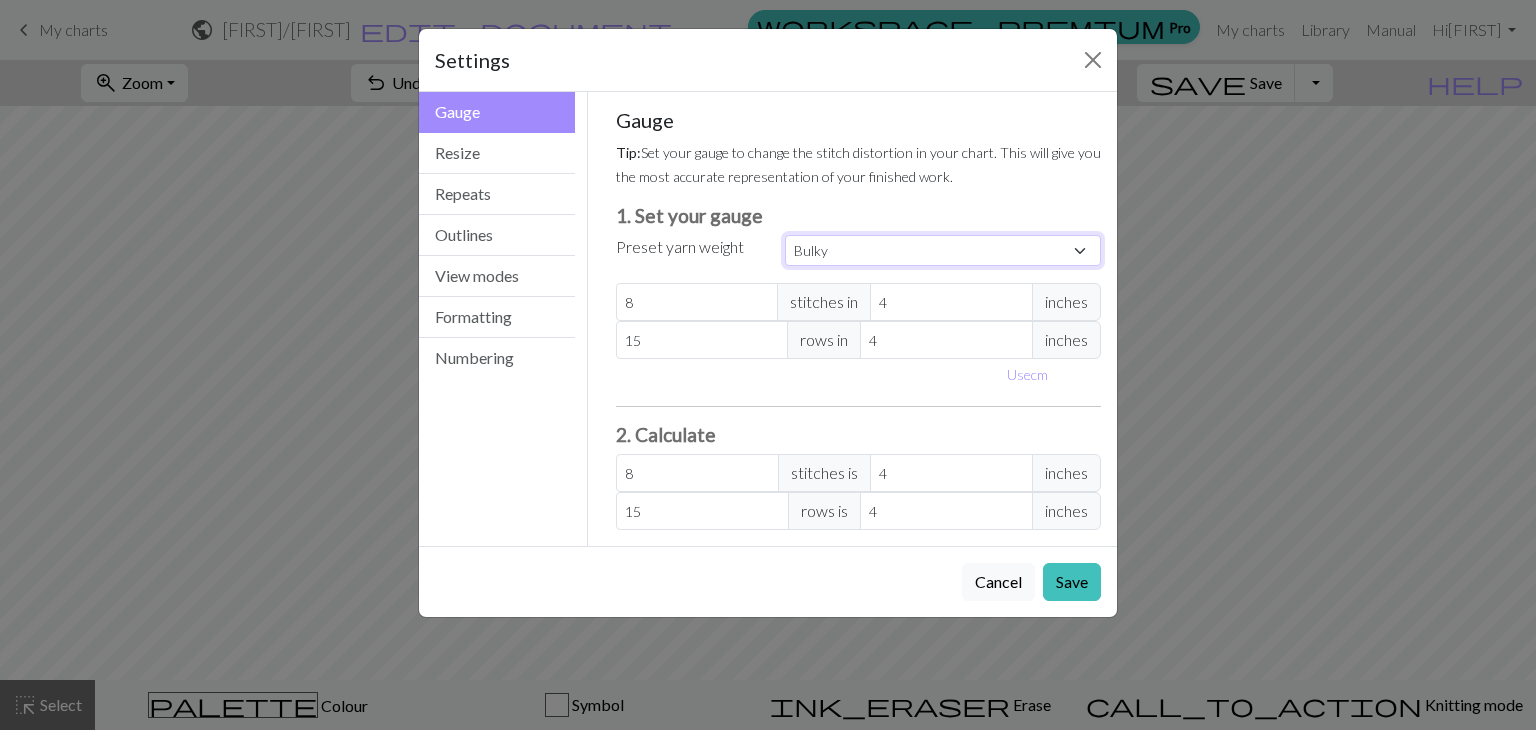 click on "Custom Square Lace Light Fingering Fingering Sport Double knit Worsted Aran Bulky Super Bulky" at bounding box center (943, 250) 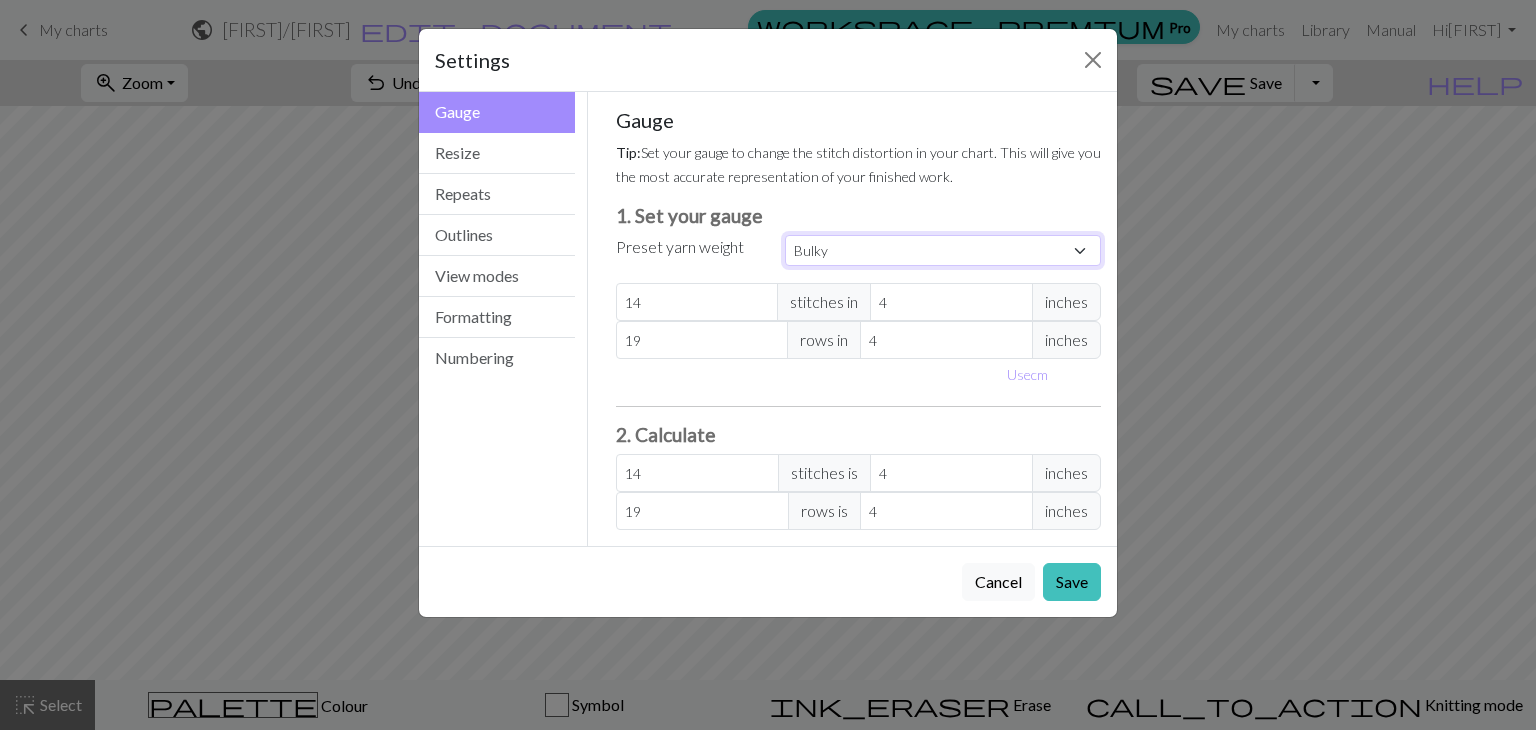 click on "Custom Square Lace Light Fingering Fingering Sport Double knit Worsted Aran Bulky Super Bulky" at bounding box center (943, 250) 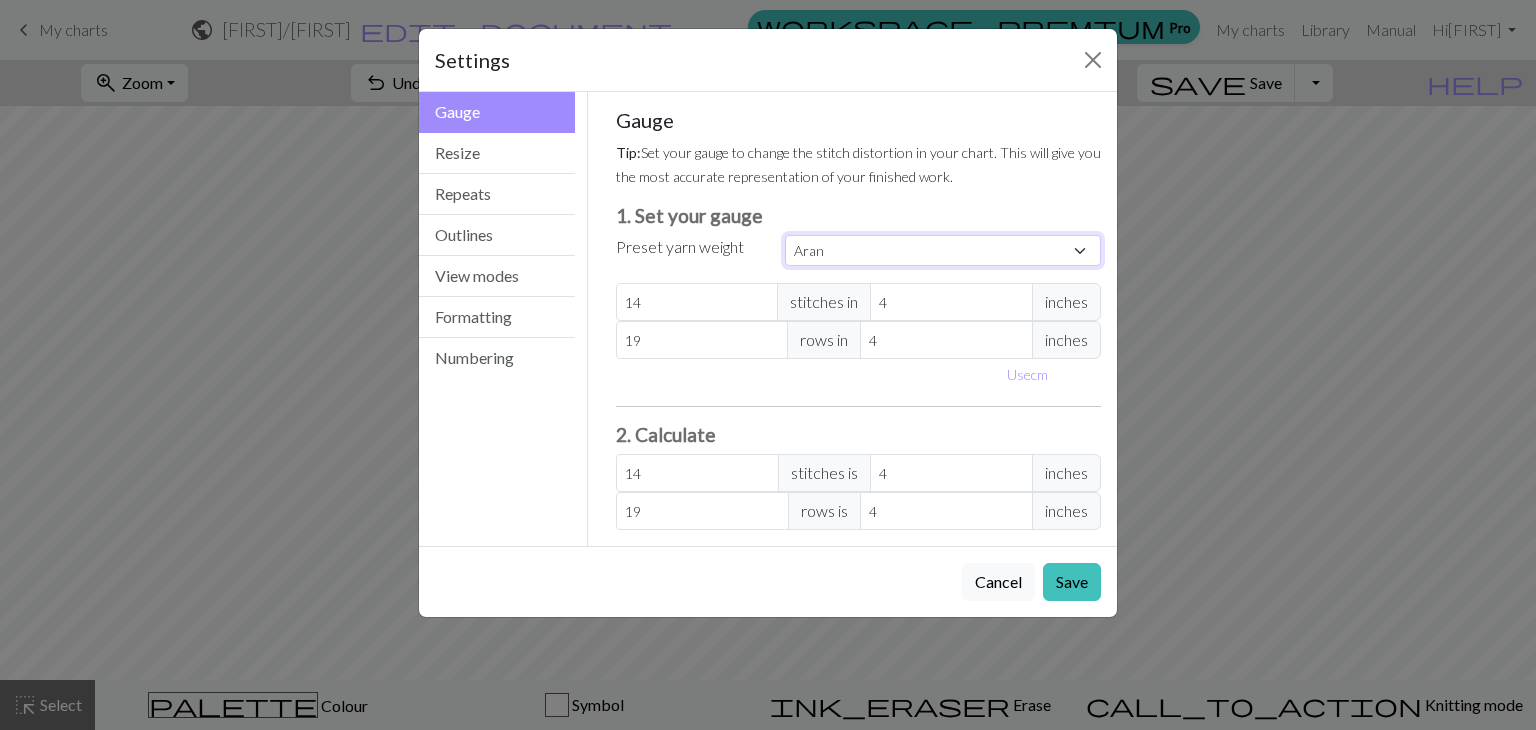 click on "Custom Square Lace Light Fingering Fingering Sport Double knit Worsted Aran Bulky Super Bulky" at bounding box center [943, 250] 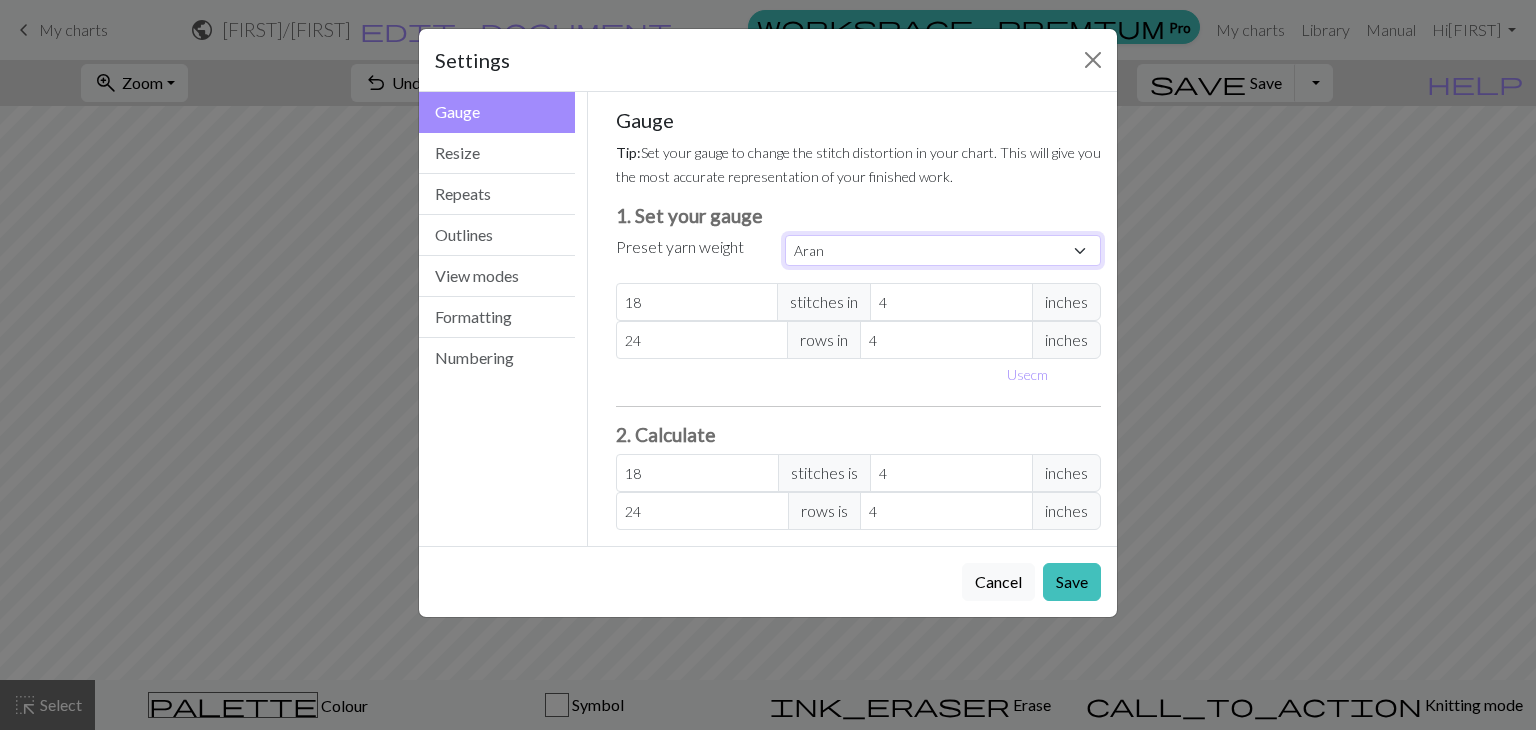 click on "Custom Square Lace Light Fingering Fingering Sport Double knit Worsted Aran Bulky Super Bulky" at bounding box center [943, 250] 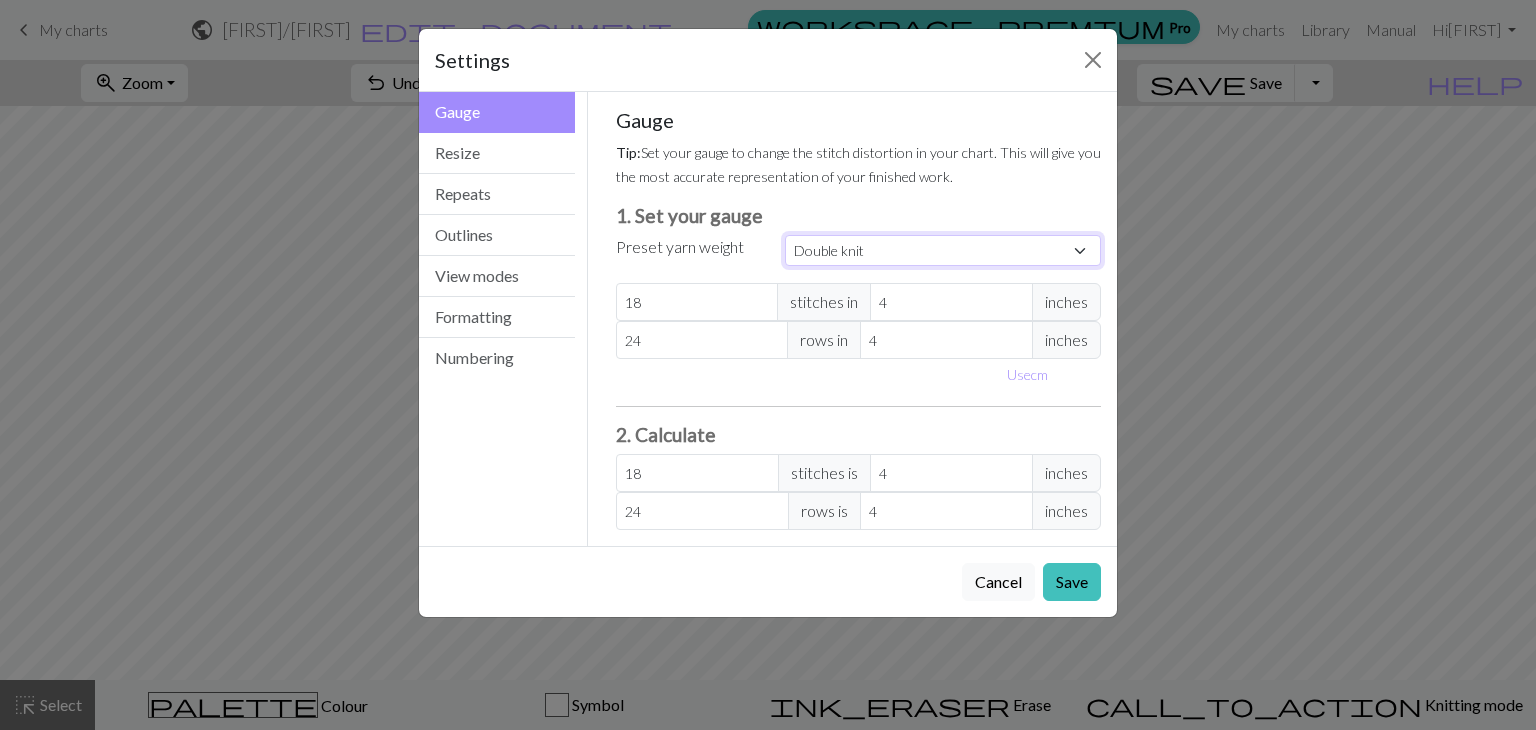 click on "Custom Square Lace Light Fingering Fingering Sport Double knit Worsted Aran Bulky Super Bulky" at bounding box center (943, 250) 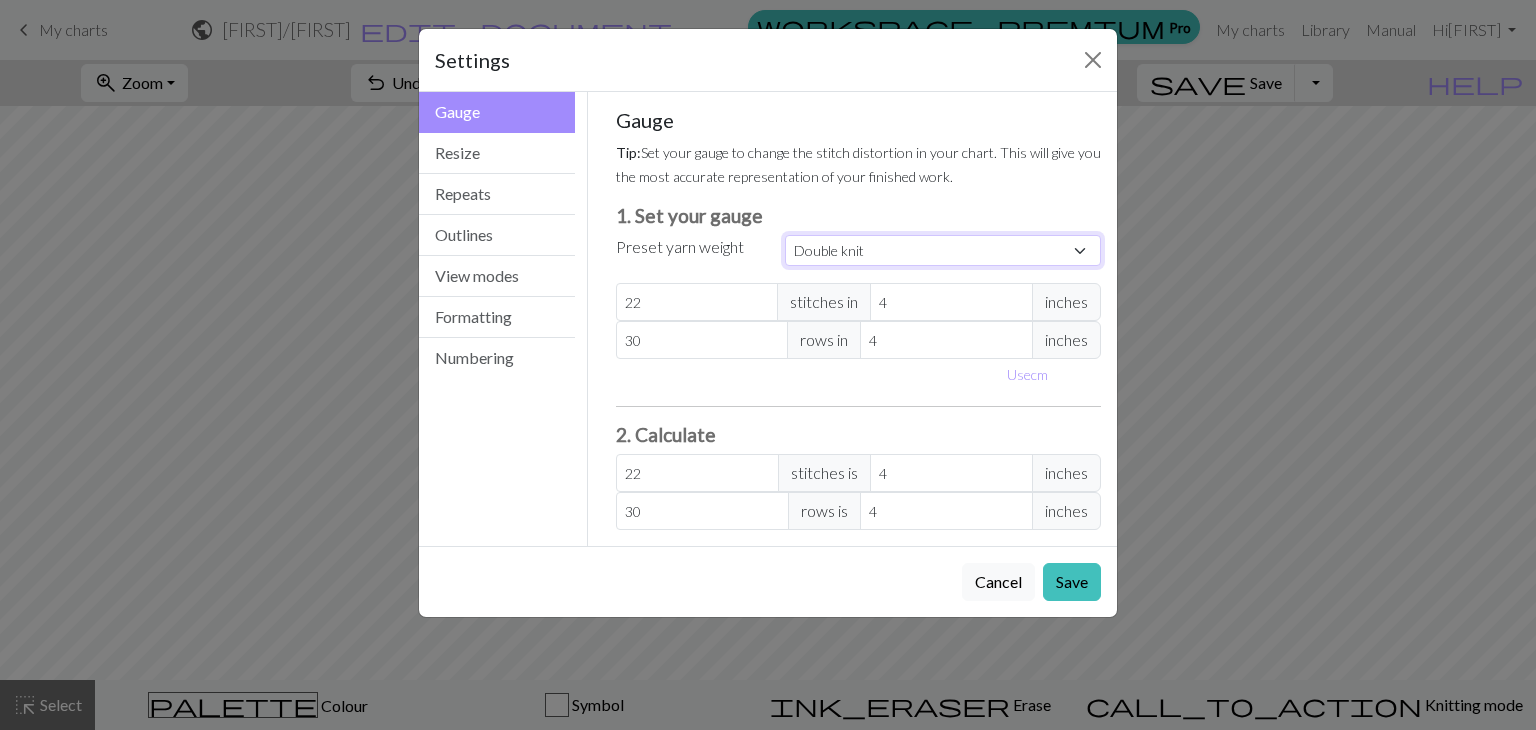 click on "Custom Square Lace Light Fingering Fingering Sport Double knit Worsted Aran Bulky Super Bulky" at bounding box center (943, 250) 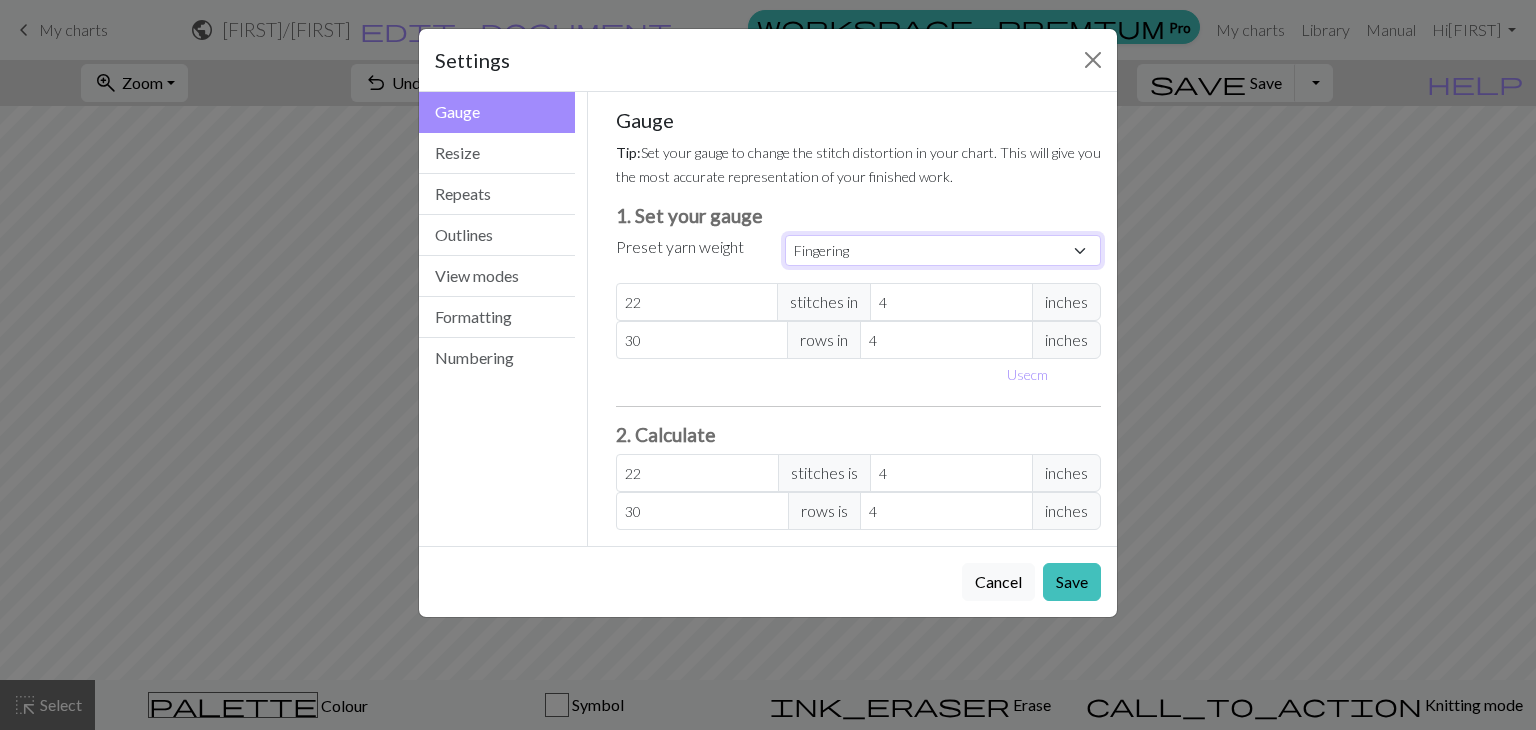 click on "Custom Square Lace Light Fingering Fingering Sport Double knit Worsted Aran Bulky Super Bulky" at bounding box center [943, 250] 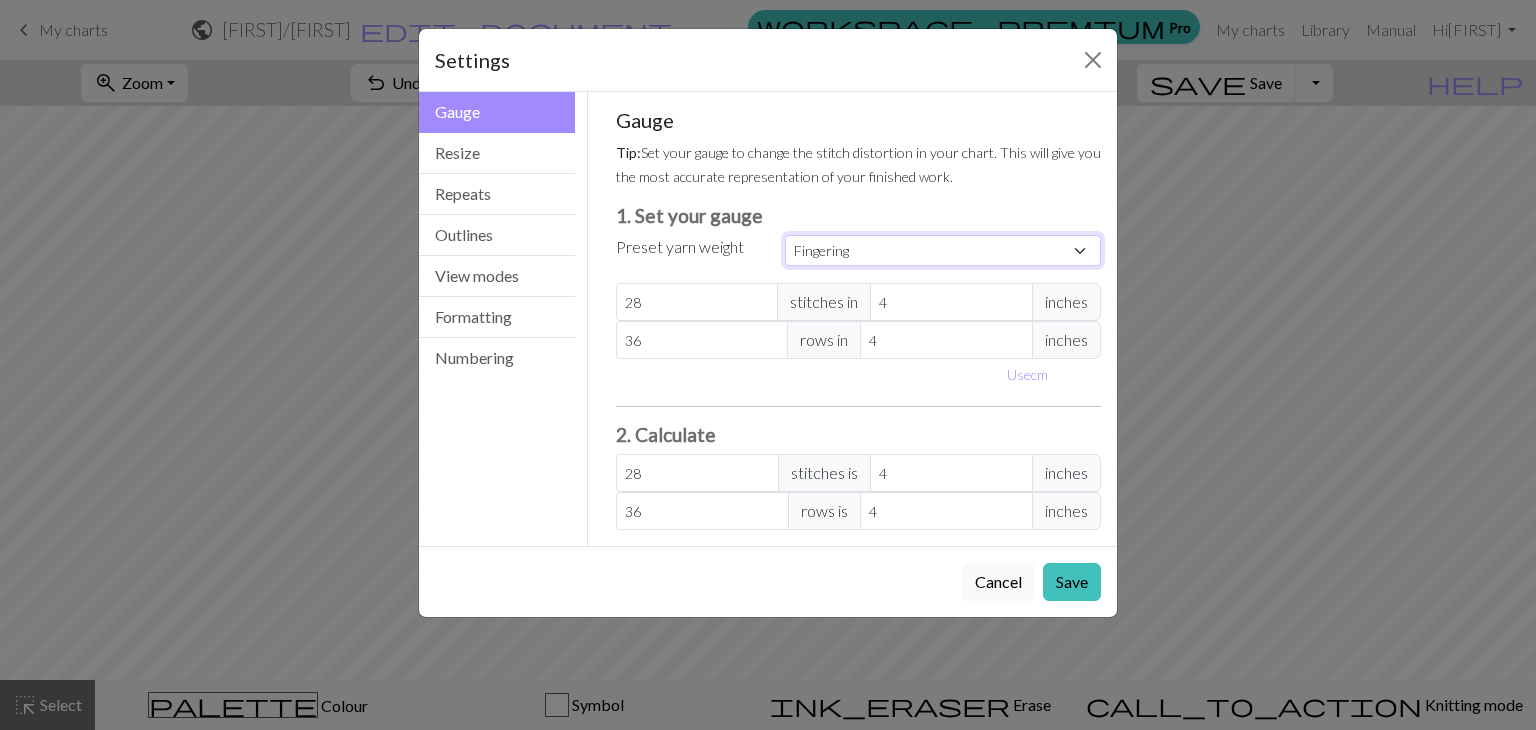 click on "Custom Square Lace Light Fingering Fingering Sport Double knit Worsted Aran Bulky Super Bulky" at bounding box center [943, 250] 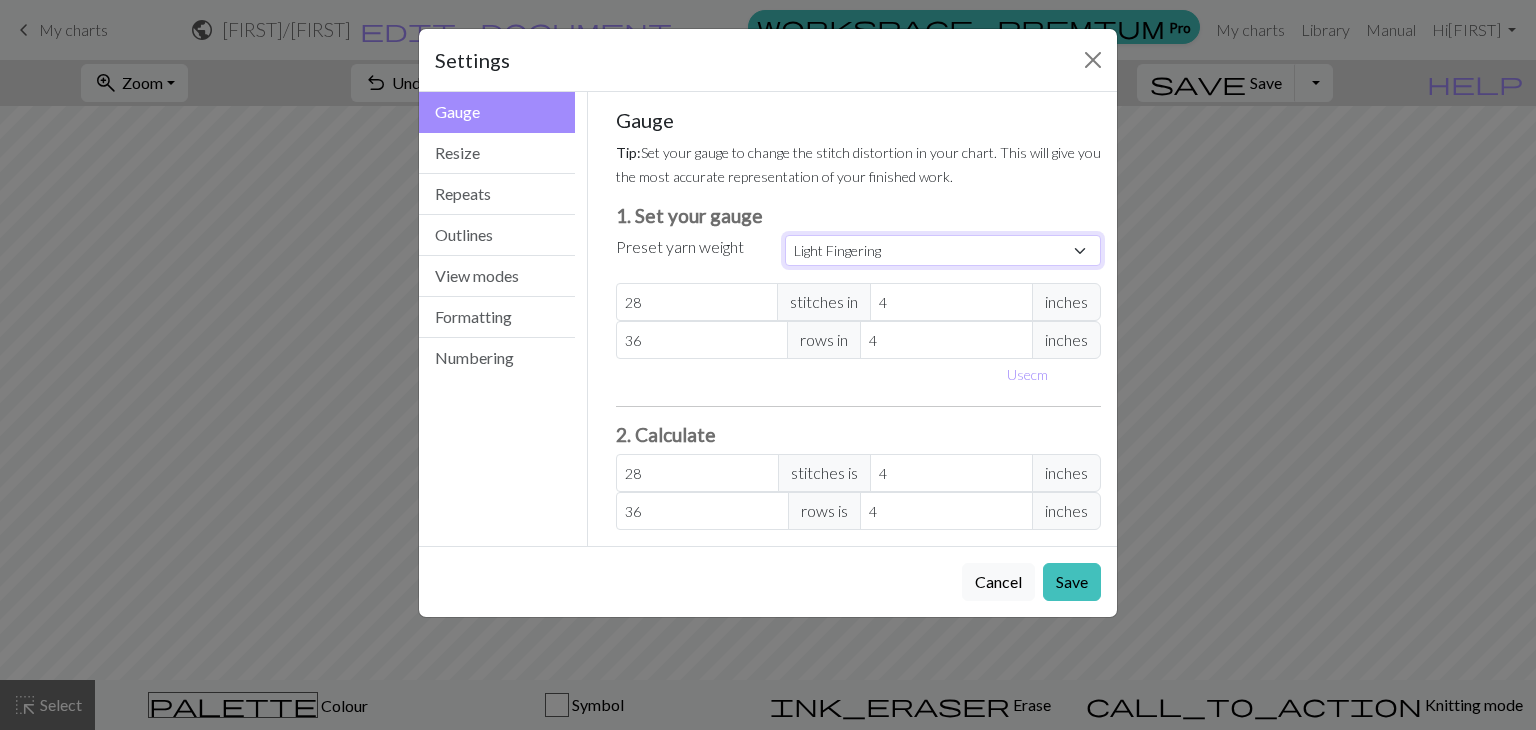 click on "Custom Square Lace Light Fingering Fingering Sport Double knit Worsted Aran Bulky Super Bulky" at bounding box center [943, 250] 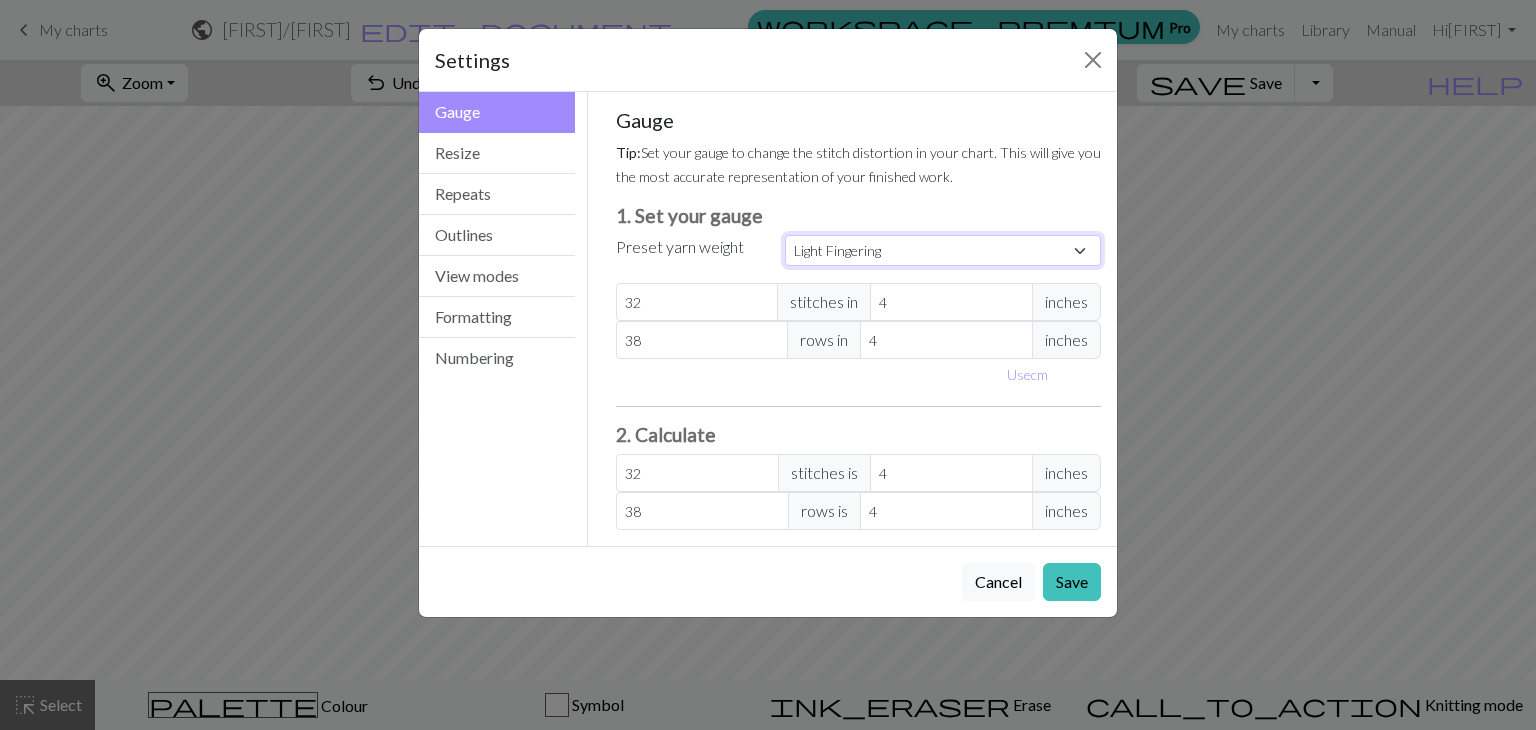 click on "Custom Square Lace Light Fingering Fingering Sport Double knit Worsted Aran Bulky Super Bulky" at bounding box center (943, 250) 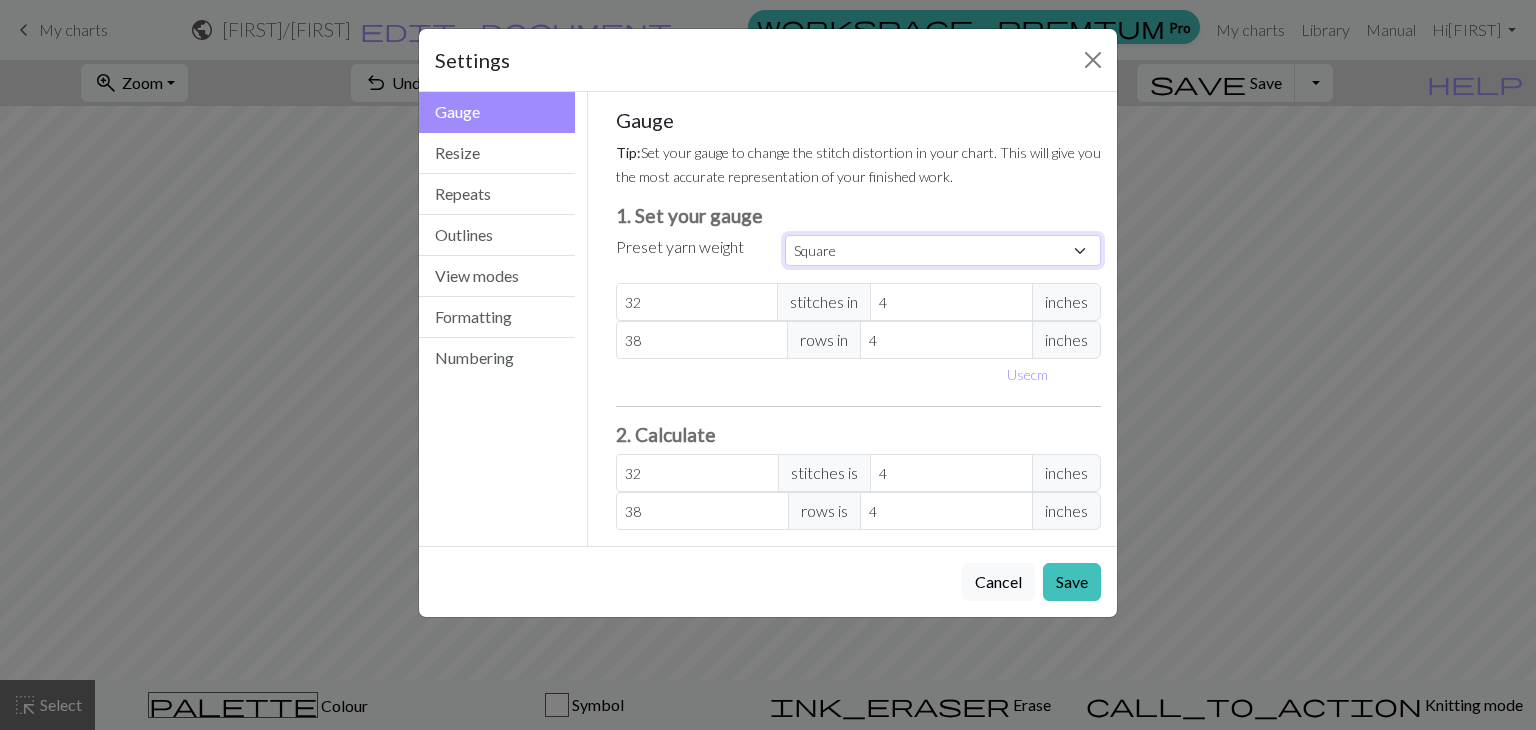 click on "Custom Square Lace Light Fingering Fingering Sport Double knit Worsted Aran Bulky Super Bulky" at bounding box center (943, 250) 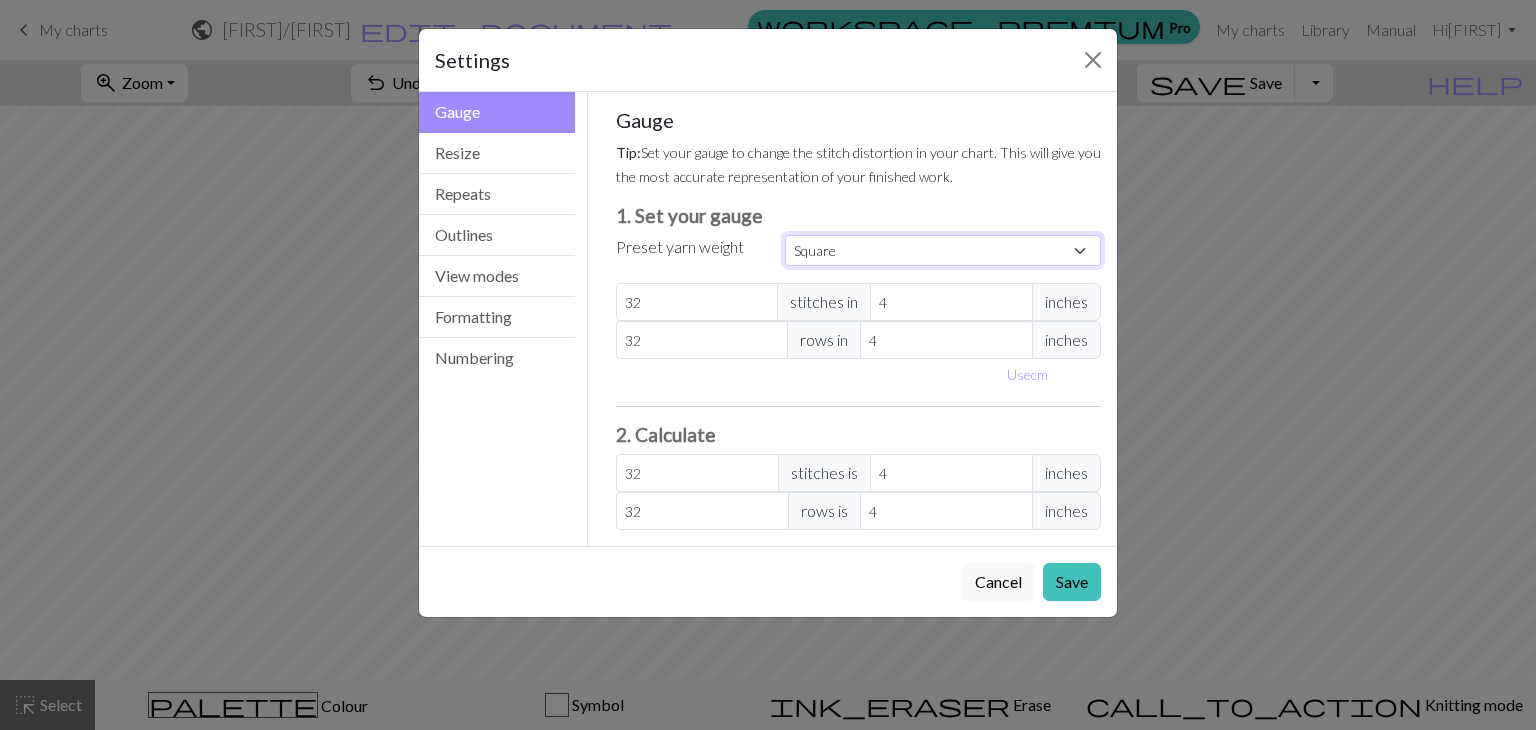 click on "Custom Square Lace Light Fingering Fingering Sport Double knit Worsted Aran Bulky Super Bulky" at bounding box center [943, 250] 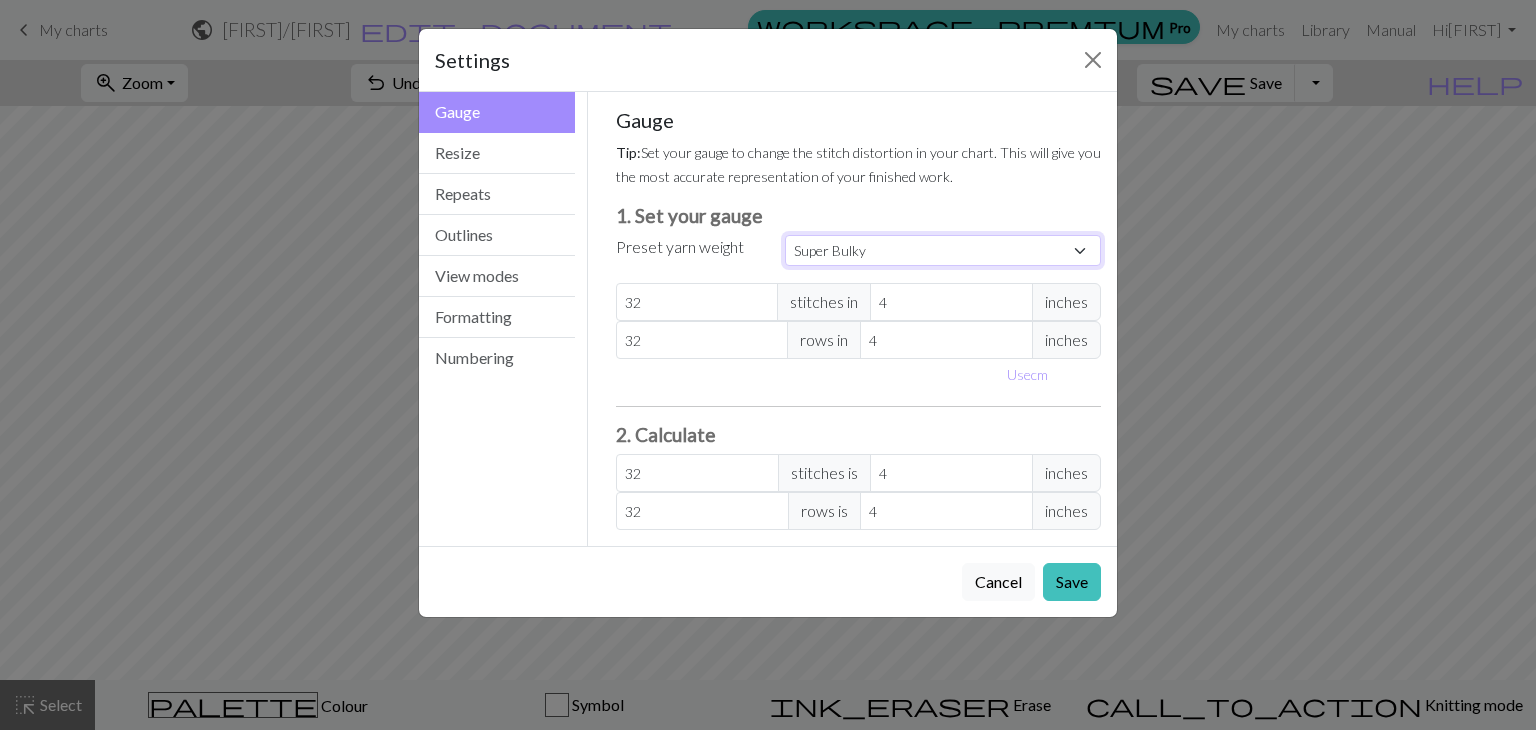 click on "Custom Square Lace Light Fingering Fingering Sport Double knit Worsted Aran Bulky Super Bulky" at bounding box center [943, 250] 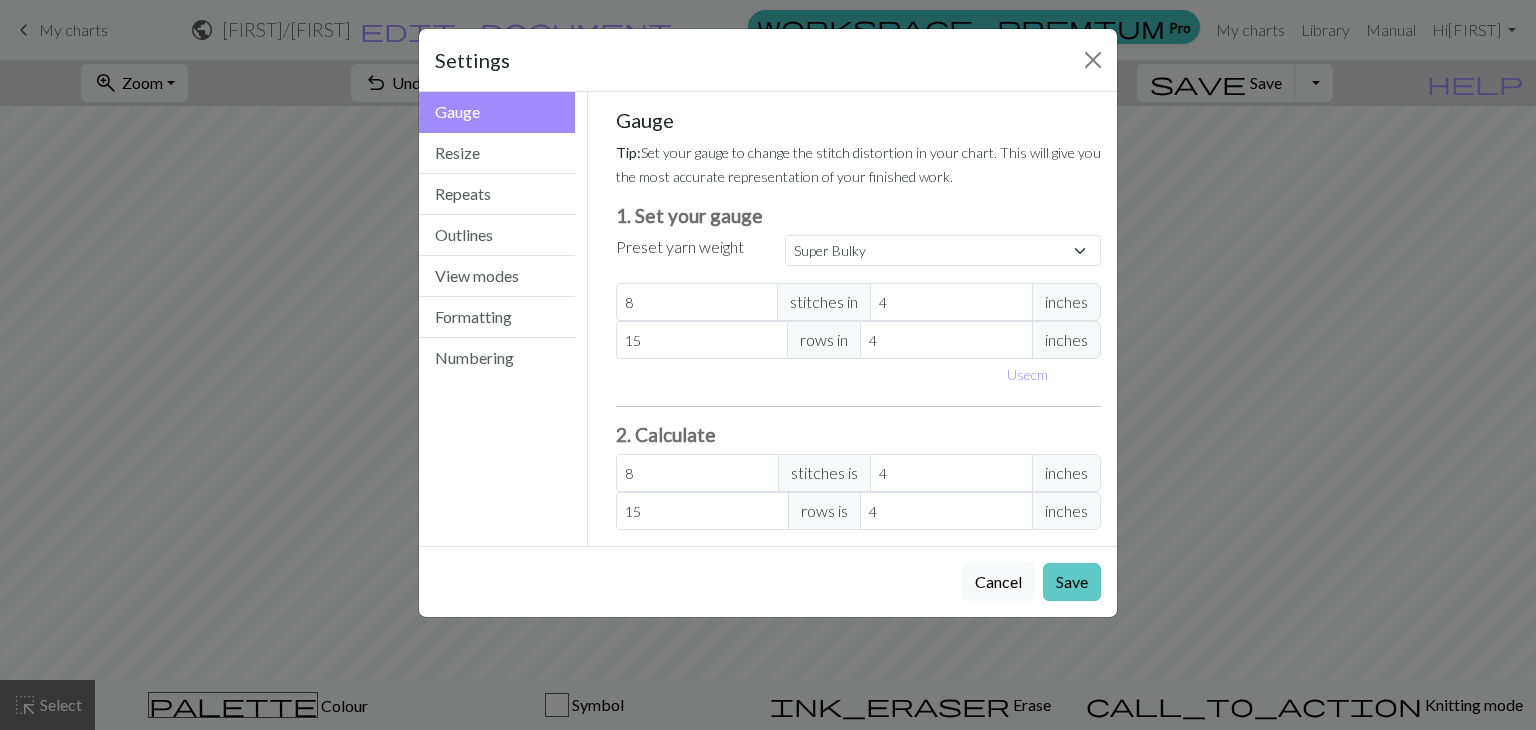 click on "Save" at bounding box center (1072, 582) 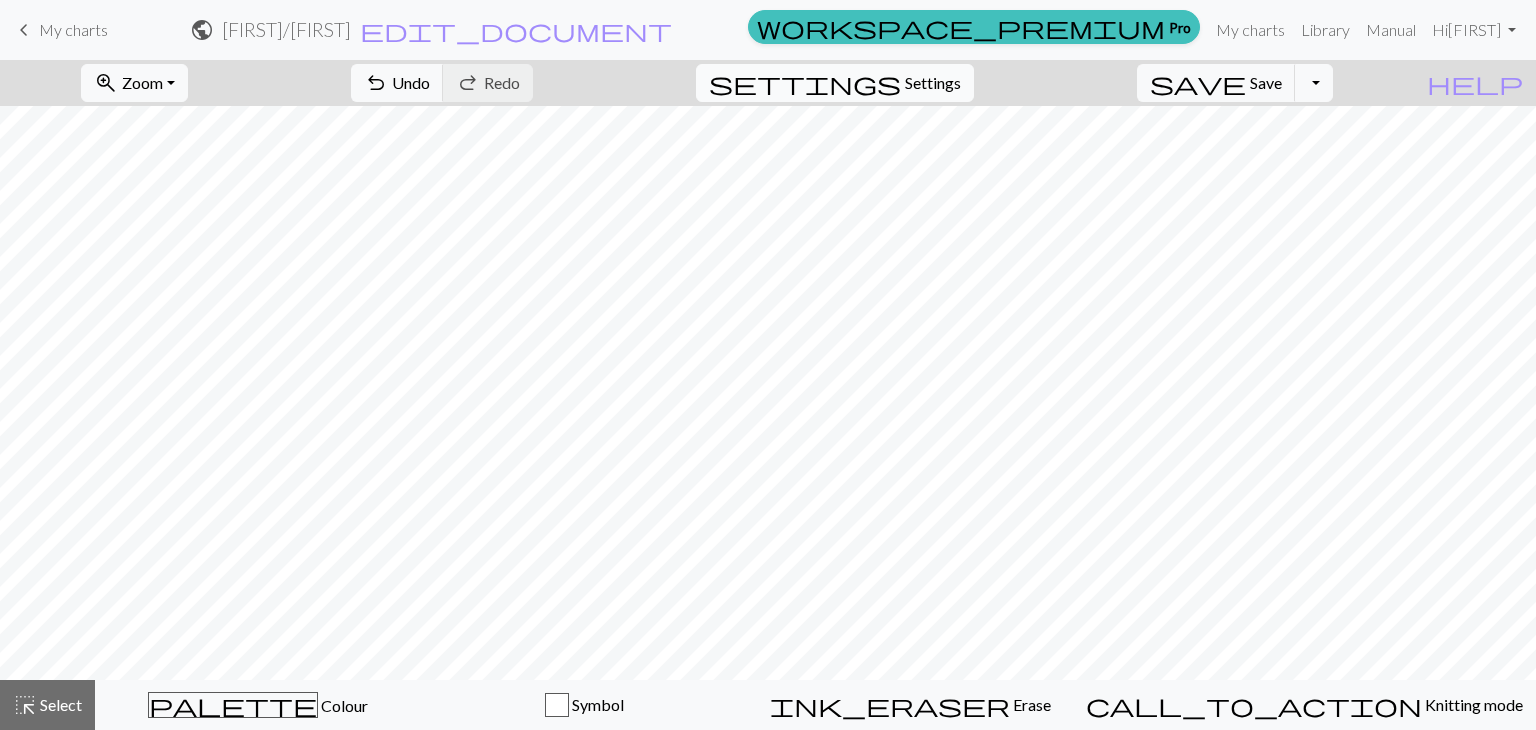 click on "Settings" at bounding box center [933, 83] 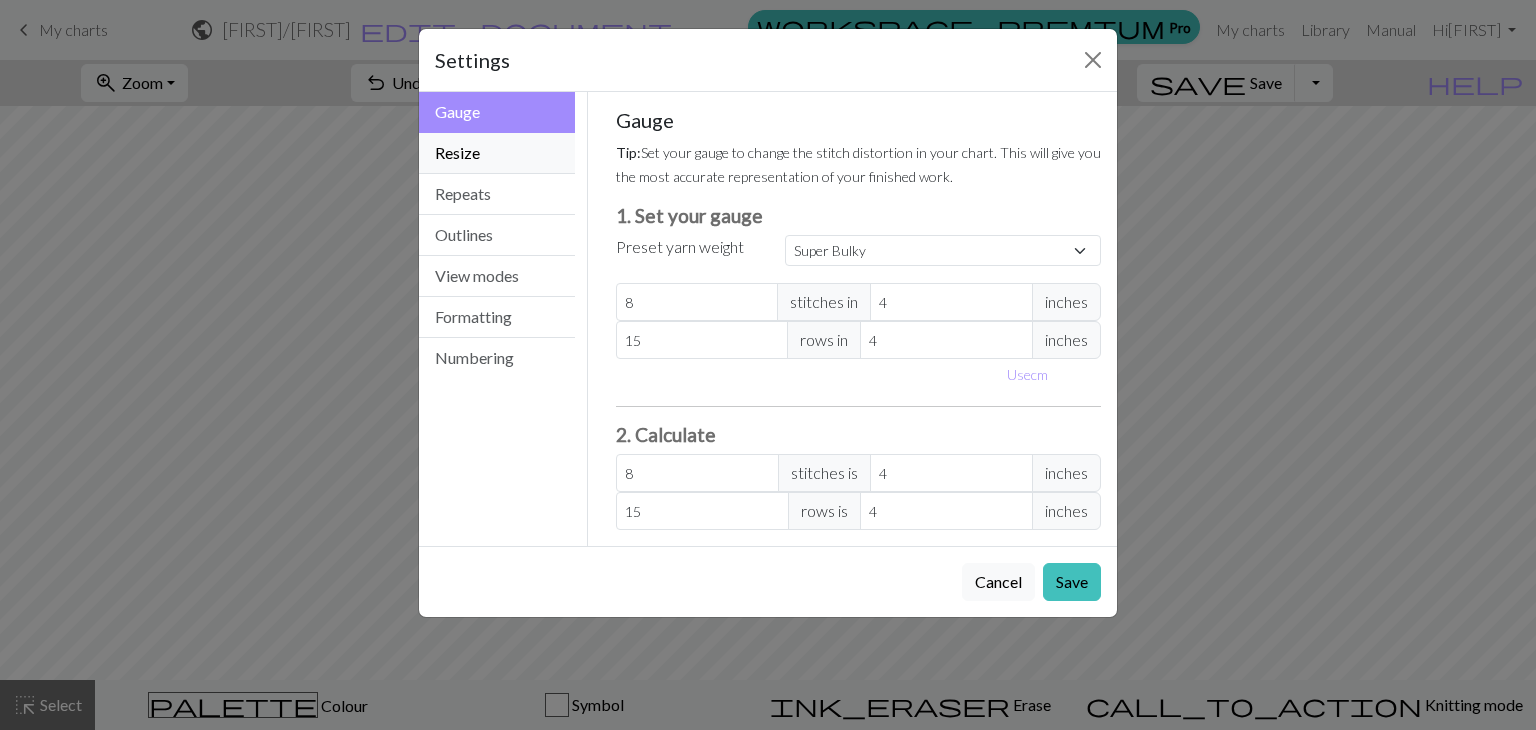 click on "Resize" at bounding box center (497, 153) 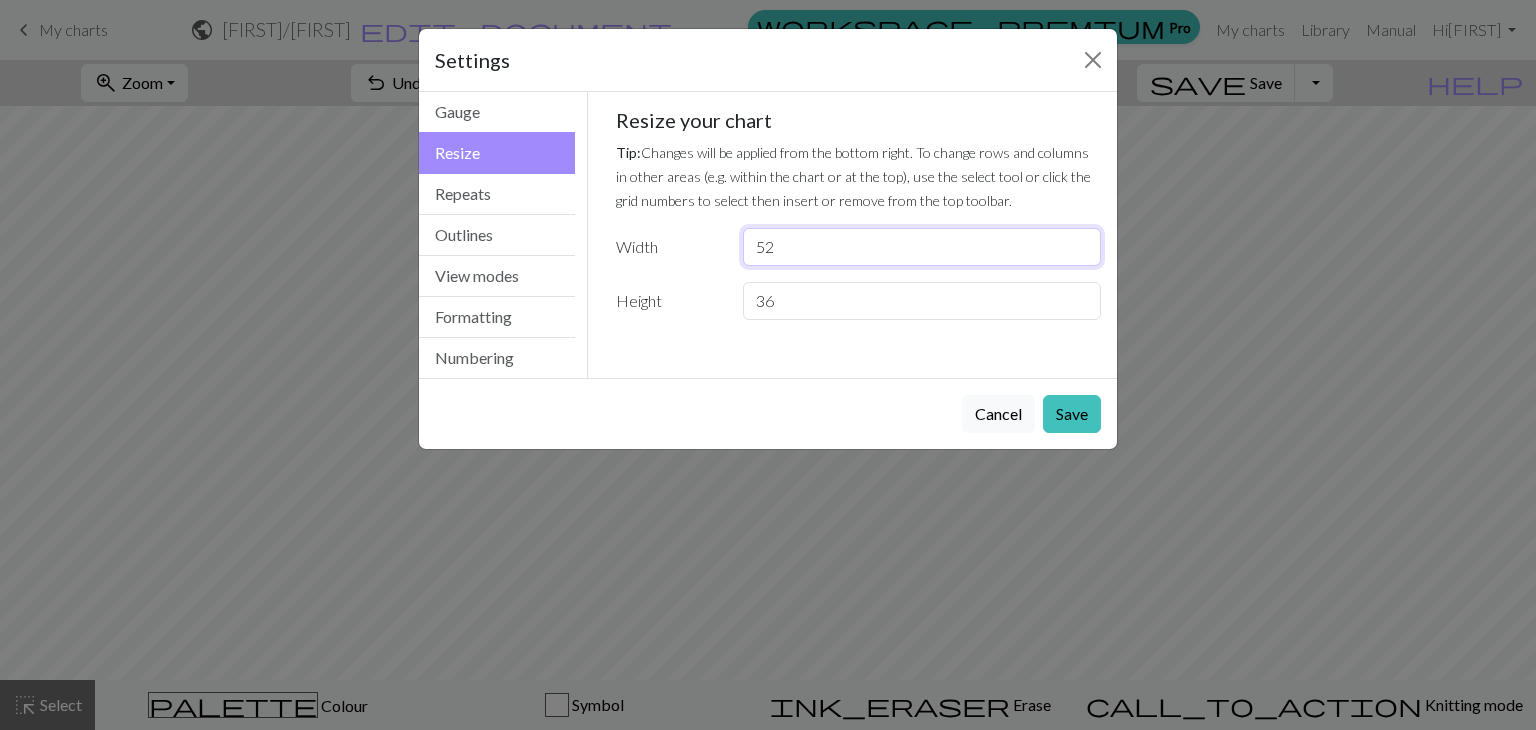 click on "52" at bounding box center (922, 247) 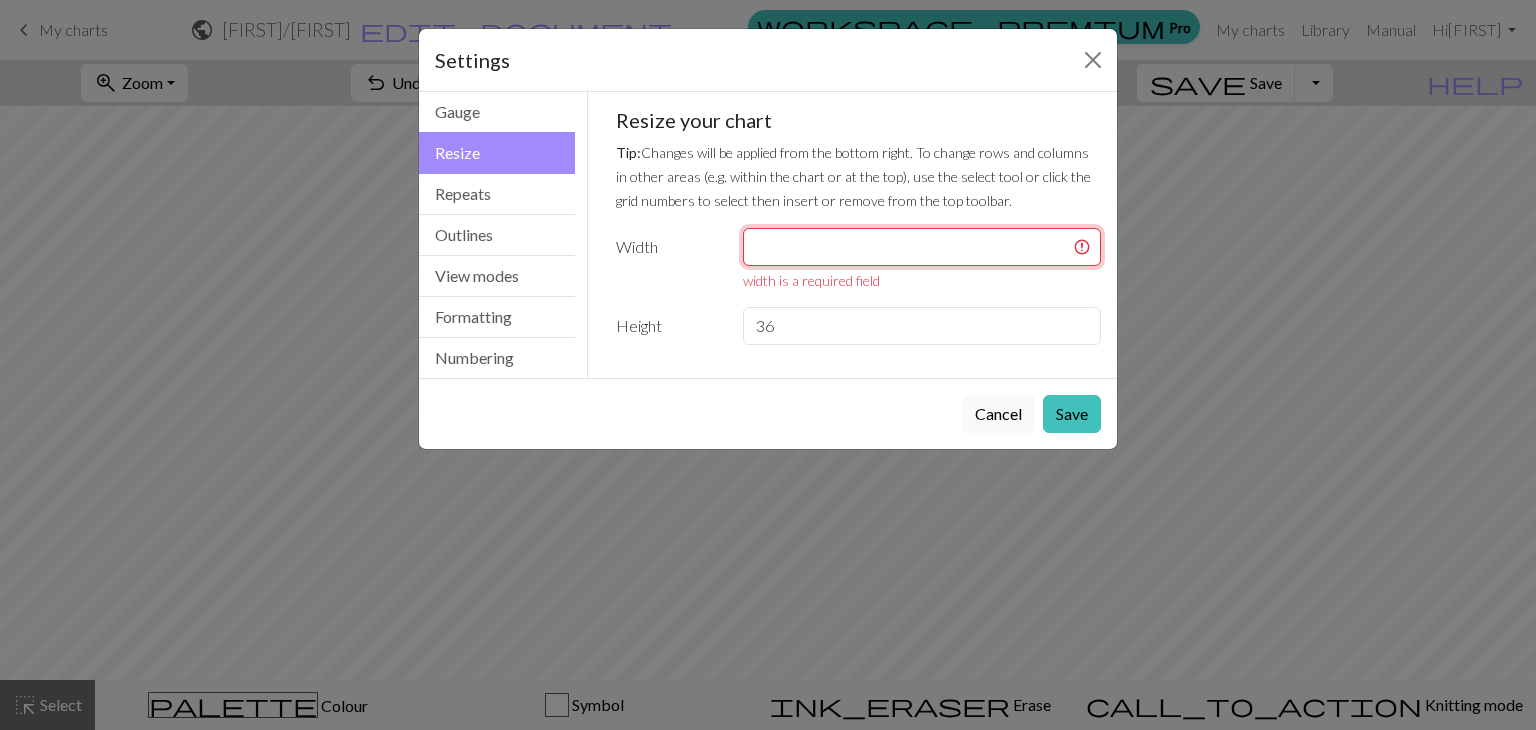 type 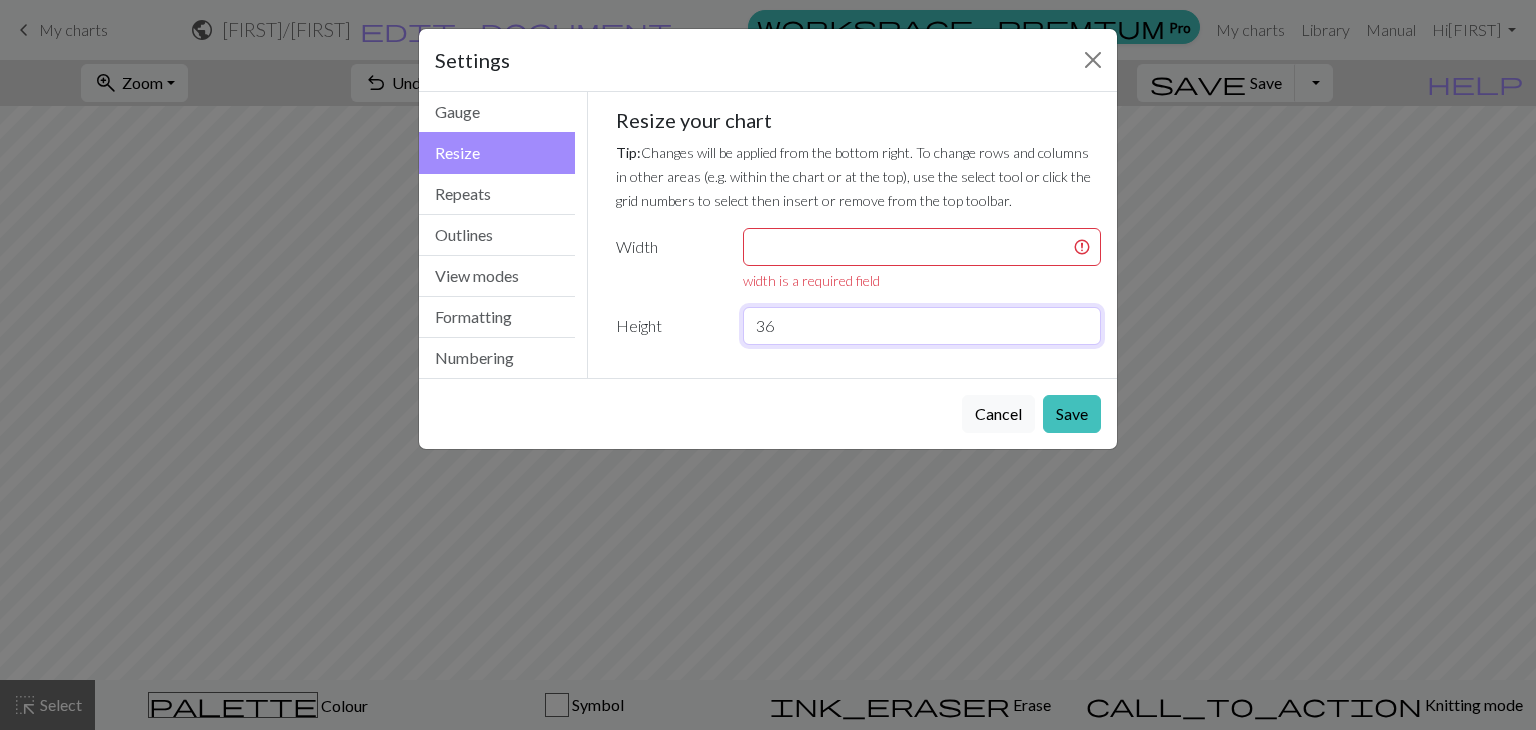 click on "36" at bounding box center (922, 326) 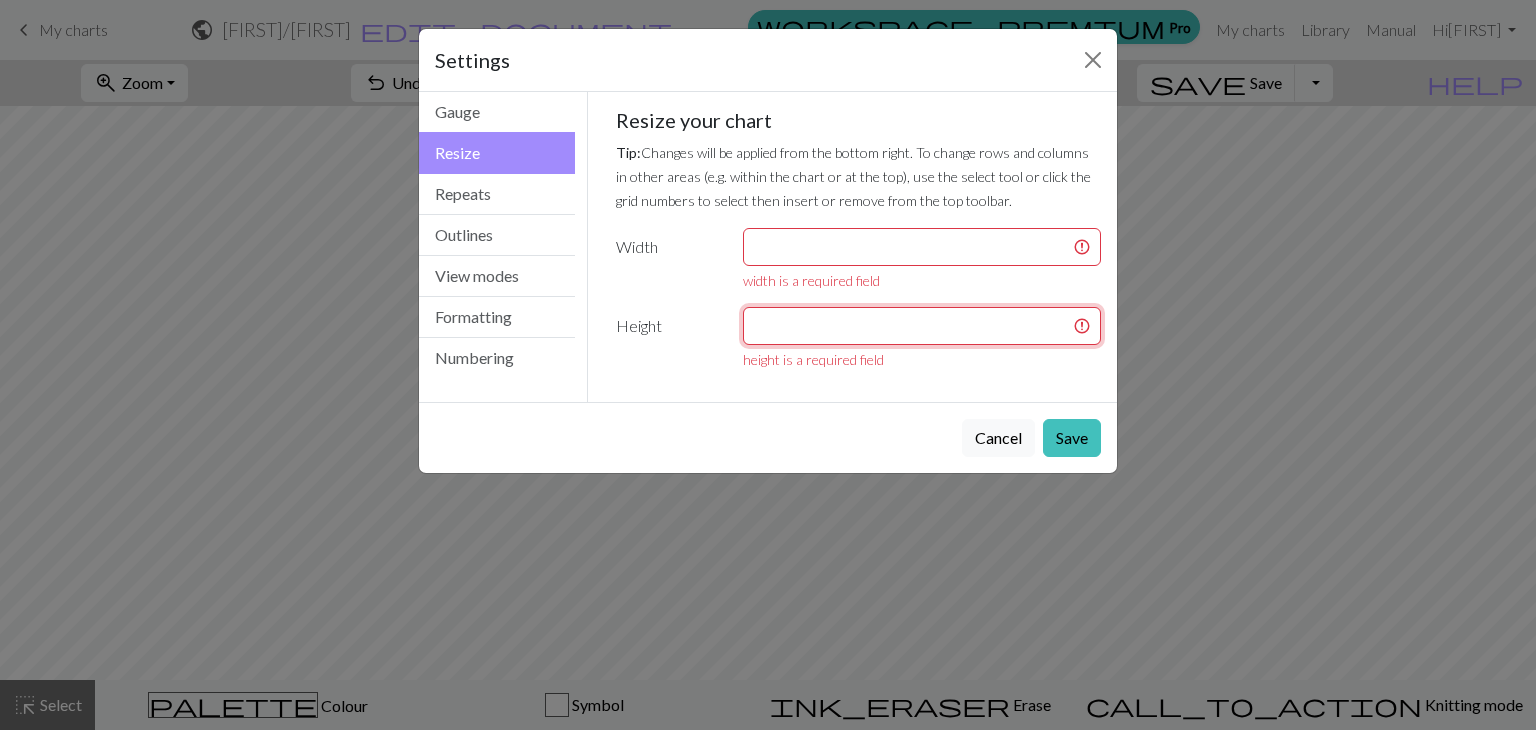 type 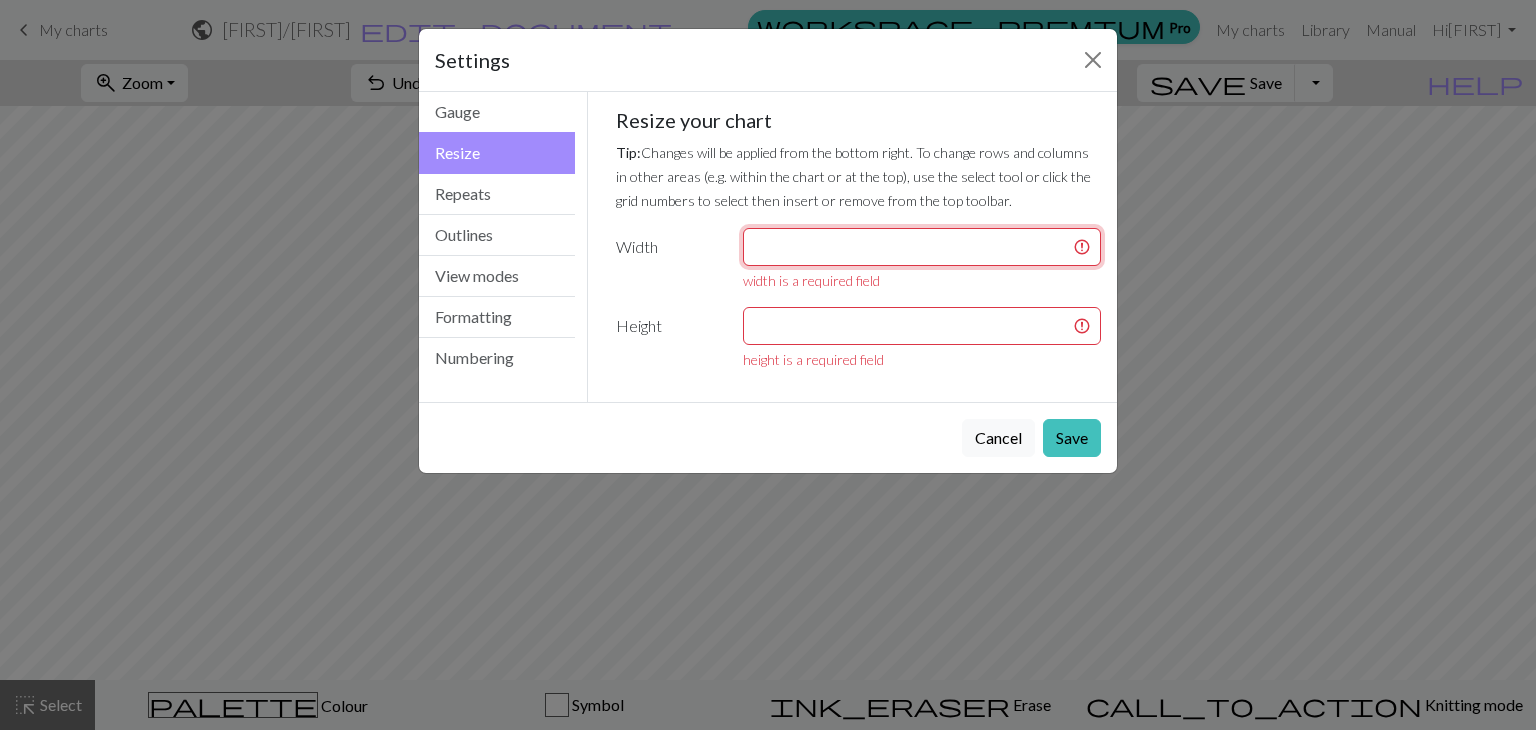 click at bounding box center (922, 247) 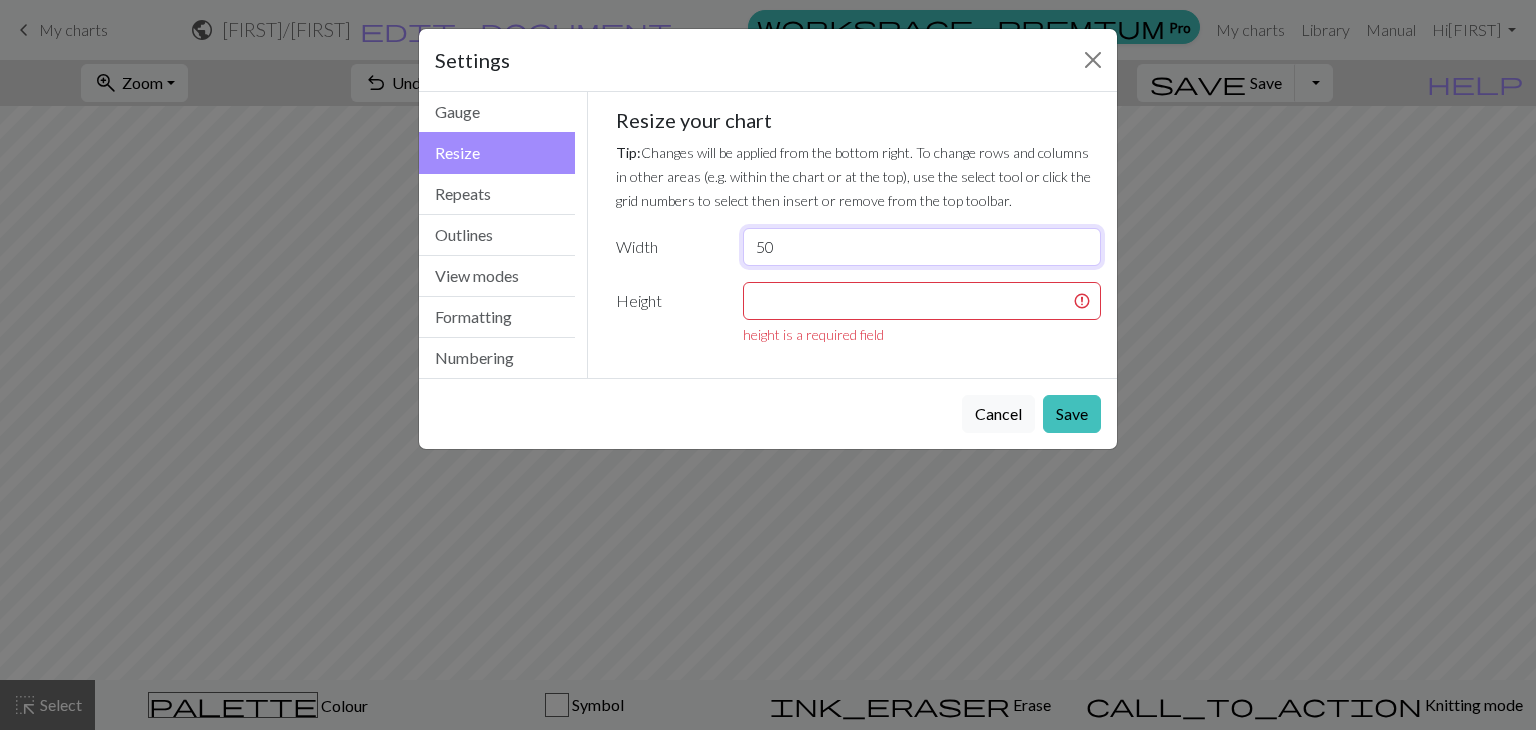 type on "50" 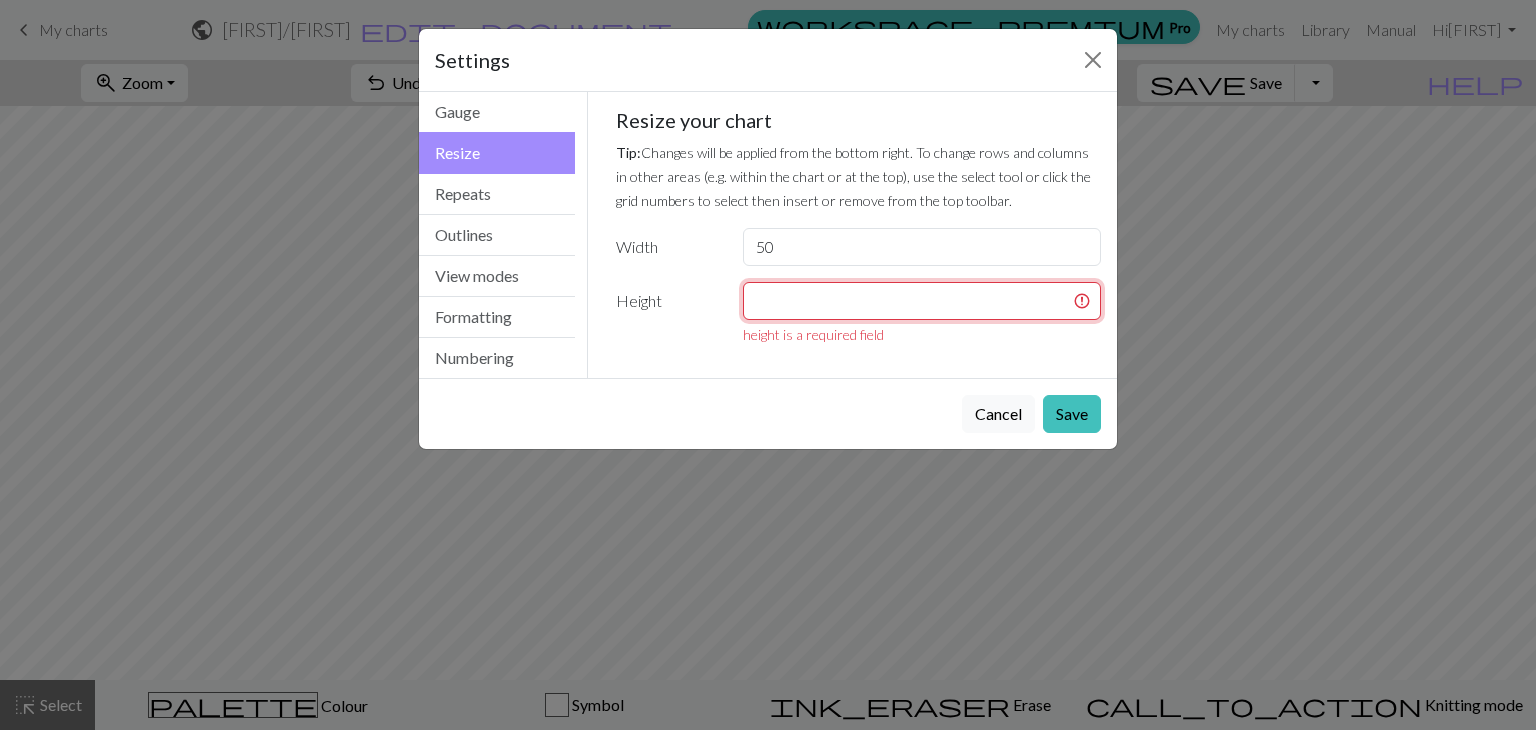 click at bounding box center (922, 301) 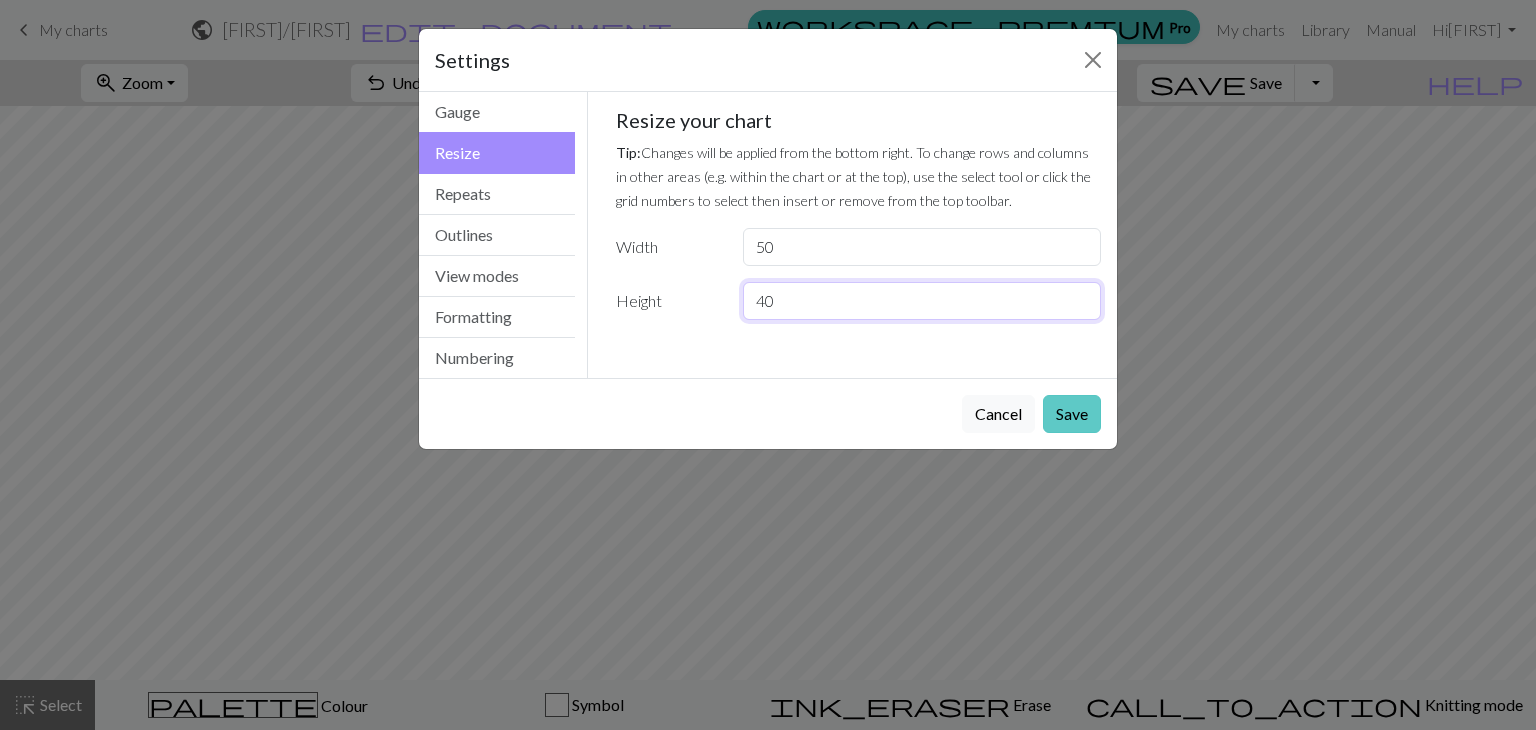 type on "40" 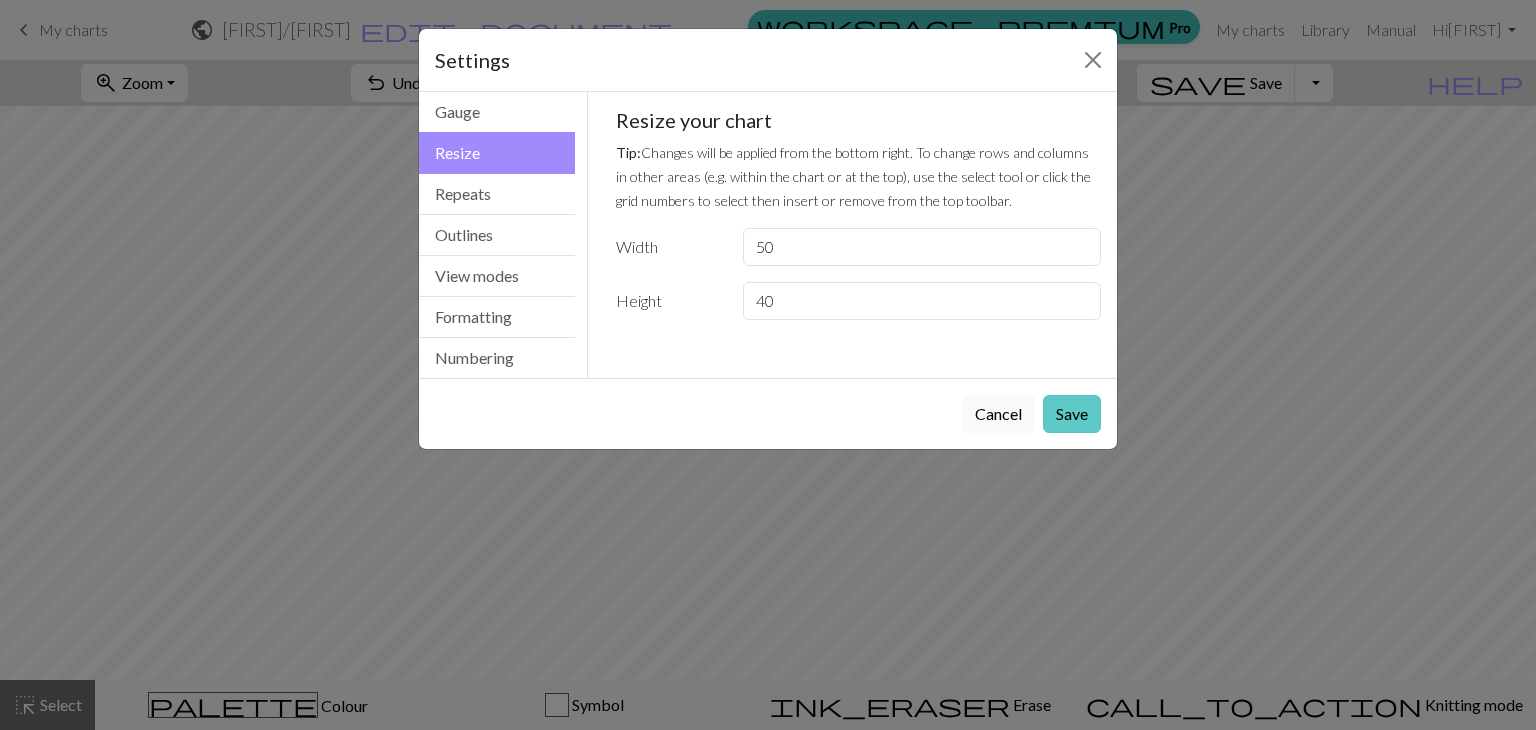 click on "Save" at bounding box center [1072, 414] 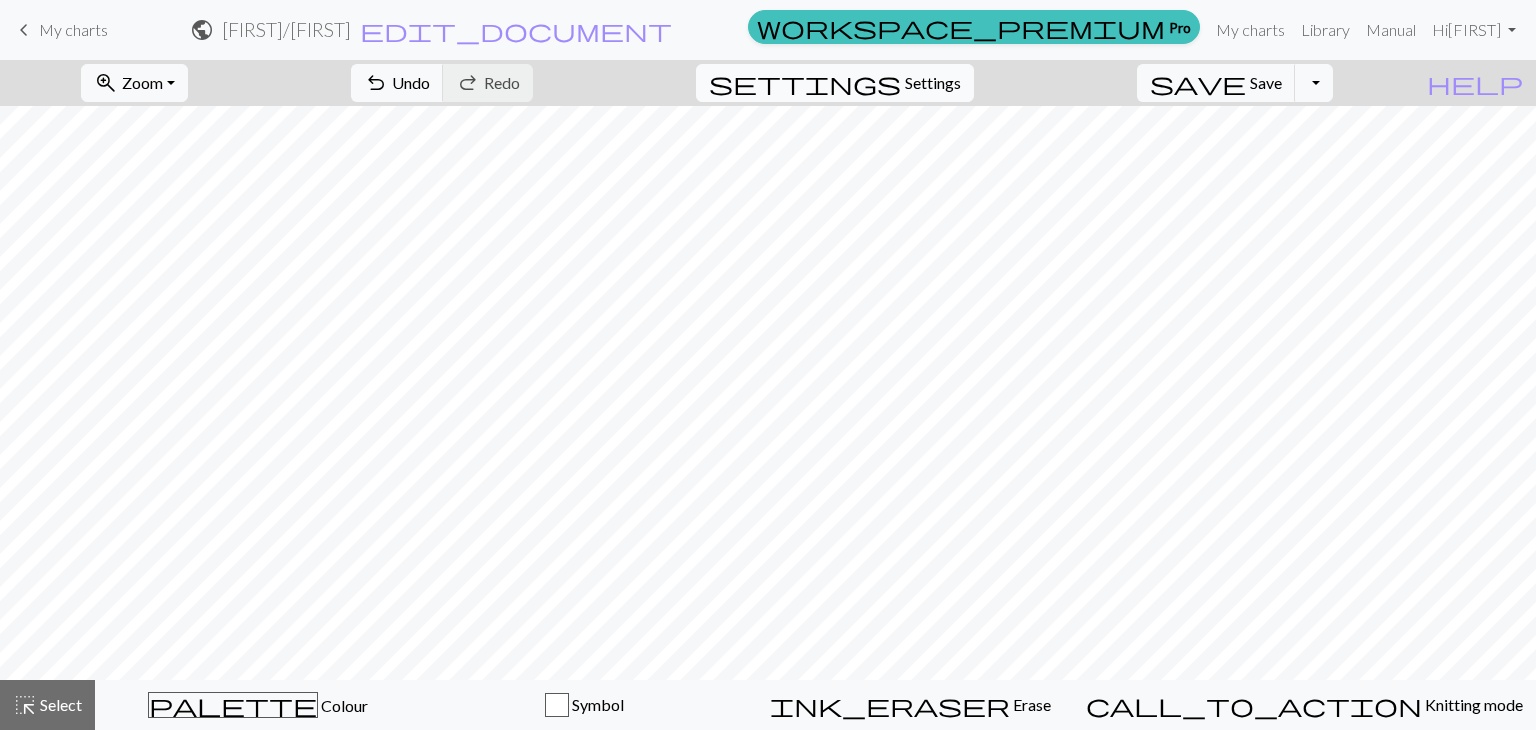 click on "settings" at bounding box center (805, 83) 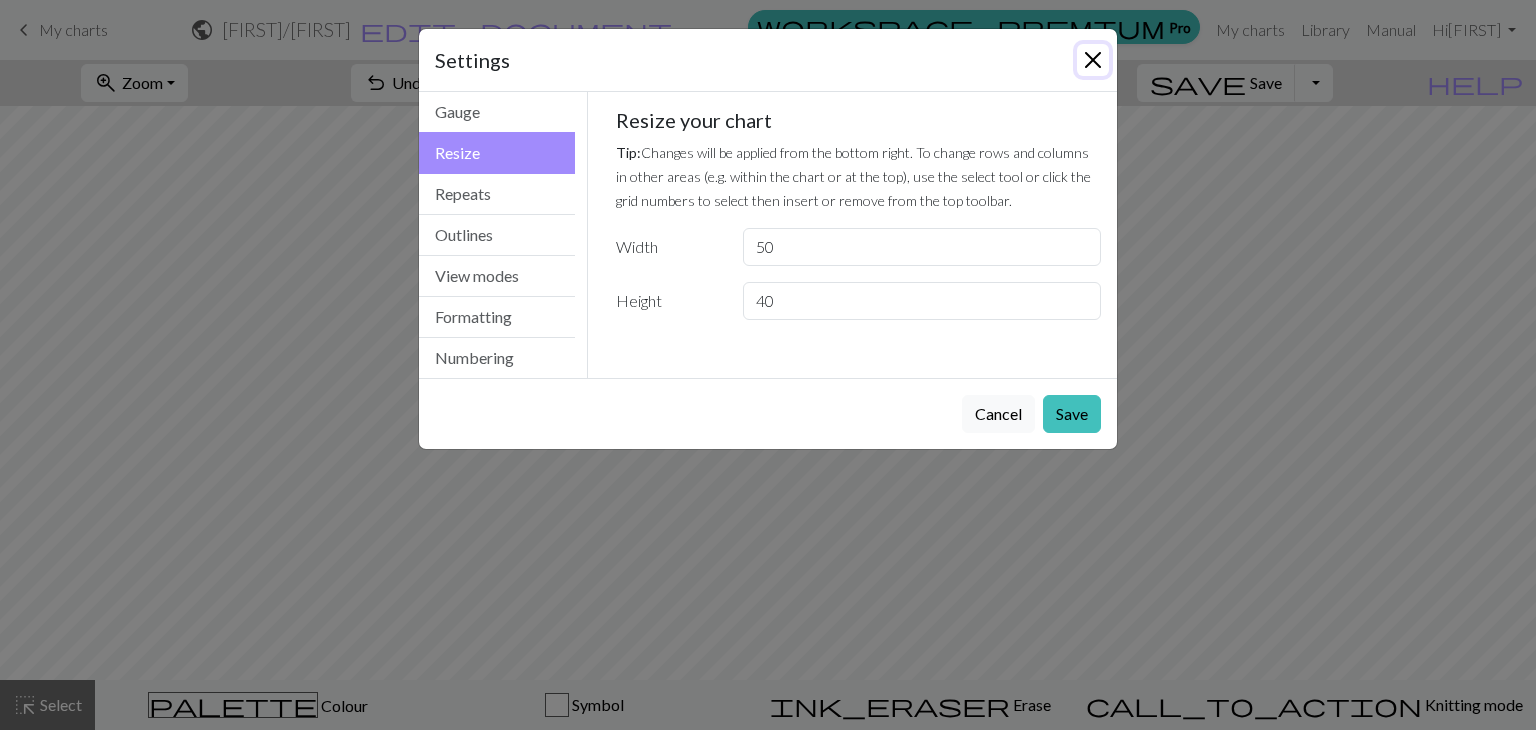 click at bounding box center (1093, 60) 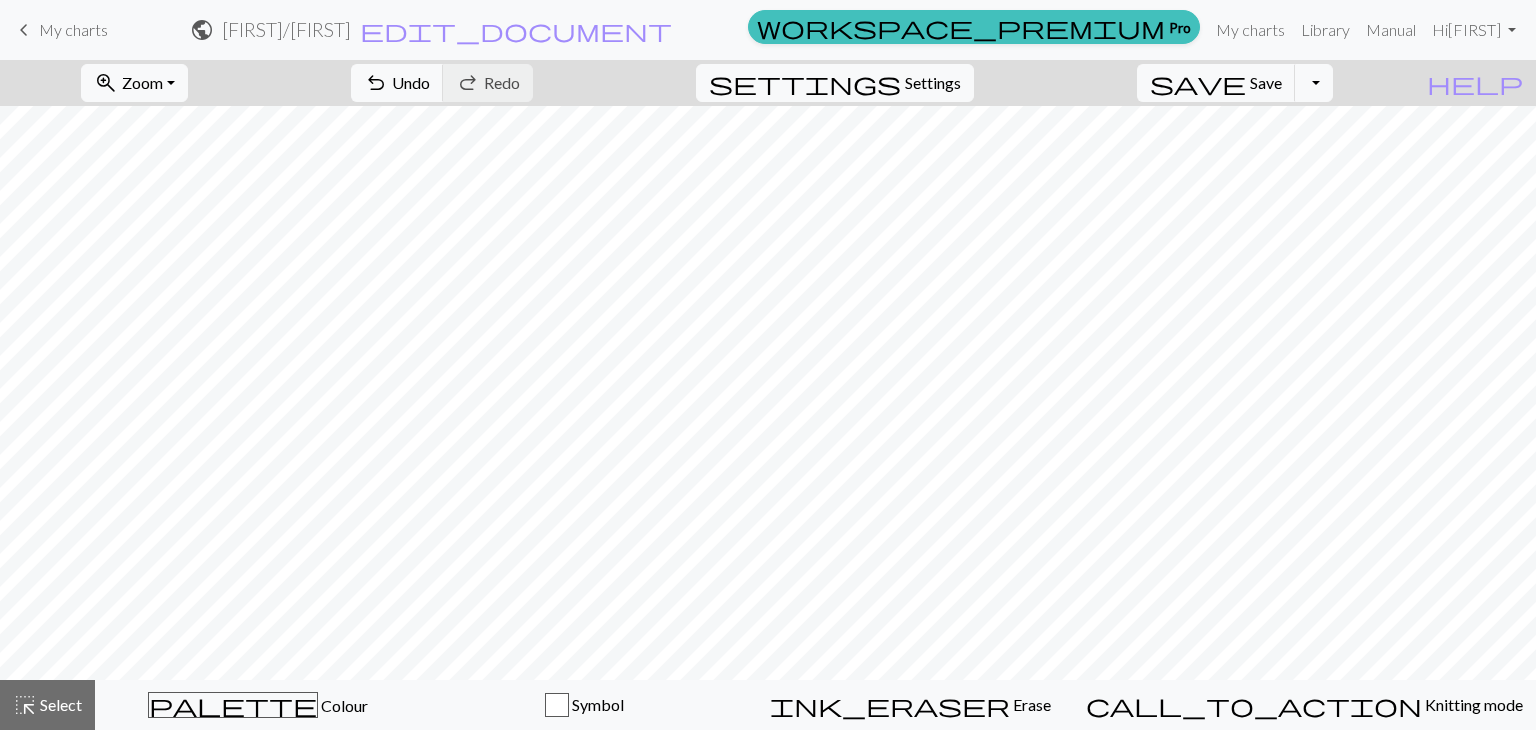 click on "keyboard_arrow_left" at bounding box center [24, 30] 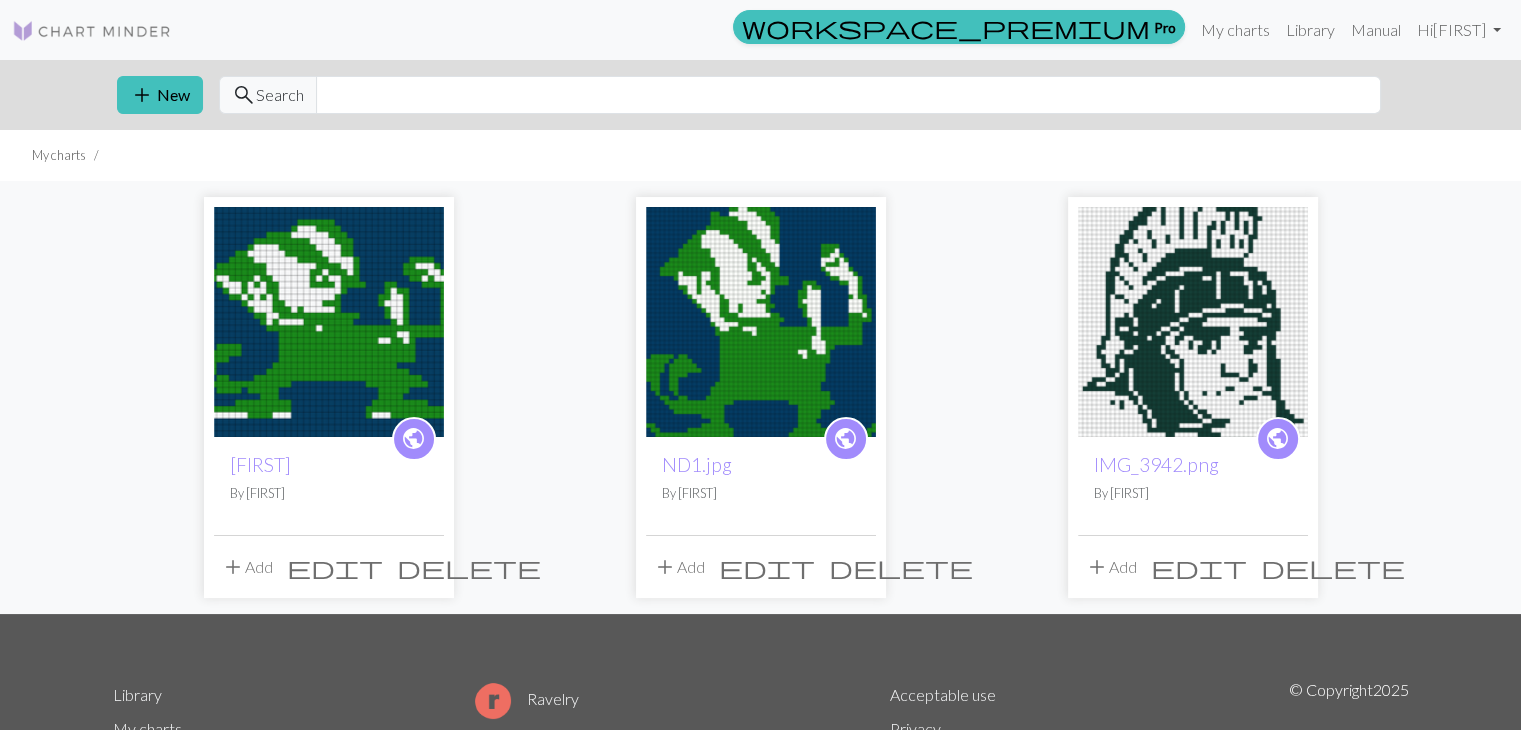 click on "delete" at bounding box center [901, 567] 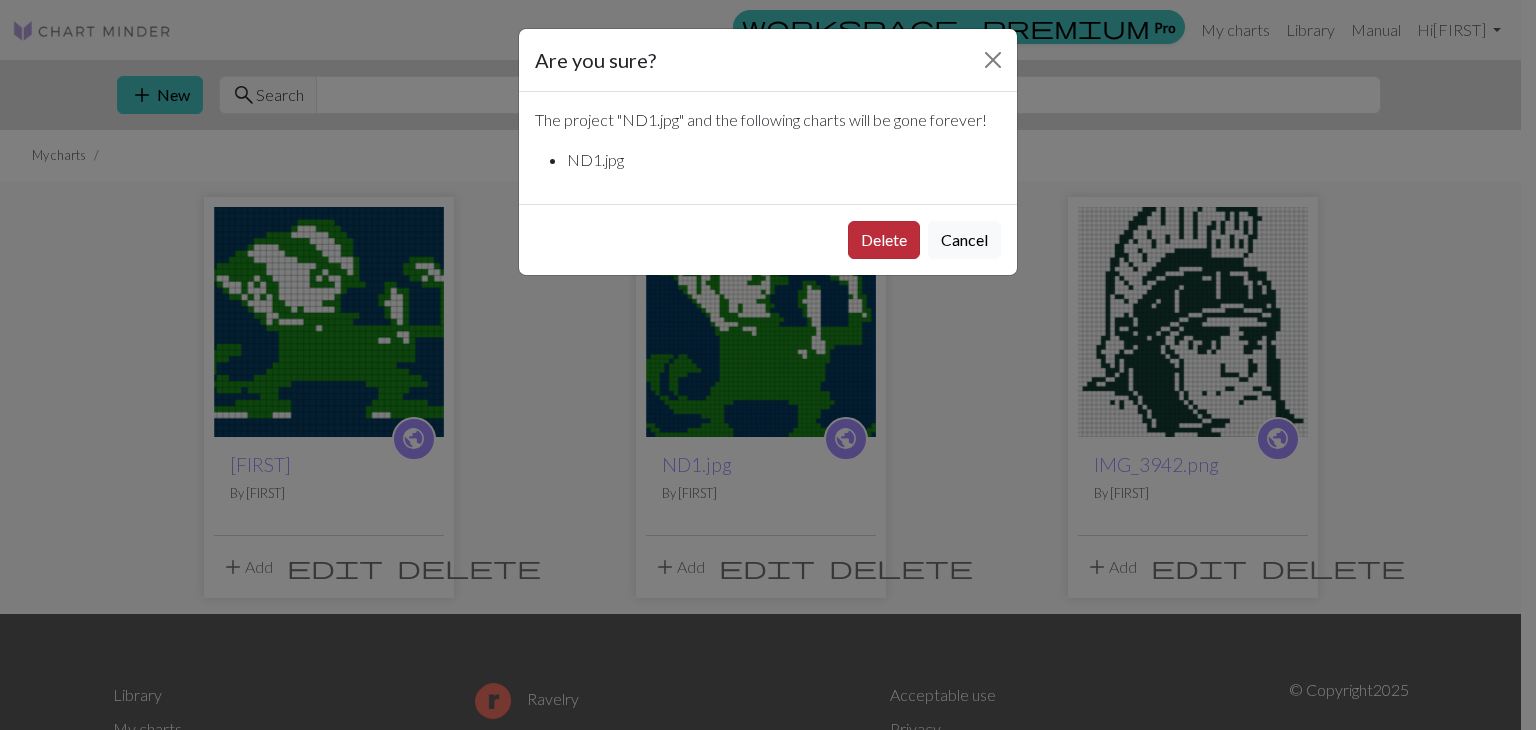 click on "Delete" at bounding box center [884, 240] 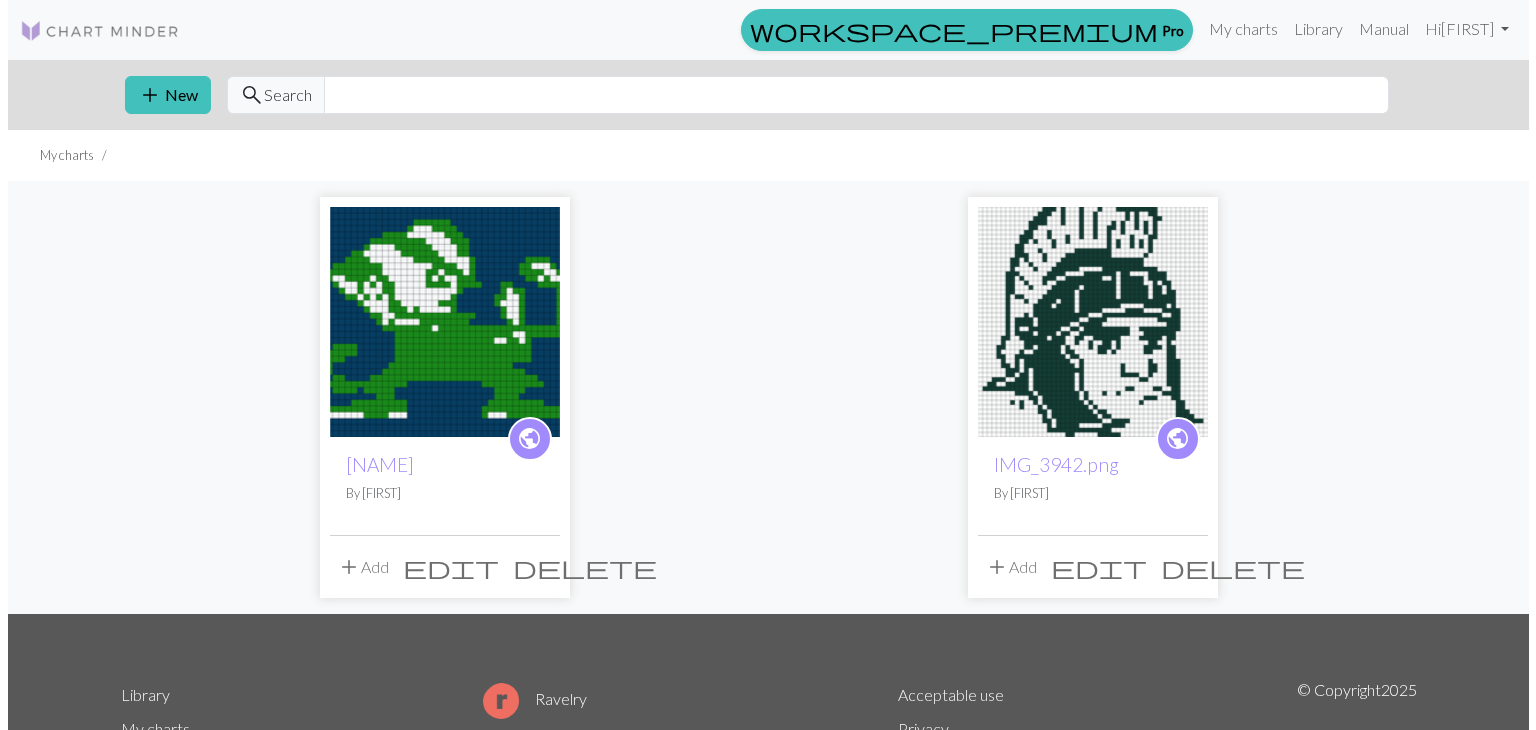 scroll, scrollTop: 0, scrollLeft: 0, axis: both 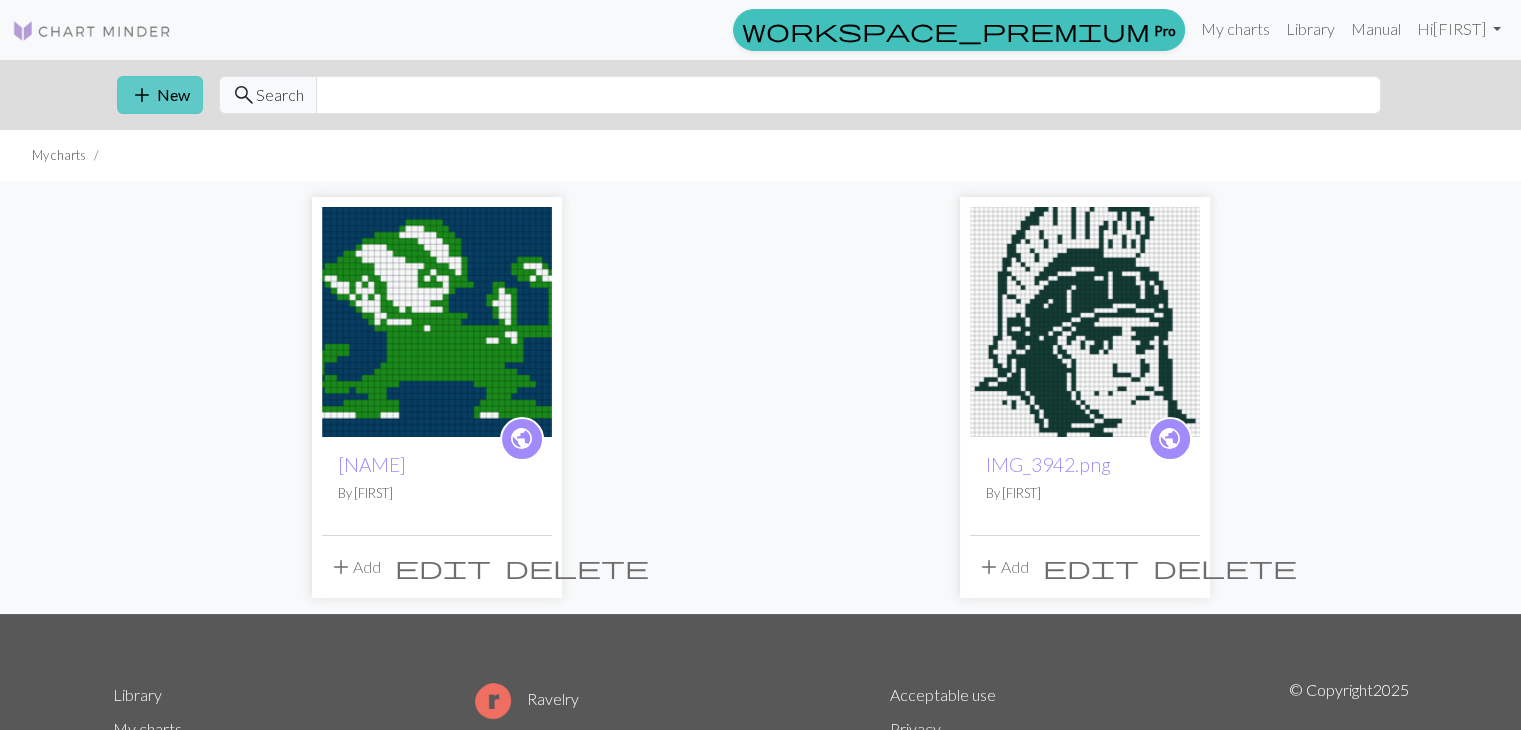 click on "add   New" at bounding box center [160, 95] 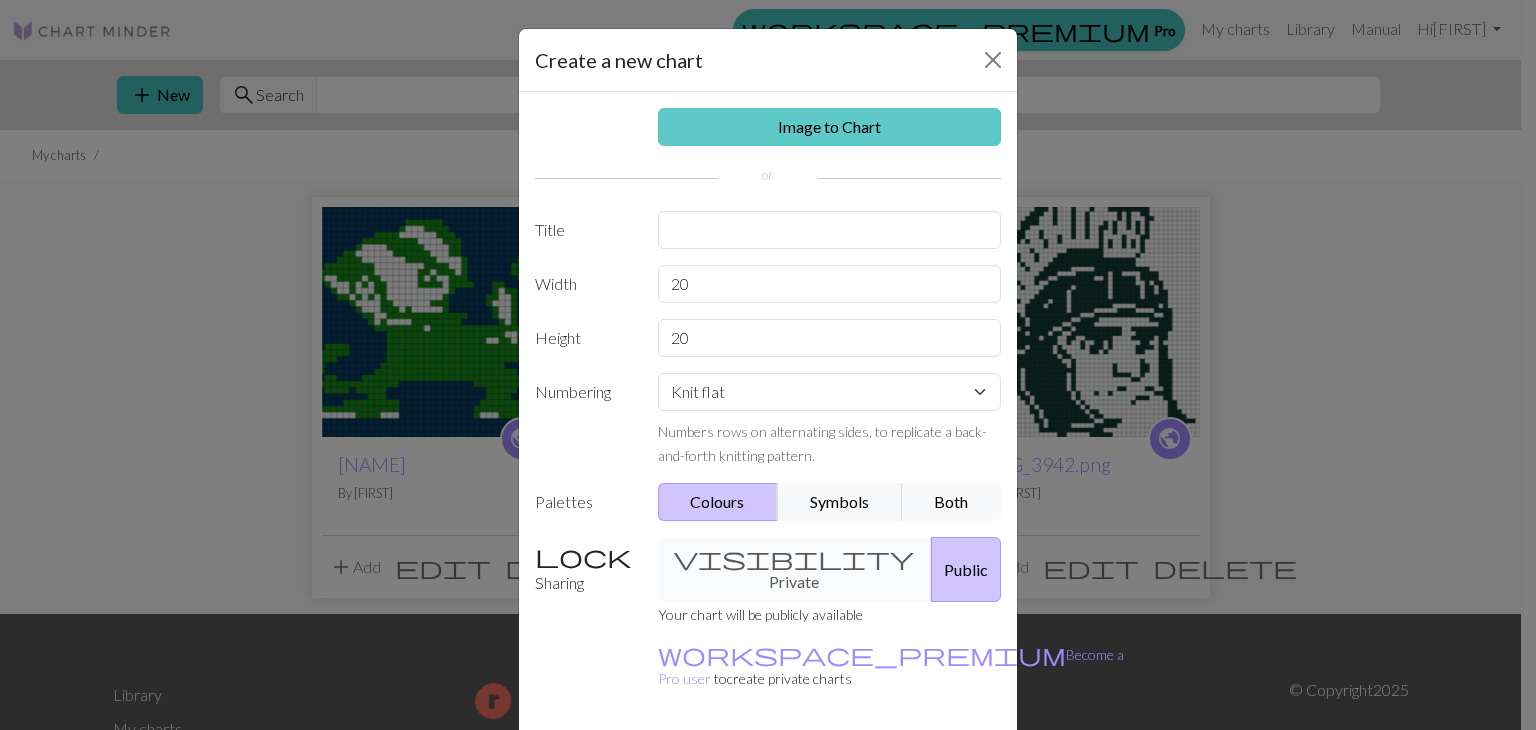 click on "Image to Chart" at bounding box center [830, 127] 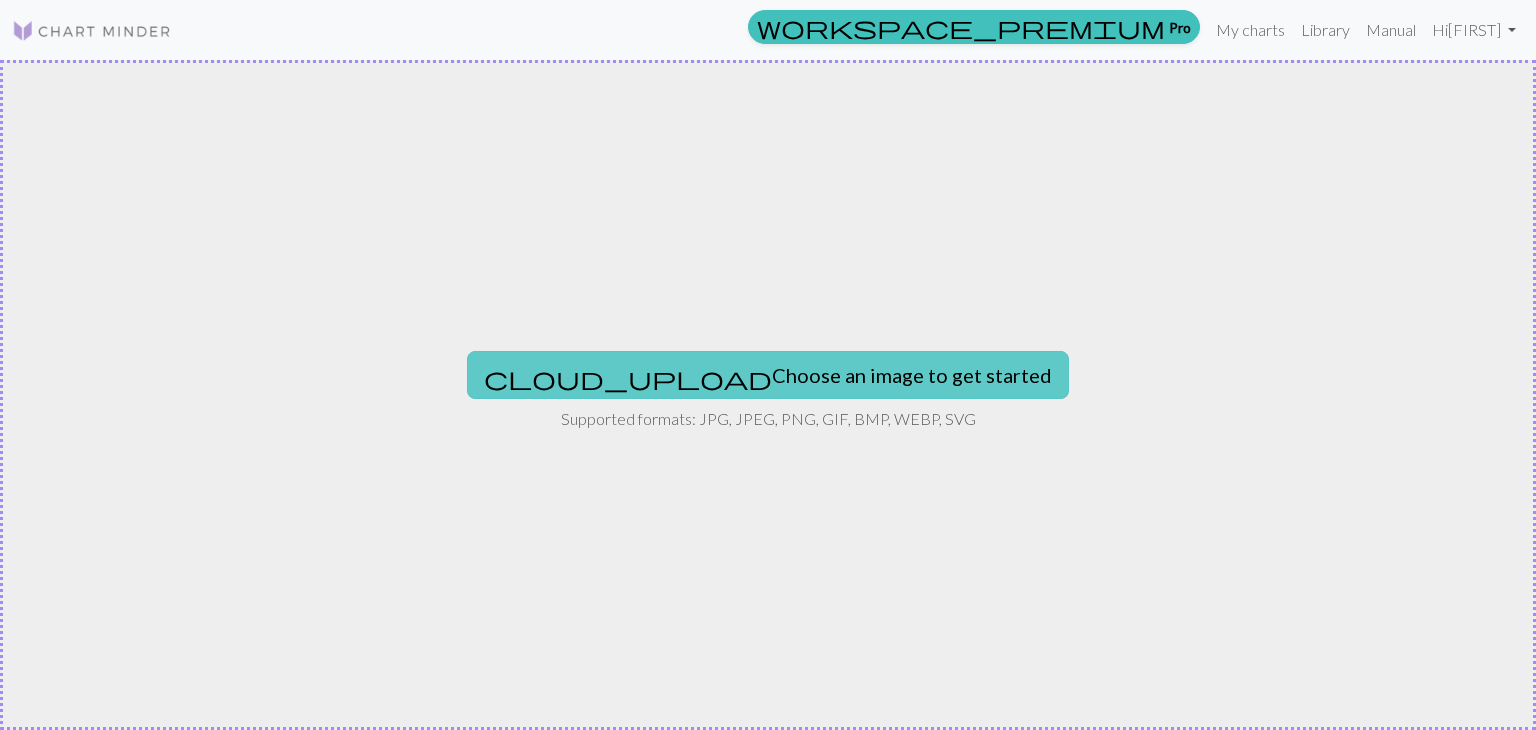 click on "cloud_upload  Choose an image to get started" at bounding box center [768, 375] 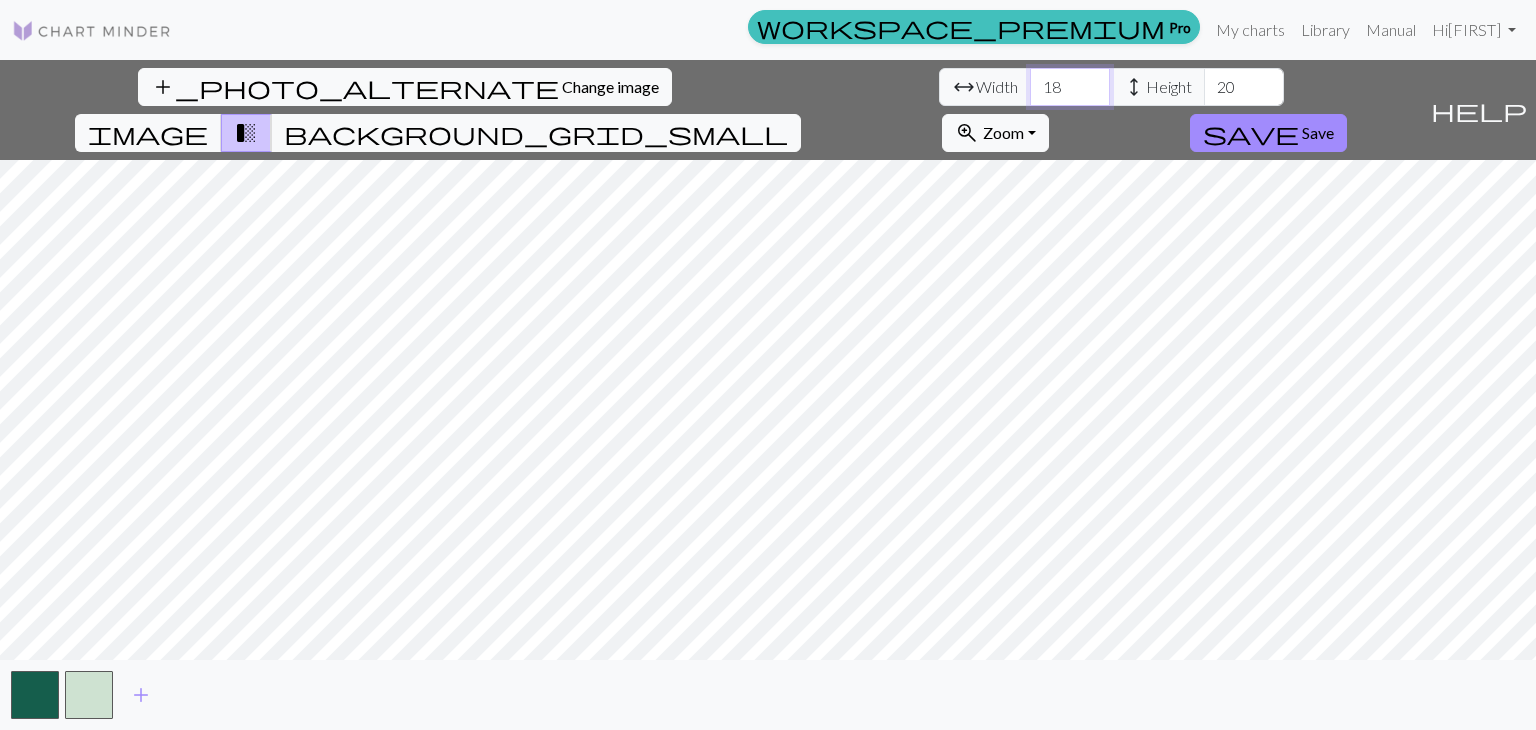 click on "18" at bounding box center (1070, 87) 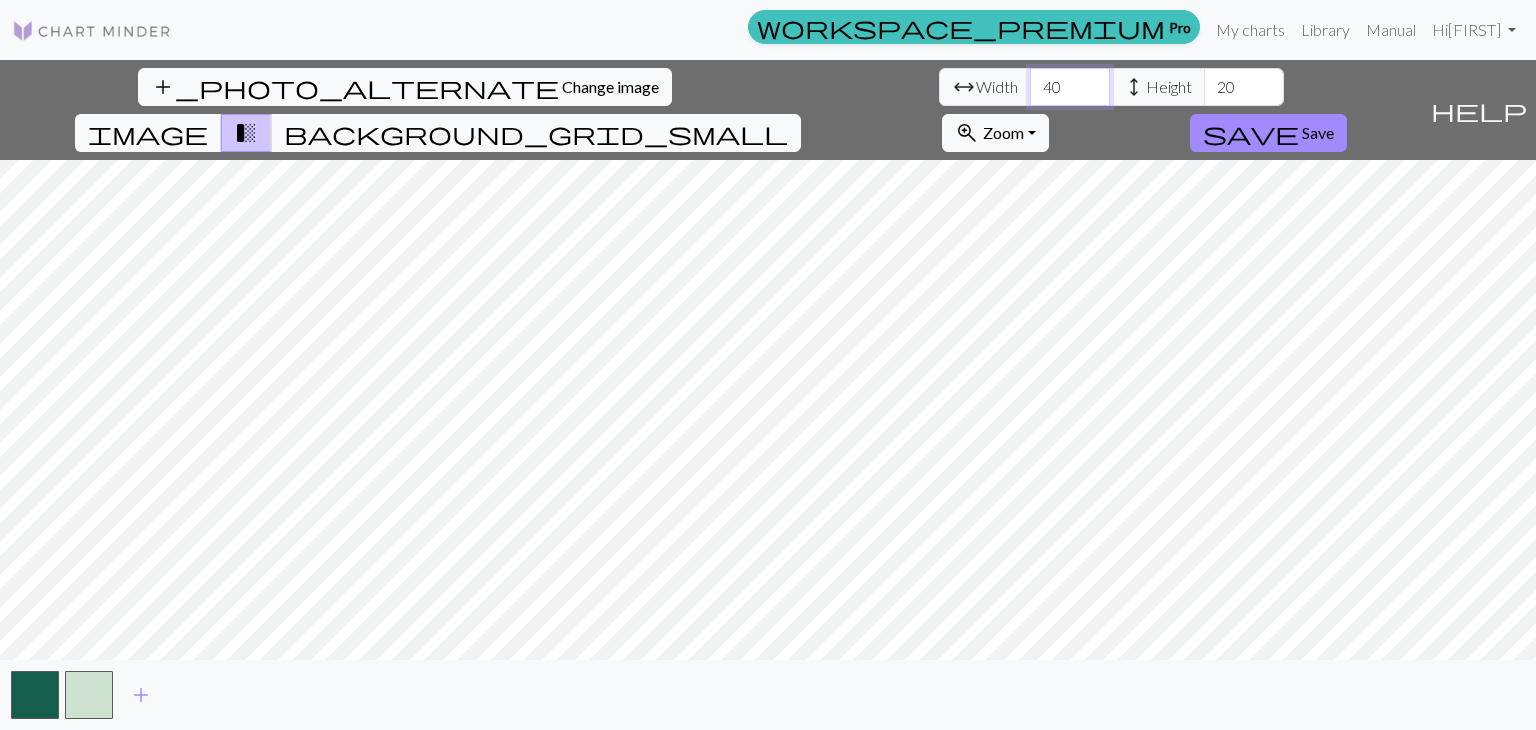 type on "40" 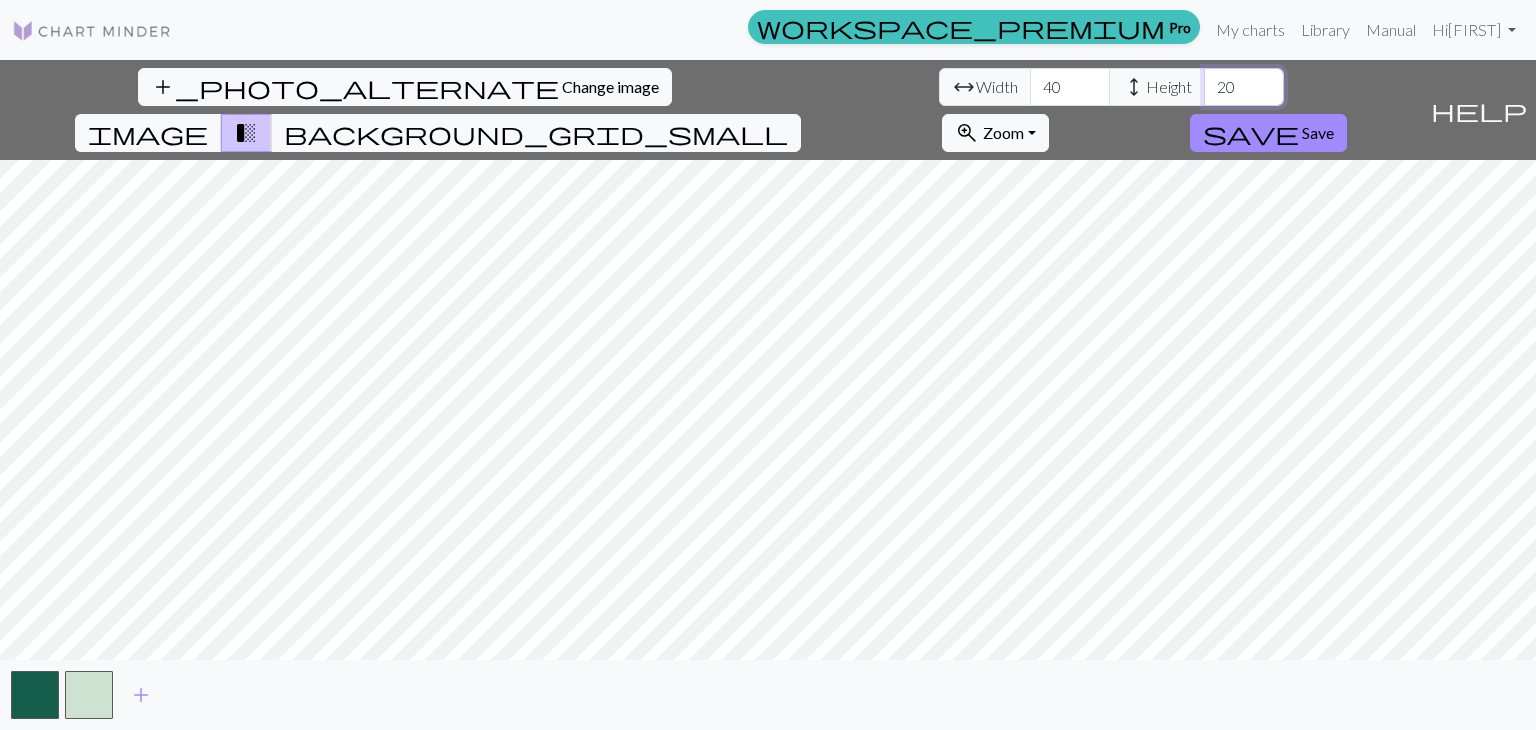 click on "20" at bounding box center (1244, 87) 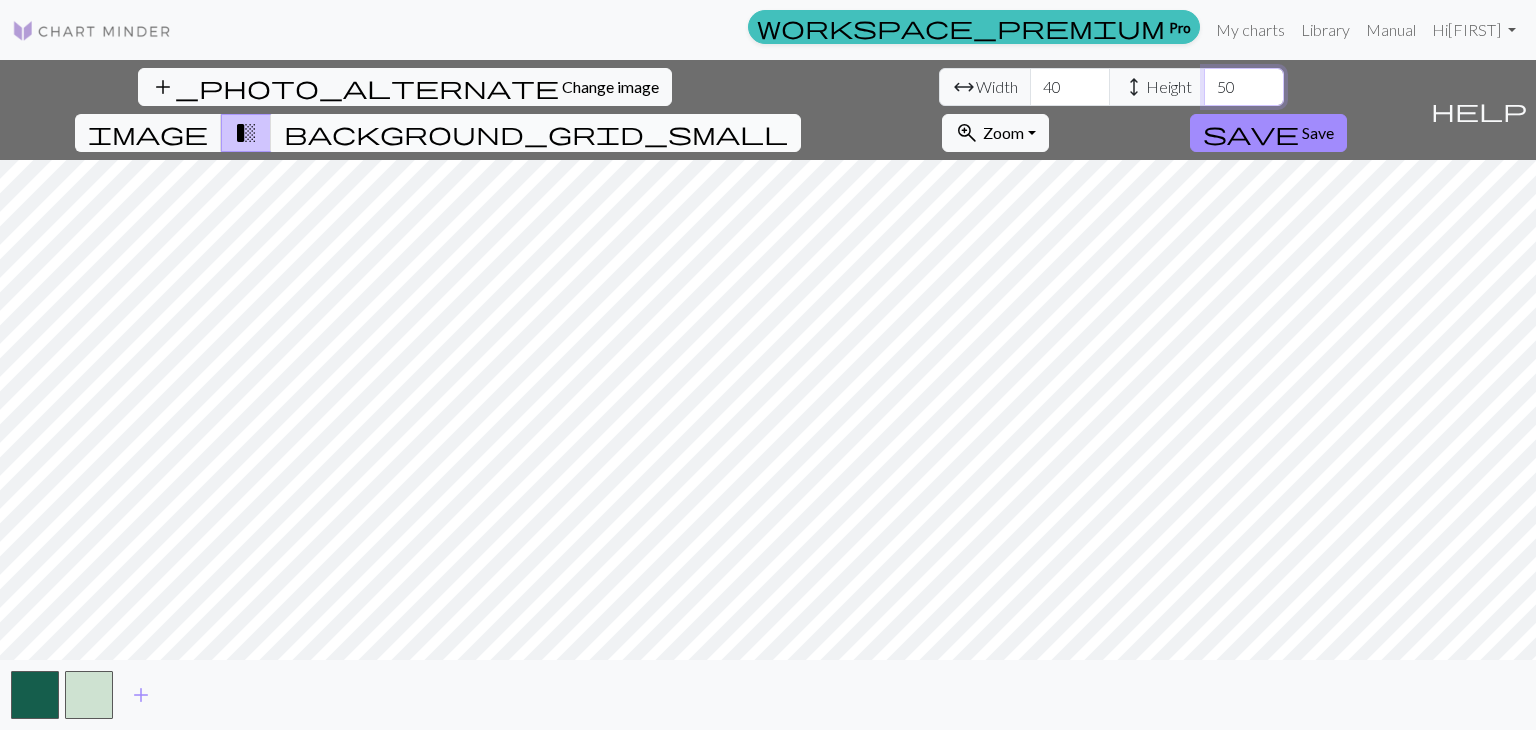 type on "50" 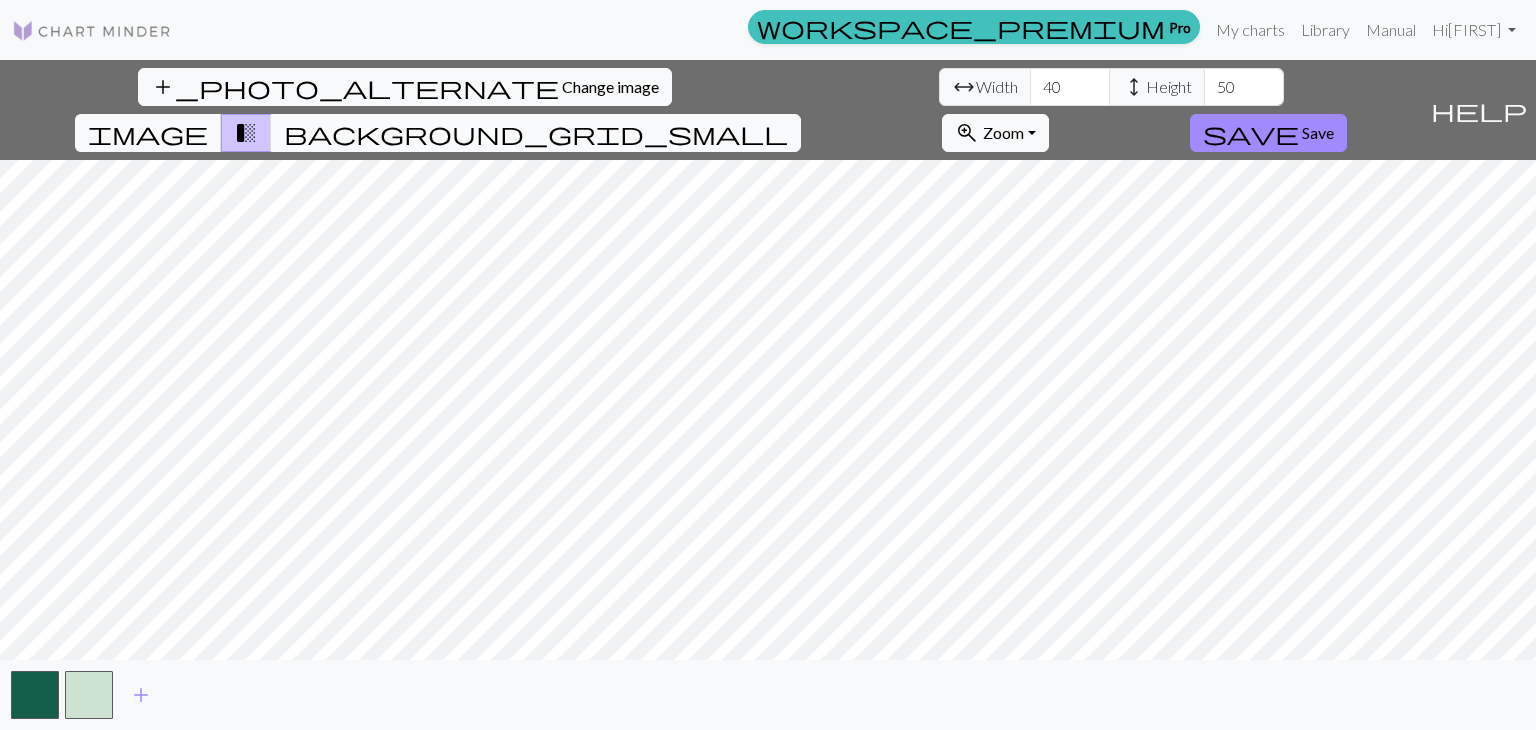click on "background_grid_small" at bounding box center (536, 133) 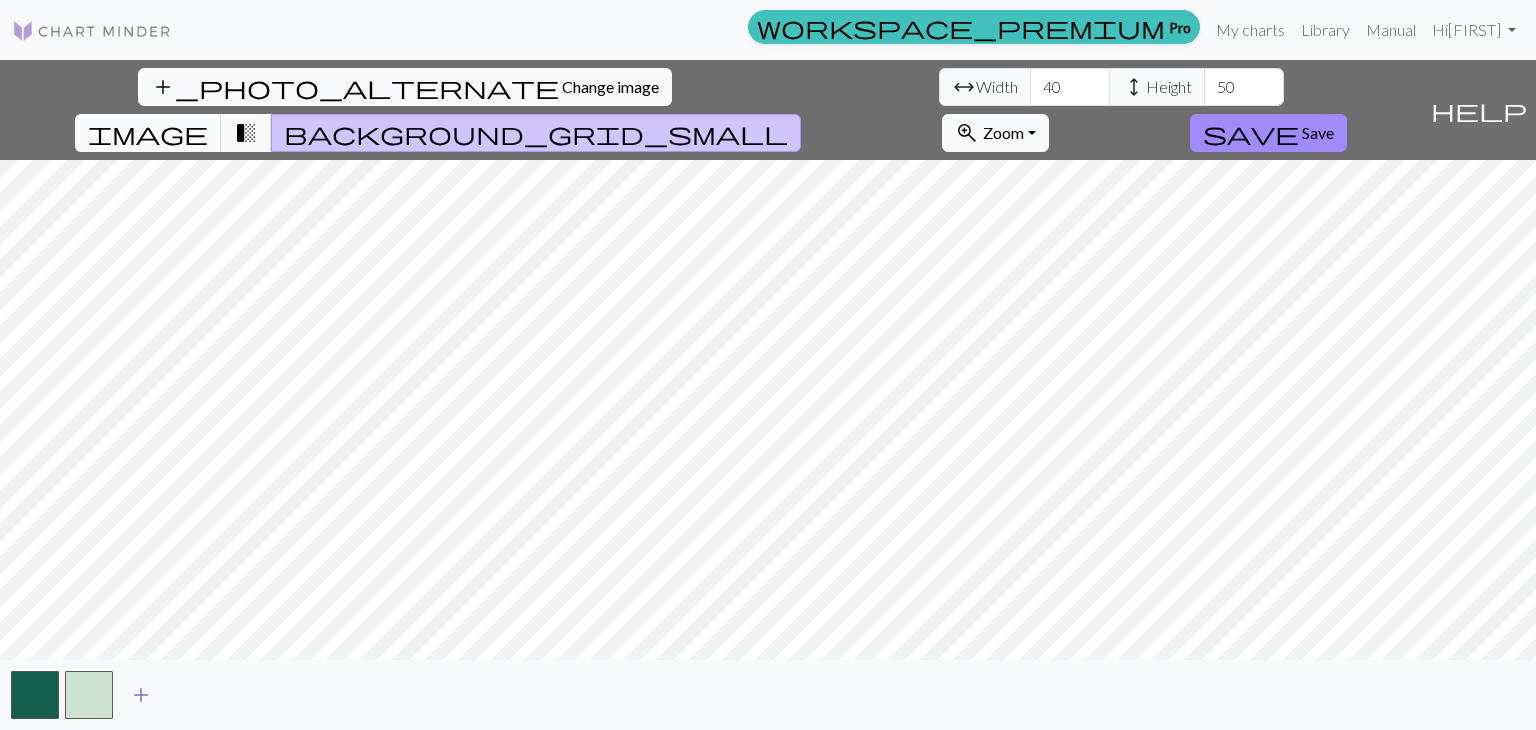 click on "add" at bounding box center [141, 695] 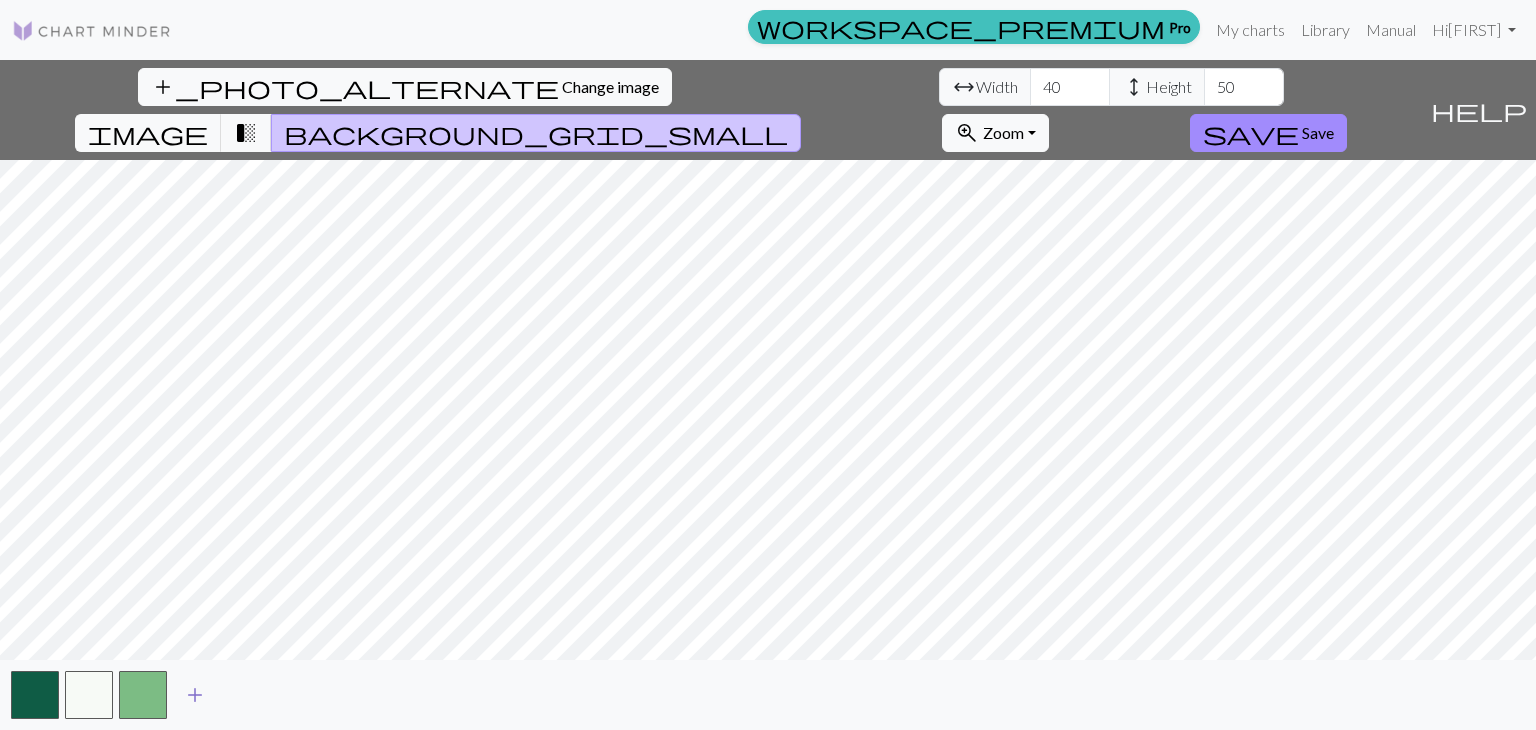 click at bounding box center [143, 695] 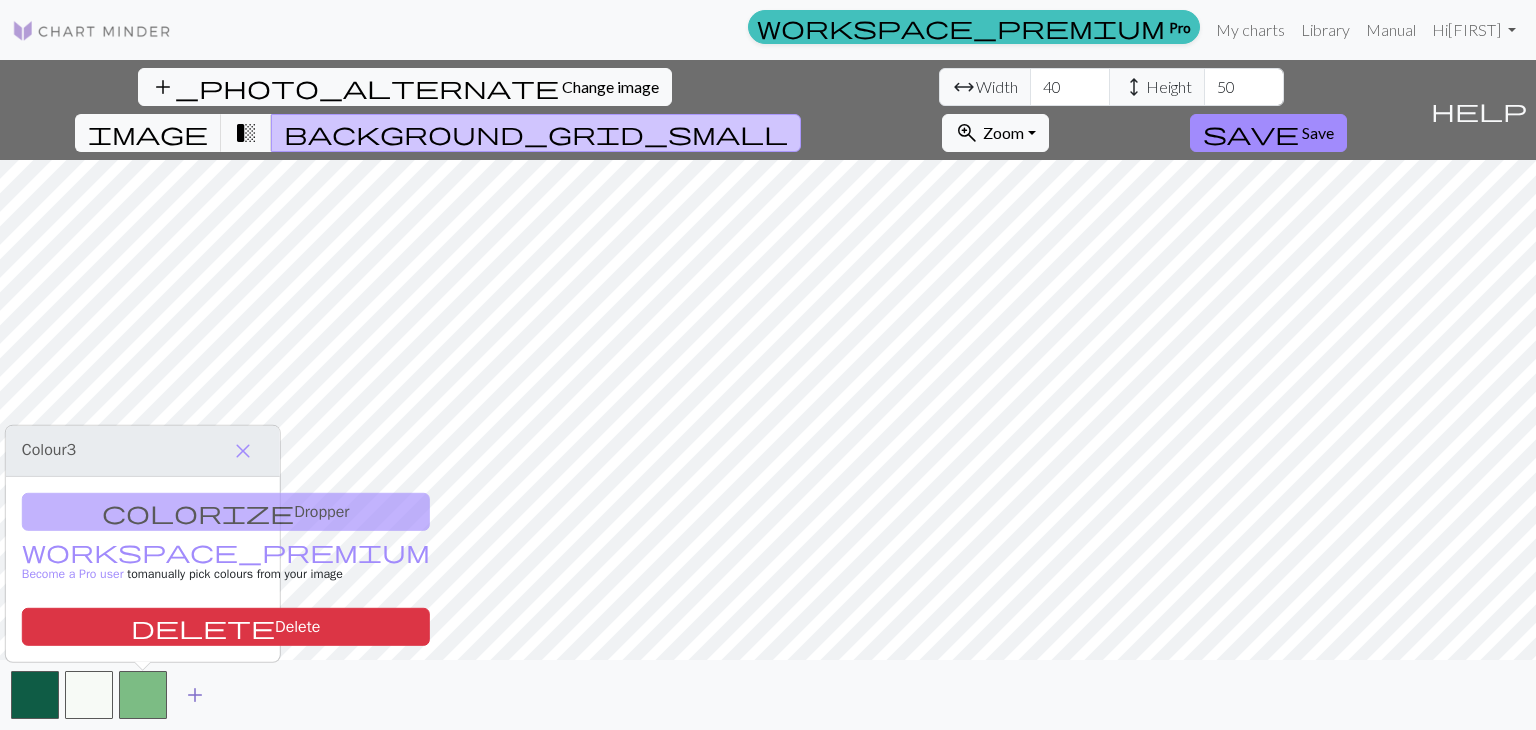 click on "add" at bounding box center (195, 695) 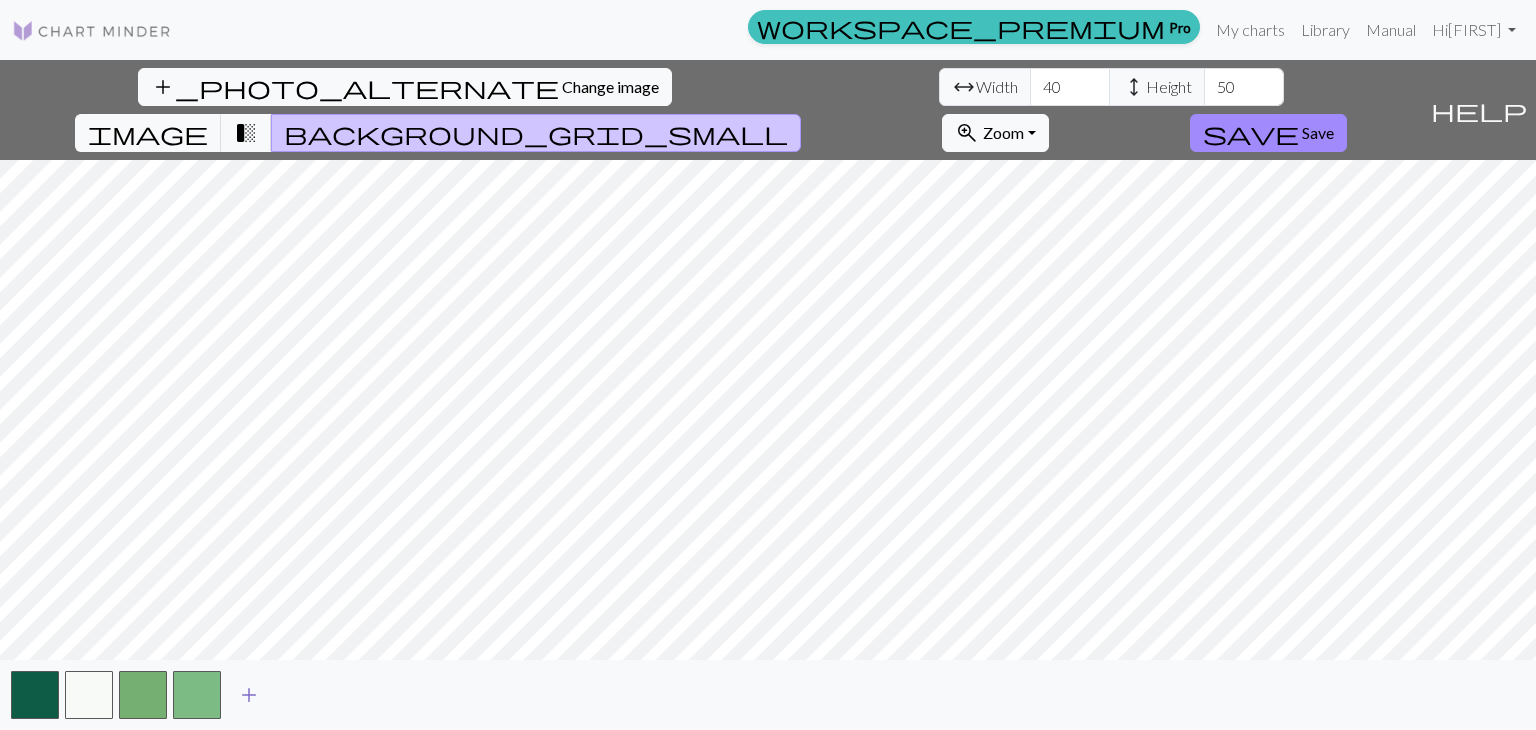 click on "add" at bounding box center [249, 695] 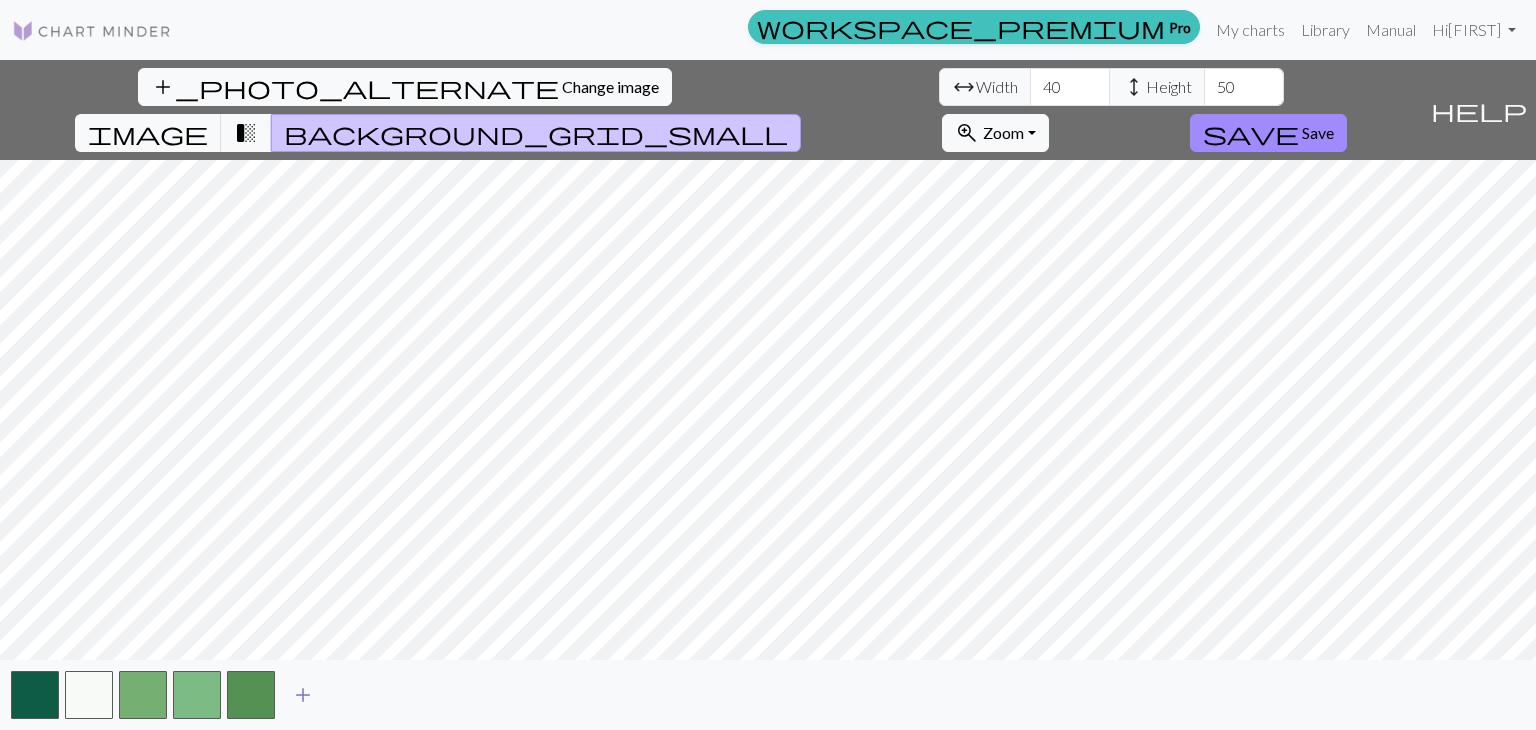 click on "add" at bounding box center (303, 695) 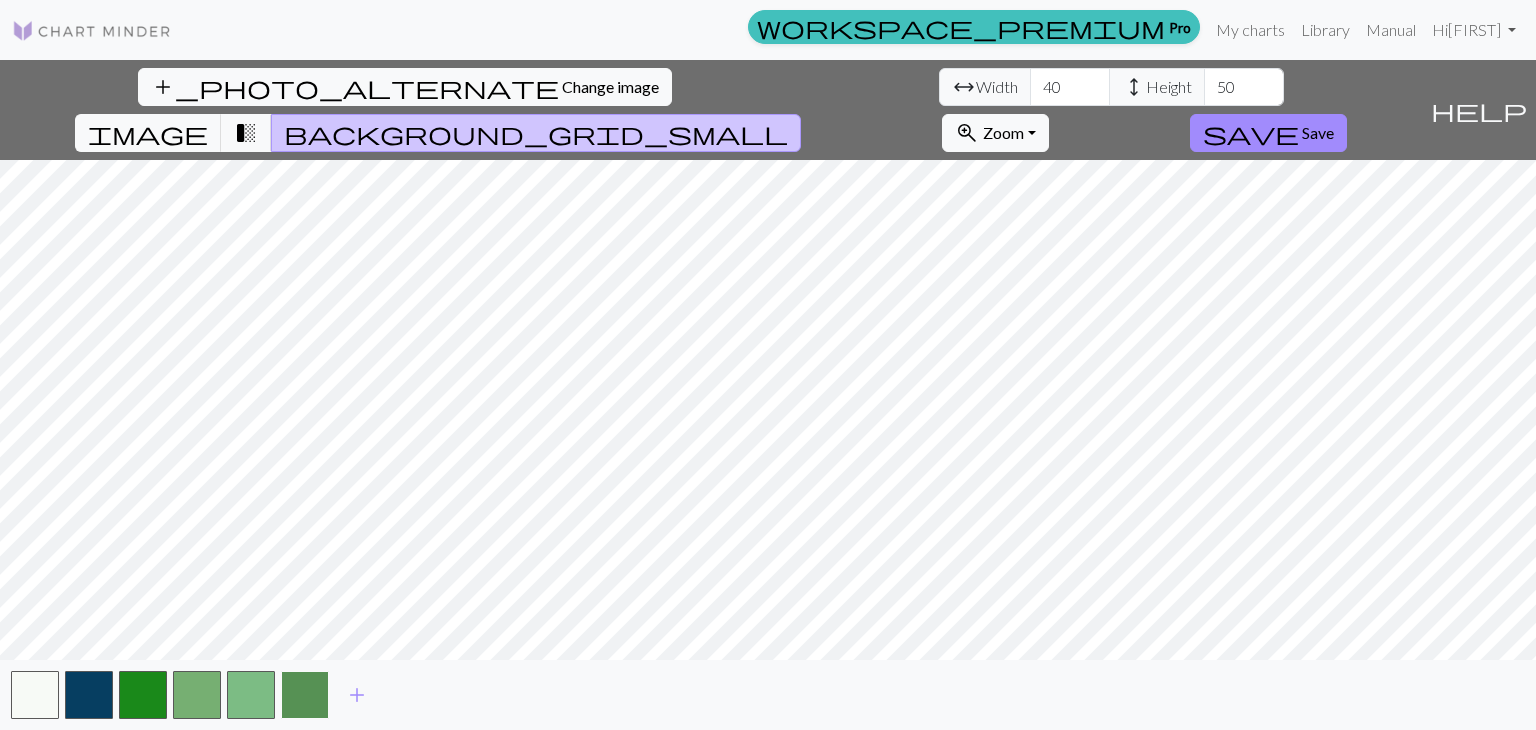 click at bounding box center [305, 695] 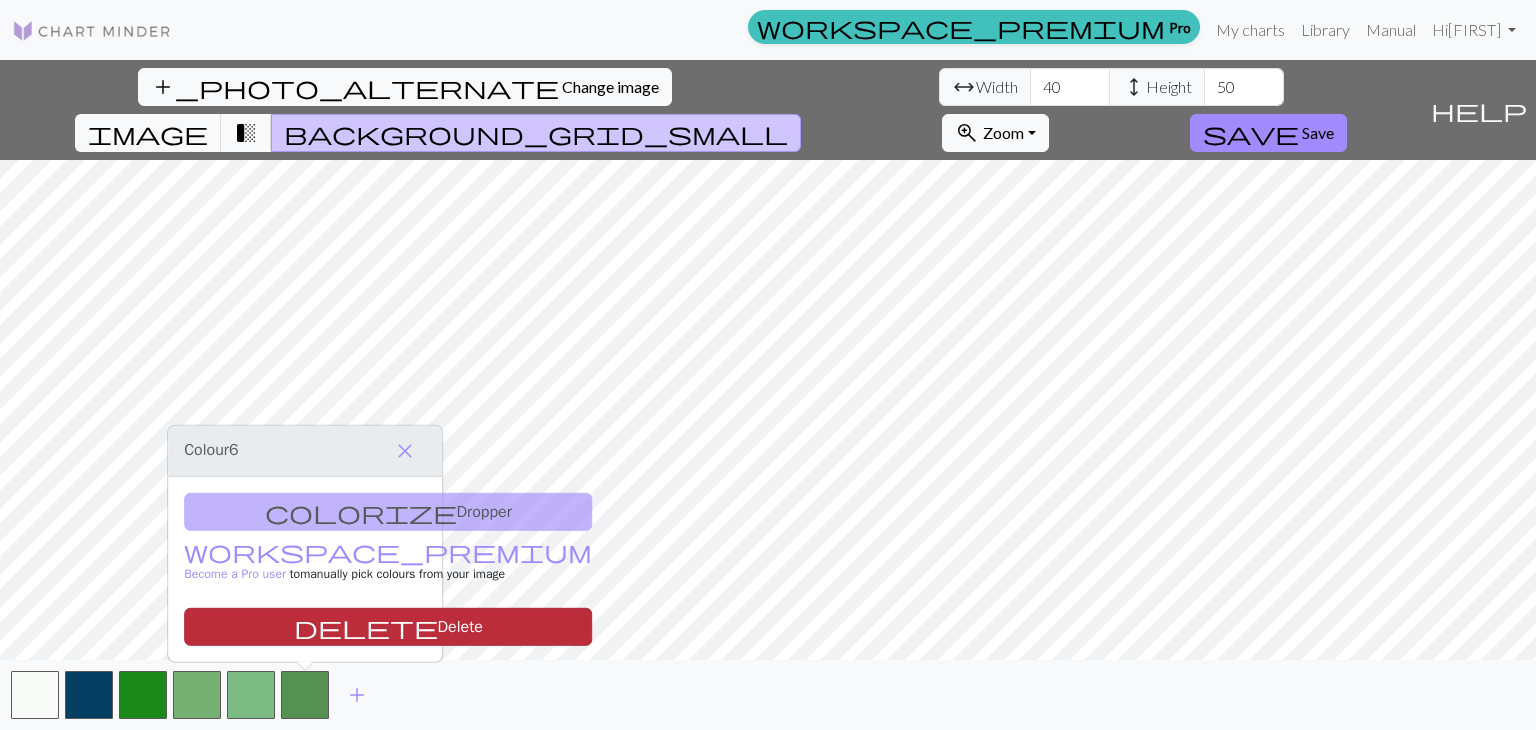 click on "delete Delete" at bounding box center (388, 627) 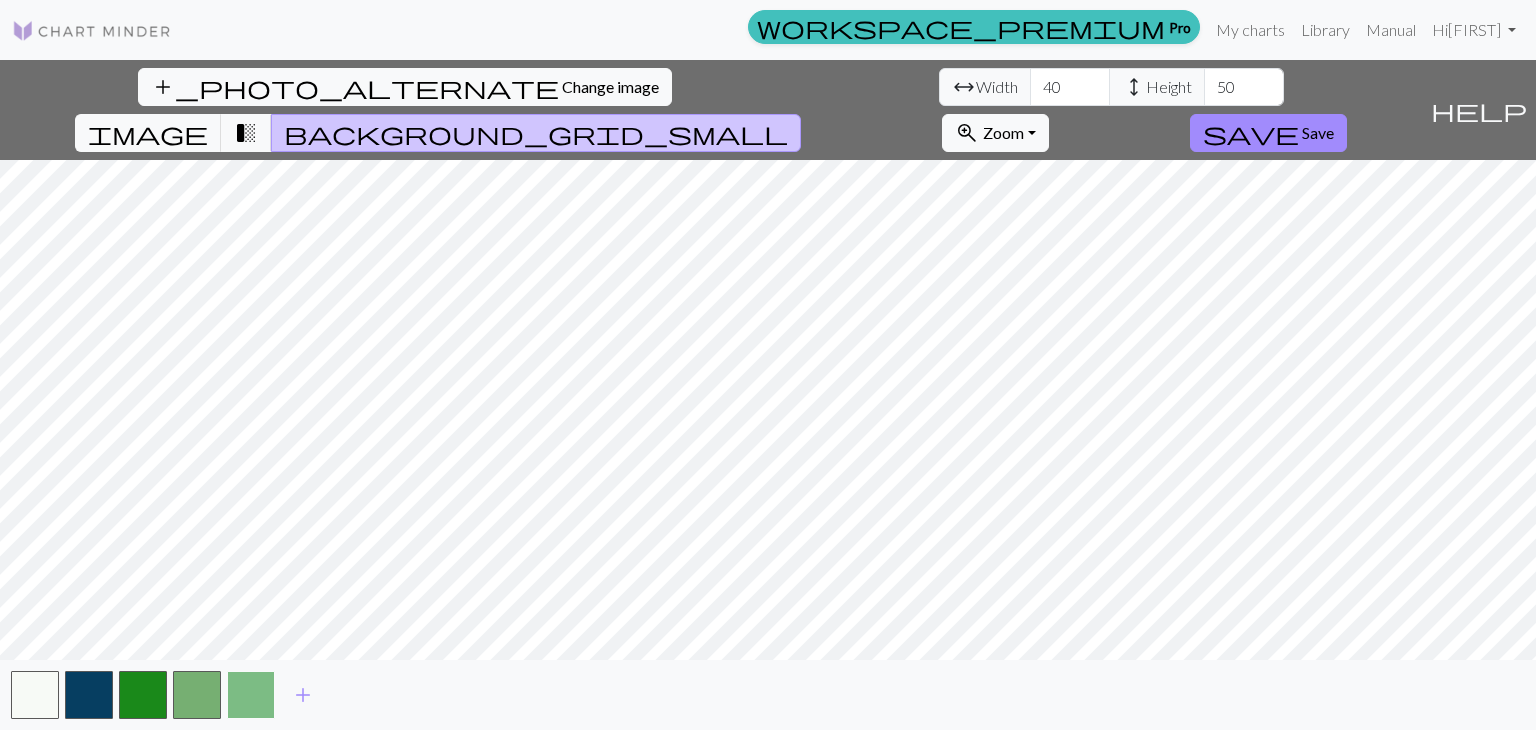 click at bounding box center (251, 695) 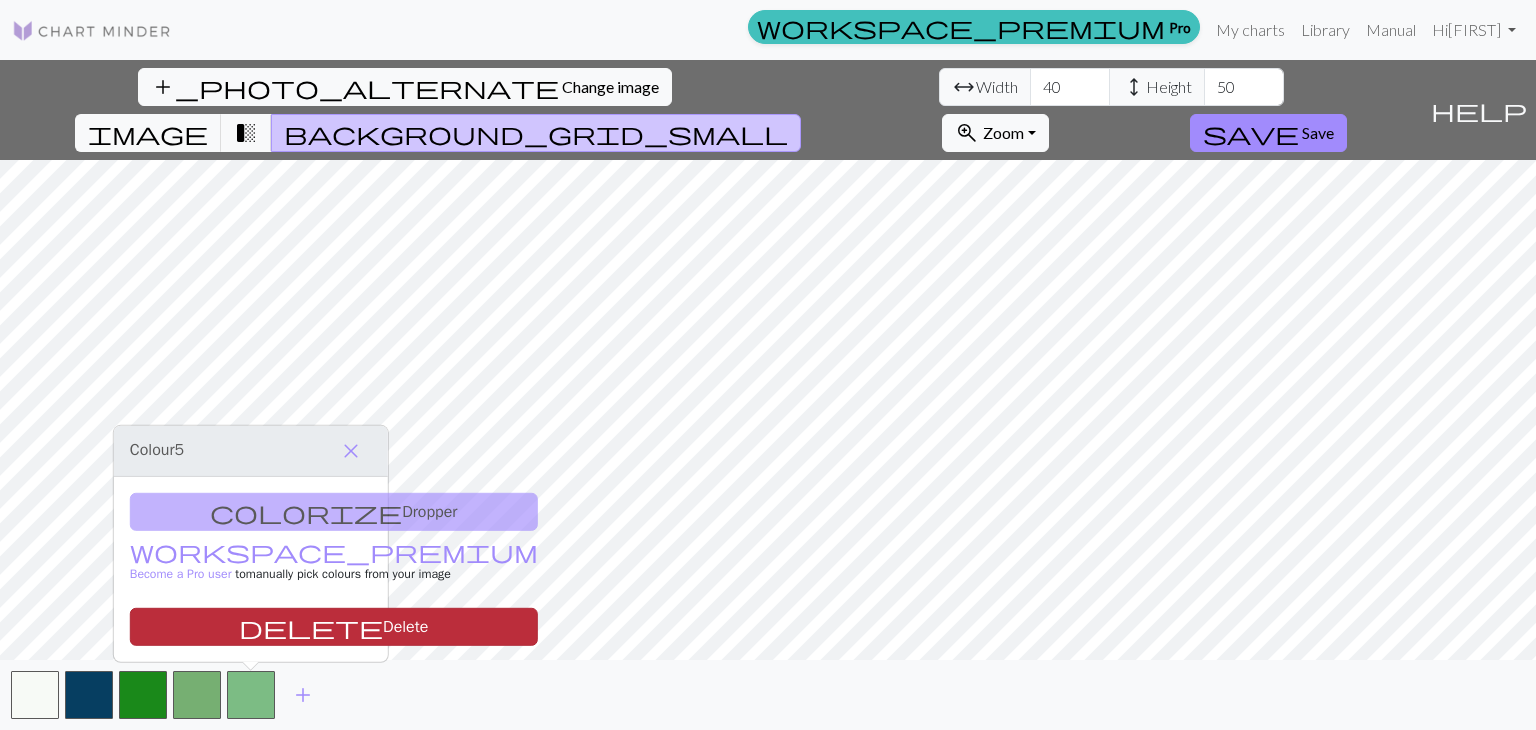 click on "delete Delete" at bounding box center [334, 627] 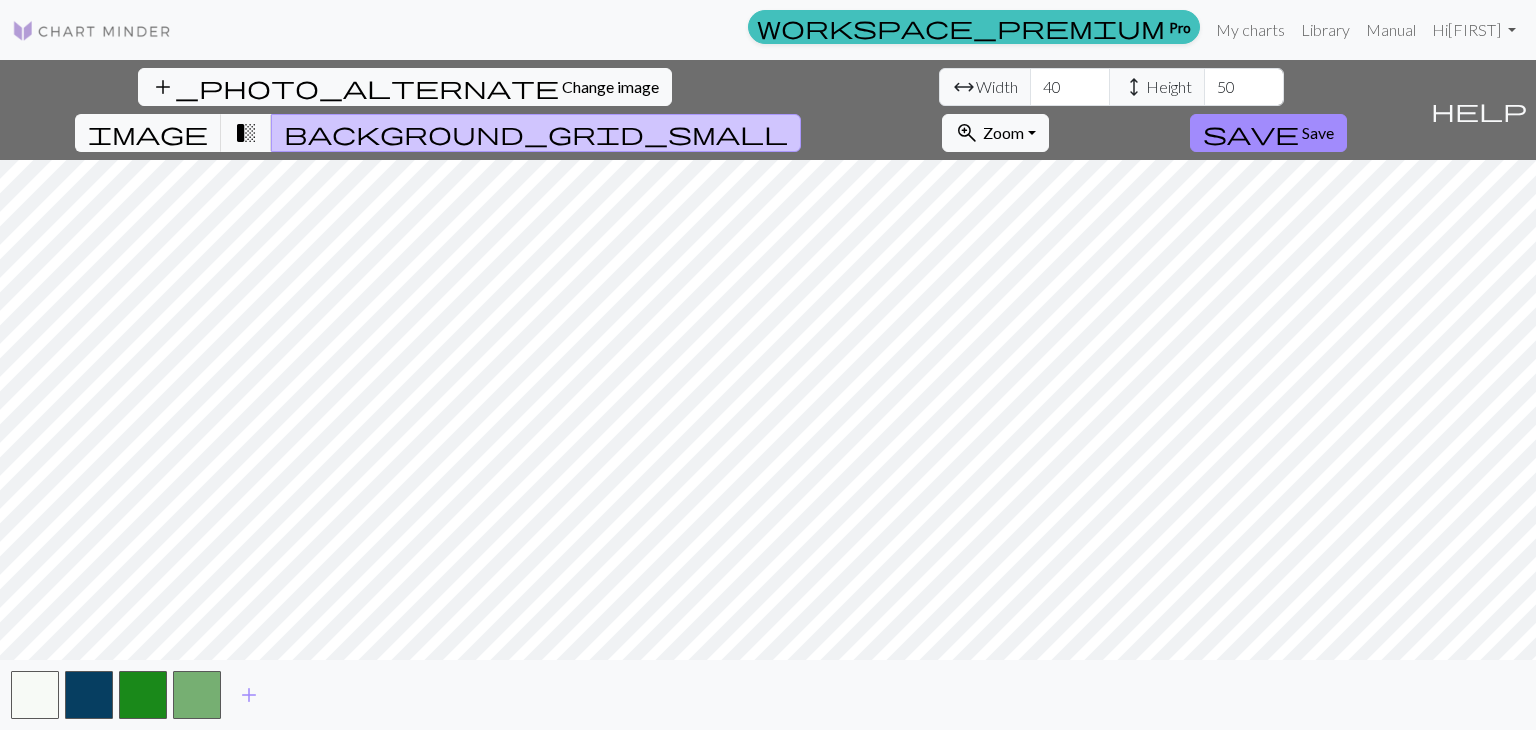 click on "add" at bounding box center [768, 695] 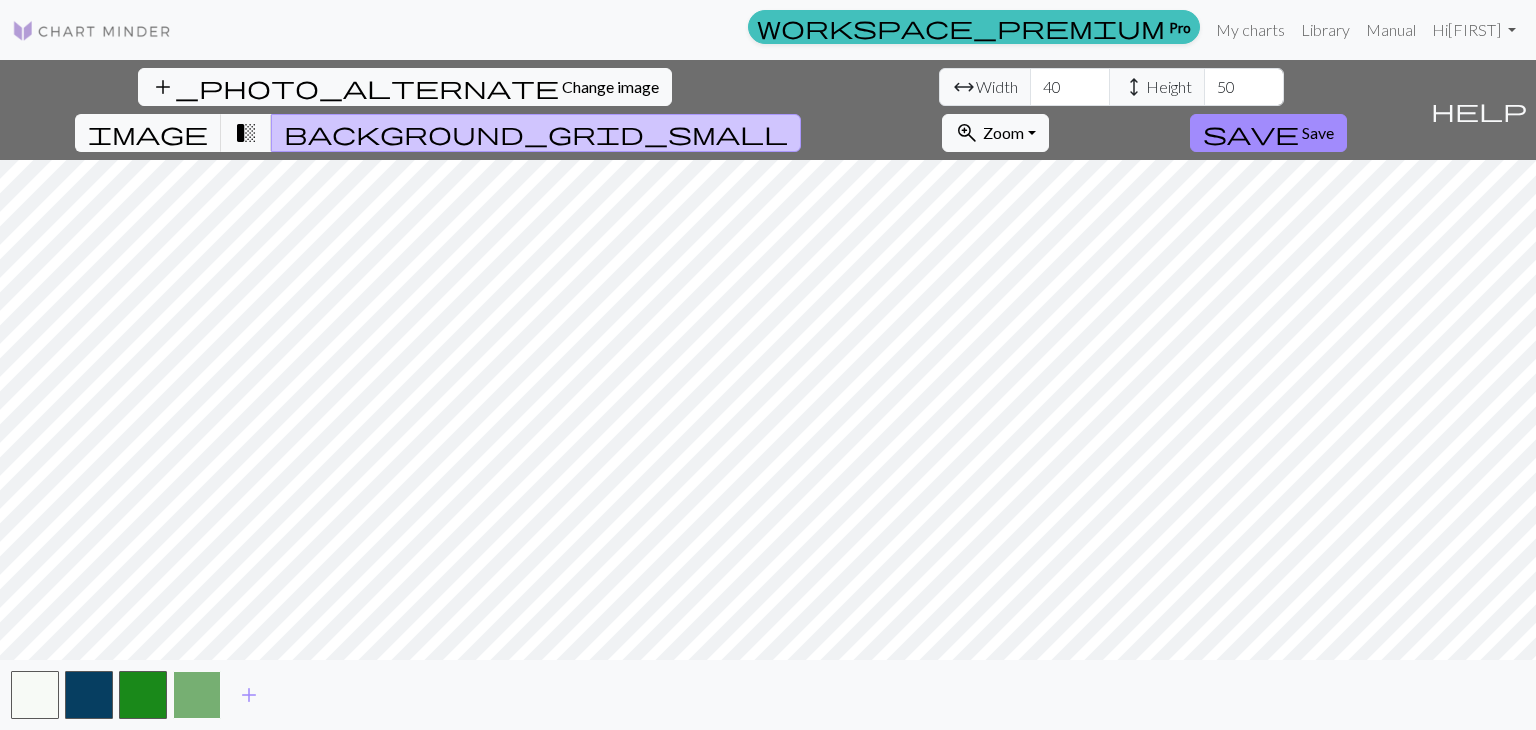 click at bounding box center (197, 695) 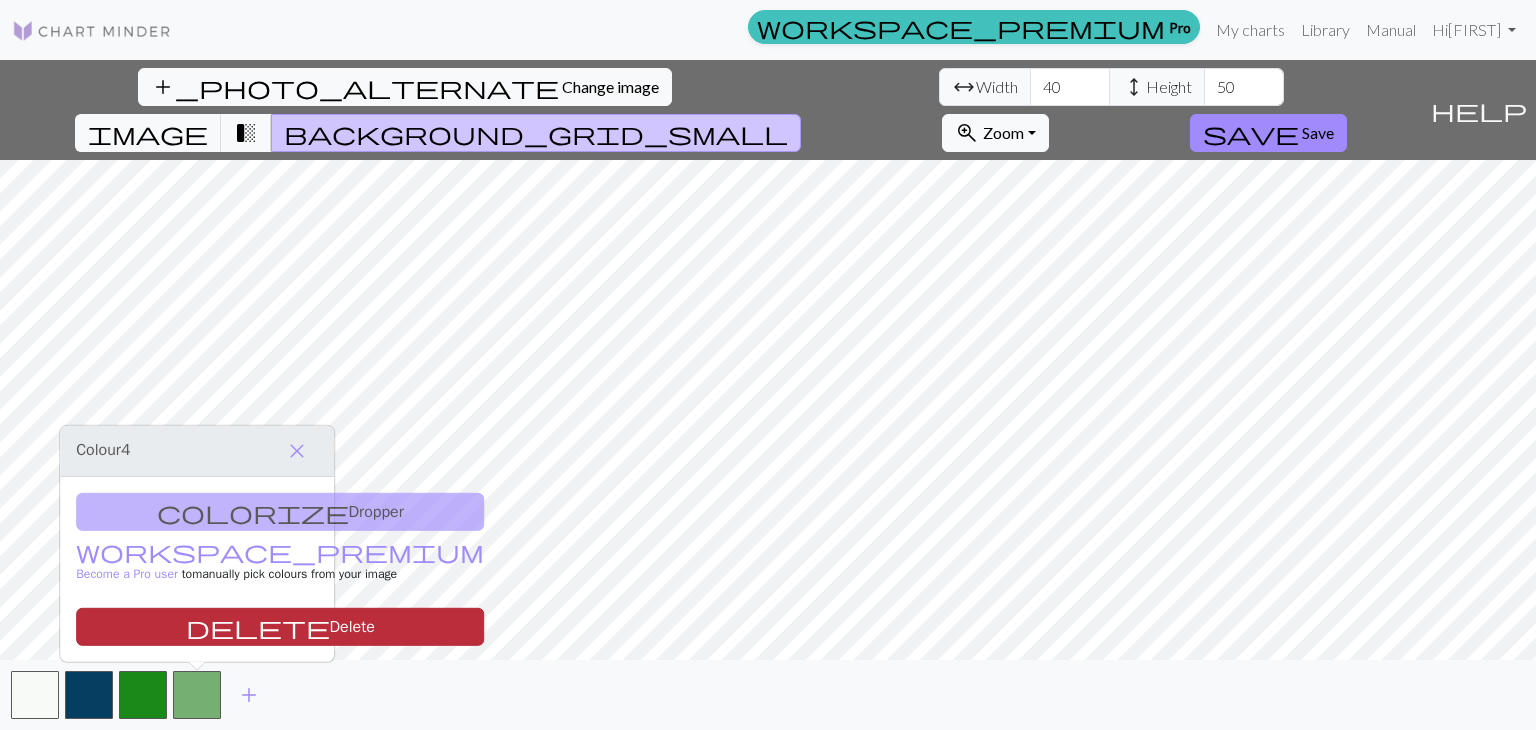 click on "delete Delete" at bounding box center [280, 627] 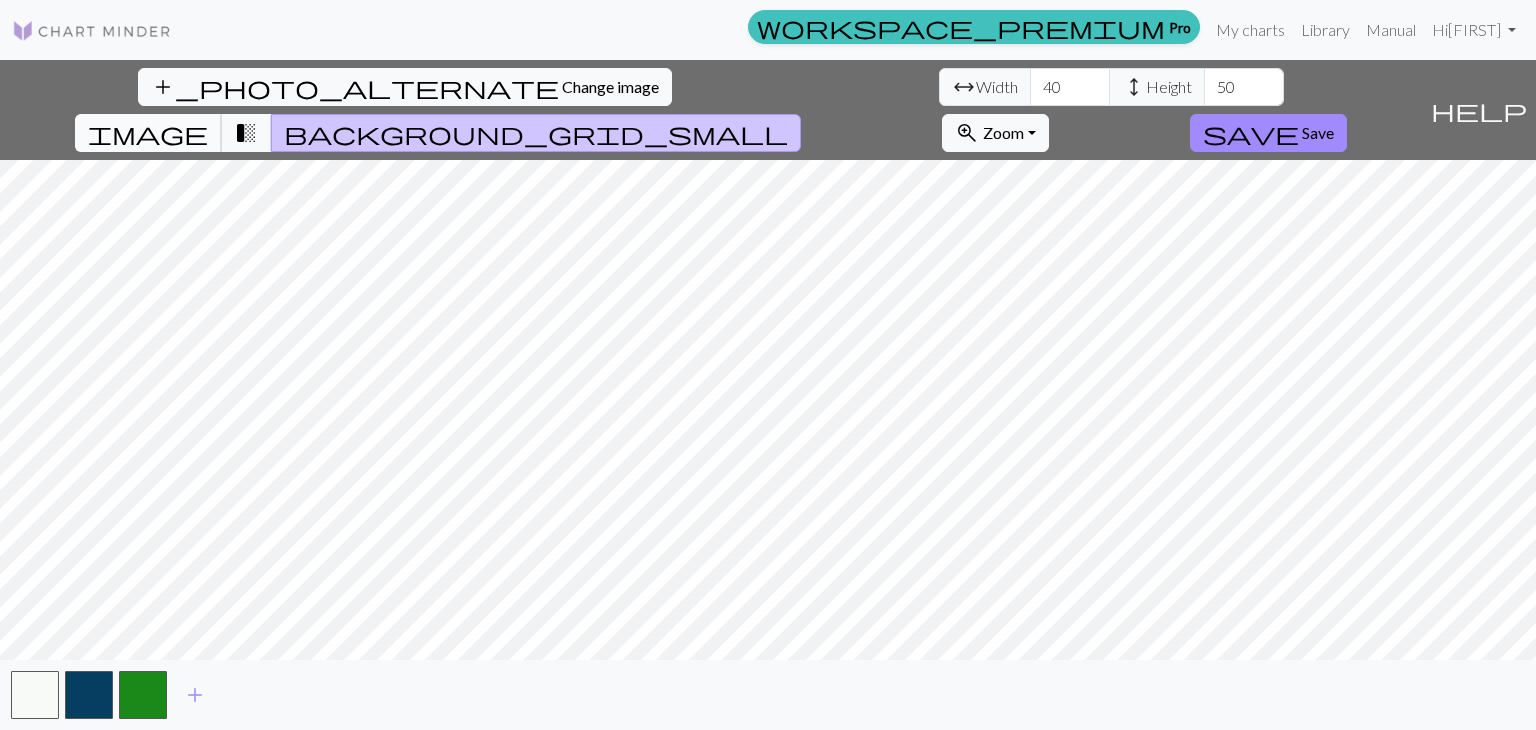 click on "image" at bounding box center (148, 133) 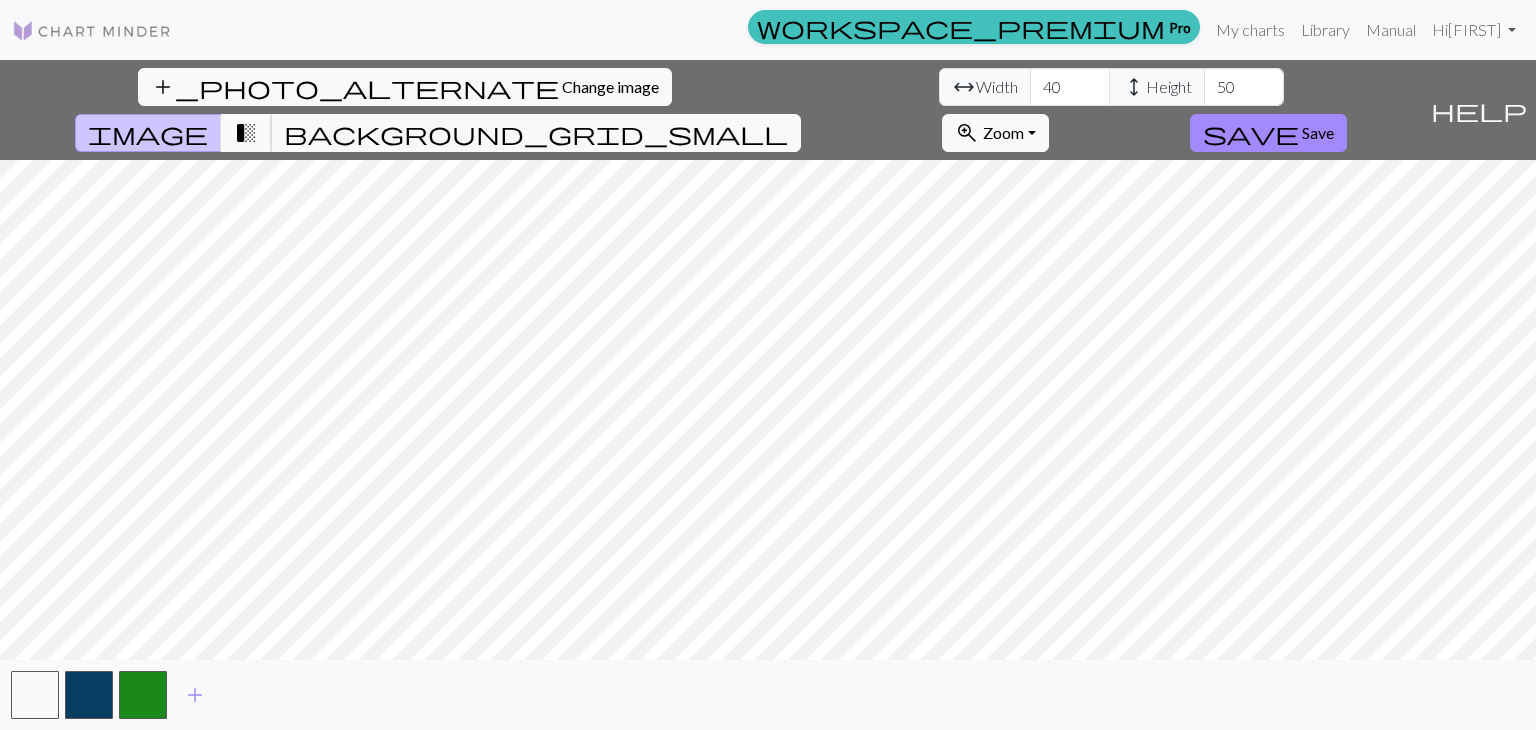 click on "transition_fade" at bounding box center (246, 133) 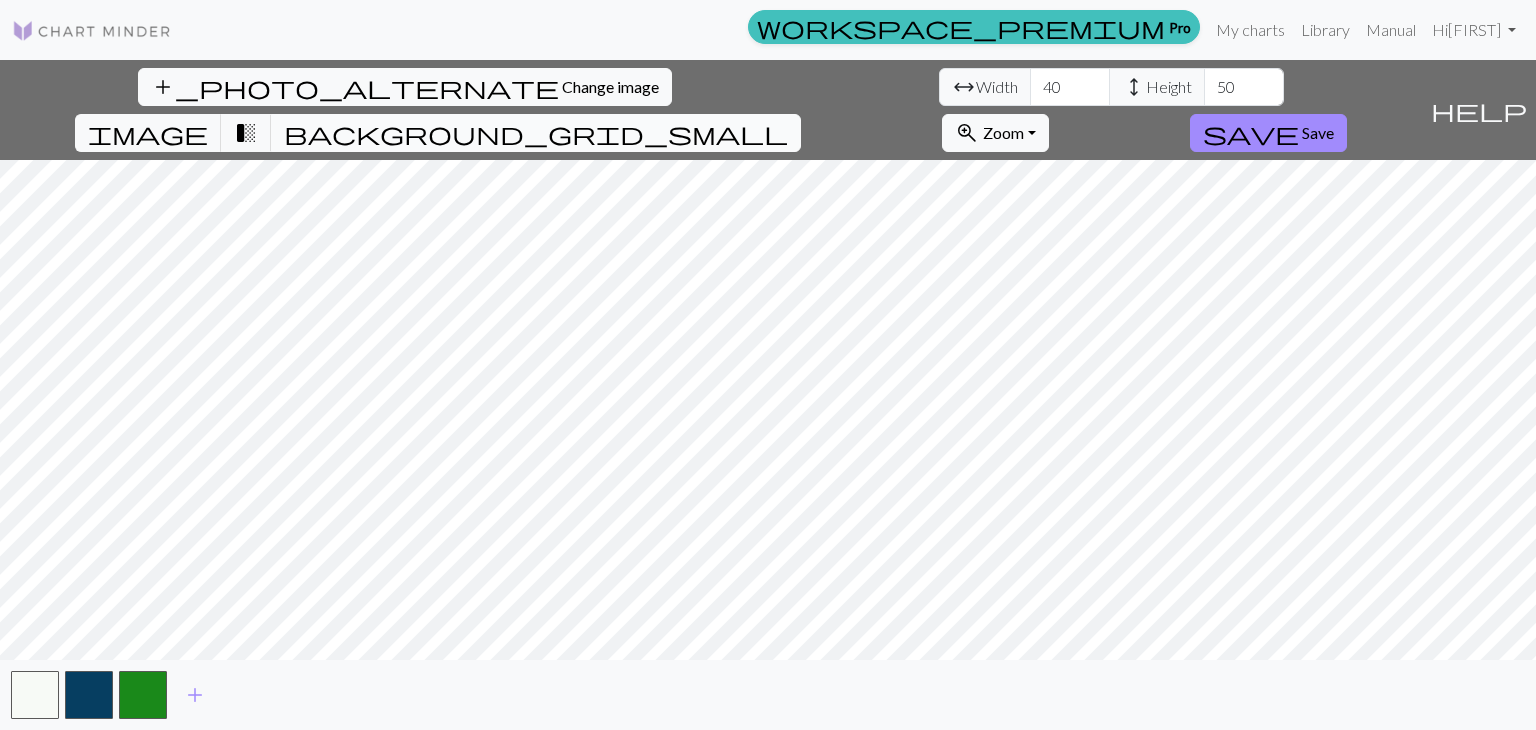 click on "background_grid_small" at bounding box center [536, 133] 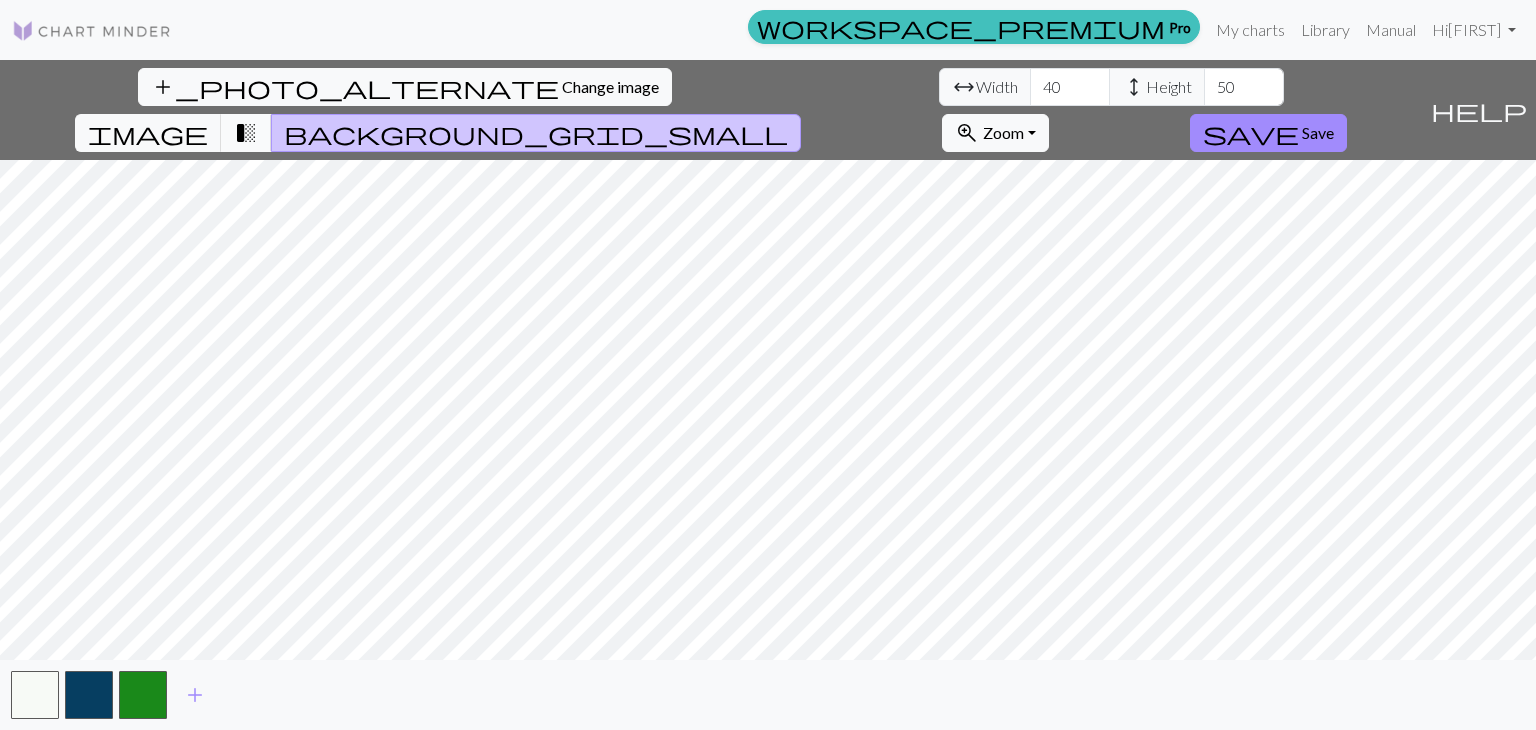 click on "transition_fade" at bounding box center [246, 133] 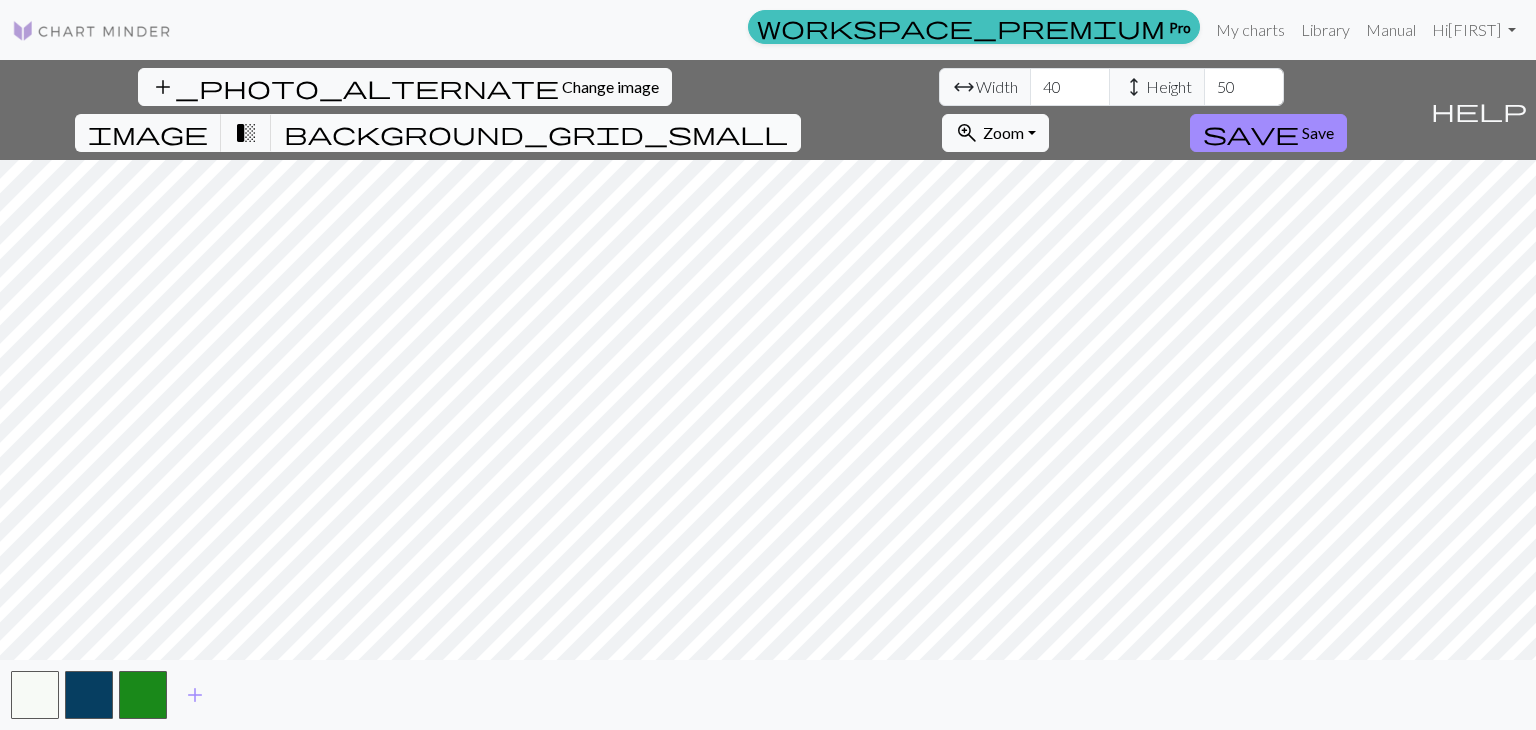 click on "background_grid_small" at bounding box center (536, 133) 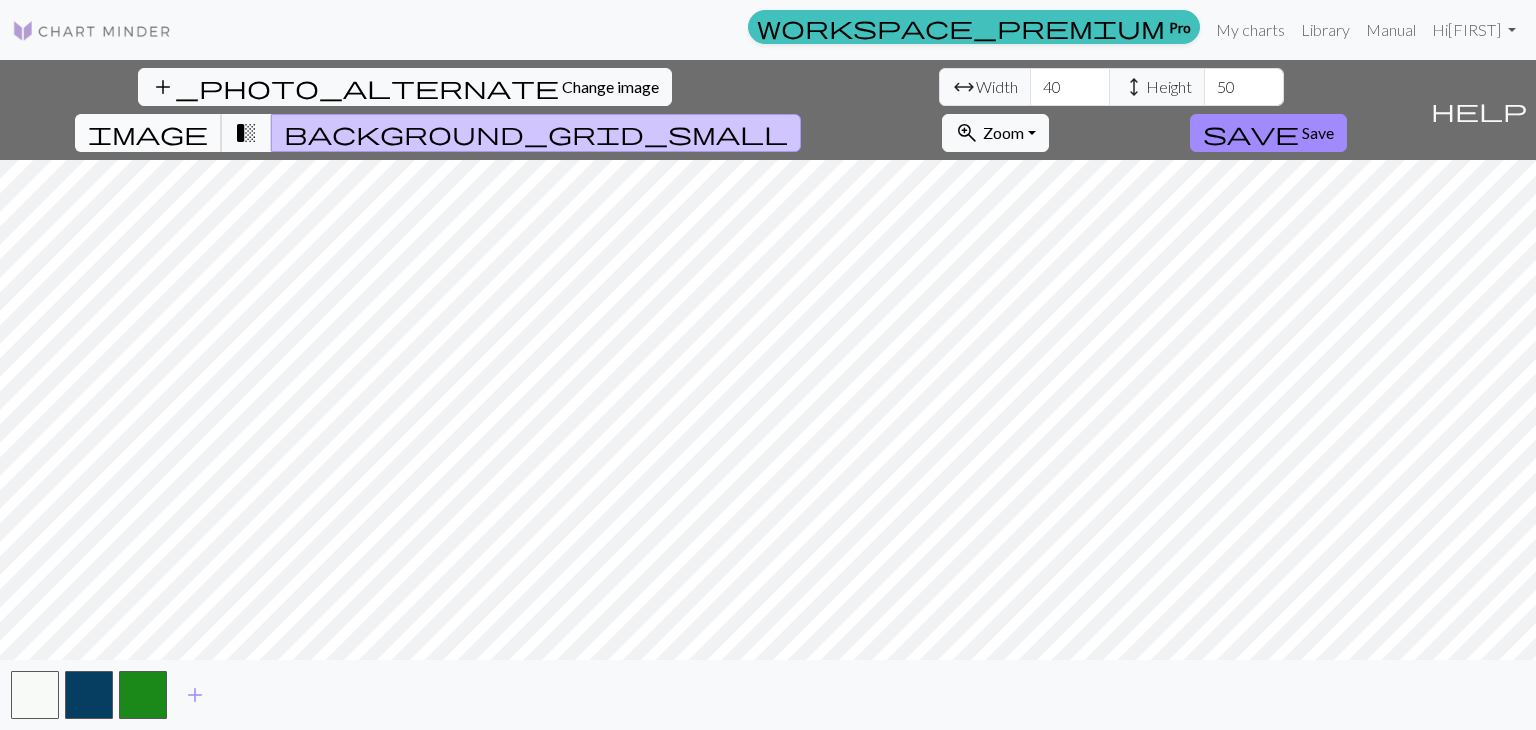 click on "image" at bounding box center (148, 133) 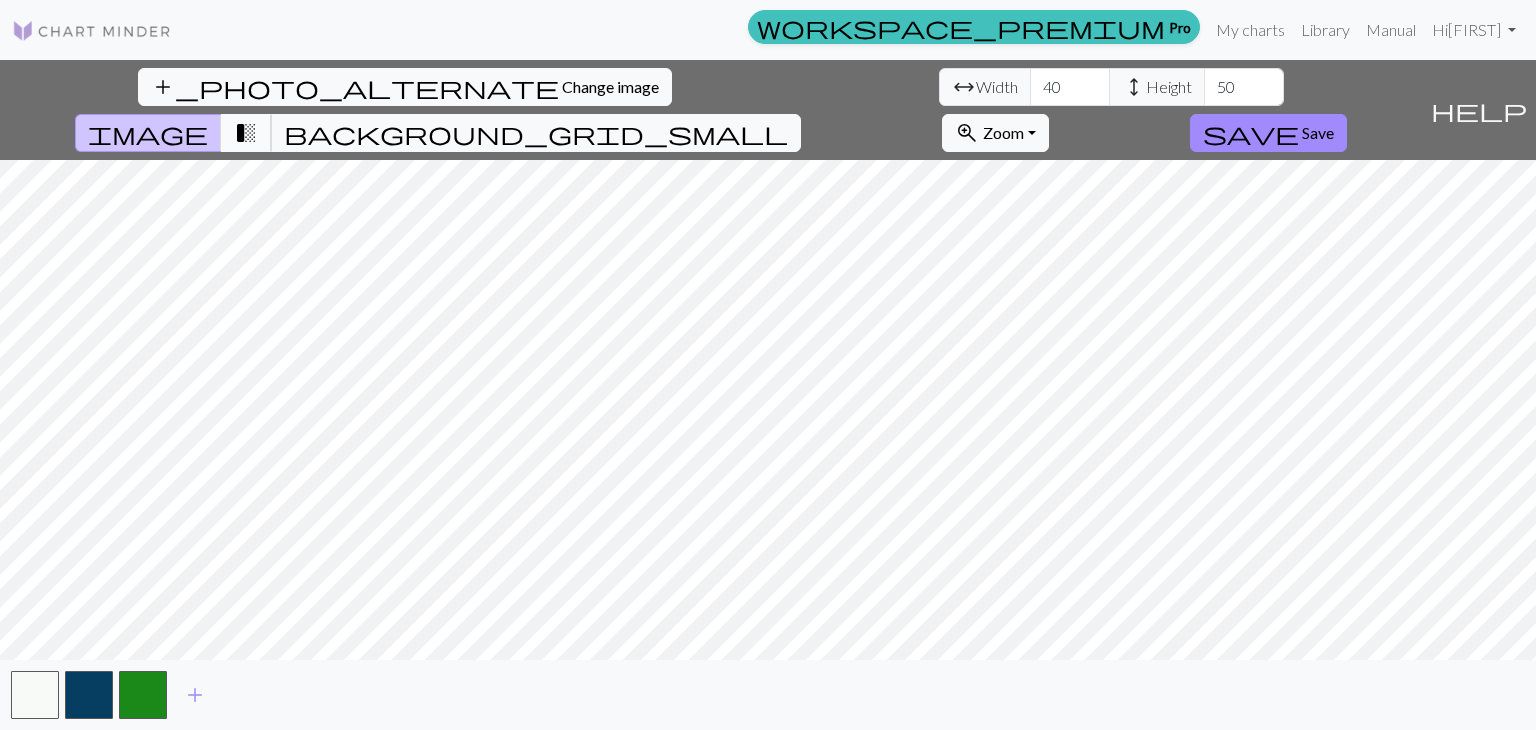 click on "transition_fade" at bounding box center (246, 133) 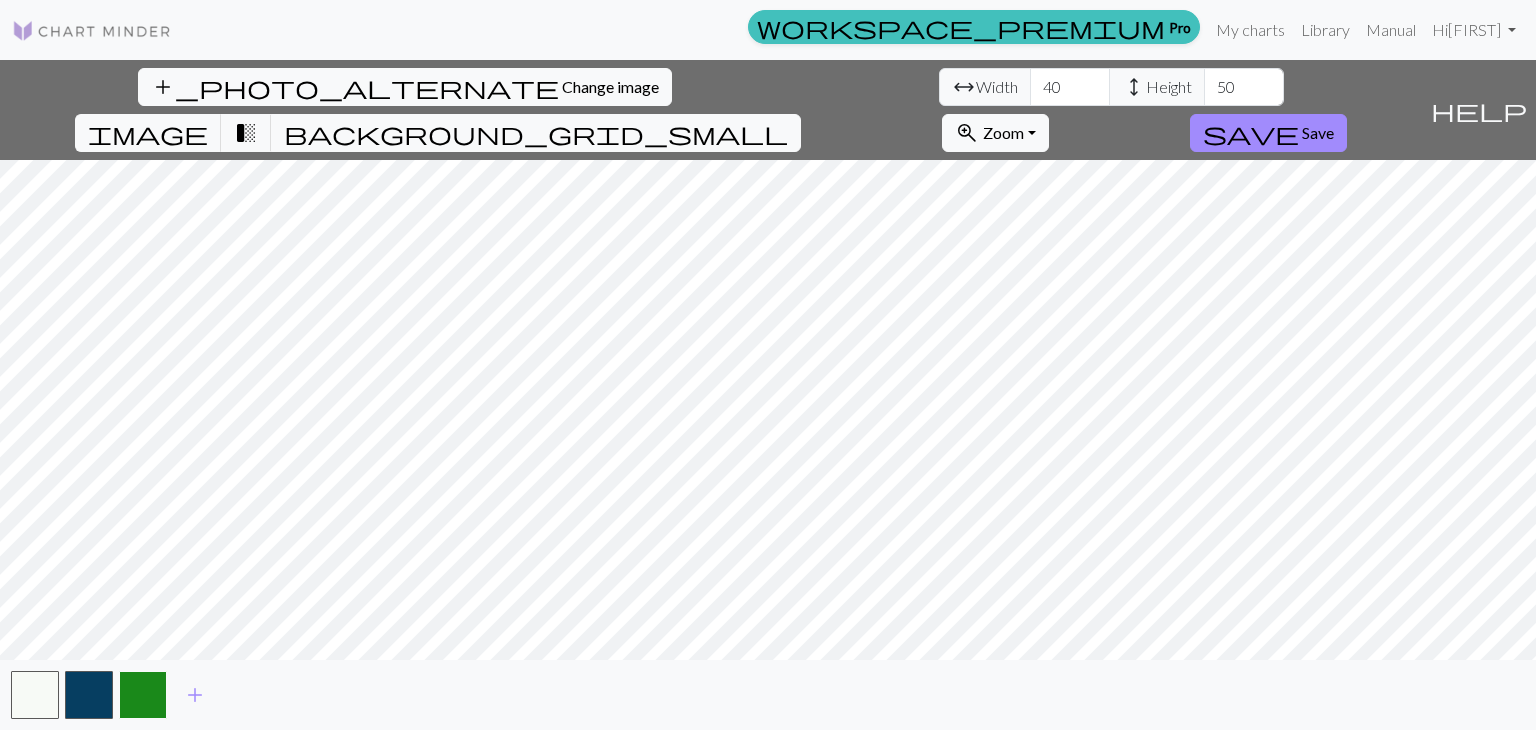 click at bounding box center (143, 695) 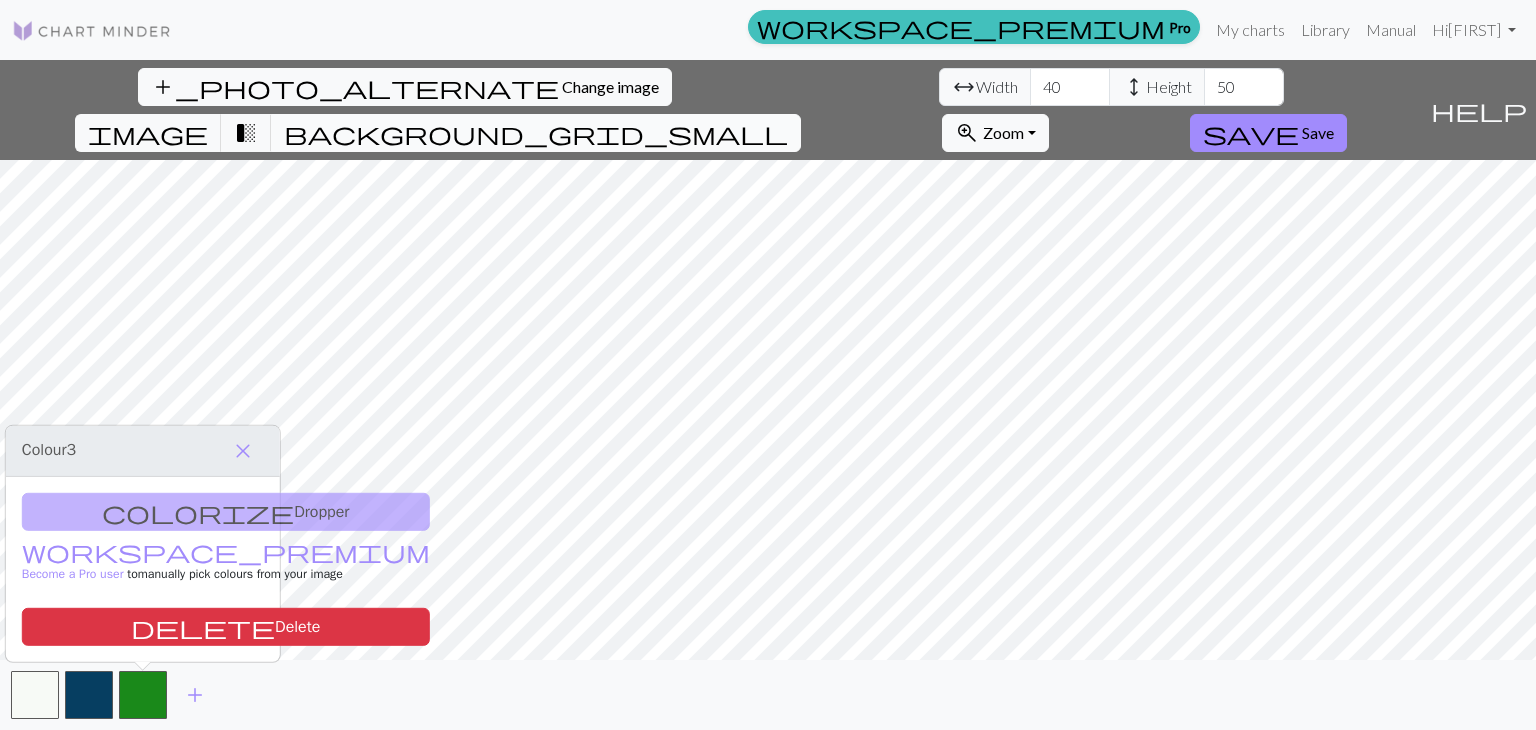 click on "background_grid_small" at bounding box center [536, 133] 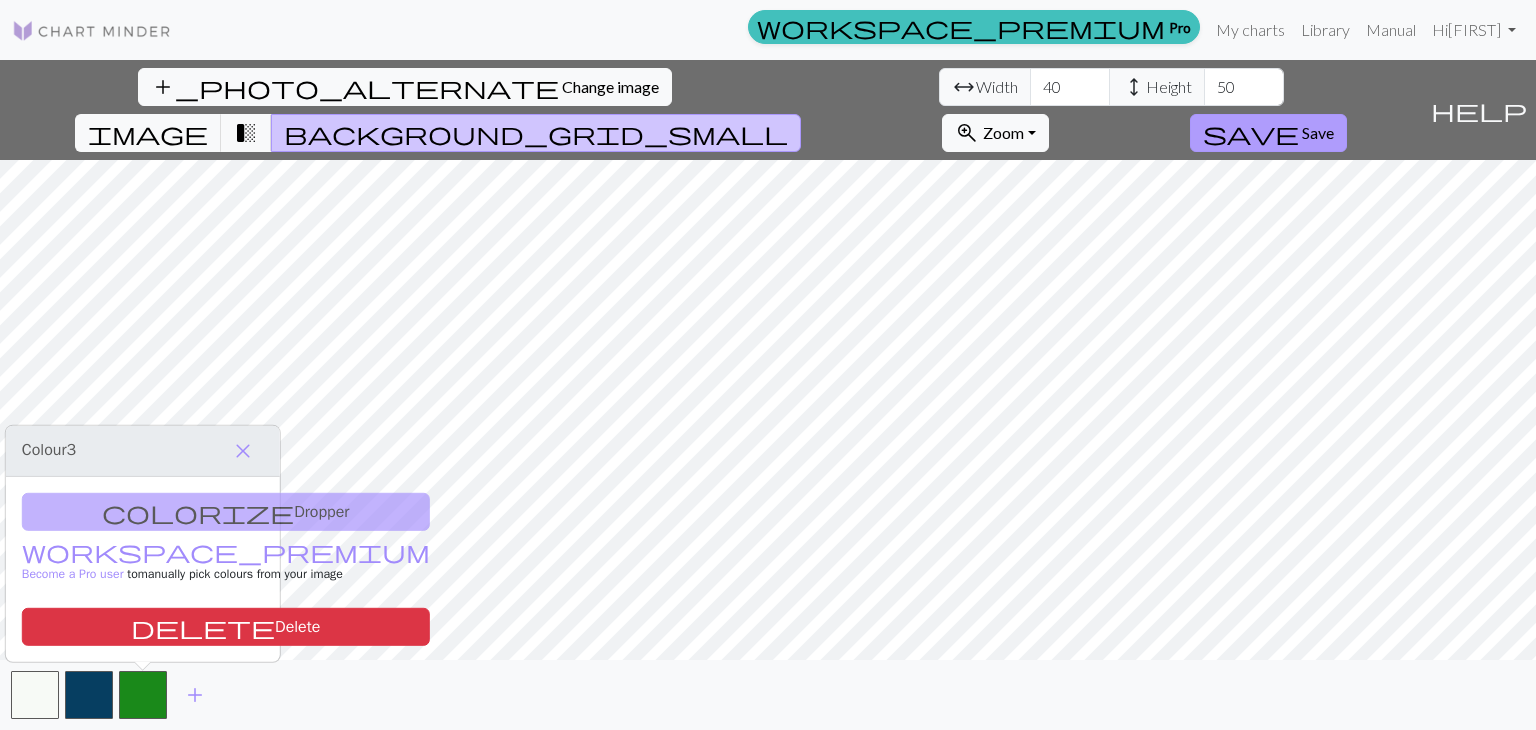 click on "save" at bounding box center [1251, 133] 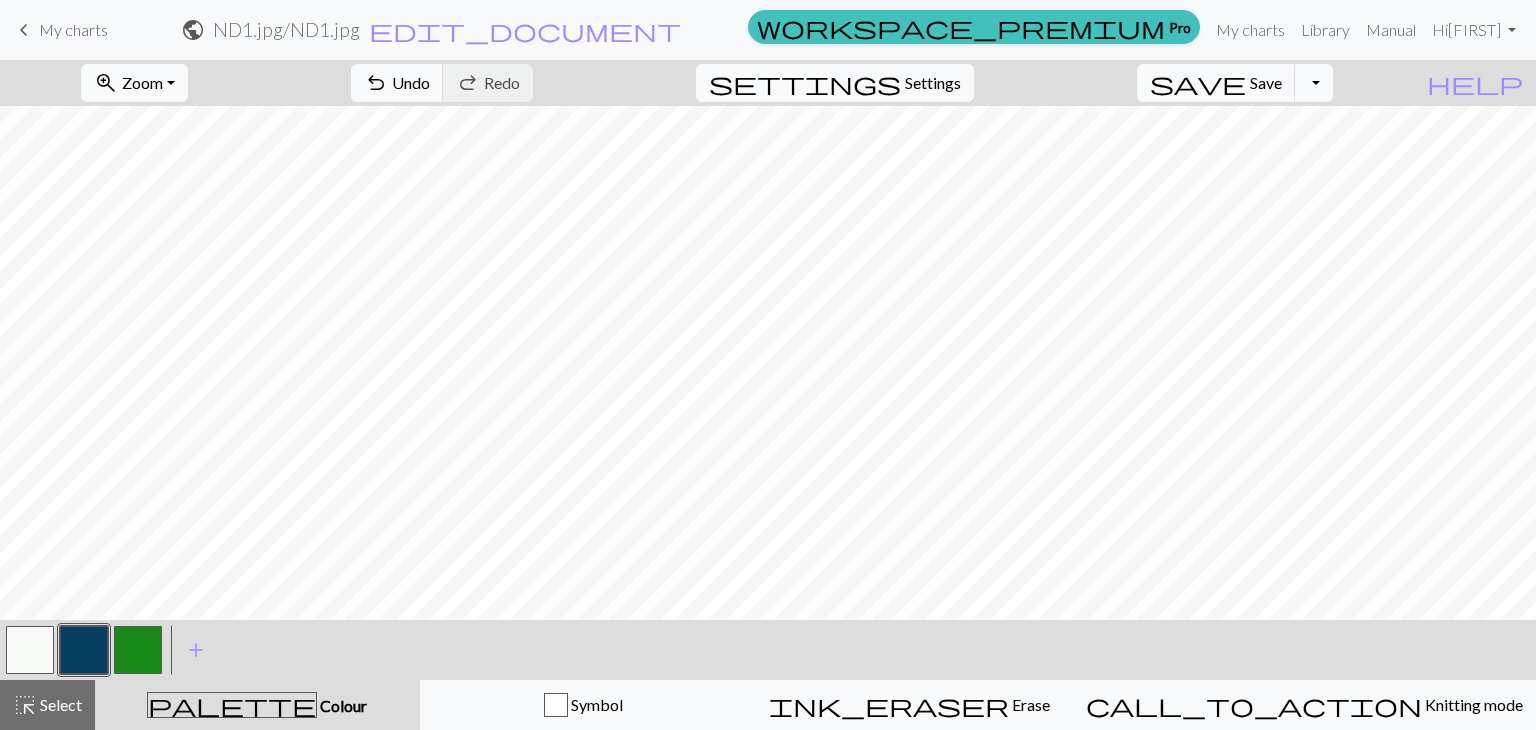 click at bounding box center [138, 650] 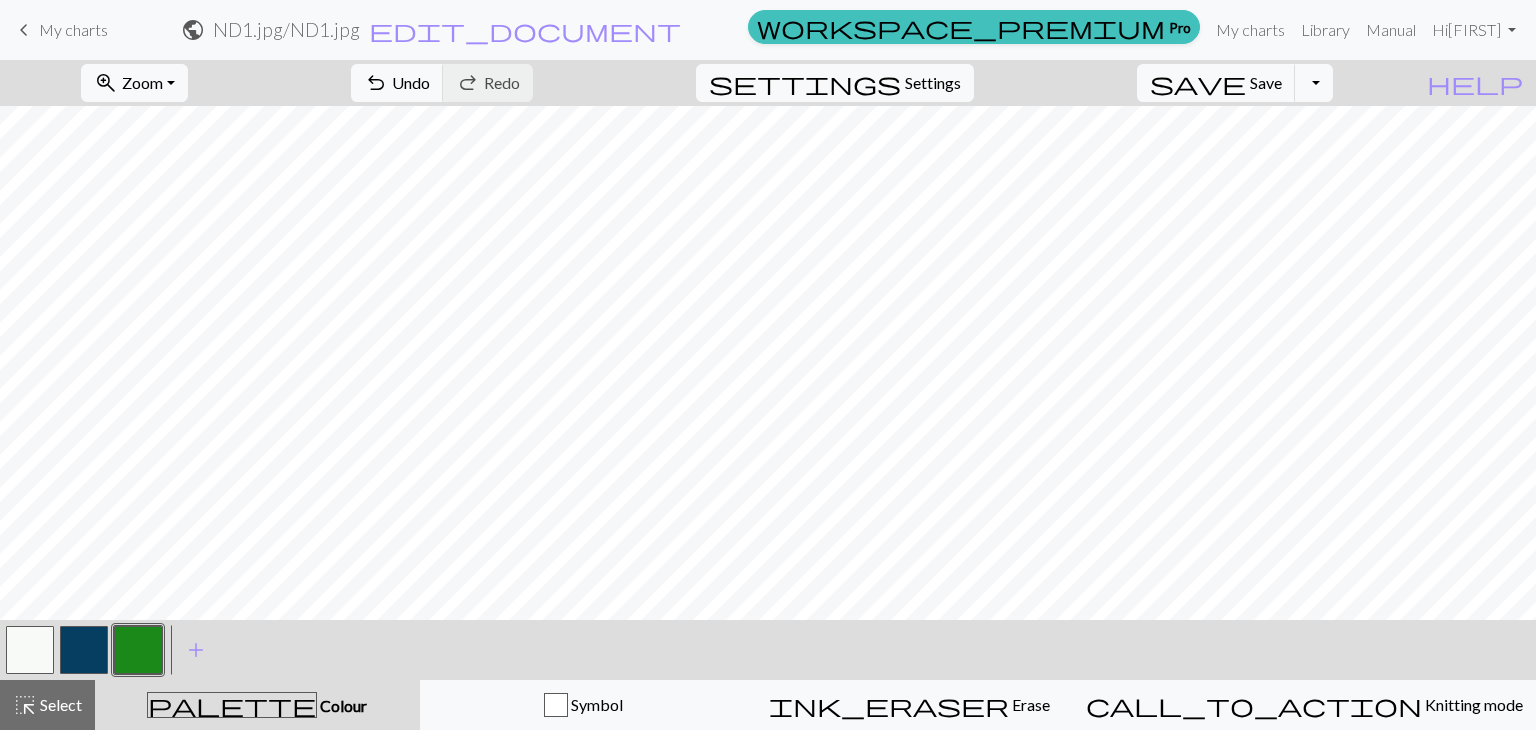 click at bounding box center [84, 650] 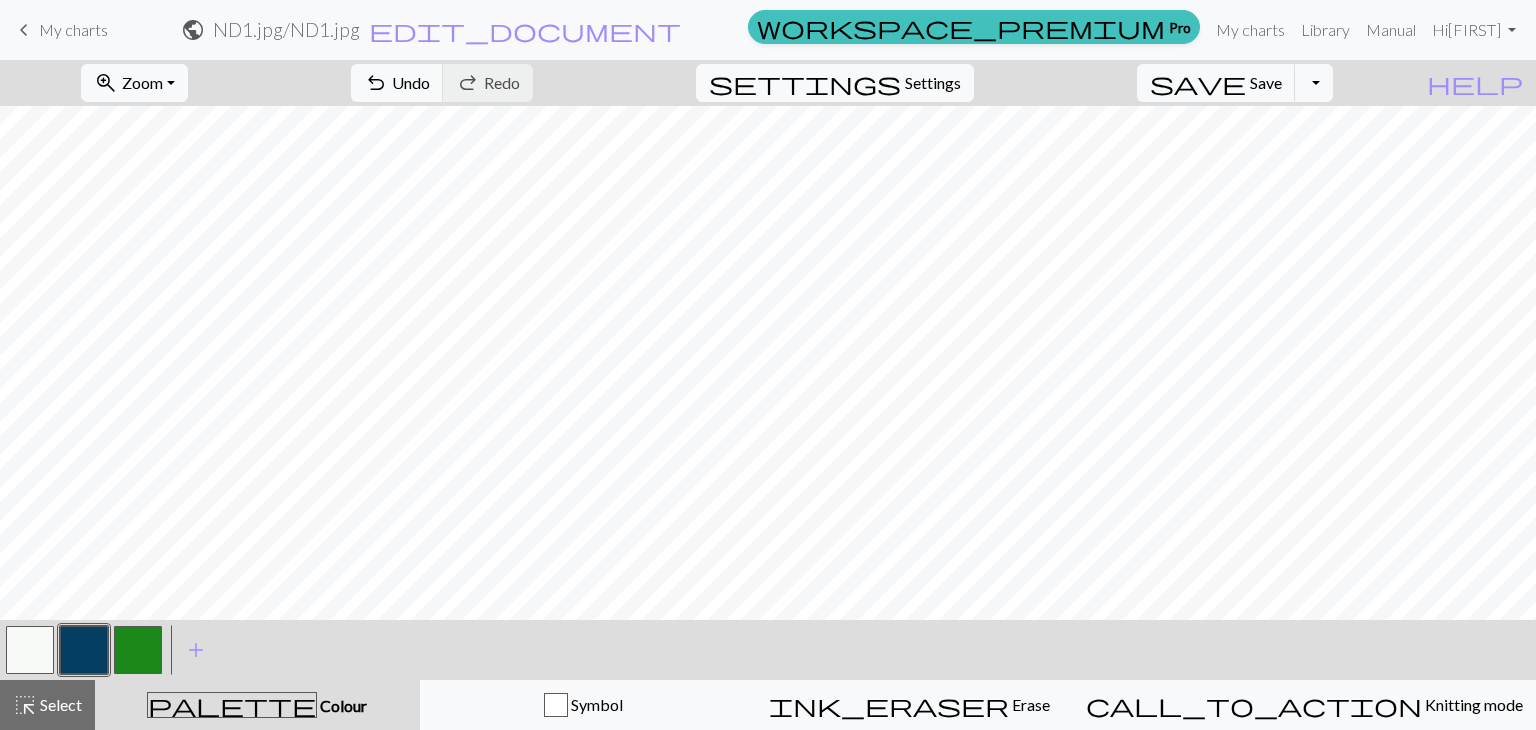 click at bounding box center (138, 650) 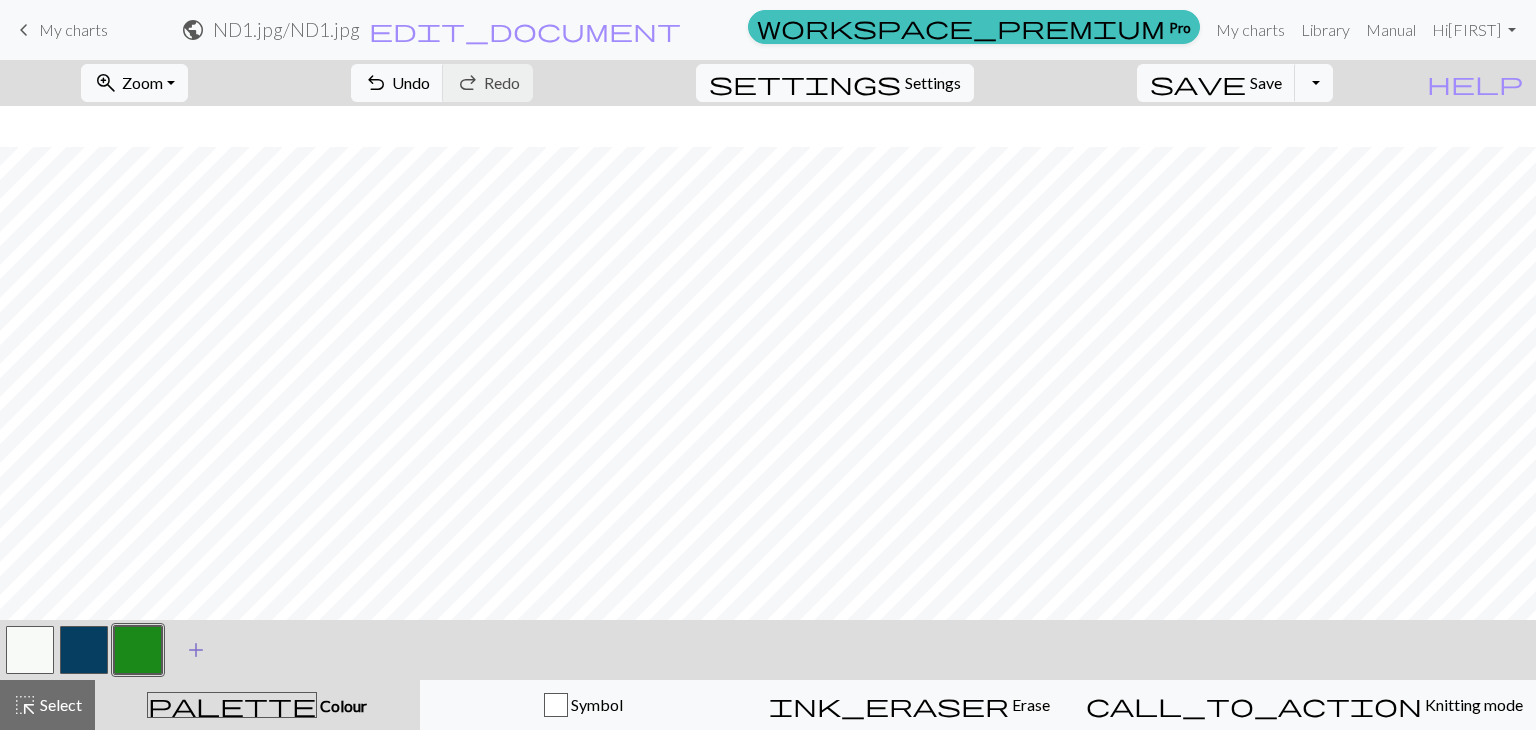scroll, scrollTop: 92, scrollLeft: 0, axis: vertical 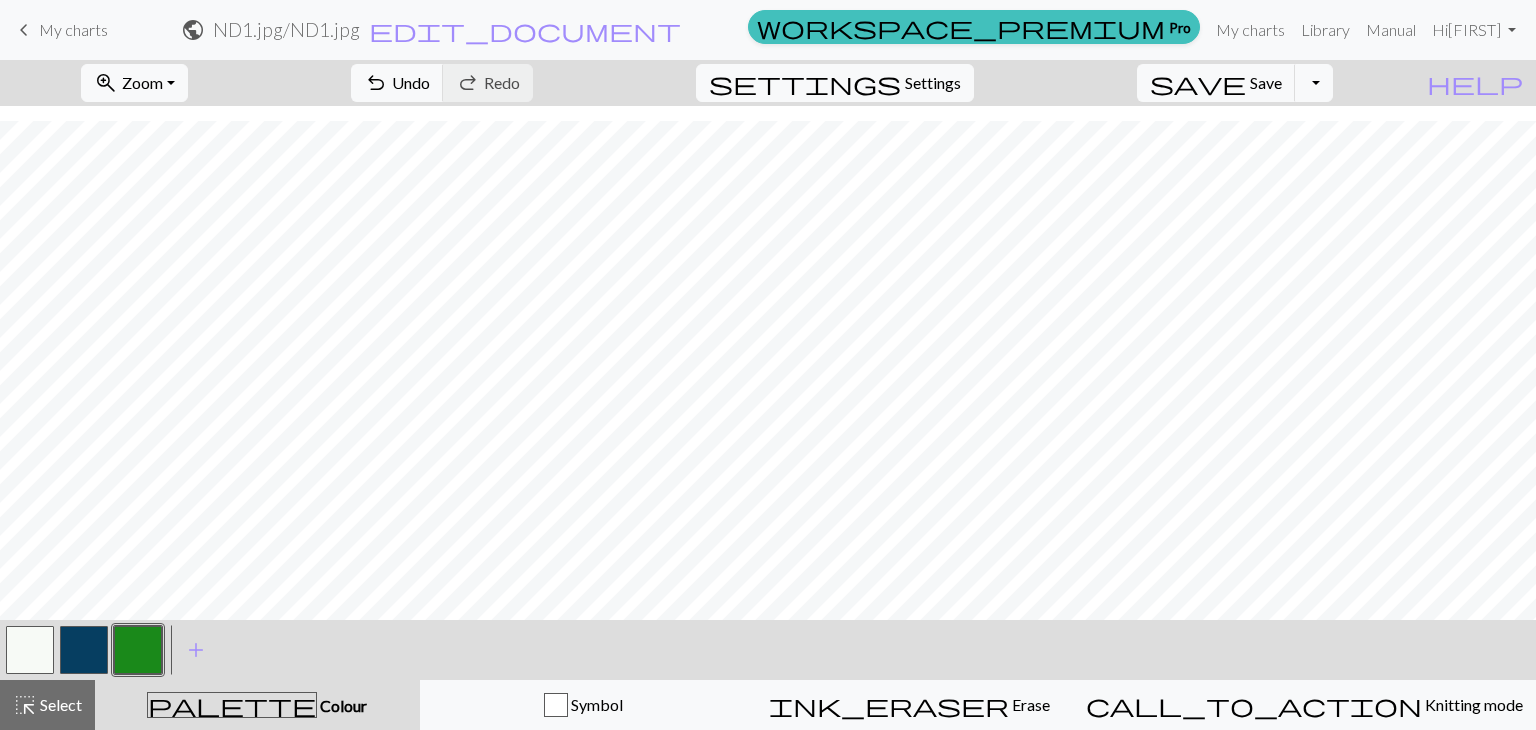 click at bounding box center [84, 650] 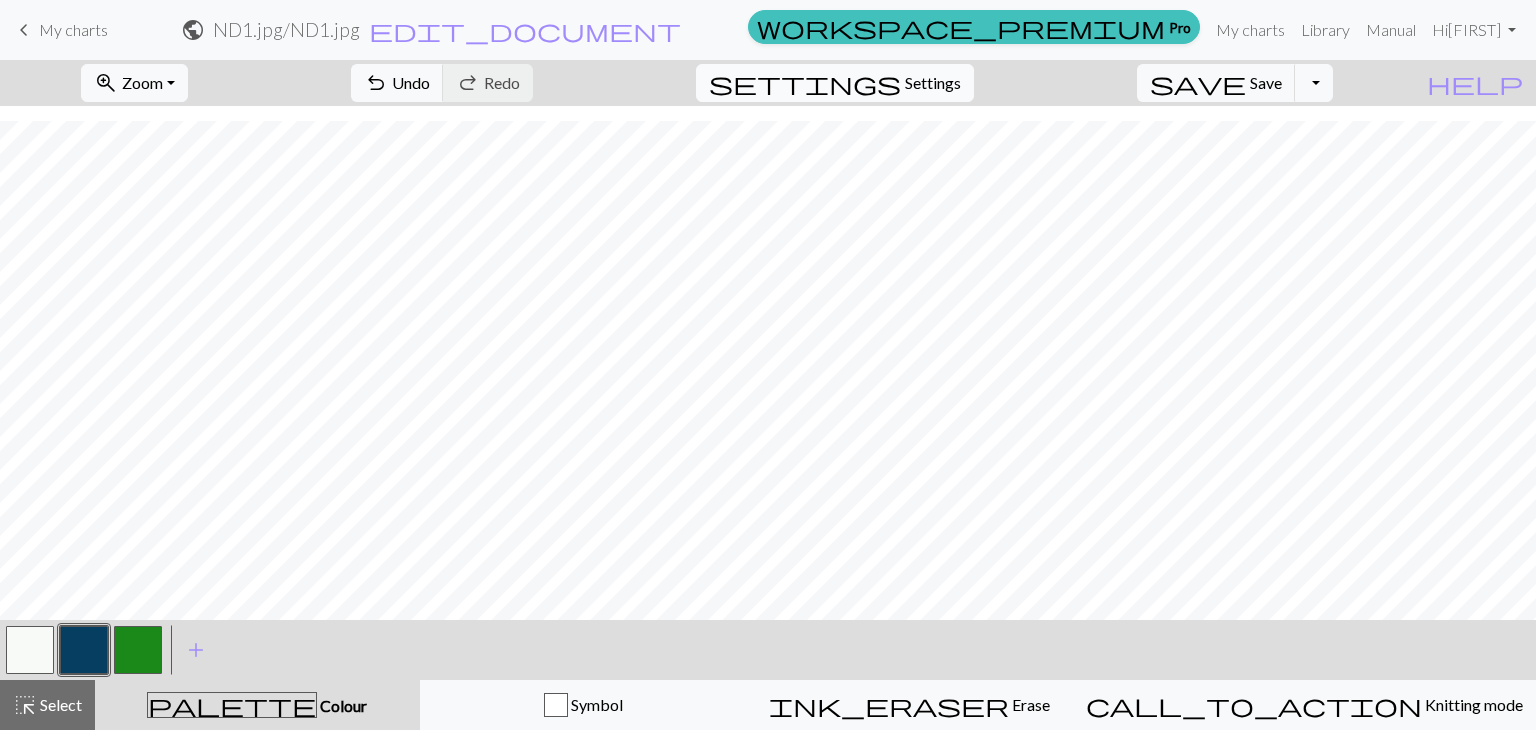 click on "Settings" at bounding box center [933, 83] 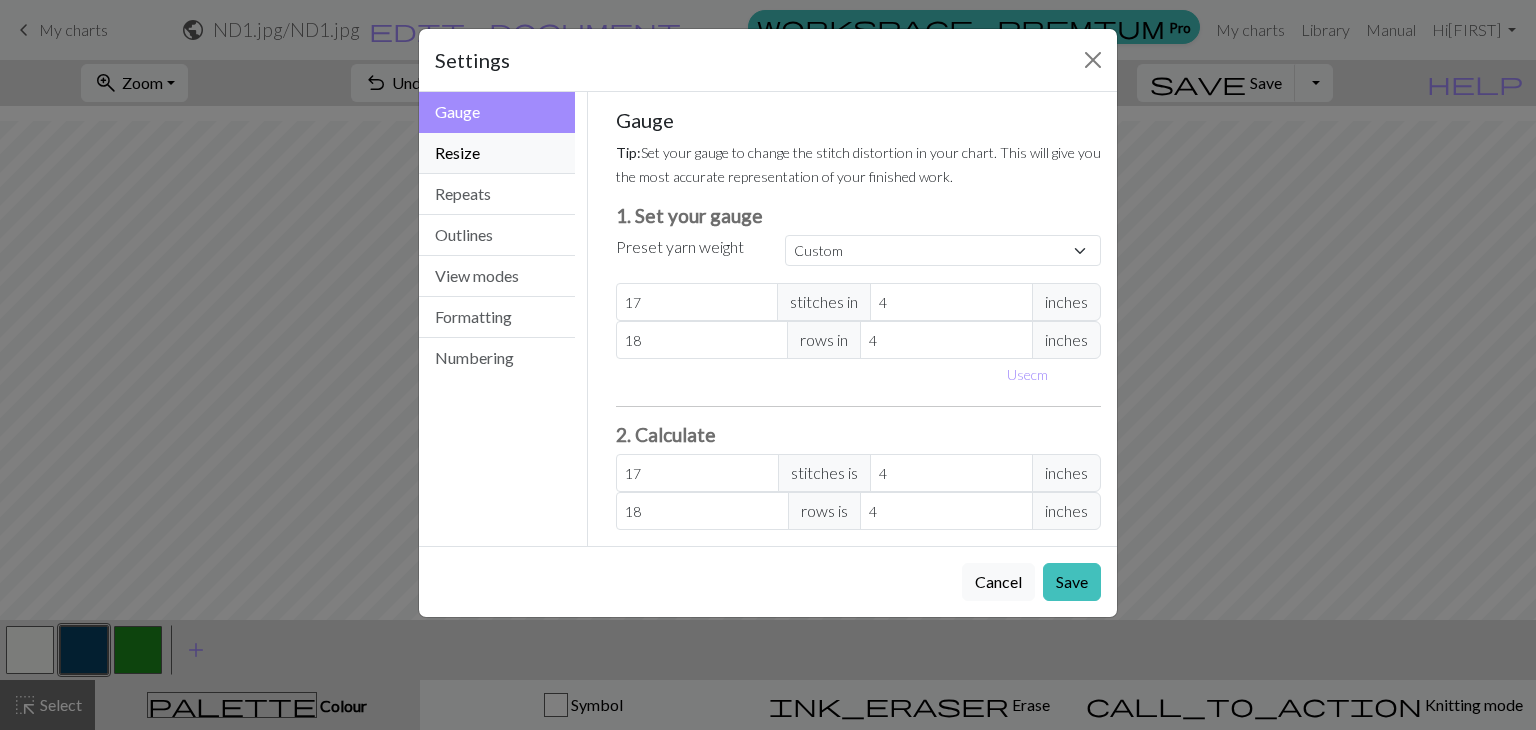 click on "Resize" at bounding box center [497, 153] 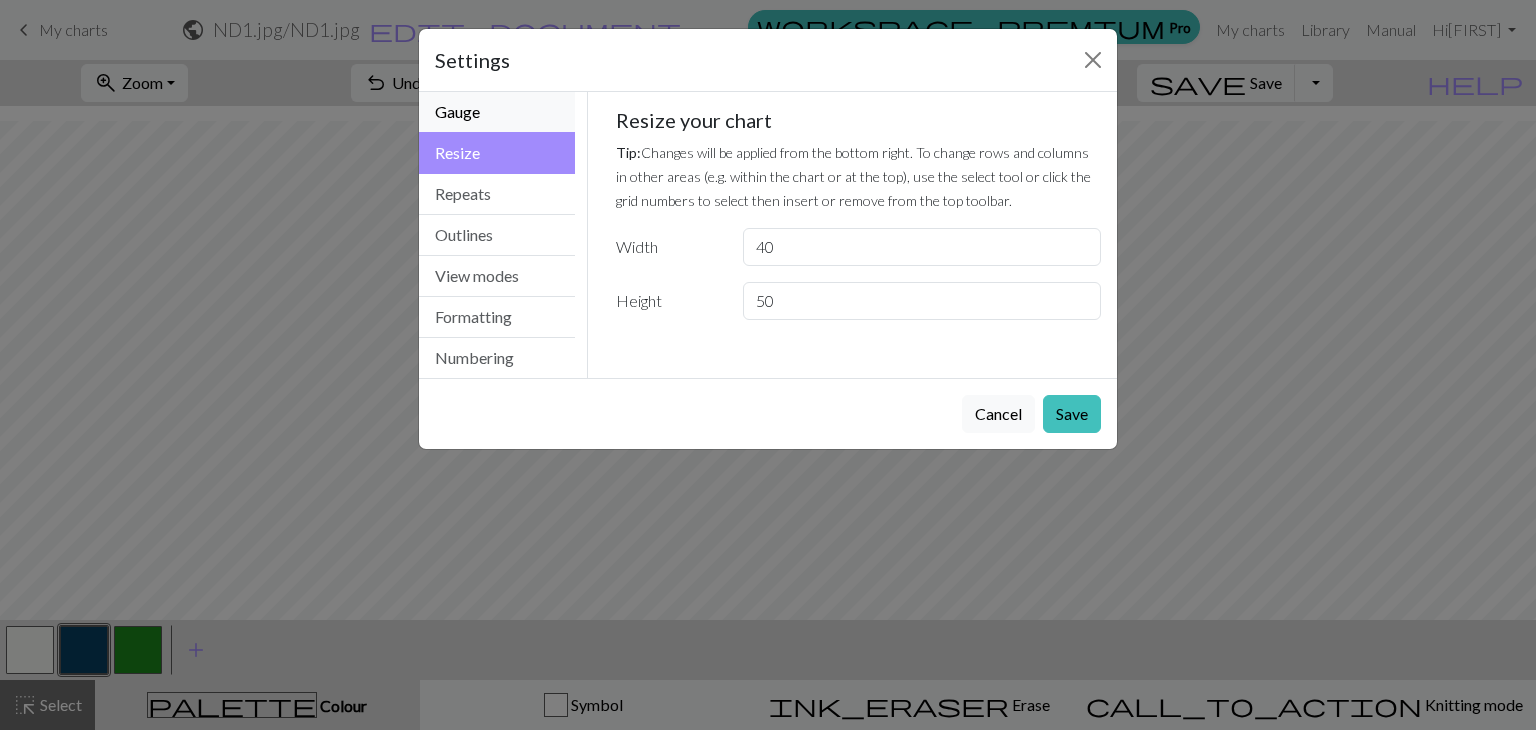 click on "Gauge" at bounding box center [497, 112] 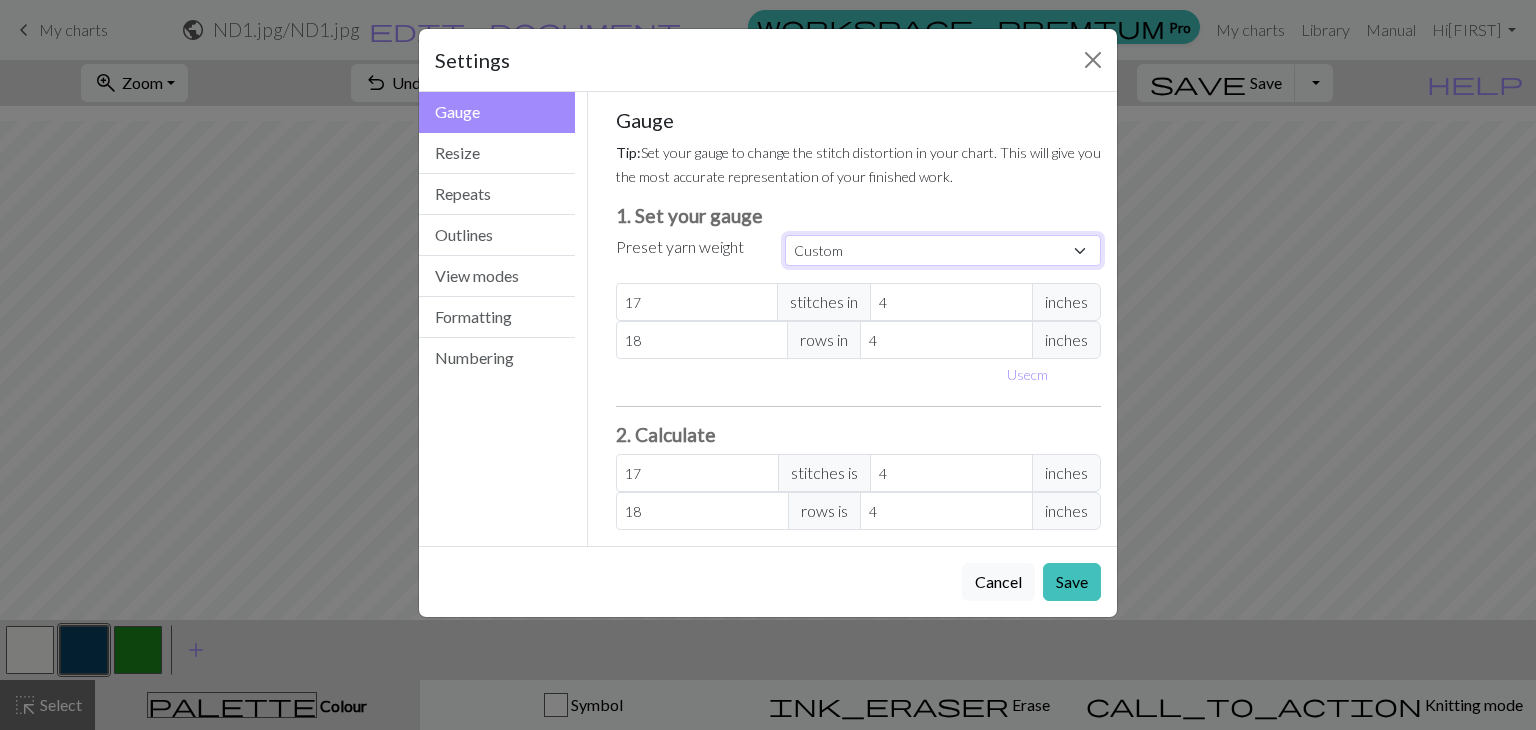 click on "Custom Square Lace Light Fingering Fingering Sport Double knit Worsted Aran Bulky Super Bulky" at bounding box center [943, 250] 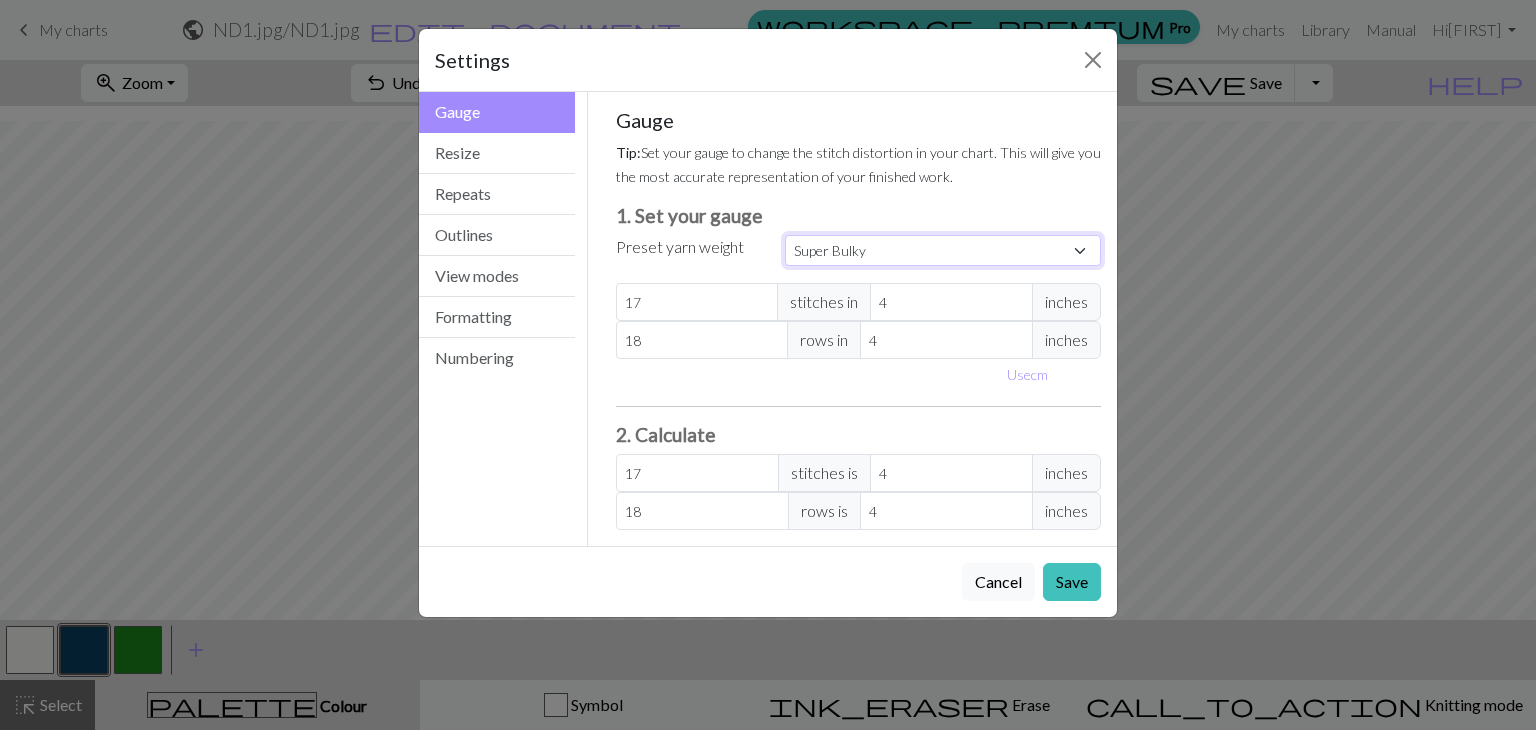 click on "Custom Square Lace Light Fingering Fingering Sport Double knit Worsted Aran Bulky Super Bulky" at bounding box center [943, 250] 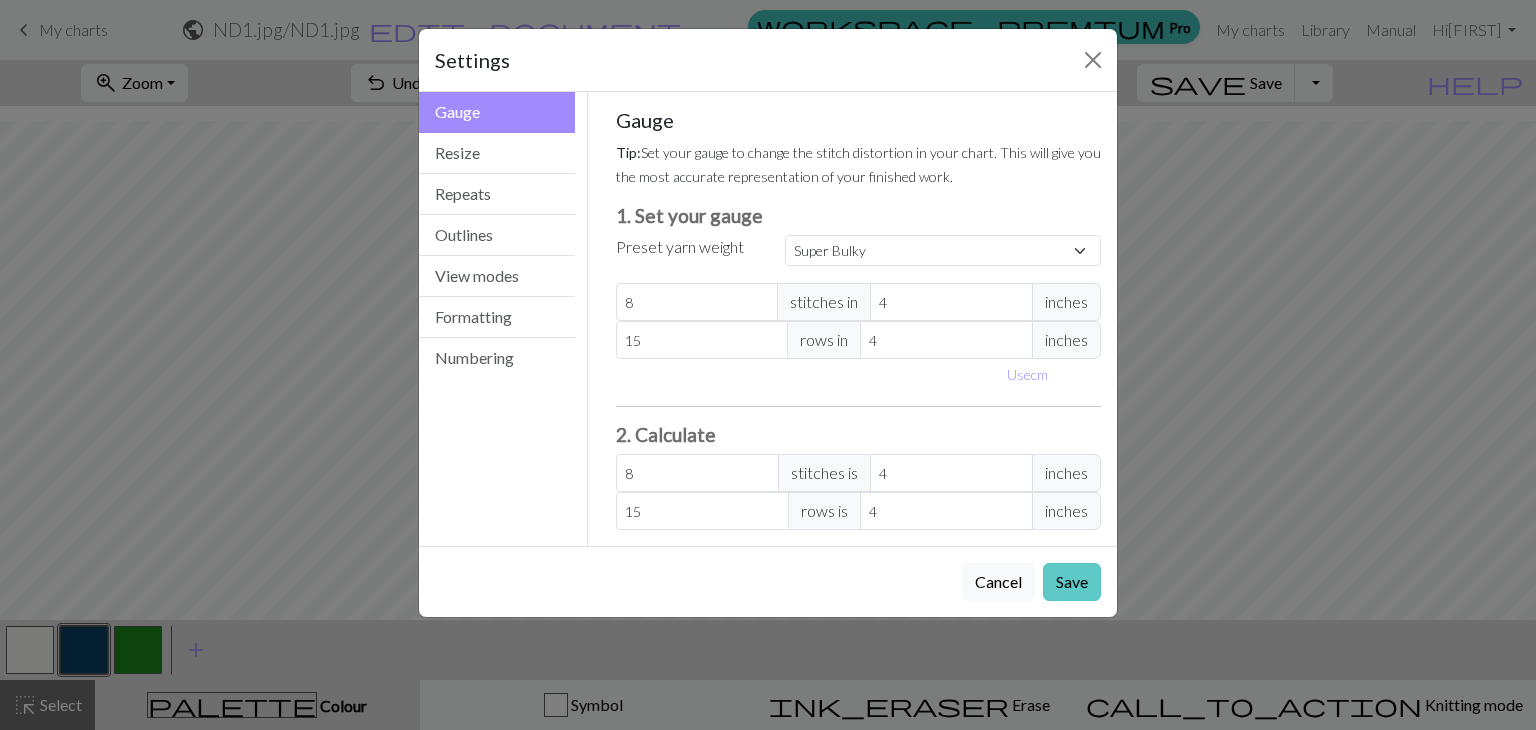 click on "Save" at bounding box center [1072, 582] 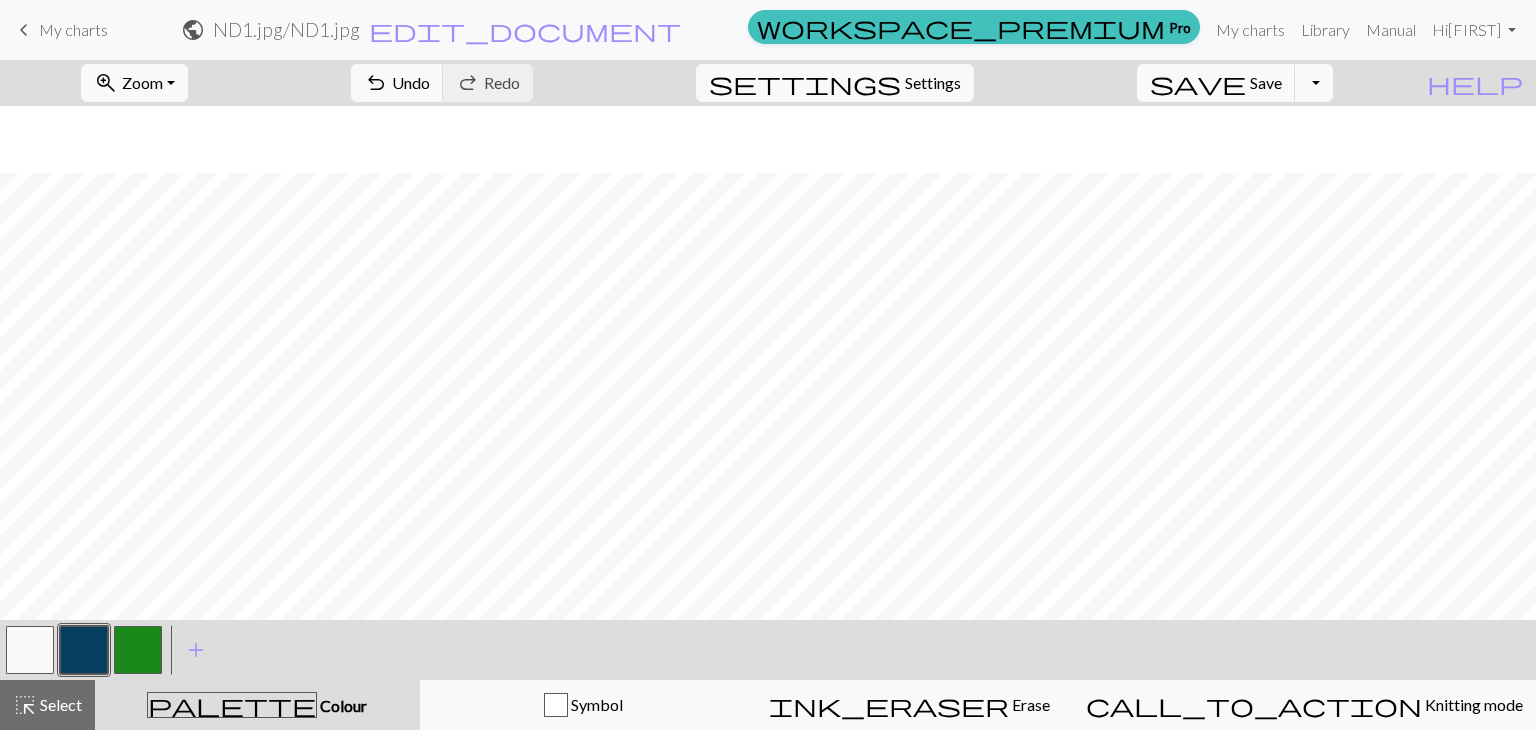 scroll, scrollTop: 71, scrollLeft: 0, axis: vertical 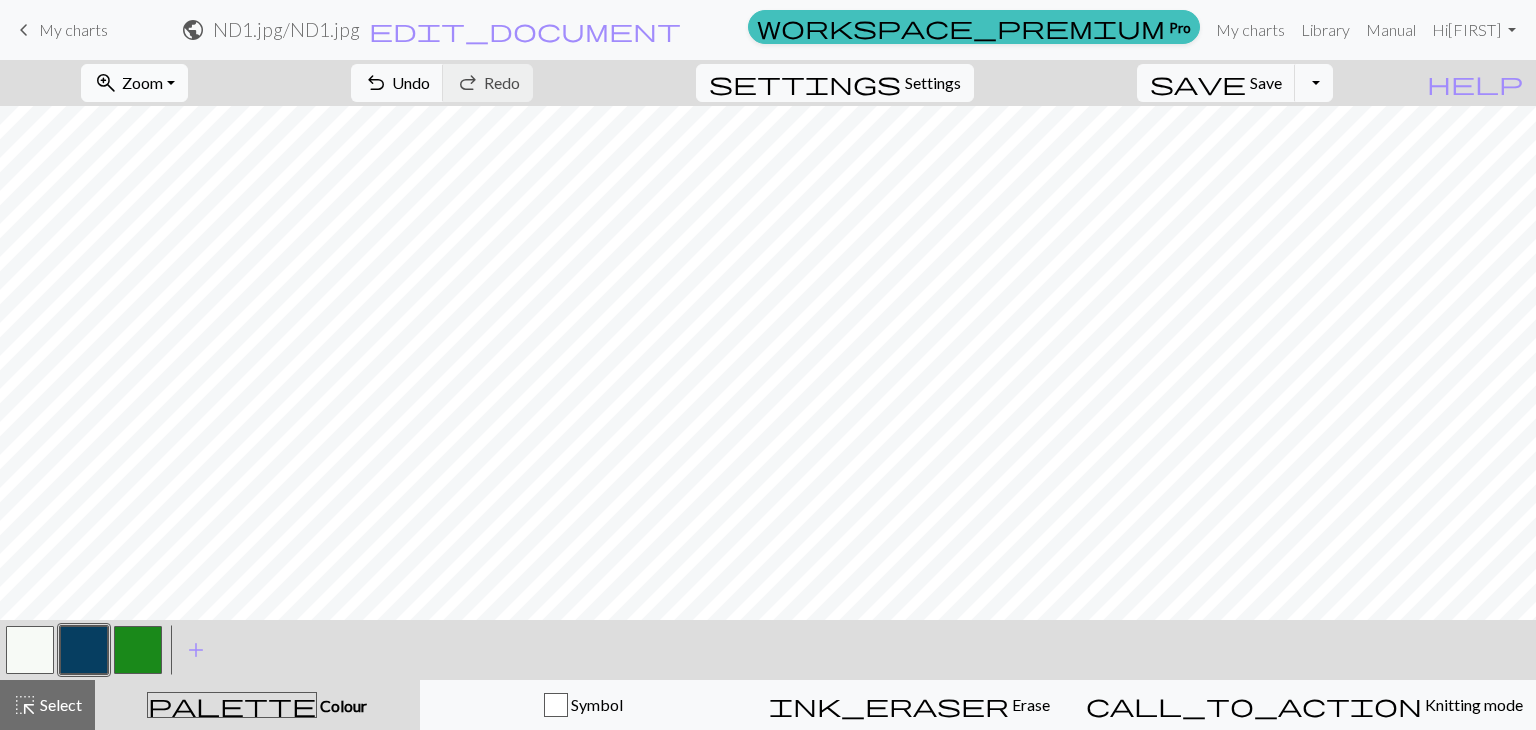 click on "zoom_in Zoom Zoom" at bounding box center (134, 83) 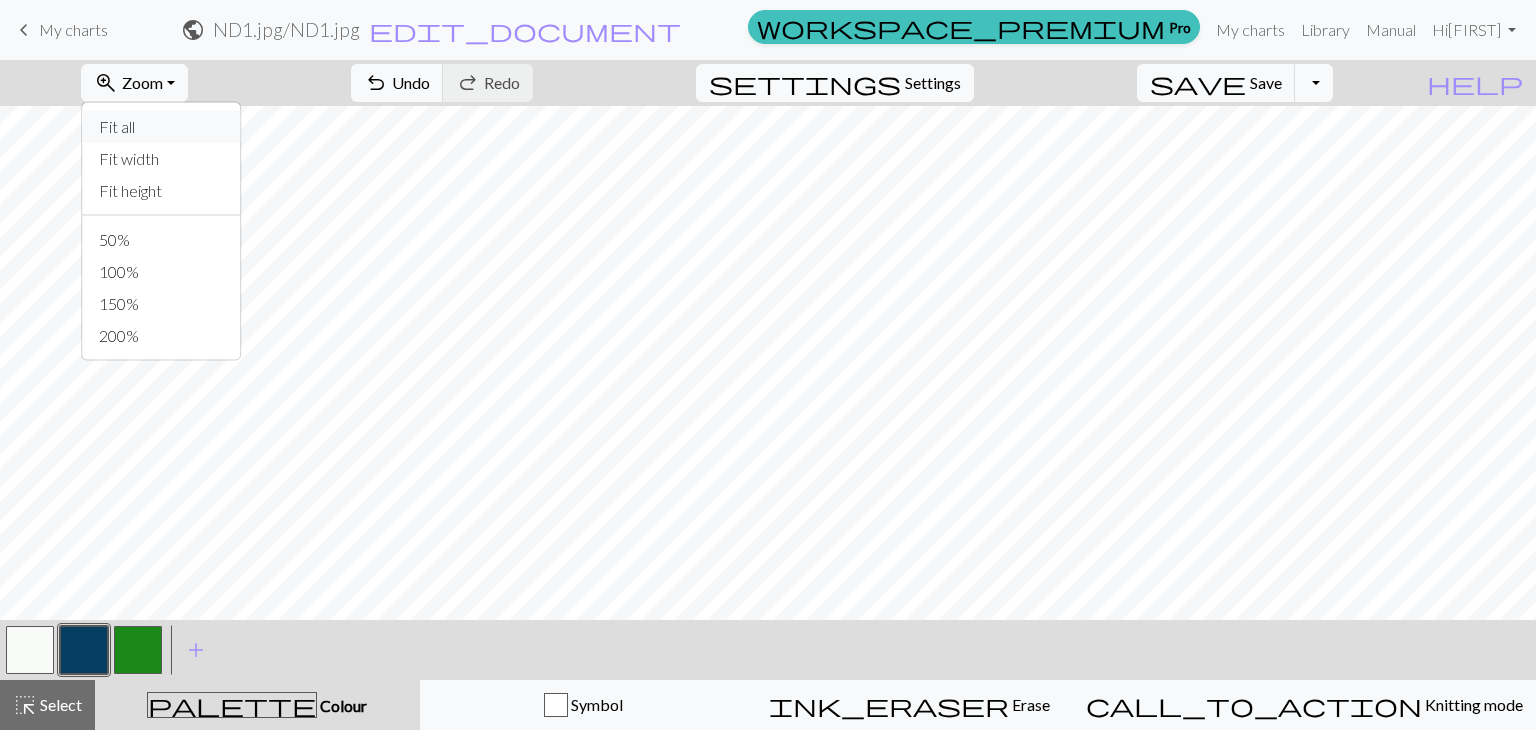click on "Fit all" at bounding box center [162, 127] 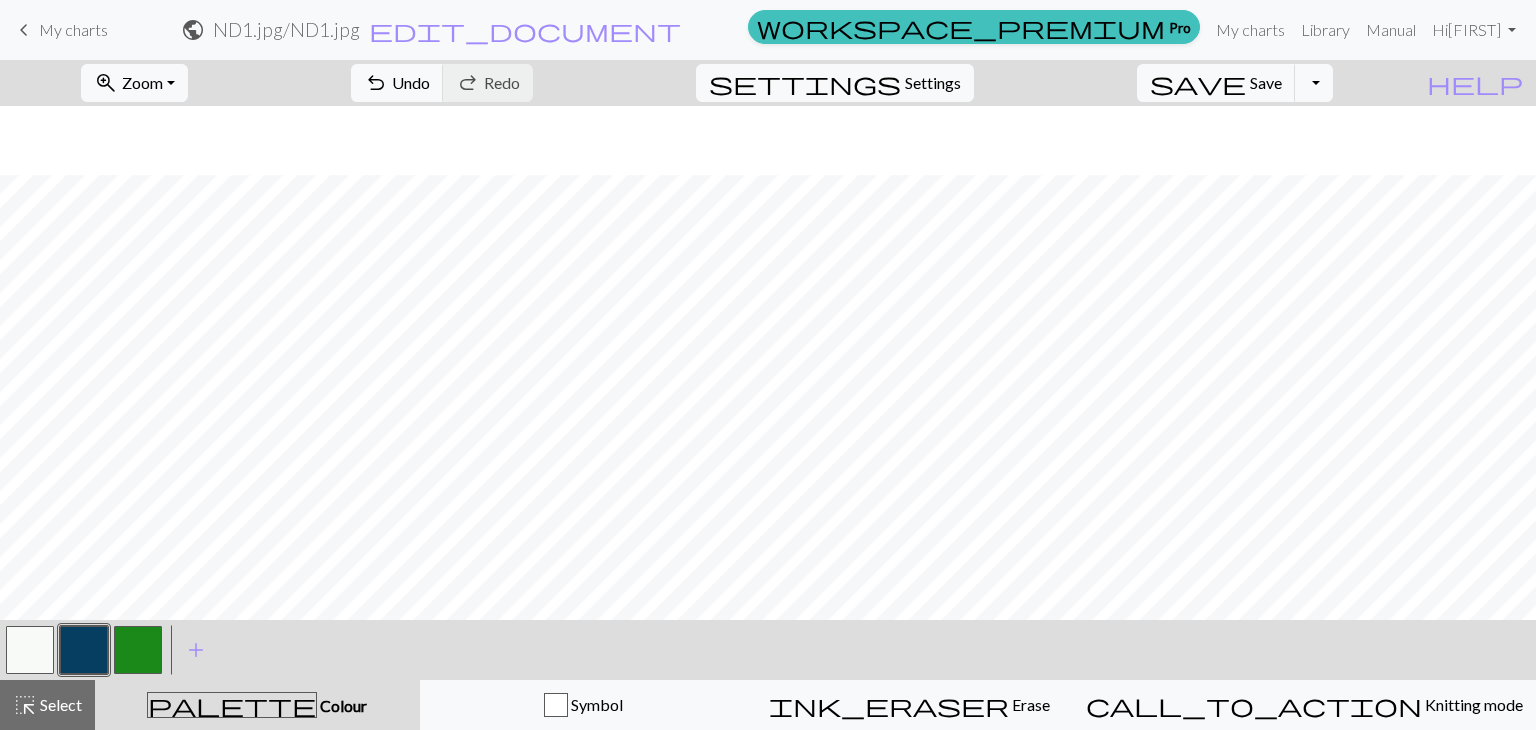 scroll, scrollTop: 71, scrollLeft: 0, axis: vertical 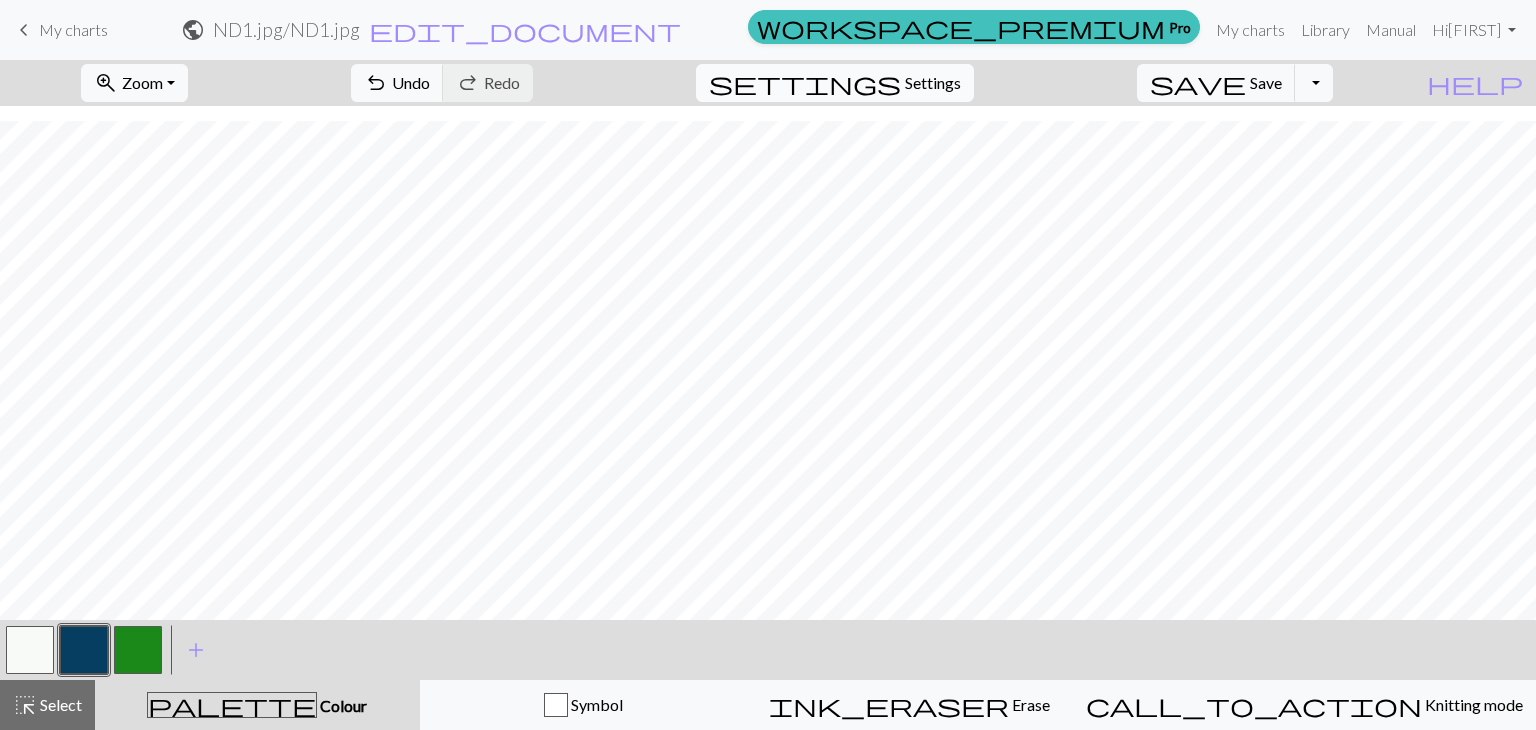 click on "Settings" at bounding box center (933, 83) 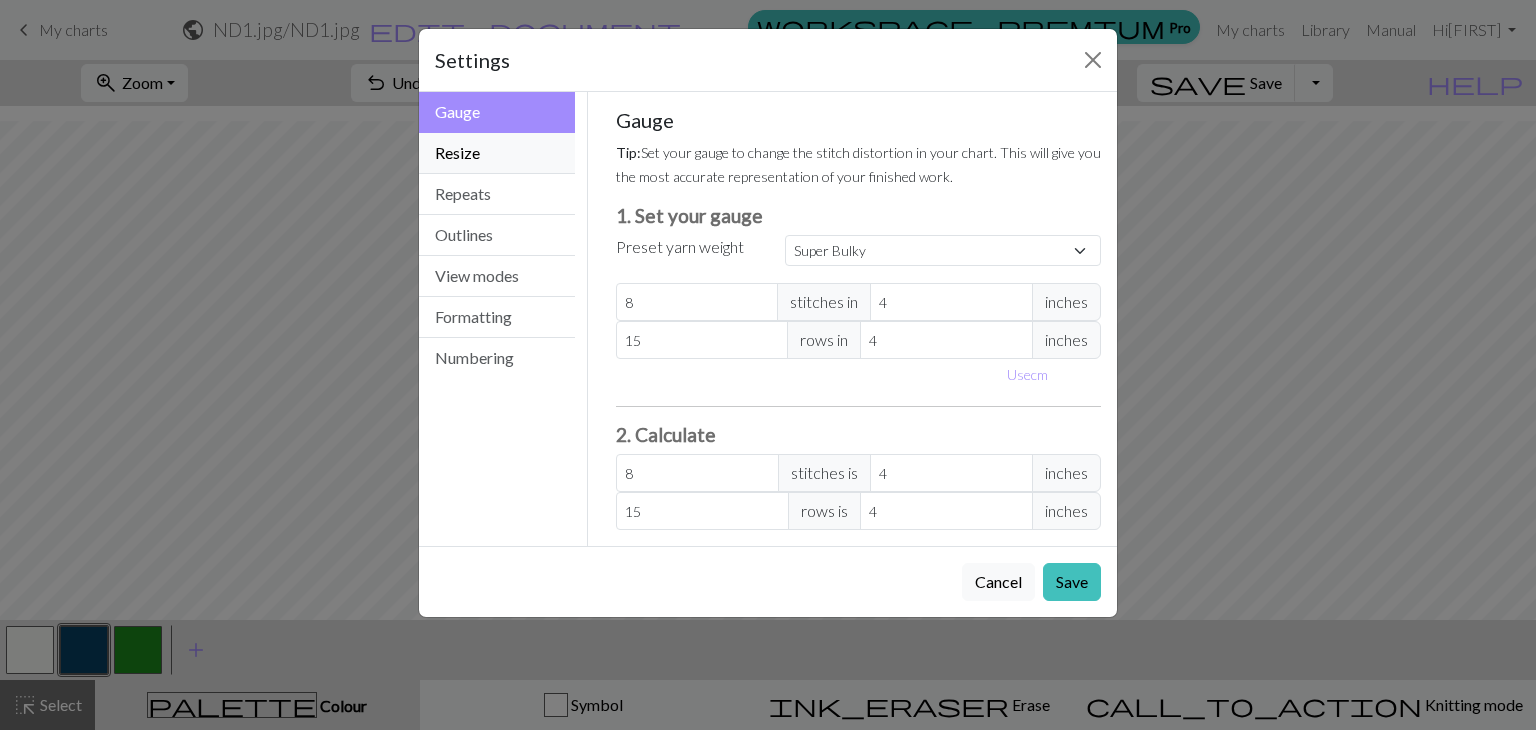 click on "Resize" at bounding box center (497, 153) 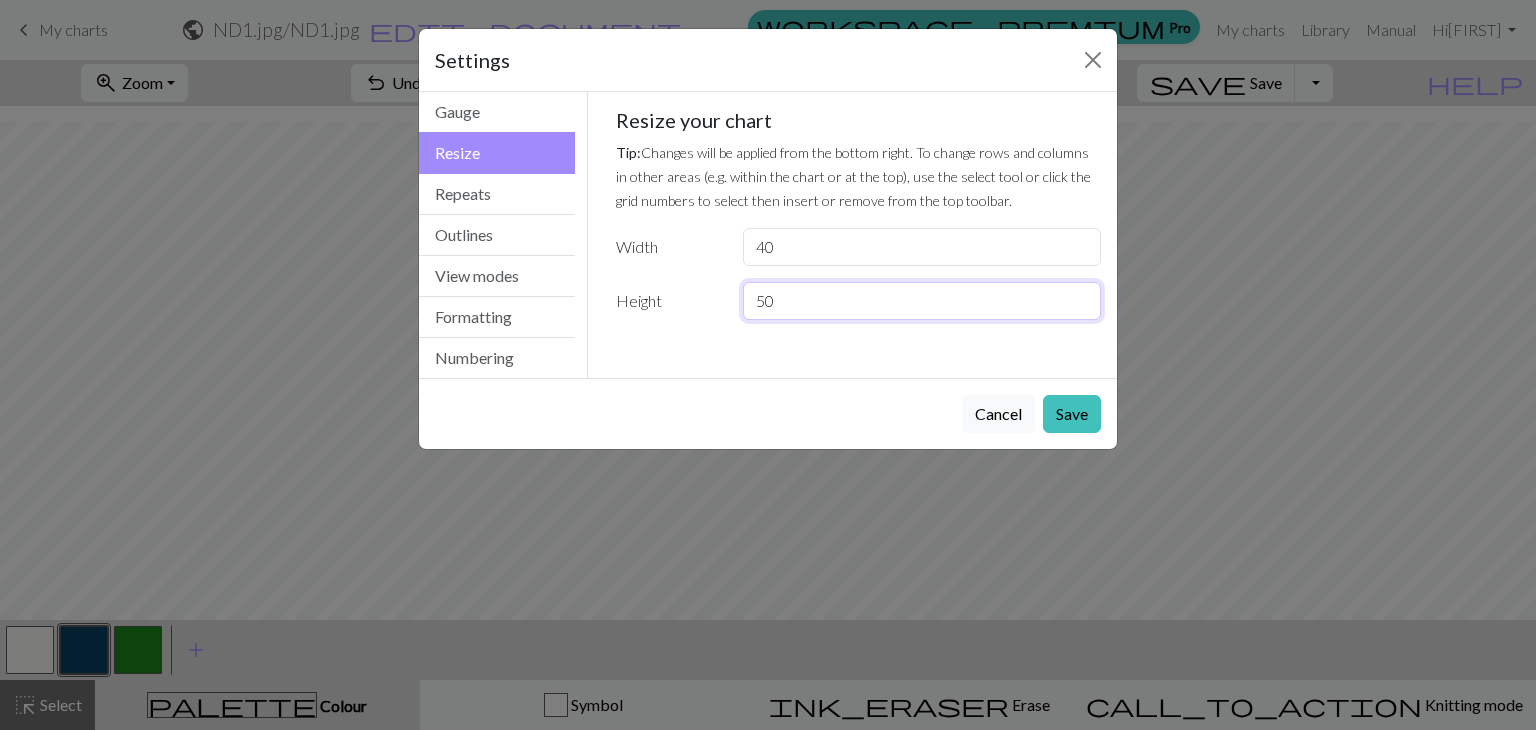 click on "50" at bounding box center (922, 301) 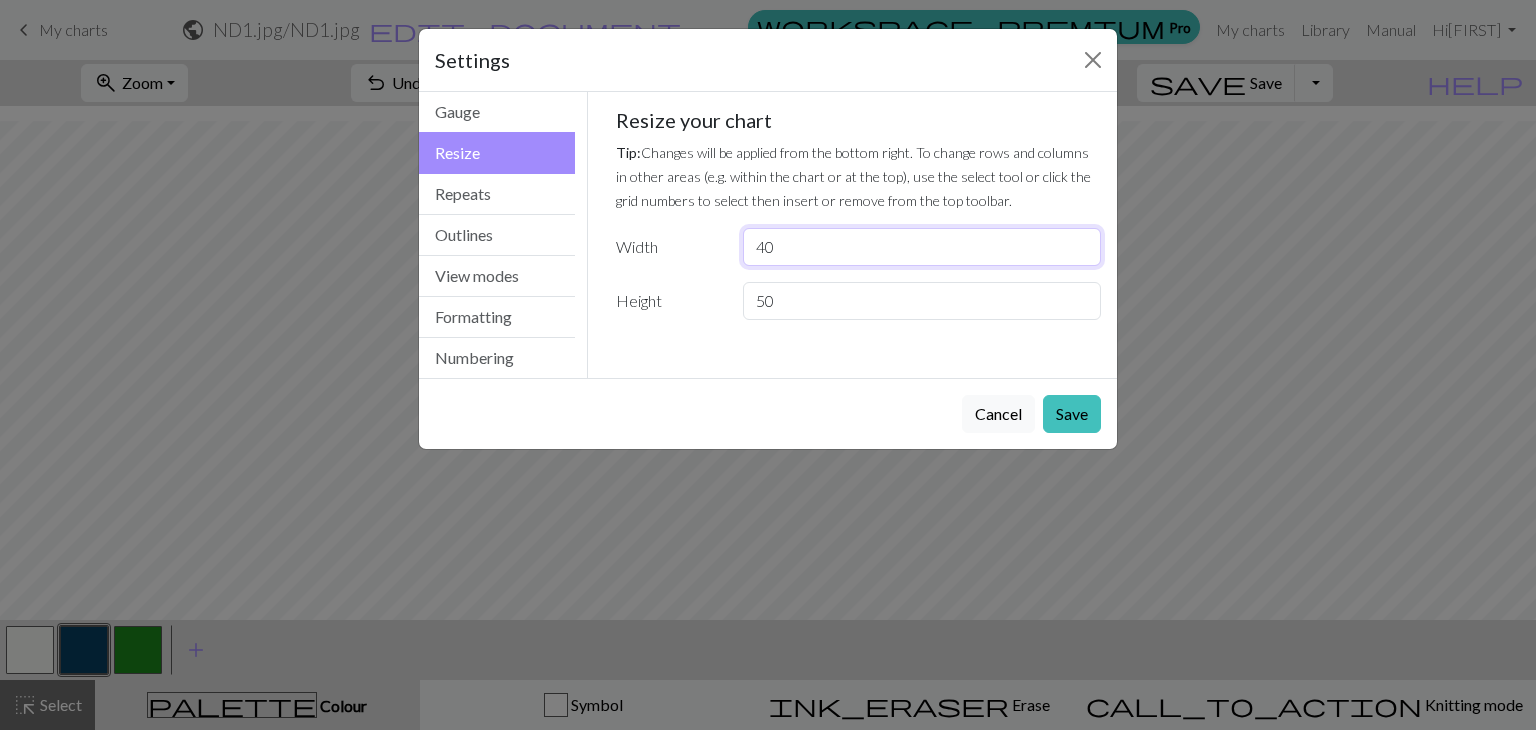 click on "40" at bounding box center (922, 247) 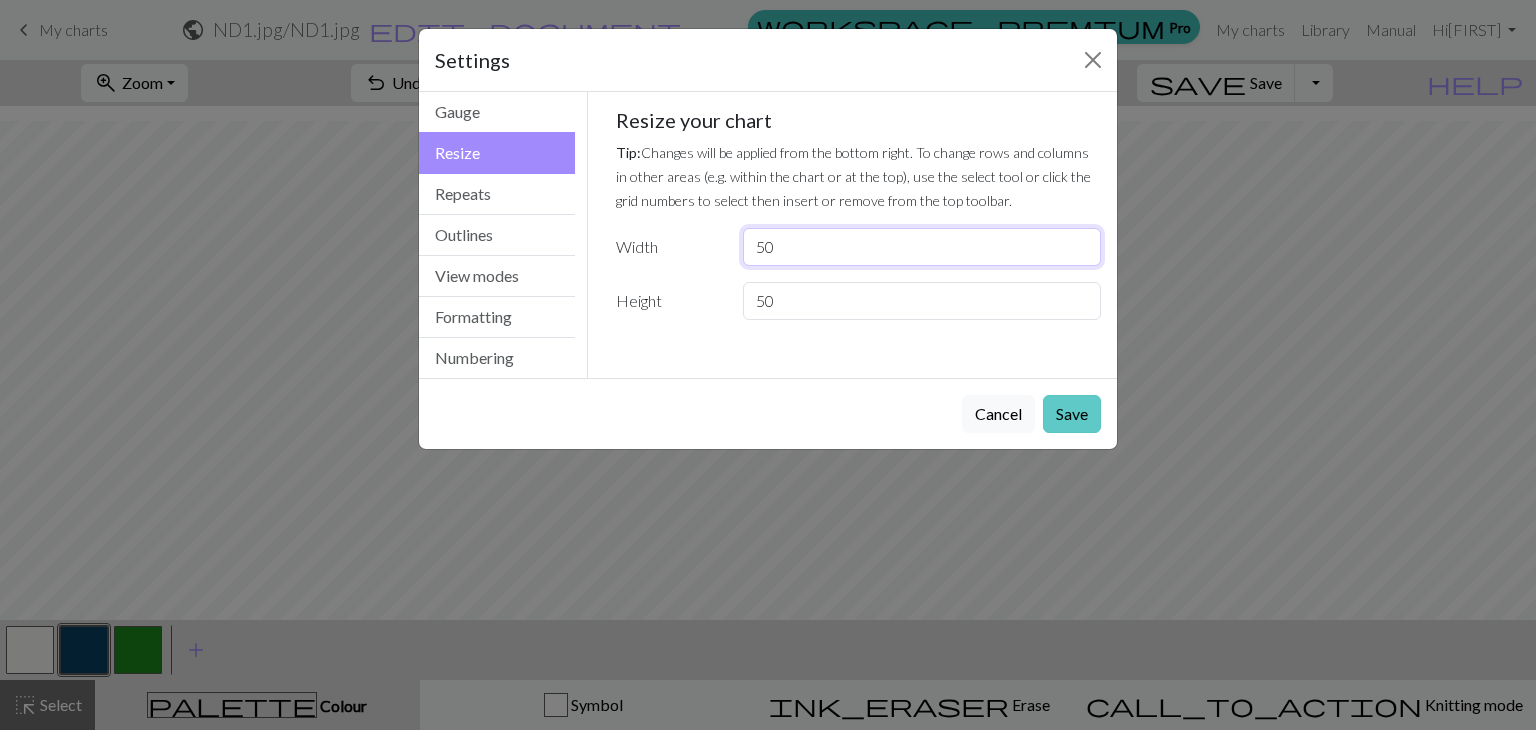 type on "50" 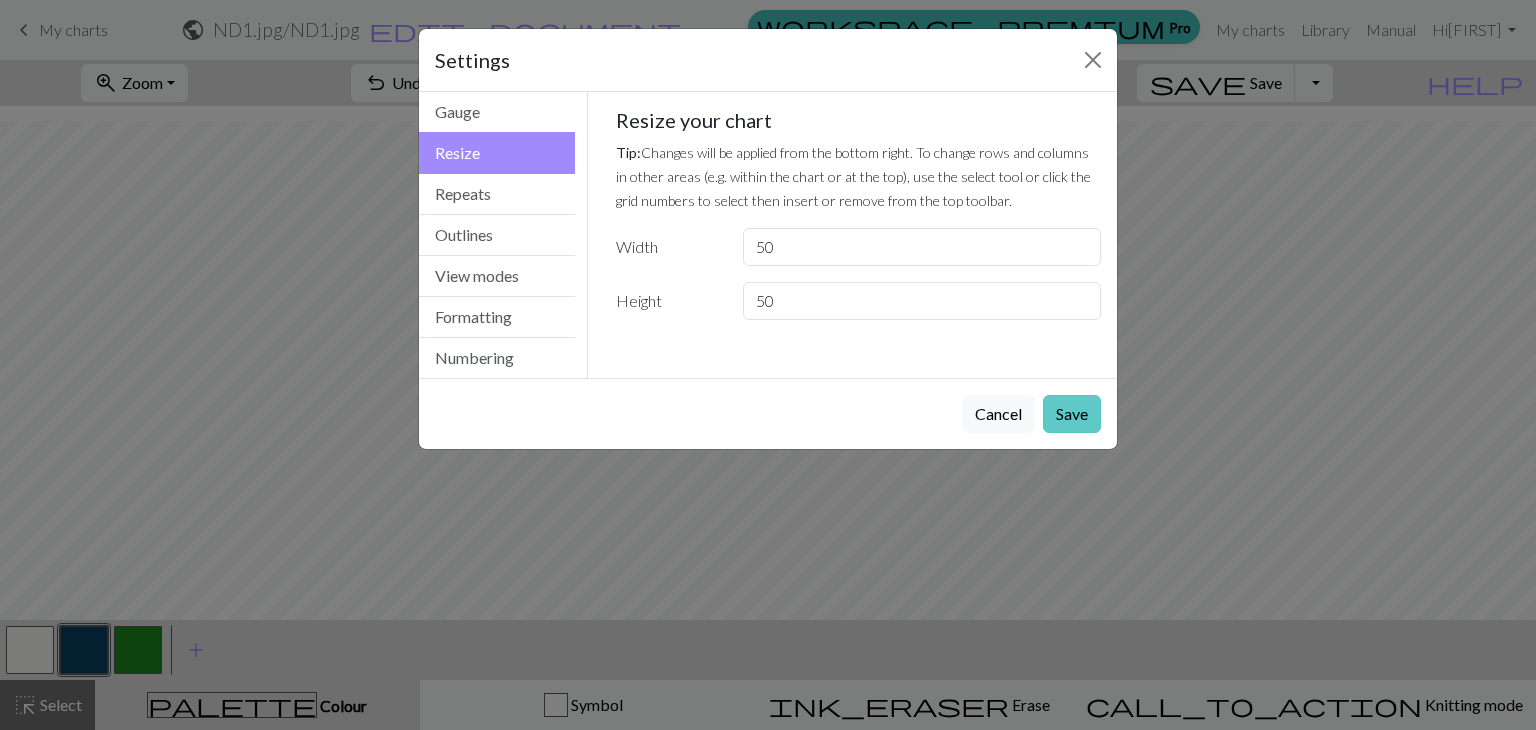 click on "Save" at bounding box center [1072, 414] 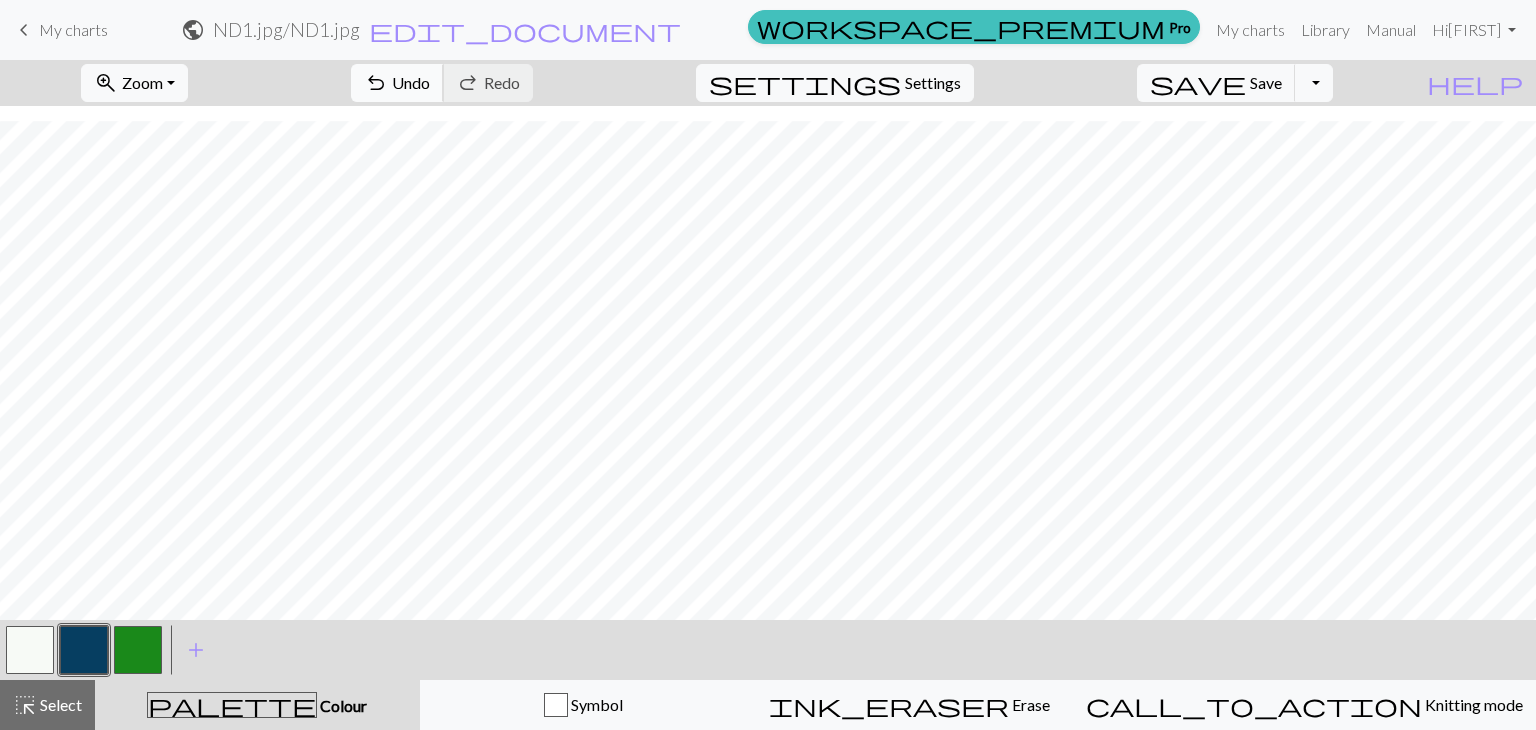 click on "undo Undo Undo" at bounding box center [397, 83] 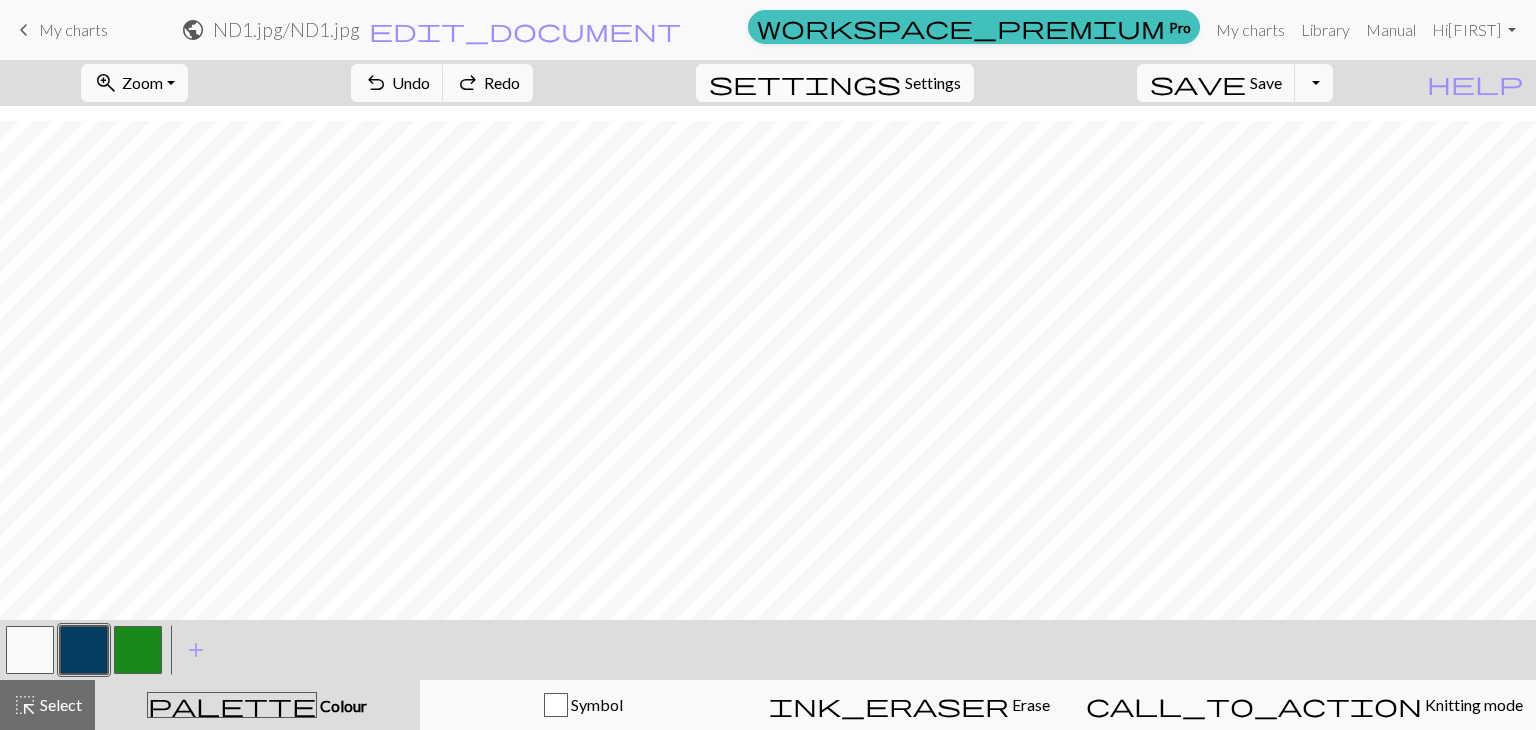 click on "settings  Settings" at bounding box center [835, 83] 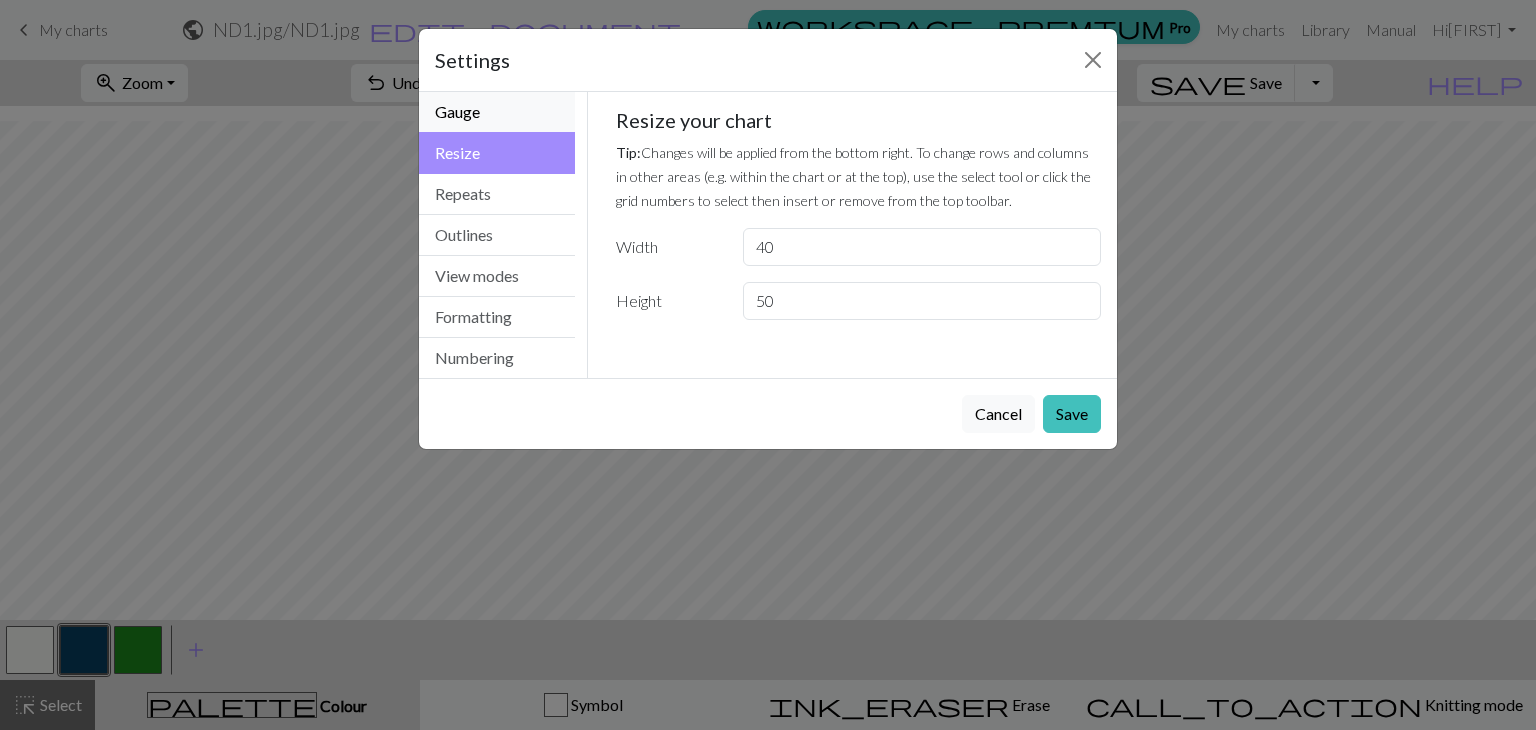 click on "Gauge" at bounding box center (497, 112) 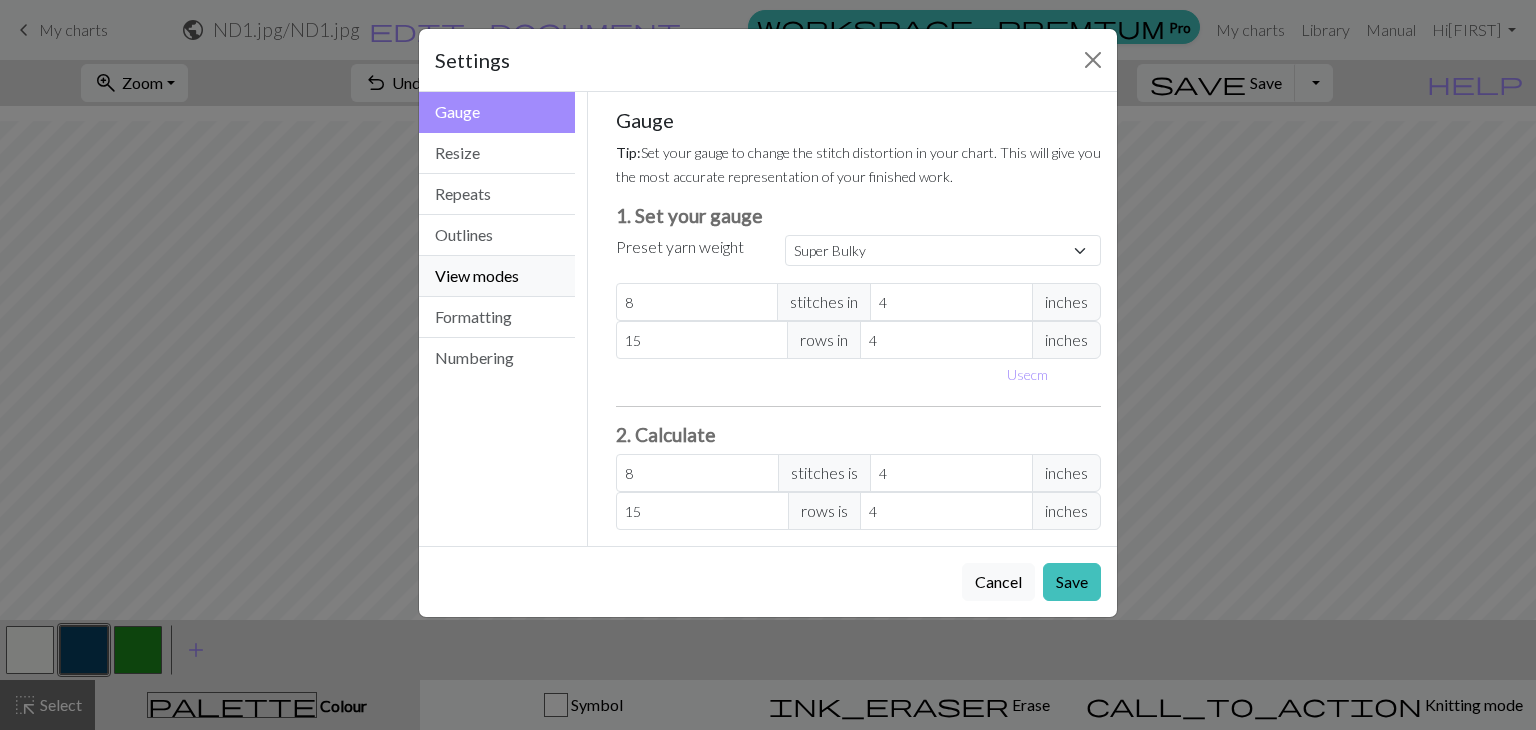 click on "View modes" at bounding box center (497, 276) 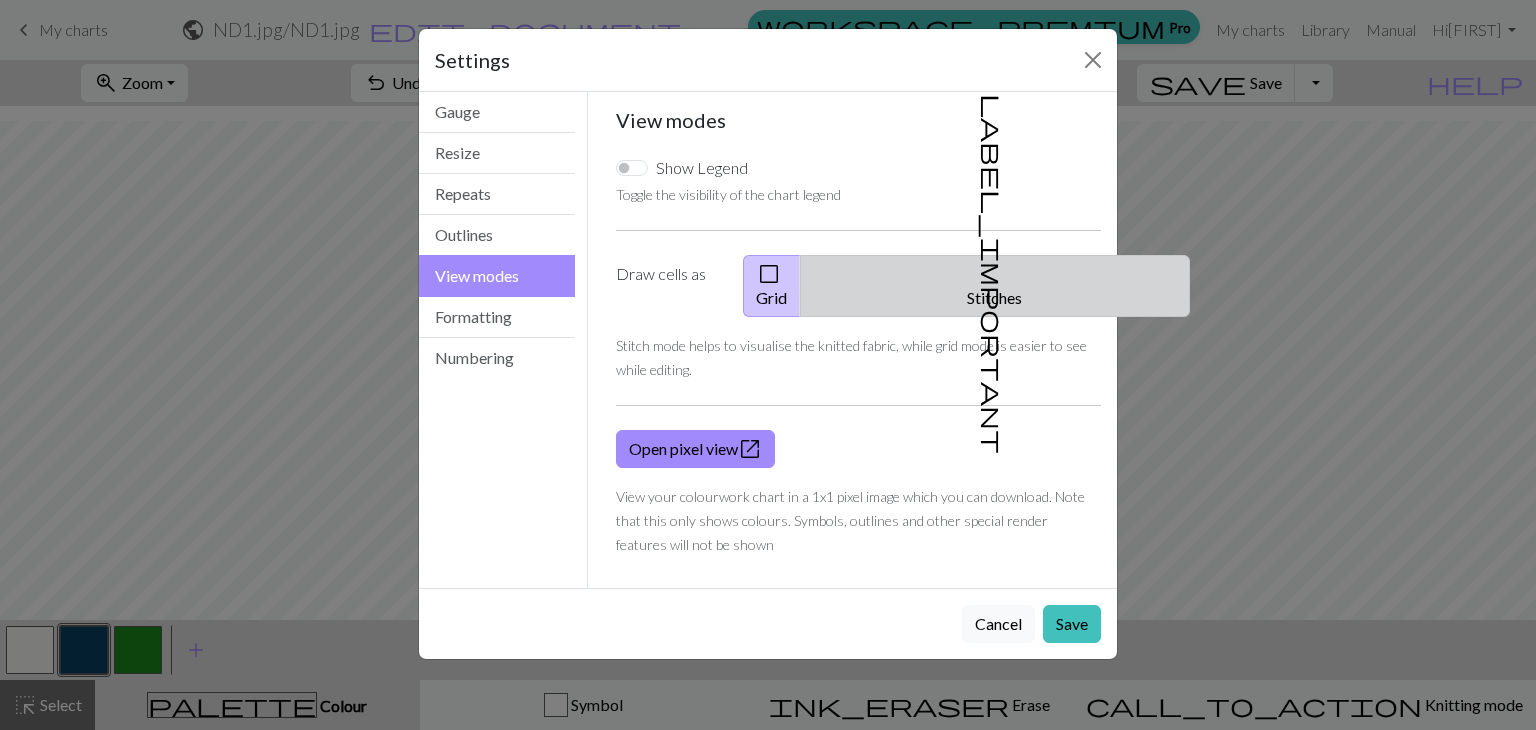 click on "label_important" at bounding box center [993, 274] 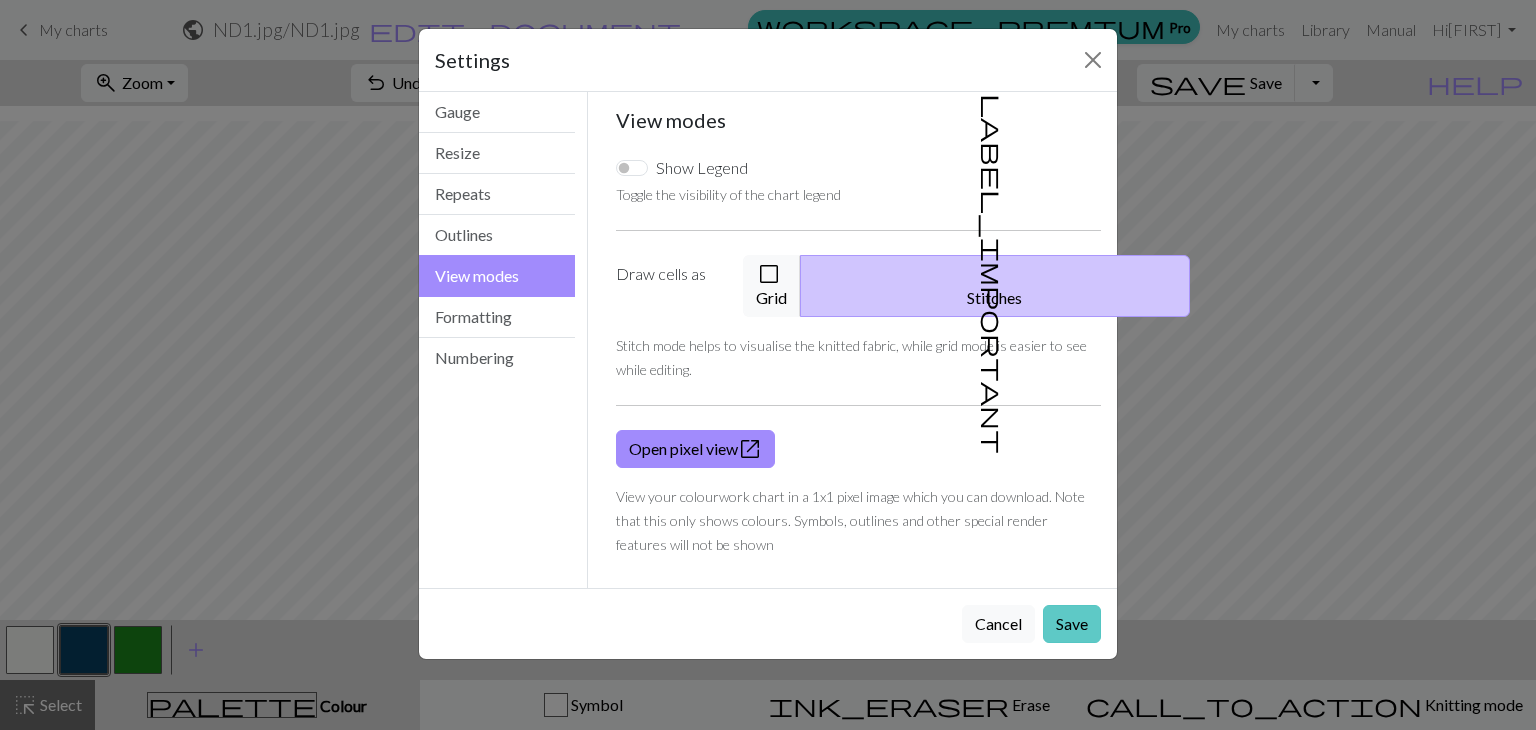 click on "Save" at bounding box center [1072, 624] 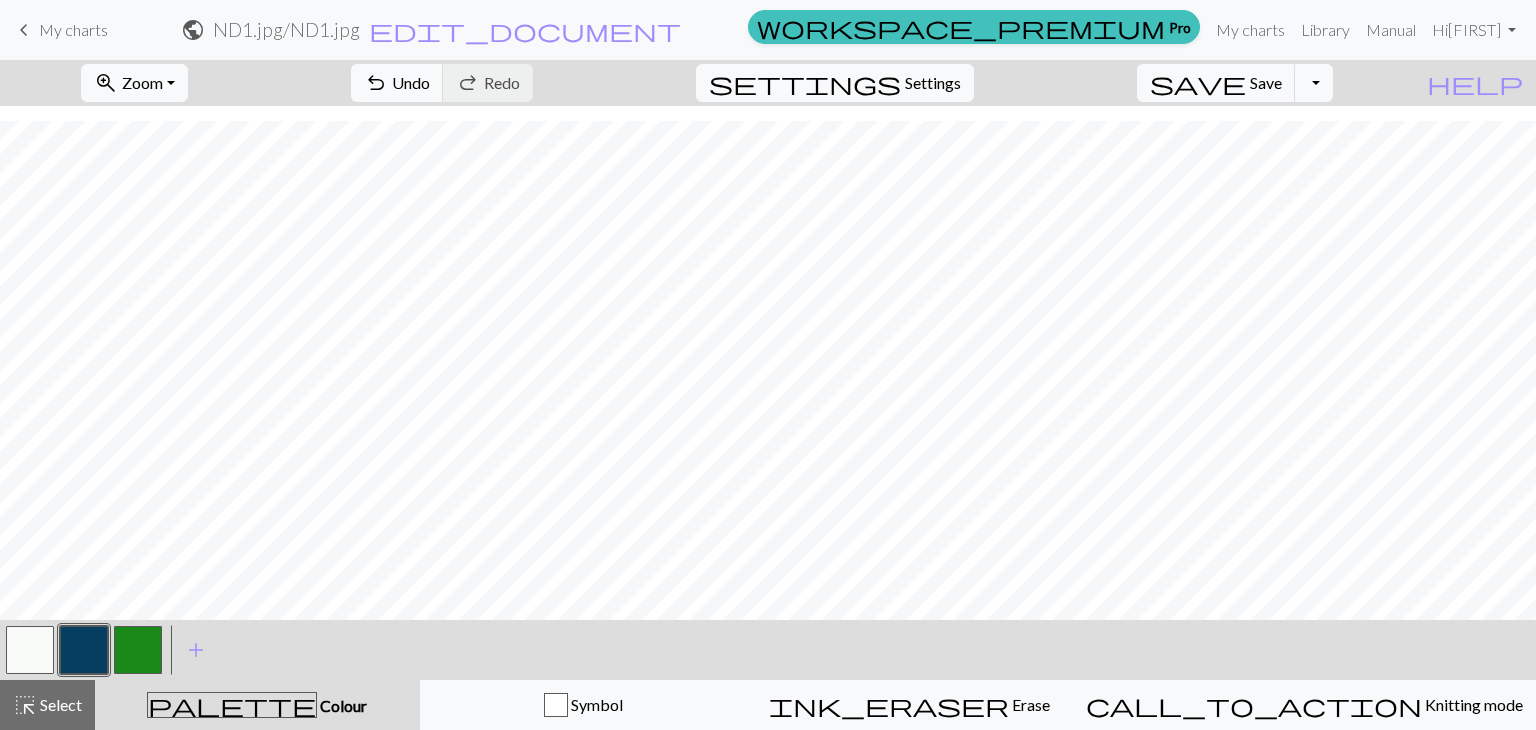 scroll, scrollTop: 71, scrollLeft: 0, axis: vertical 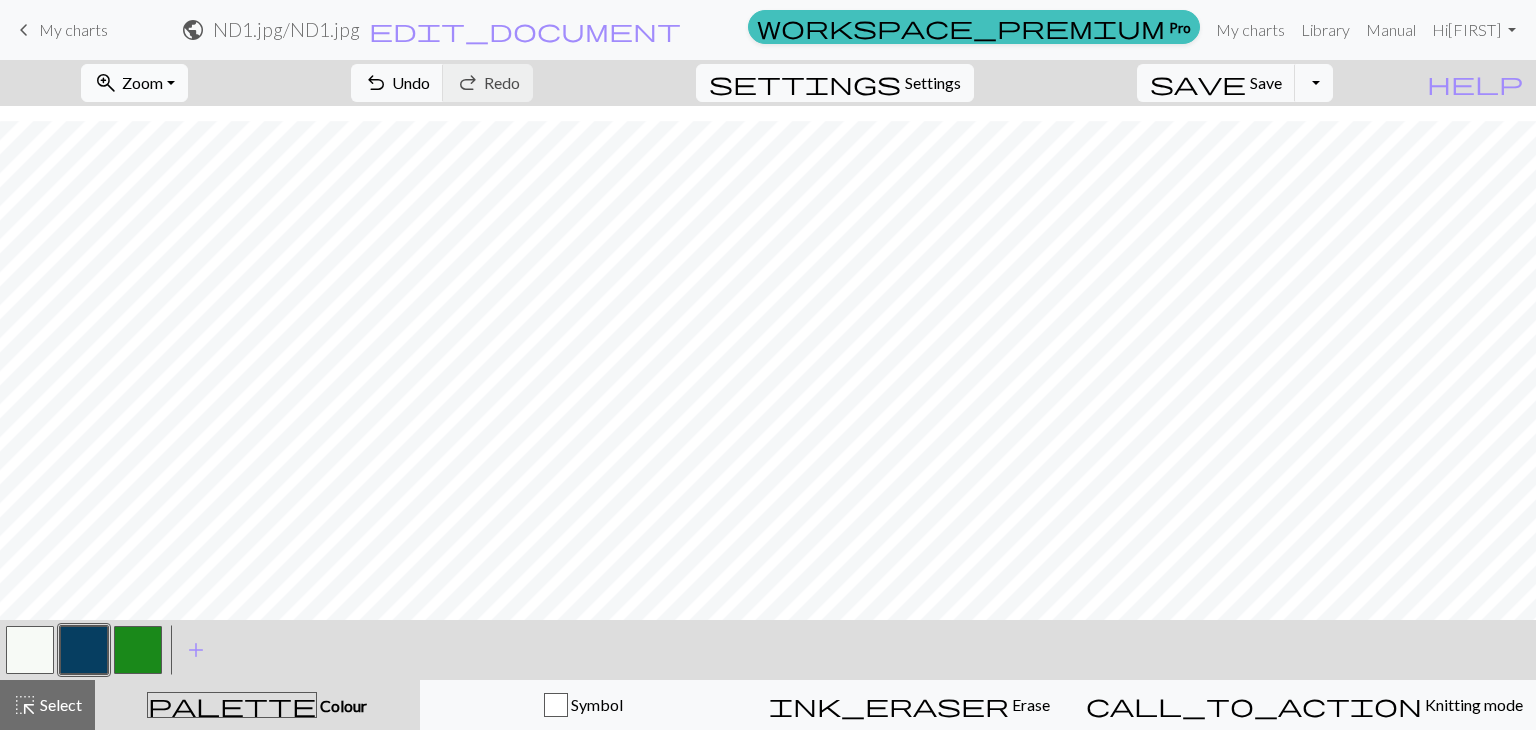 click on "Zoom" at bounding box center (142, 82) 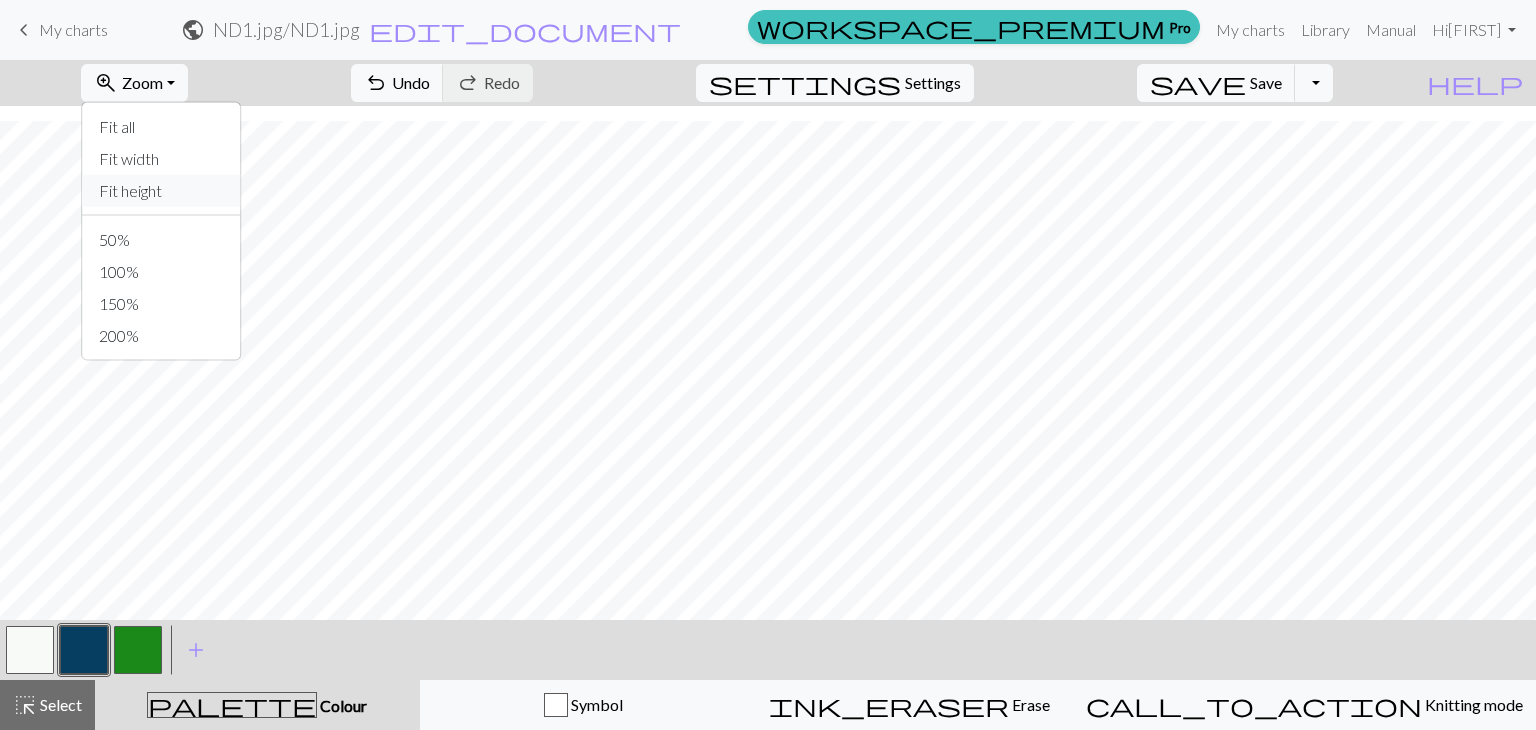 click on "Fit height" at bounding box center (162, 191) 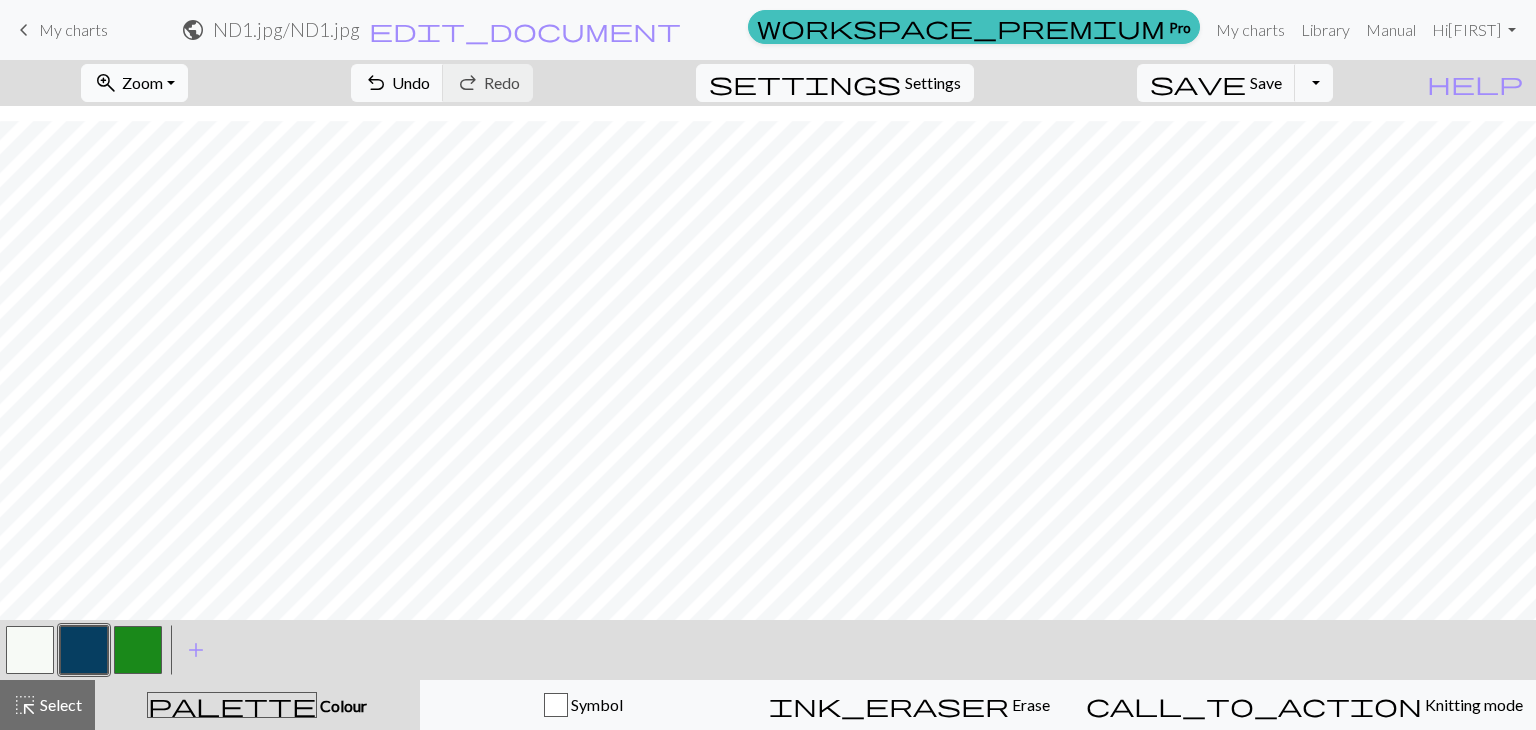 click on "zoom_in Zoom Zoom" at bounding box center (134, 83) 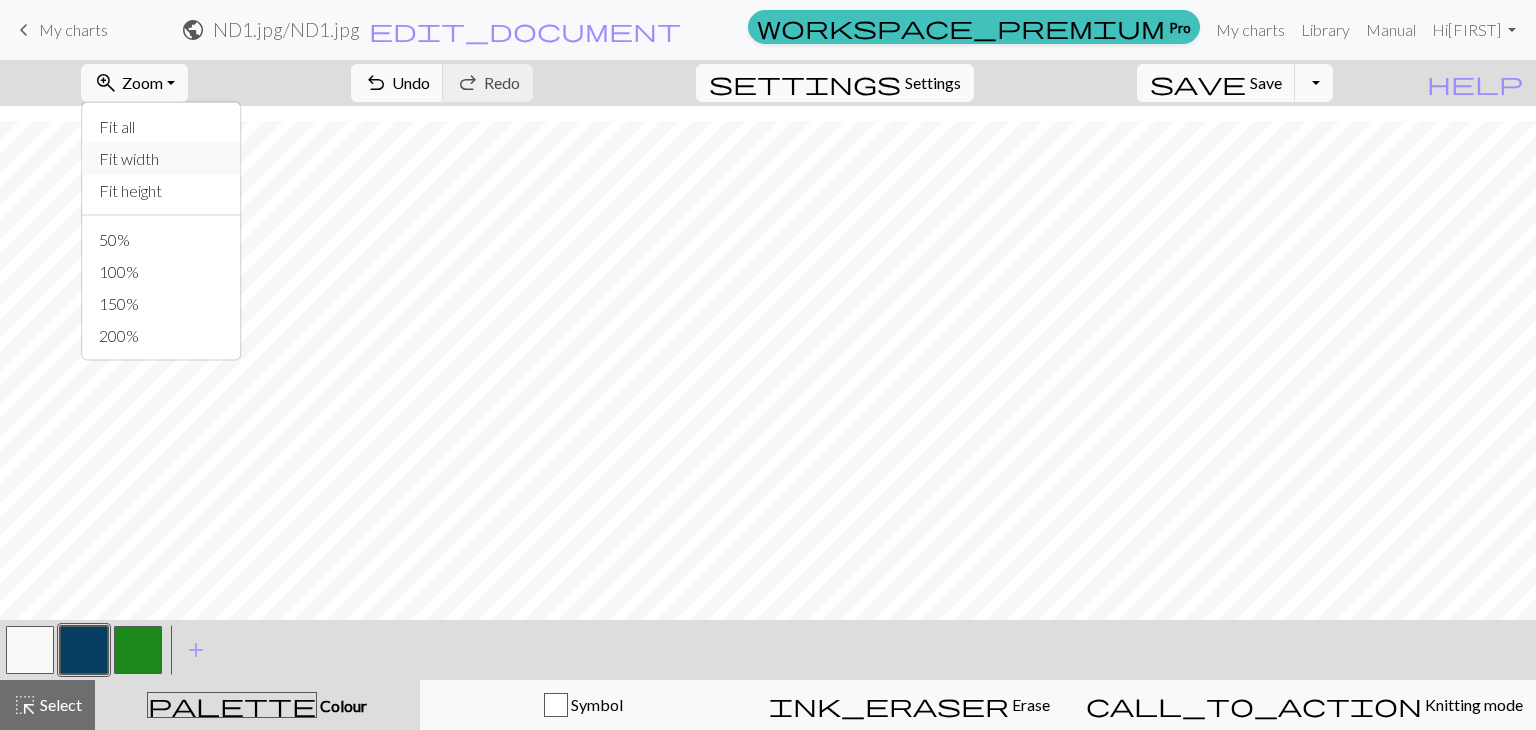 click on "Fit width" at bounding box center (162, 159) 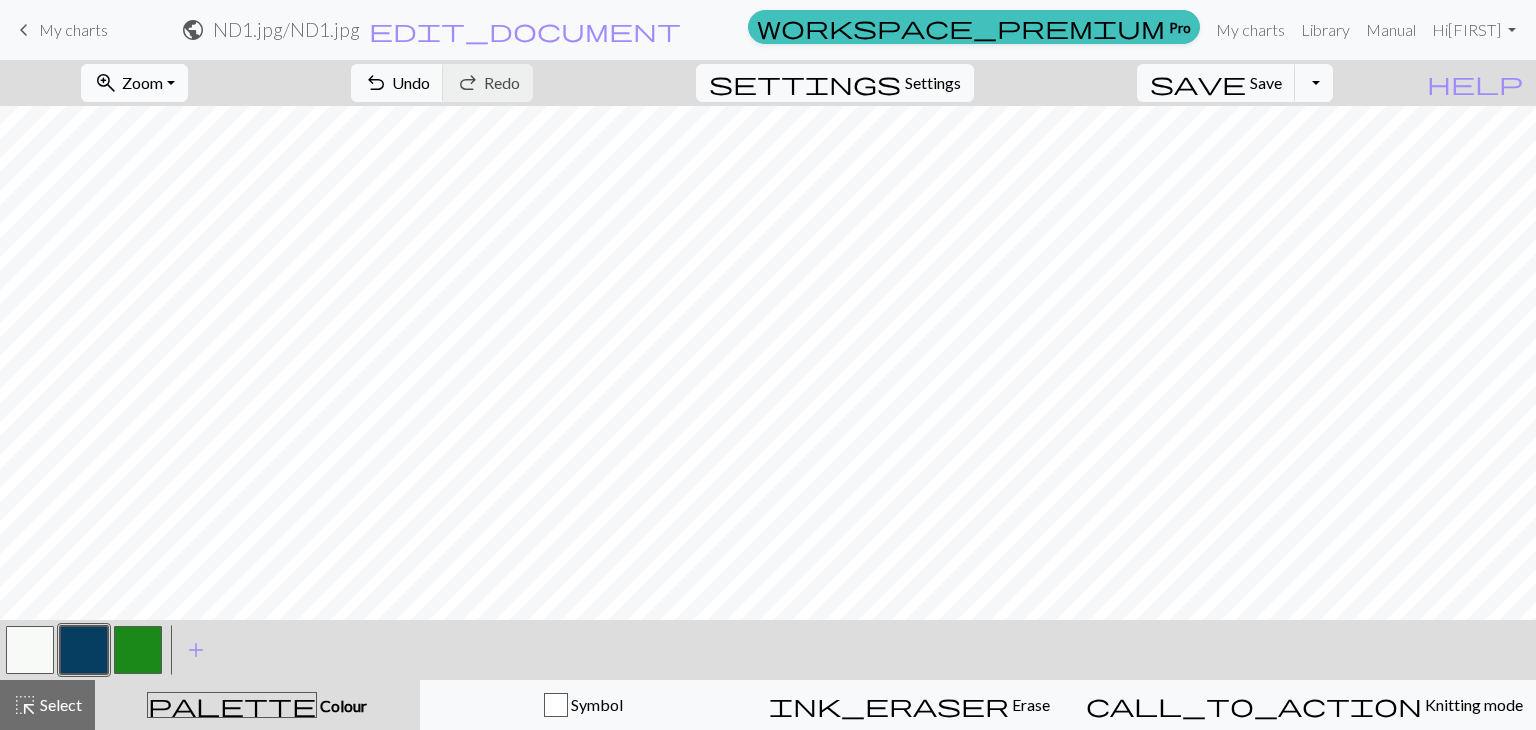 click on "zoom_in Zoom Zoom" at bounding box center (134, 83) 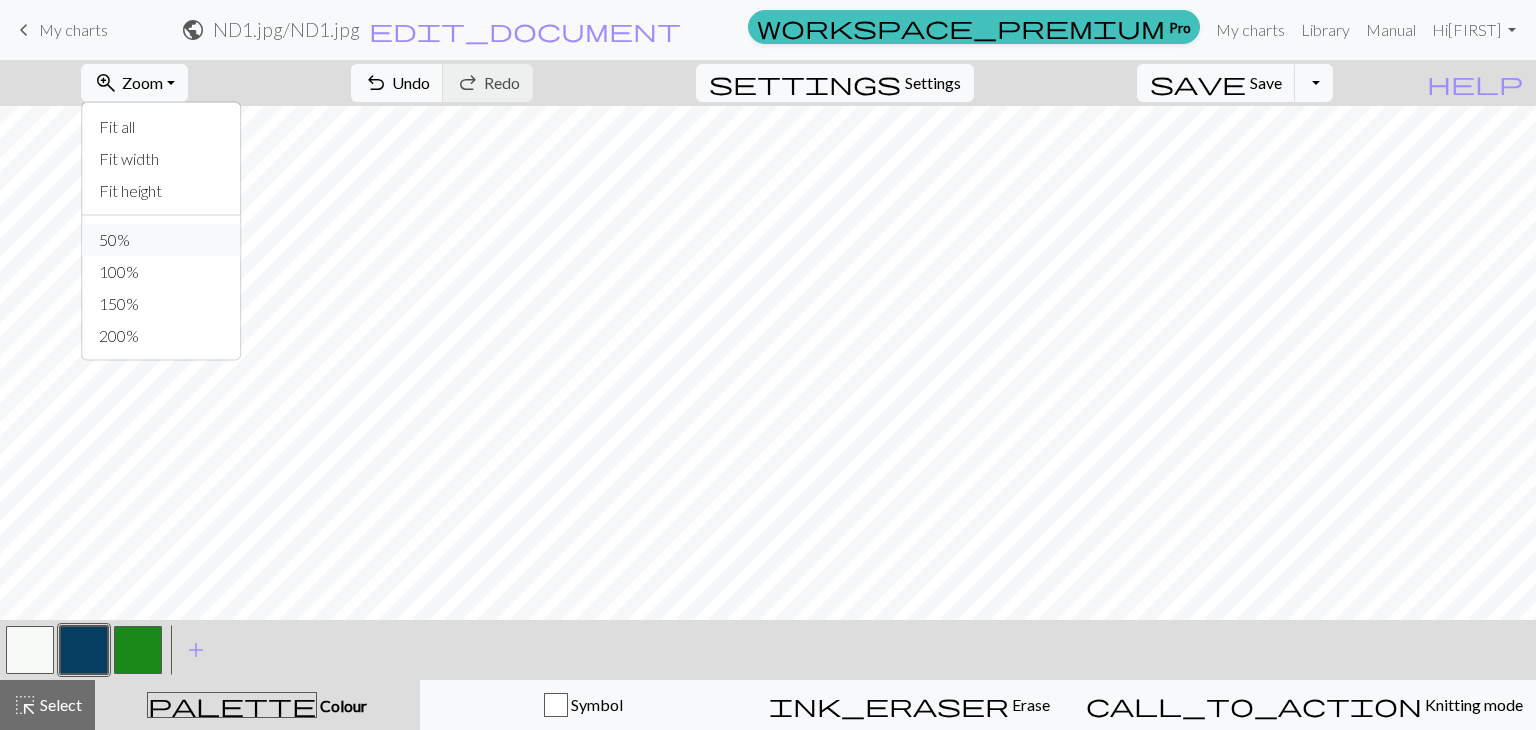 click on "50%" at bounding box center (162, 240) 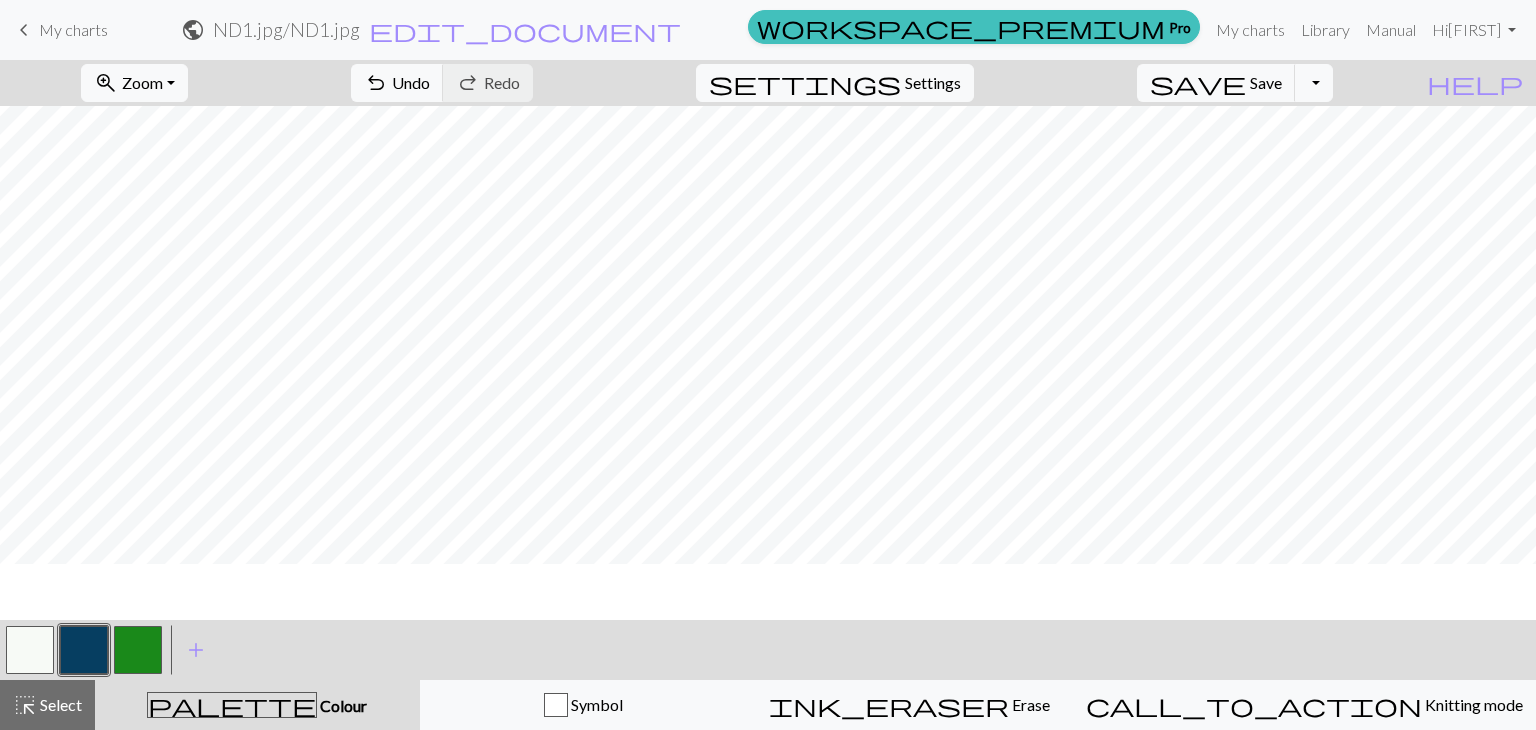 scroll, scrollTop: 0, scrollLeft: 0, axis: both 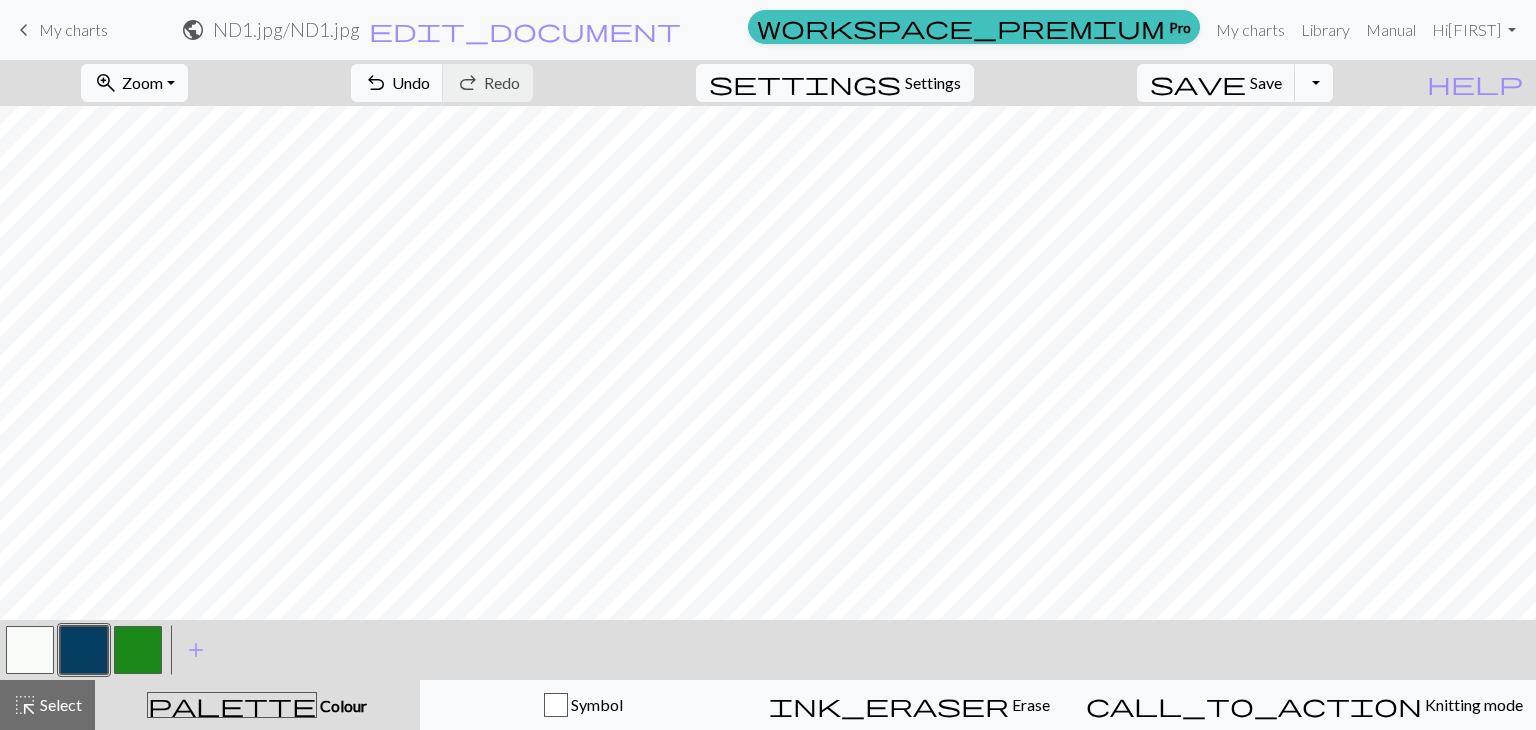 click on "zoom_in Zoom Zoom" at bounding box center [134, 83] 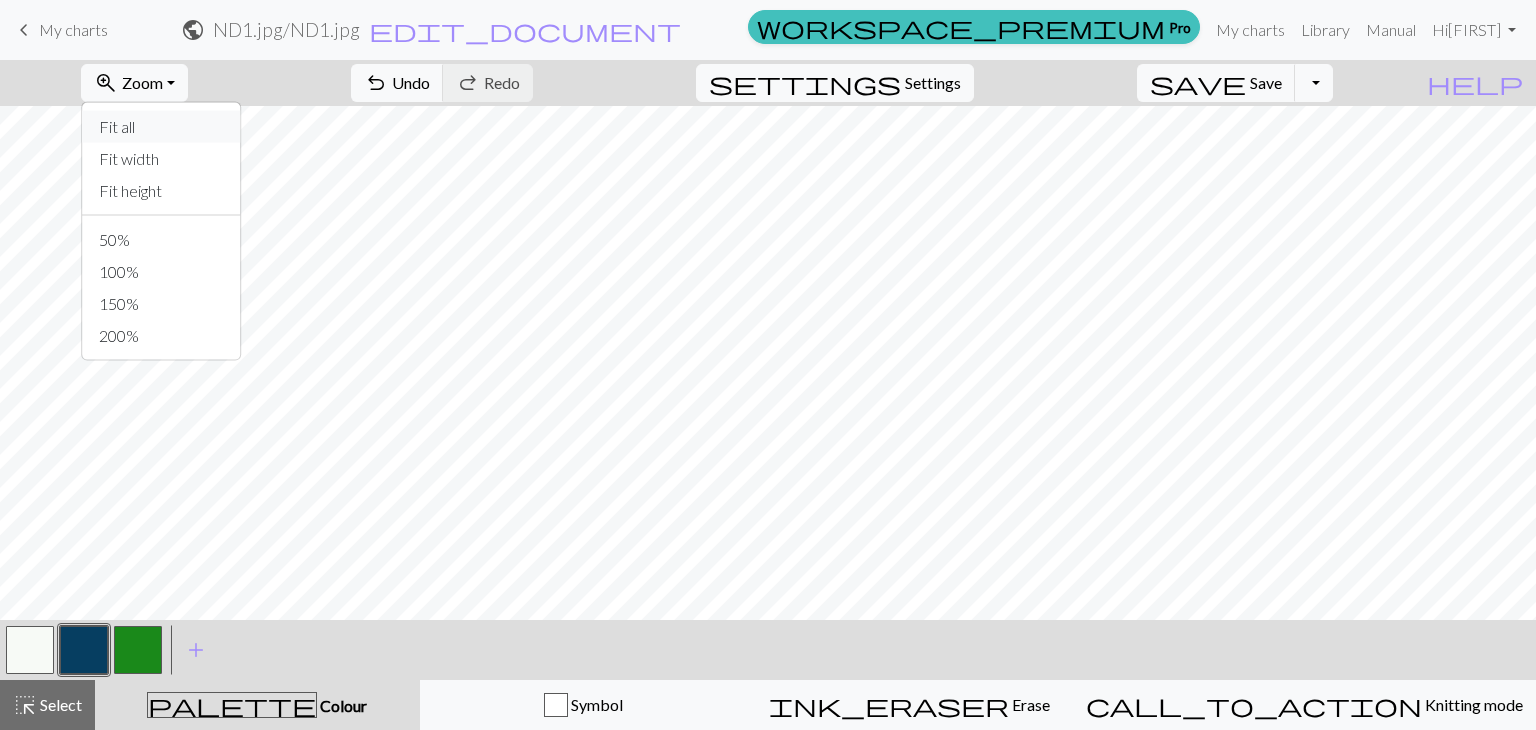 click on "Fit all" at bounding box center (162, 127) 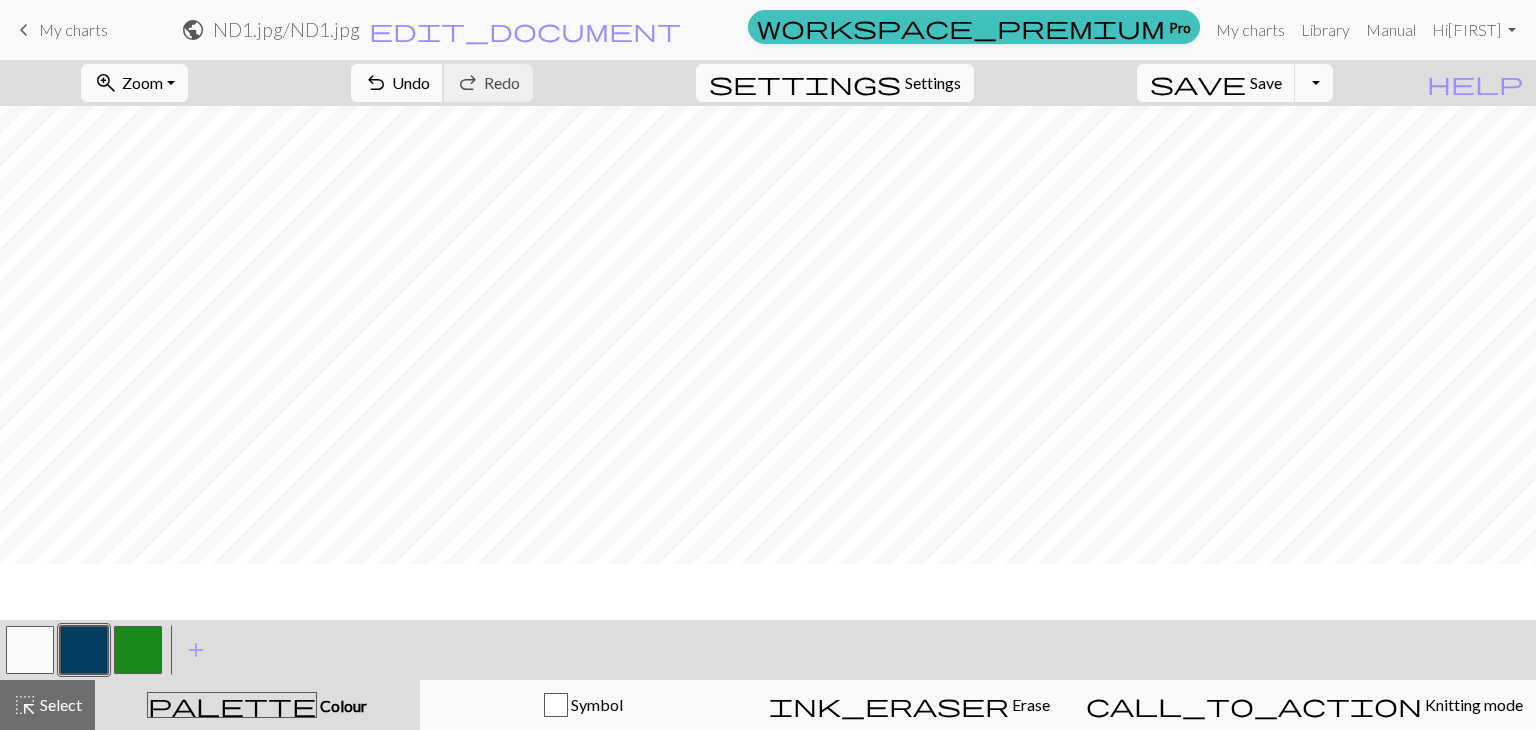 scroll, scrollTop: 0, scrollLeft: 0, axis: both 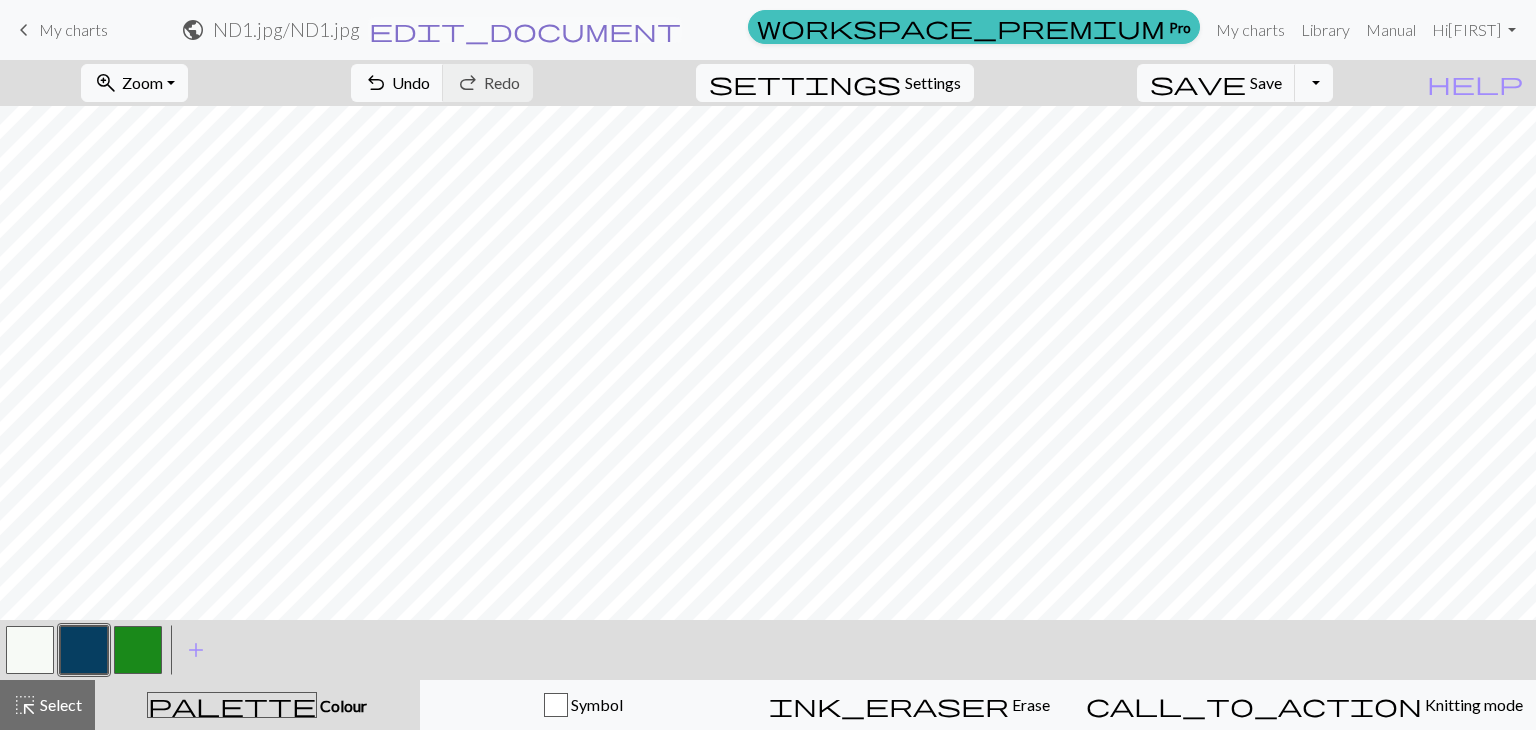 click on "edit_document" at bounding box center [525, 30] 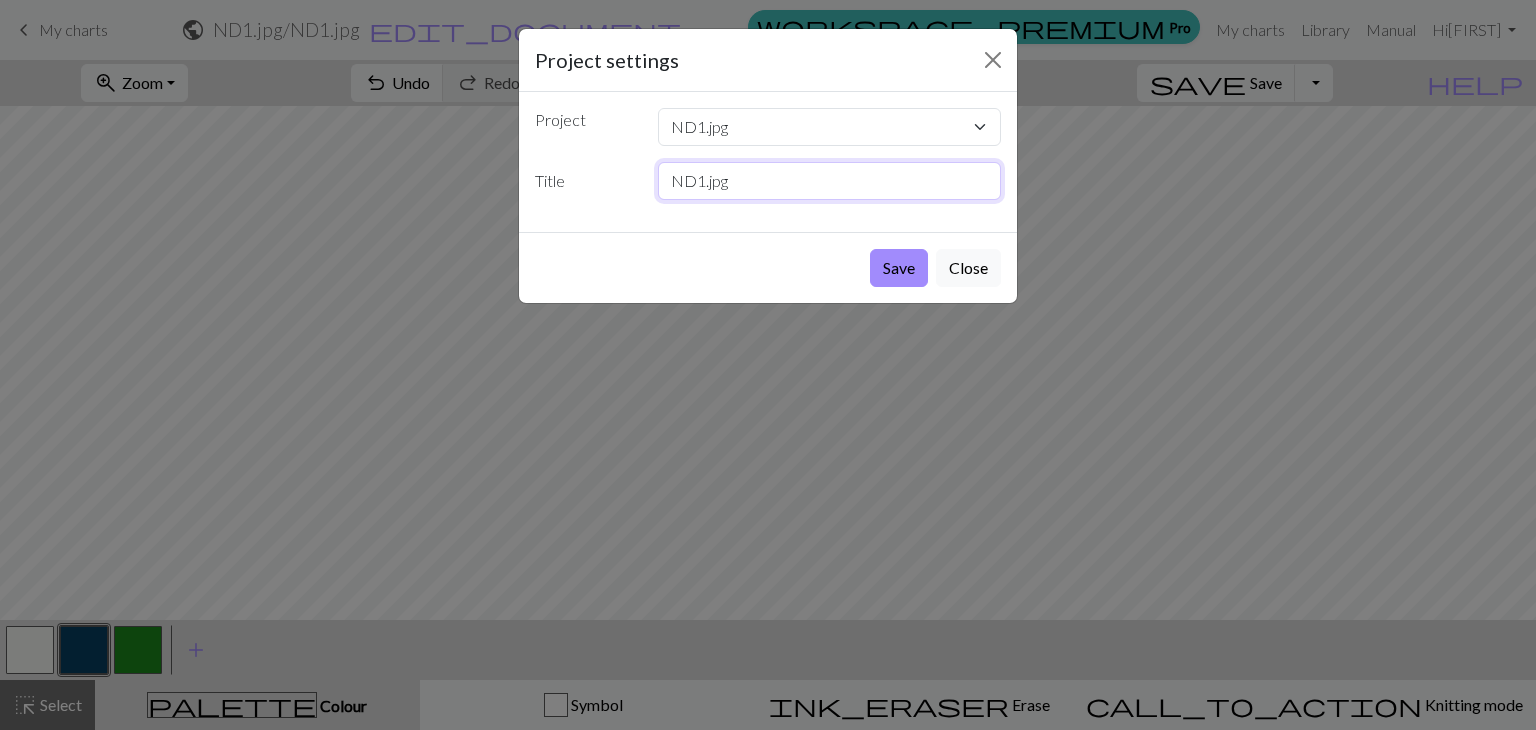 drag, startPoint x: 825, startPoint y: 180, endPoint x: 640, endPoint y: 200, distance: 186.07794 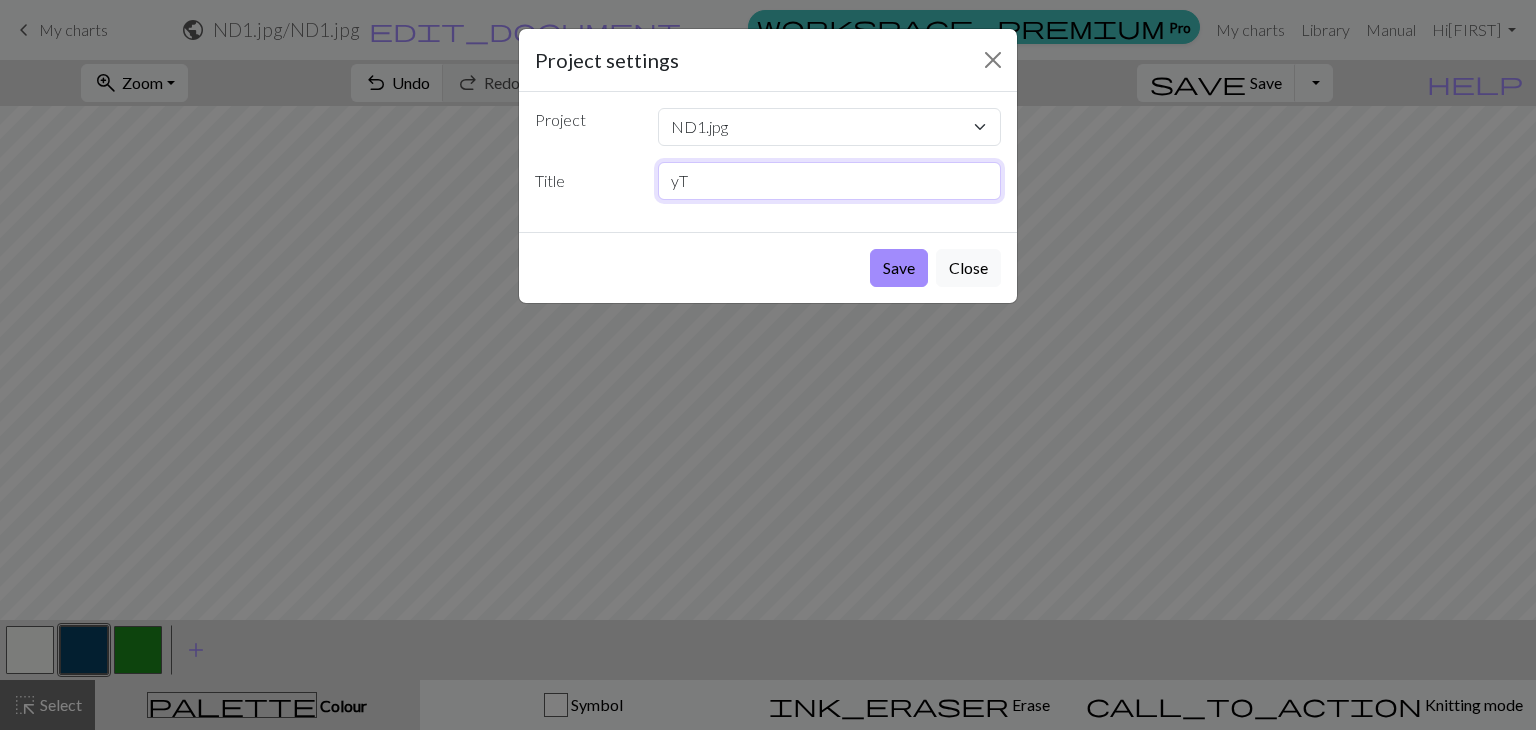 type on "y" 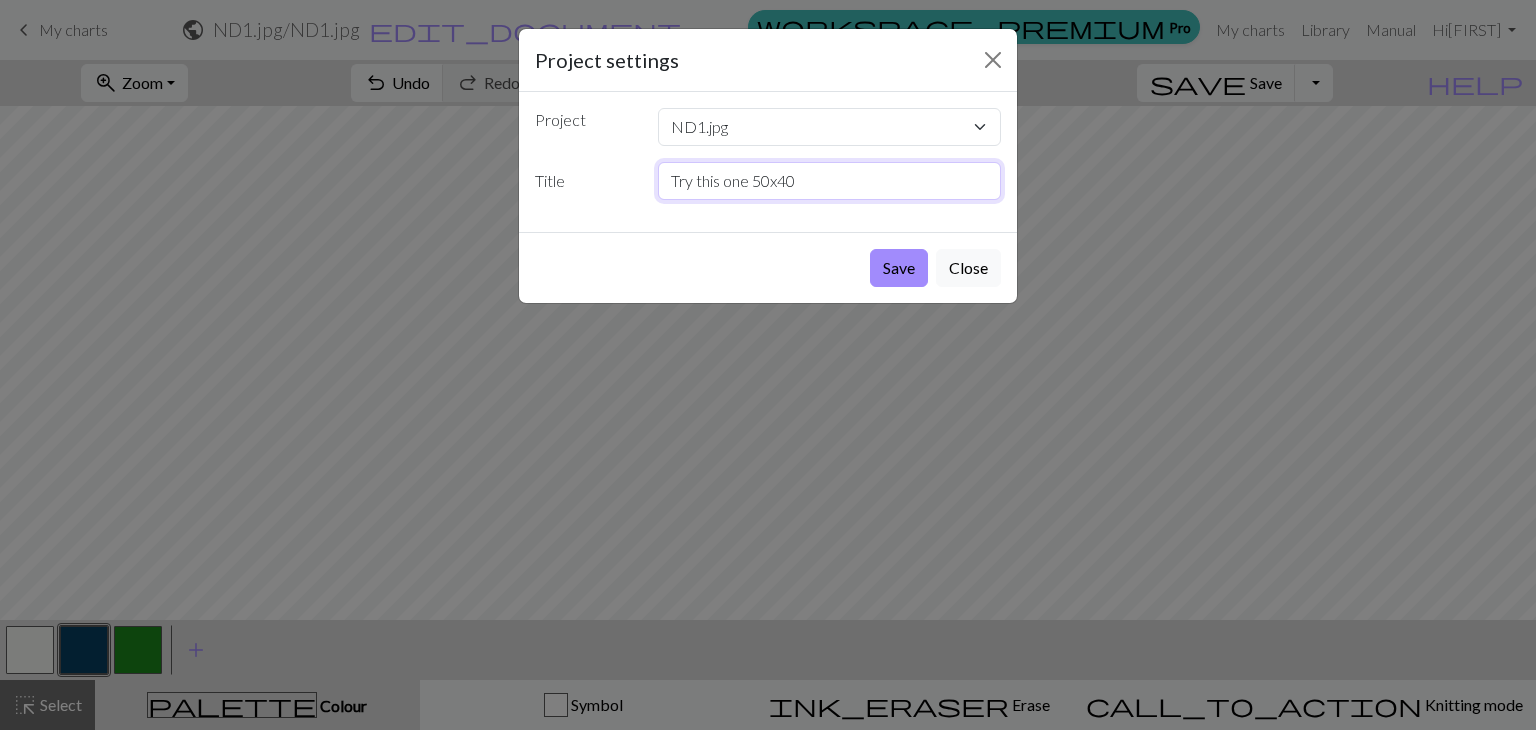 type on "Try this one 50x40" 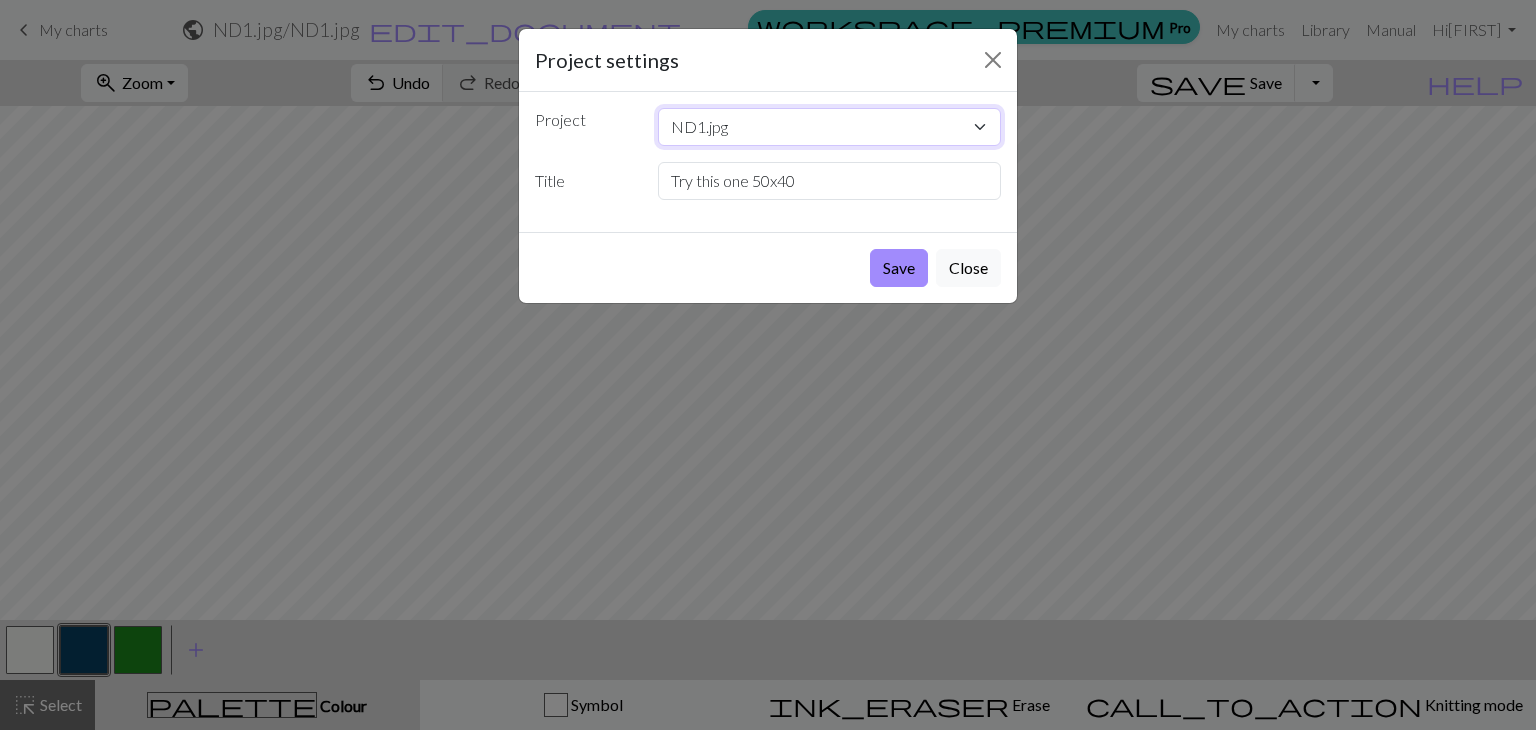 click on "ND1.jpg Jaime IMG_3942.png" at bounding box center [830, 127] 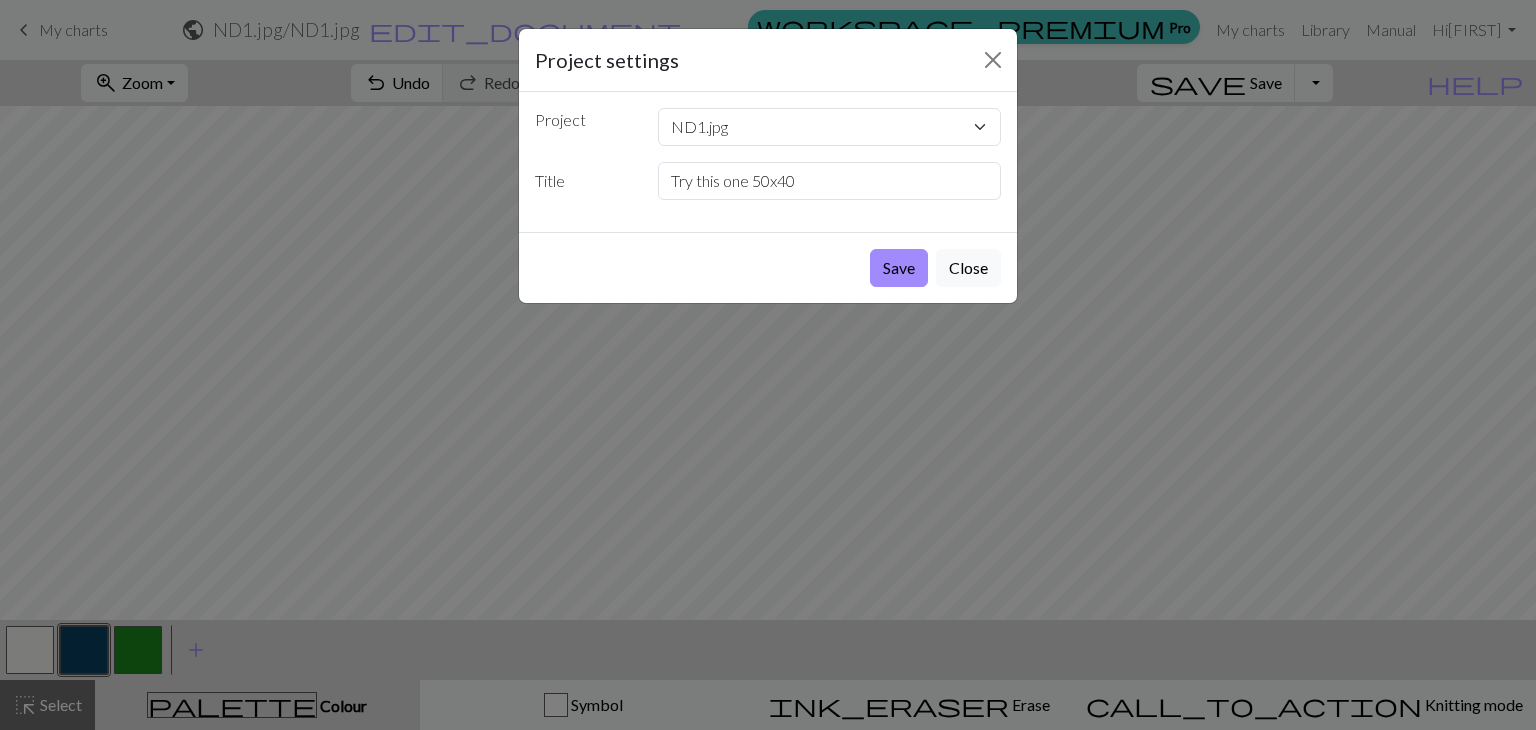 click on "Save Close" at bounding box center (768, 267) 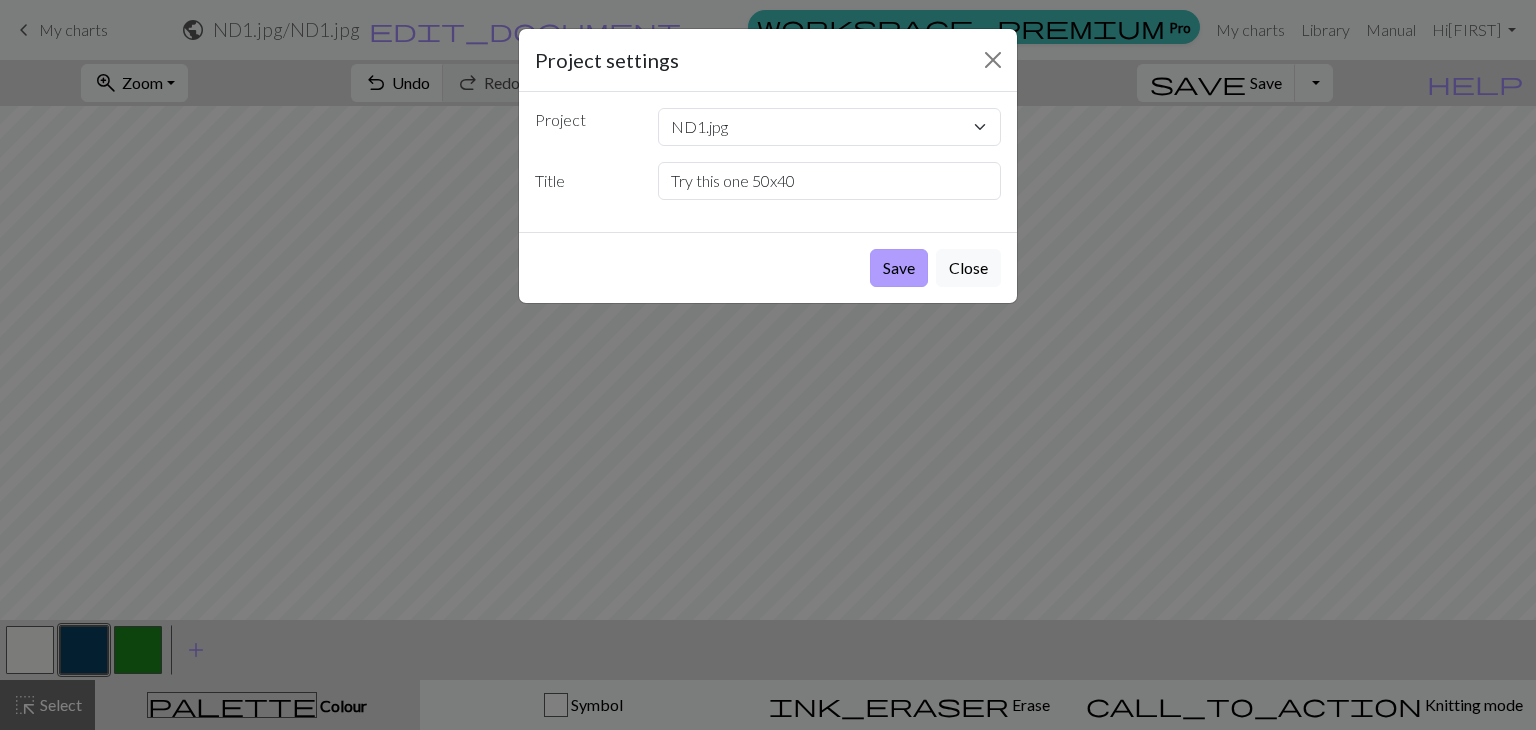 click on "Save" at bounding box center (899, 268) 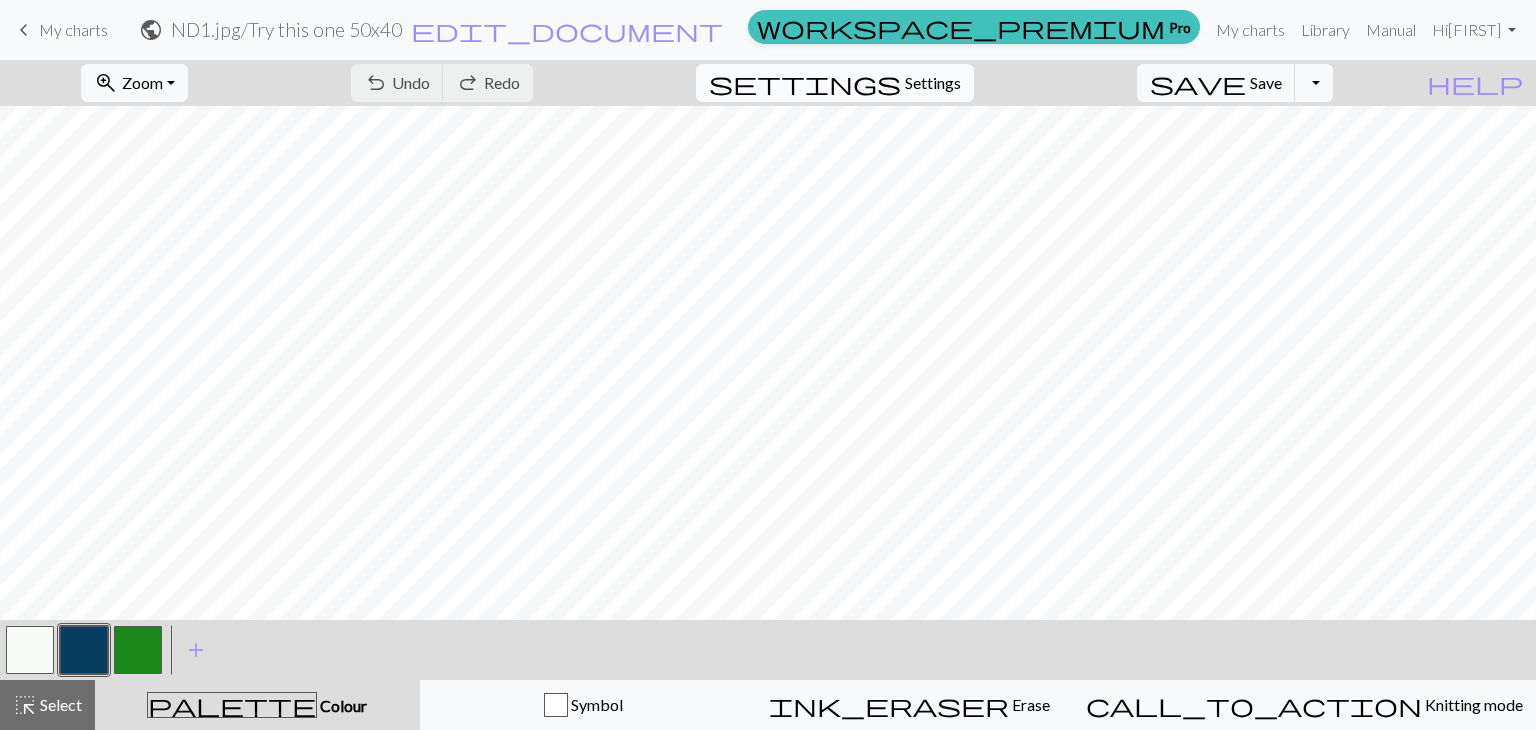 click on "settings" at bounding box center [805, 83] 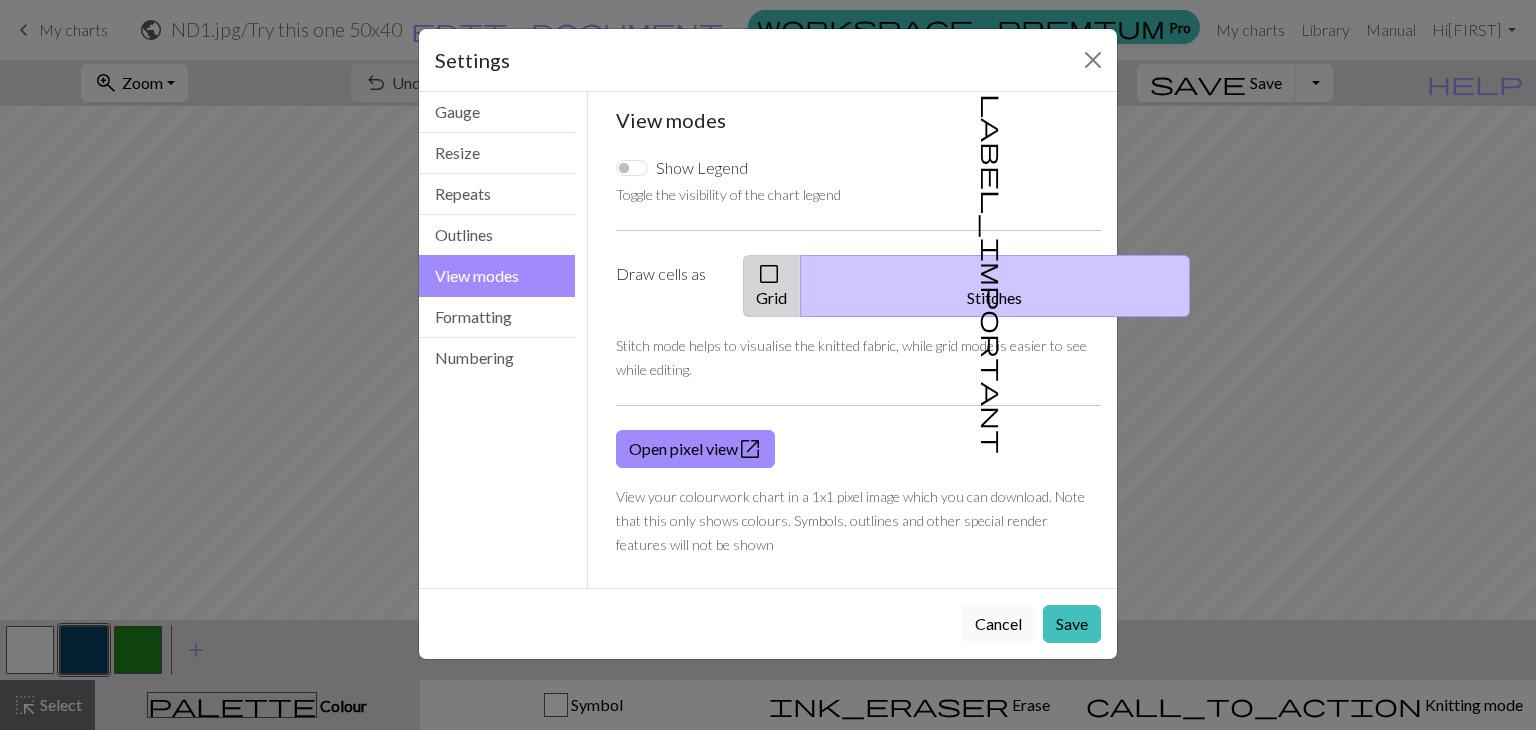 click on "check_box_outline_blank Grid" at bounding box center (772, 286) 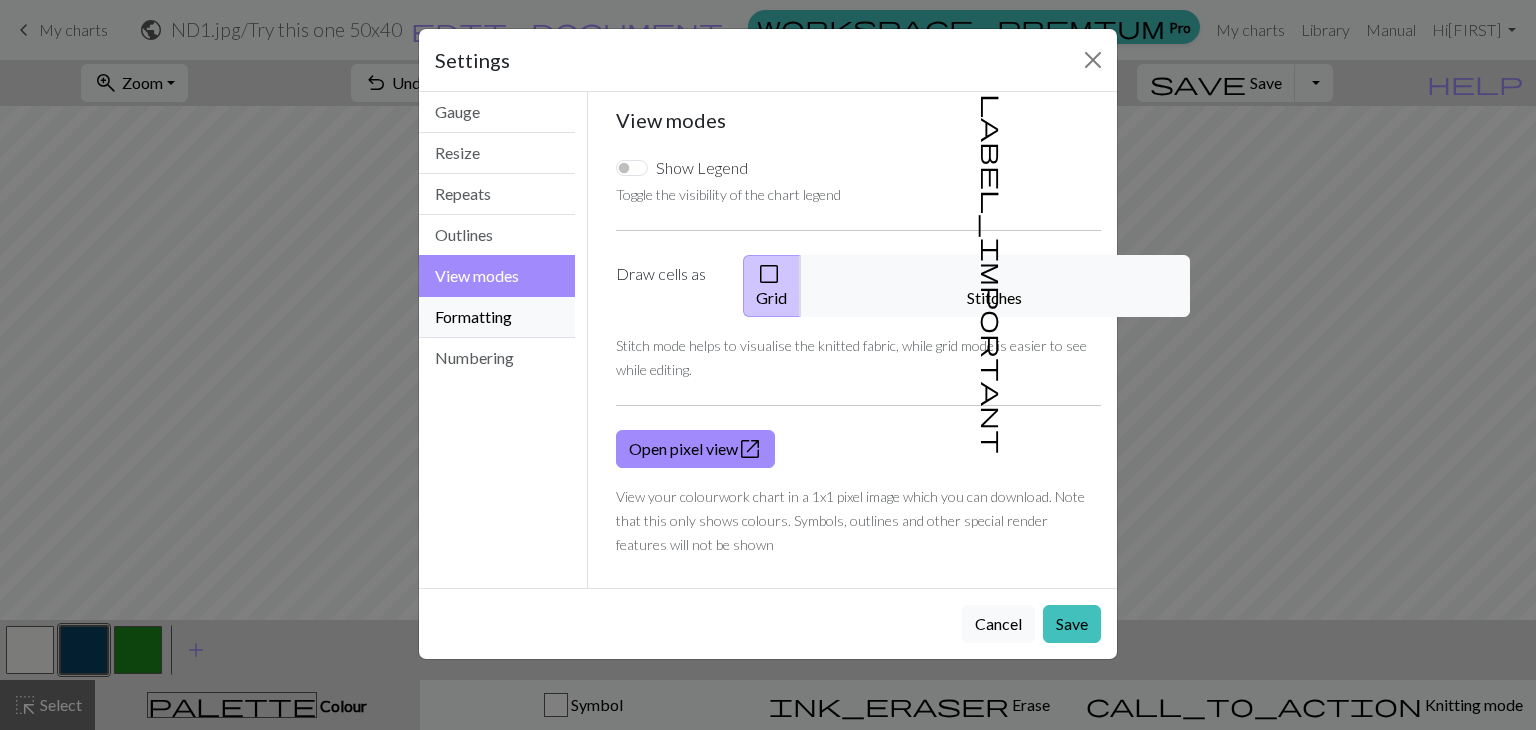 click on "Formatting" at bounding box center [497, 317] 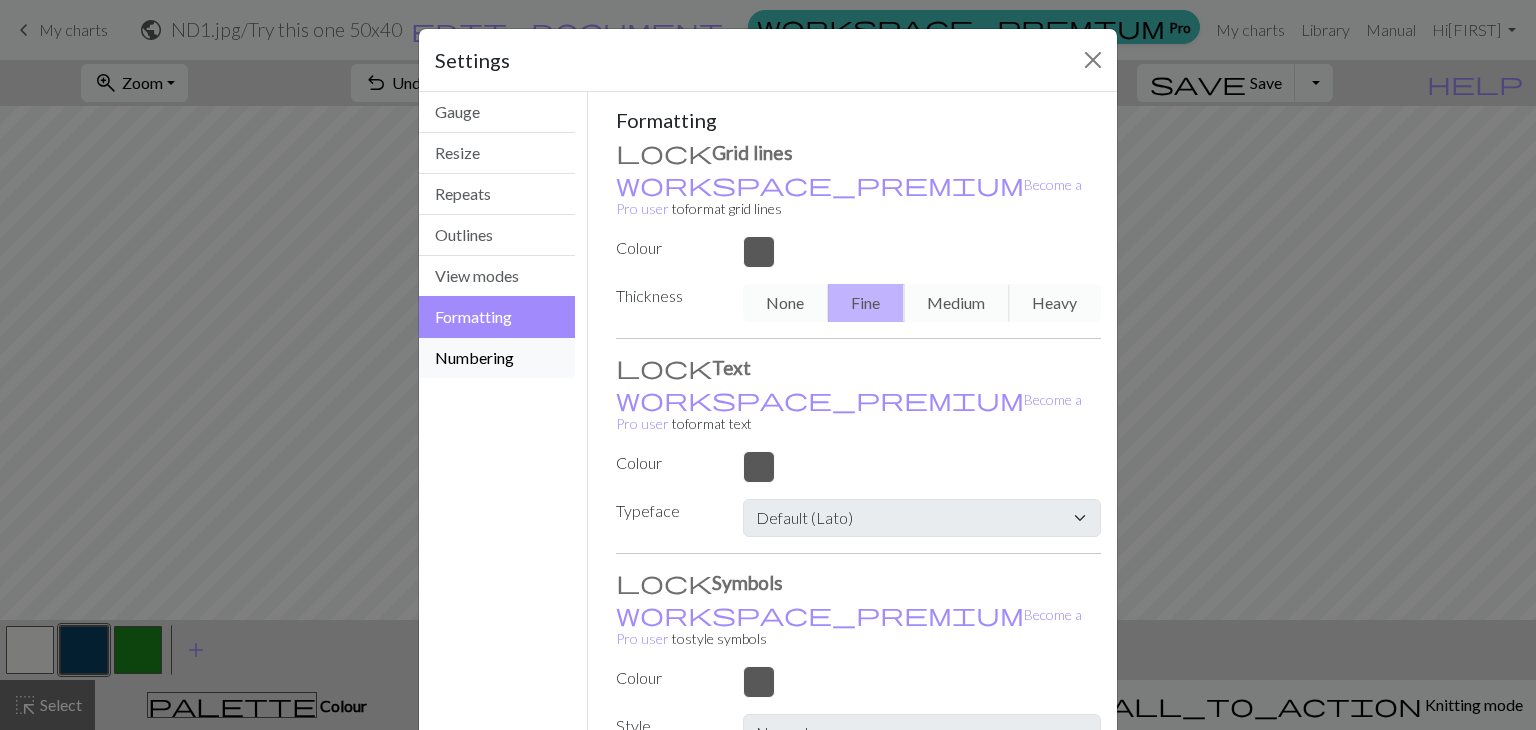click on "Numbering" at bounding box center [497, 358] 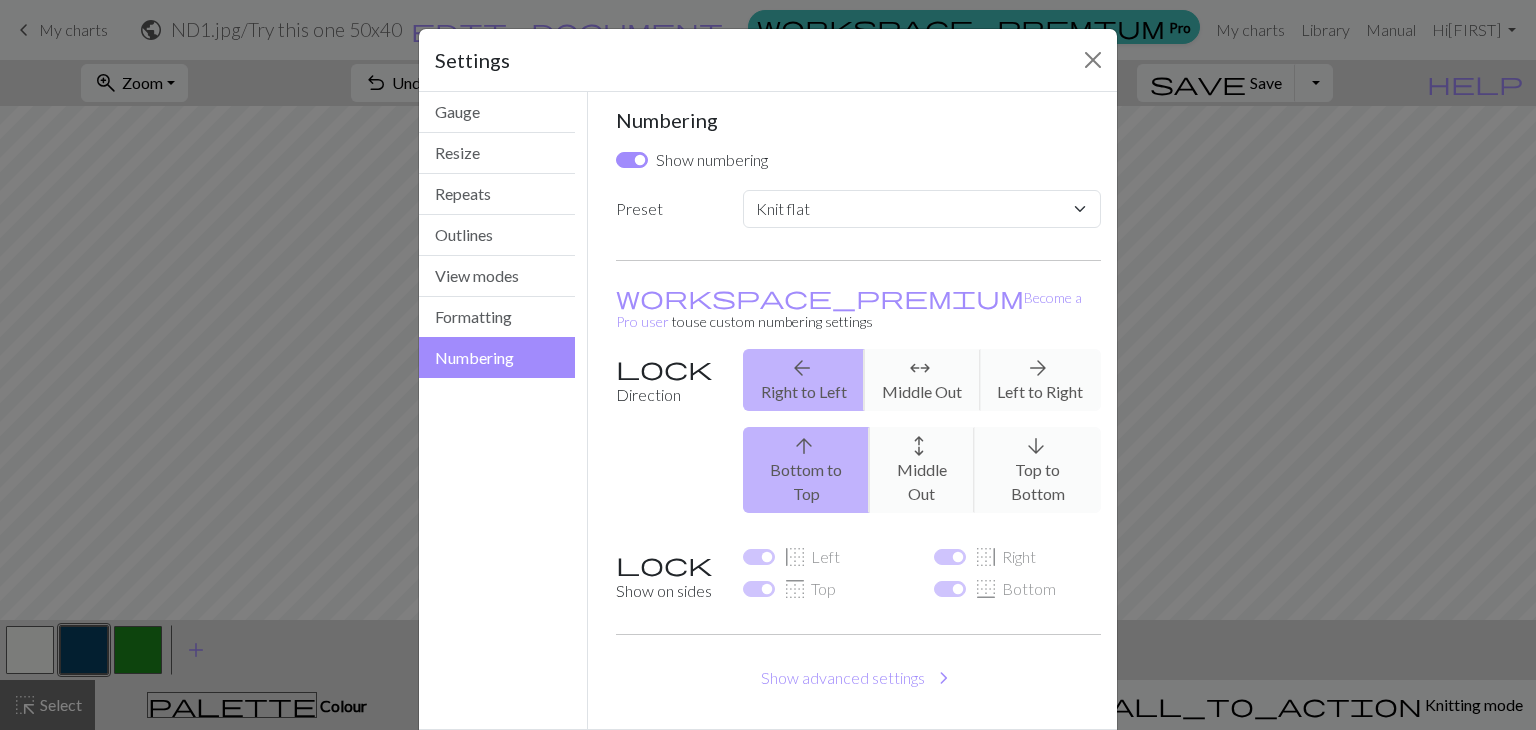 scroll, scrollTop: 48, scrollLeft: 0, axis: vertical 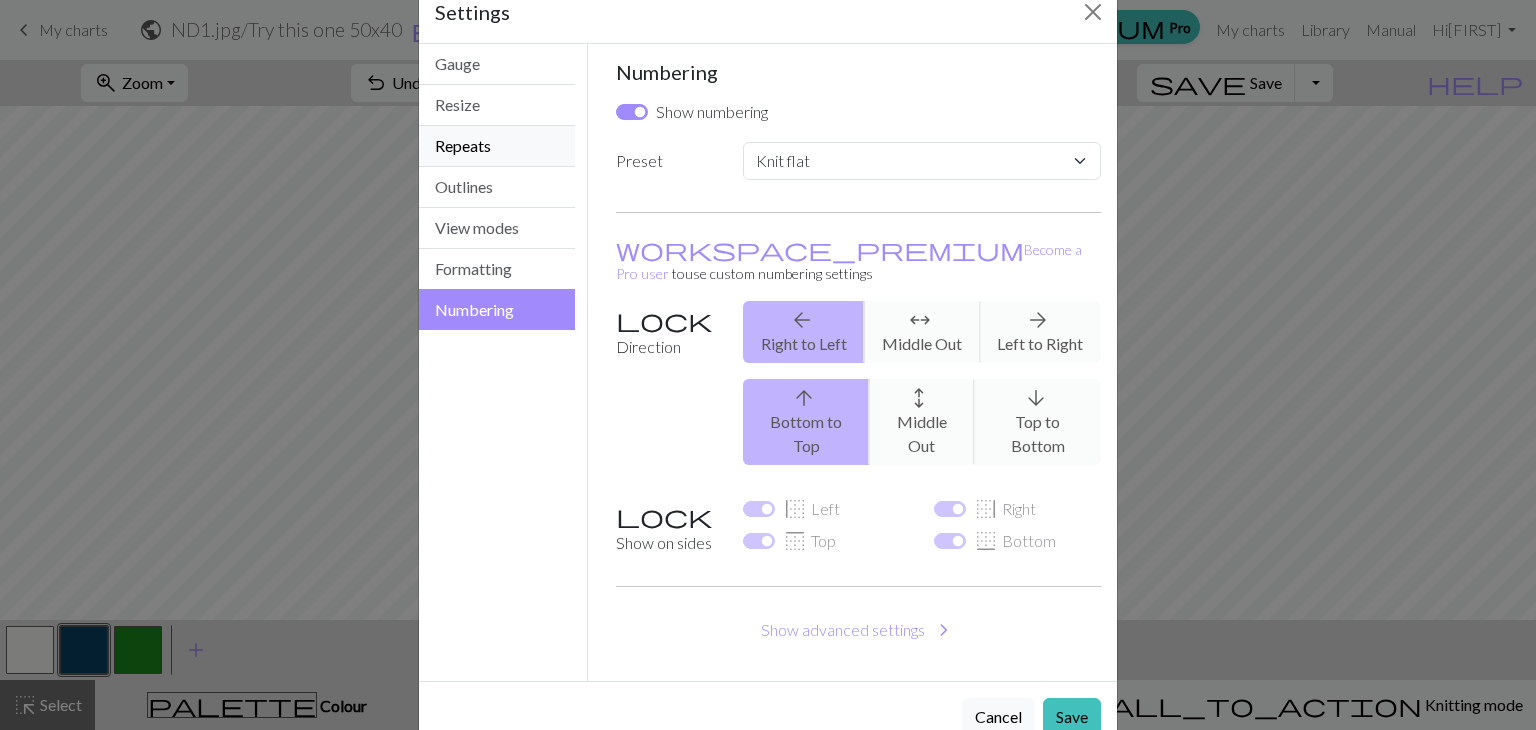 click on "Repeats" at bounding box center (497, 146) 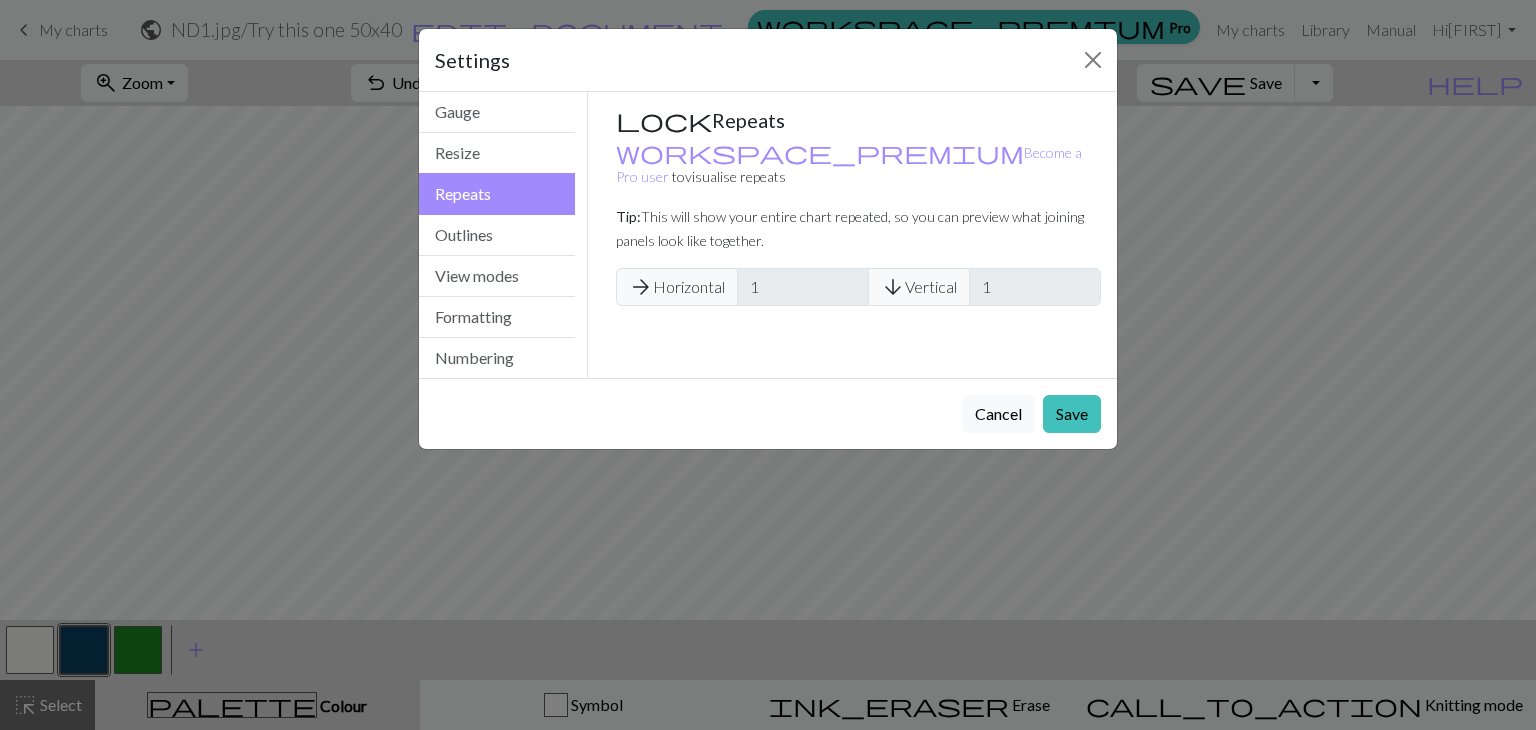 scroll, scrollTop: 0, scrollLeft: 0, axis: both 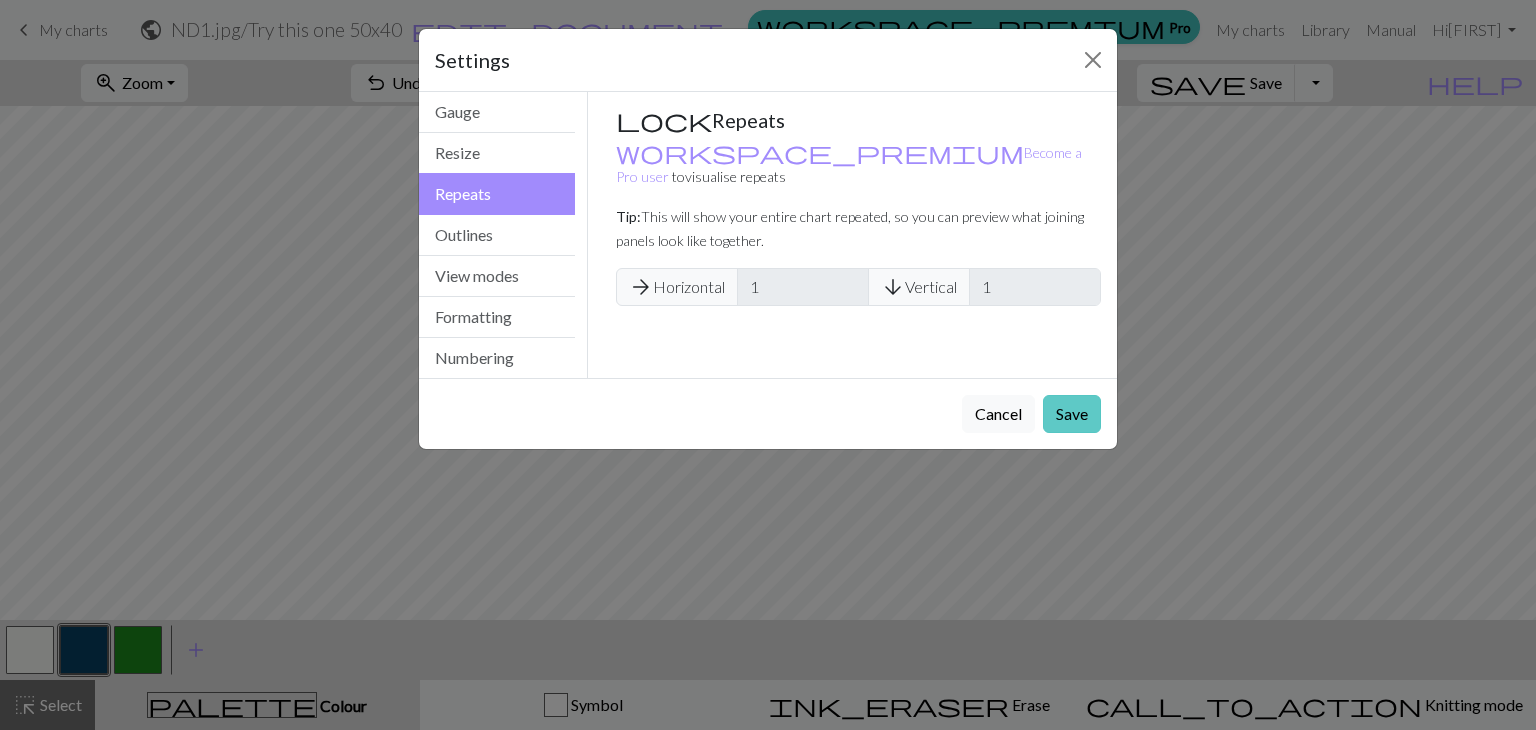 click on "Save" at bounding box center [1072, 414] 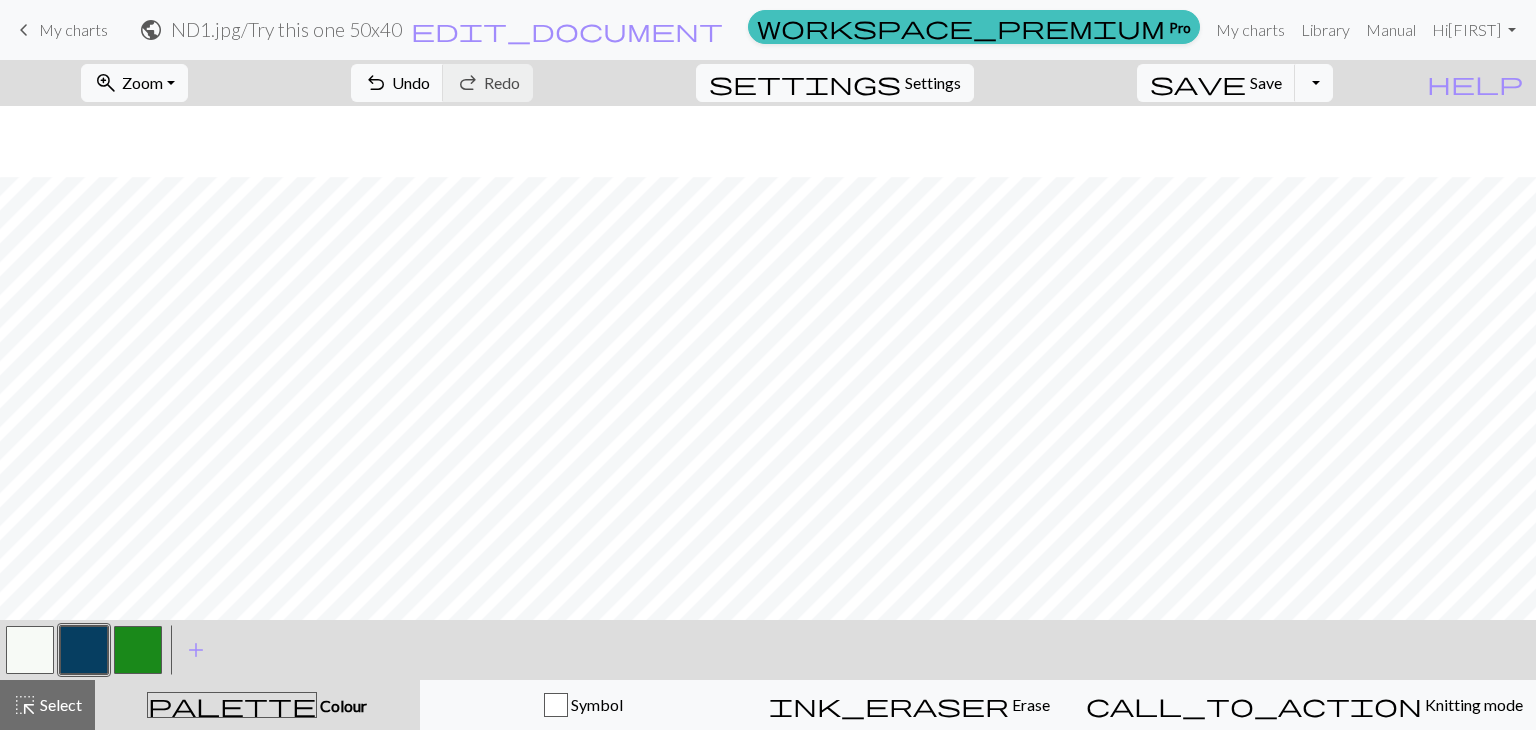 scroll, scrollTop: 71, scrollLeft: 0, axis: vertical 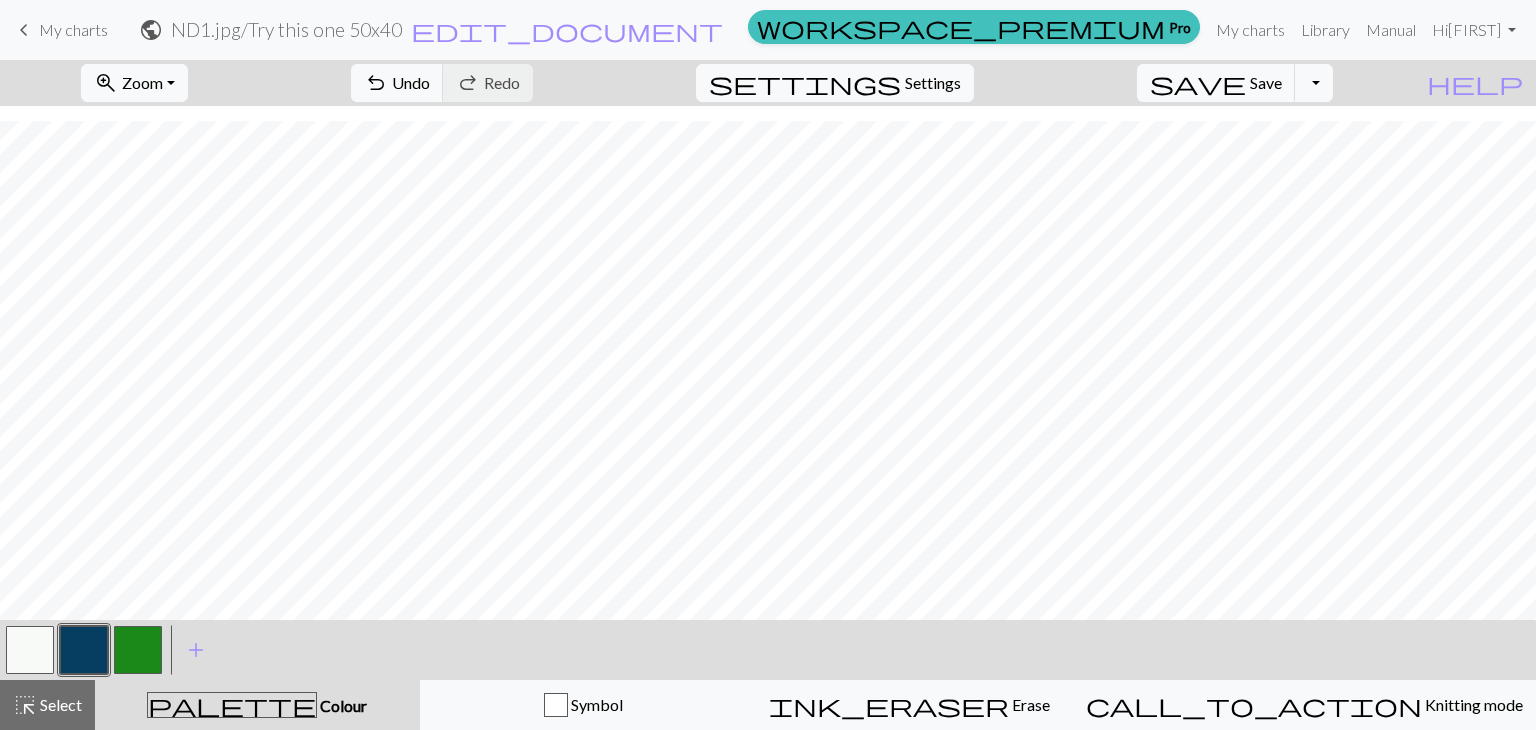 click at bounding box center [138, 650] 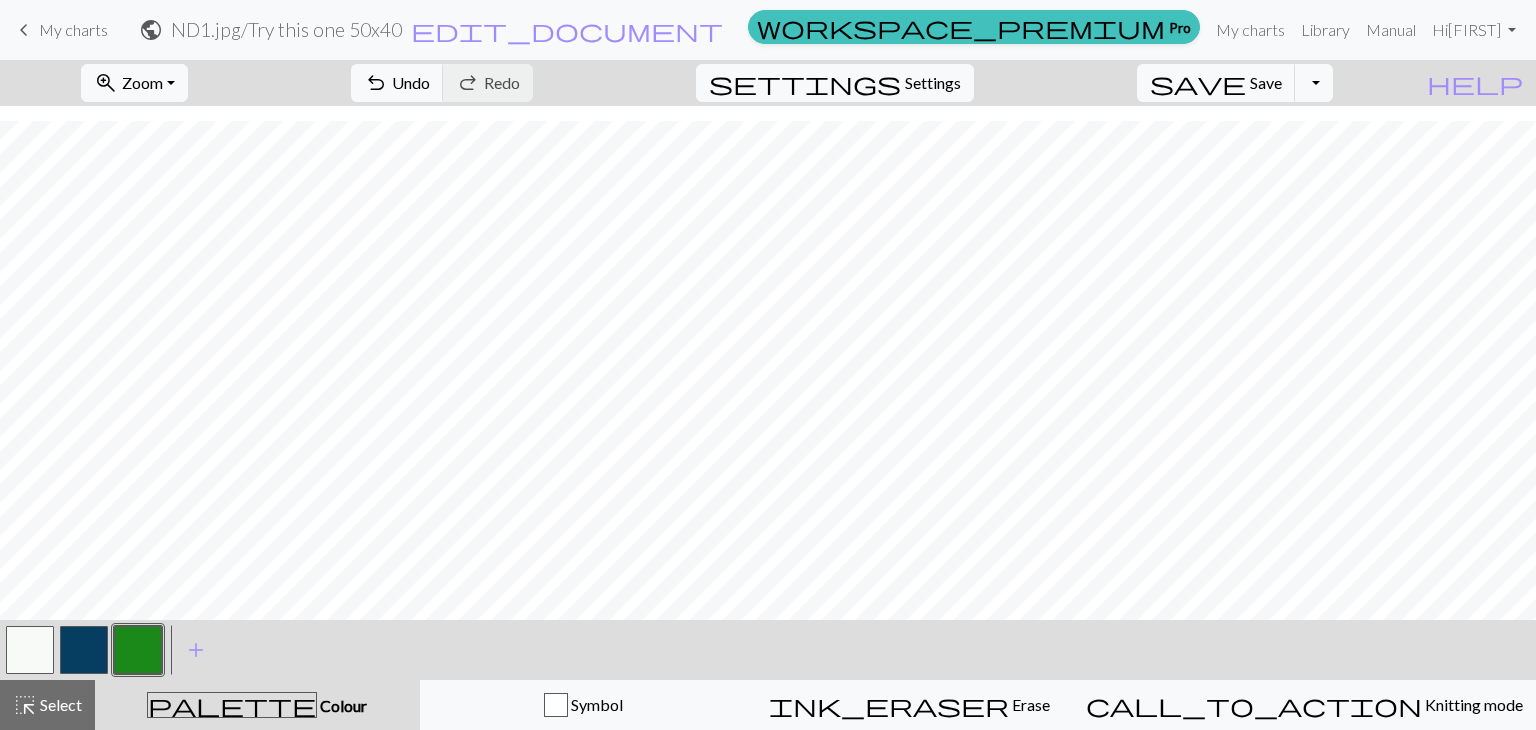 click at bounding box center (84, 650) 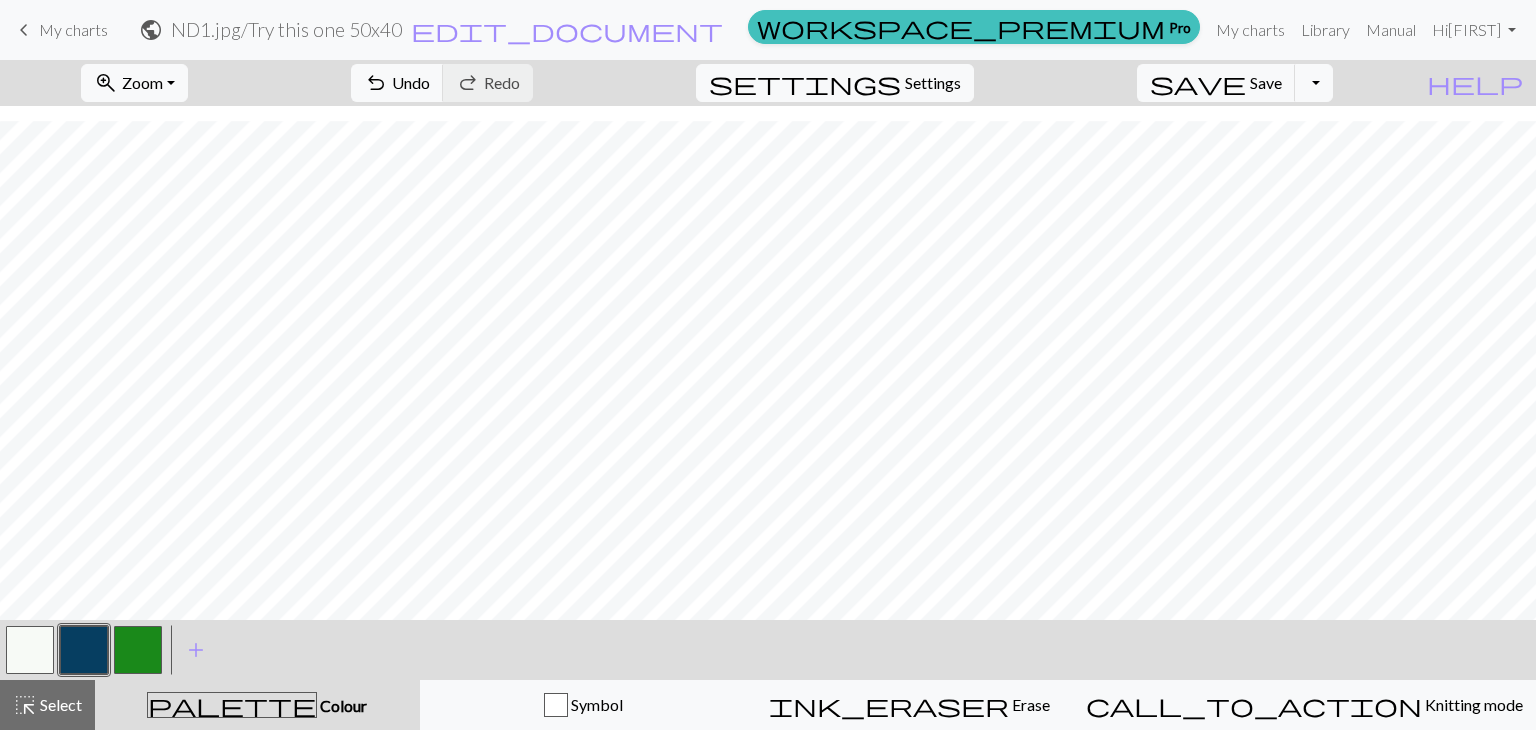click at bounding box center (30, 650) 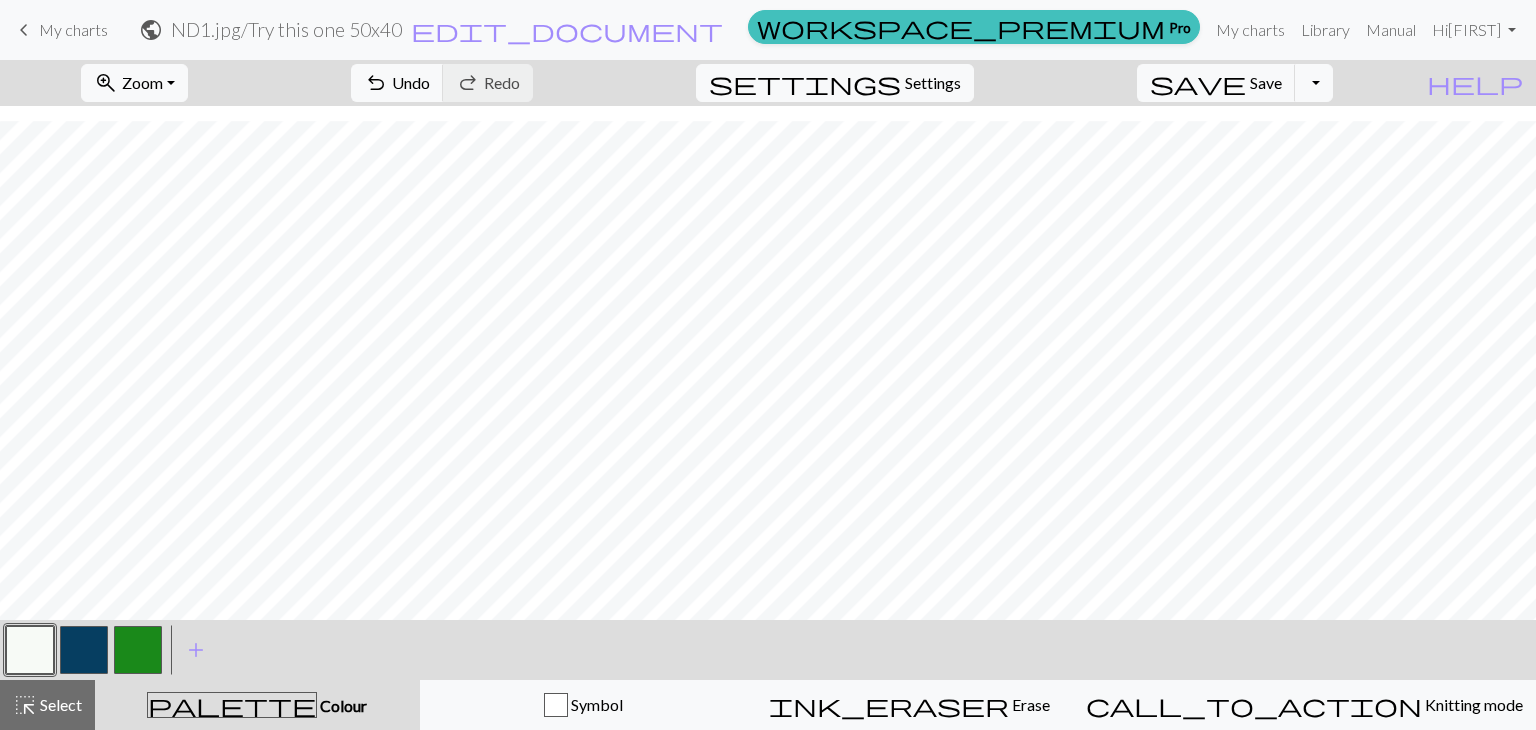 click at bounding box center (138, 650) 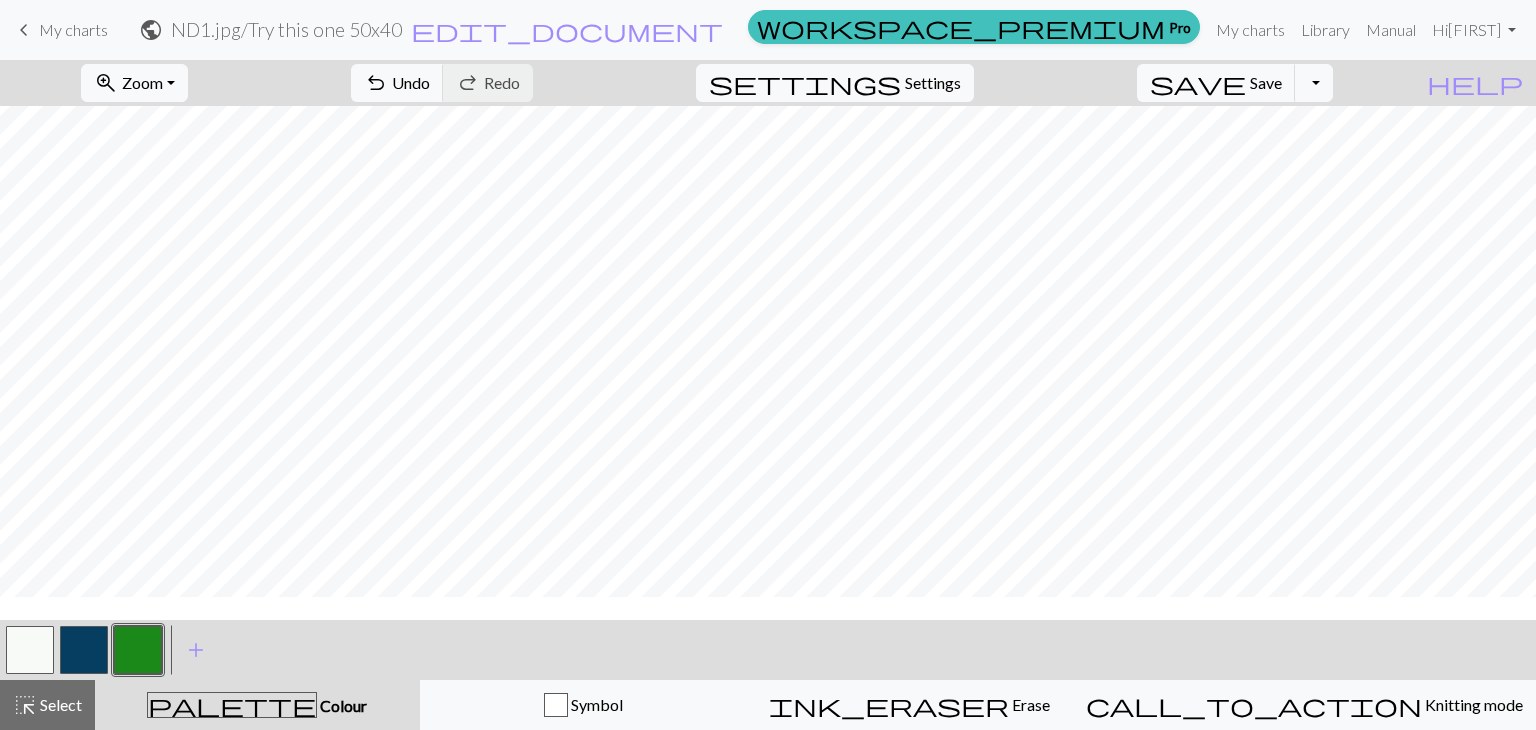 scroll, scrollTop: 0, scrollLeft: 0, axis: both 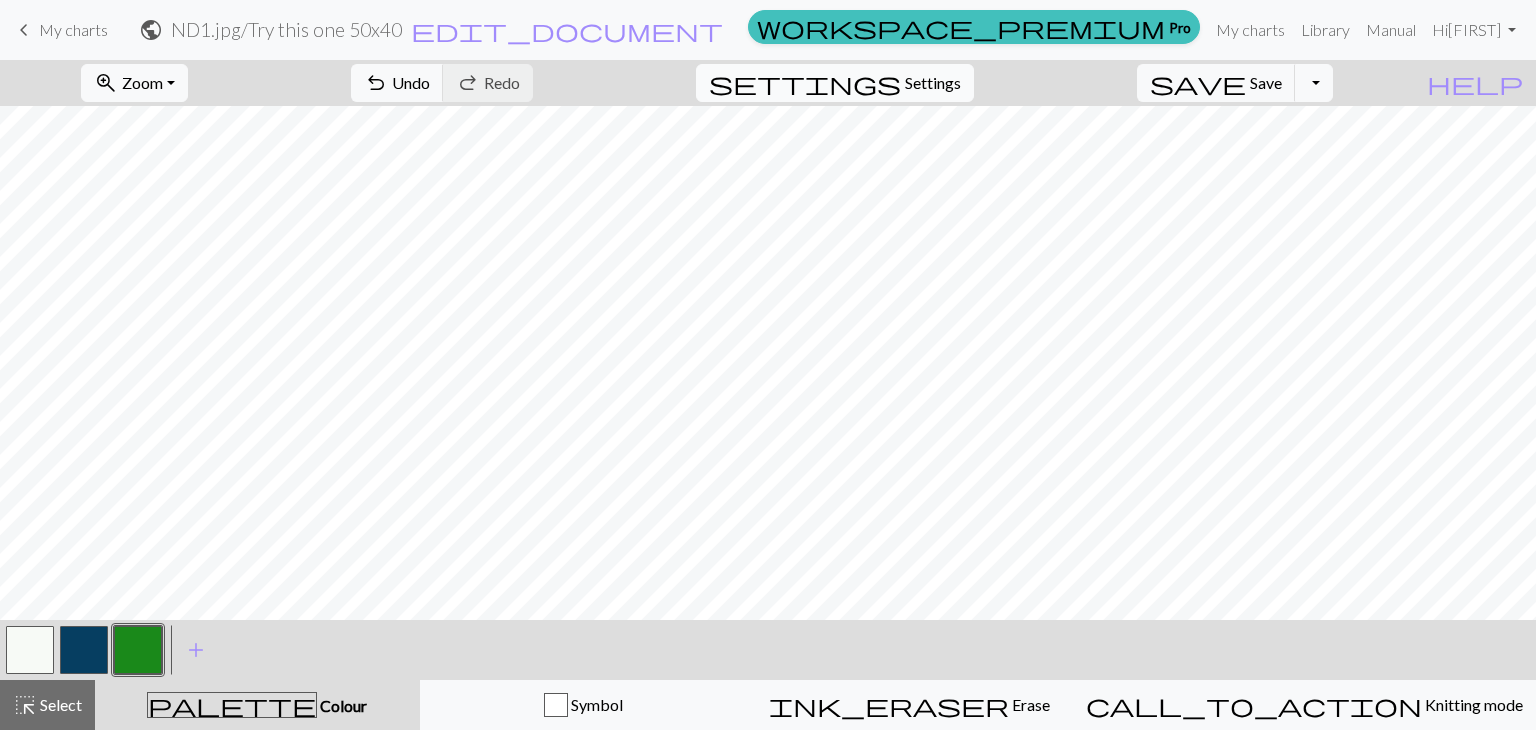 click on "Settings" at bounding box center (933, 83) 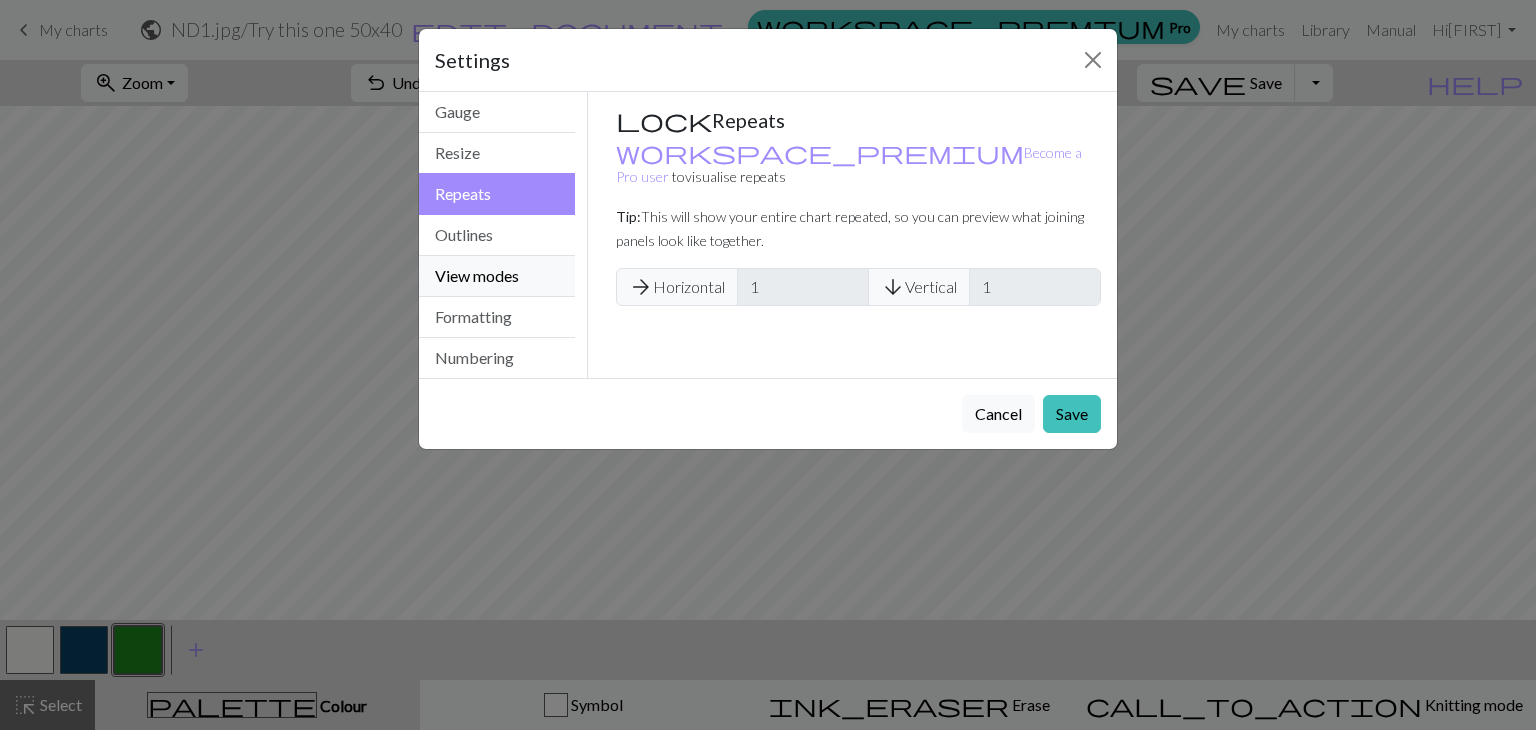 click on "View modes" at bounding box center [497, 276] 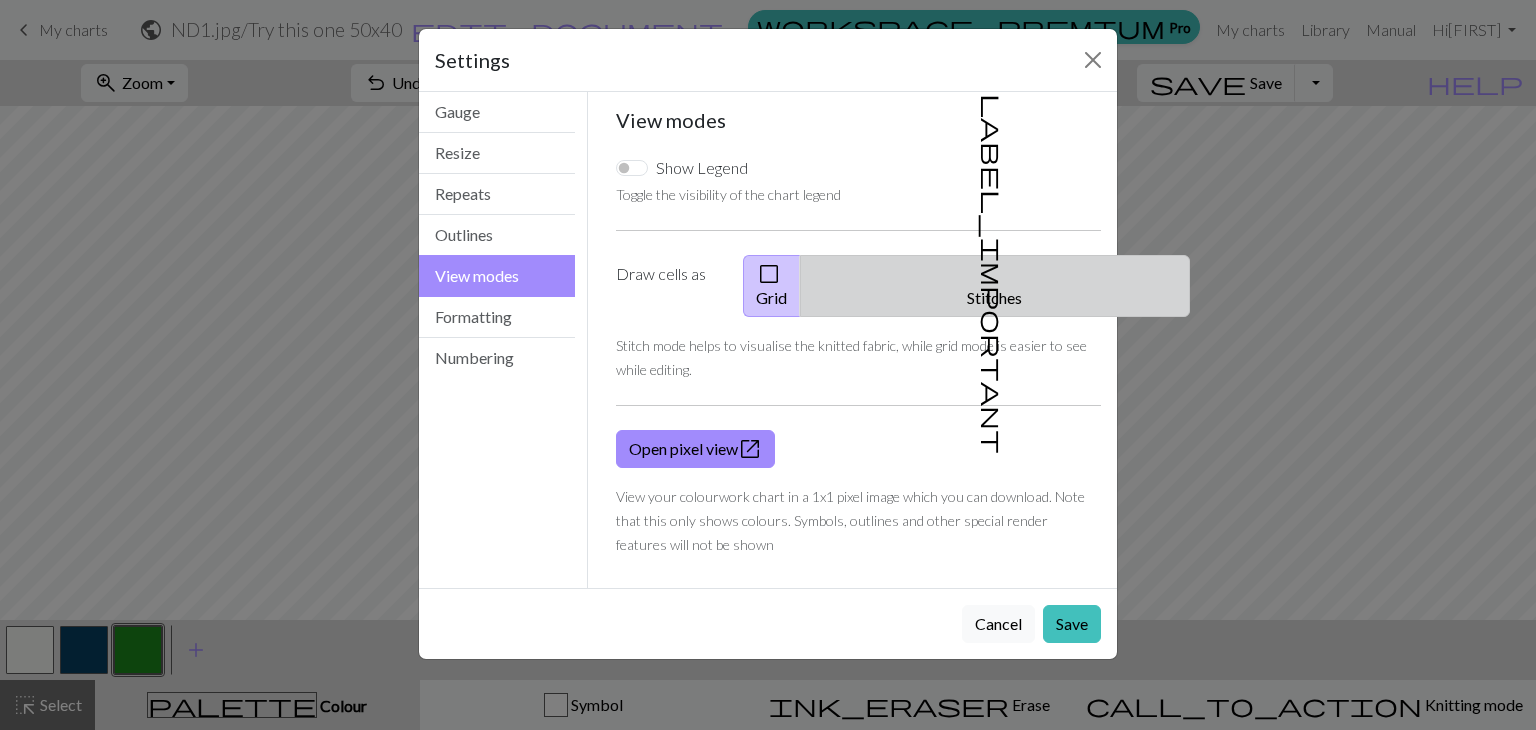 click on "label_important Stitches" at bounding box center (995, 286) 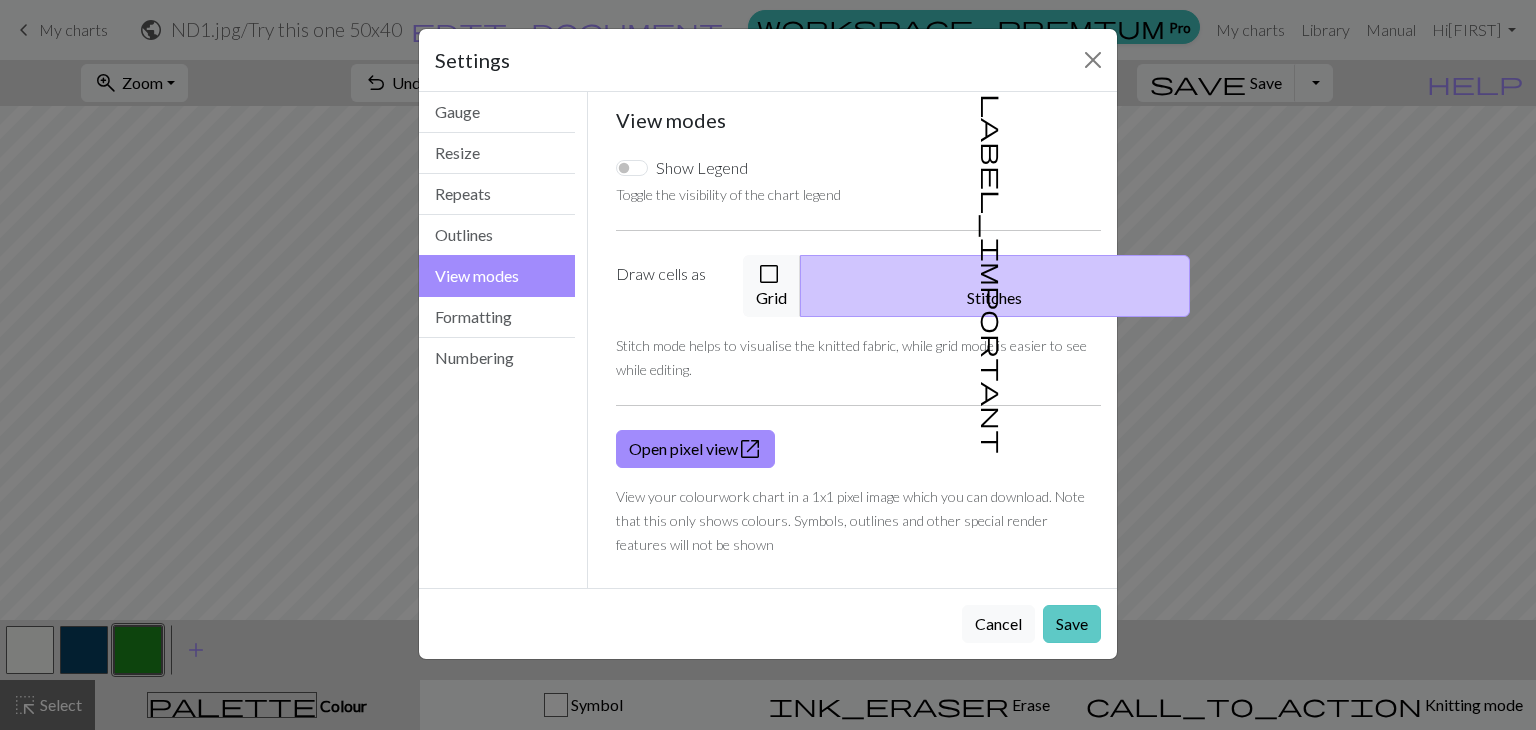 click on "Save" at bounding box center [1072, 624] 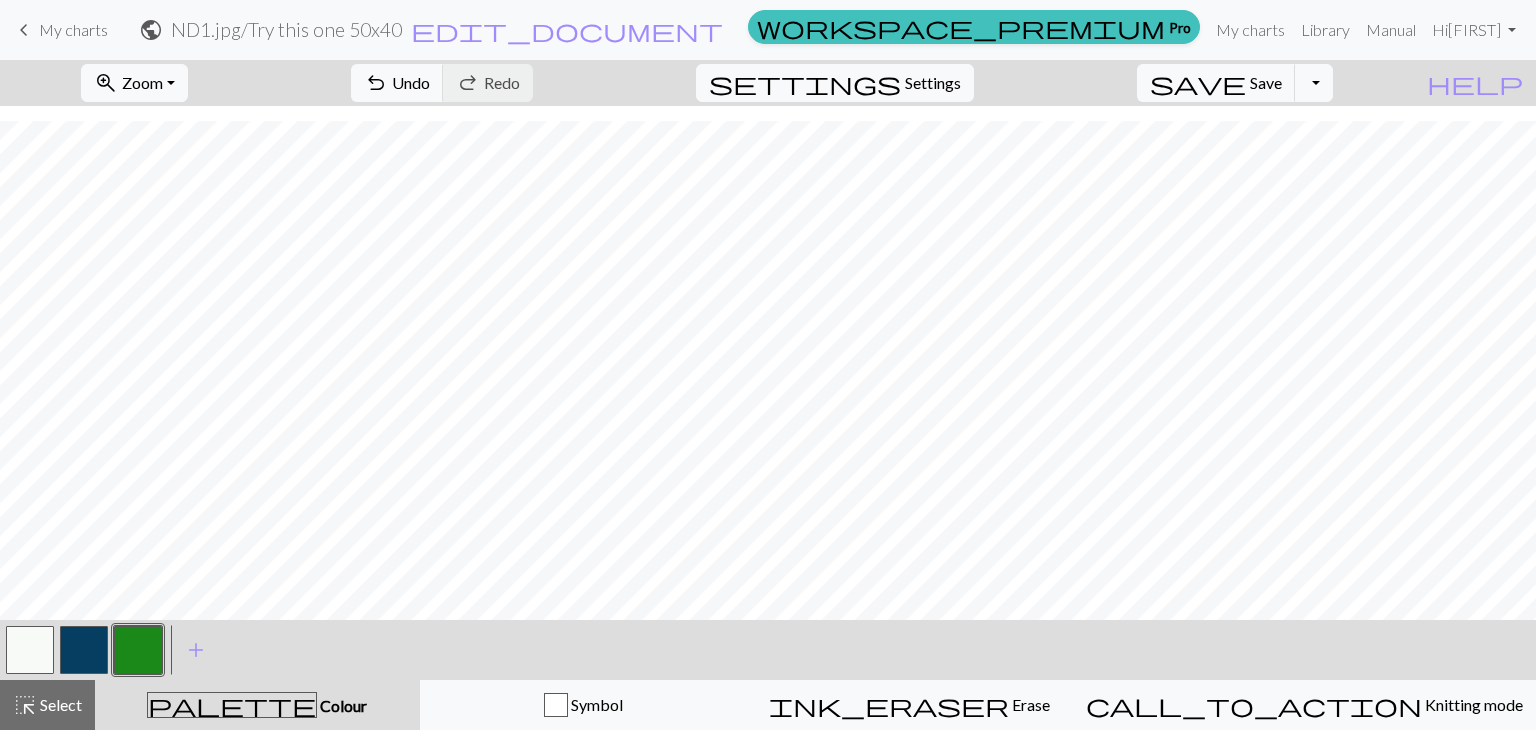 scroll, scrollTop: 71, scrollLeft: 0, axis: vertical 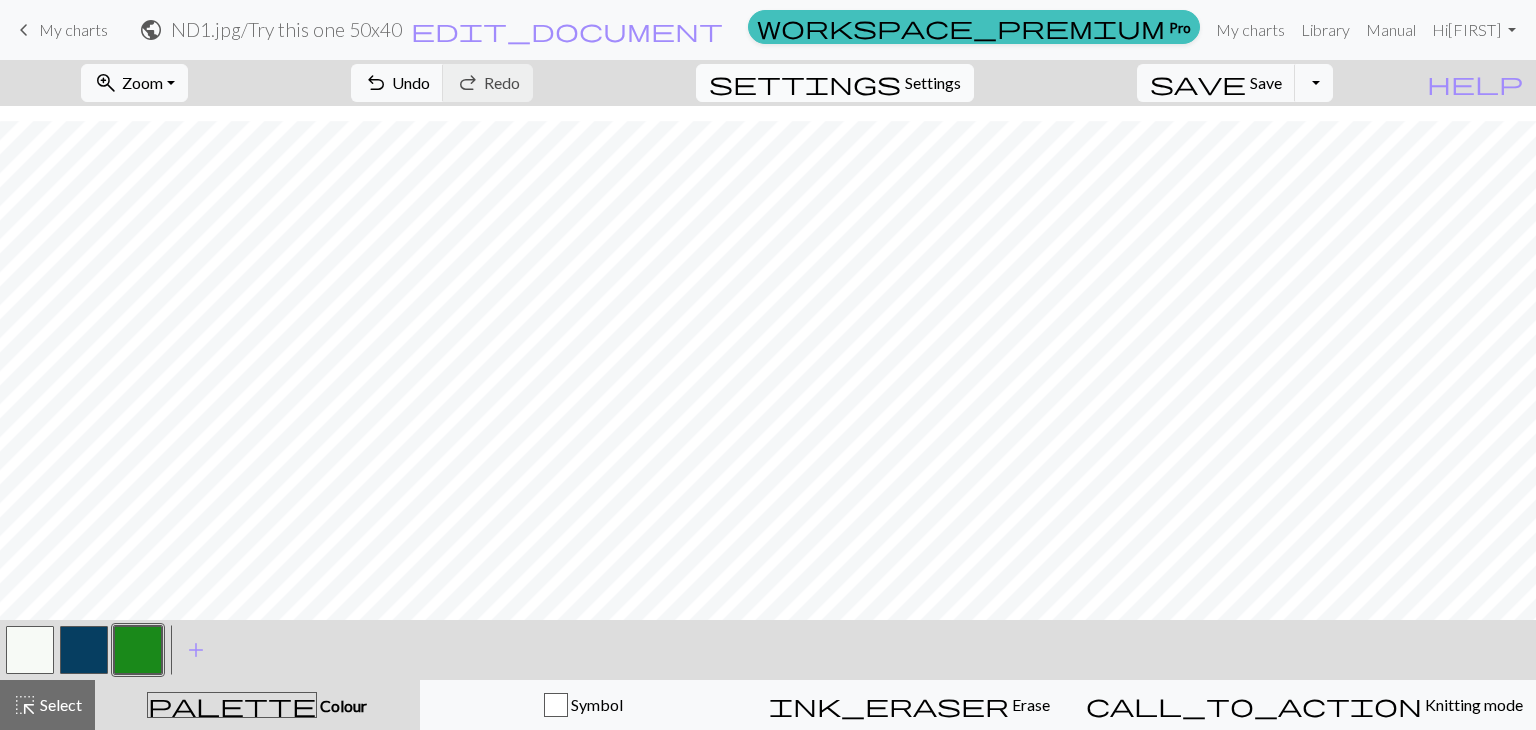 click on "Settings" at bounding box center (933, 83) 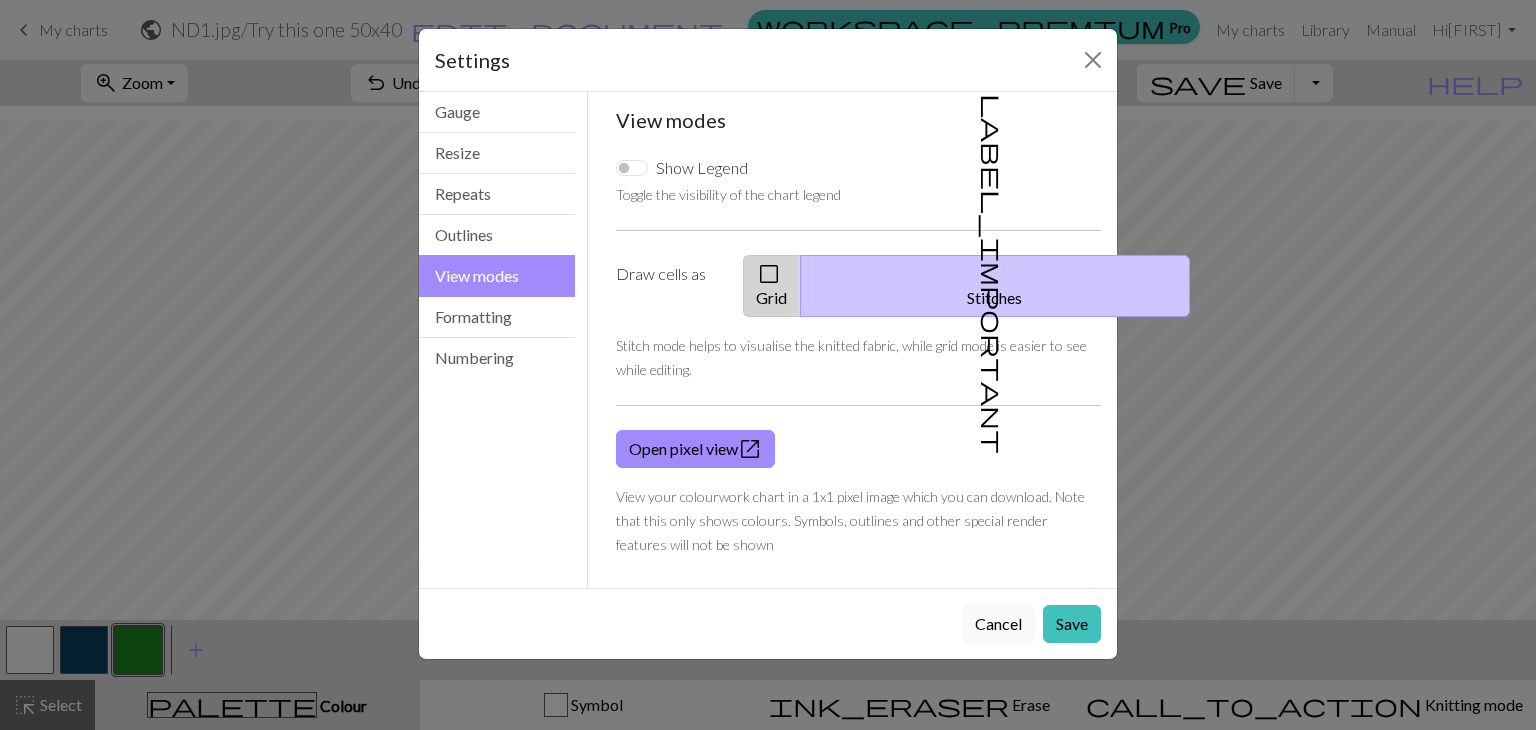 click on "check_box_outline_blank Grid" at bounding box center [772, 286] 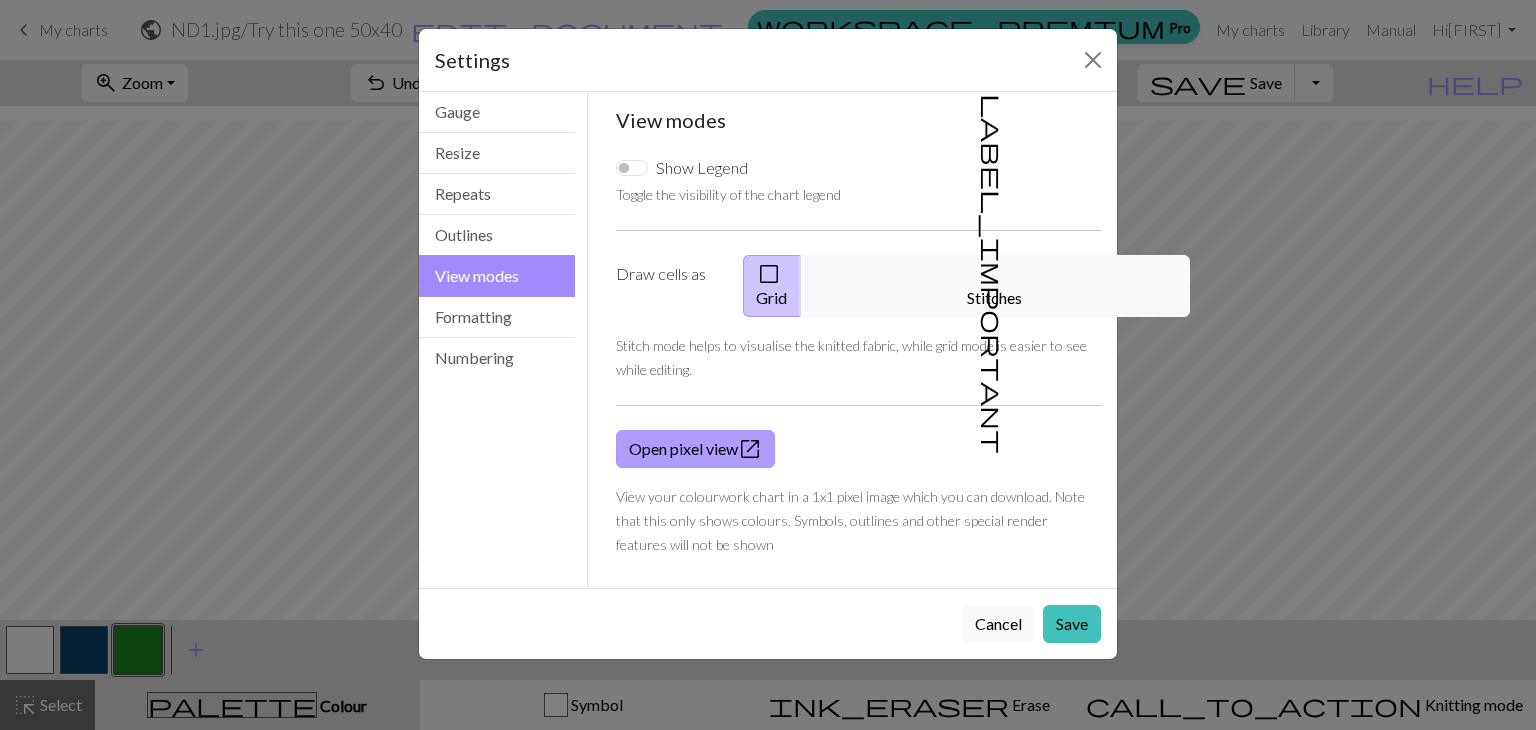 click on "open_in_new" at bounding box center (750, 449) 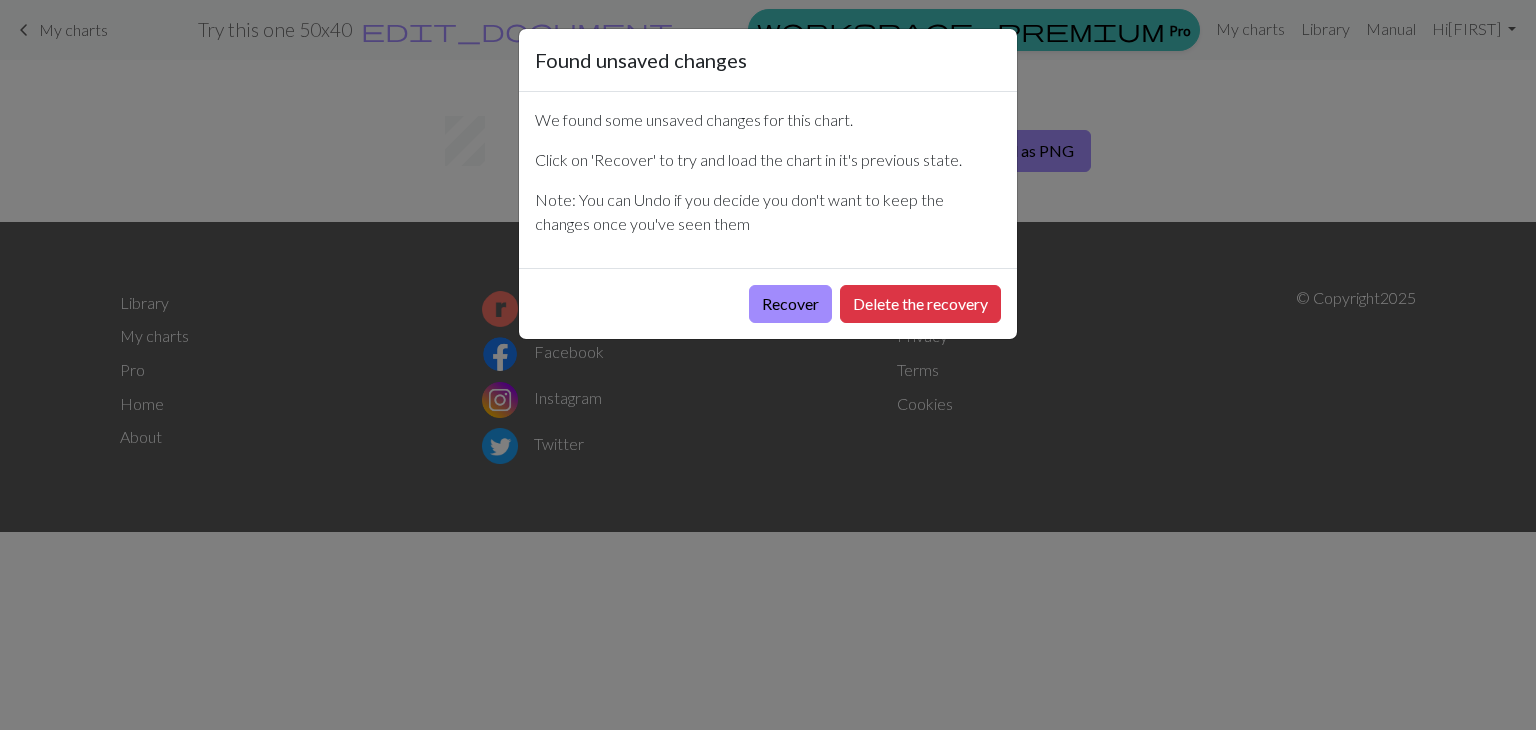 scroll, scrollTop: 0, scrollLeft: 0, axis: both 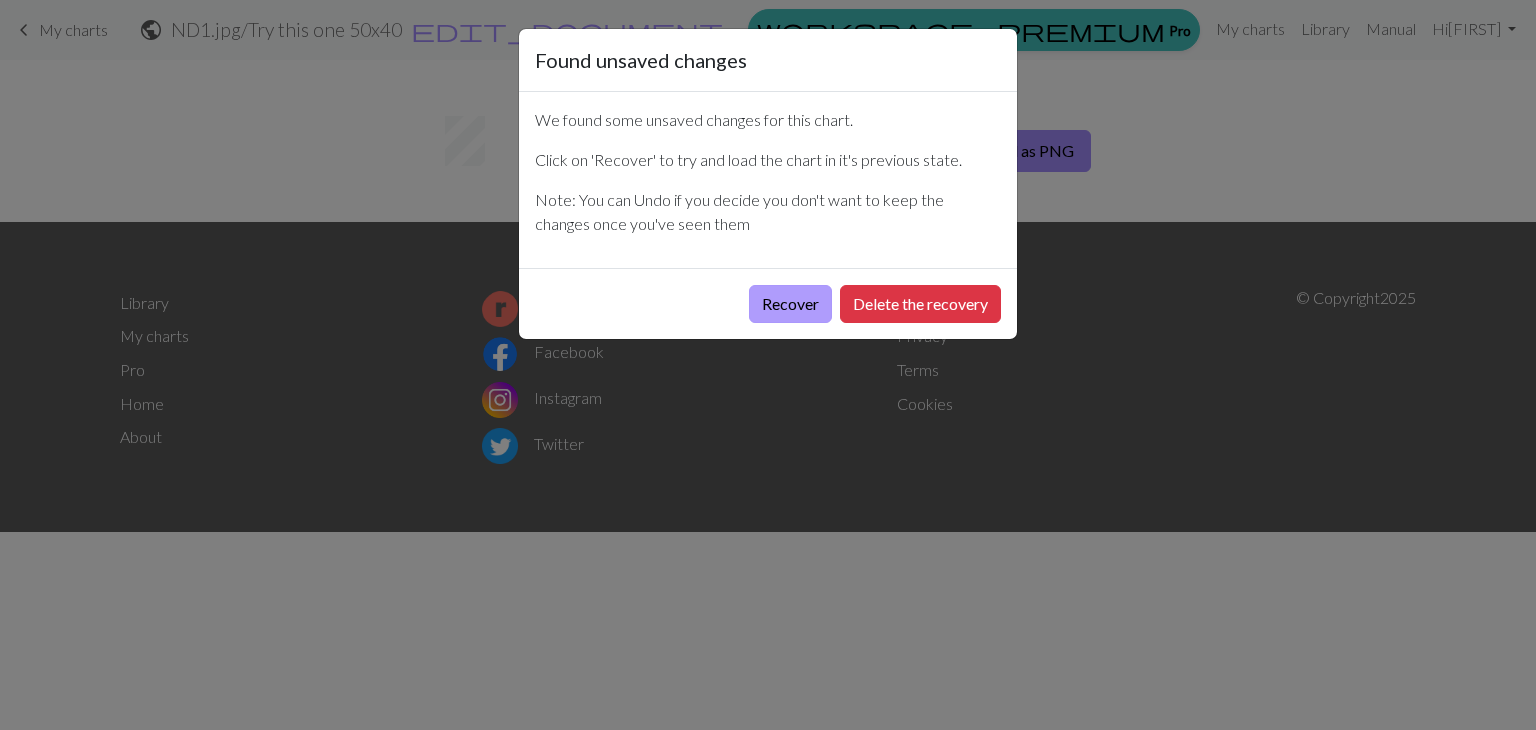 click on "Recover" at bounding box center (790, 304) 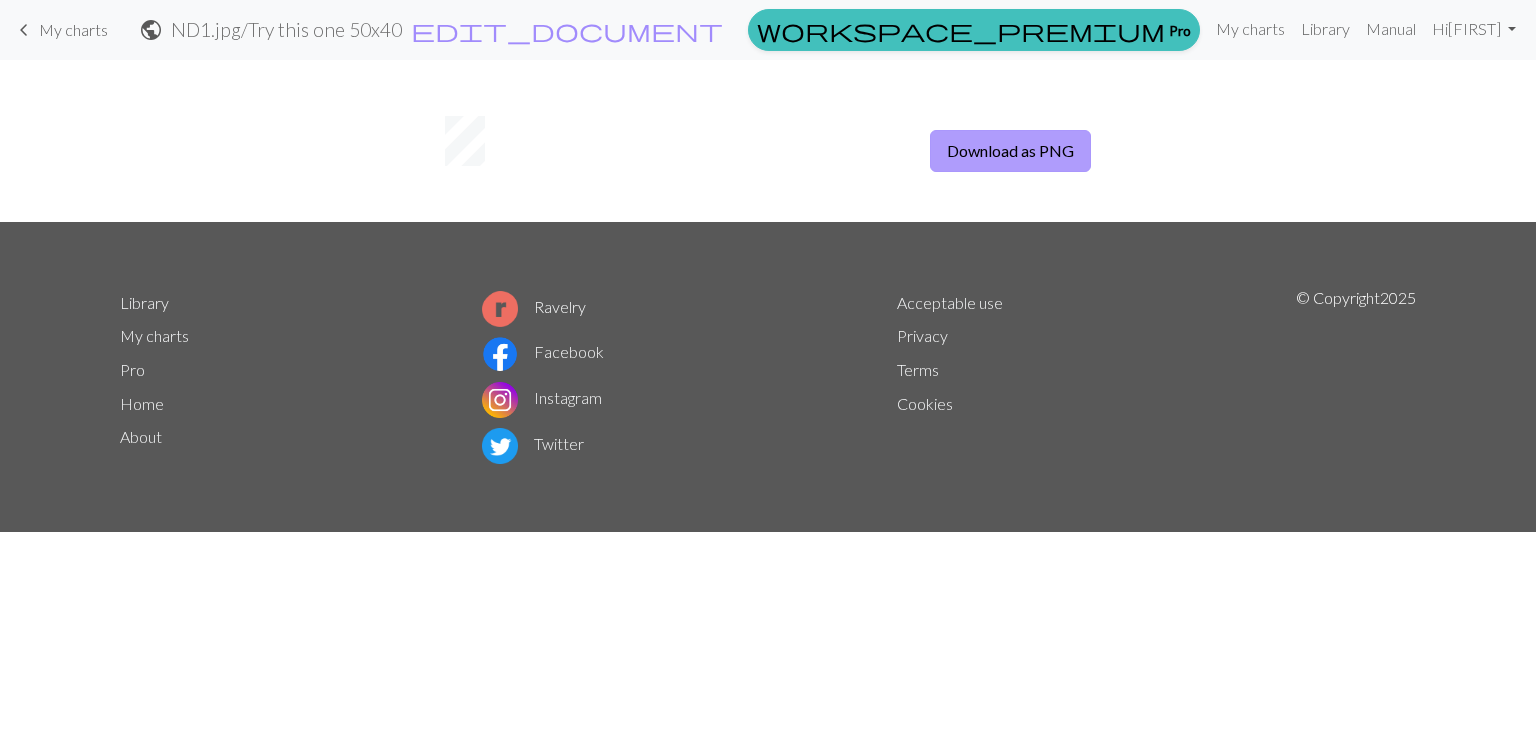 click on "Download as PNG" at bounding box center [1010, 151] 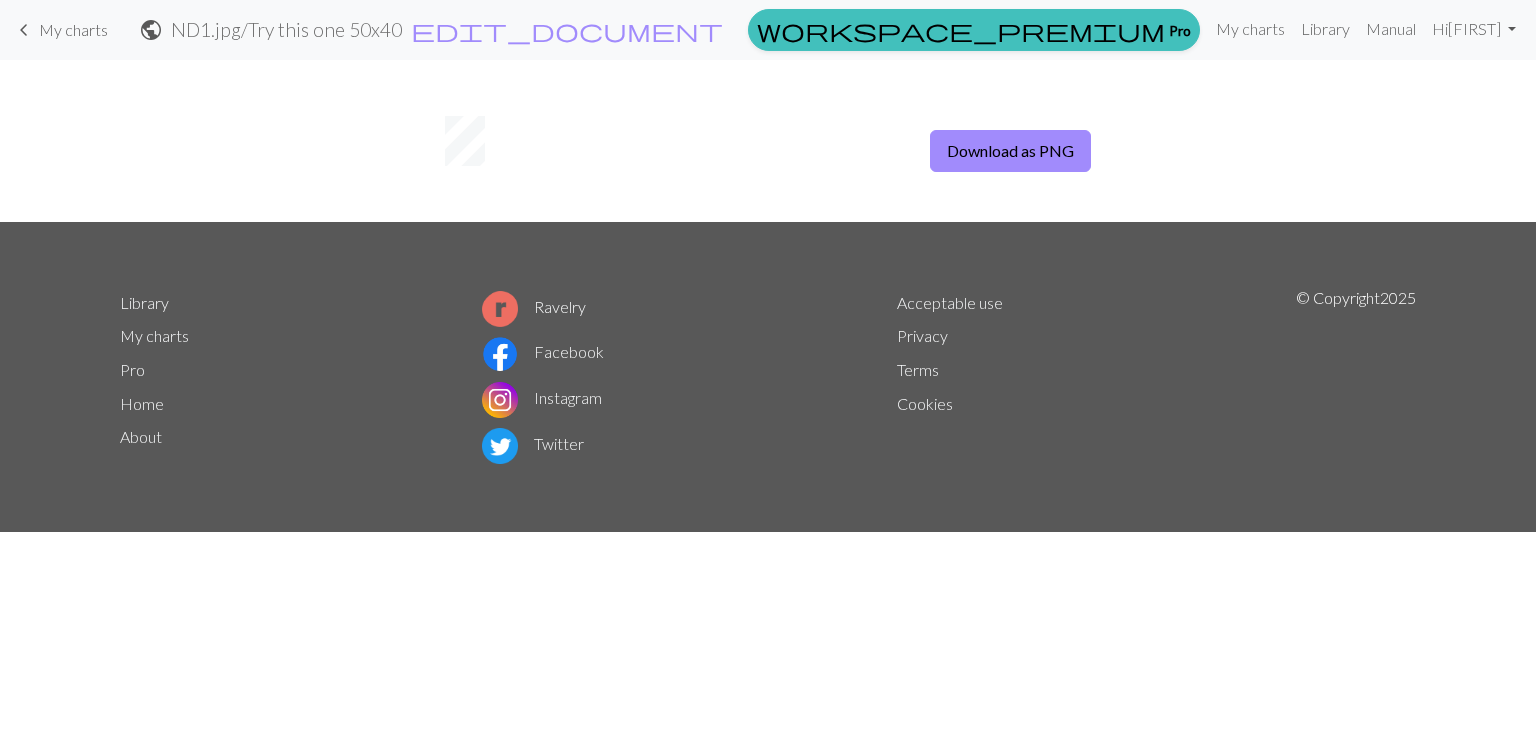 click on "keyboard_arrow_left" at bounding box center [24, 30] 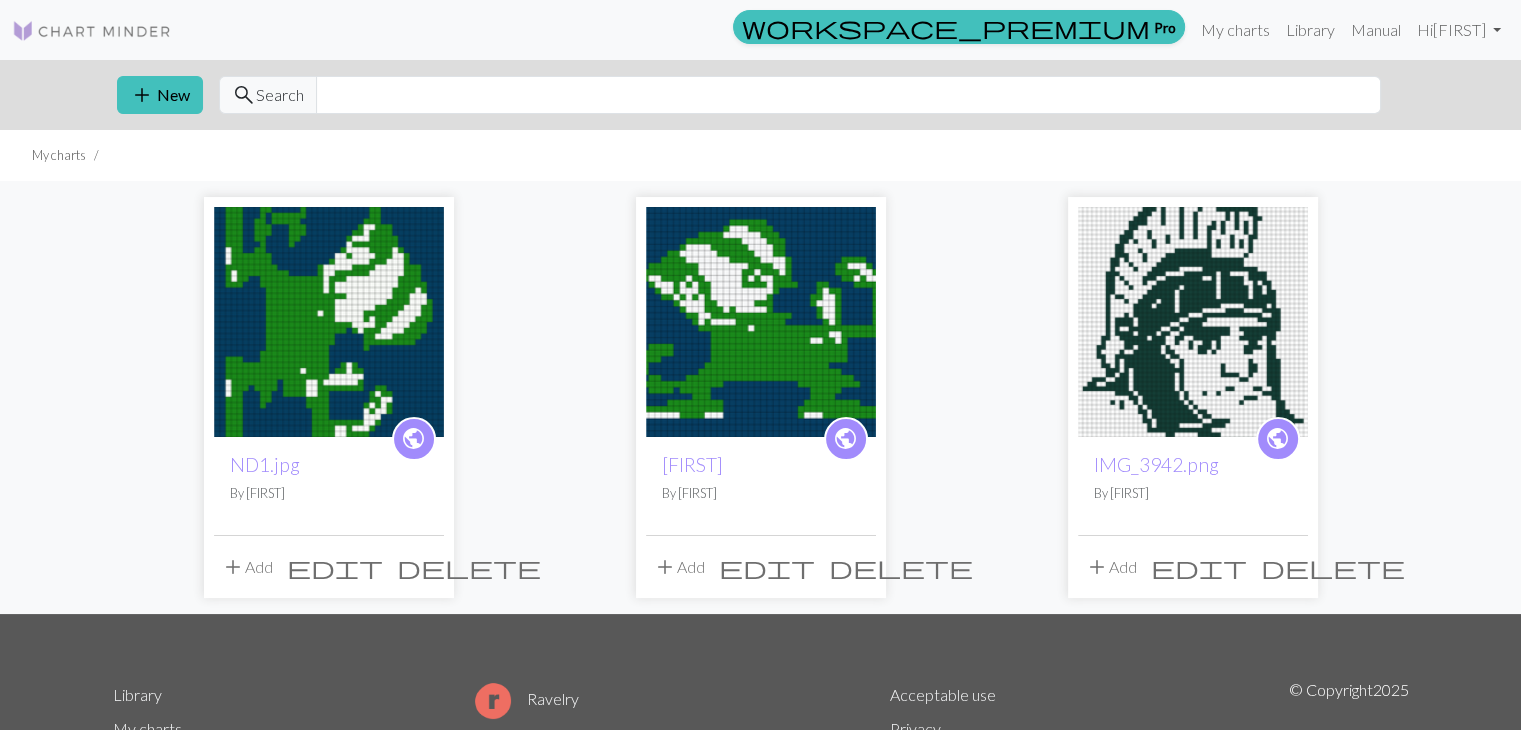 click on "public ND1.jpg By   [NAME]" at bounding box center (329, 486) 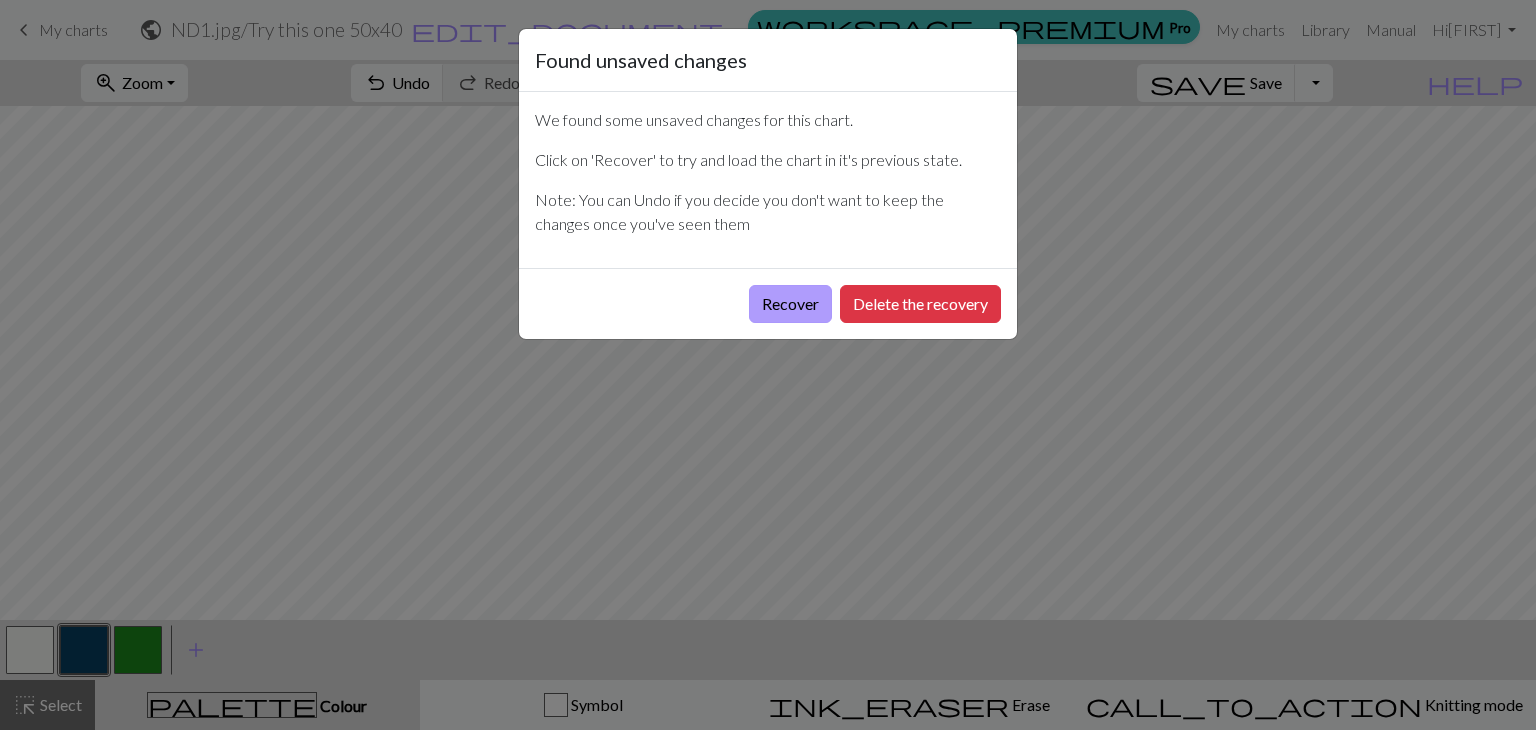 click on "Recover" at bounding box center (790, 304) 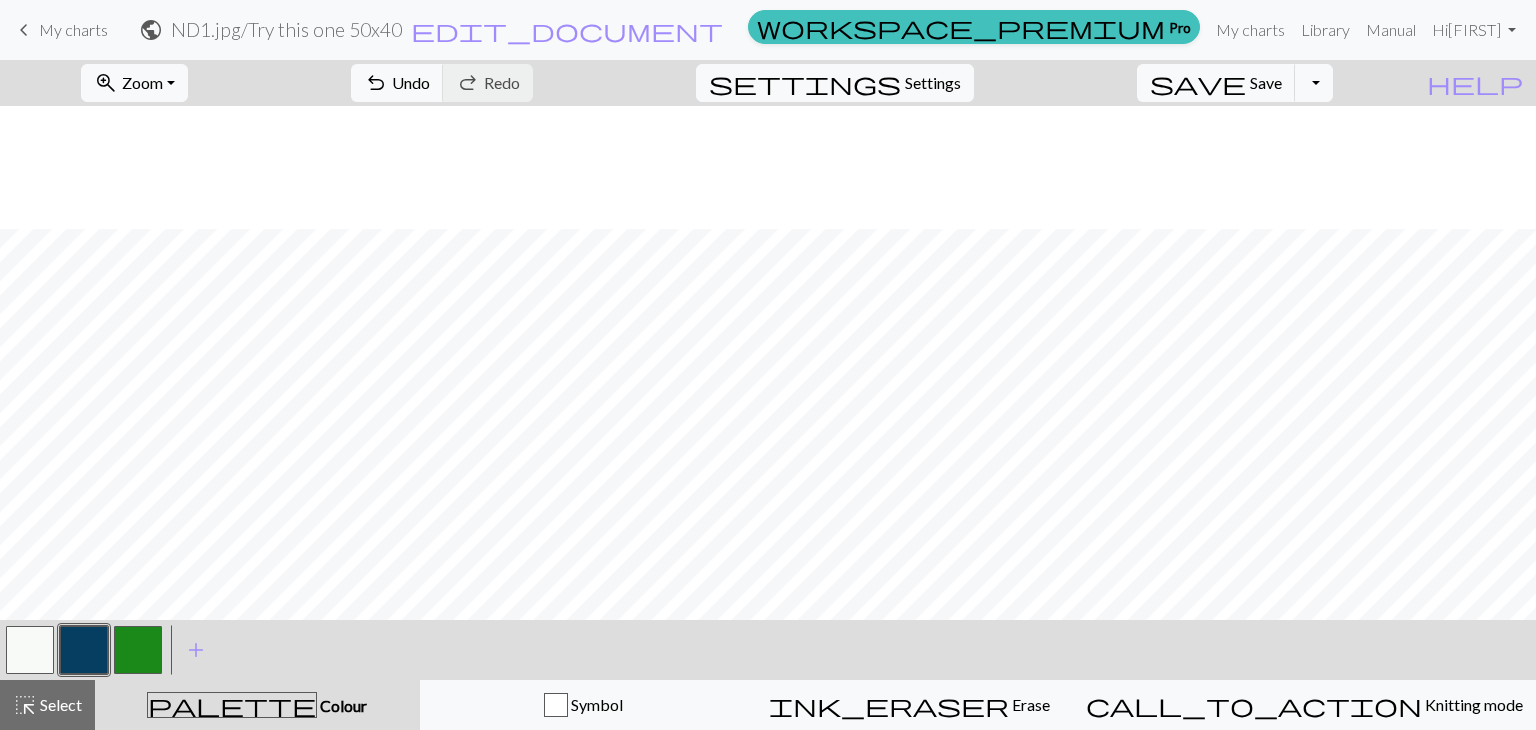 scroll, scrollTop: 123, scrollLeft: 0, axis: vertical 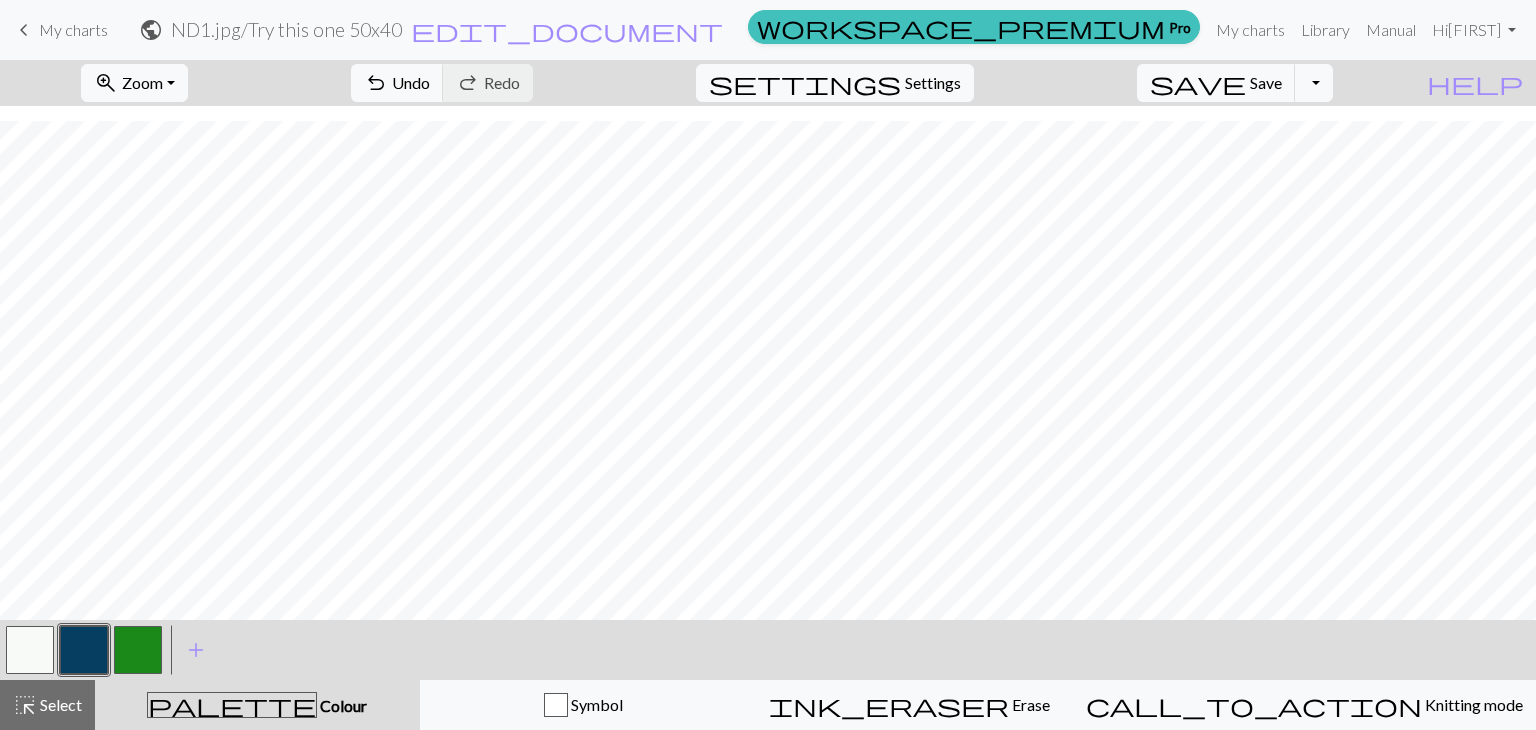 click on "My charts" at bounding box center [73, 29] 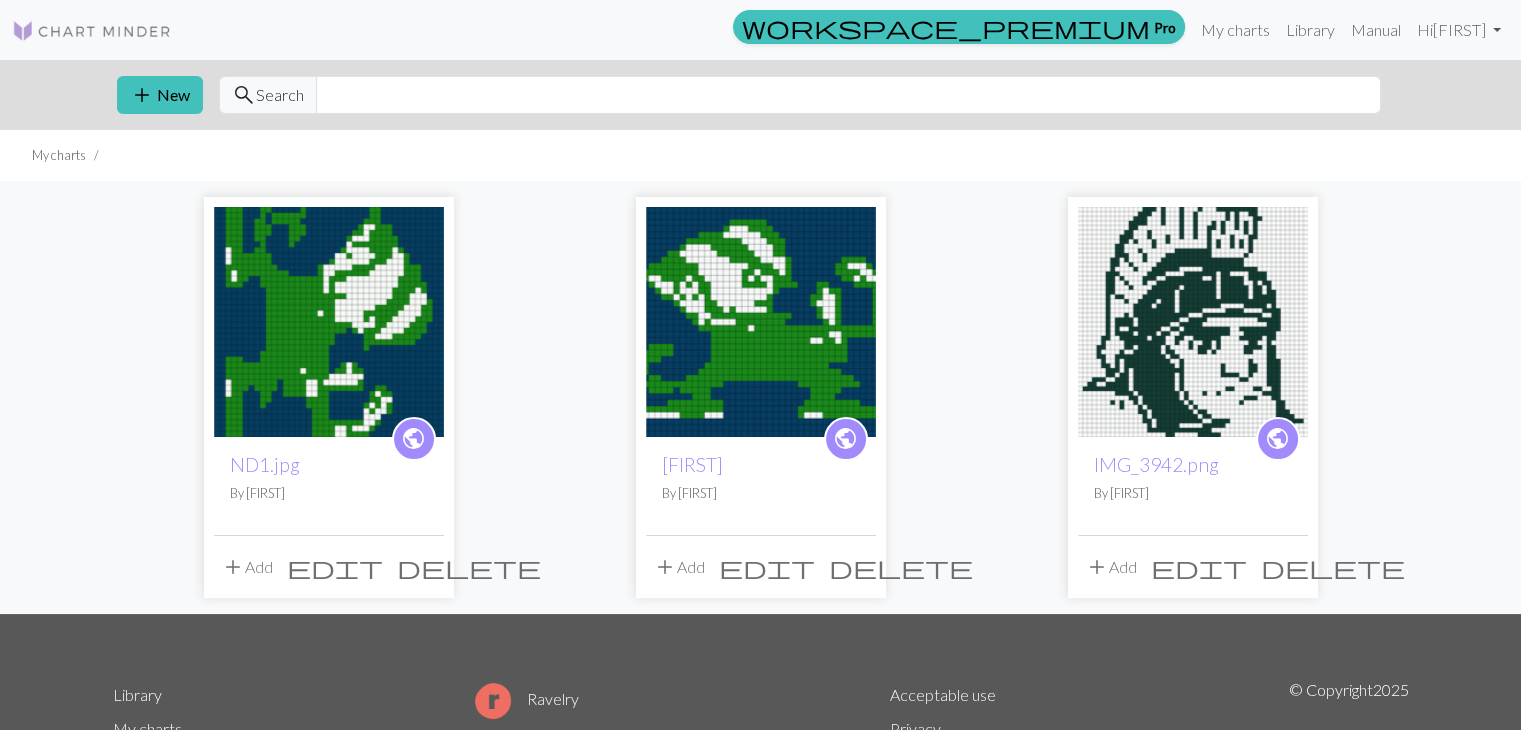 click at bounding box center (761, 322) 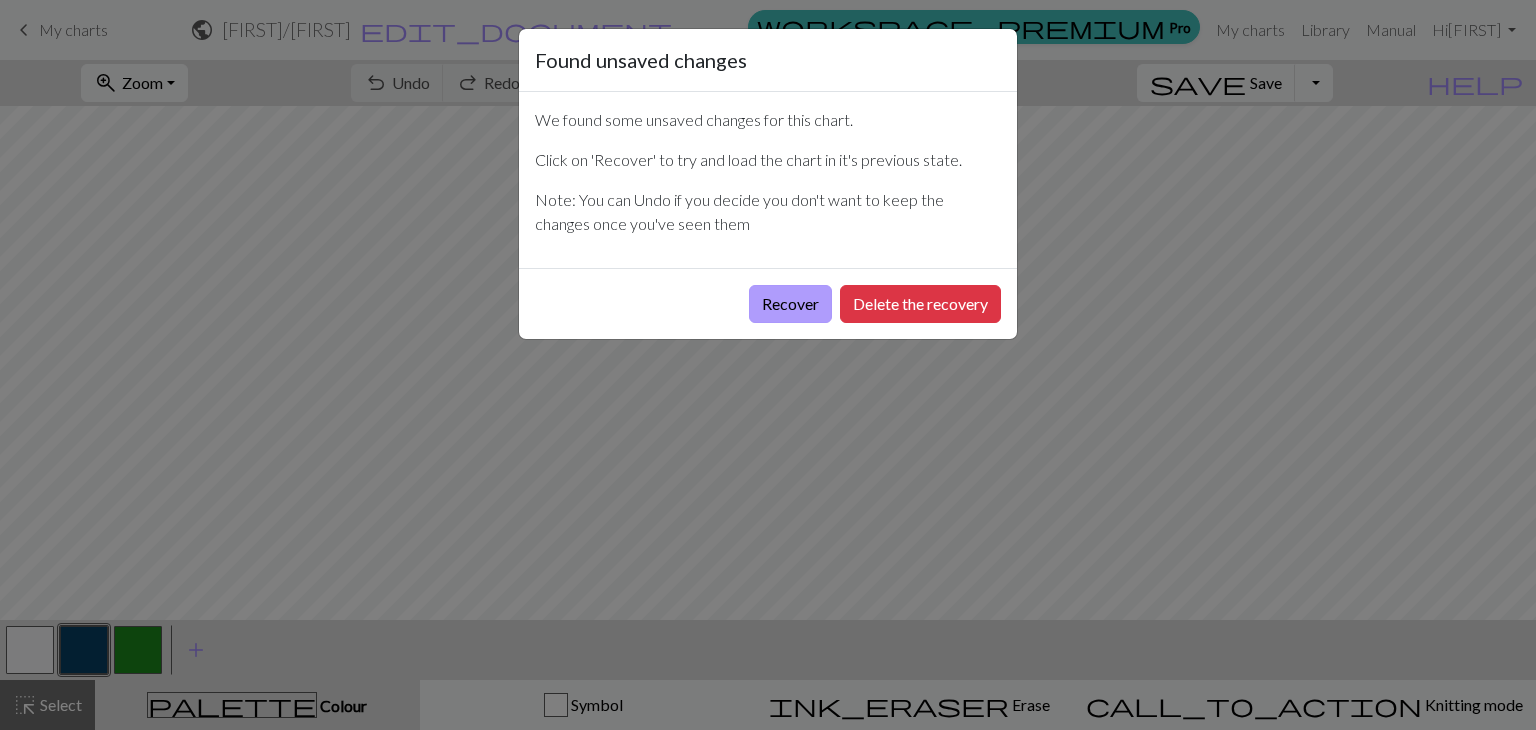 click on "Recover" at bounding box center [790, 304] 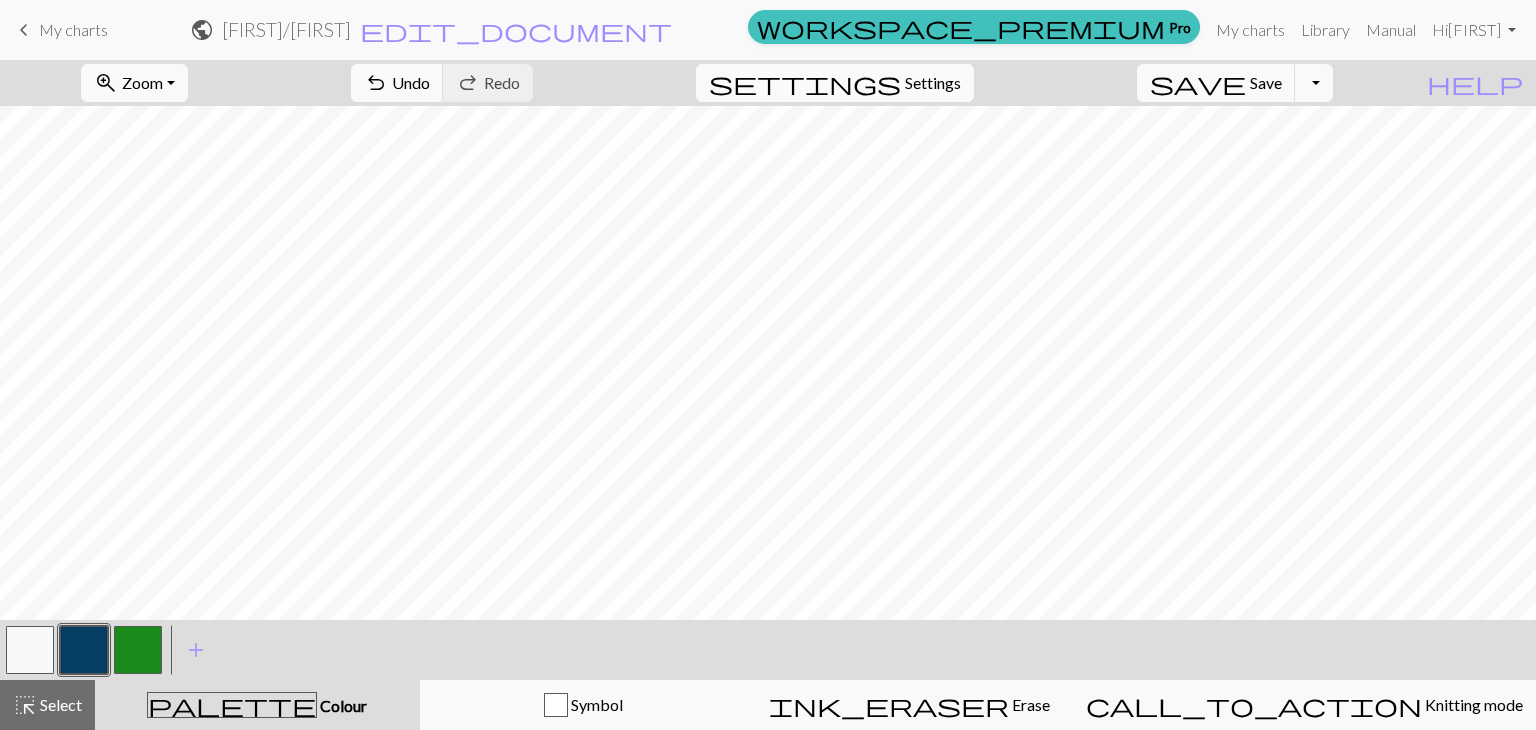 click on "settings  Settings" at bounding box center (835, 83) 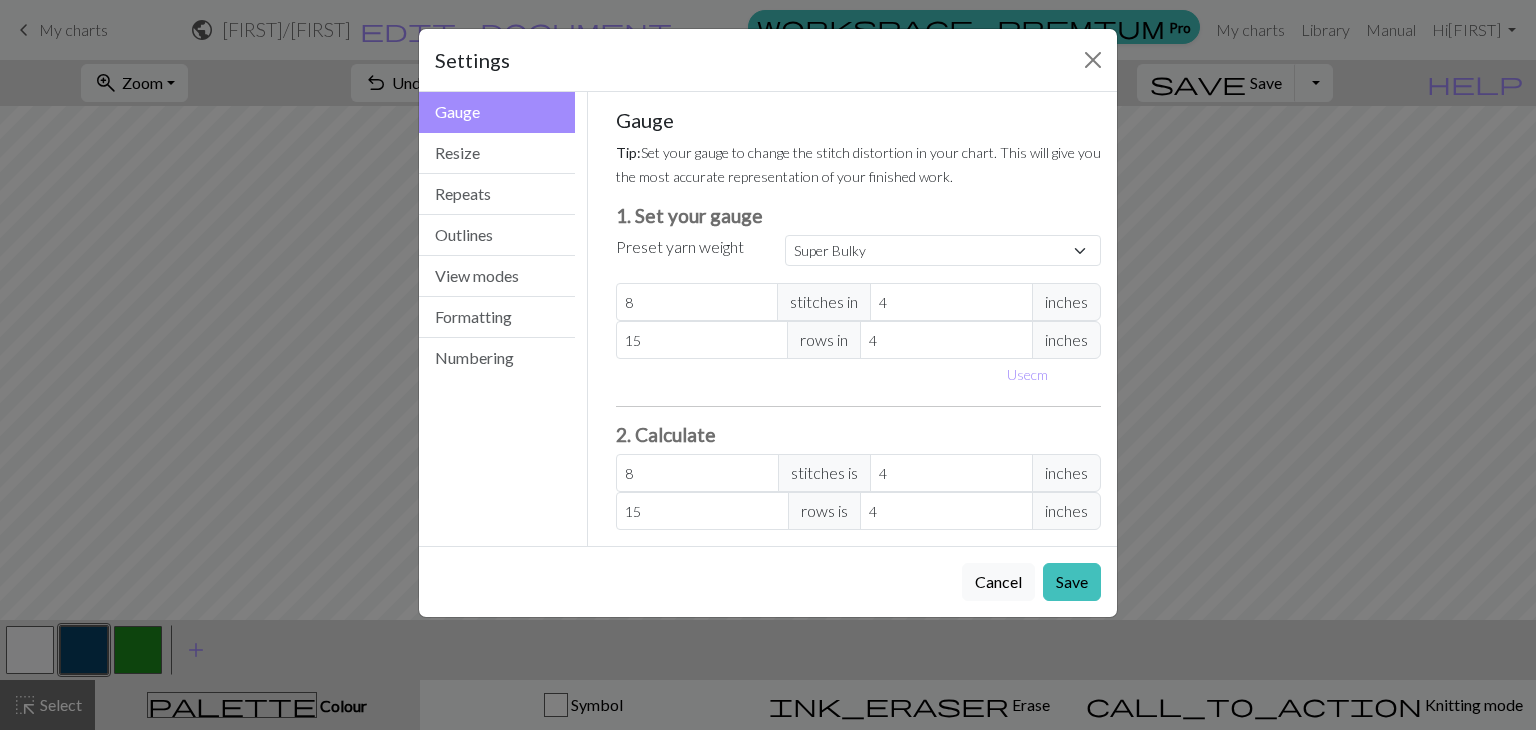click on "Tip:  Set your gauge to change the stitch distortion in your chart. This will give you the most accurate representation of your finished work." at bounding box center (859, 164) 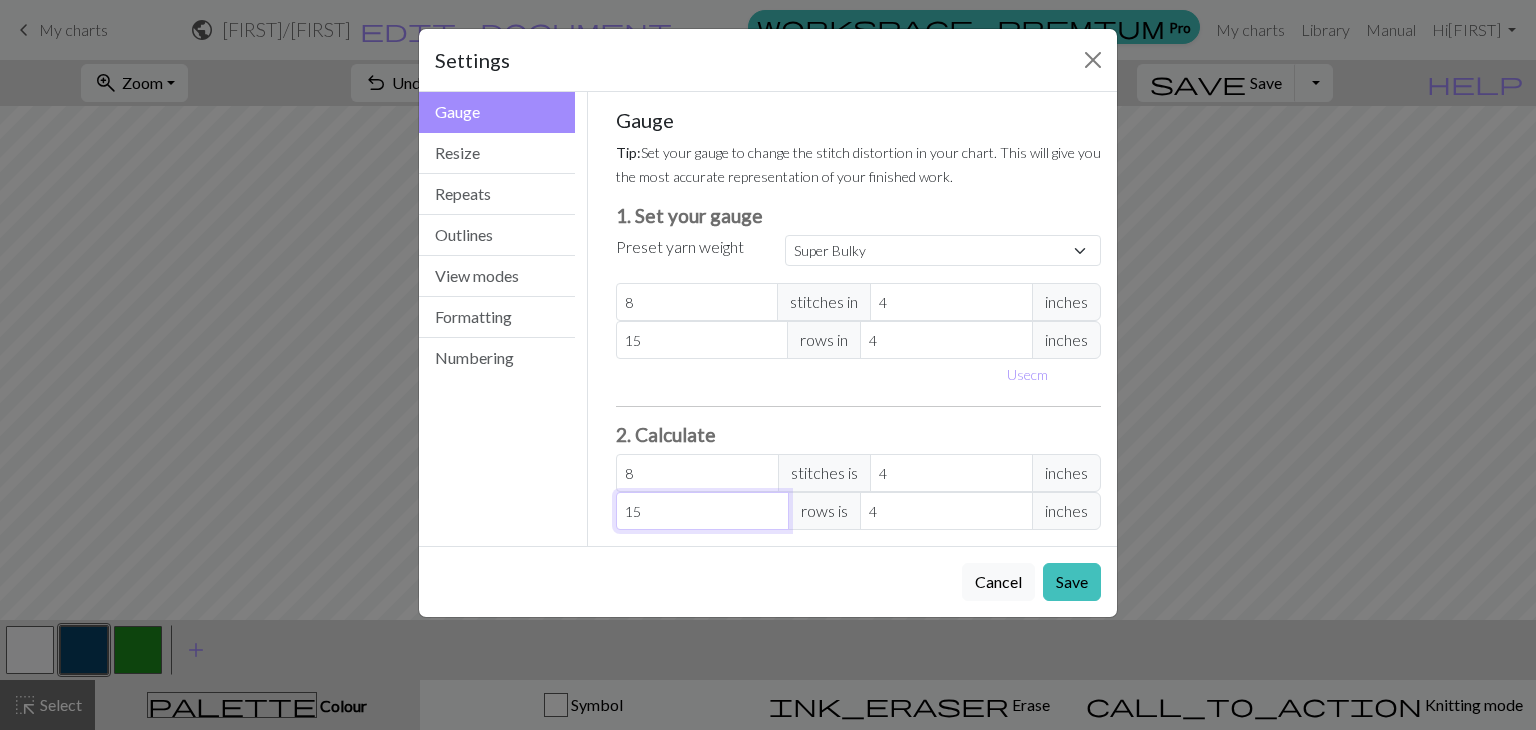 click on "15" at bounding box center (702, 511) 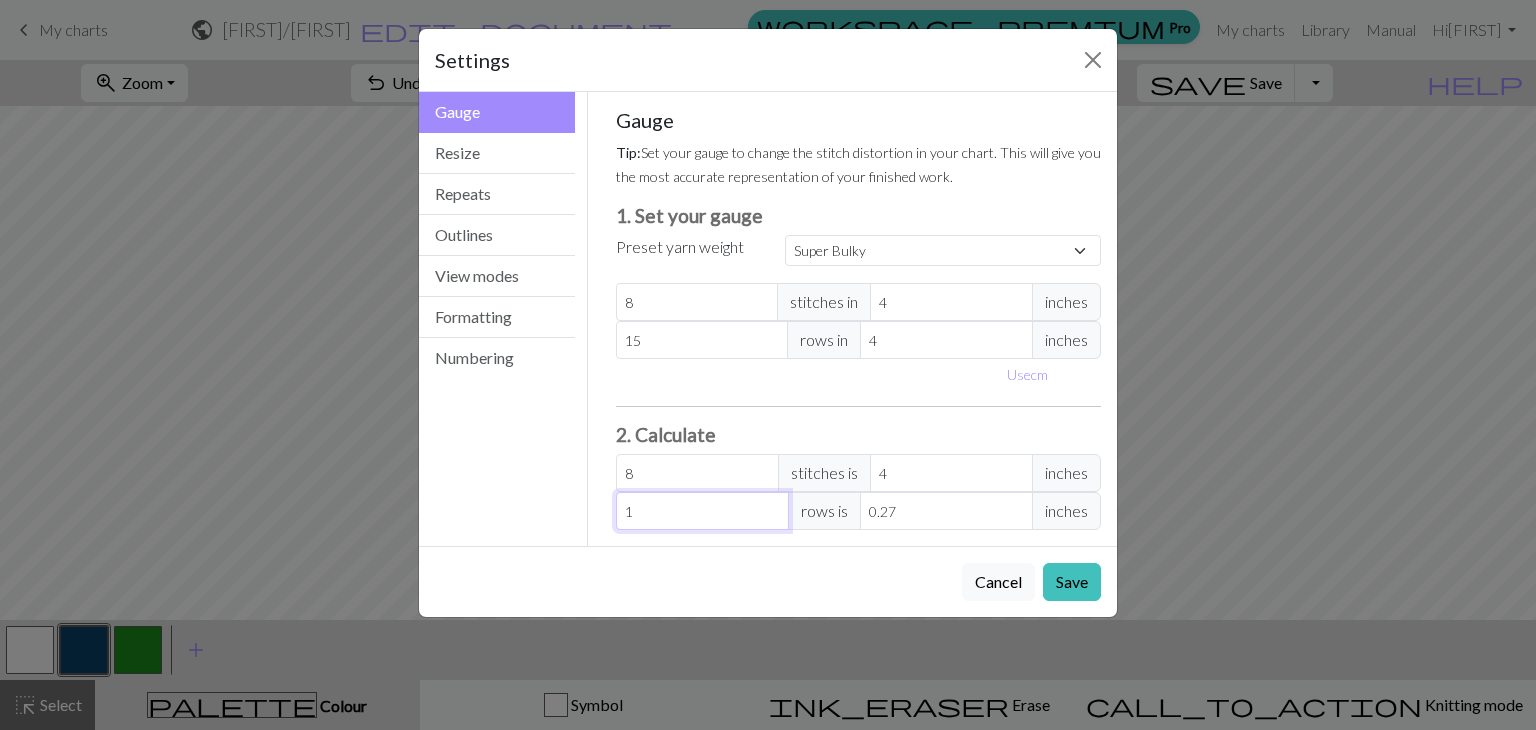 type 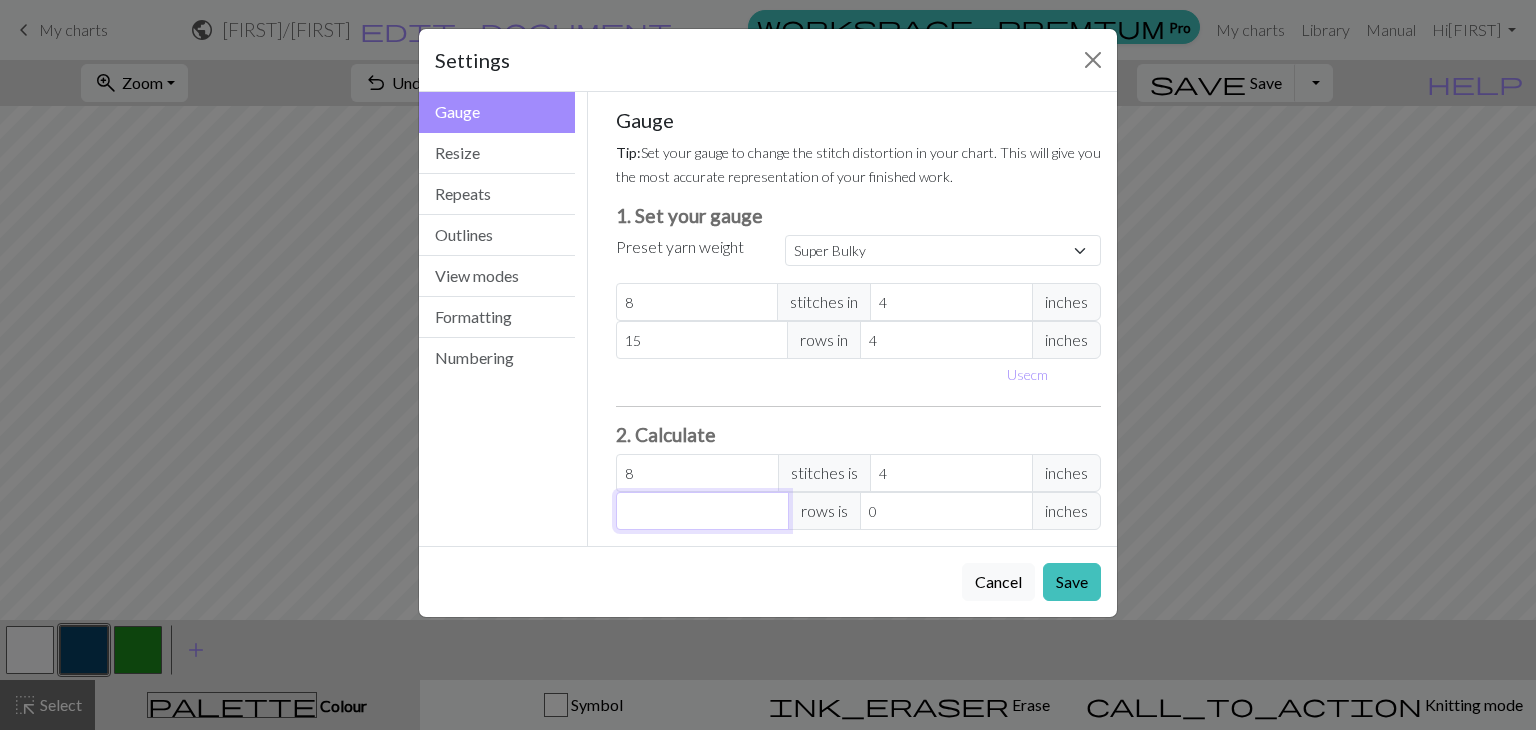 type 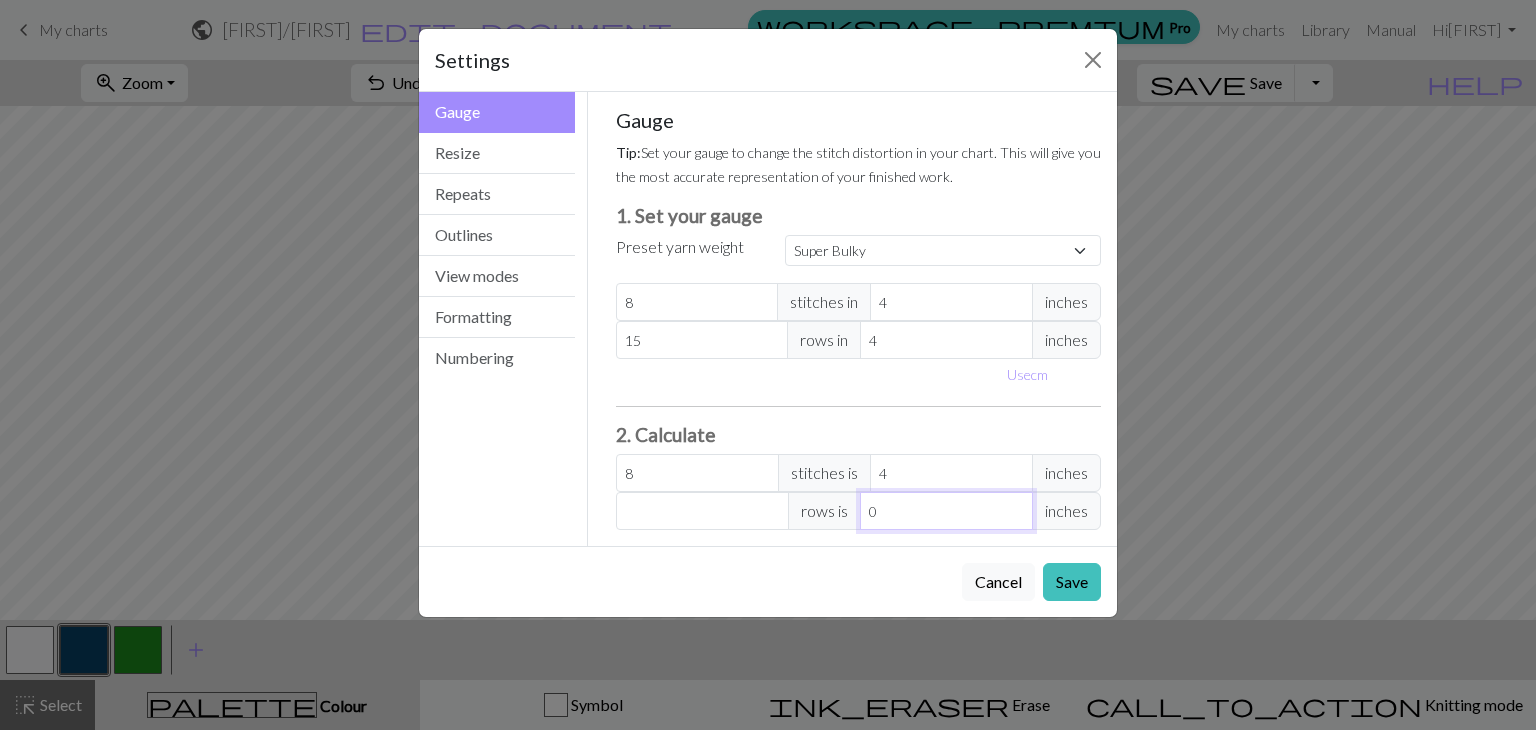 click on "0" at bounding box center (946, 511) 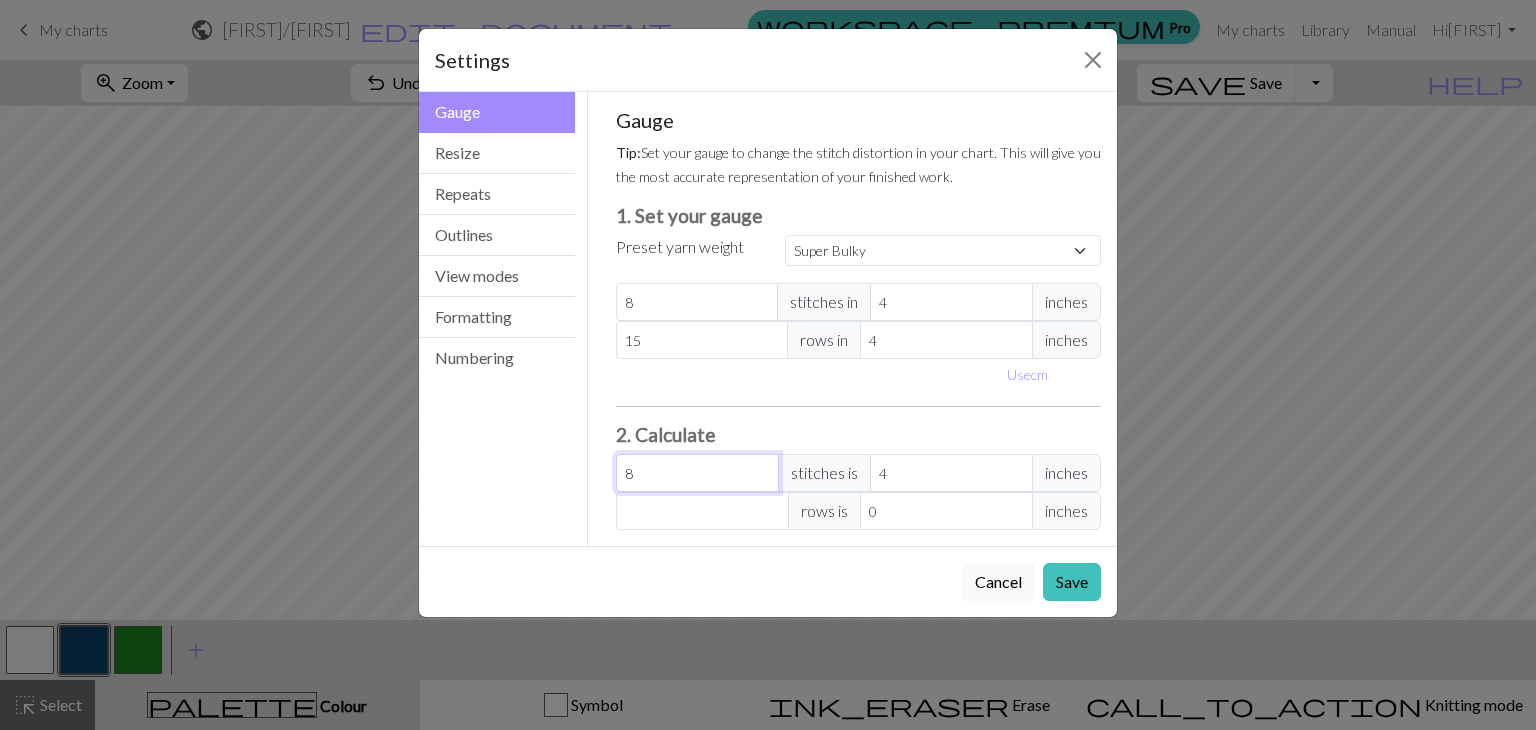 click on "8" at bounding box center (697, 473) 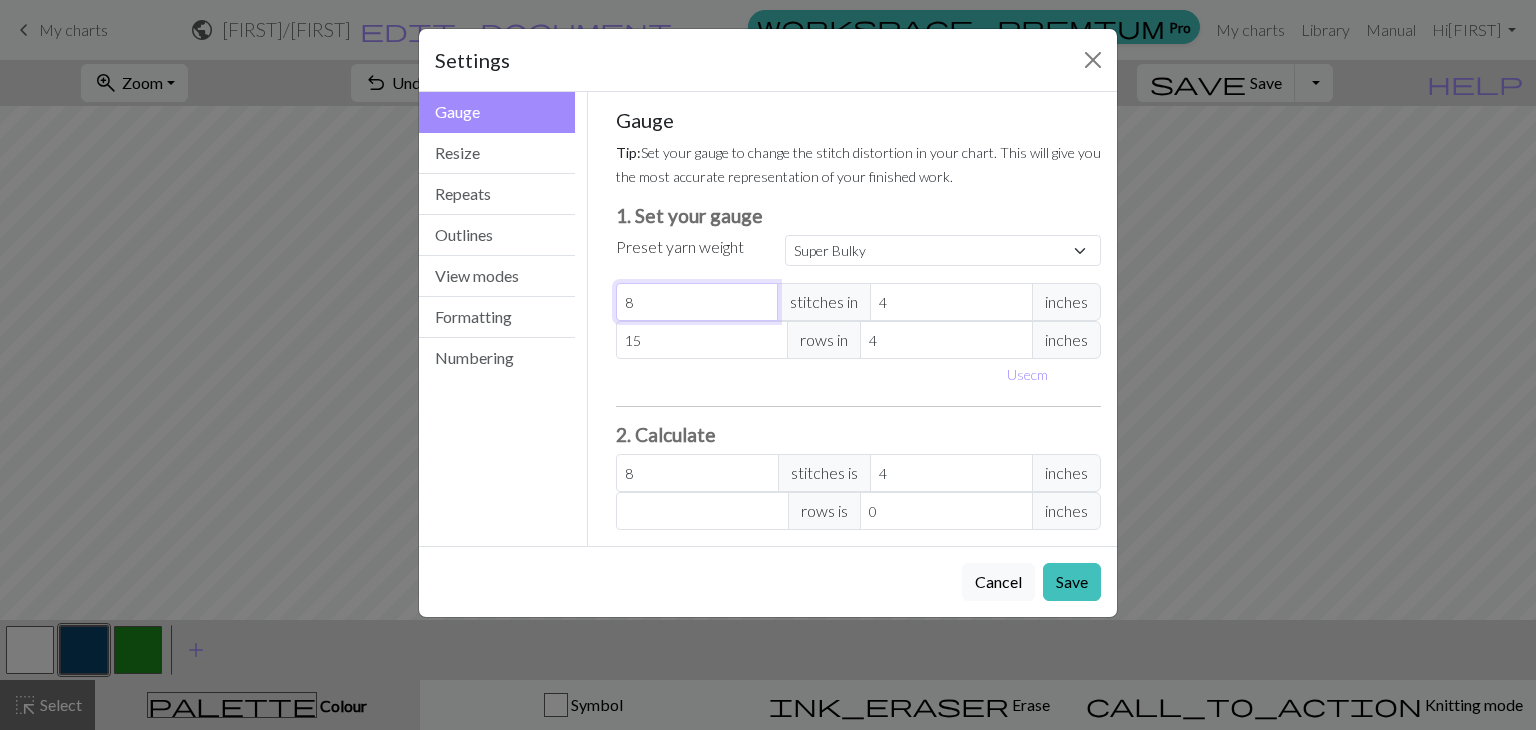 click on "8" at bounding box center (697, 302) 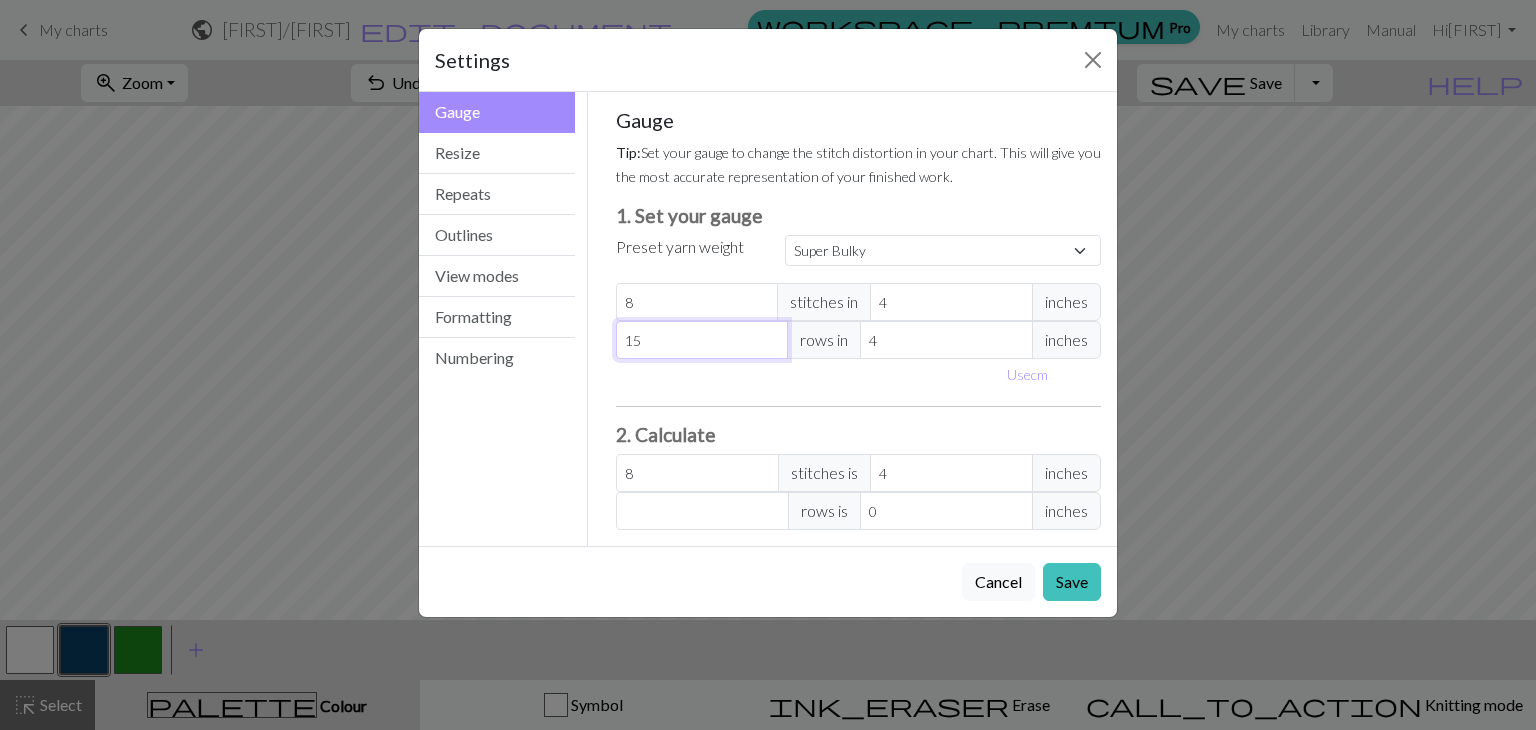 click on "15" at bounding box center [702, 340] 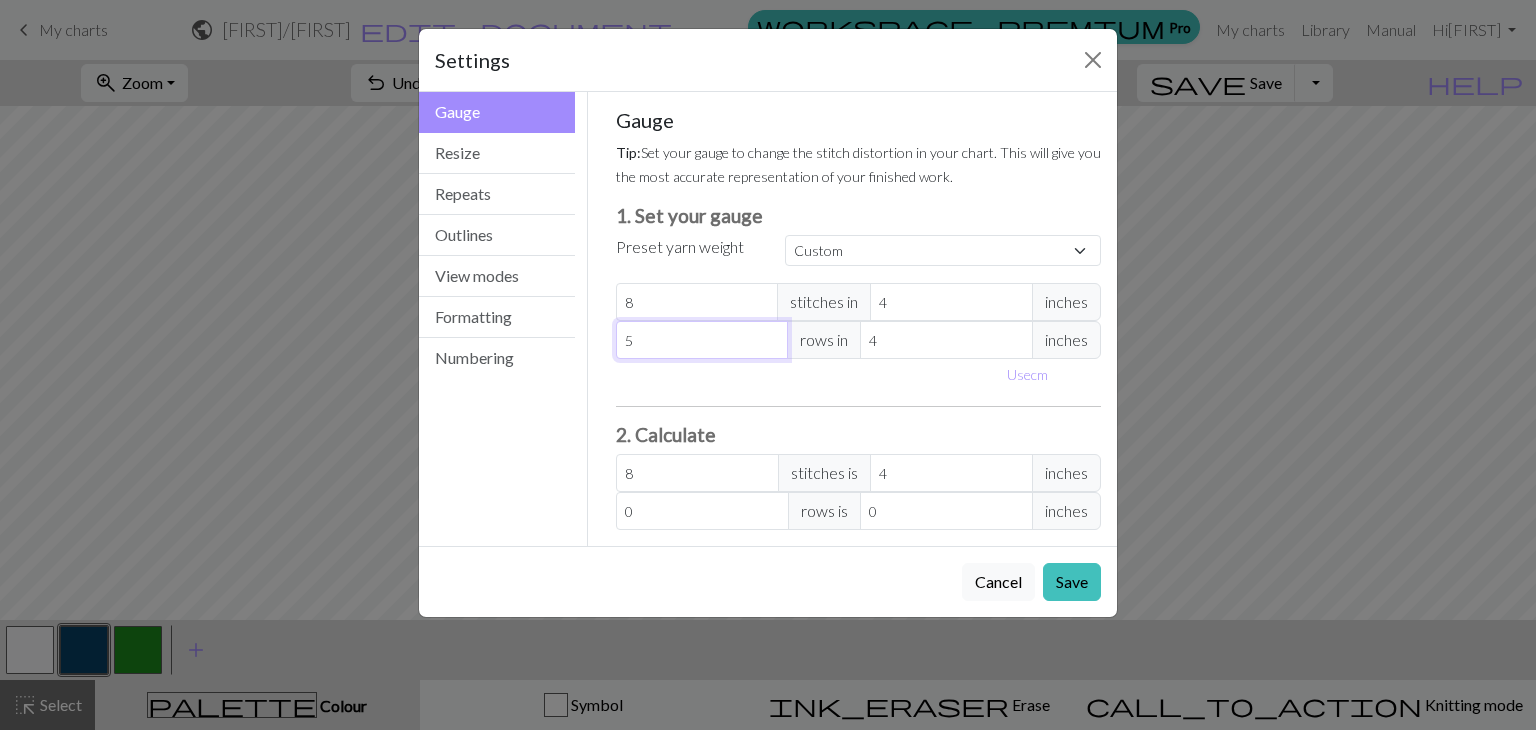 type on "5" 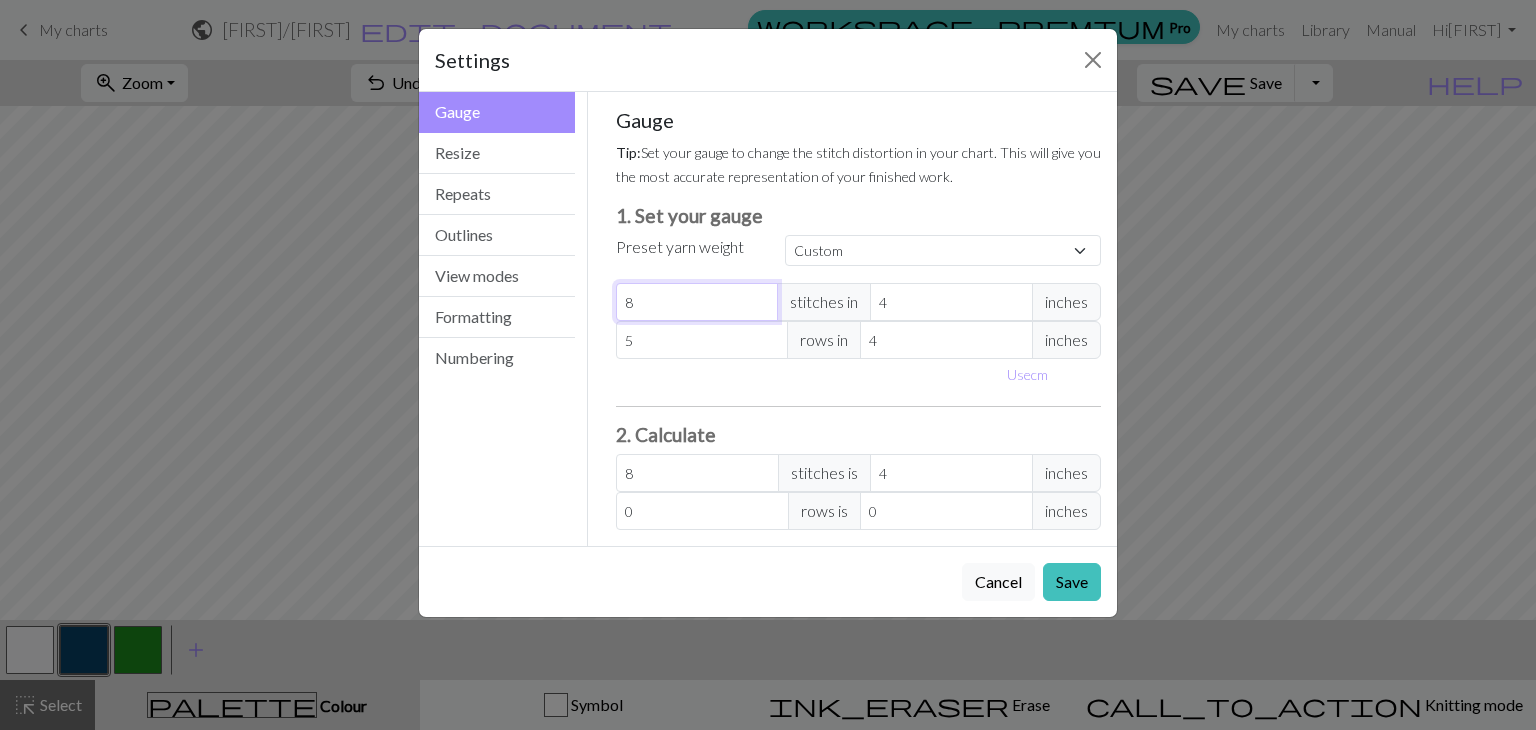 click on "8" at bounding box center (697, 302) 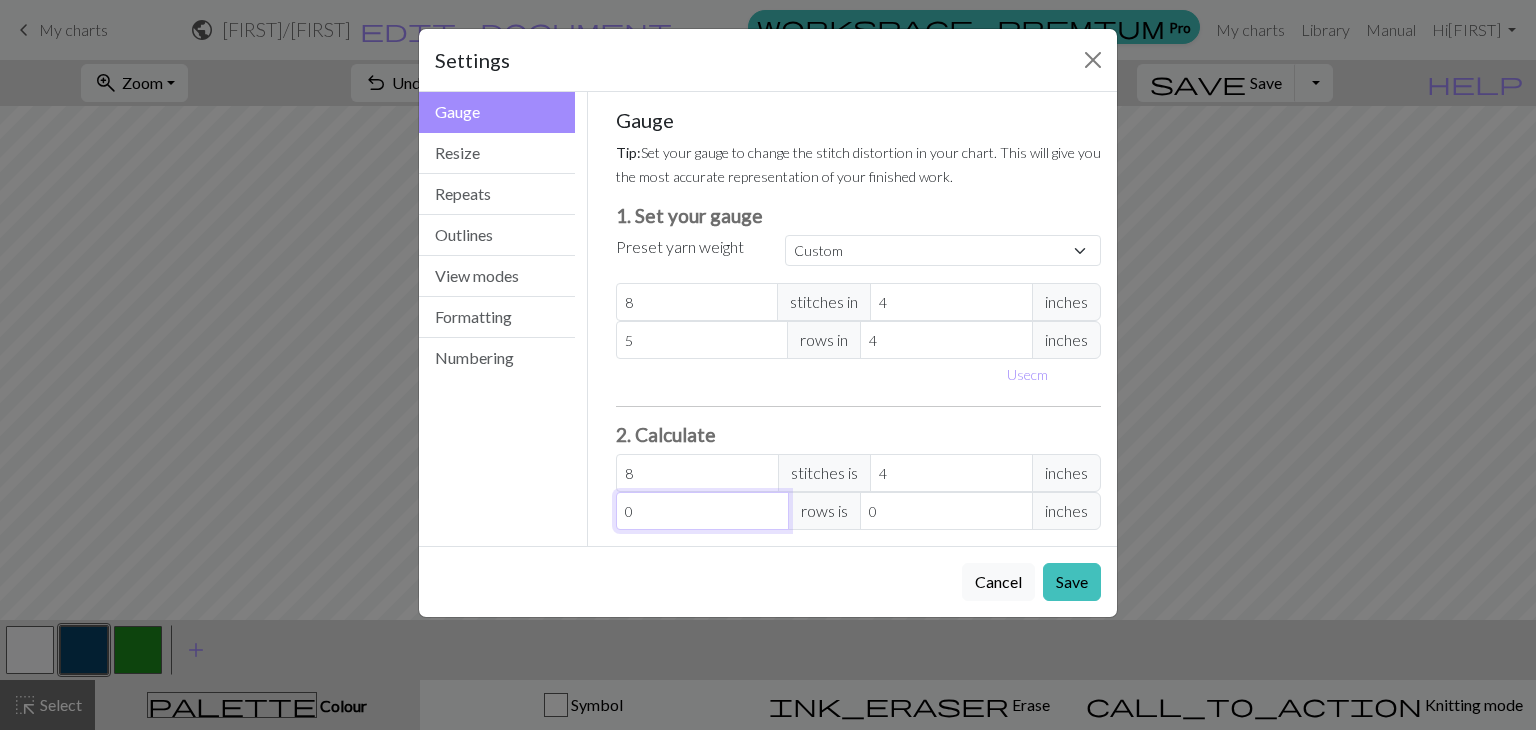 click on "0" at bounding box center (702, 511) 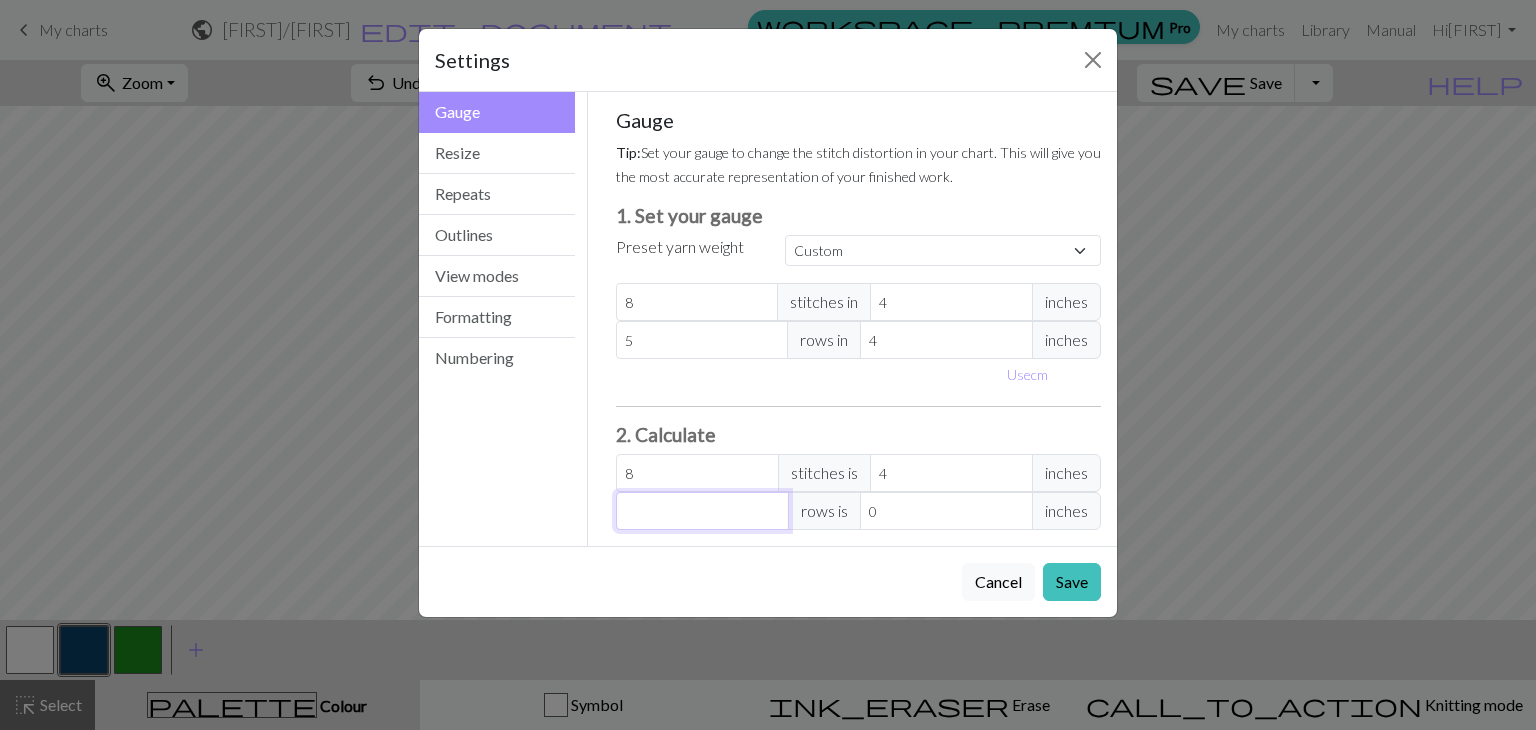 type on "5" 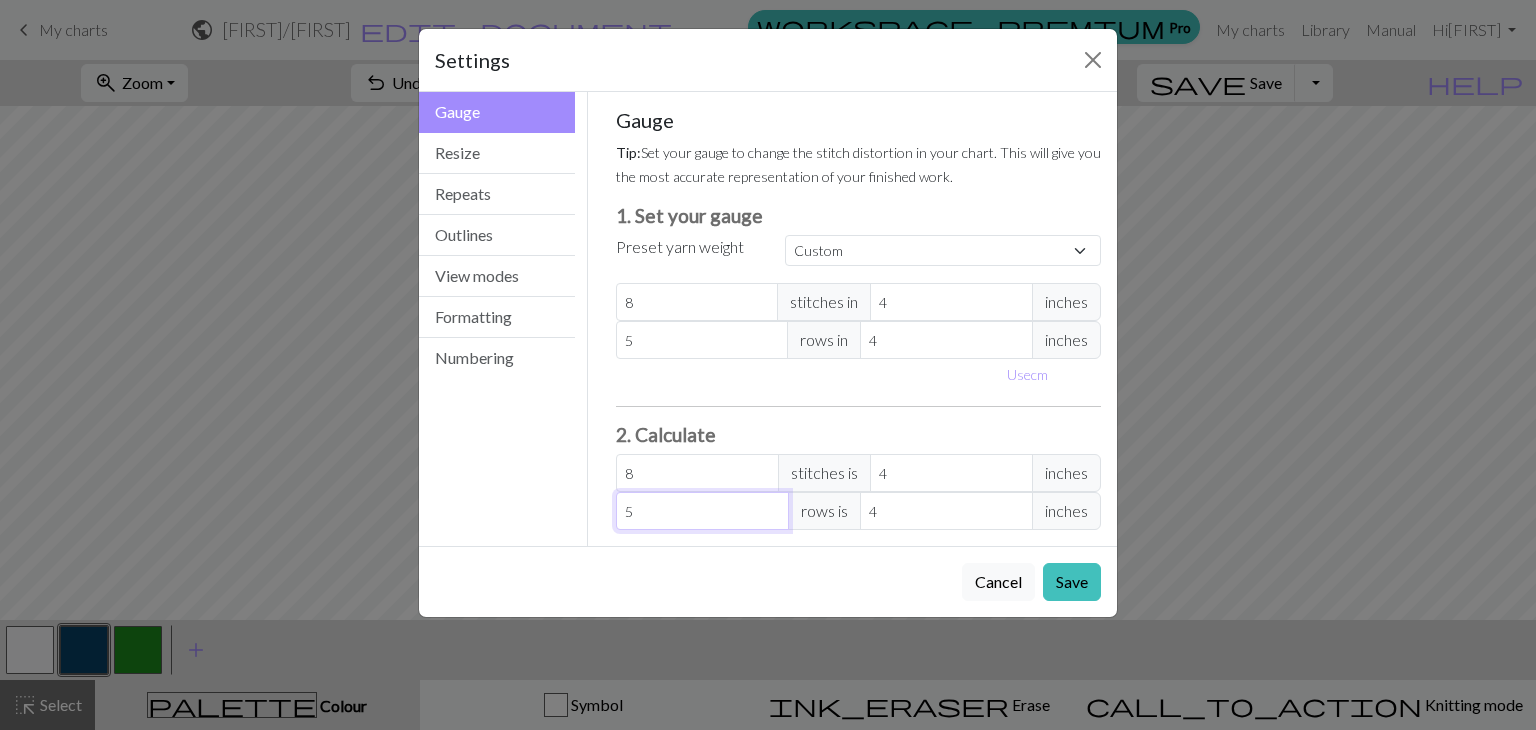 type on "5" 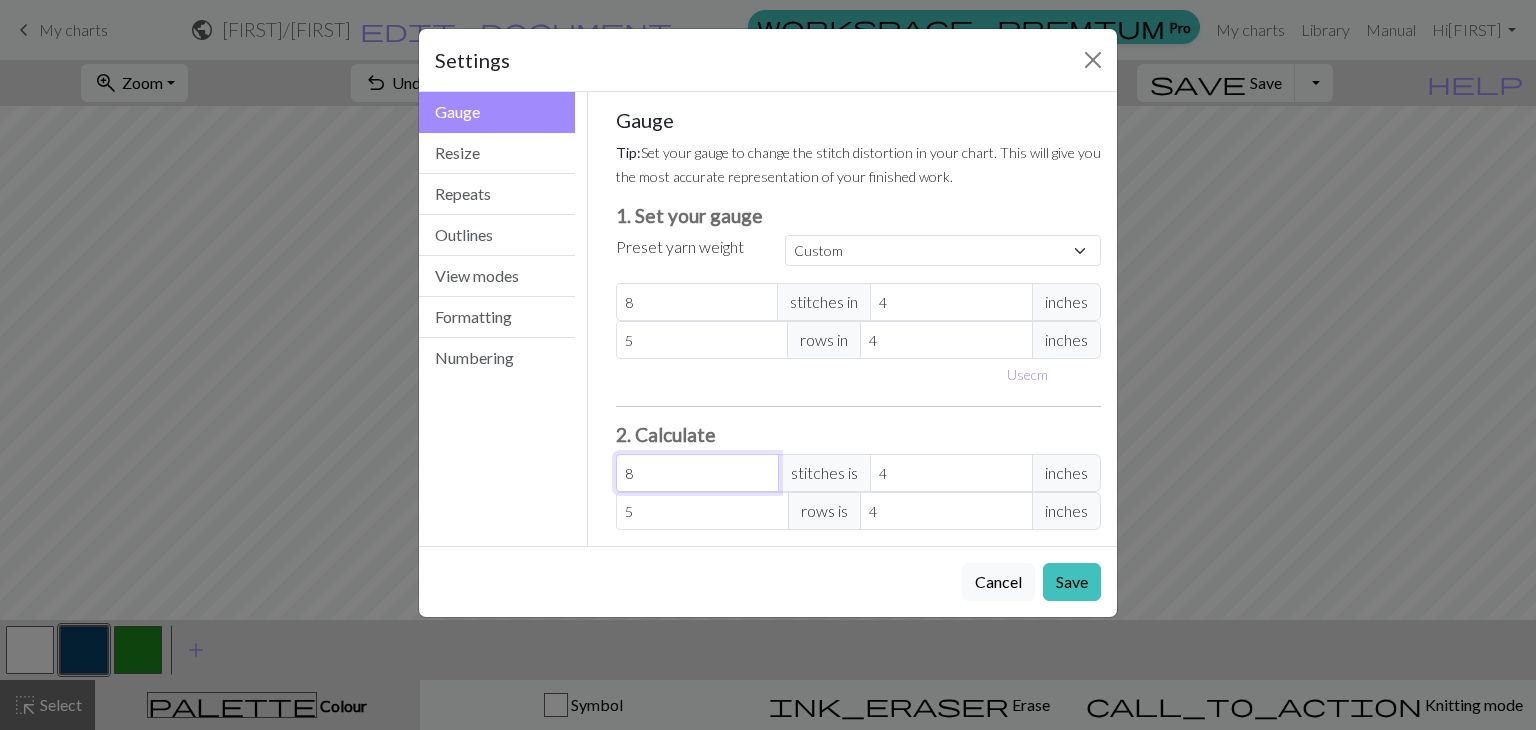 click on "8" at bounding box center [697, 473] 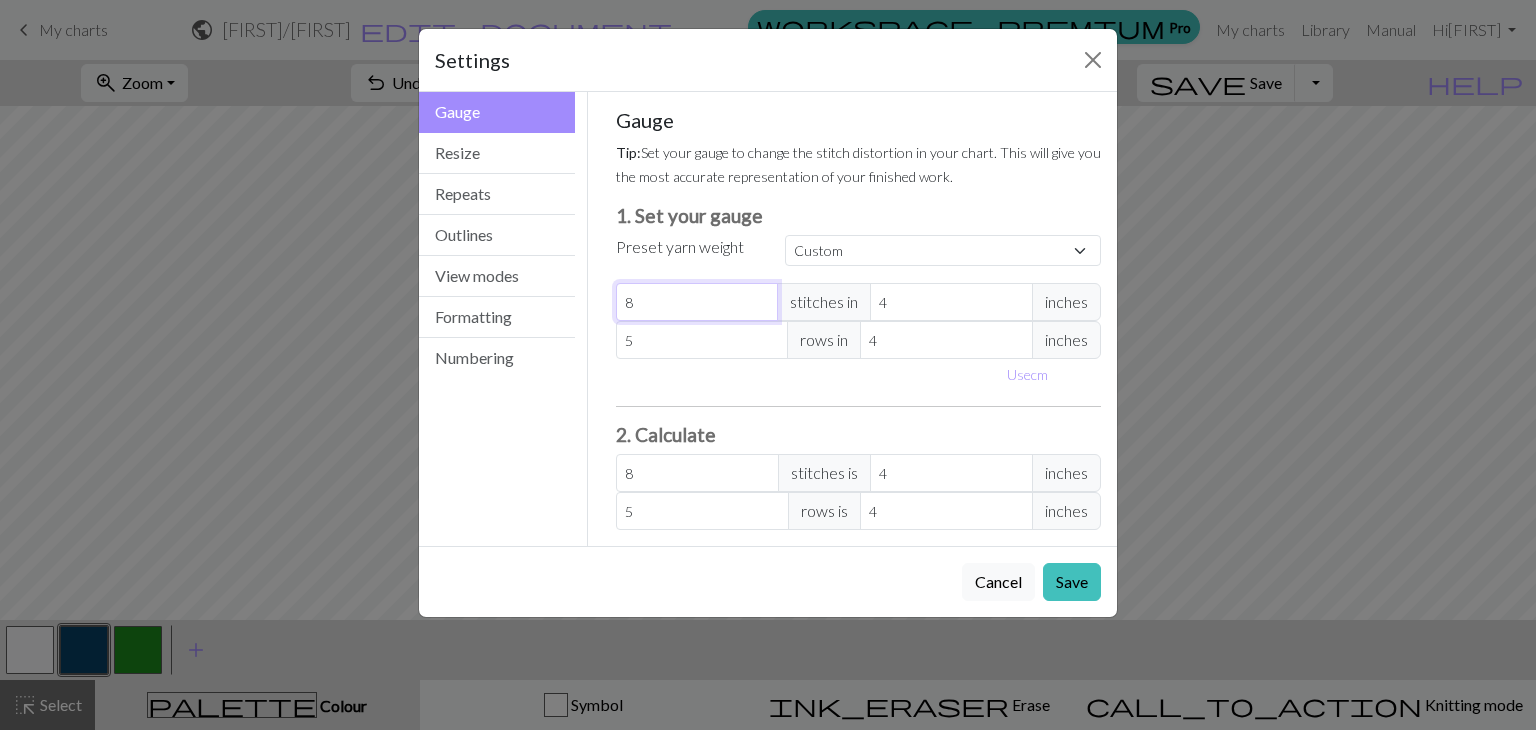 click on "8" at bounding box center [697, 302] 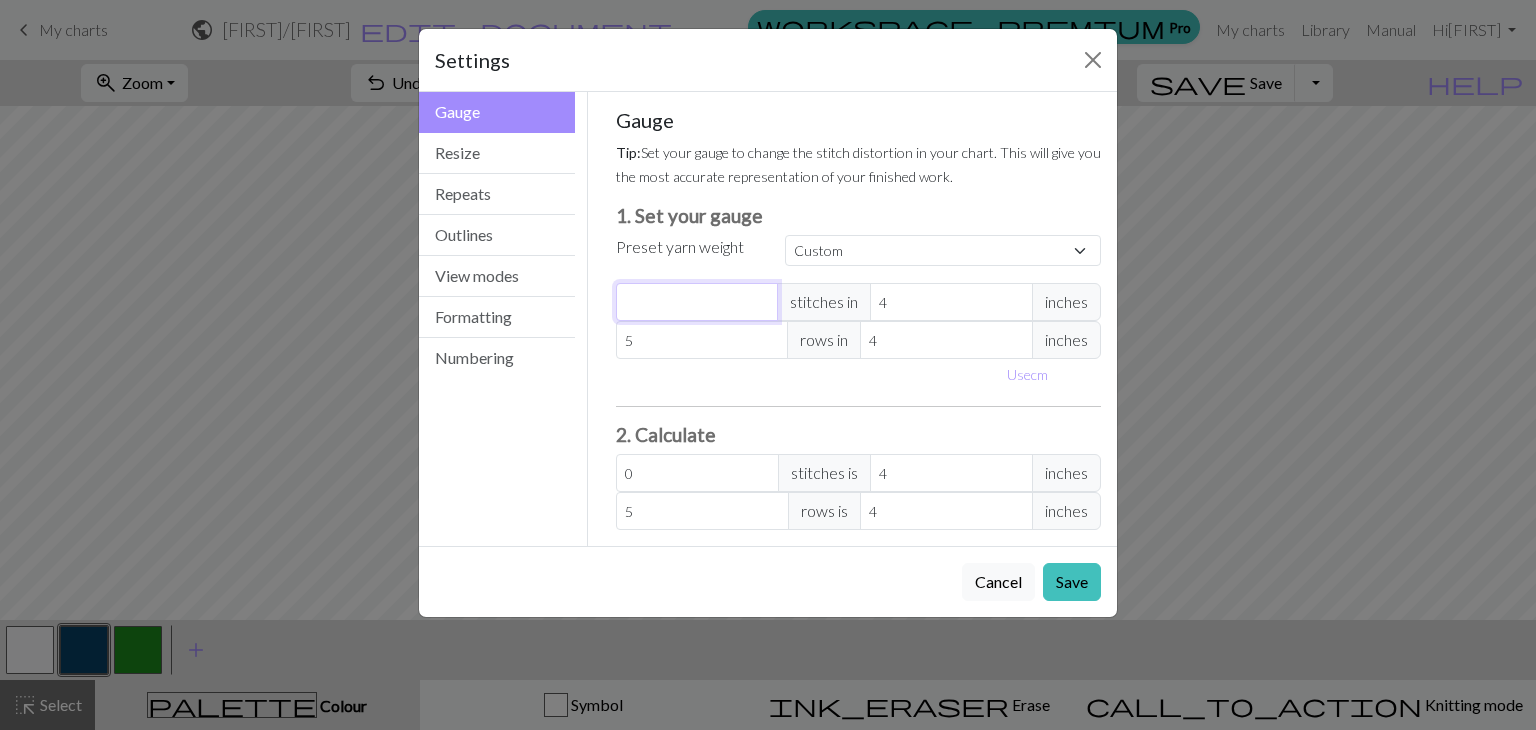 type on "3" 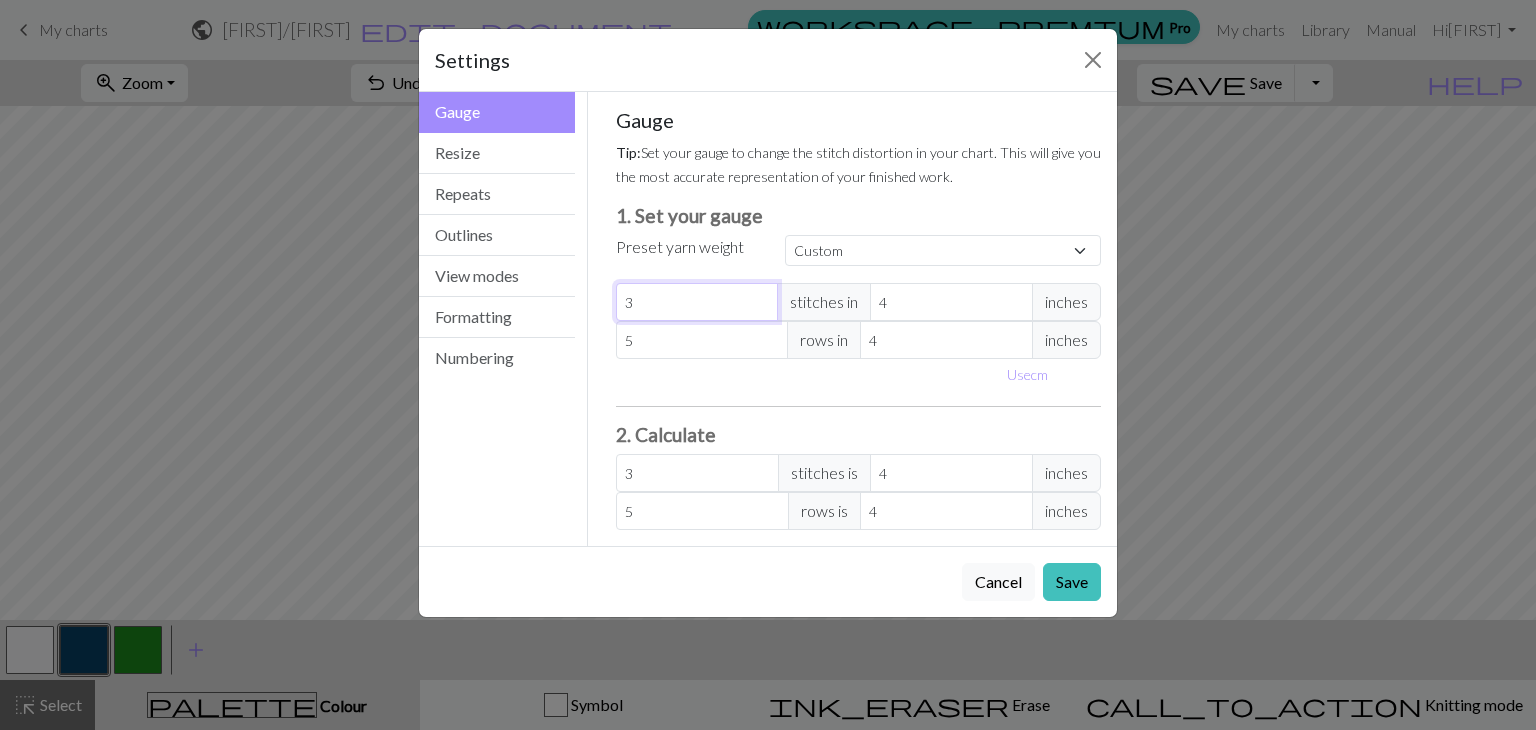 type on "3" 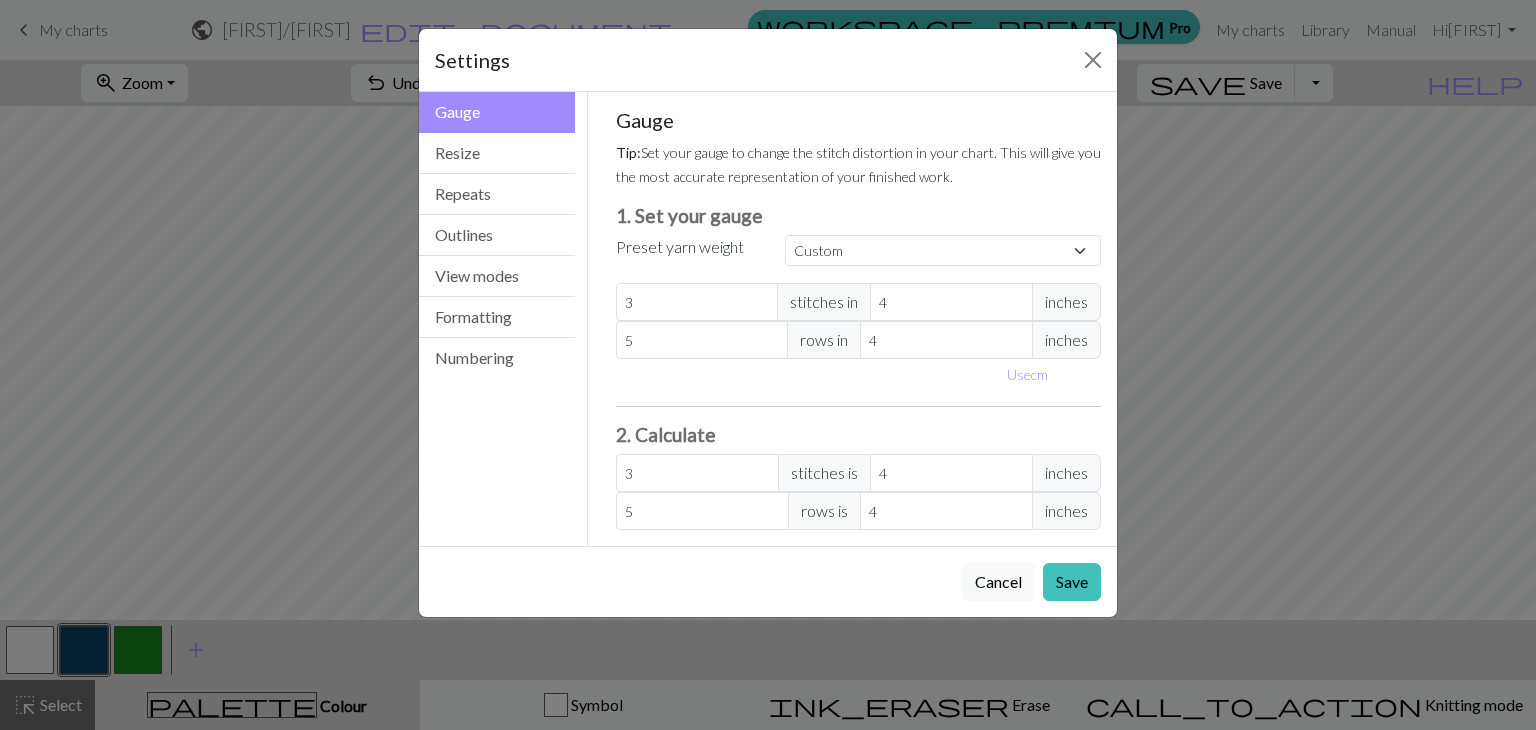 click on "Gauge Tip:  Set your gauge to change the stitch distortion in your chart. This will give you the most accurate representation of your finished work. 1. Set your gauge Preset yarn weight Custom Square Lace Light Fingering Fingering Sport Double knit Worsted Aran Bulky Super Bulky 3 stitches in  4 inches 5 rows in  4 inches Use  cm 2. Calculate 3 stitches is 4 inches 5 rows is 4 inches" at bounding box center [859, 319] 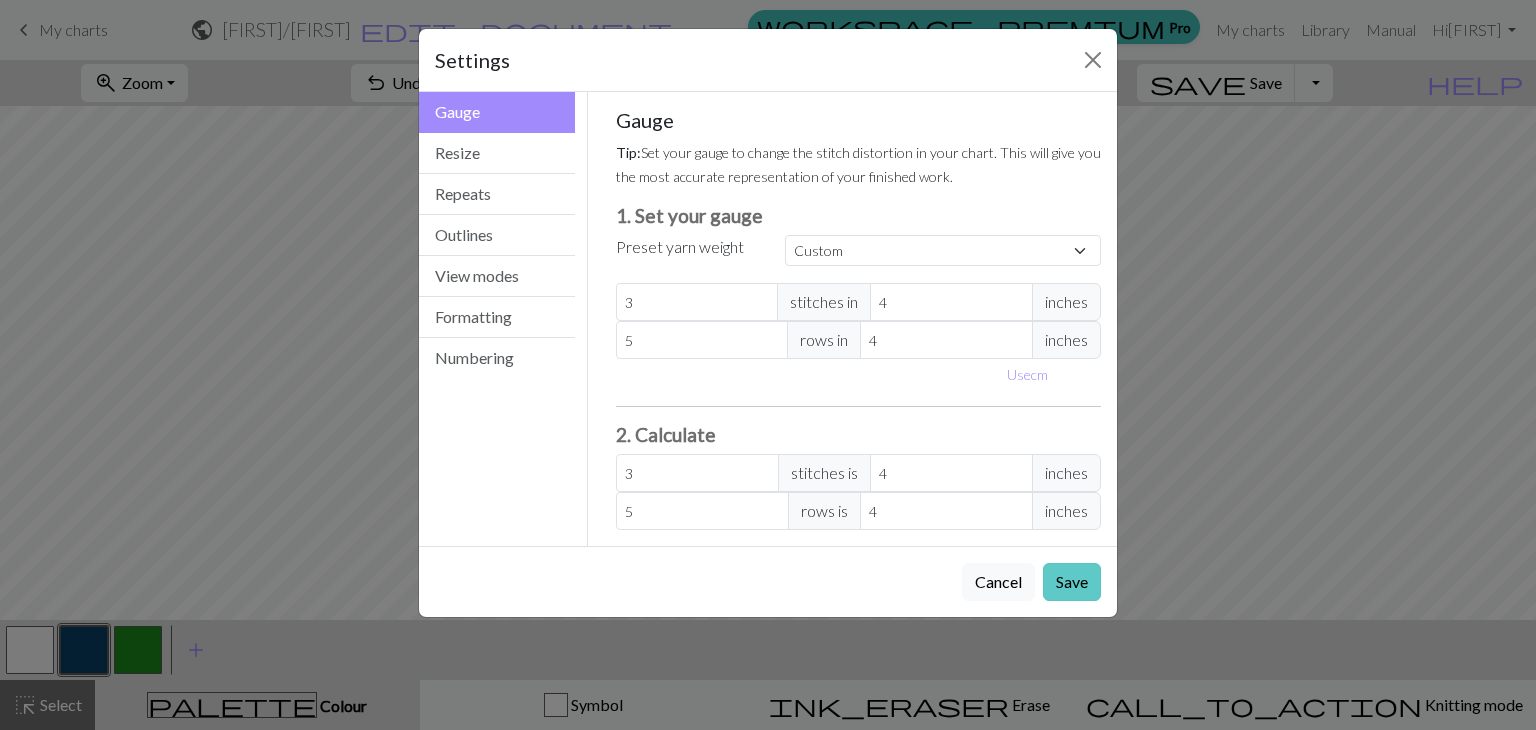 click on "Save" at bounding box center [1072, 582] 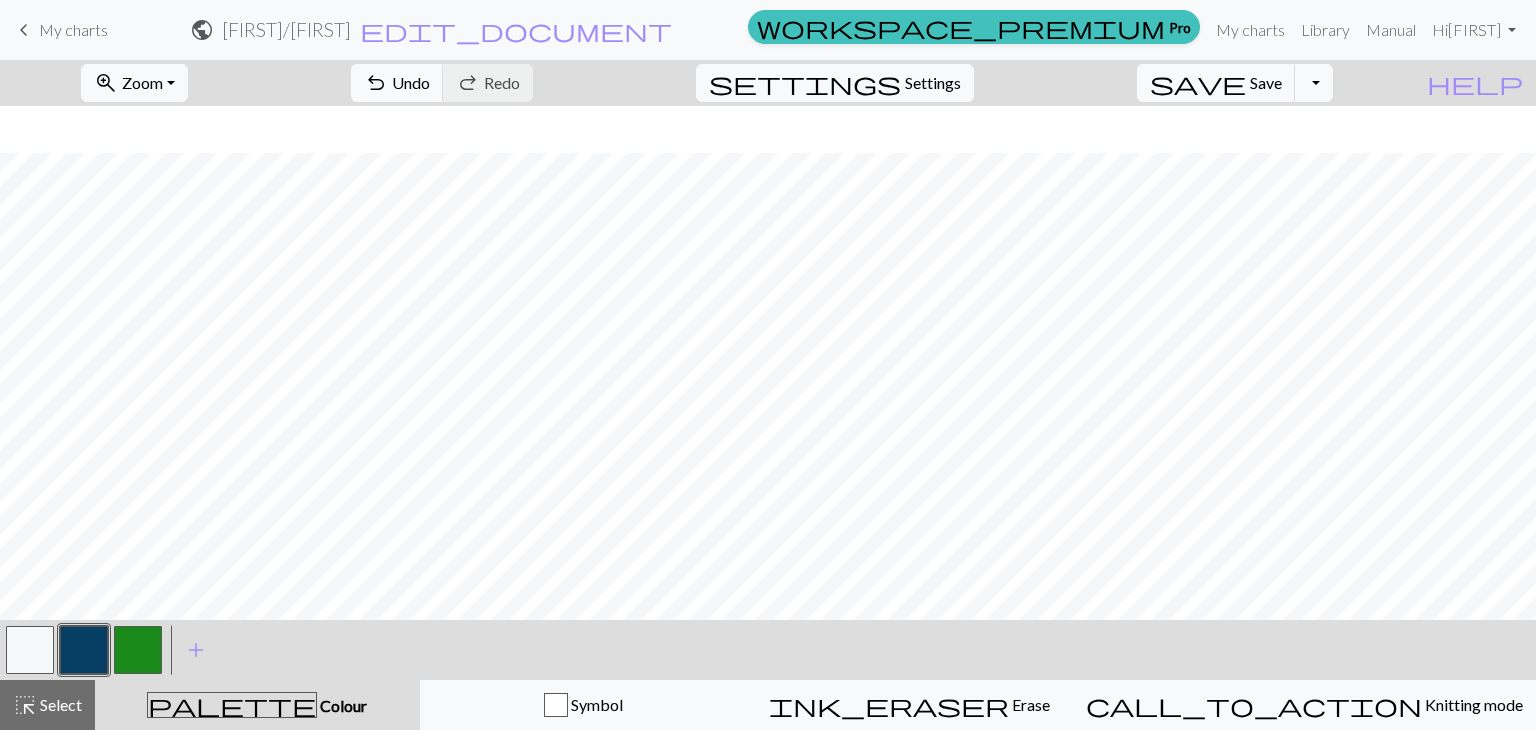 scroll, scrollTop: 63, scrollLeft: 0, axis: vertical 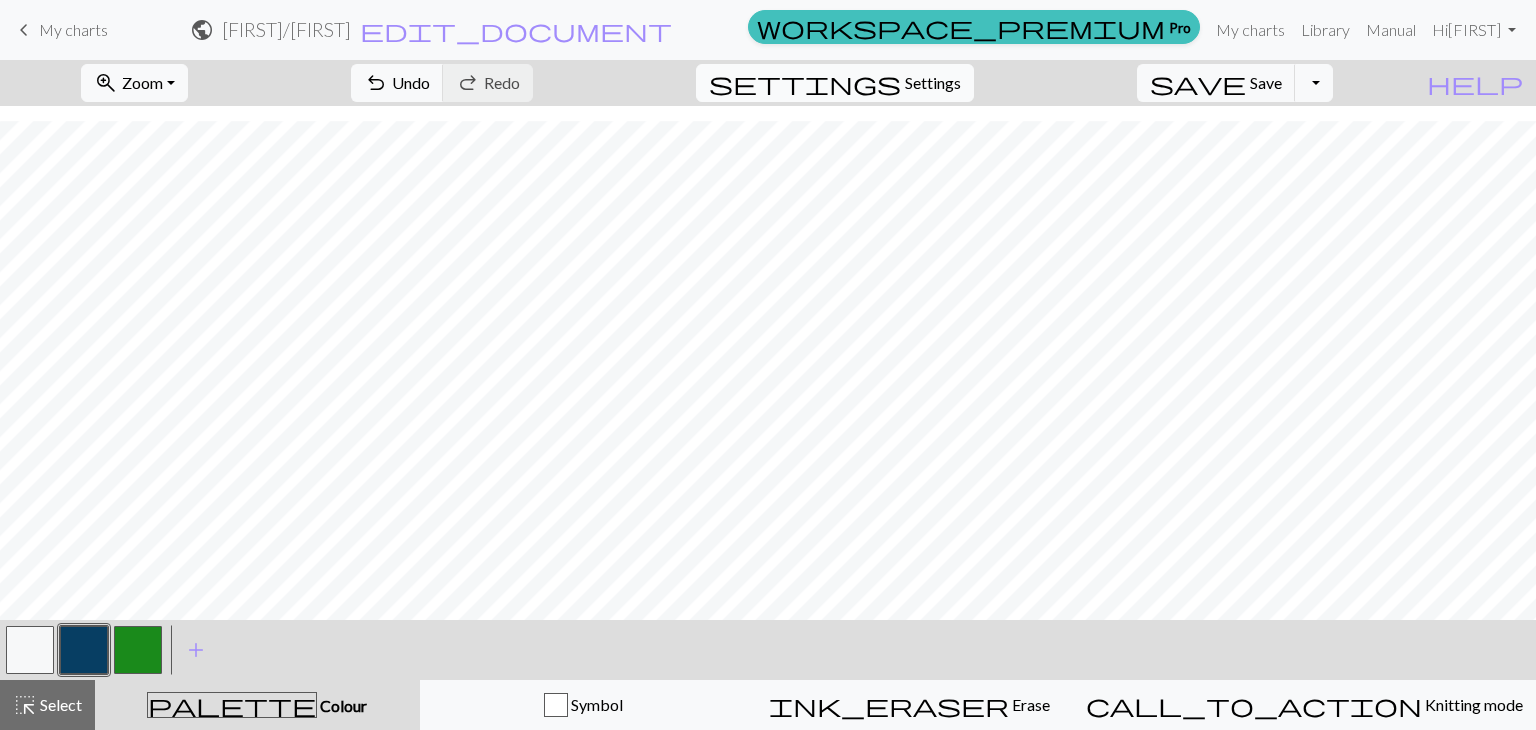 click on "settings  Settings" at bounding box center (835, 83) 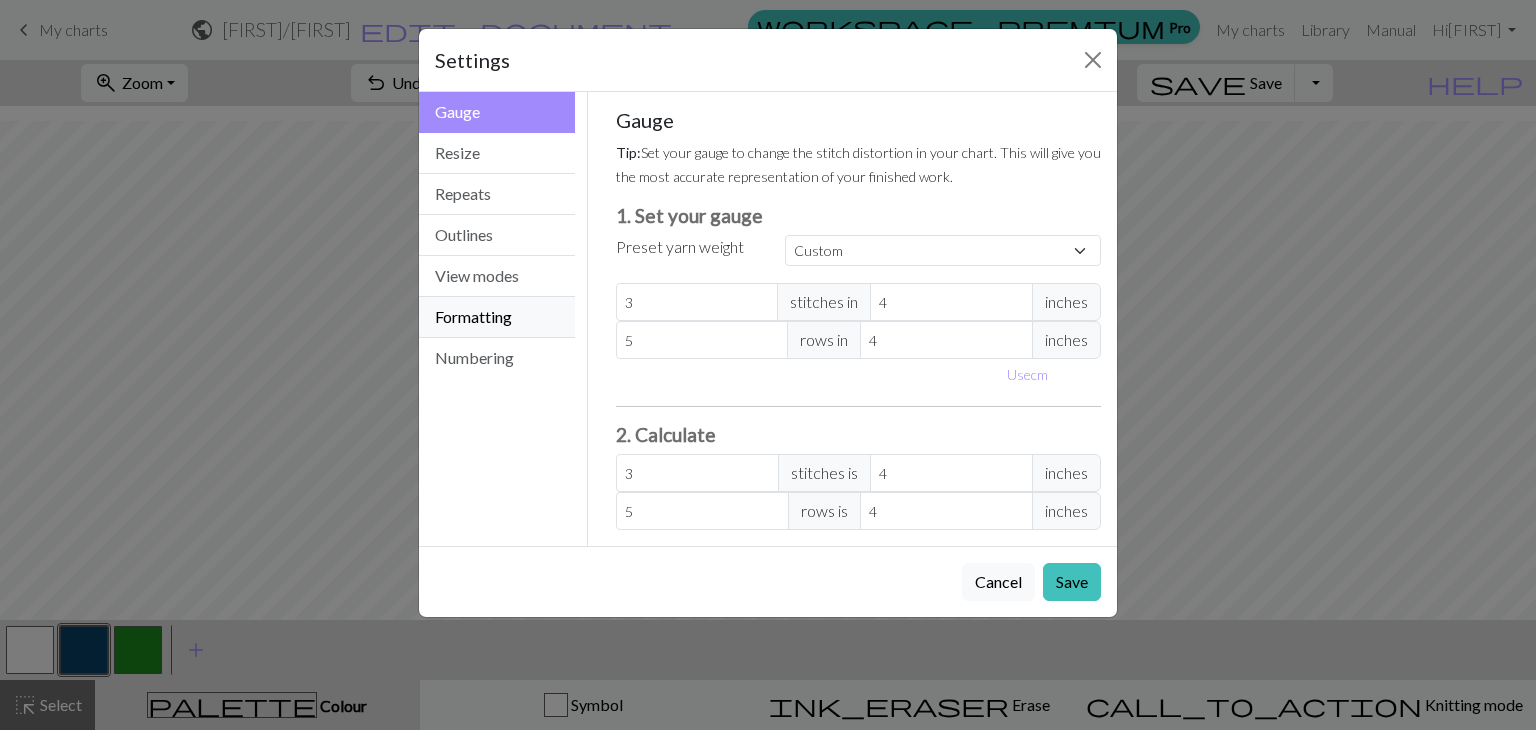 click on "Formatting" at bounding box center [497, 317] 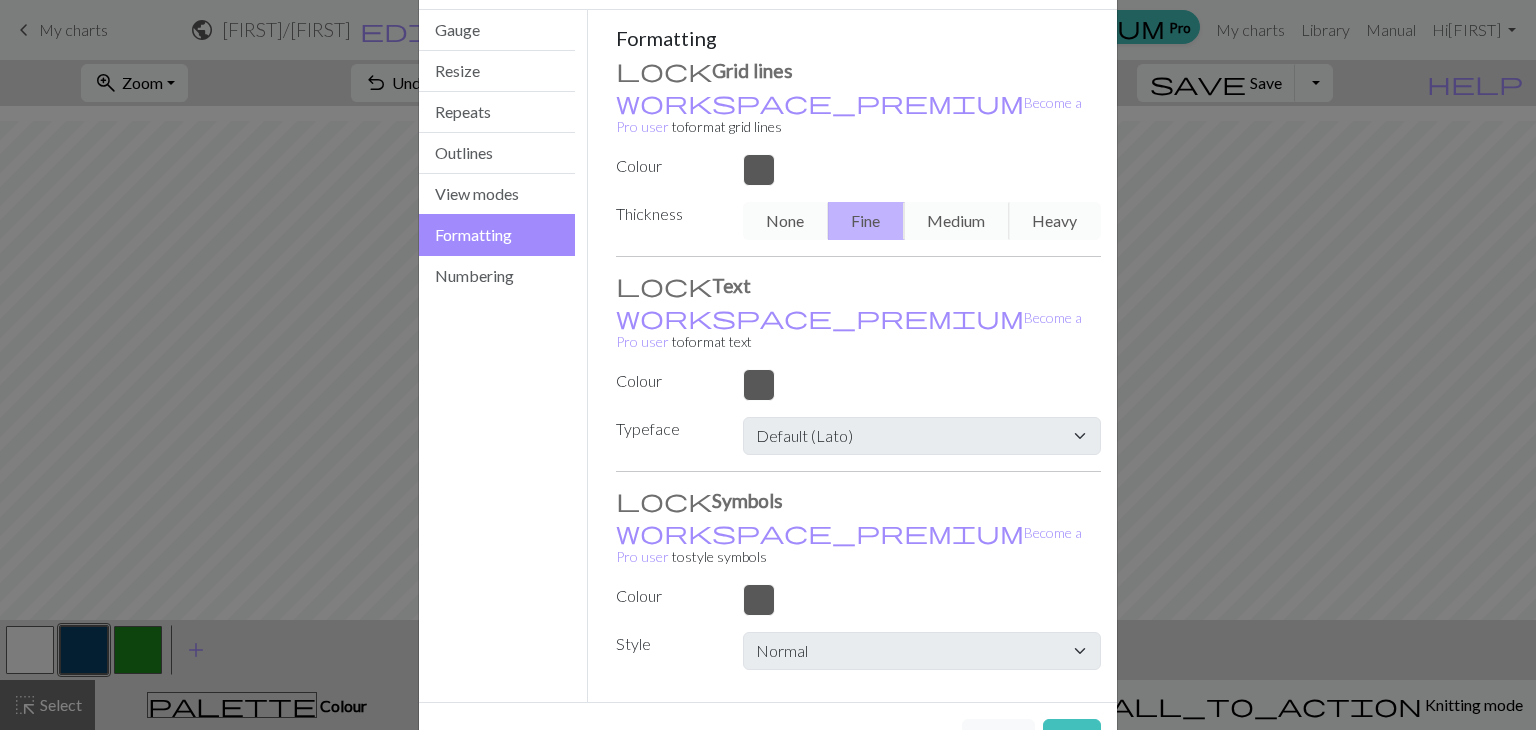 scroll, scrollTop: 0, scrollLeft: 0, axis: both 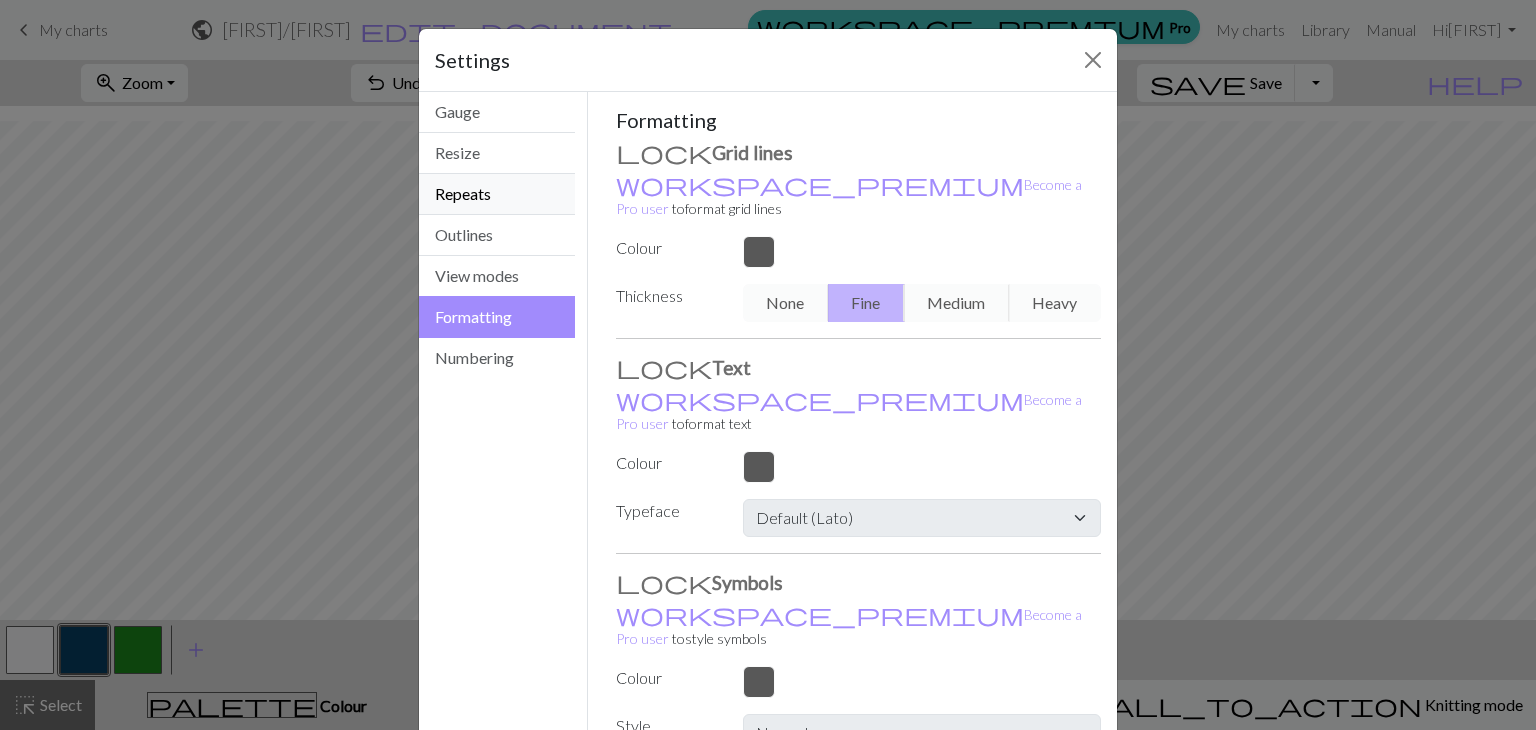 click on "Repeats" at bounding box center (497, 194) 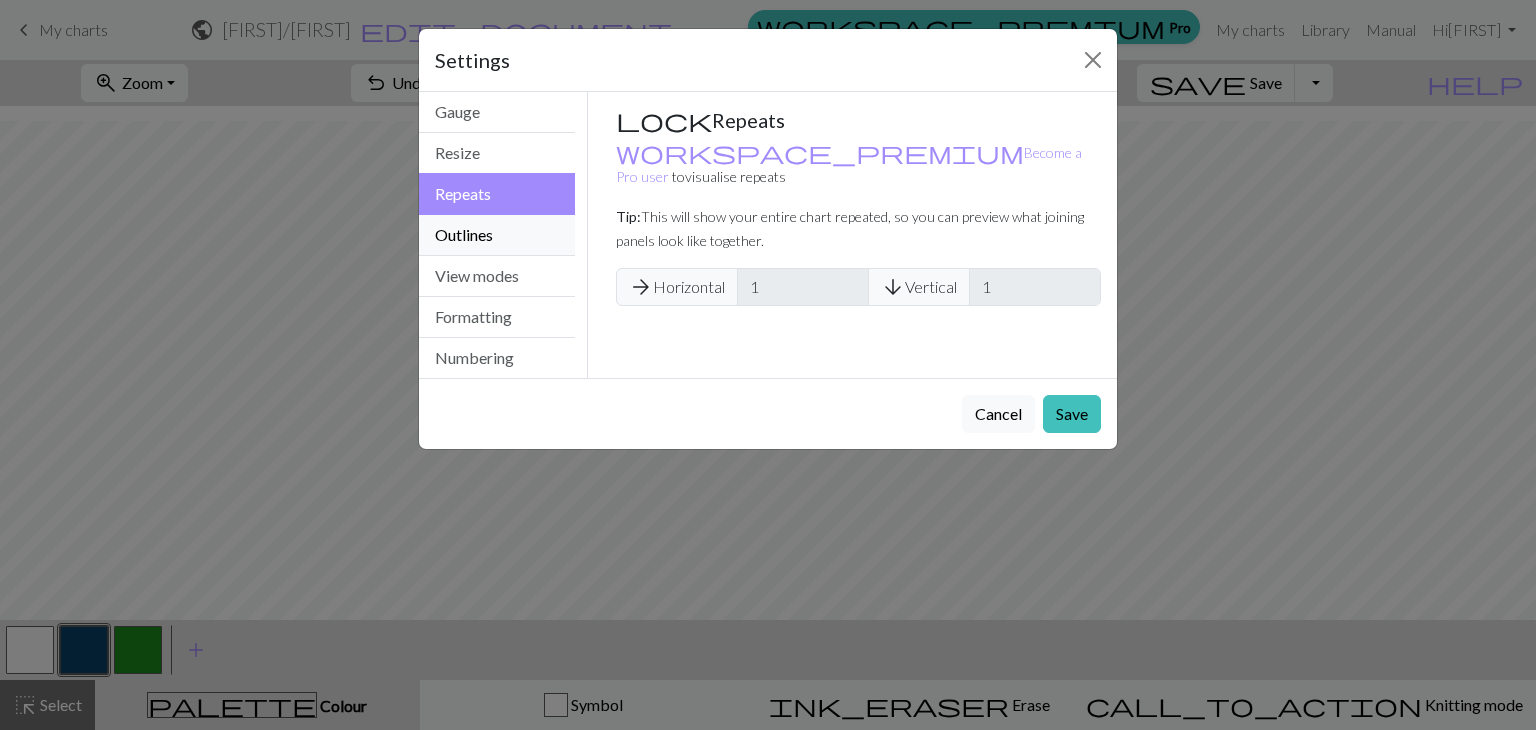 click on "Outlines" at bounding box center [497, 235] 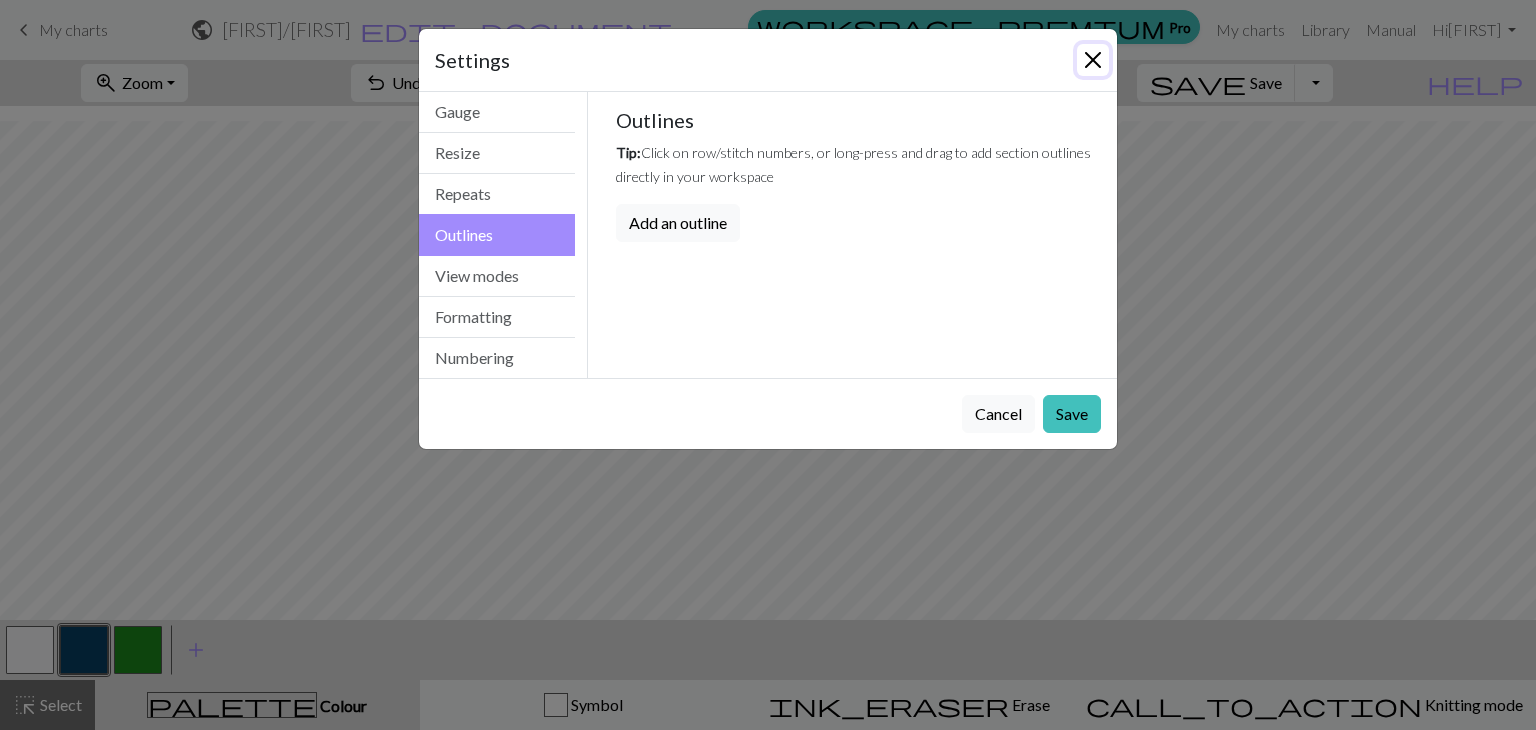 click at bounding box center (1093, 60) 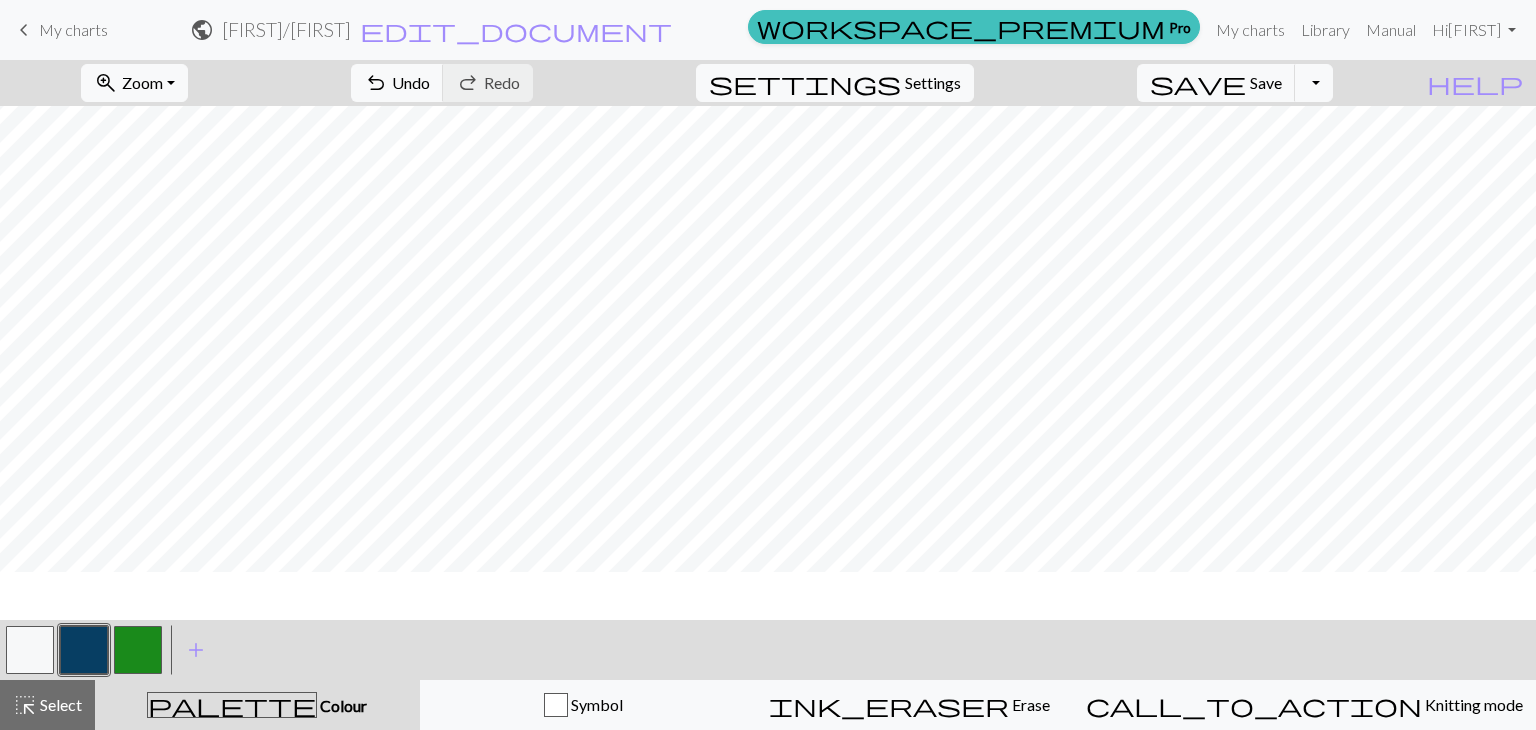 scroll, scrollTop: 0, scrollLeft: 0, axis: both 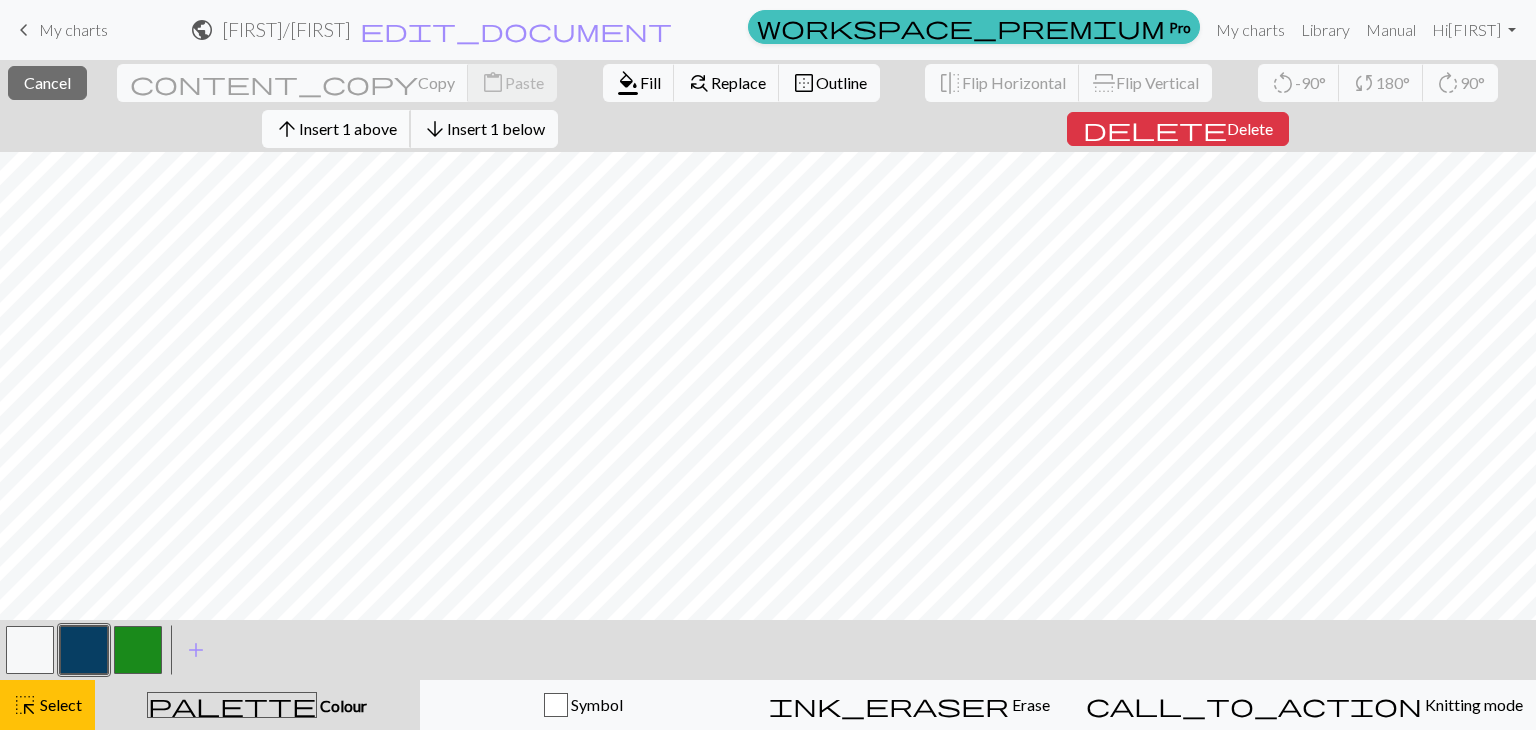 click on "Insert 1 above" at bounding box center [348, 128] 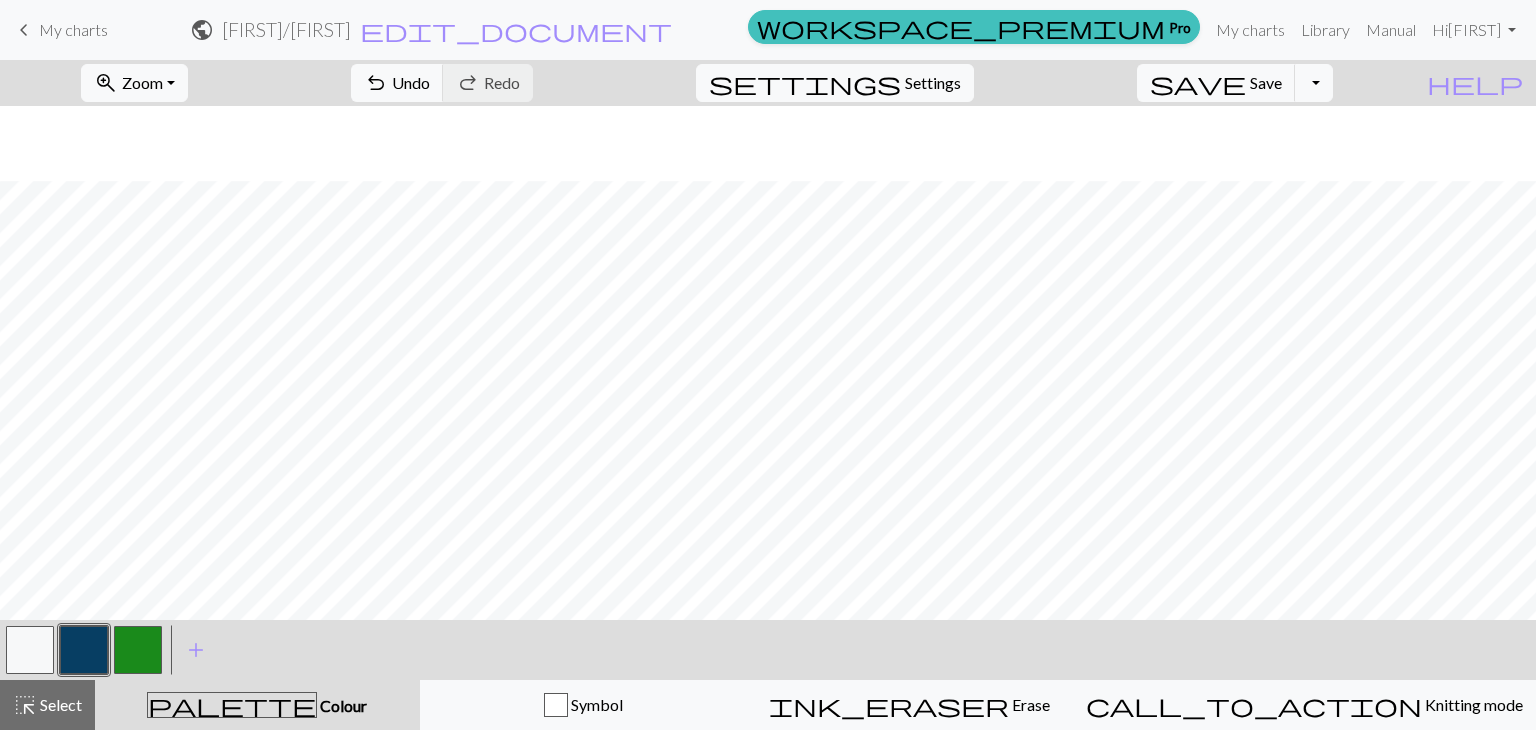 scroll, scrollTop: 75, scrollLeft: 0, axis: vertical 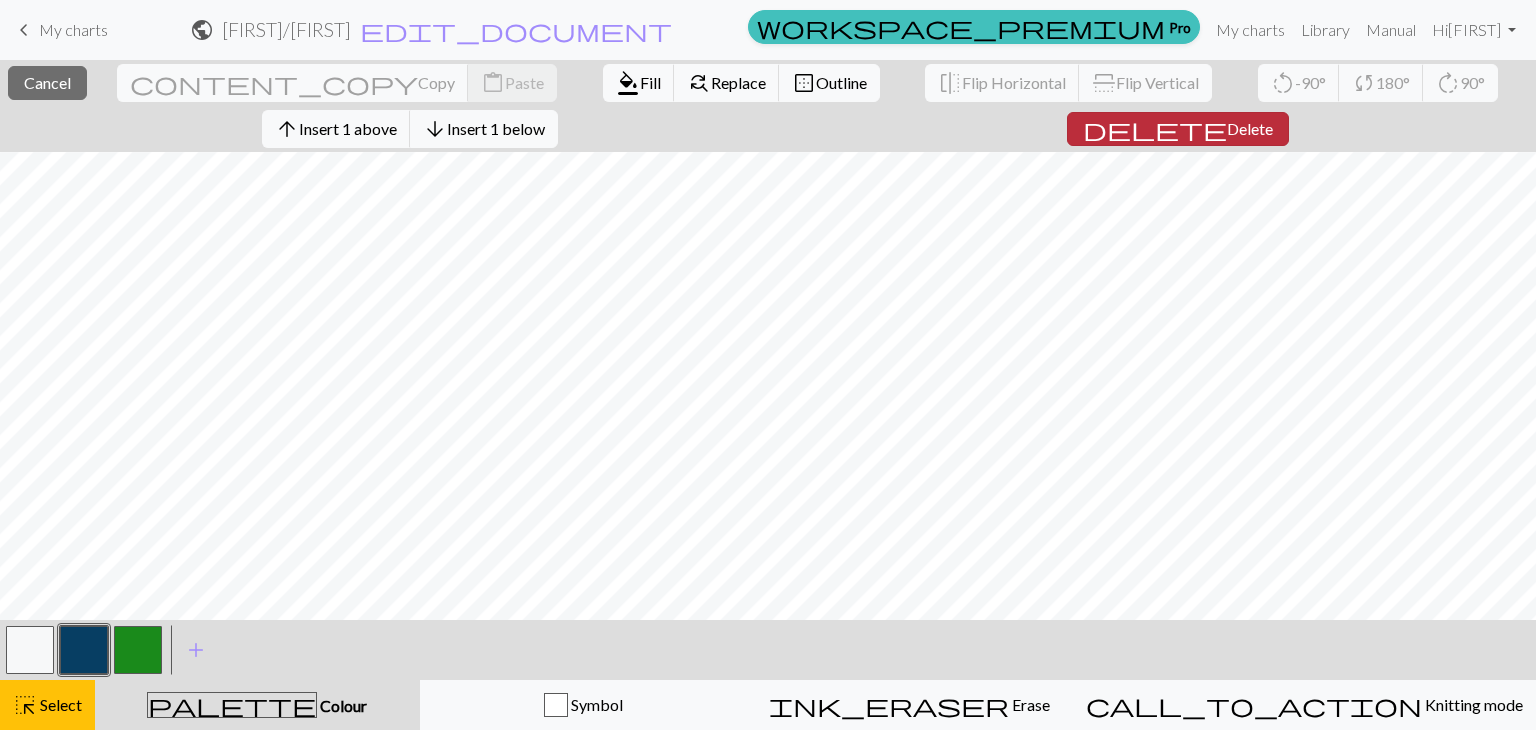 click on "Delete" at bounding box center (1250, 128) 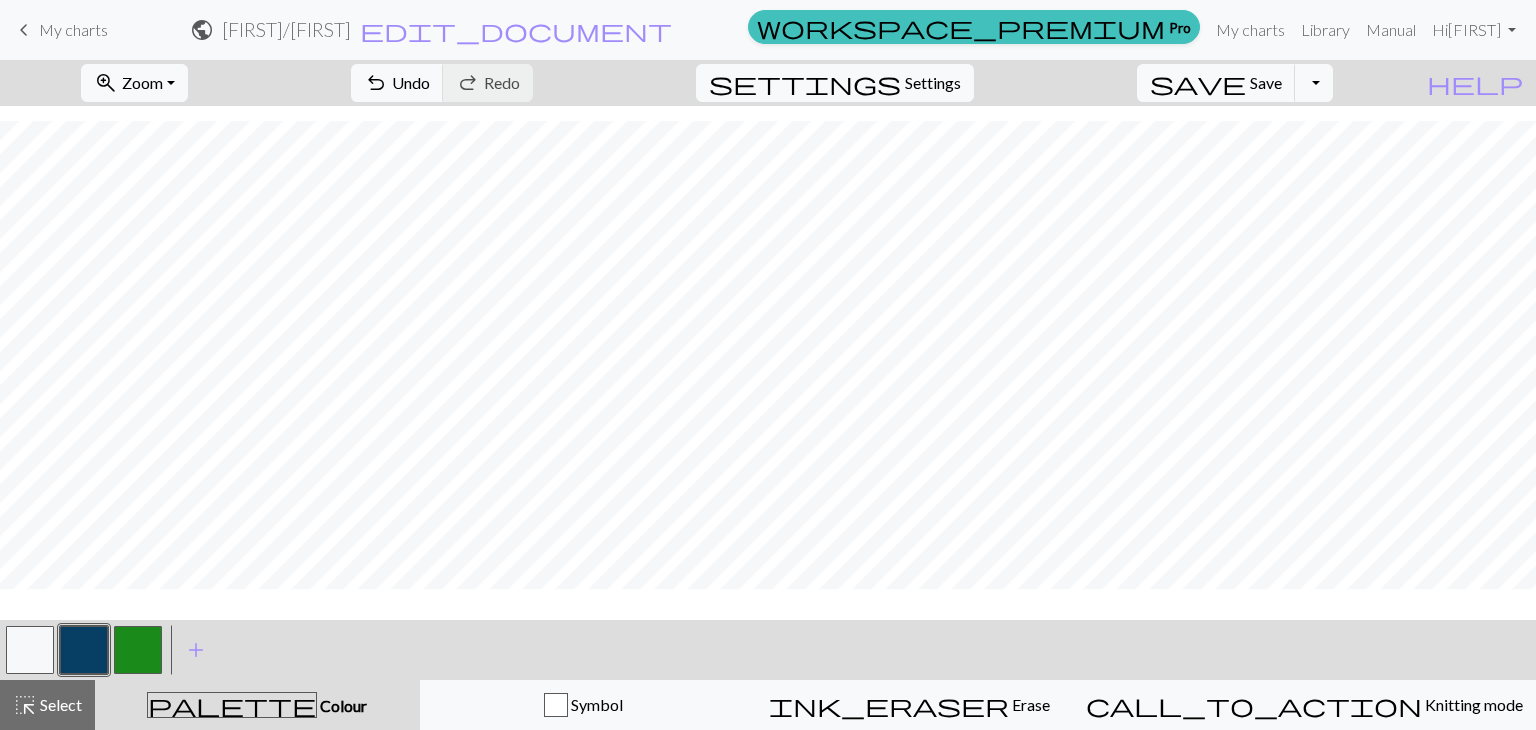 scroll, scrollTop: 63, scrollLeft: 0, axis: vertical 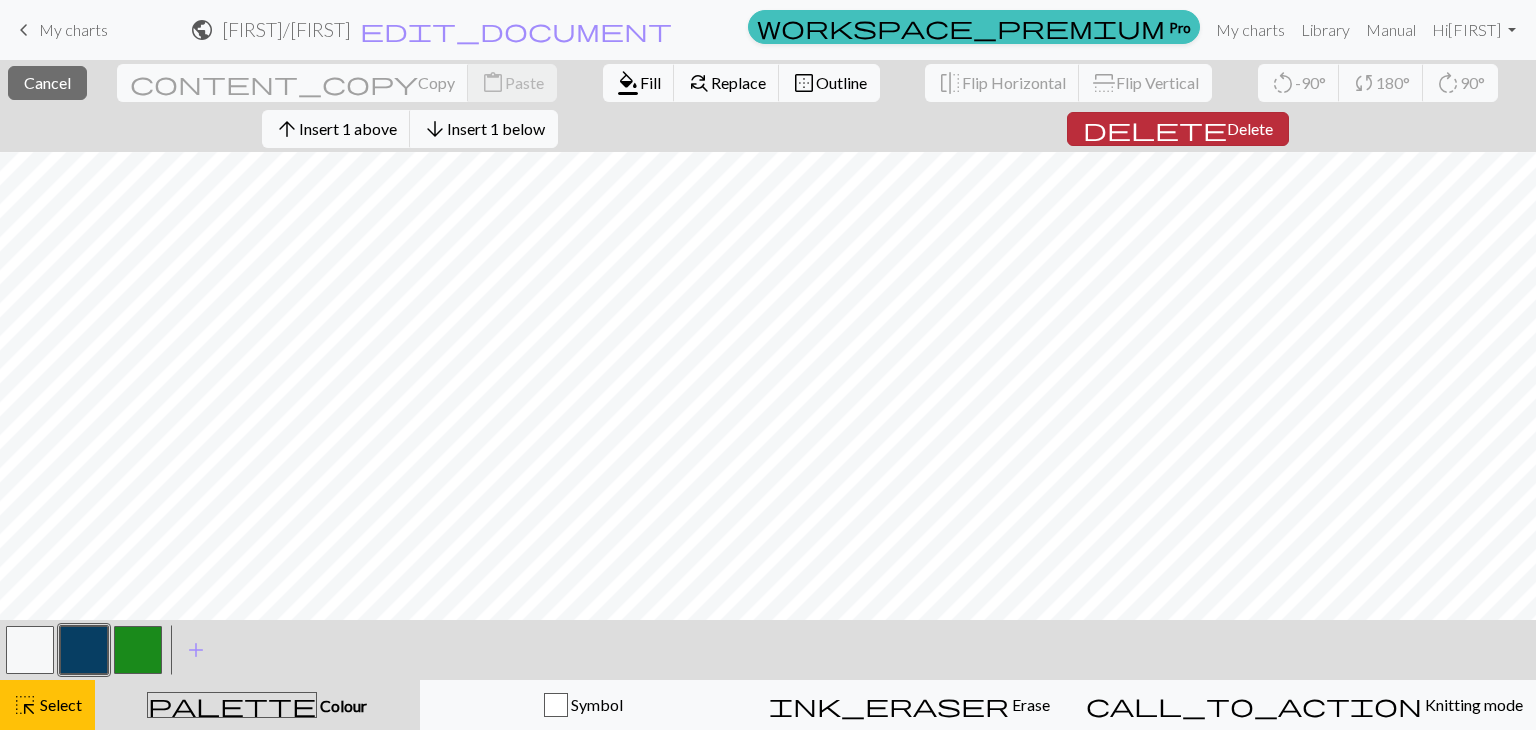click on "Delete" at bounding box center (1250, 128) 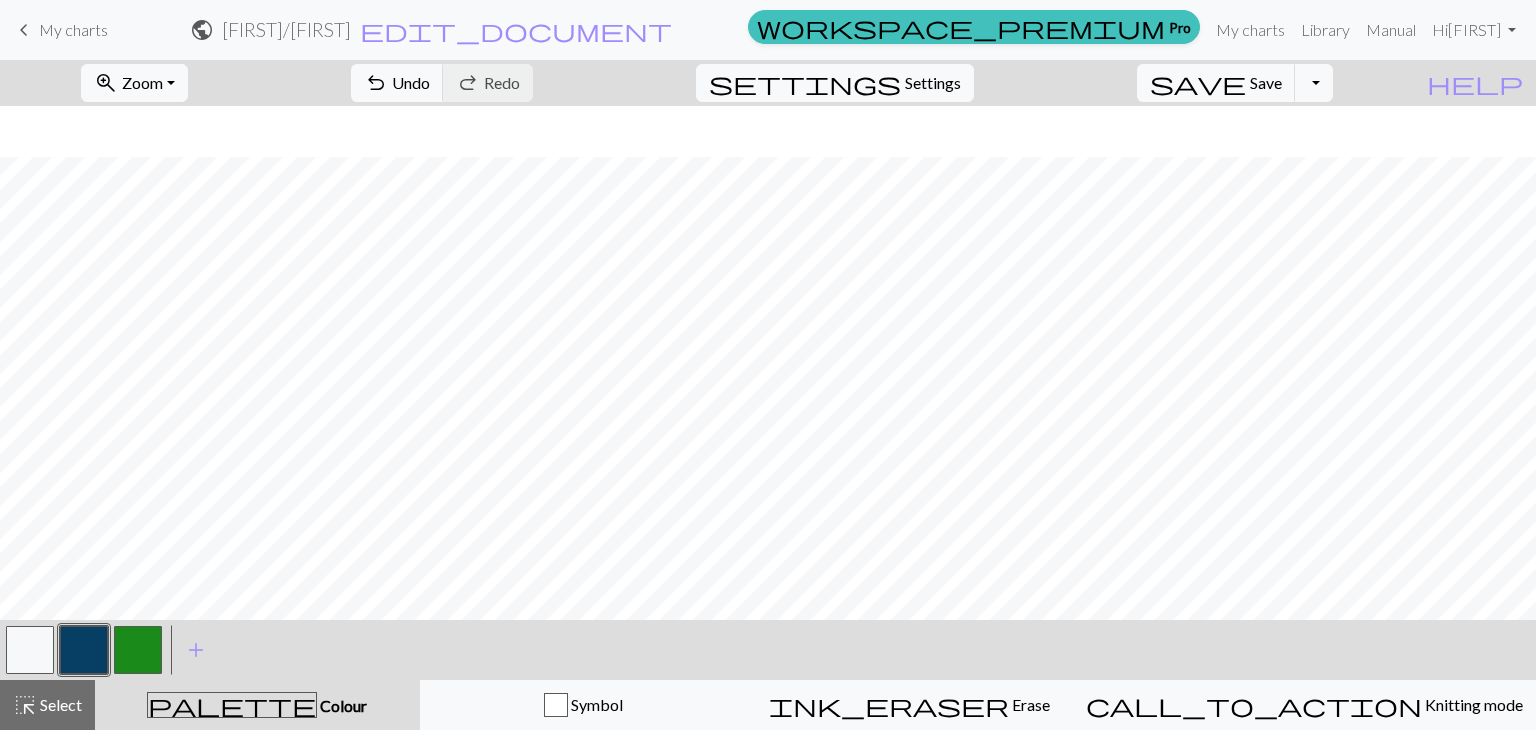 scroll, scrollTop: 51, scrollLeft: 0, axis: vertical 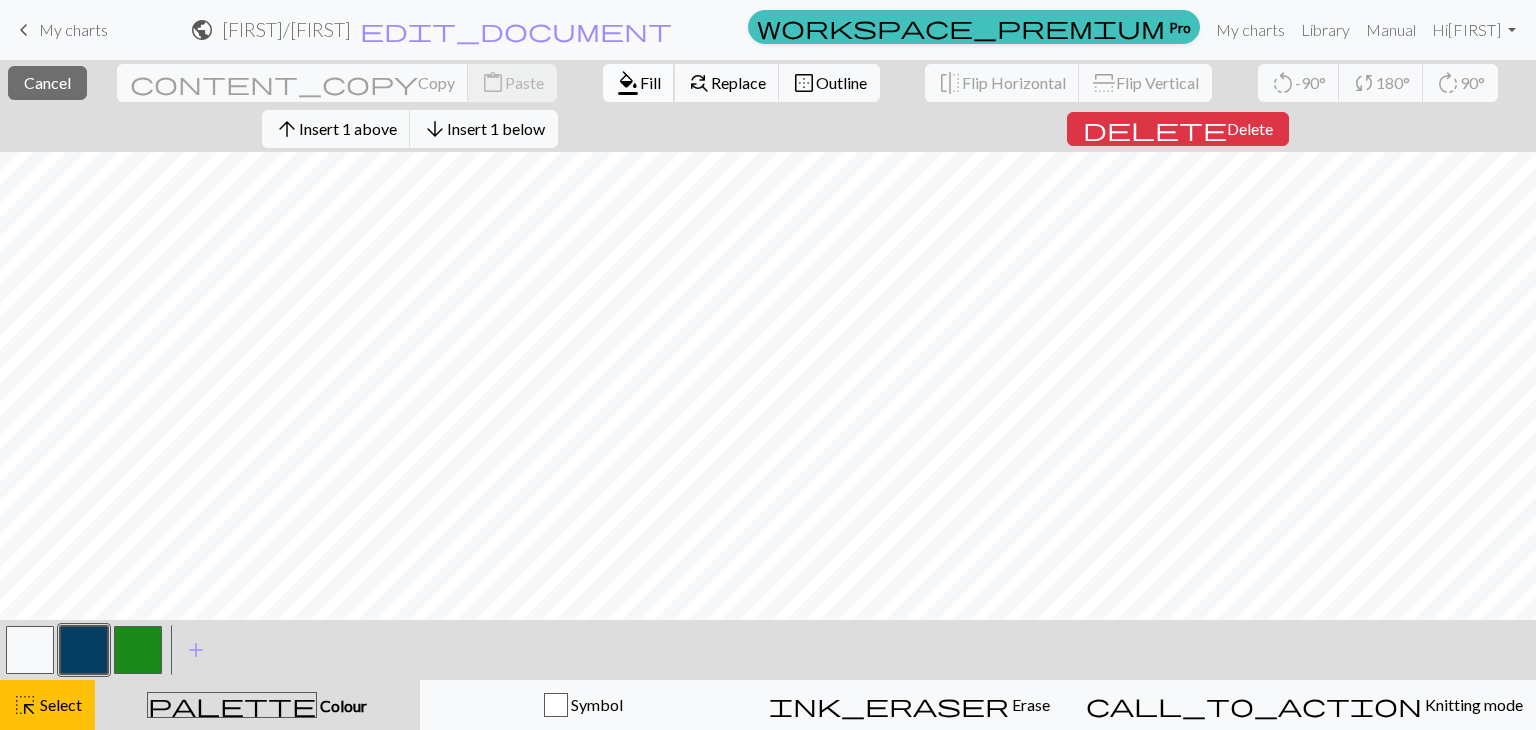 click on "Fill" at bounding box center (650, 82) 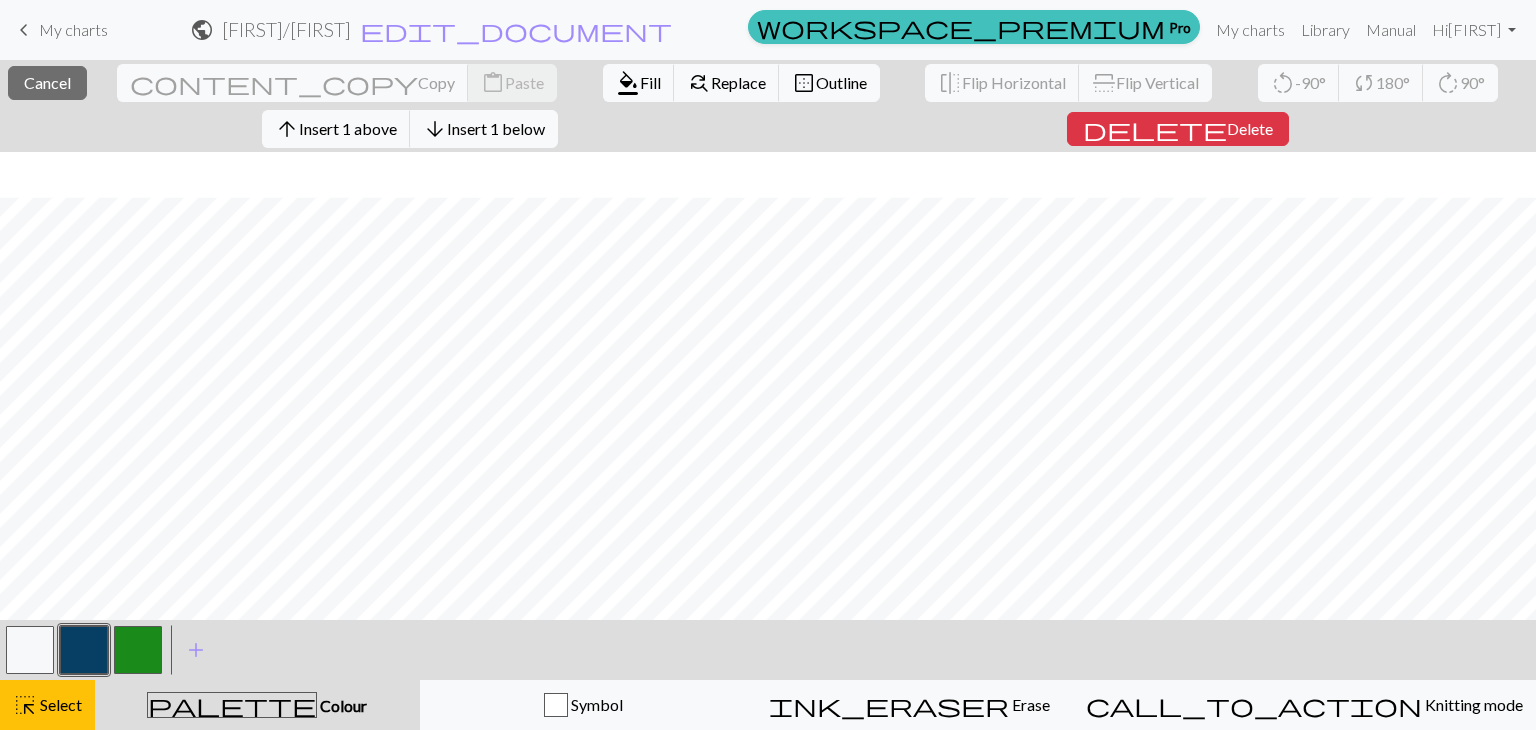 scroll, scrollTop: 96, scrollLeft: 0, axis: vertical 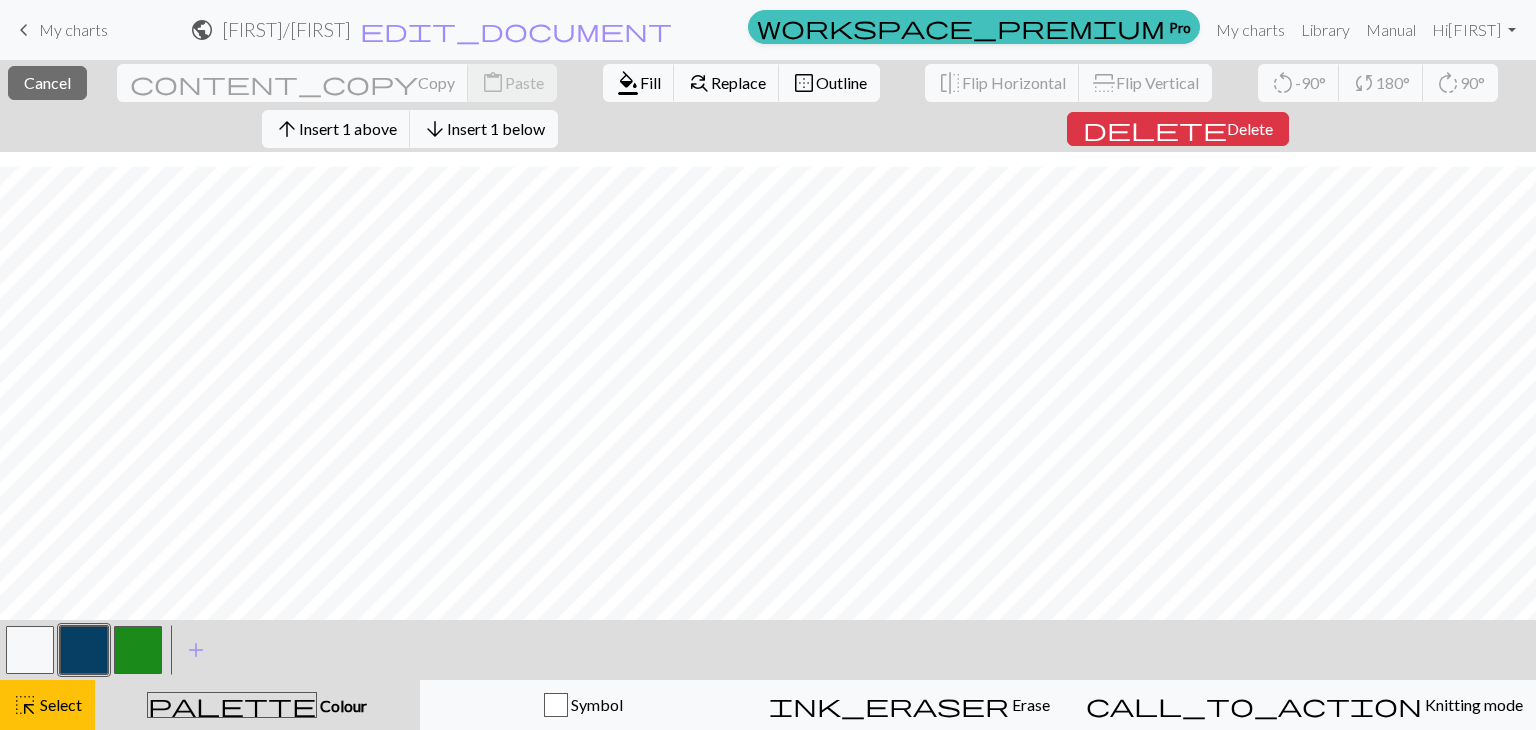click at bounding box center [138, 650] 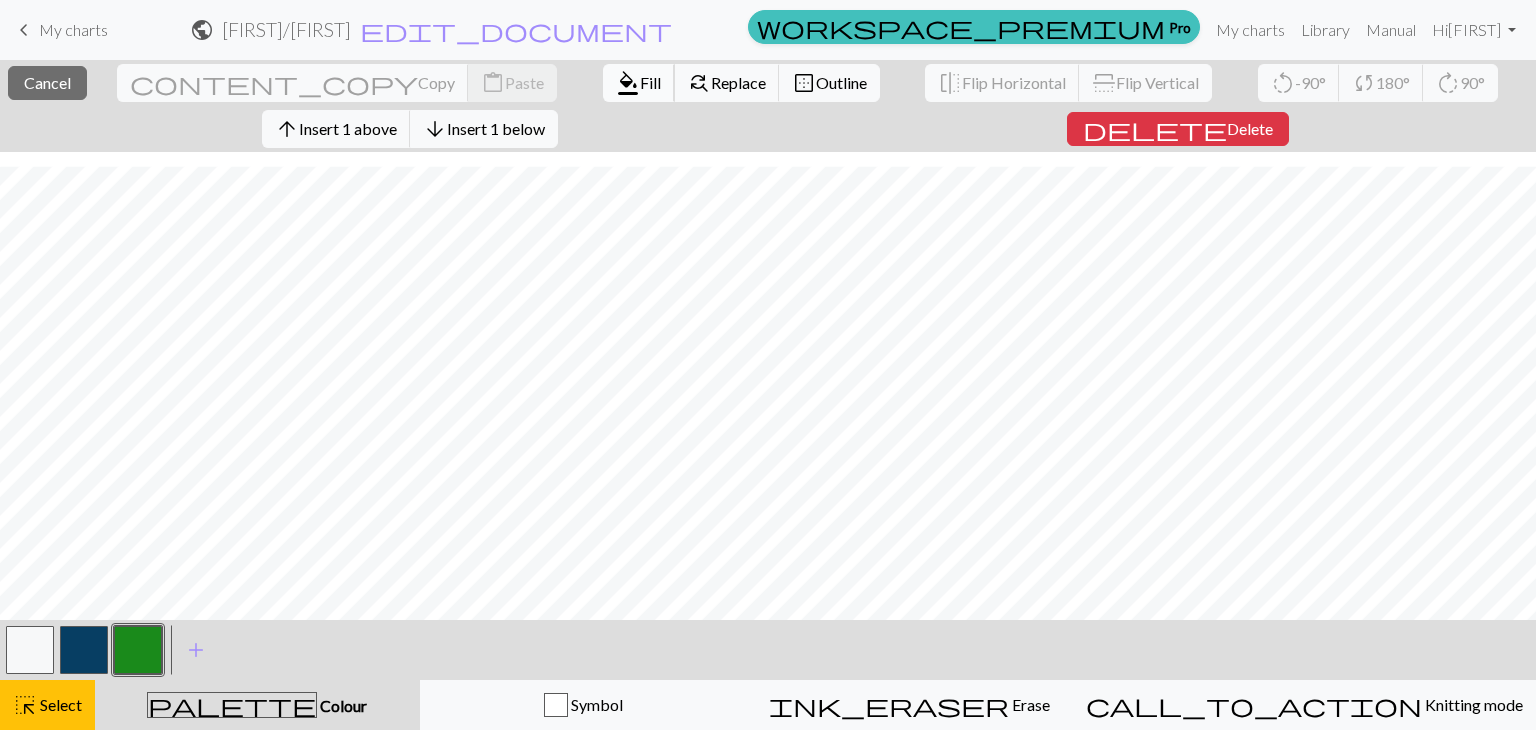 click on "Fill" at bounding box center (650, 82) 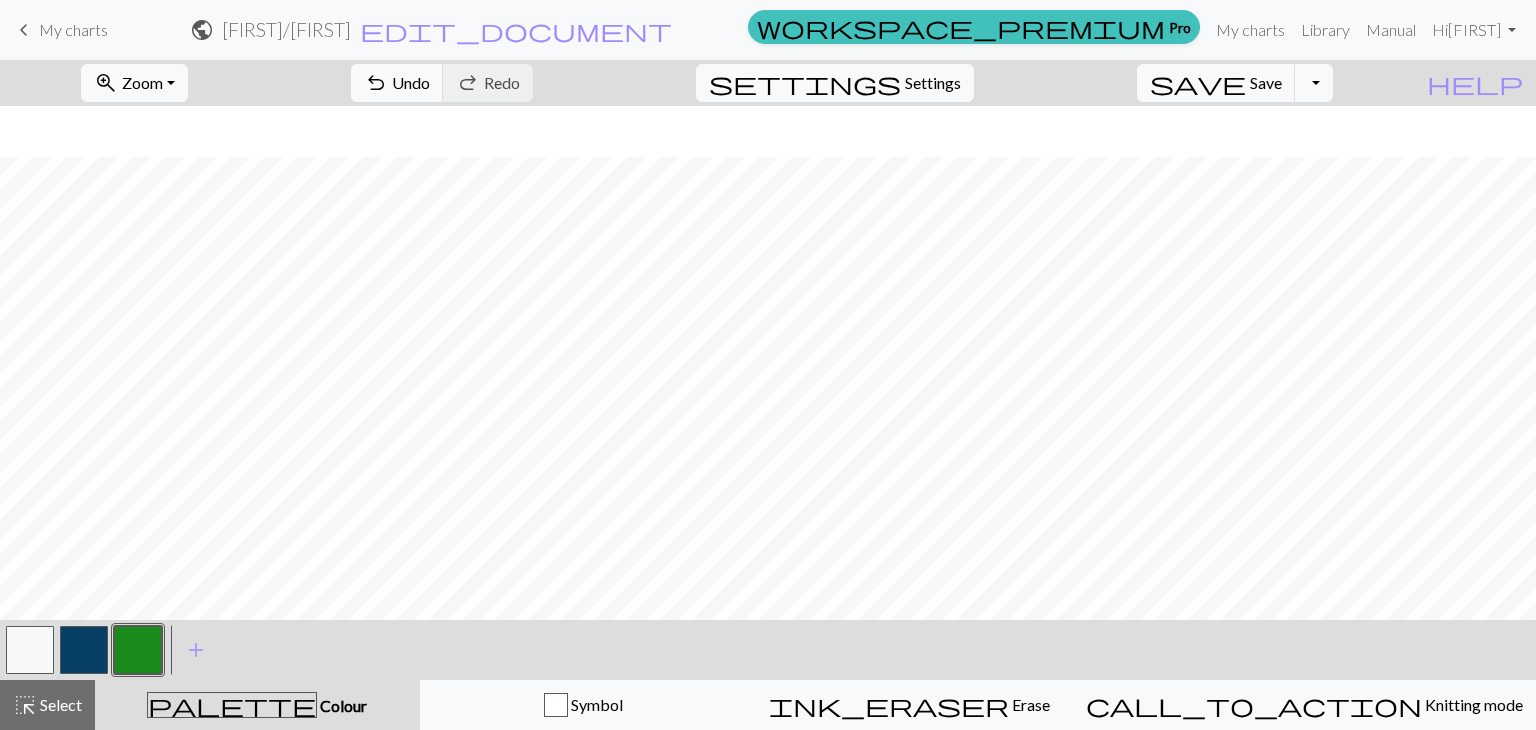 scroll, scrollTop: 51, scrollLeft: 0, axis: vertical 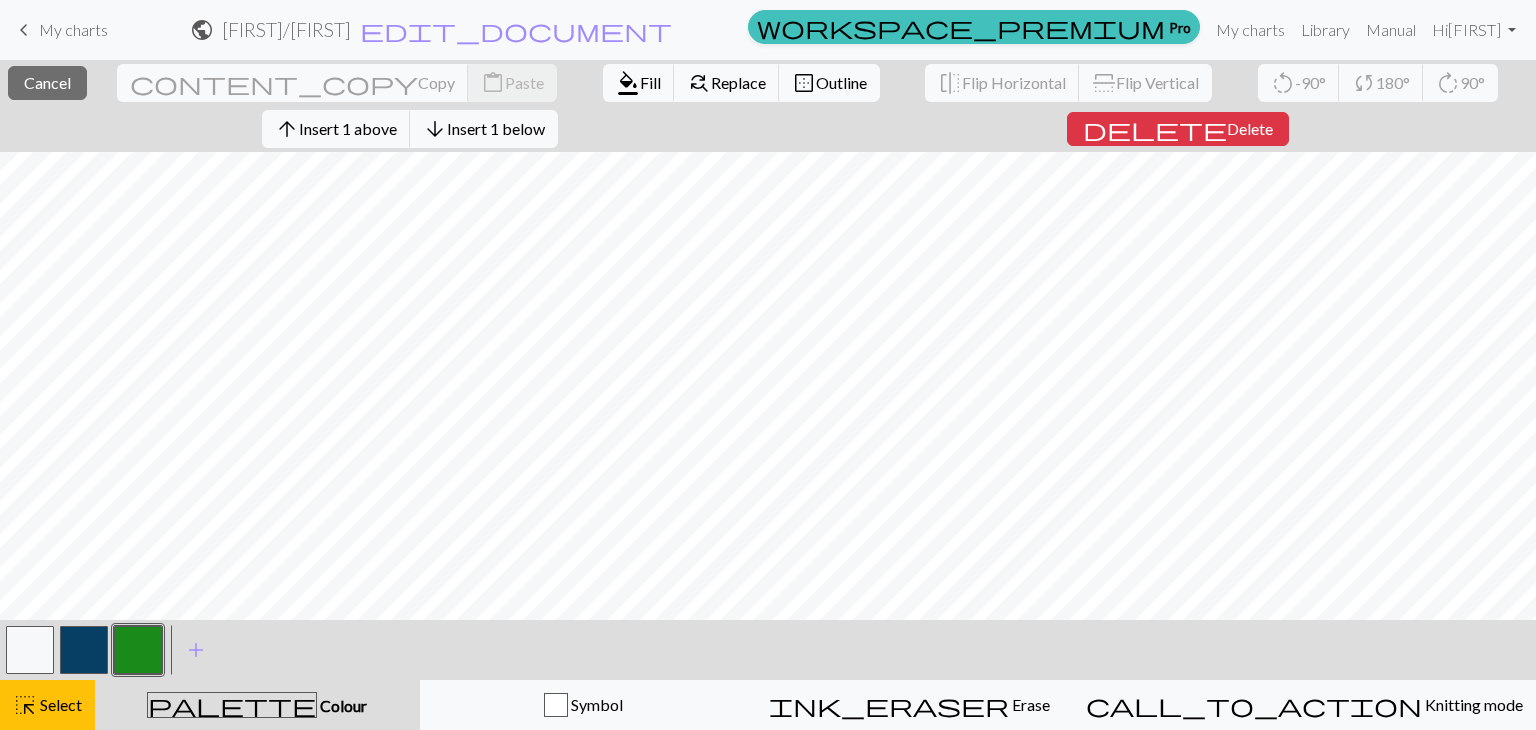 click at bounding box center (84, 650) 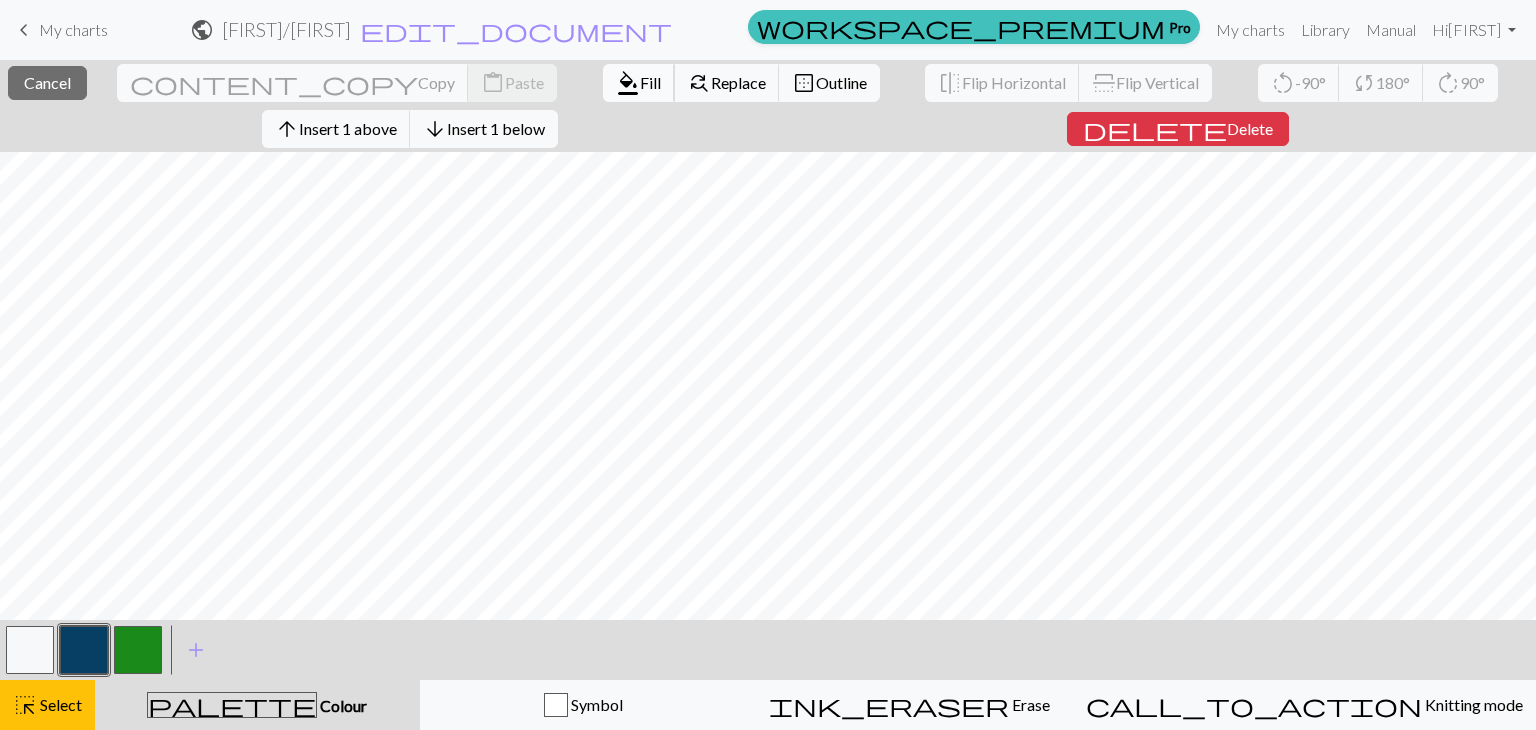 click on "format_color_fill" at bounding box center [628, 83] 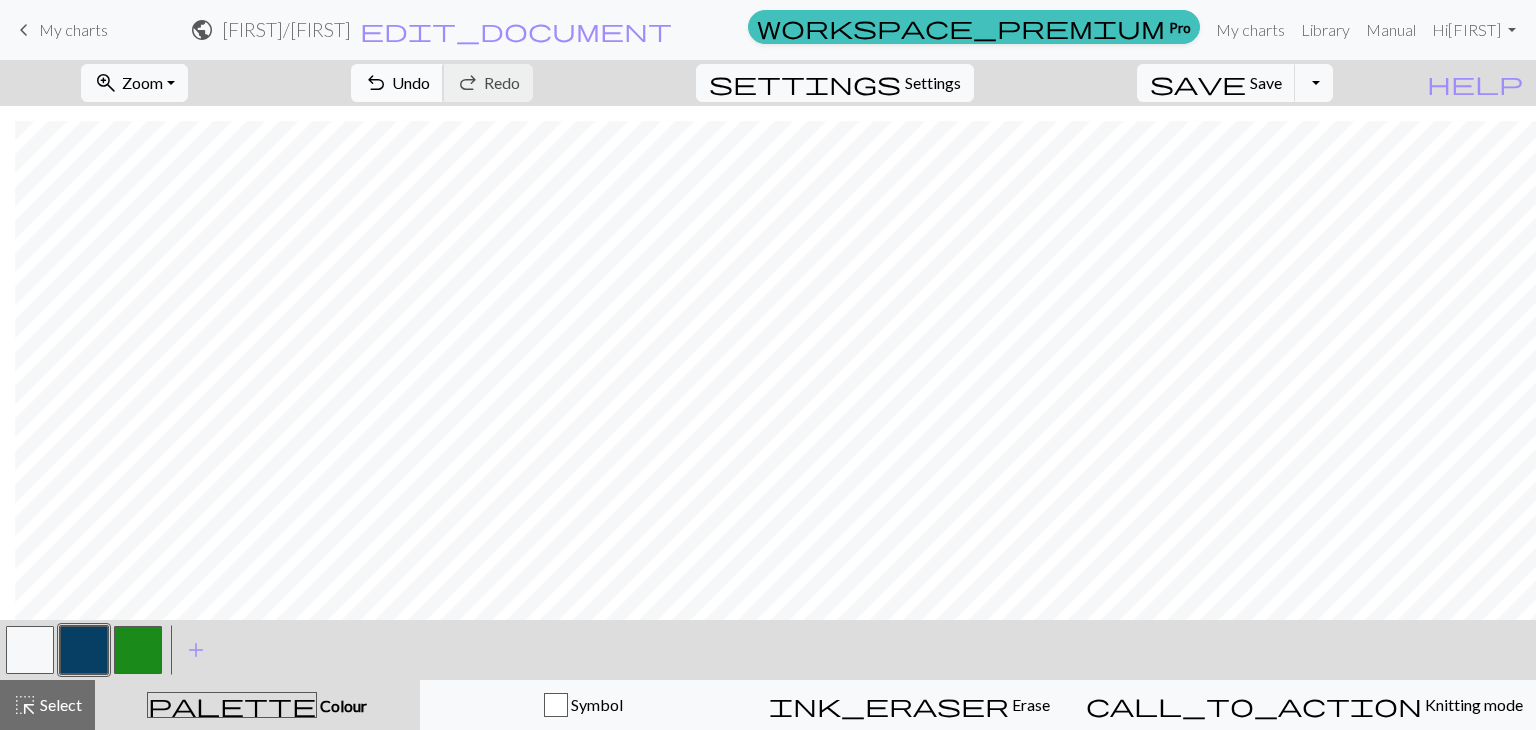 scroll, scrollTop: 51, scrollLeft: 15, axis: both 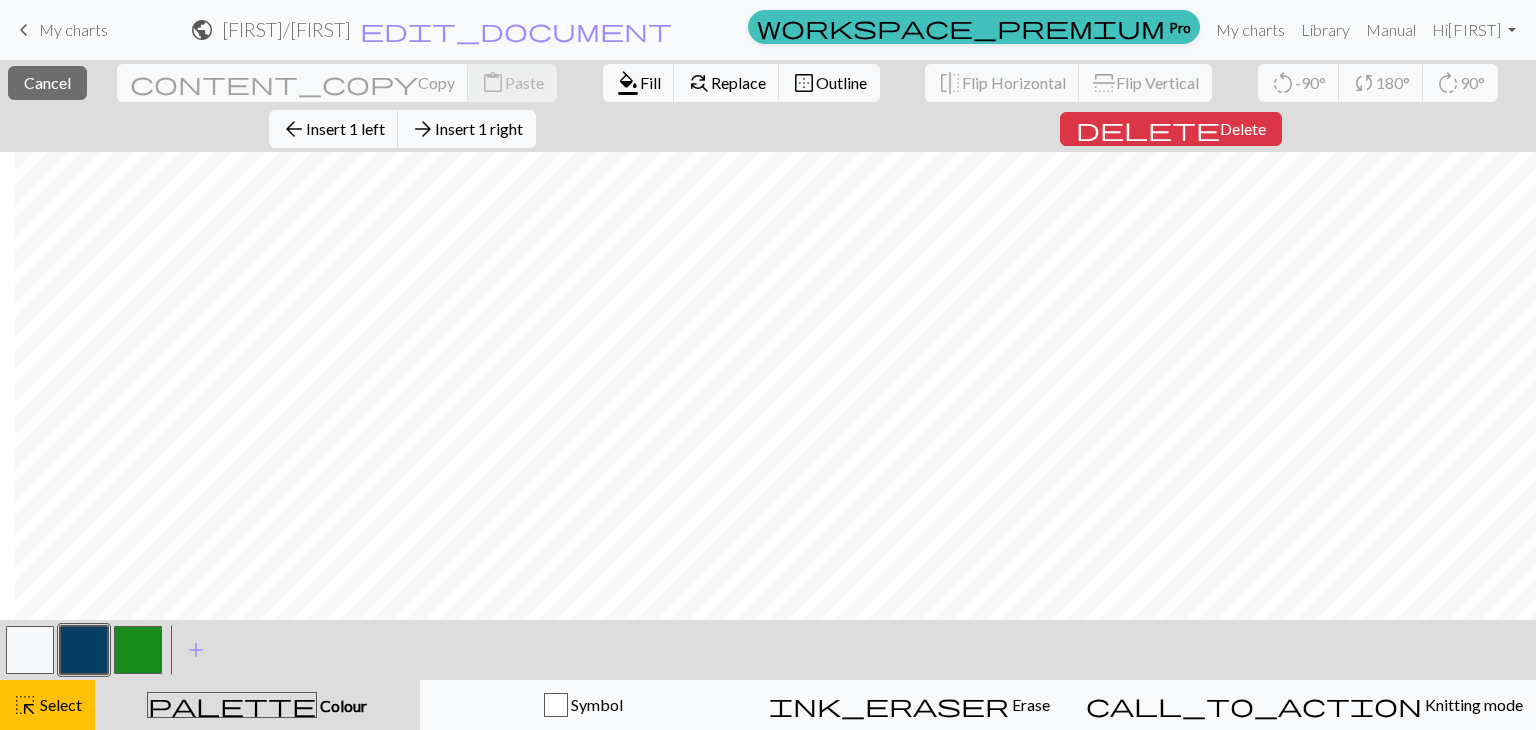 click on "arrow_forward" at bounding box center [423, 129] 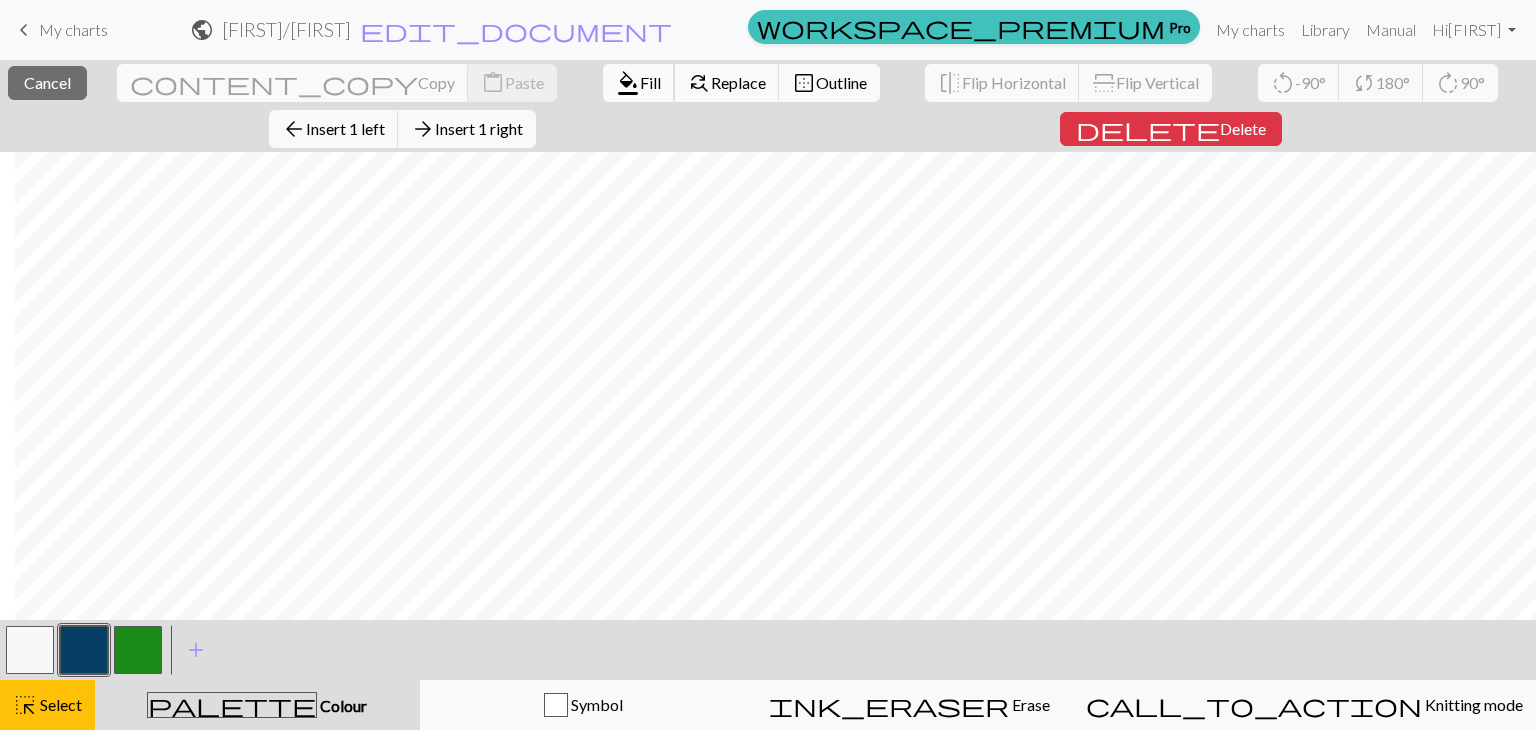 click on "Fill" at bounding box center [650, 82] 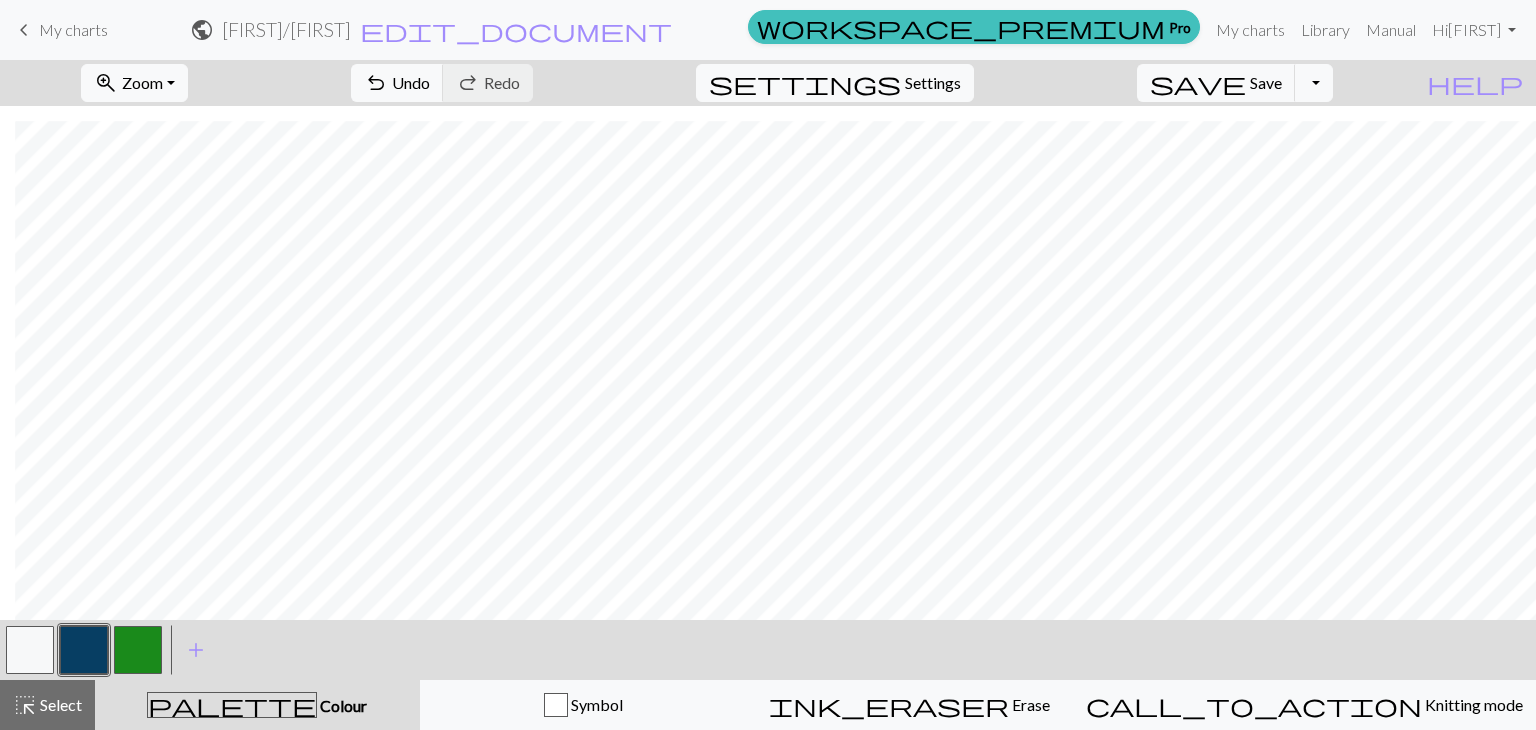 click at bounding box center [138, 650] 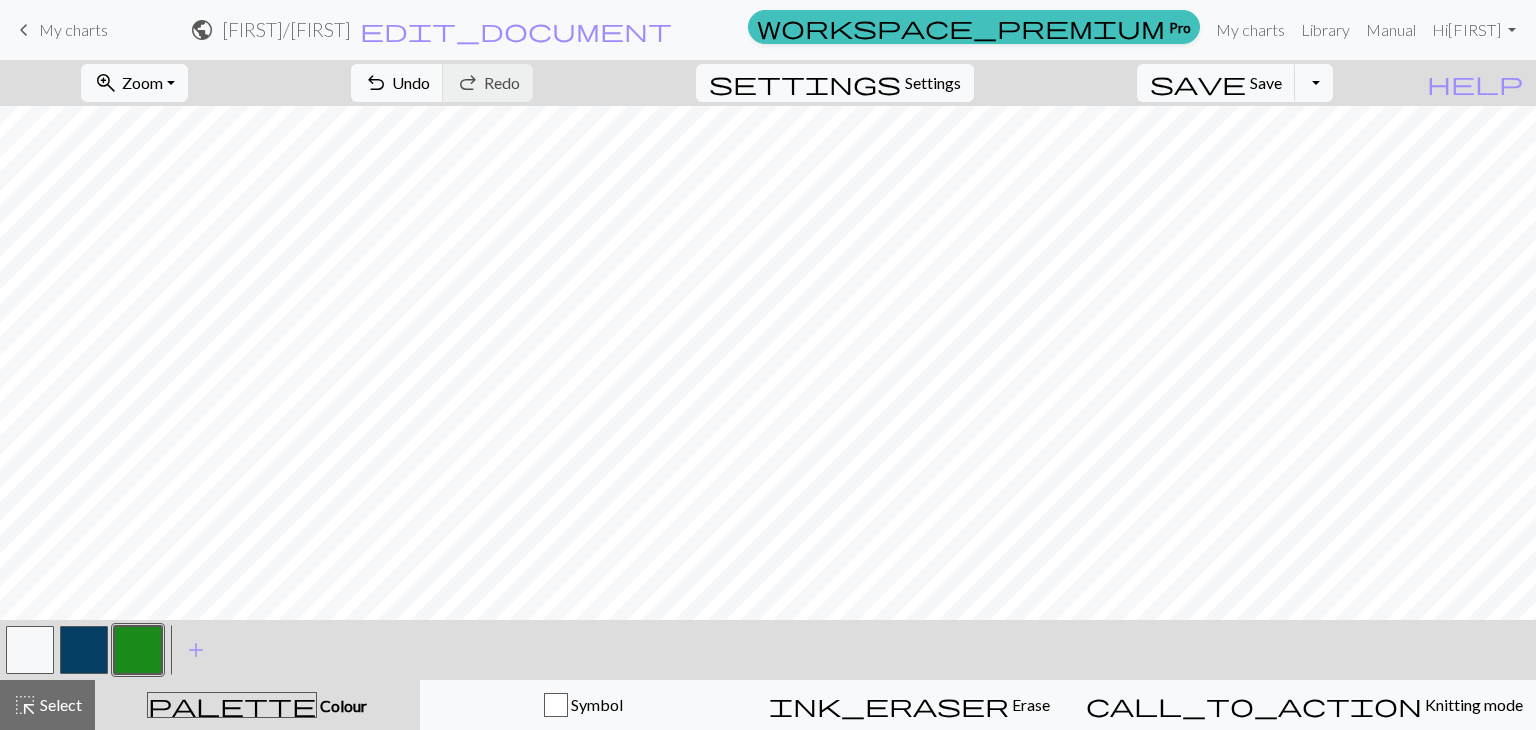 scroll, scrollTop: 0, scrollLeft: 0, axis: both 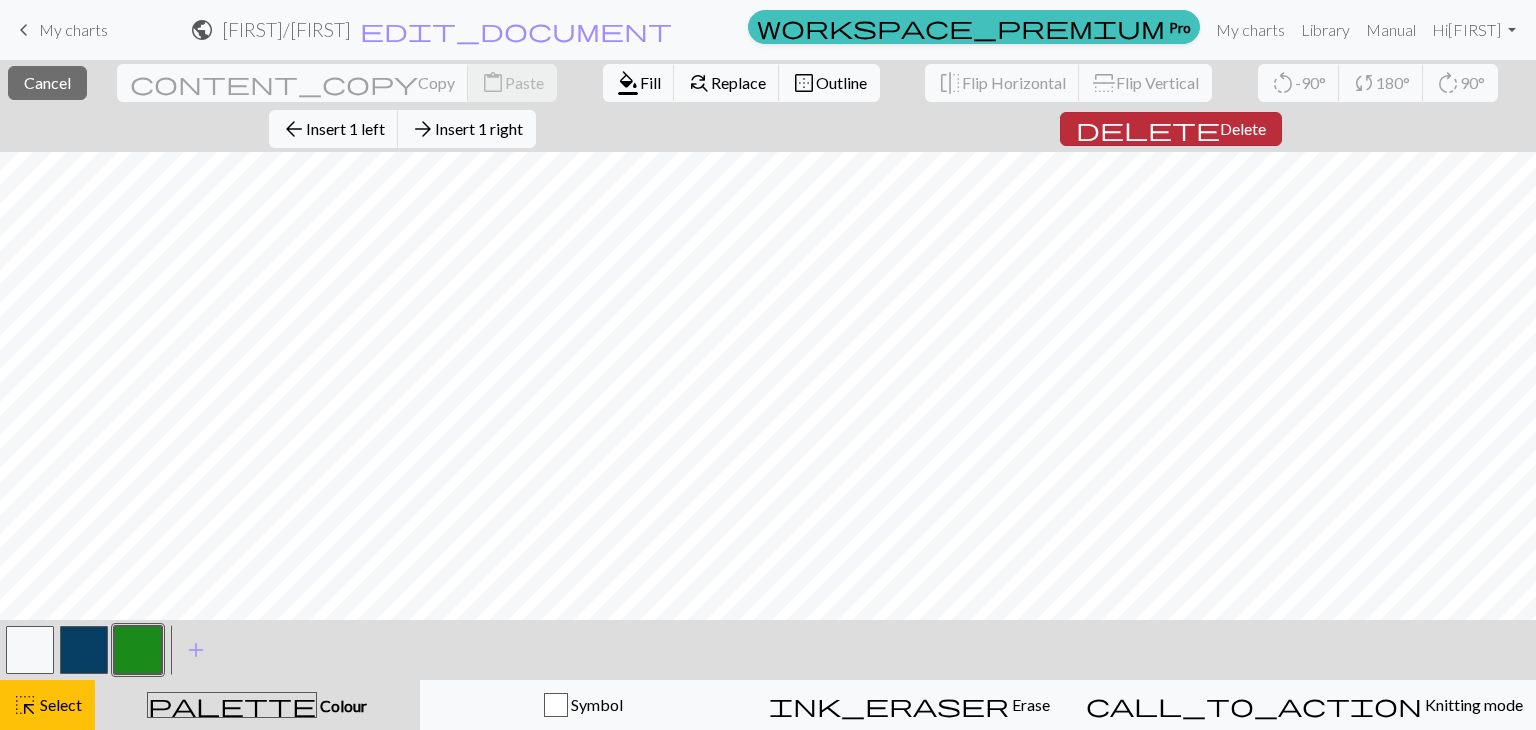 click on "Delete" at bounding box center (1243, 128) 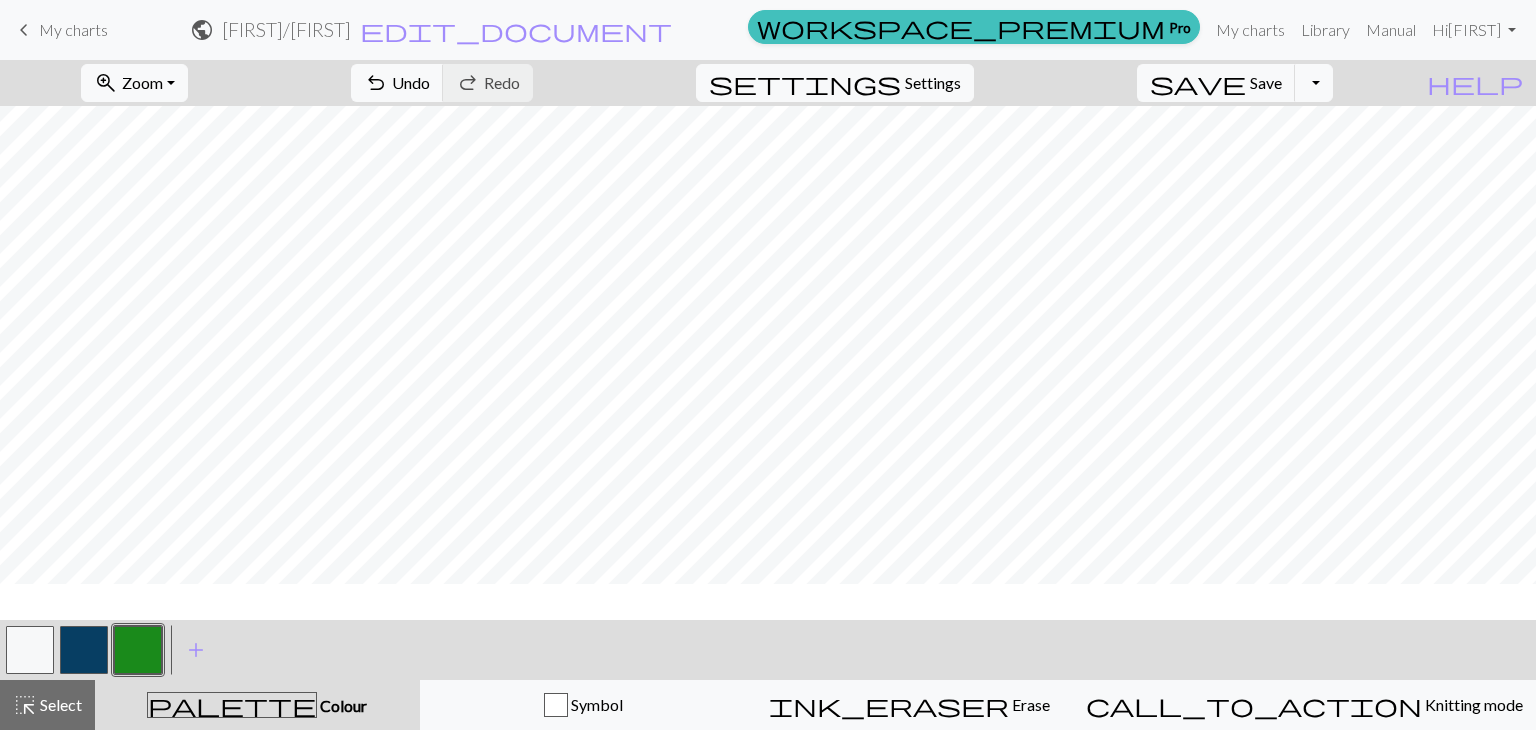 scroll, scrollTop: 0, scrollLeft: 0, axis: both 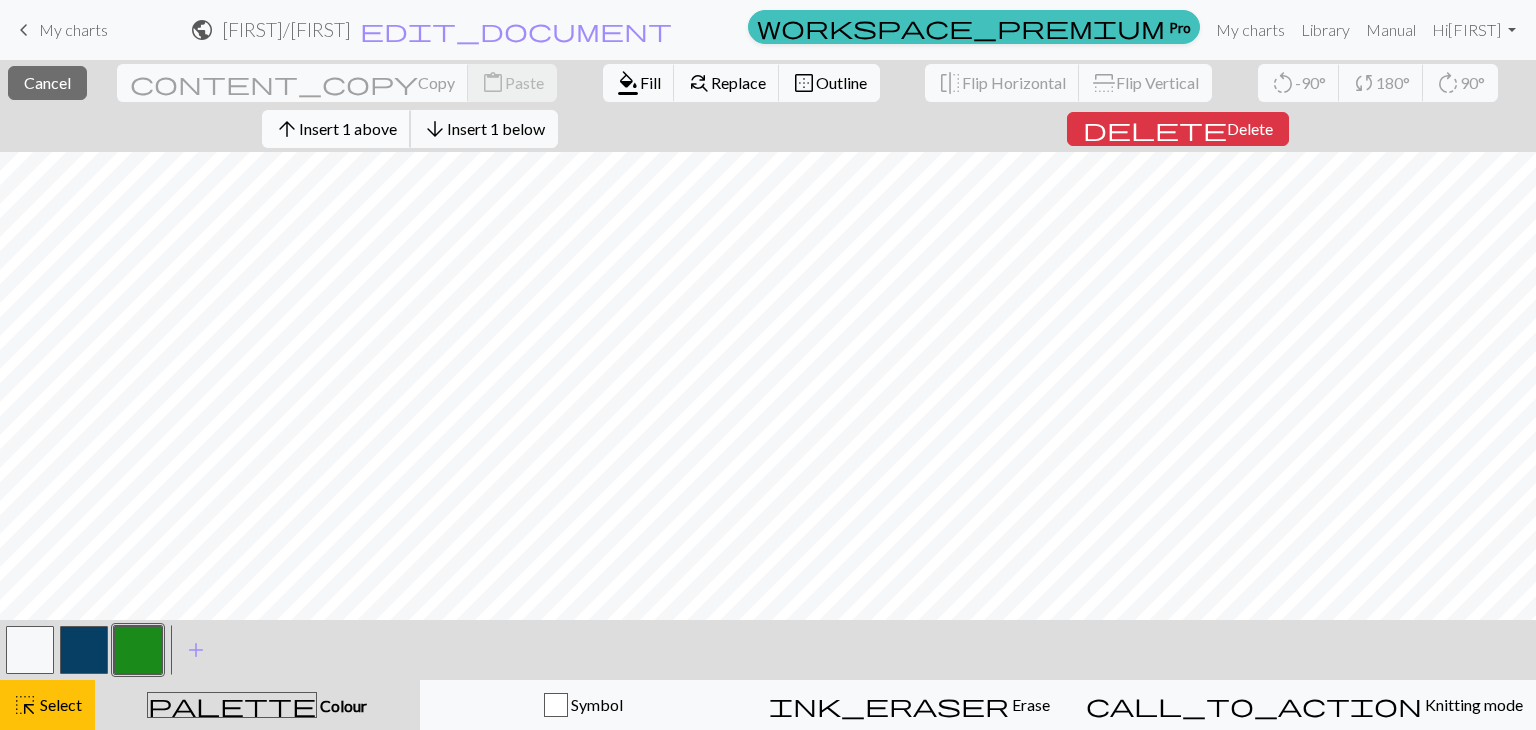 click on "Insert 1 above" at bounding box center [348, 128] 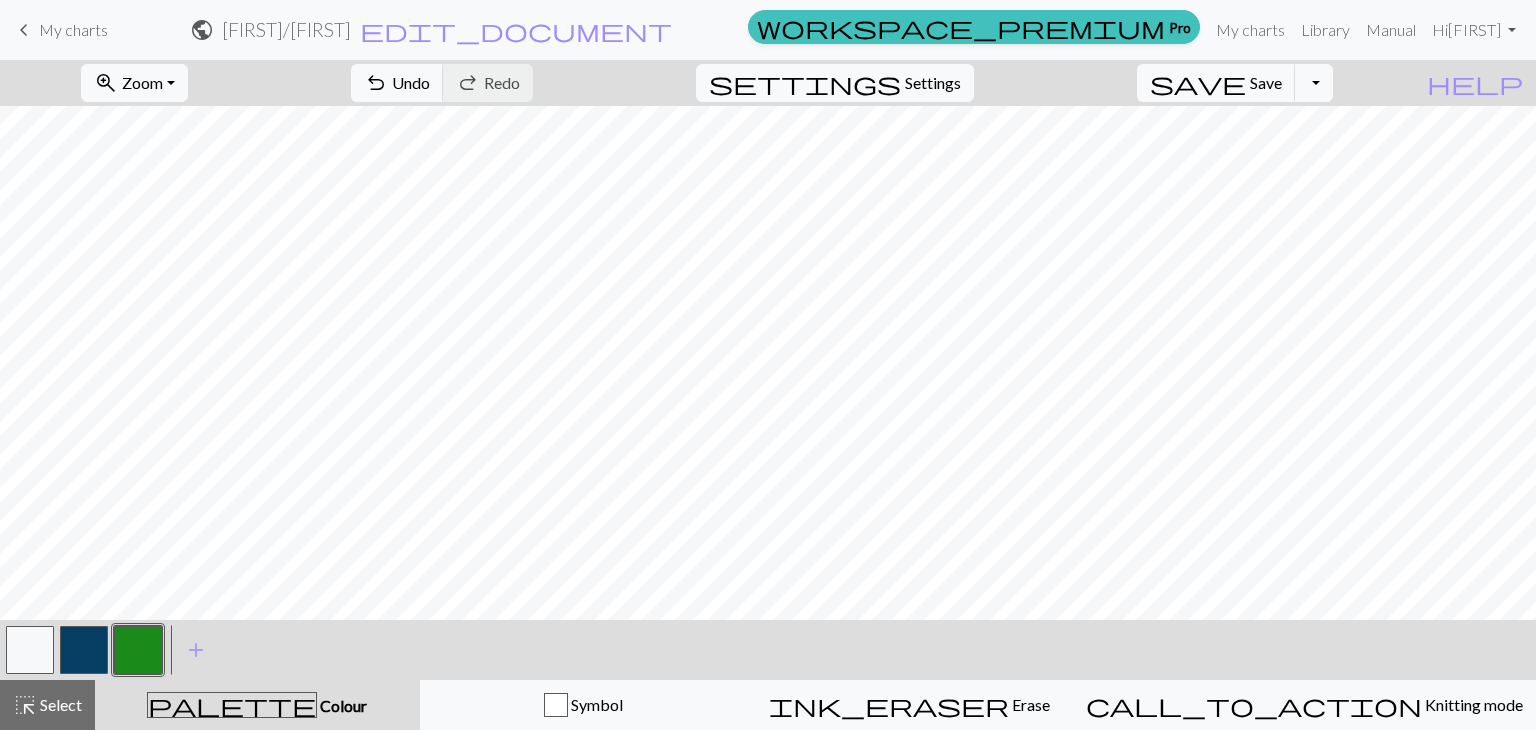 click at bounding box center [84, 650] 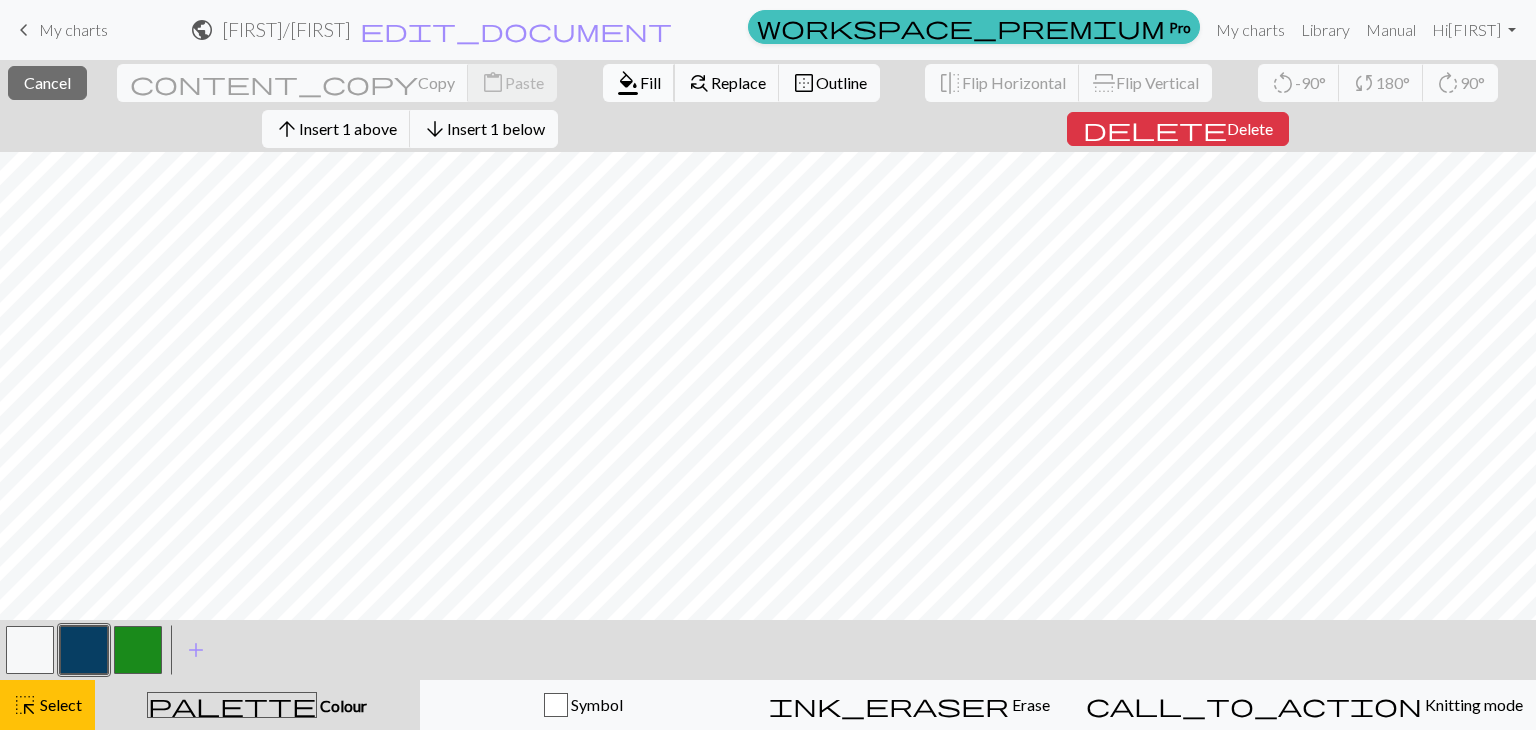click on "Fill" at bounding box center (650, 82) 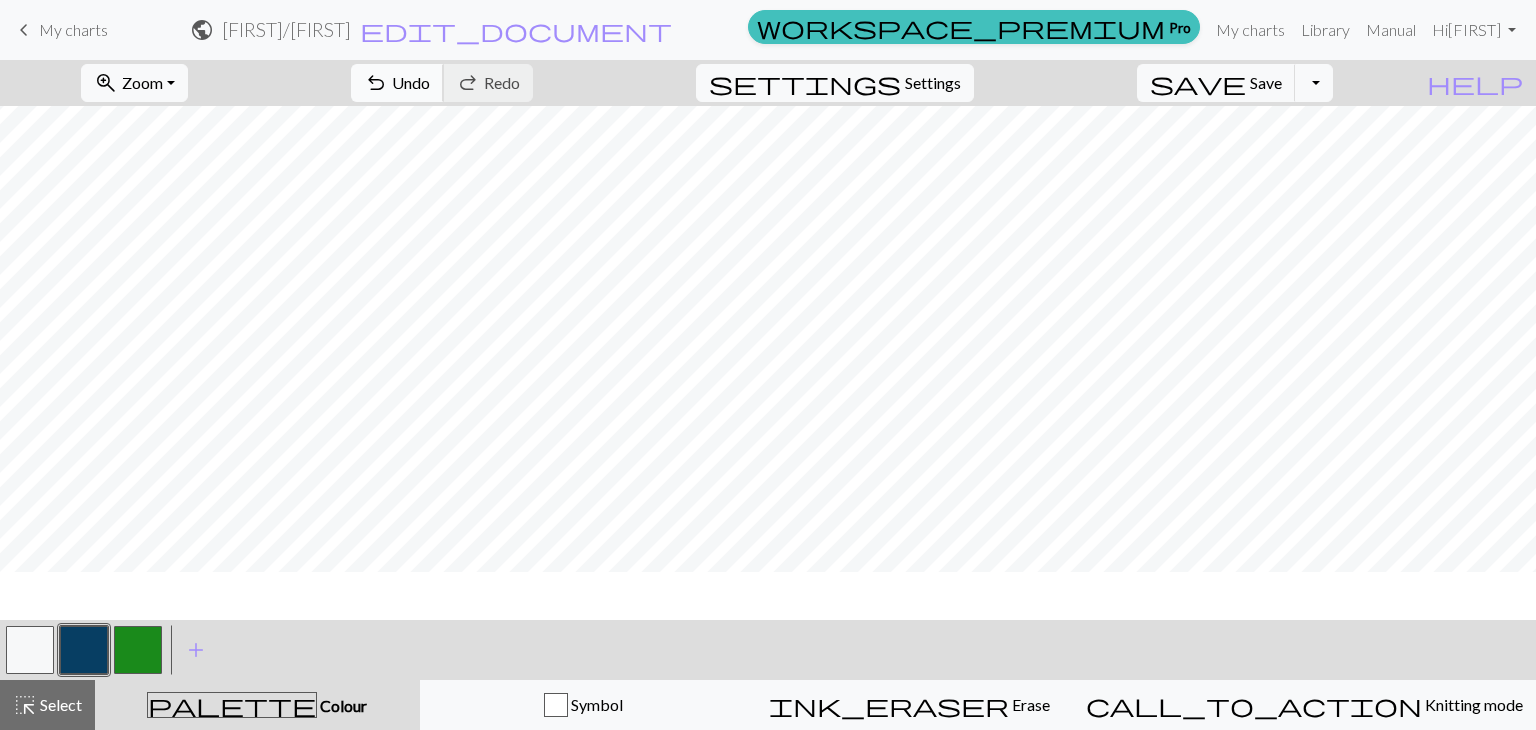 scroll, scrollTop: 0, scrollLeft: 0, axis: both 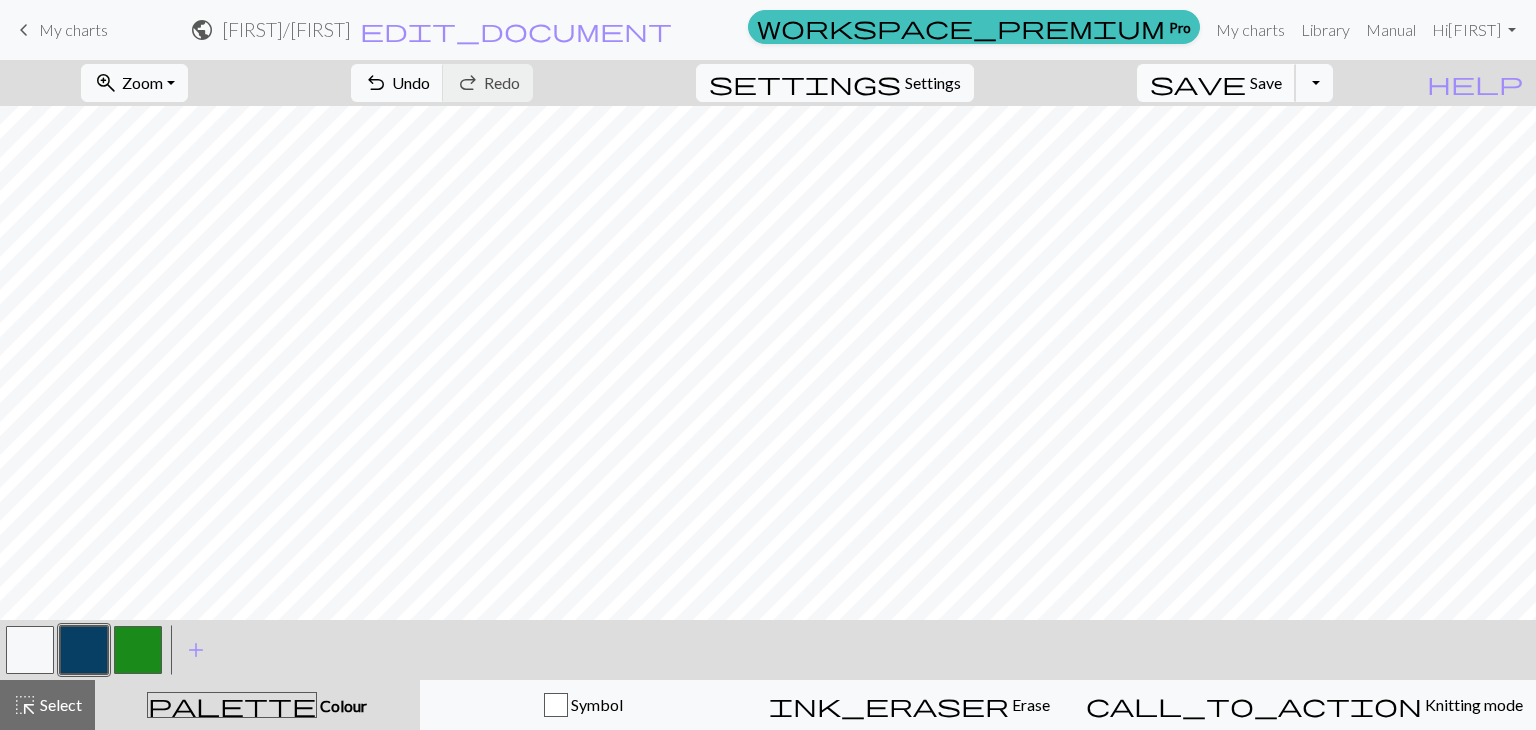 click on "Save" at bounding box center [1266, 82] 